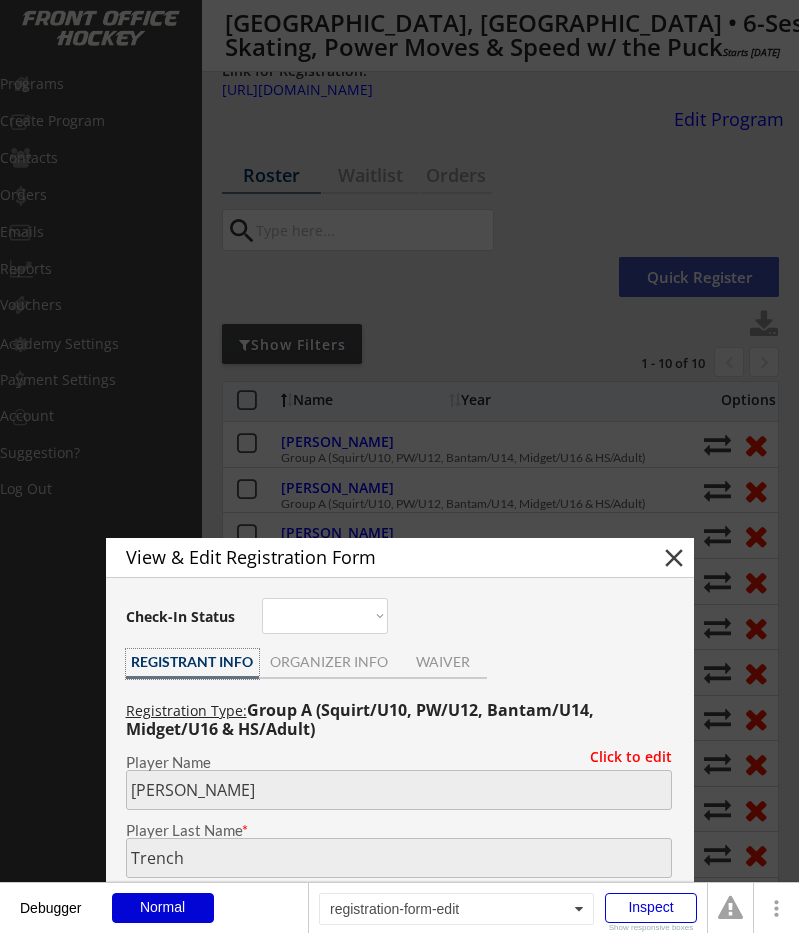 select on ""Tier -  AA"" 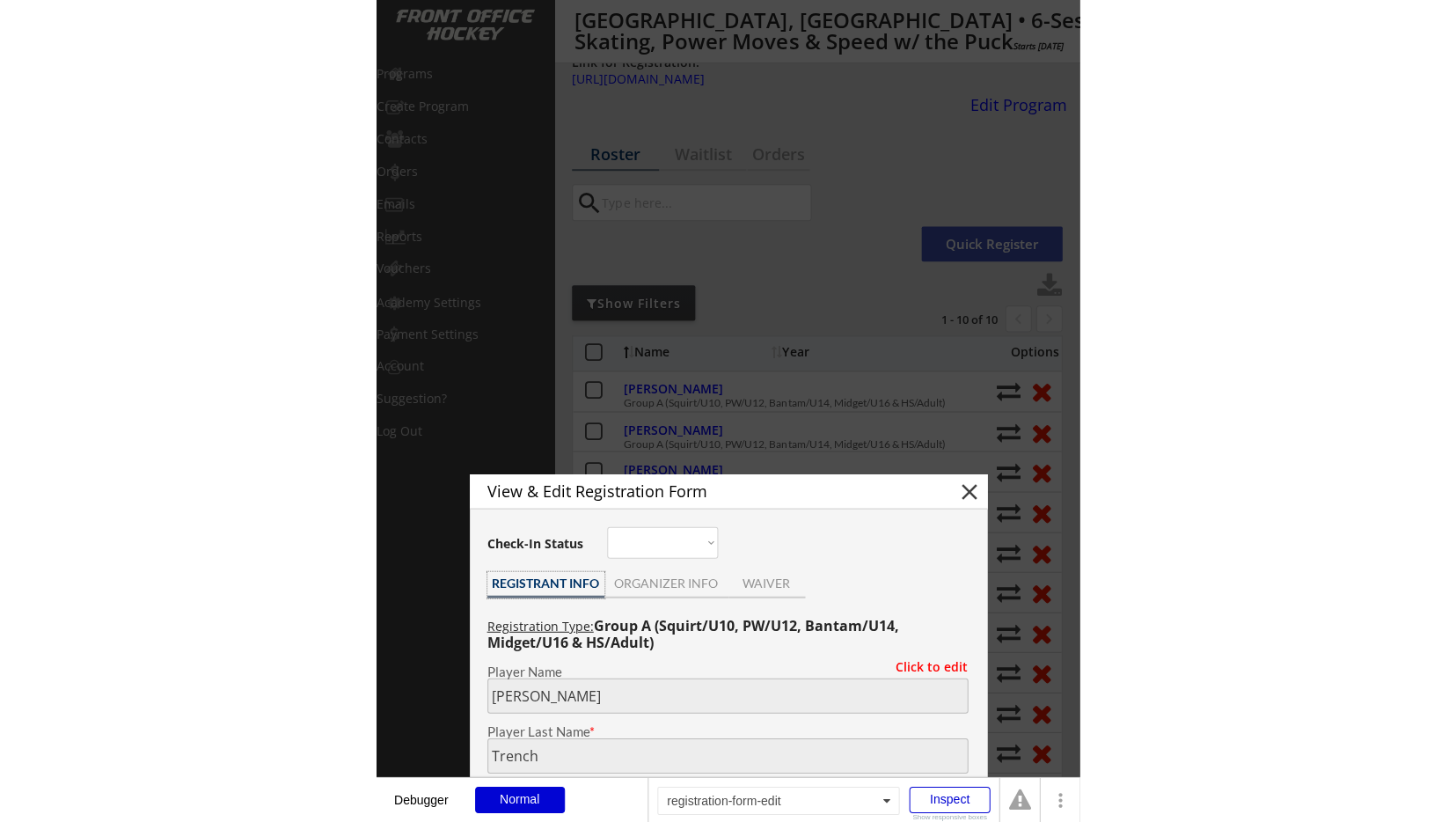 scroll, scrollTop: 1009, scrollLeft: 0, axis: vertical 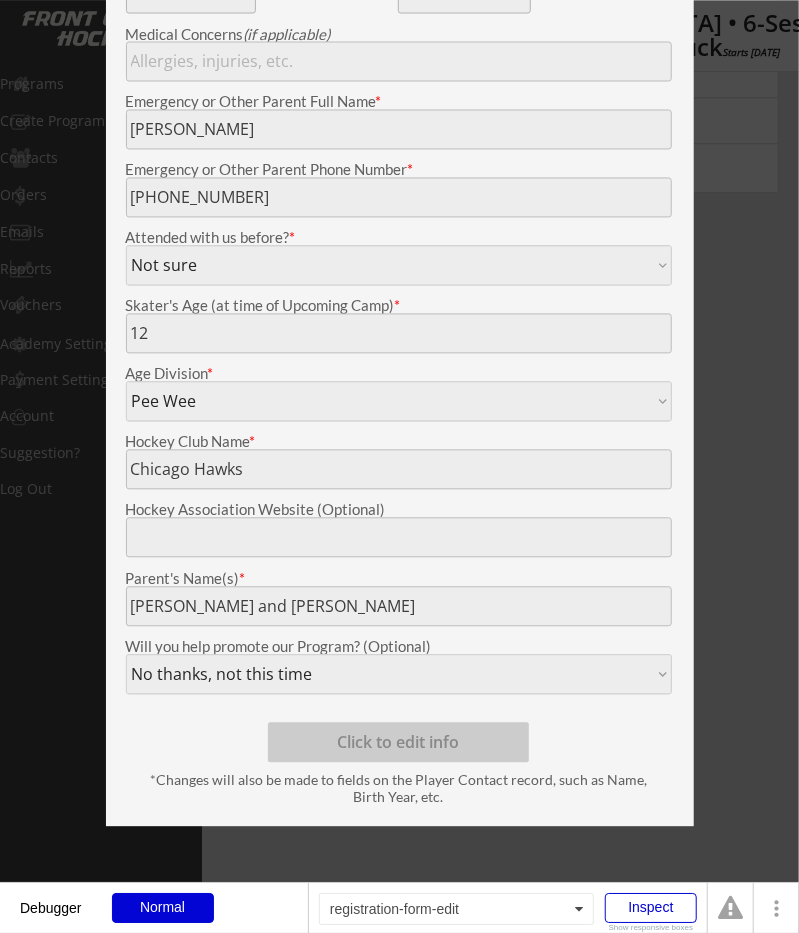 select on ""All Levels"" 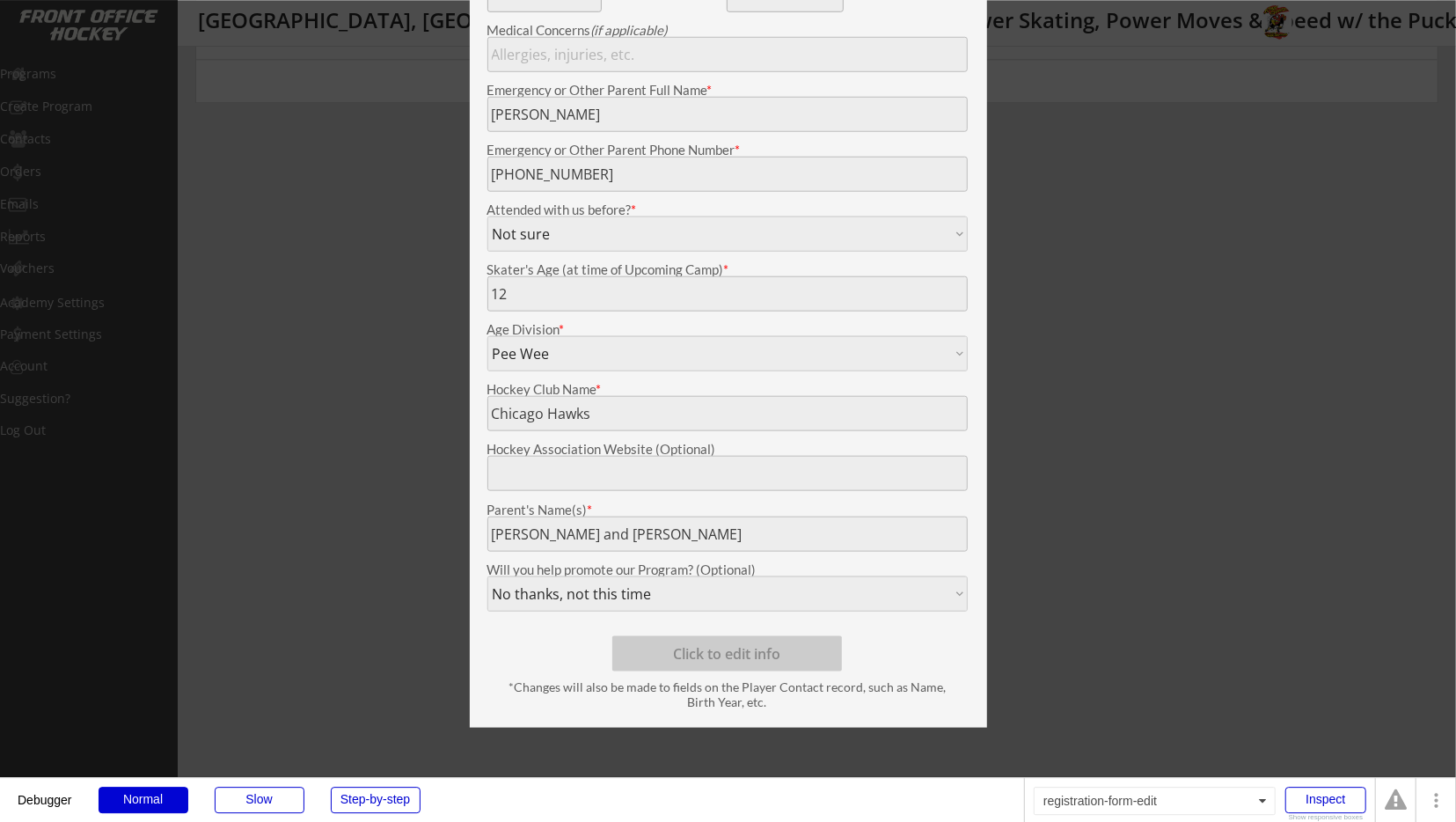 scroll, scrollTop: 1009, scrollLeft: 0, axis: vertical 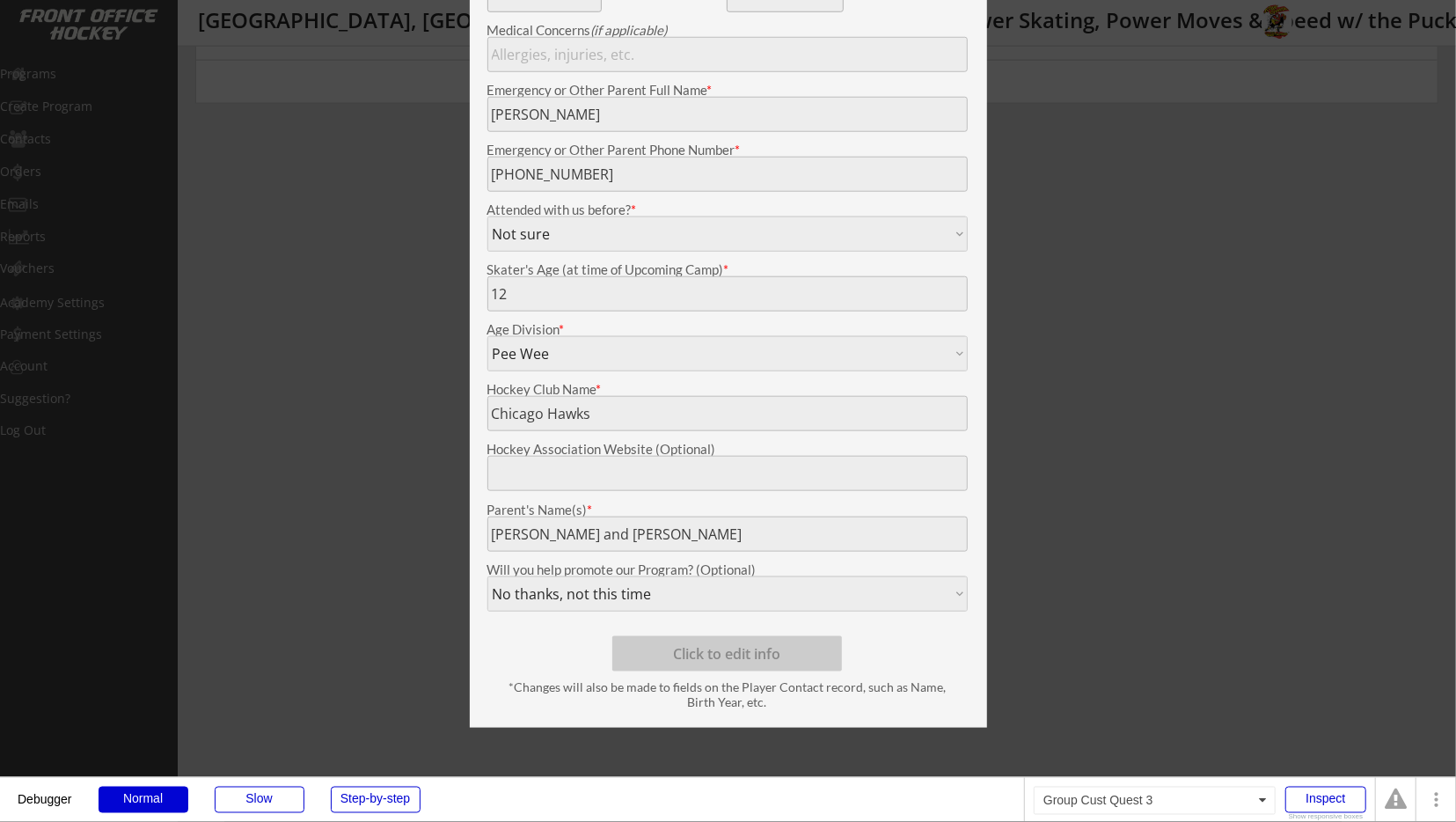 click on "Age Division  * Mite Squirt Pee Wee Bantam Midget Girls - U10 Girls - U12 Girls - U14 Girls - U16 High School Adult Other" at bounding box center [728, 341] 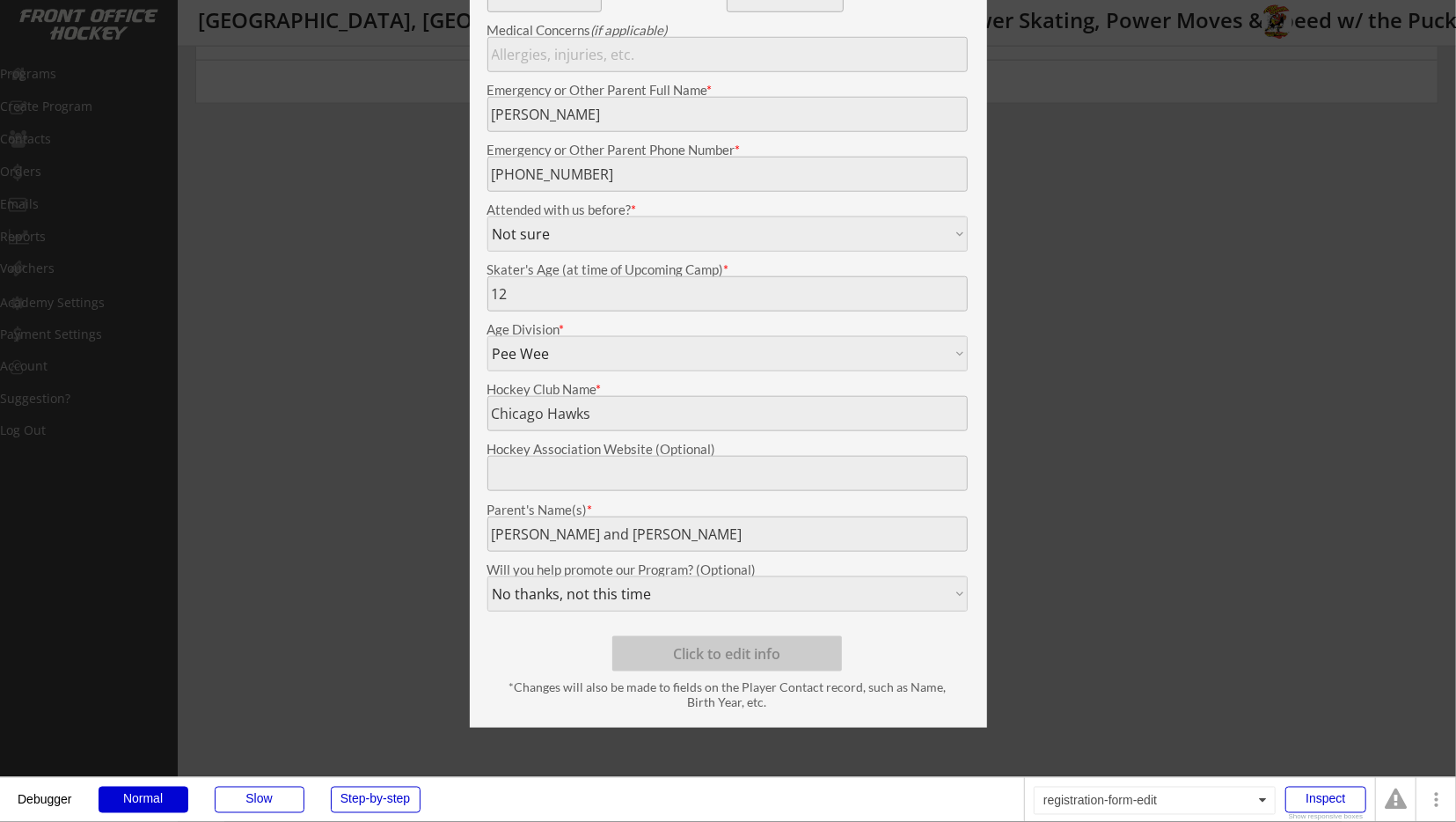 click at bounding box center (728, 411) 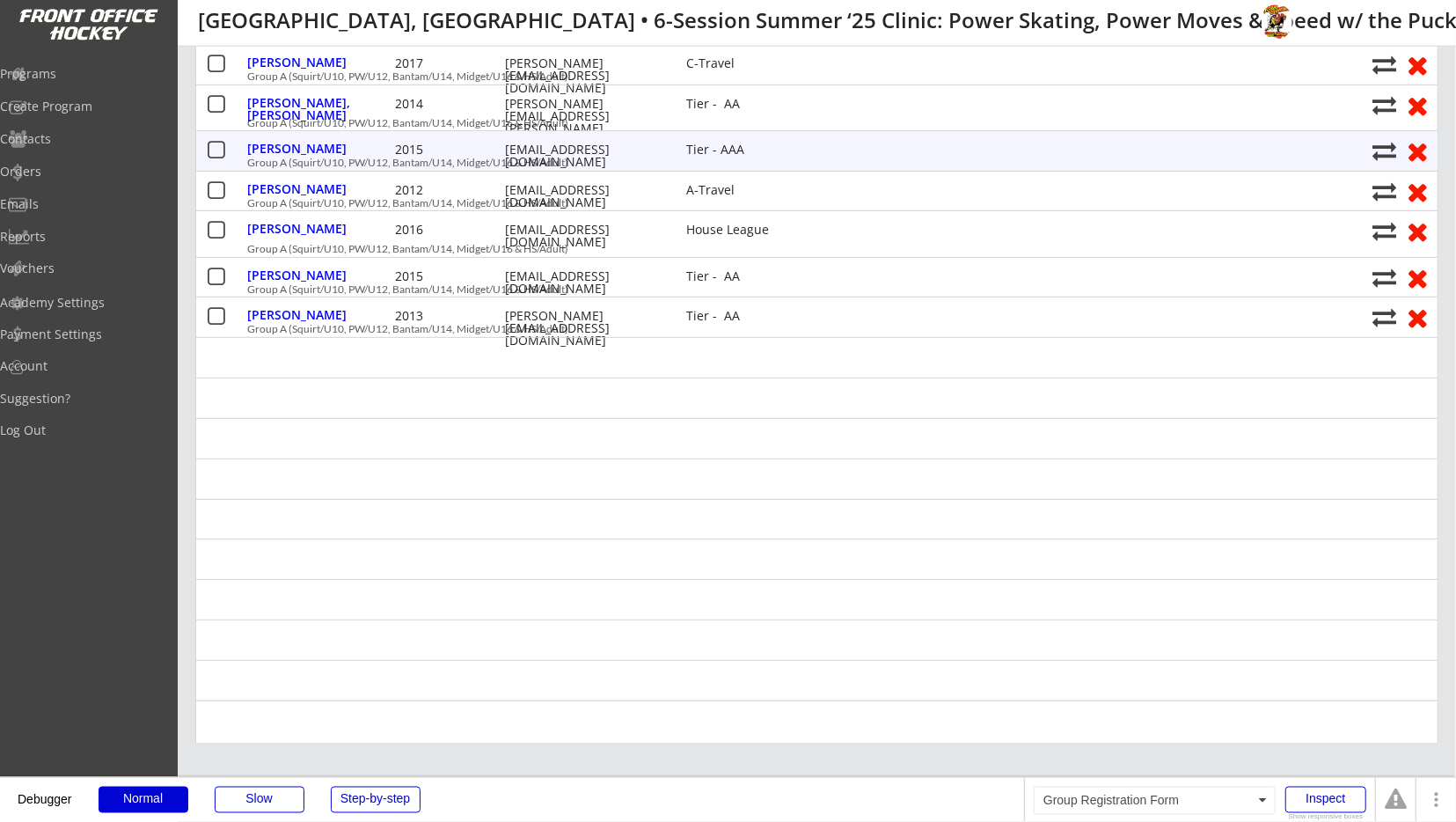 scroll, scrollTop: 0, scrollLeft: 0, axis: both 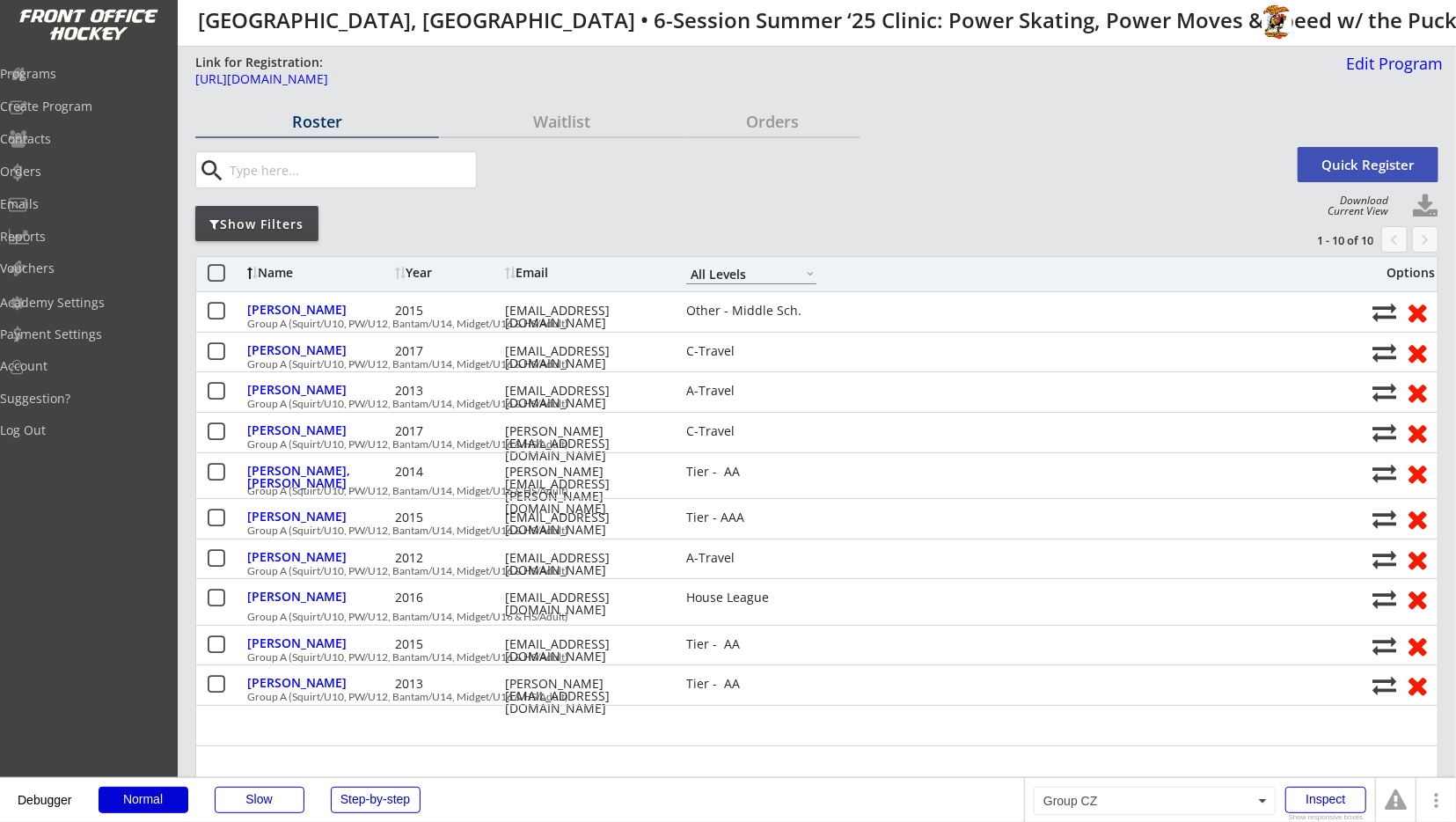 click on "search" at bounding box center [743, 170] 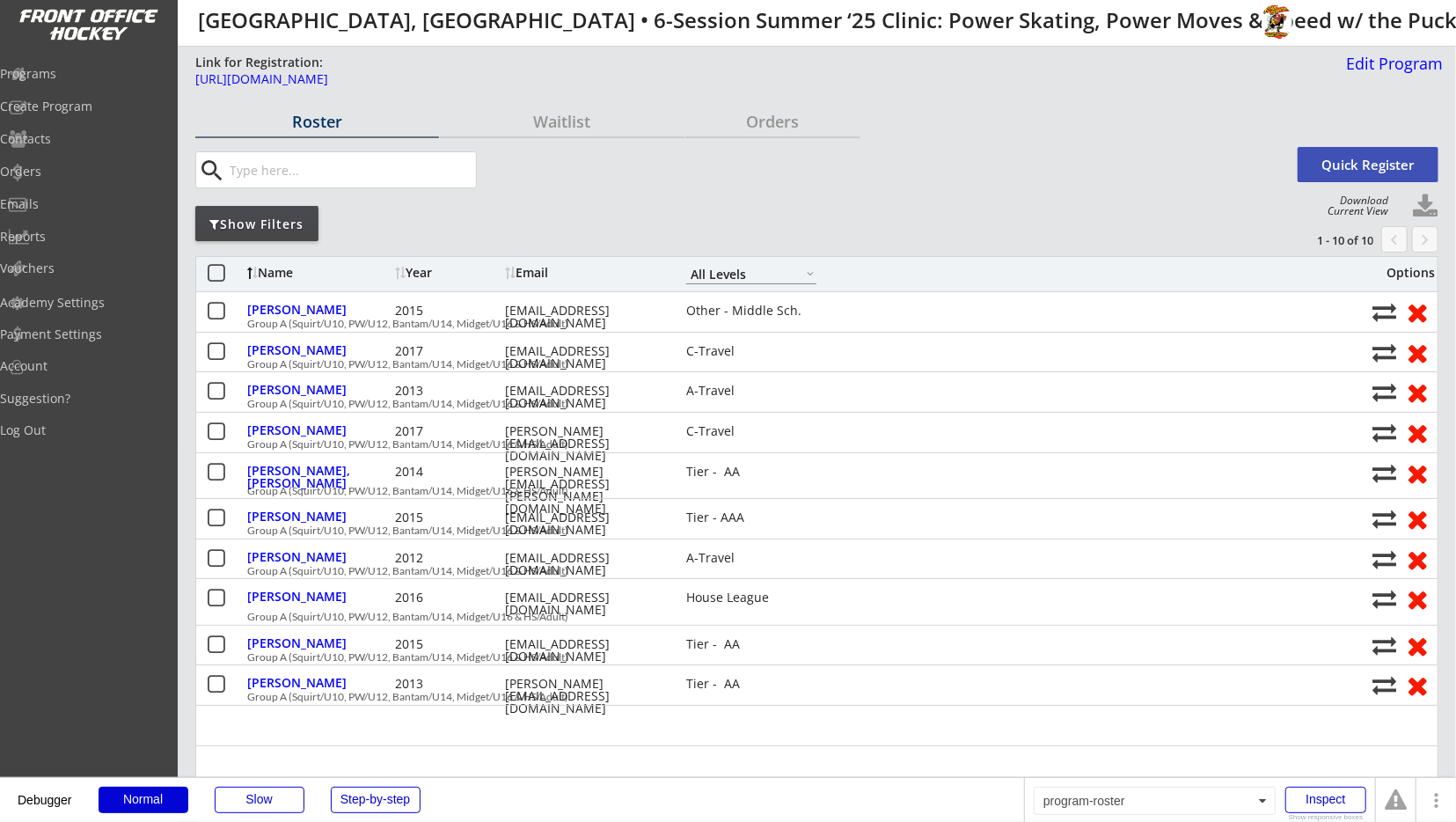 click on "search" at bounding box center (743, 170) 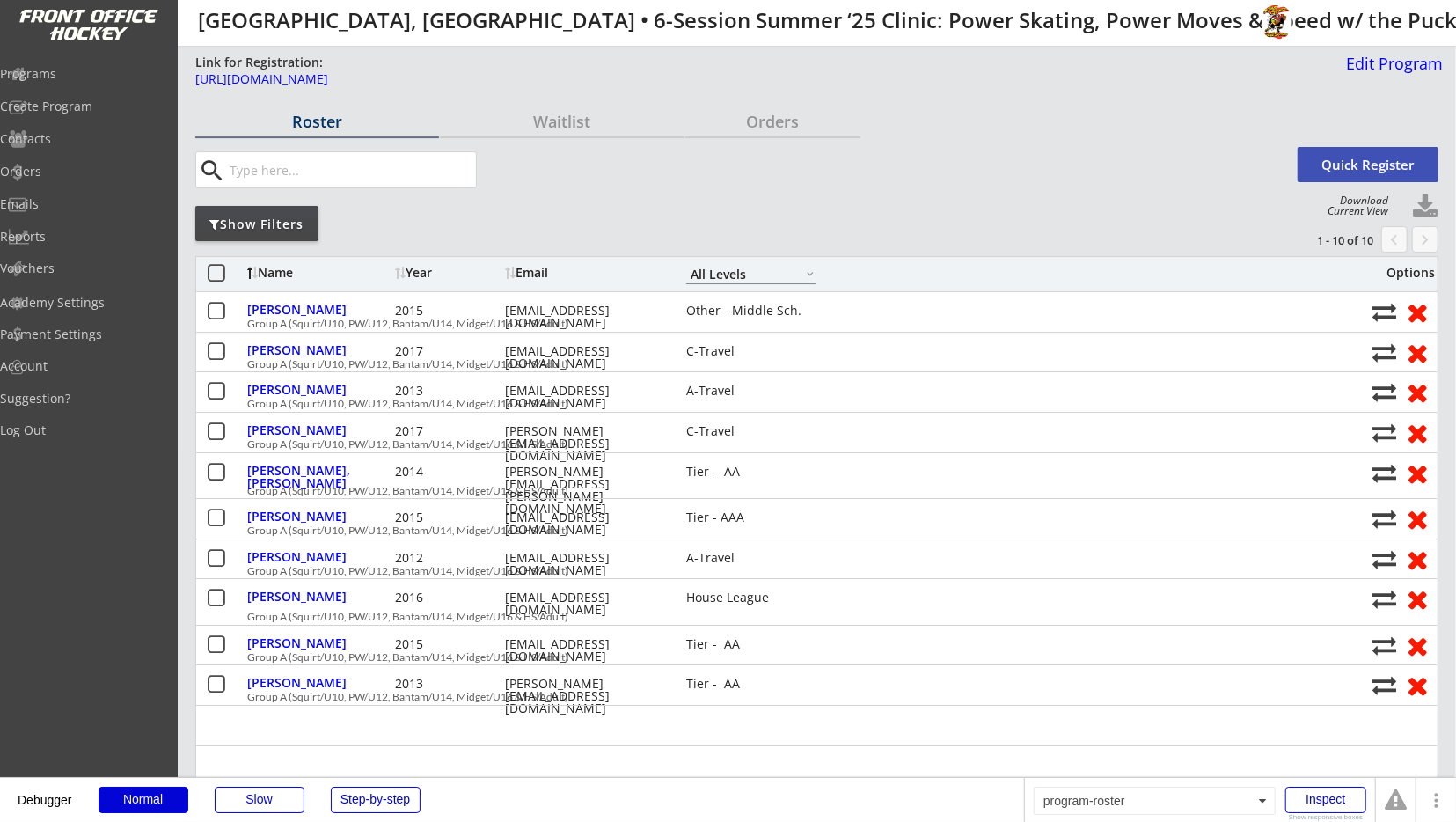 scroll, scrollTop: 0, scrollLeft: 0, axis: both 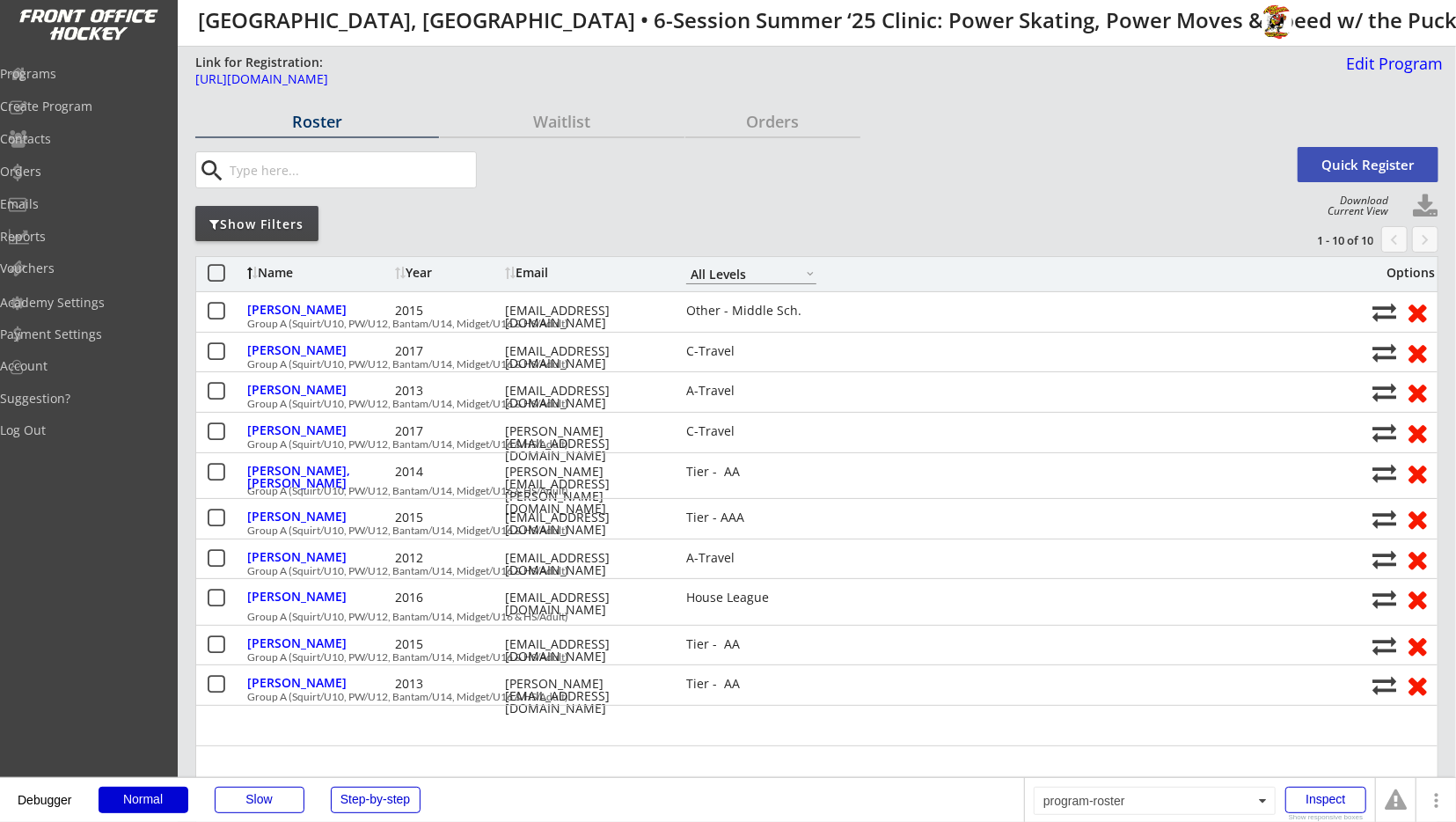 click on "Roster Waitlist Orders search Quick Register   Show Filters 1 - 10 of 10 chevron_left keyboard_arrow_right  Name  Year  Email A-Travel B-Travel C-Travel Tier -  AA Tier - AAA House League Girls - Travel Girls - House High Sch. JV High Sch. Varsity Adult Novice Adult Intermediate Adult Advanced Other - House Other - Travel Other - Middle Sch. All Levels Options     Biederman, Henry 2015 jkane2287@yahoo.com Other - Middle Sch. Group A (Squirt/U10, PW/U12, Bantam/U14, Midget/U16 & HS/Adult)  Coulas, Teddy 2017 kusa@cpd.lc C-Travel Group A (Squirt/U10, PW/U12, Bantam/U14, Midget/U16 & HS/Adult)  Gallagher, Samuel 2013 dustin8195@gmail.com A-Travel Group A (Squirt/U10, PW/U12, Bantam/U14, Midget/U16 & HS/Adult)  Giglio, Ronin 2017 j.giglio@windycityhd.com C-Travel Group A (Squirt/U10, PW/U12, Bantam/U14, Midget/U16 & HS/Adult)  Marcos, Chase 2014 ron.marcos@ronmarcos.com Tier -  AA Group A (Squirt/U10, PW/U12, Bantam/U14, Midget/U16 & HS/Adult)  Osbrink, Ian 2015 antlyrz11@gmail.com Tier - AAA 2012 A-Travel" at bounding box center [816, 3650] 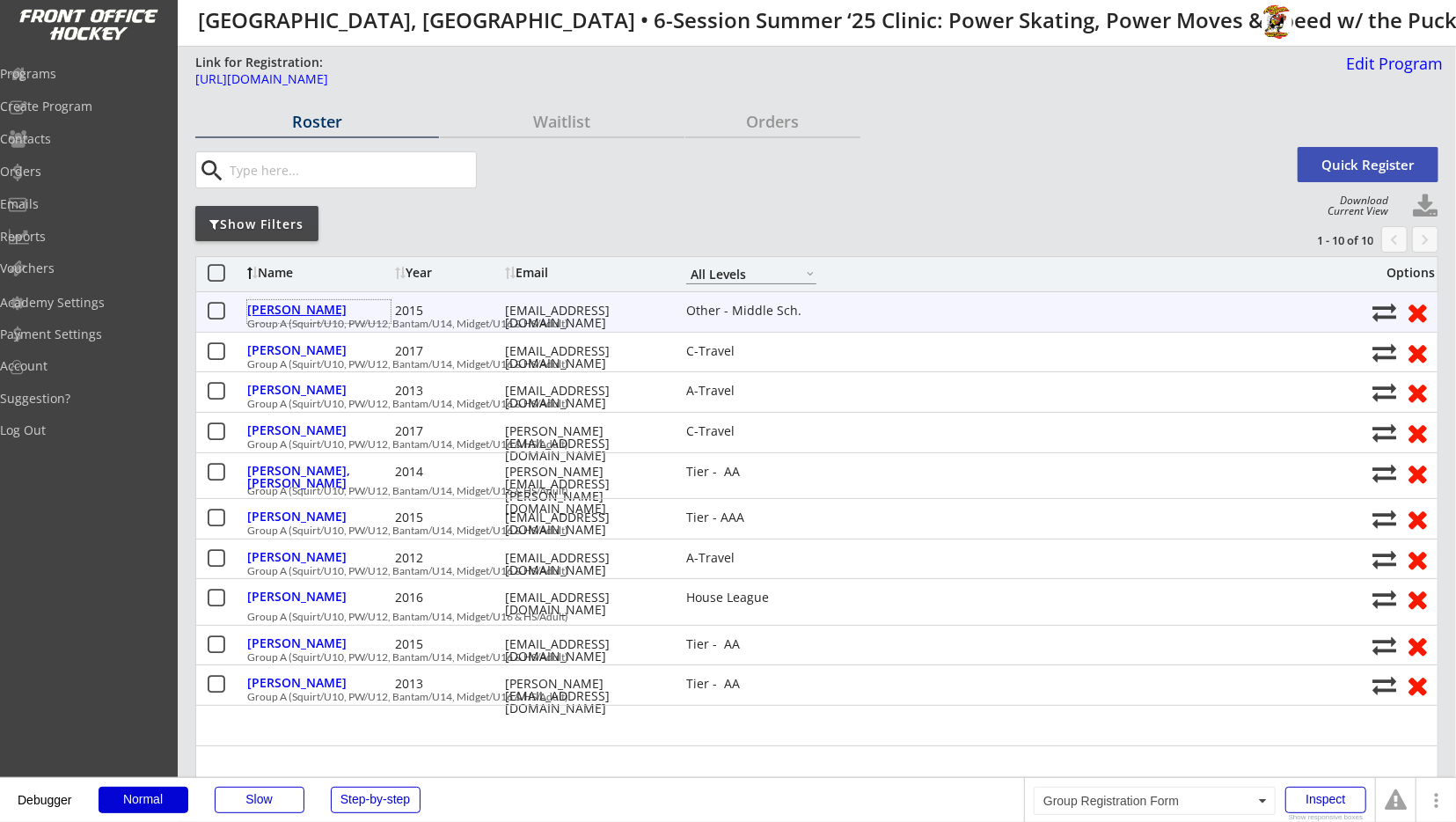 click on "[PERSON_NAME]" at bounding box center (318, 310) 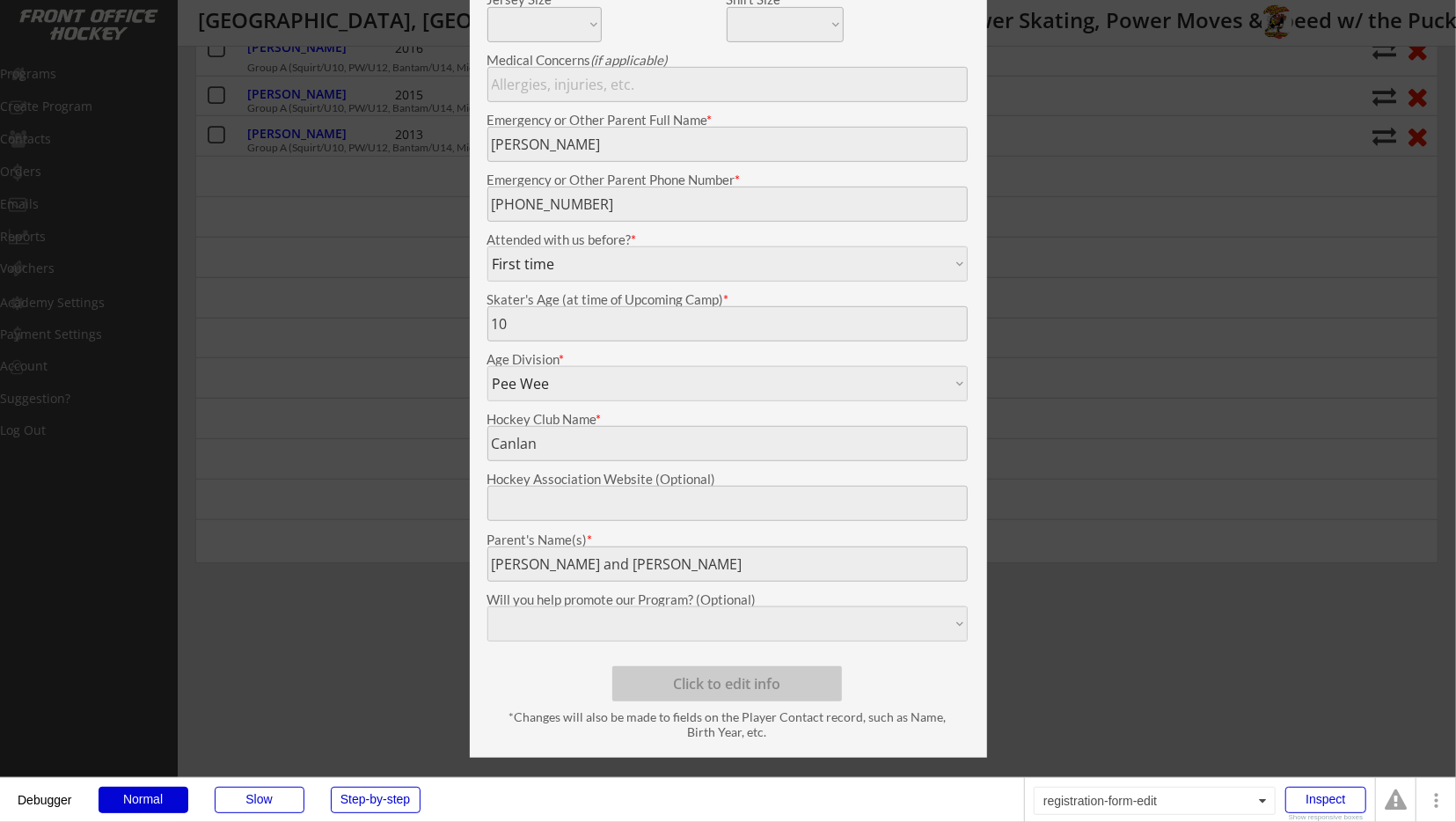 scroll, scrollTop: 0, scrollLeft: 0, axis: both 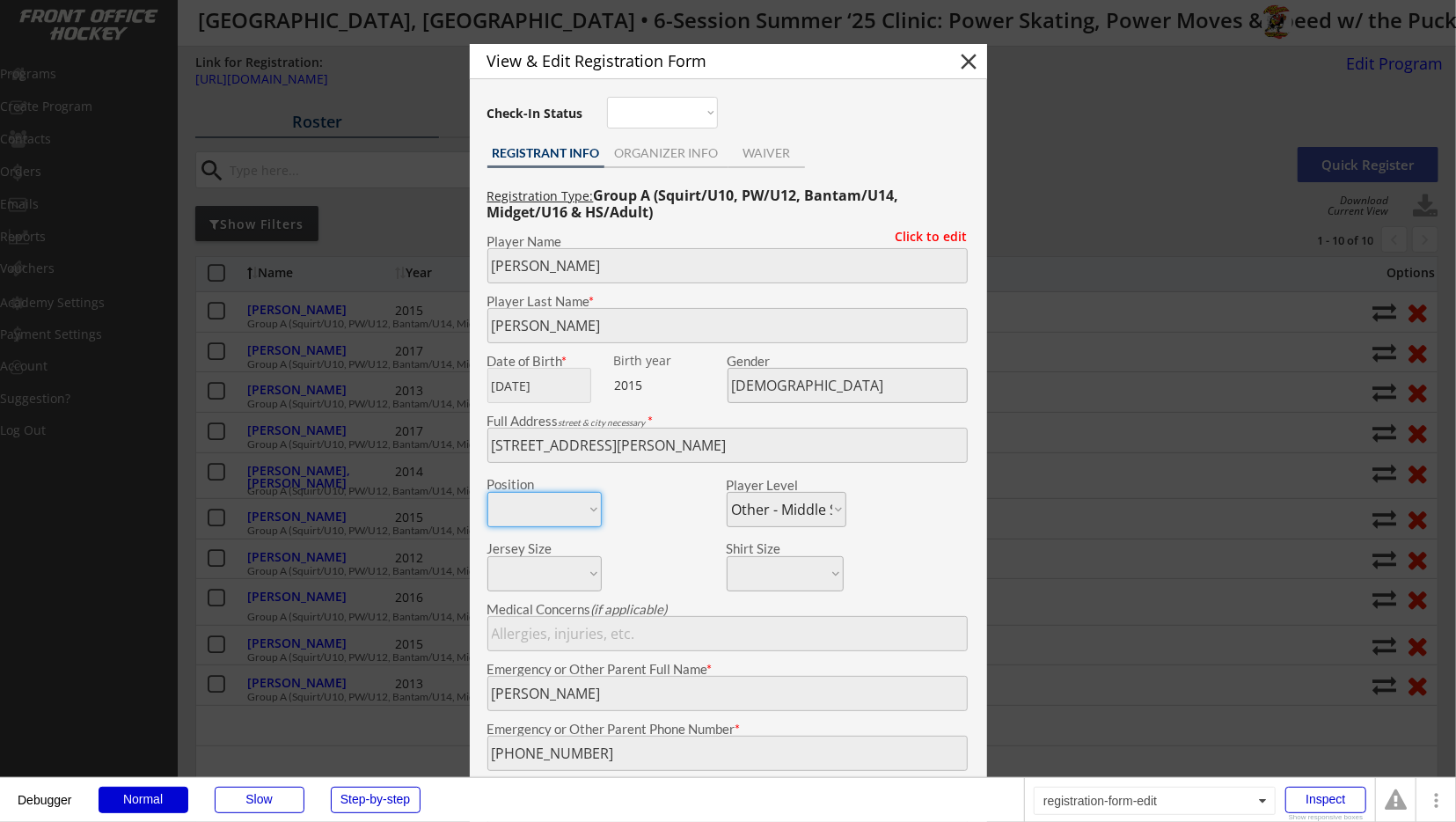 click at bounding box center (728, 411) 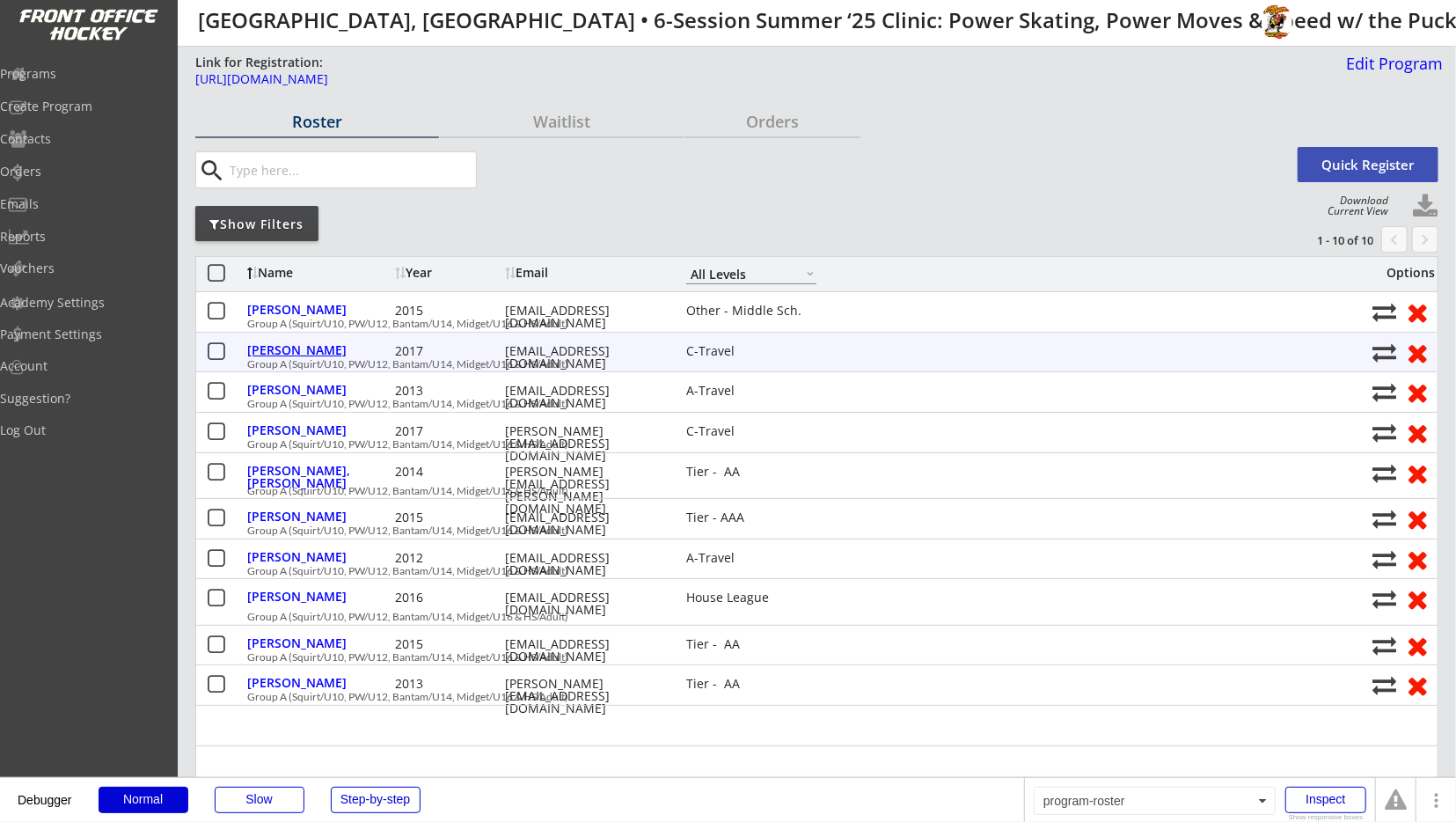 click on "[PERSON_NAME]" at bounding box center (318, 350) 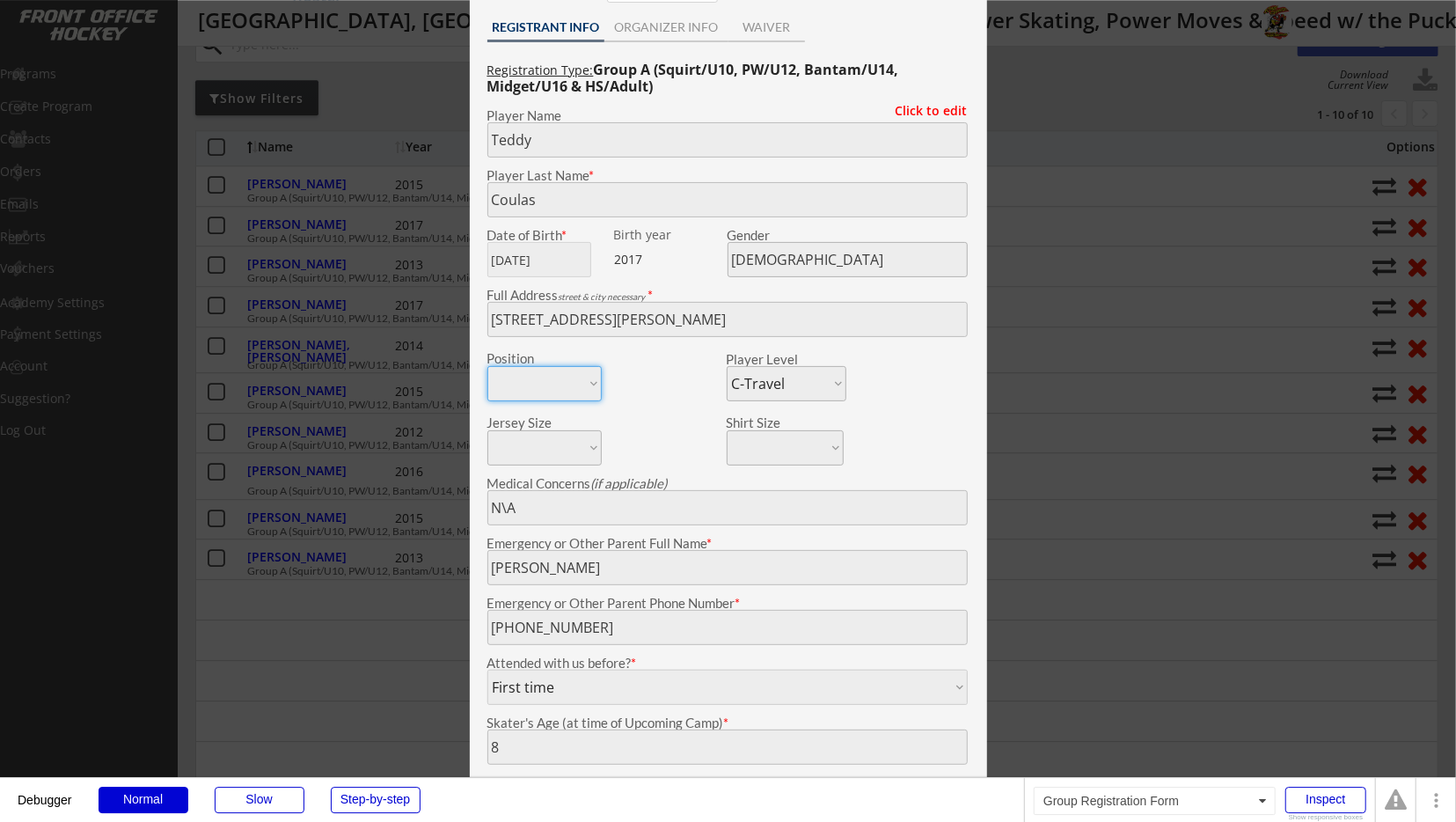scroll, scrollTop: 92, scrollLeft: 0, axis: vertical 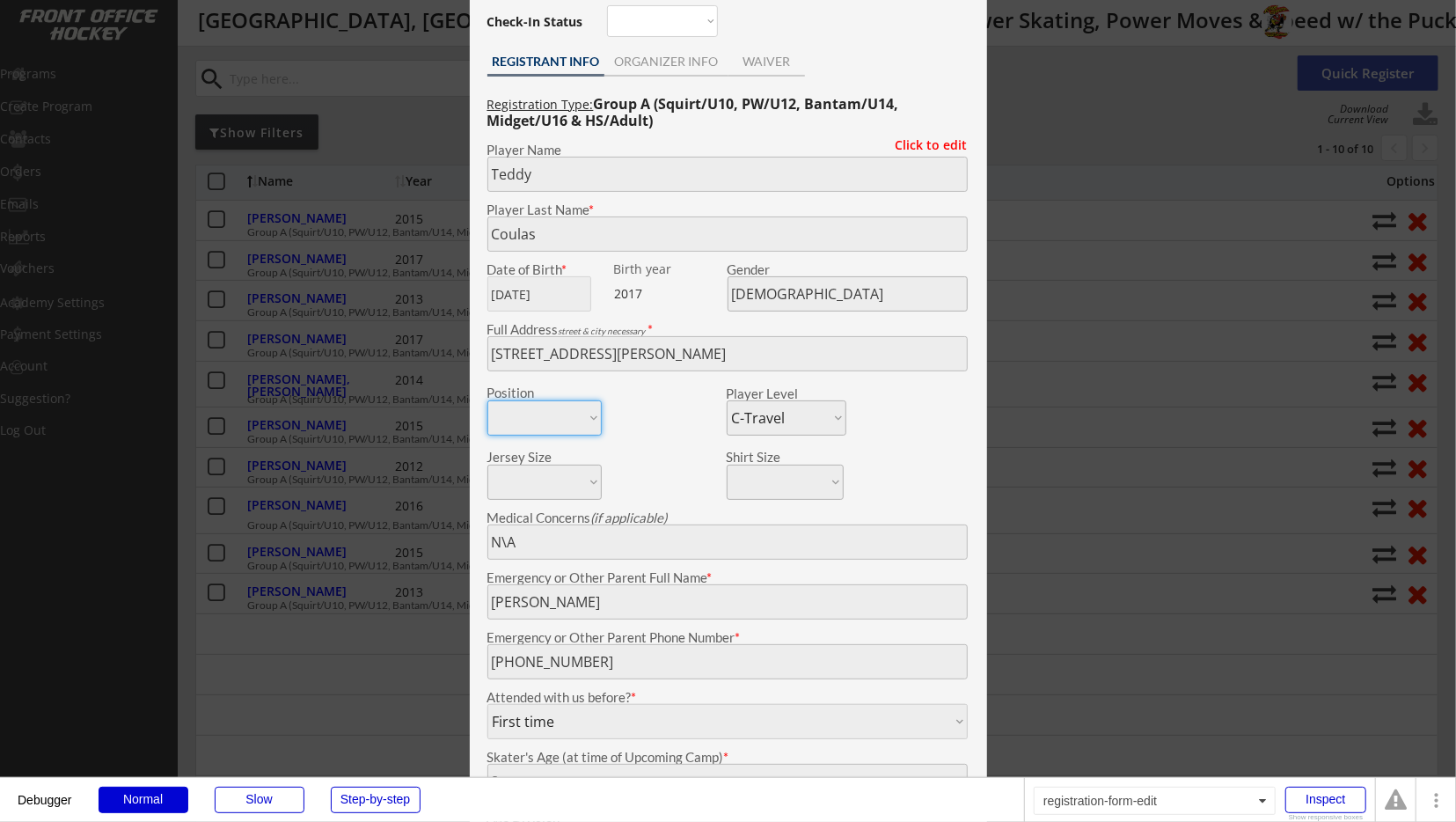 click at bounding box center (728, 411) 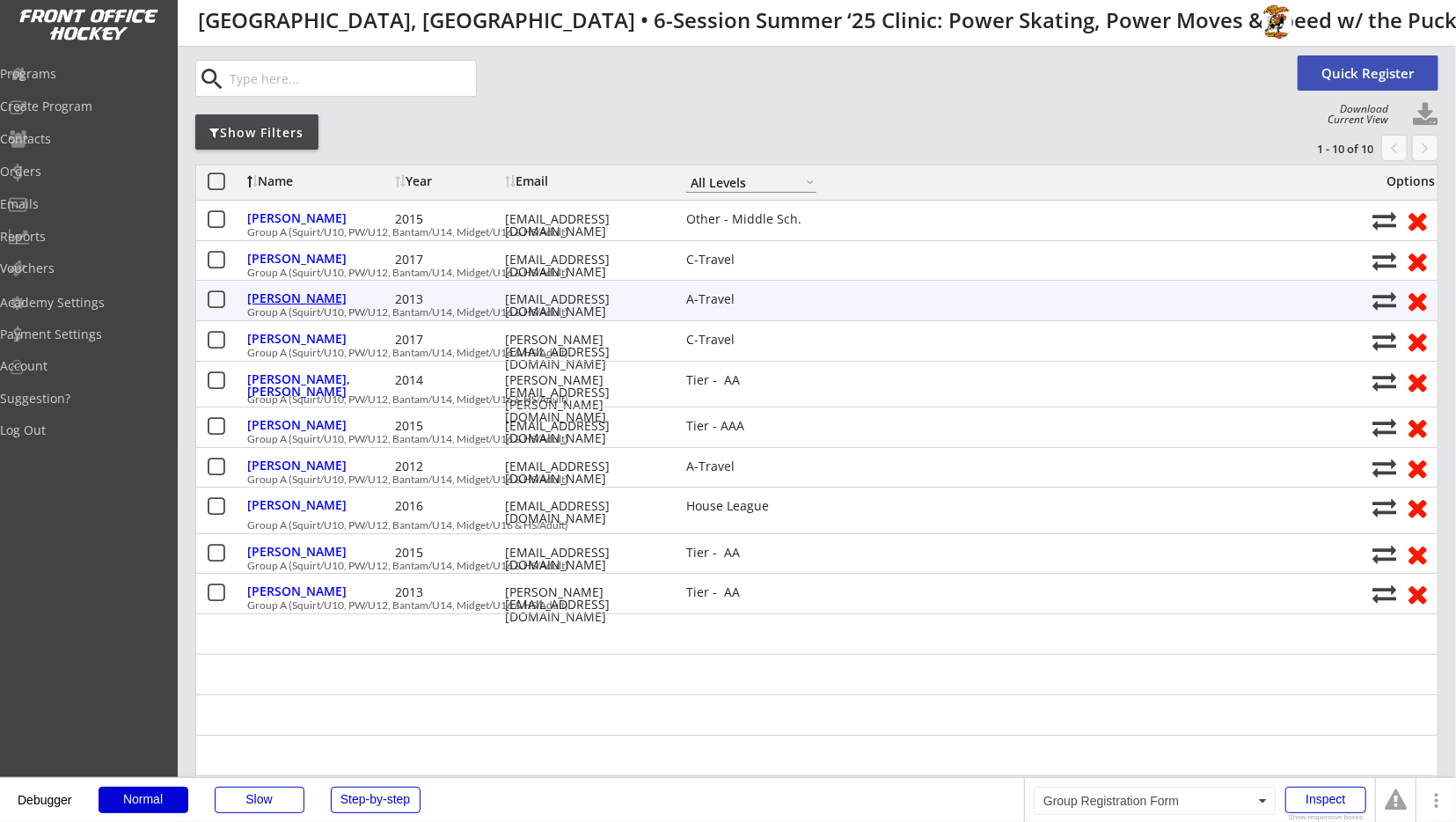 click on "[PERSON_NAME]" at bounding box center (318, 298) 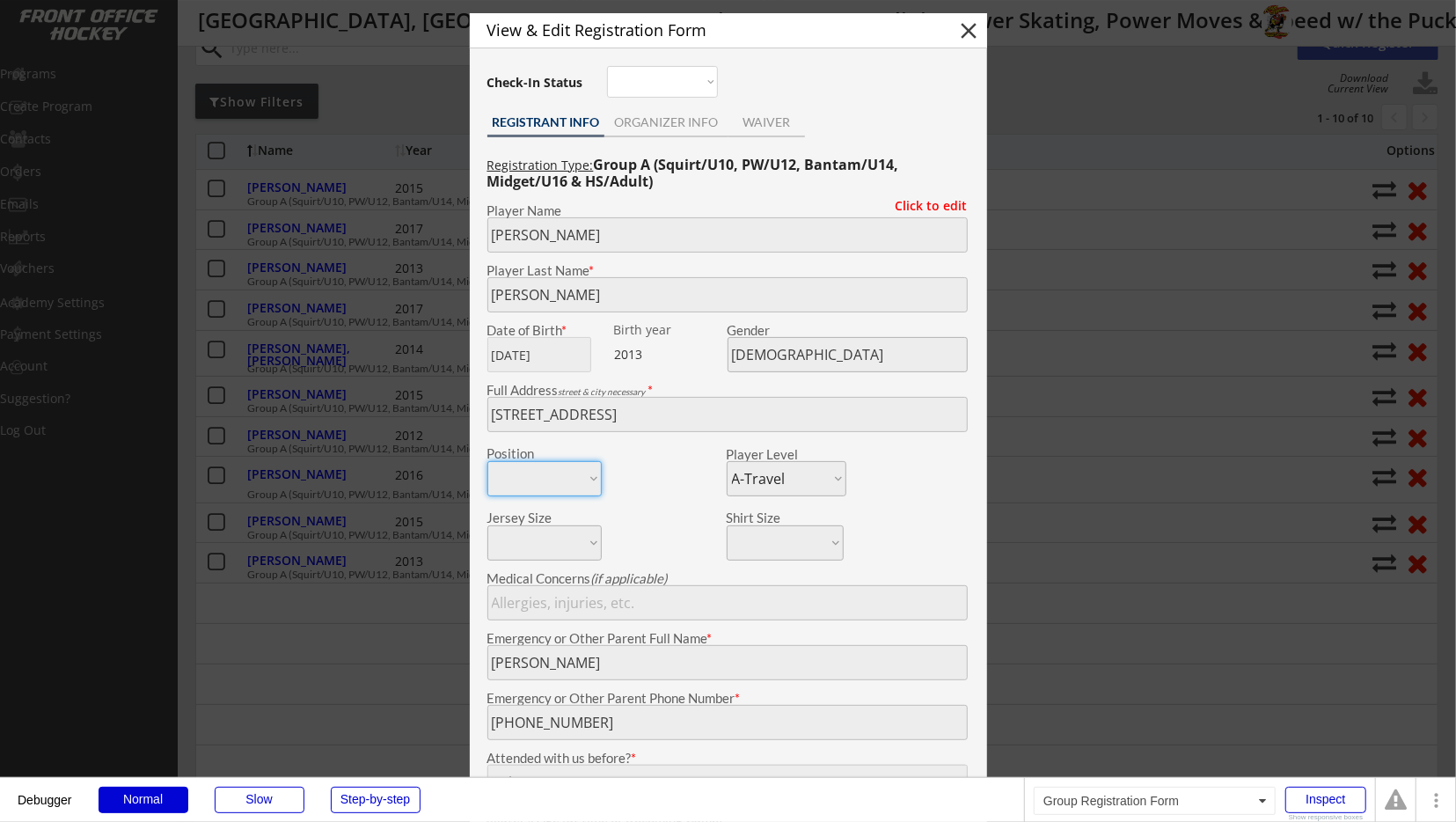 scroll, scrollTop: 549, scrollLeft: 0, axis: vertical 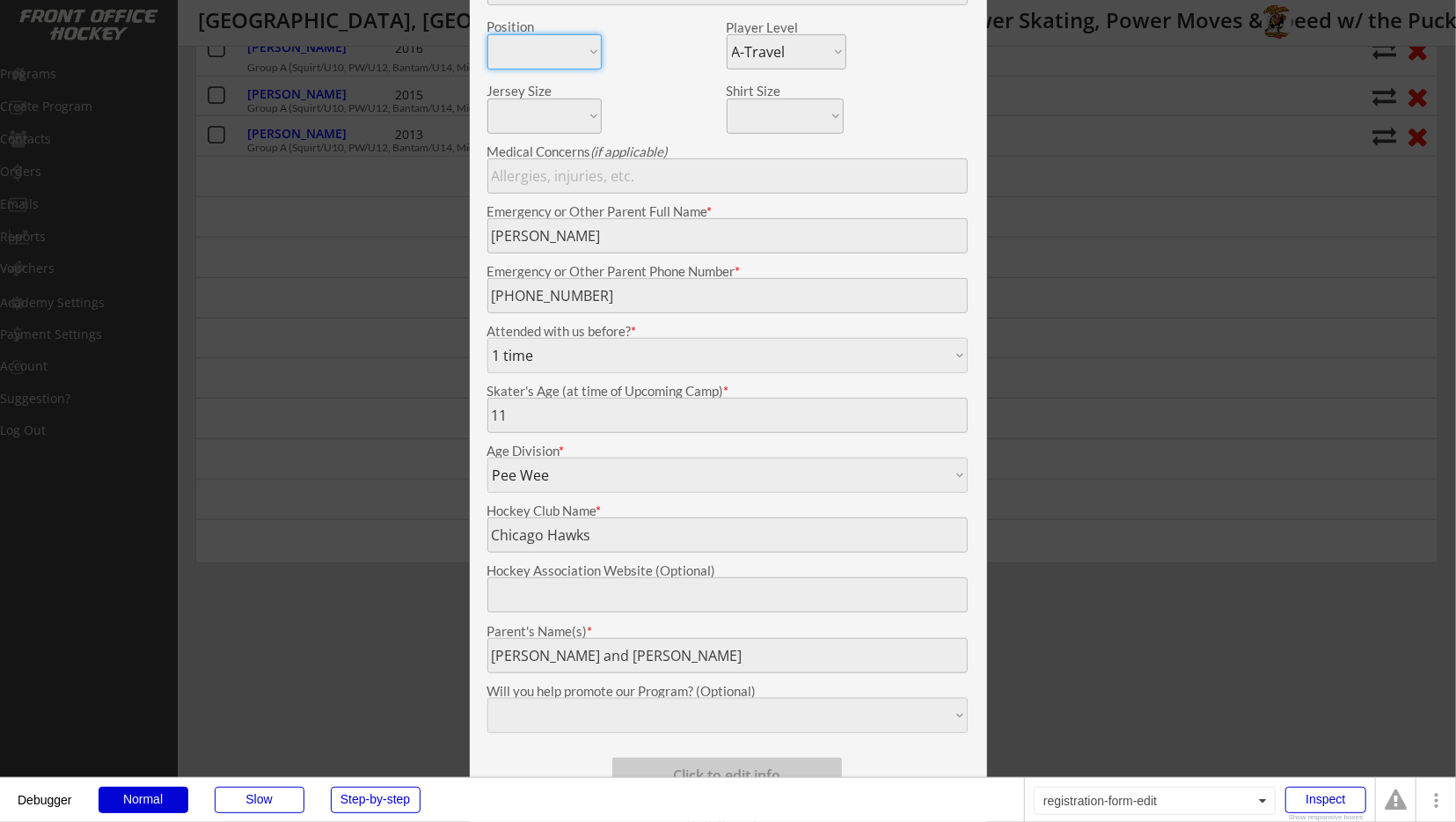 click at bounding box center (728, 411) 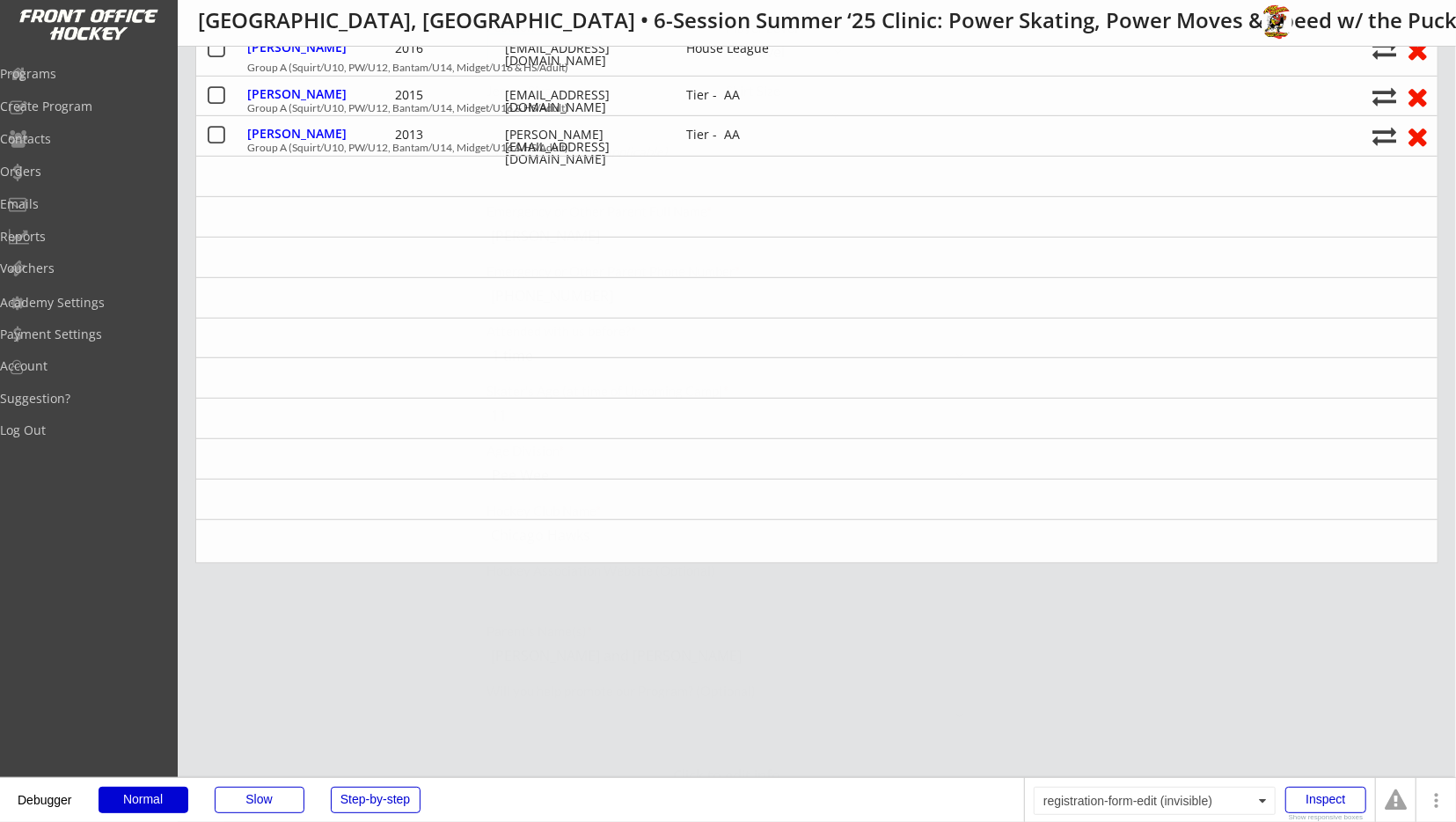 scroll, scrollTop: 0, scrollLeft: 0, axis: both 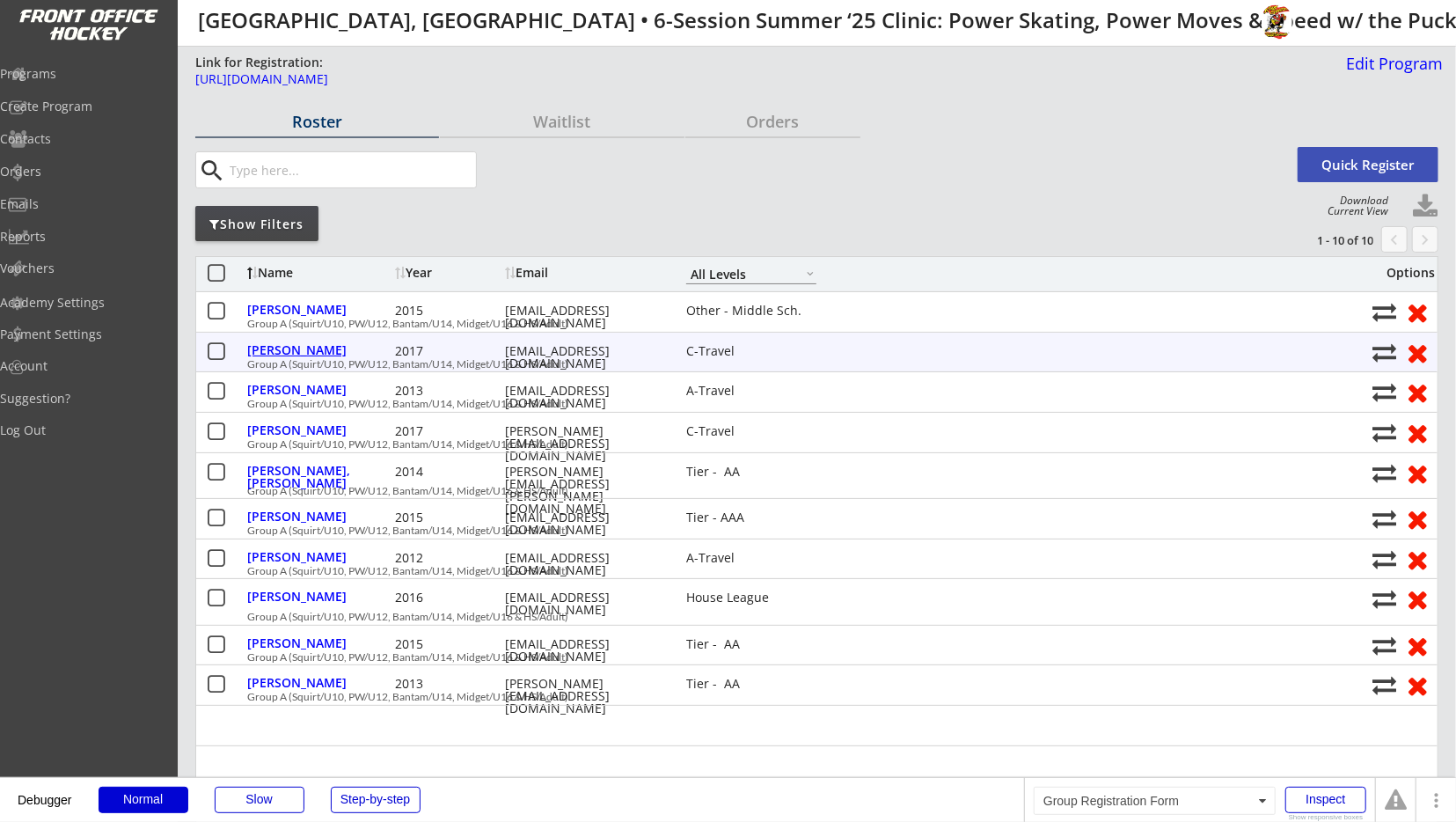 click on "[PERSON_NAME]" at bounding box center [318, 350] 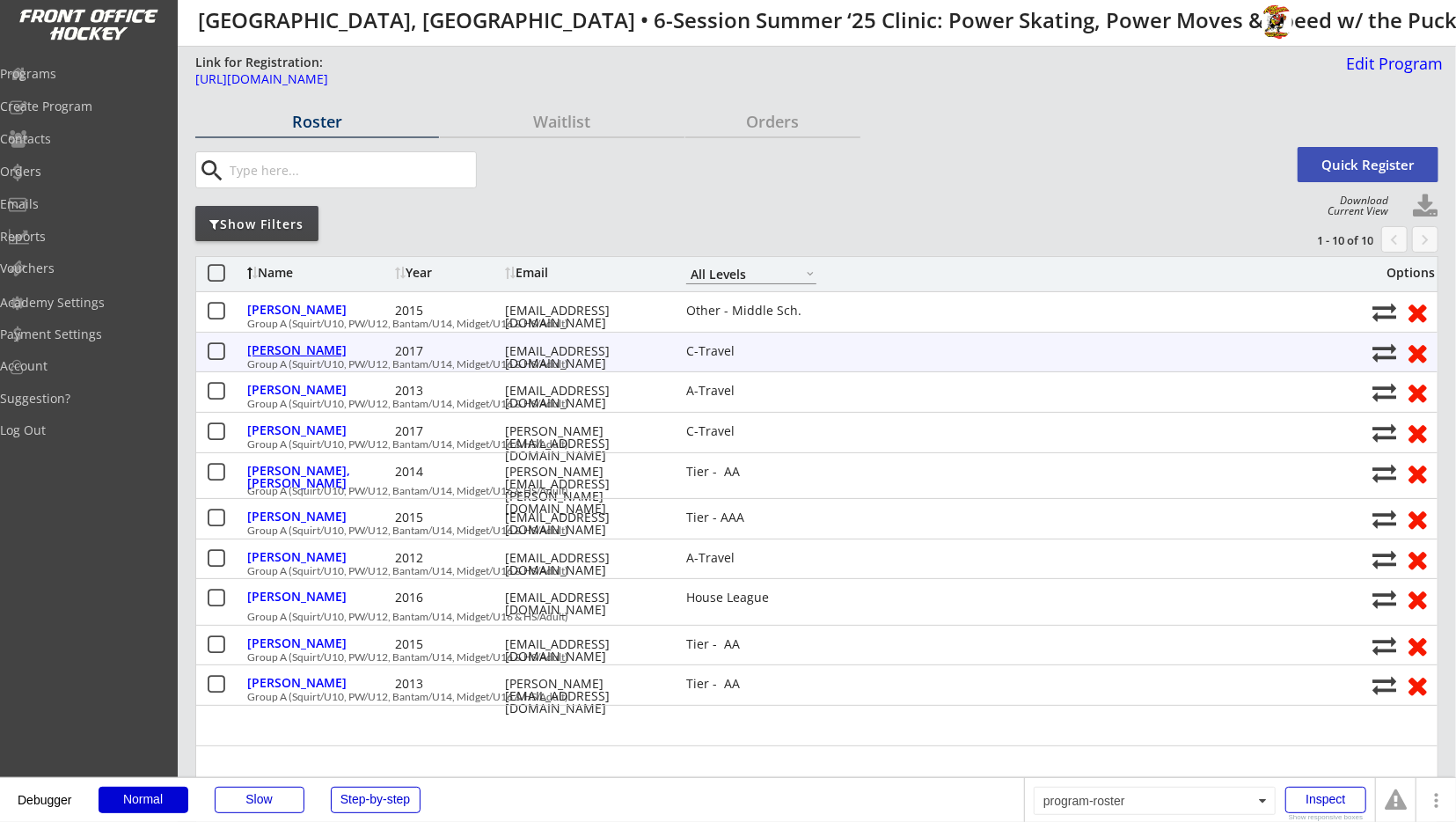 type on "Teddy" 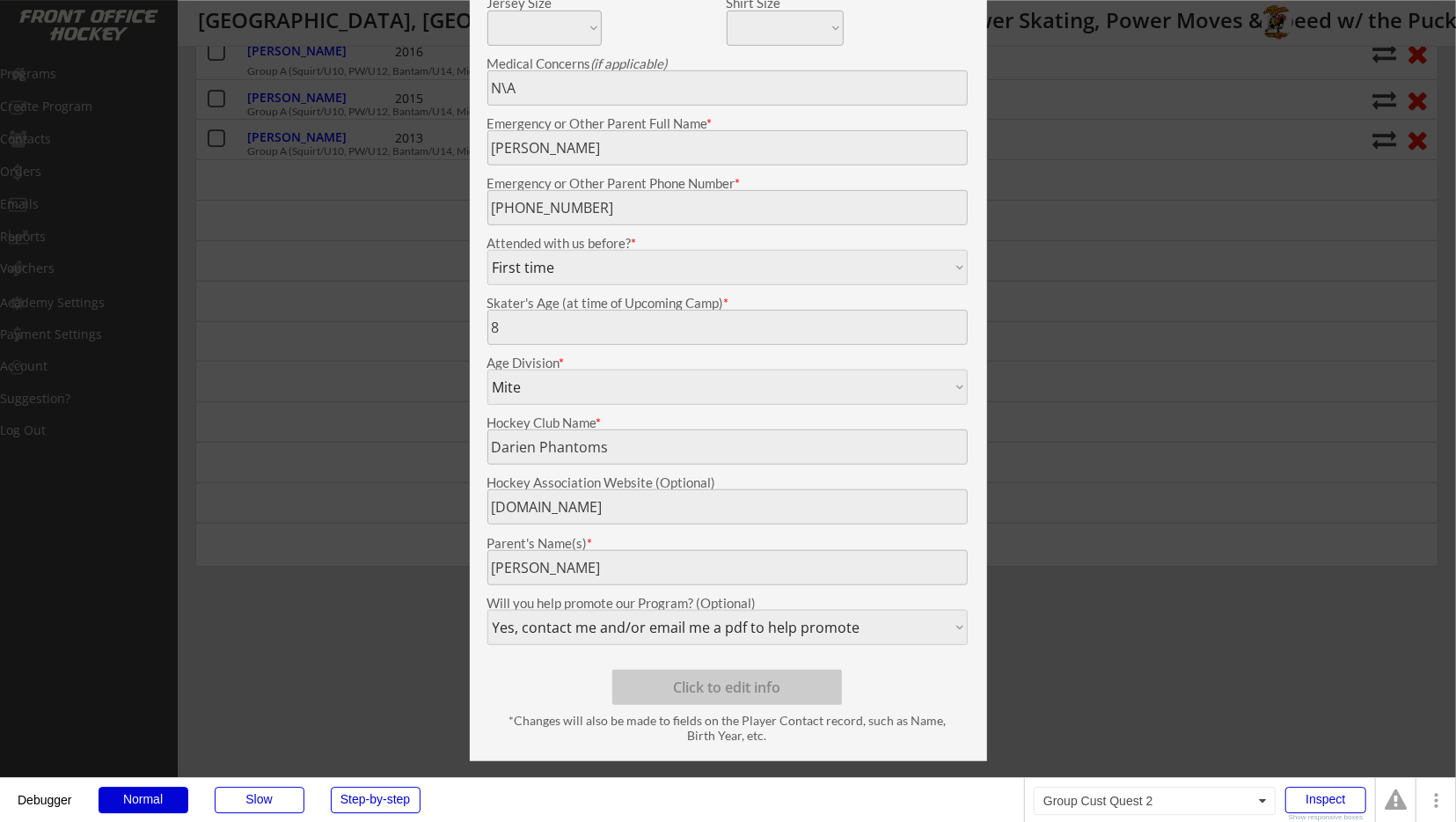 scroll, scrollTop: 458, scrollLeft: 0, axis: vertical 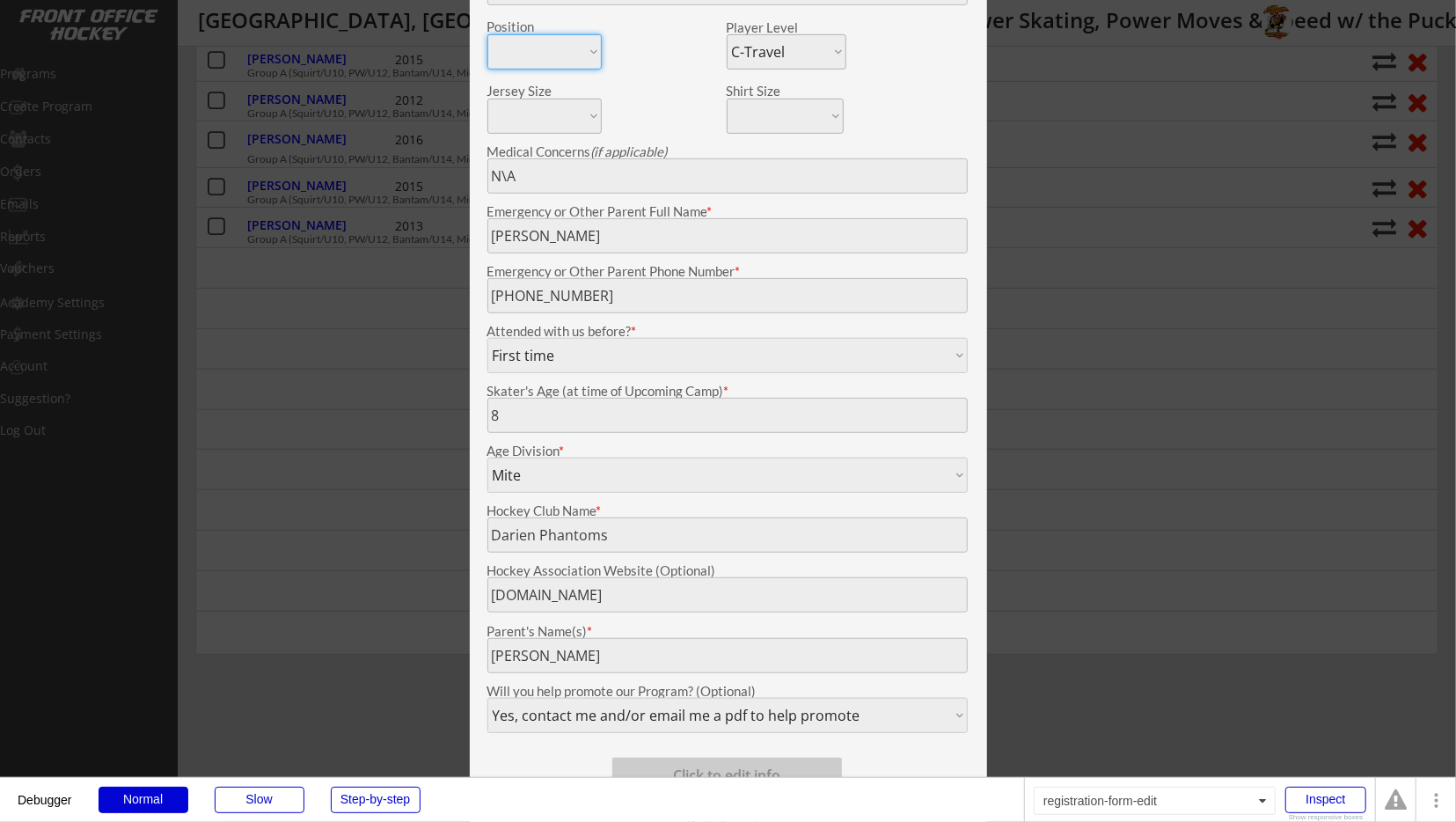click at bounding box center (728, 411) 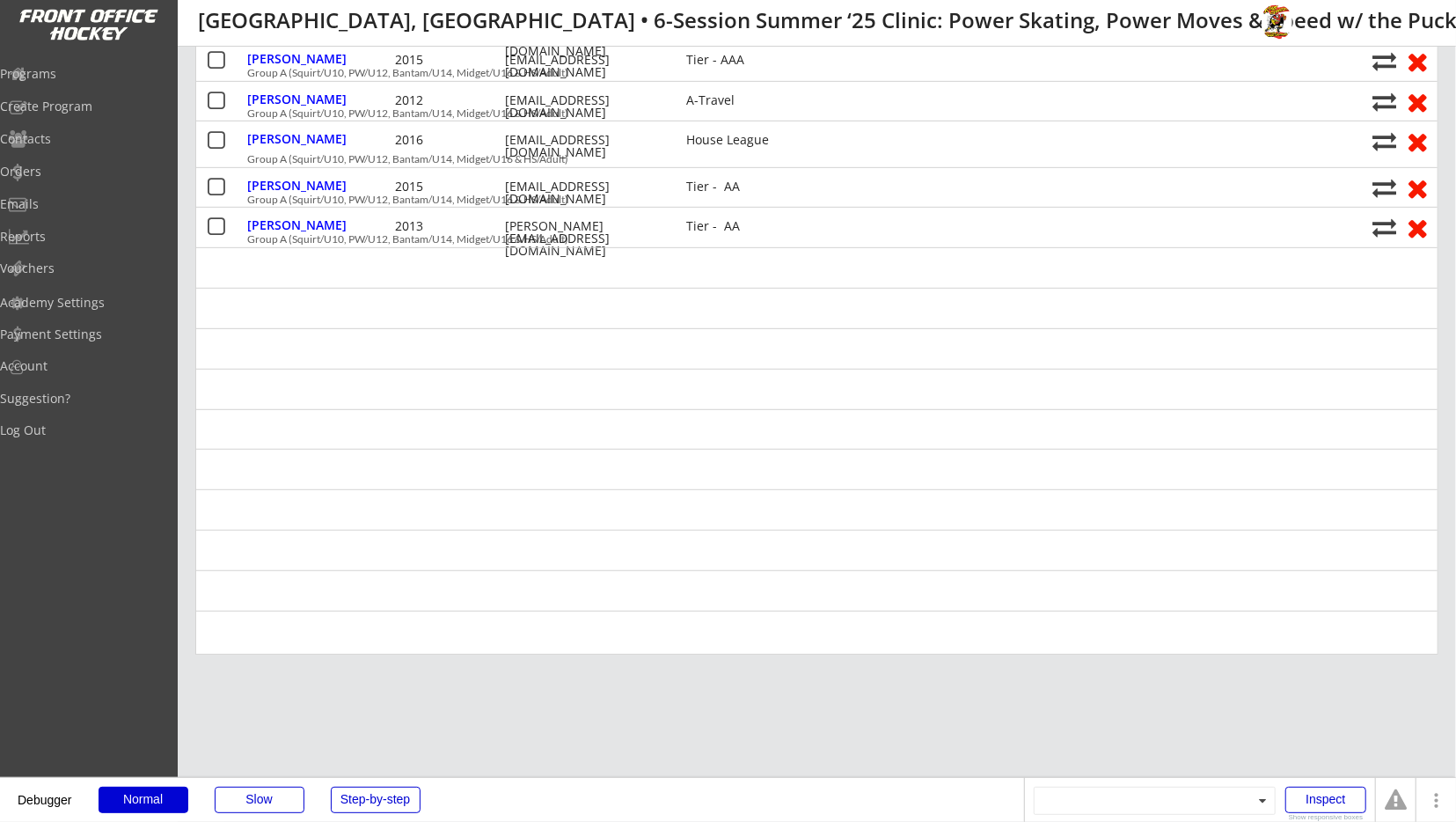 scroll, scrollTop: 0, scrollLeft: 0, axis: both 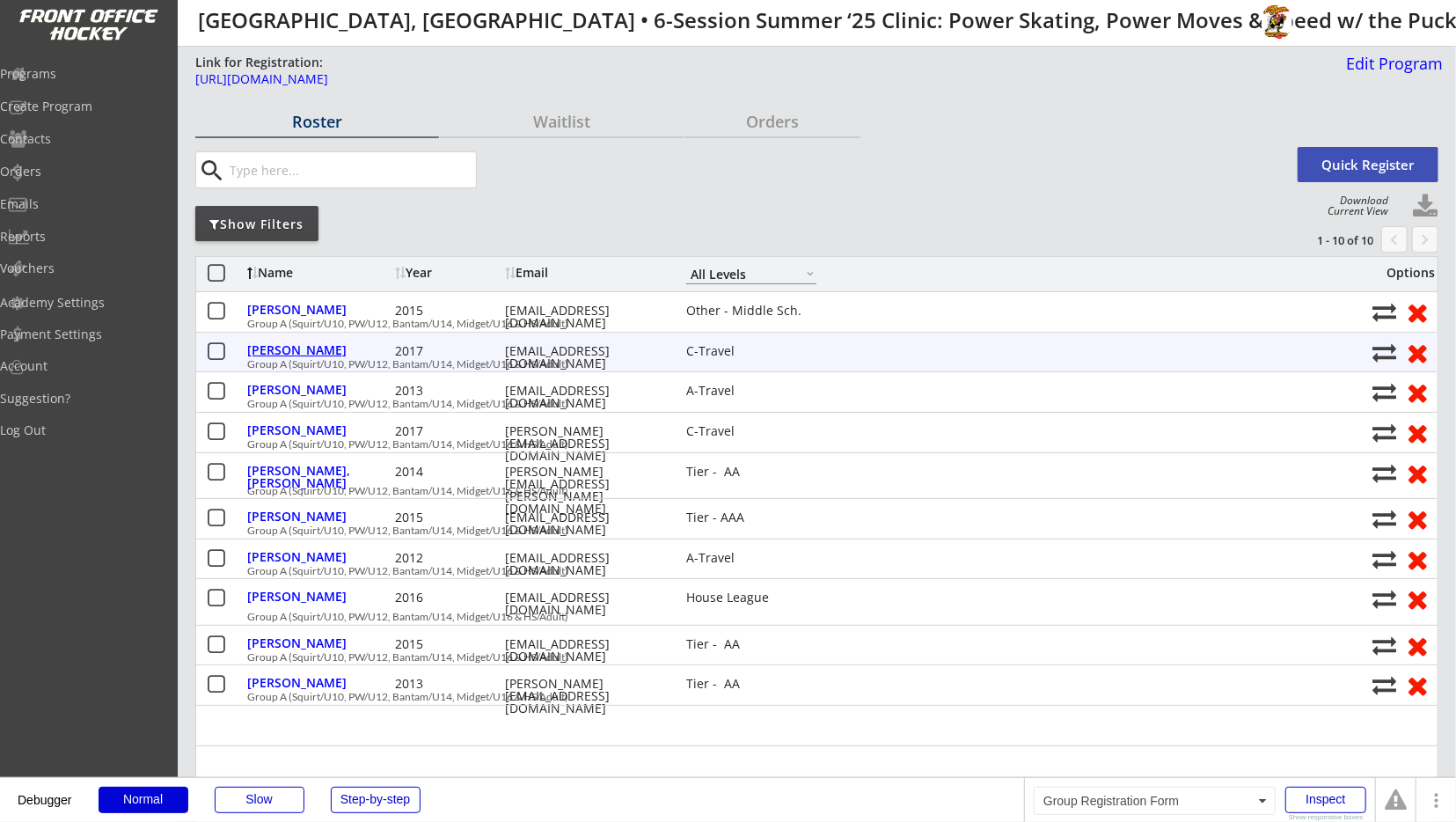 click on "[PERSON_NAME]" at bounding box center (318, 350) 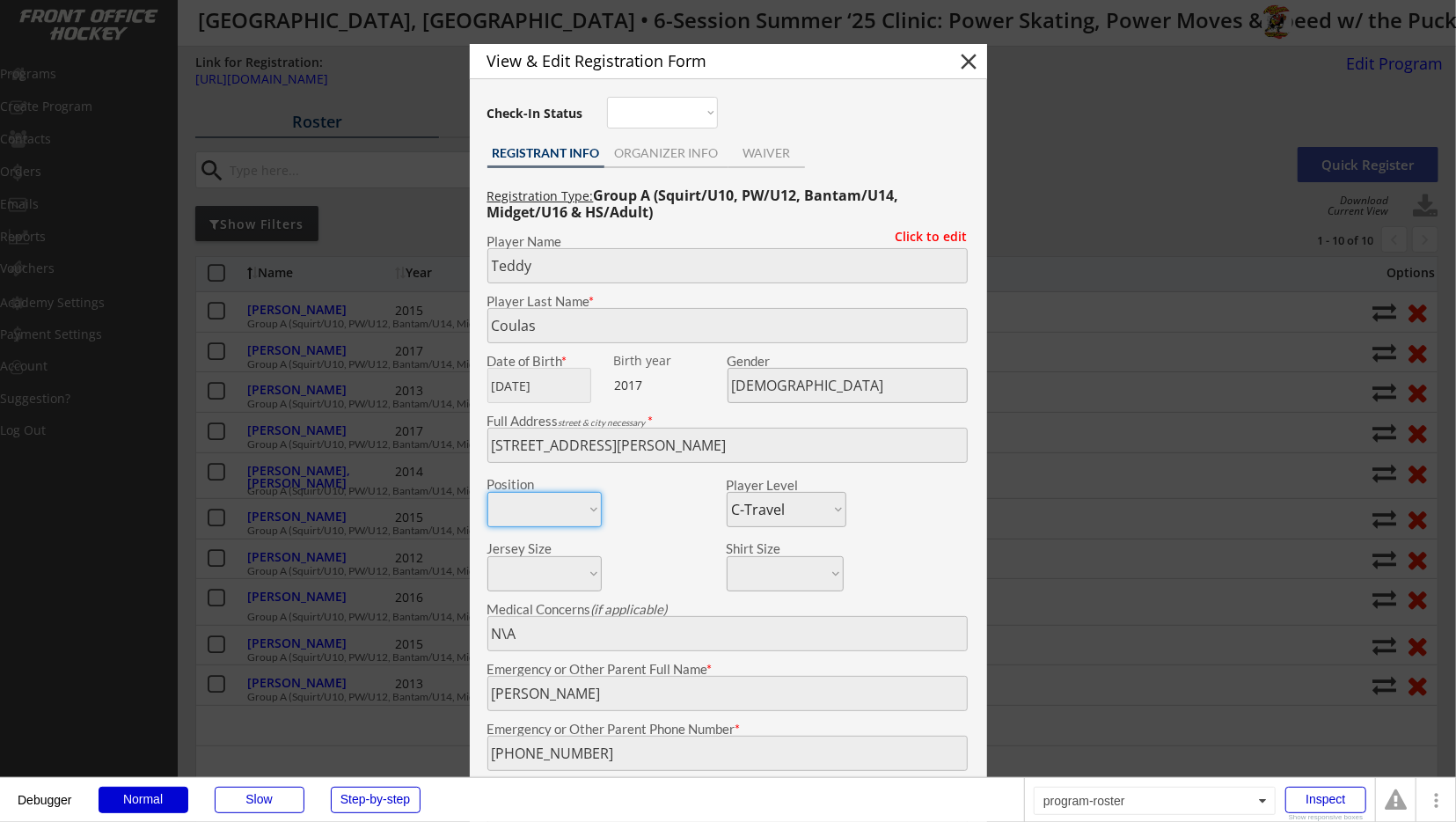 click at bounding box center [728, 411] 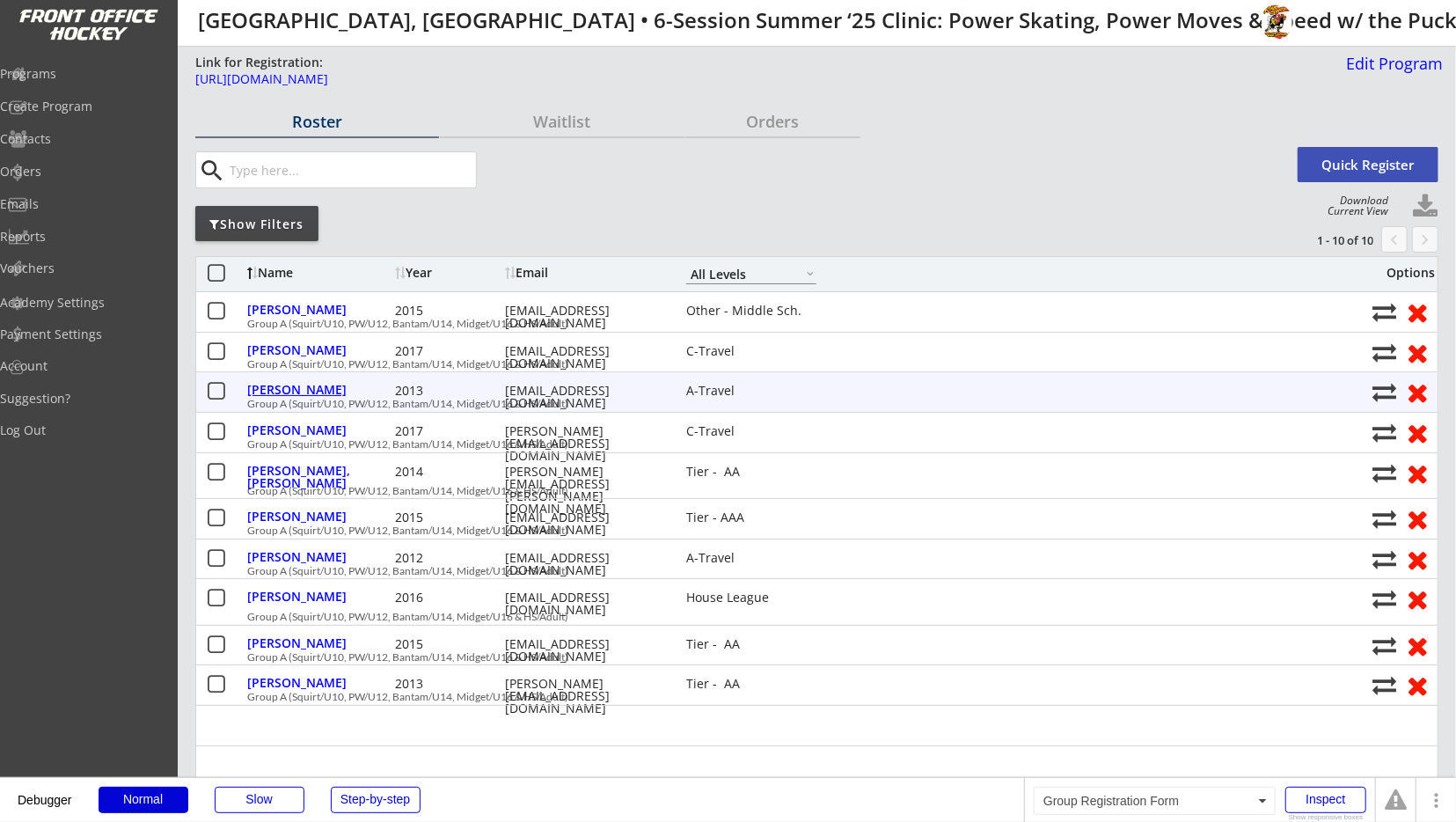click on "[PERSON_NAME]" at bounding box center (318, 390) 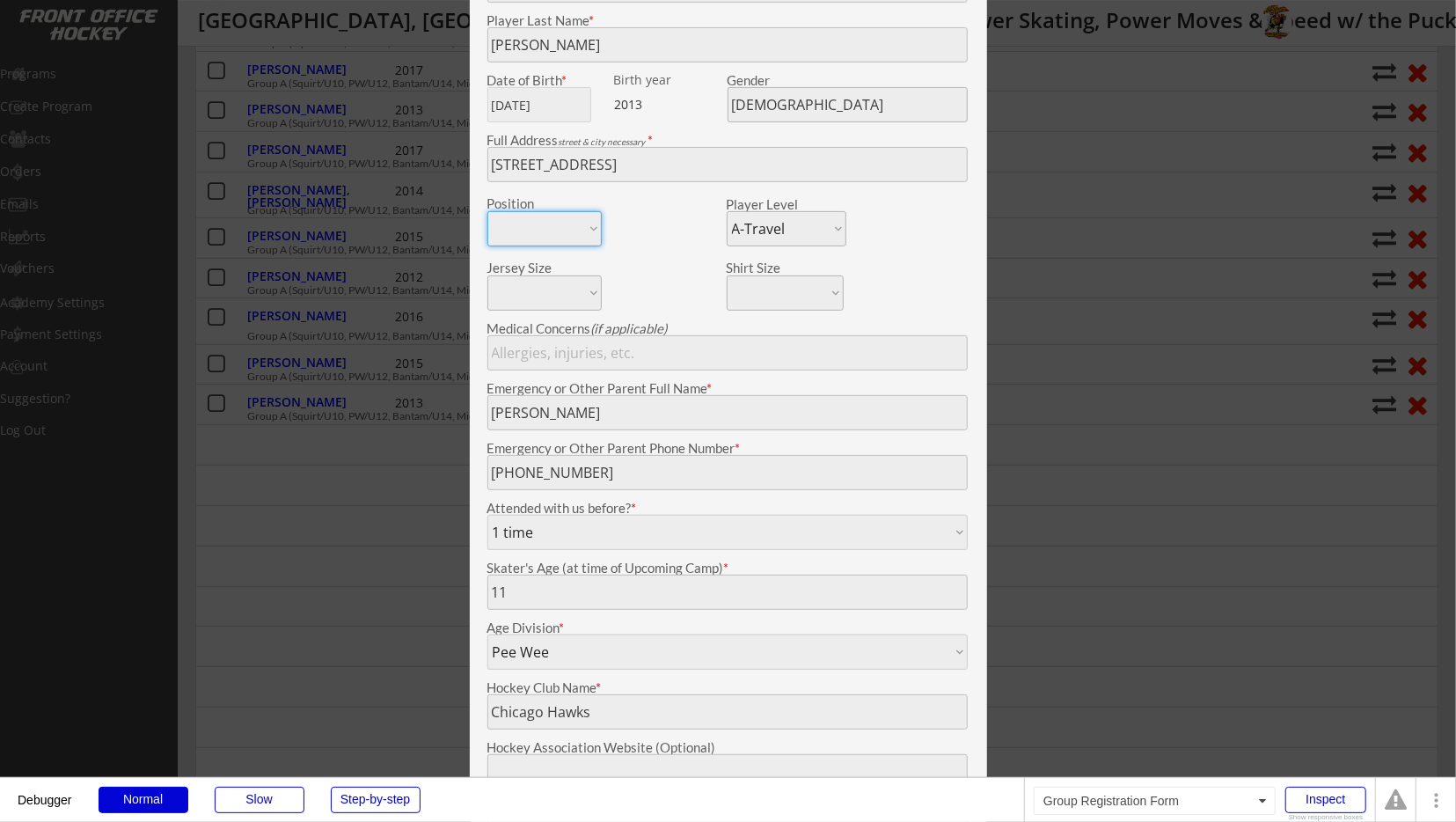 scroll, scrollTop: 458, scrollLeft: 0, axis: vertical 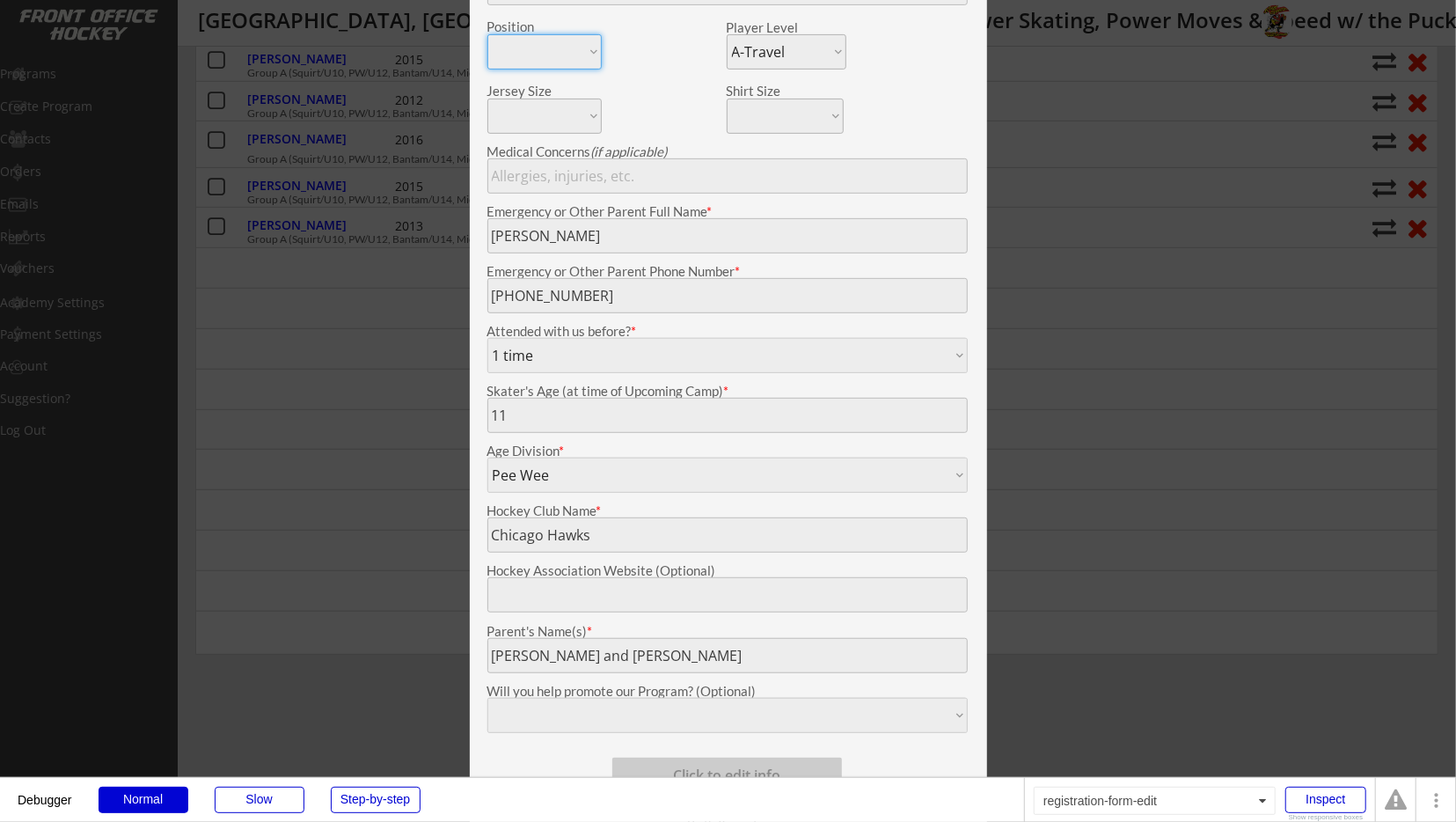 click at bounding box center [728, 411] 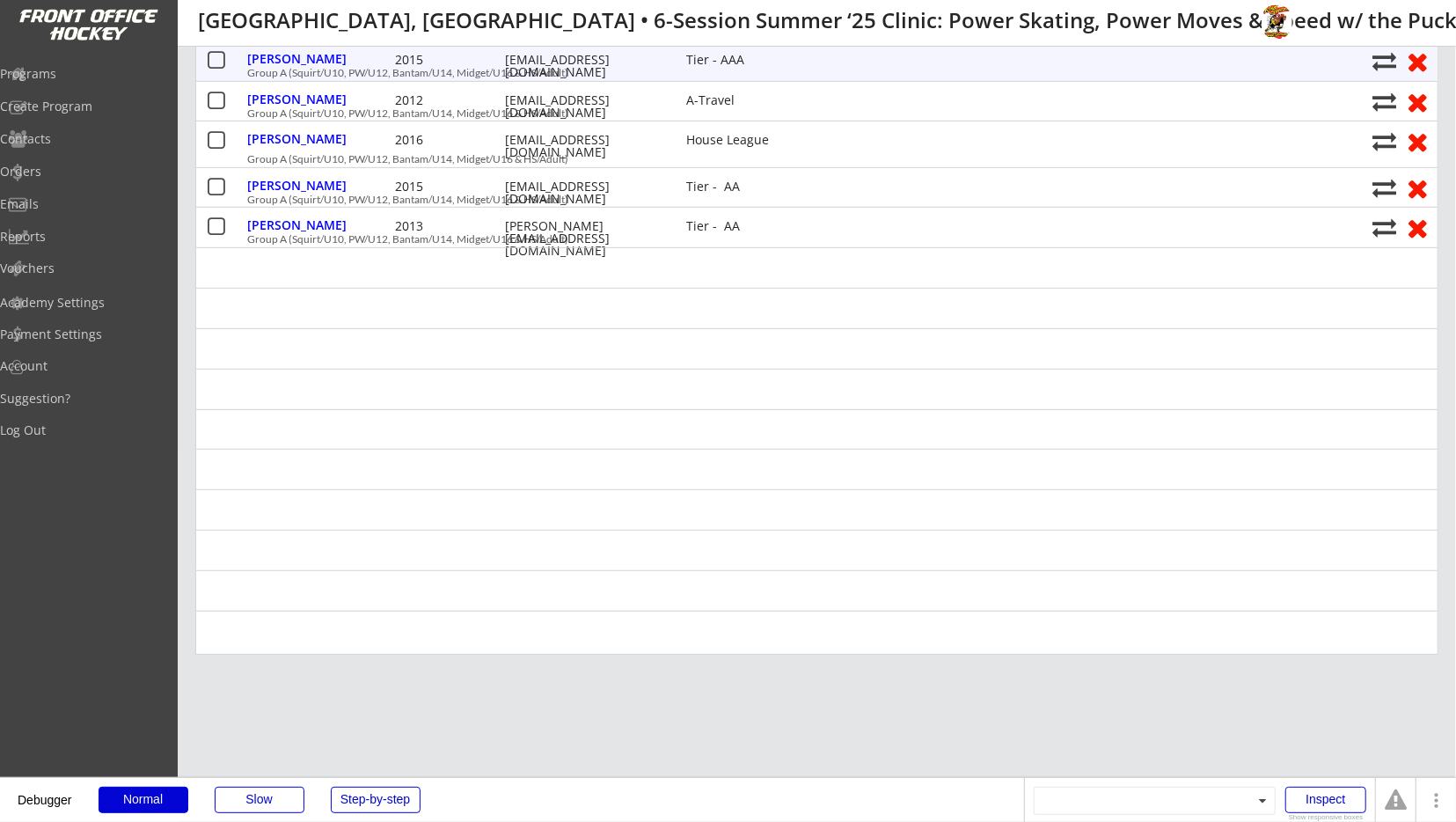 scroll, scrollTop: 183, scrollLeft: 0, axis: vertical 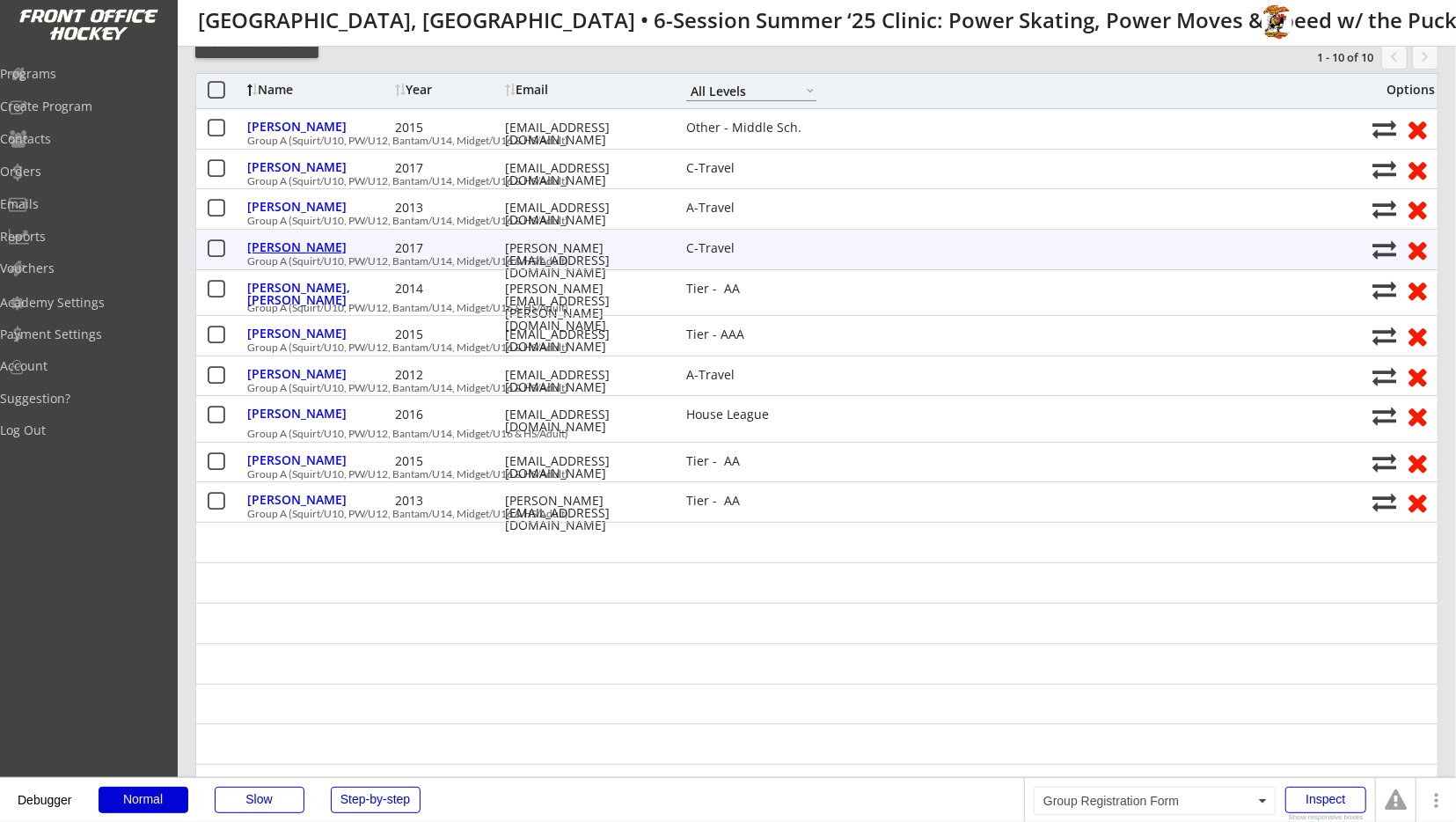 click on "[PERSON_NAME]" at bounding box center [318, 247] 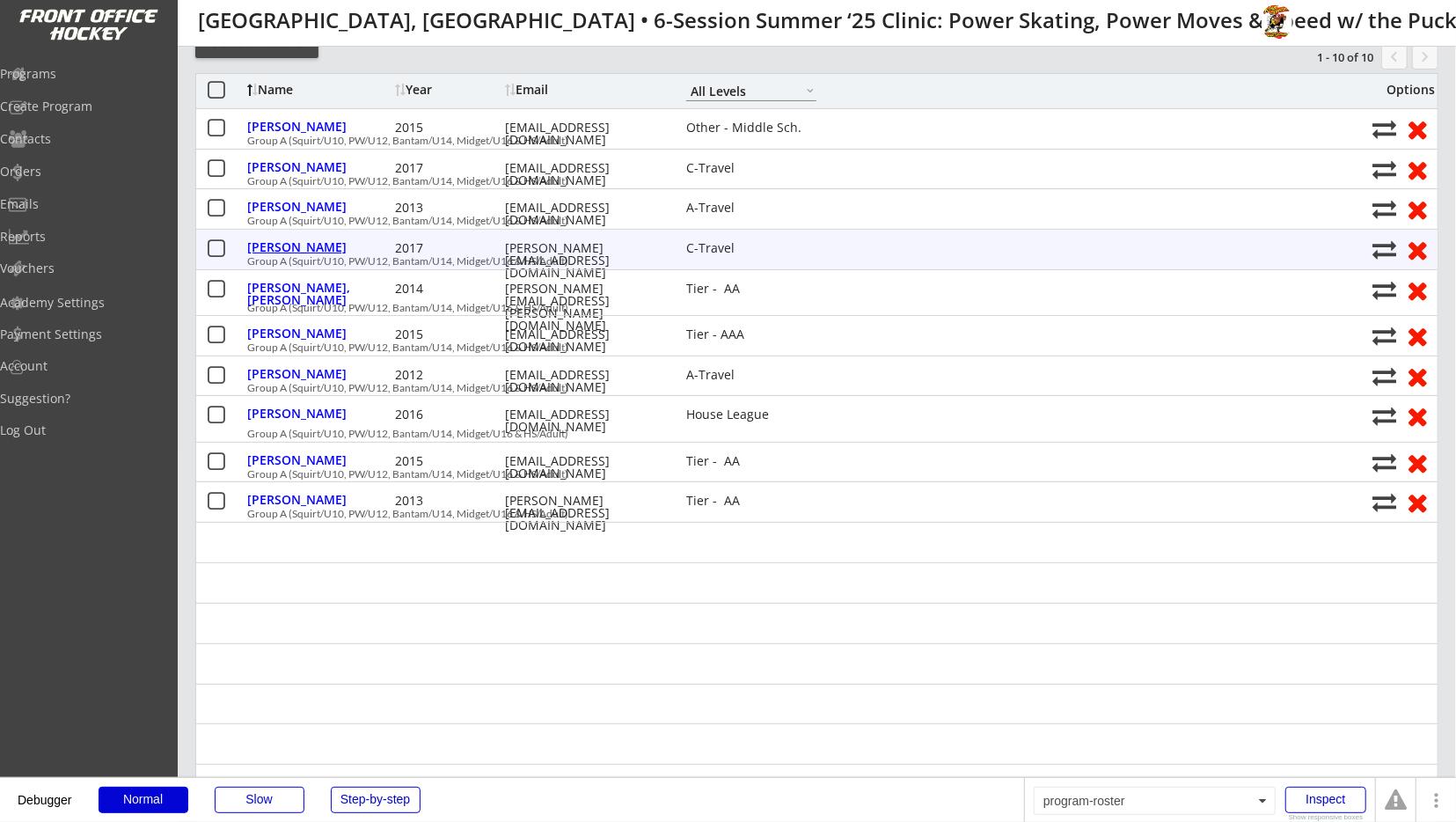type on "Ronin" 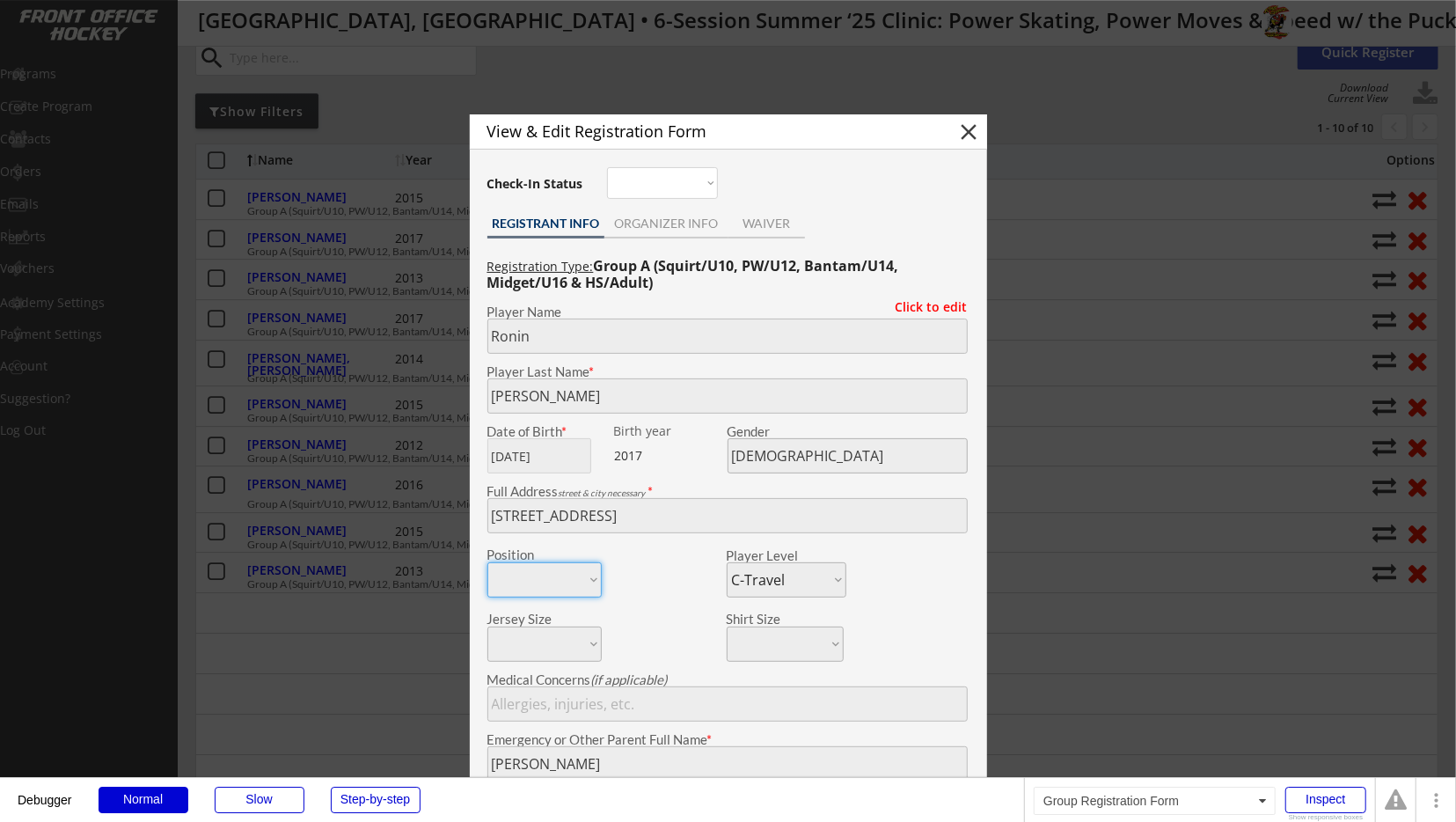 scroll, scrollTop: 92, scrollLeft: 0, axis: vertical 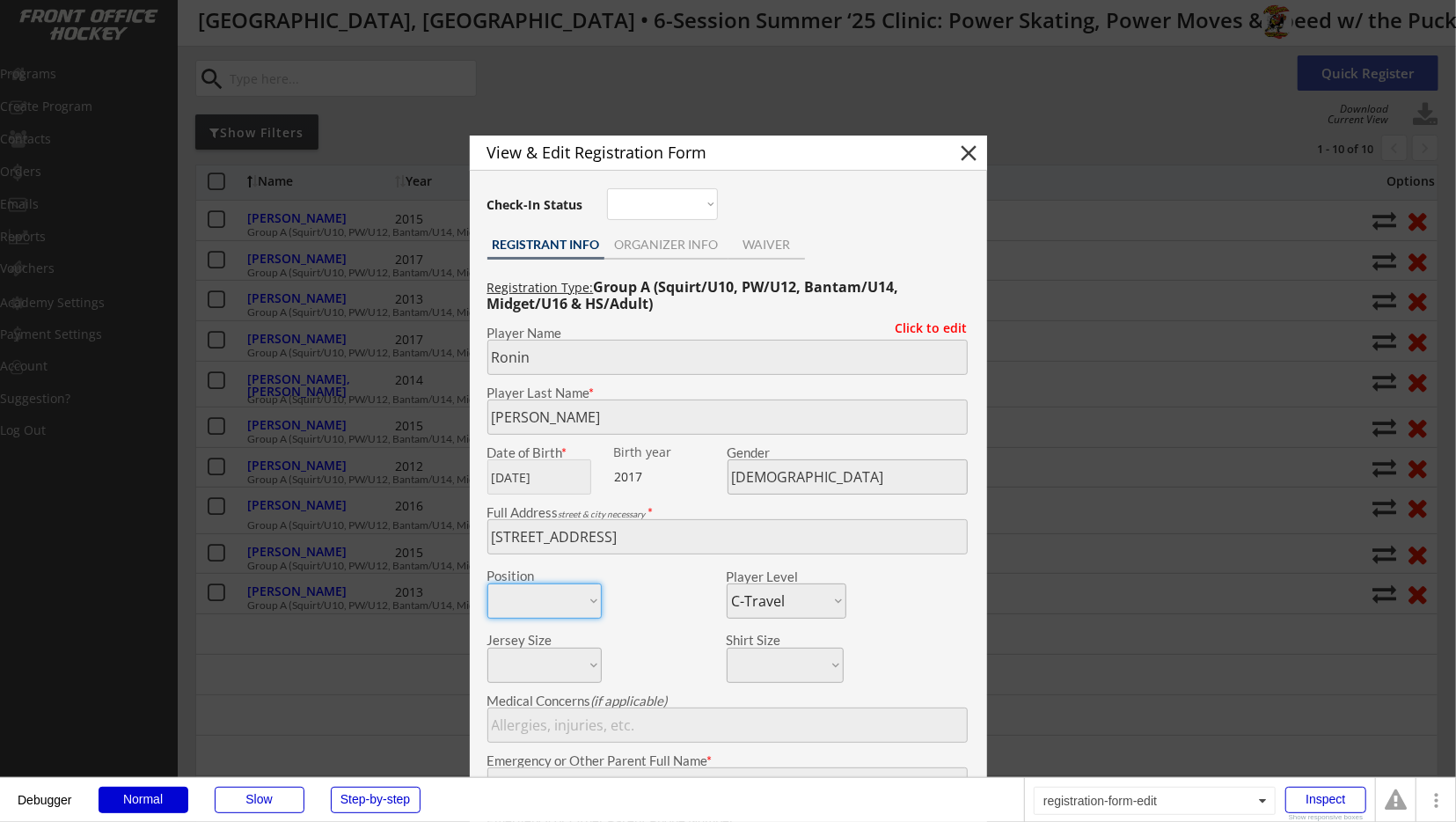 click at bounding box center [728, 411] 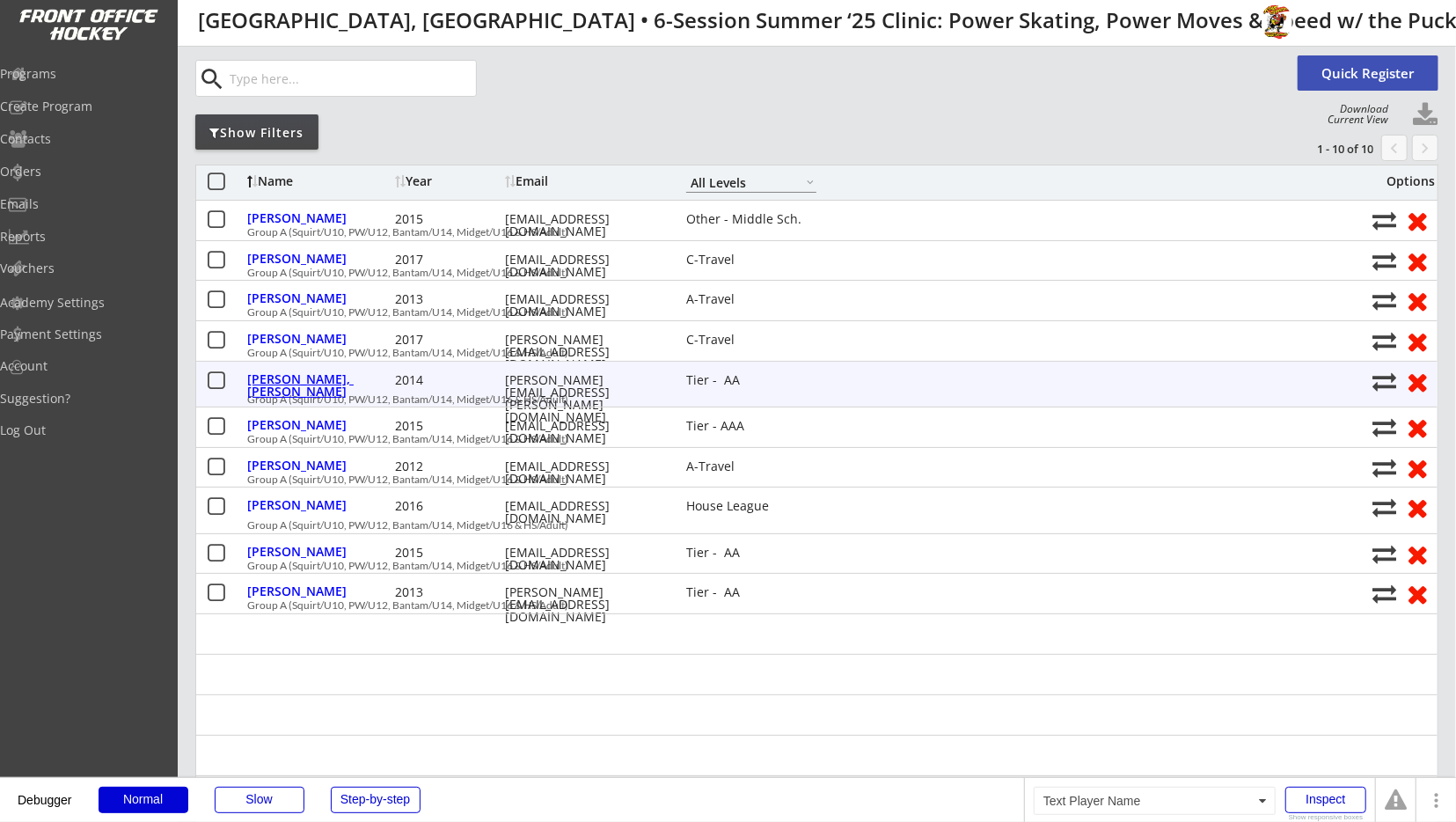 click on "[PERSON_NAME], [PERSON_NAME]" at bounding box center (318, 385) 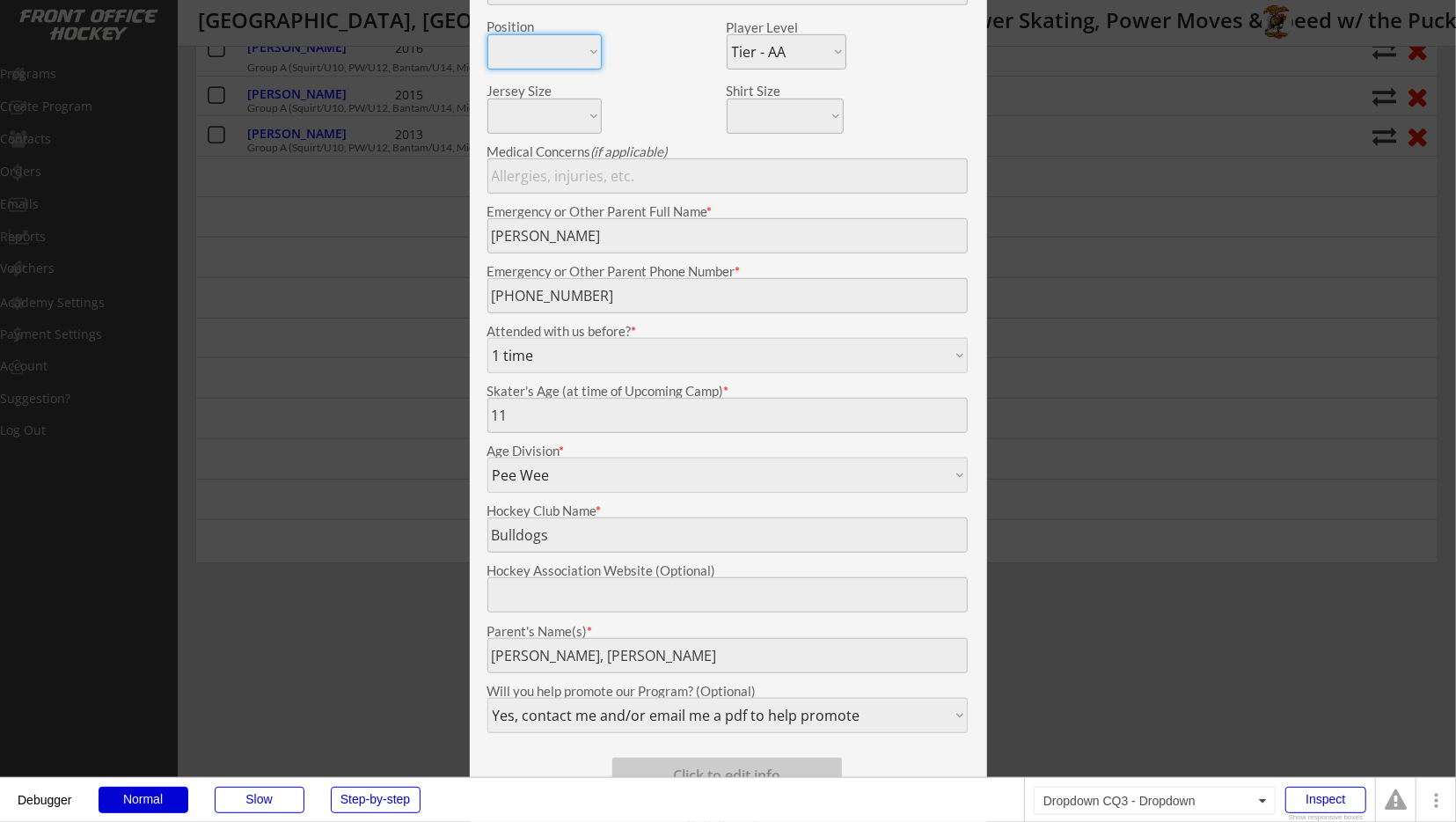 scroll, scrollTop: 641, scrollLeft: 0, axis: vertical 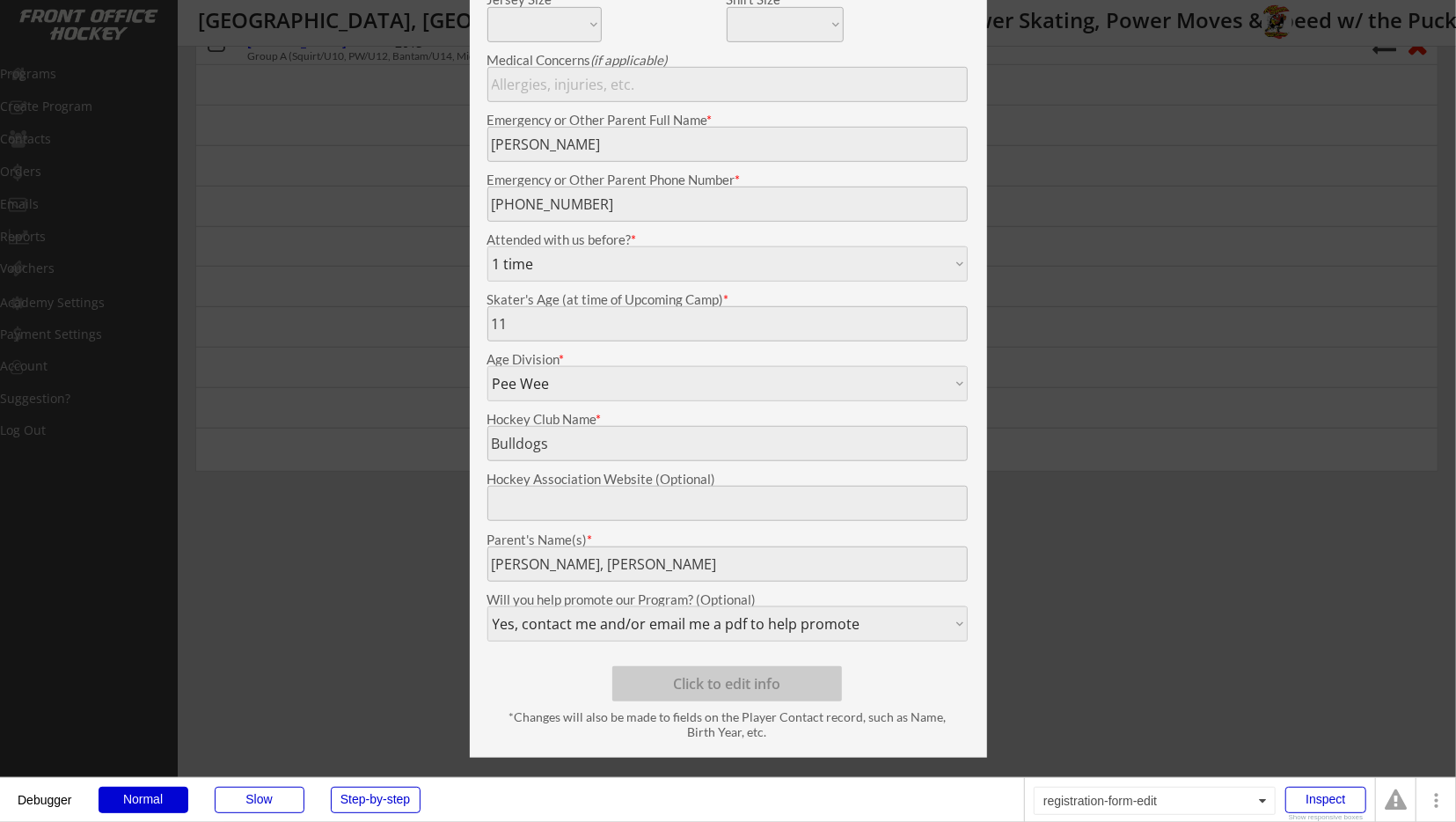 click at bounding box center (728, 411) 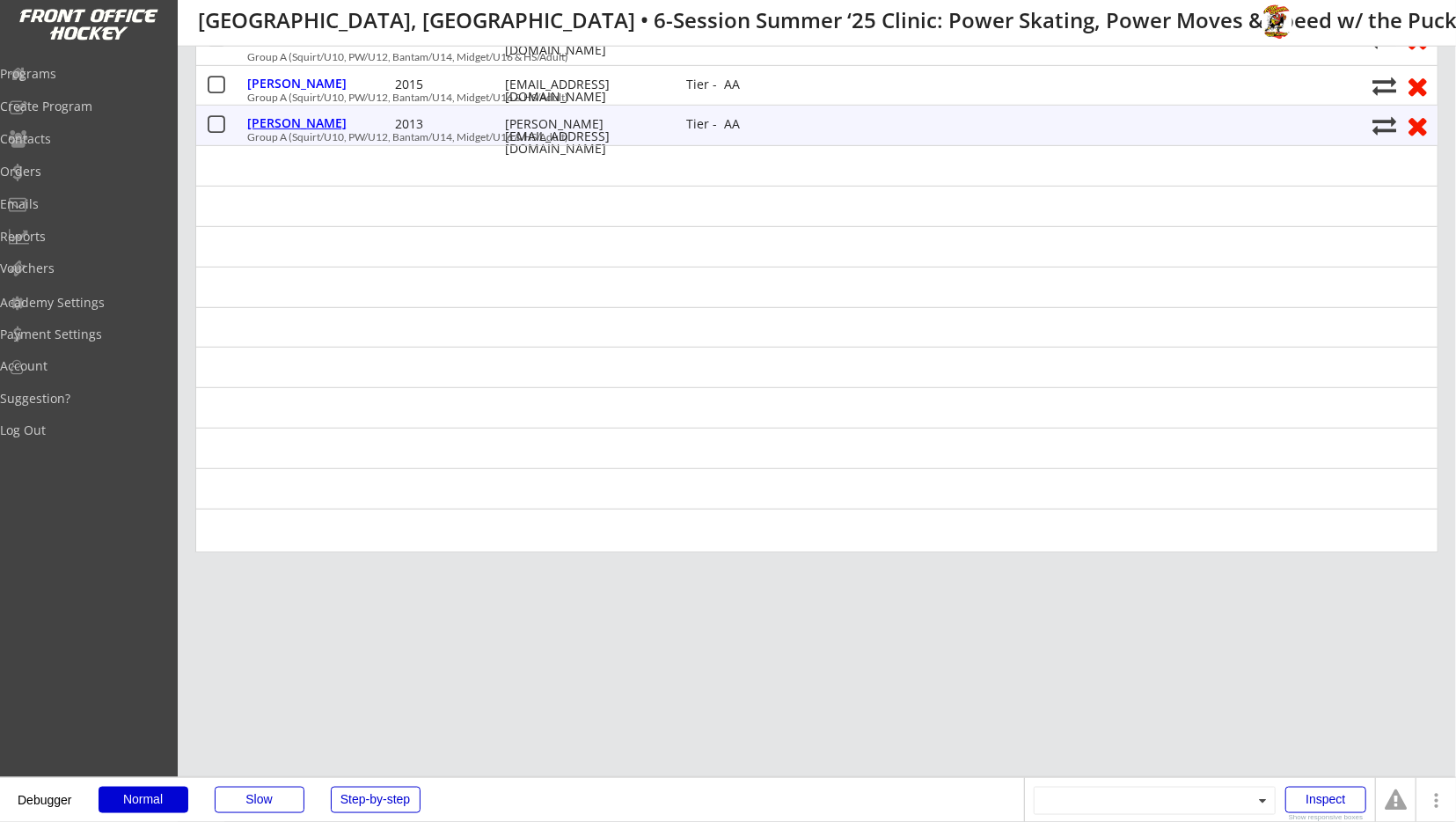 scroll, scrollTop: 275, scrollLeft: 0, axis: vertical 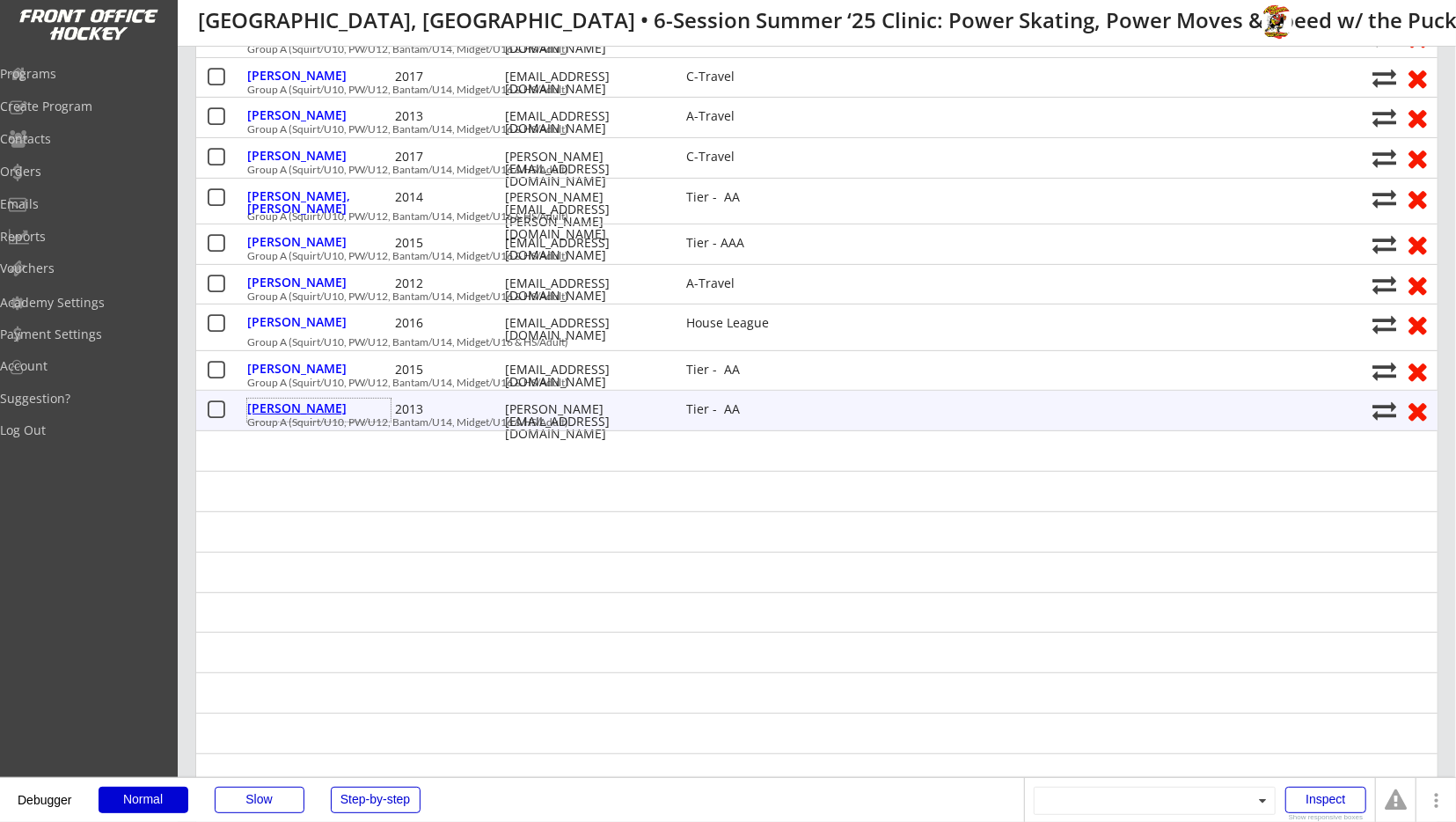 click on "[PERSON_NAME]" at bounding box center (318, 408) 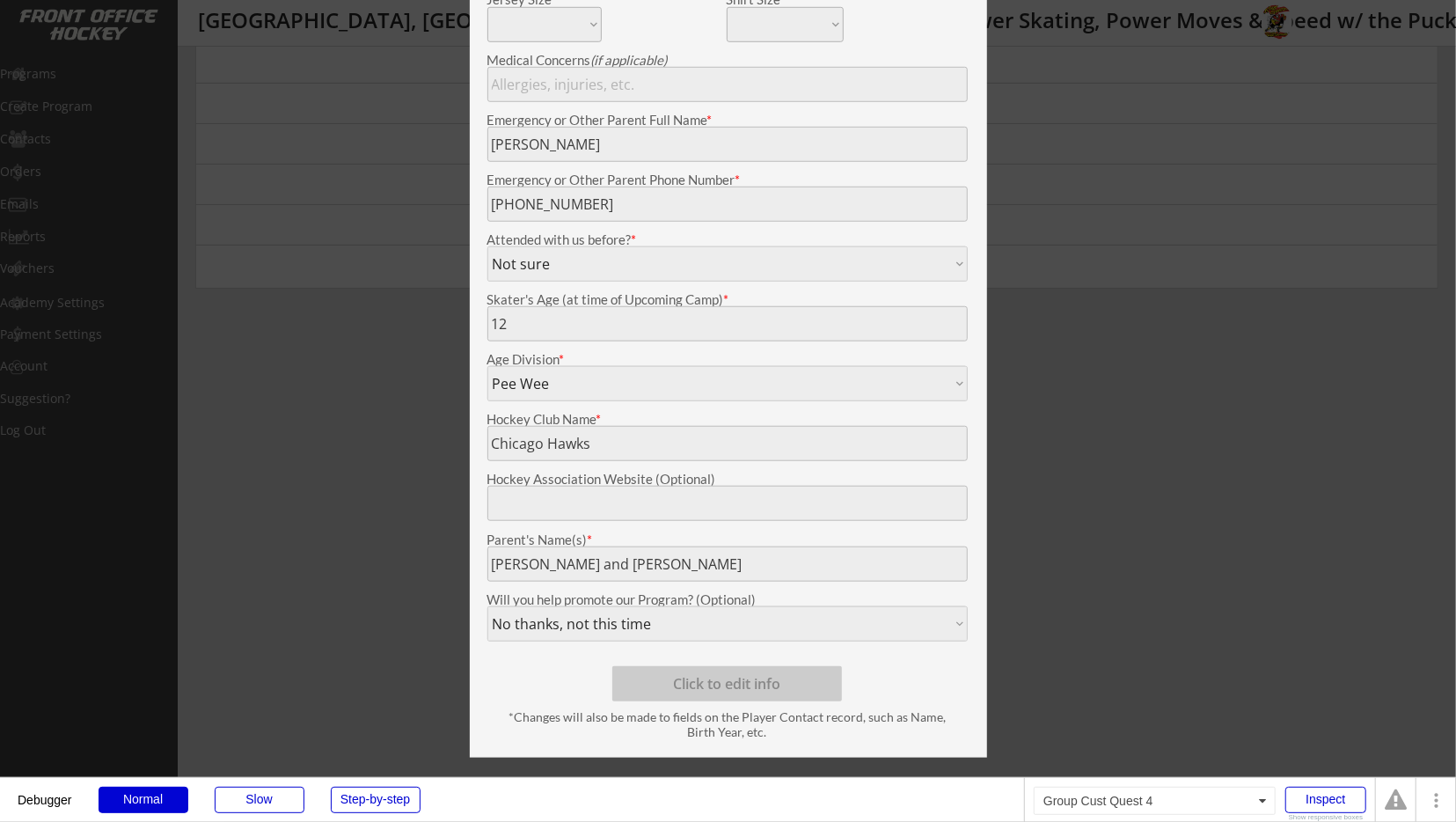 scroll, scrollTop: 183, scrollLeft: 0, axis: vertical 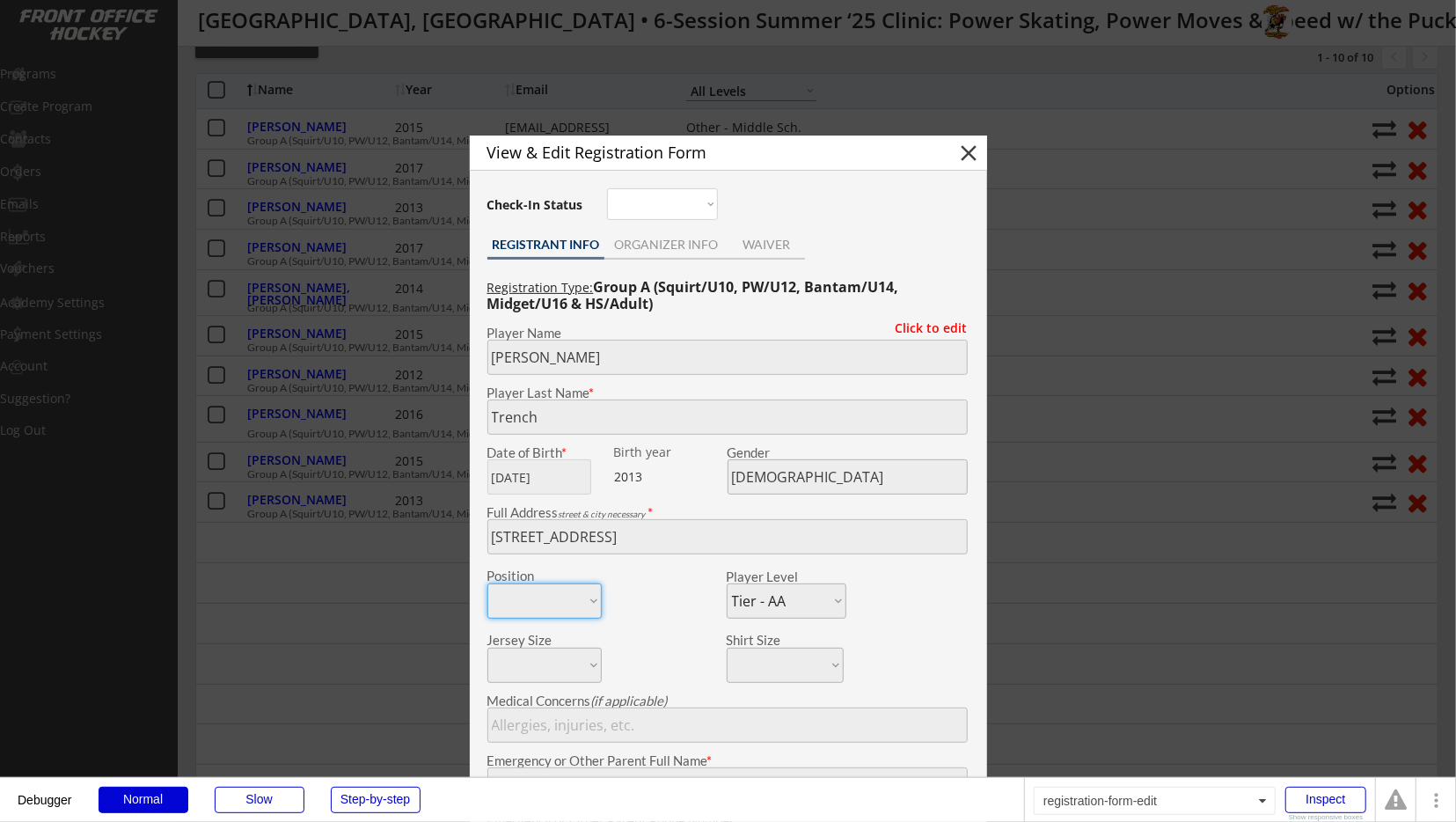 click at bounding box center [728, 411] 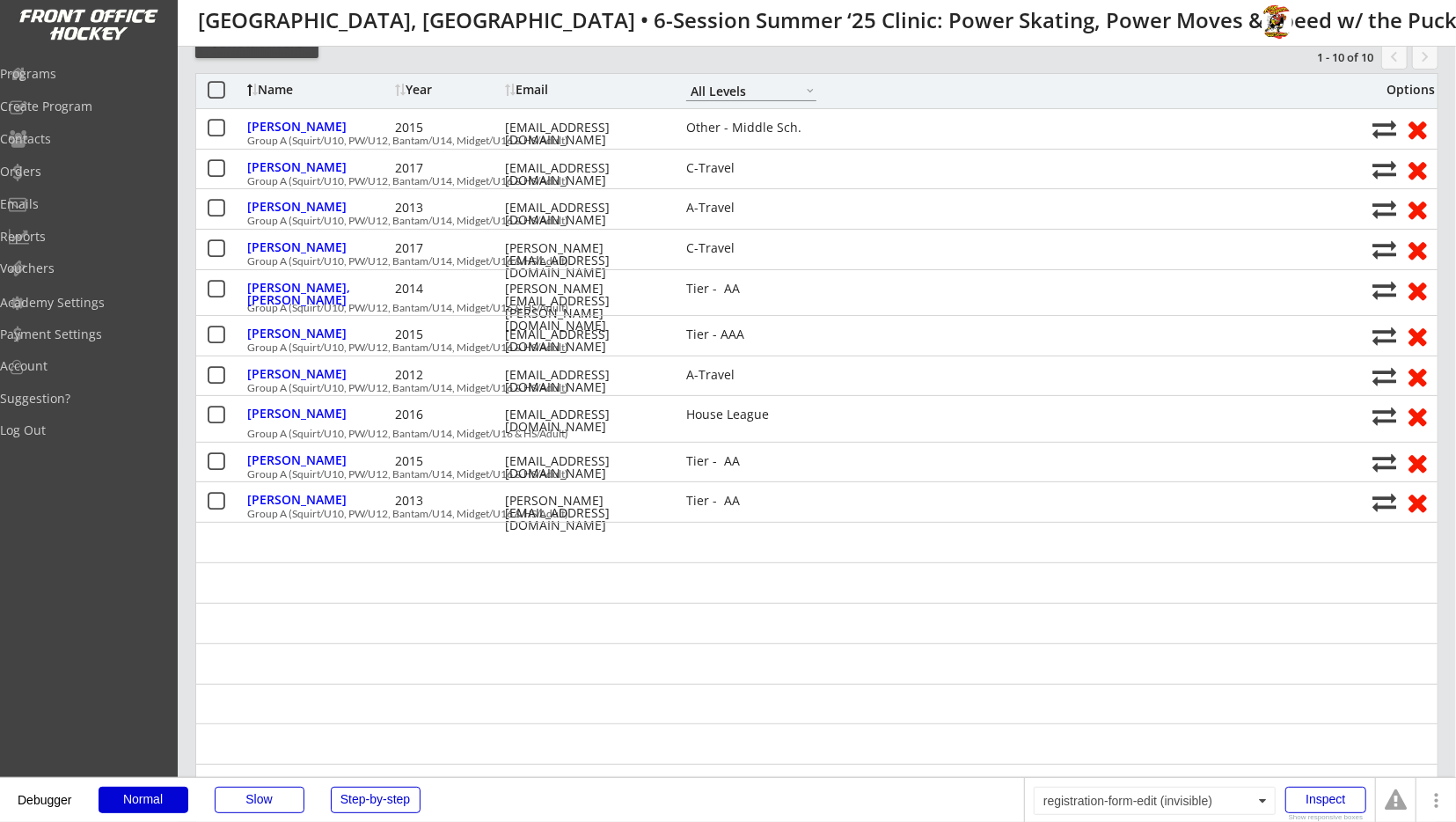 click on "Debugger Normal Slow Step-by-step registration-form-edit (invisible) Inspect Show responsive boxes Clear errors Open Page in Editor Disable Debugger Mode Link for Registration: https://frontofficehockey.com/program/1739819150380x869818493944201200 Edit Program Roster Waitlist Orders search Quick Register   Show Filters 1 - 10 of 10 chevron_left keyboard_arrow_right  Name  Year  Email A-Travel B-Travel C-Travel Tier -  AA Tier - AAA House League Girls - Travel Girls - House High Sch. JV High Sch. Varsity Adult Novice Adult Intermediate Adult Advanced Other - House Other - Travel Other - Middle Sch. All Levels Options     Biederman, Henry 2015 jkane2287@yahoo.com Other - Middle Sch. Group A (Squirt/U10, PW/U12, Bantam/U14, Midget/U16 & HS/Adult)  Coulas, Teddy 2017 kusa@cpd.lc C-Travel Group A (Squirt/U10, PW/U12, Bantam/U14, Midget/U16 & HS/Adult)  Gallagher, Samuel 2013 dustin8195@gmail.com A-Travel Group A (Squirt/U10, PW/U12, Bantam/U14, Midget/U16 & HS/Adult)  Giglio, Ronin 2017 C-Travel 2014 *" at bounding box center [728, 228] 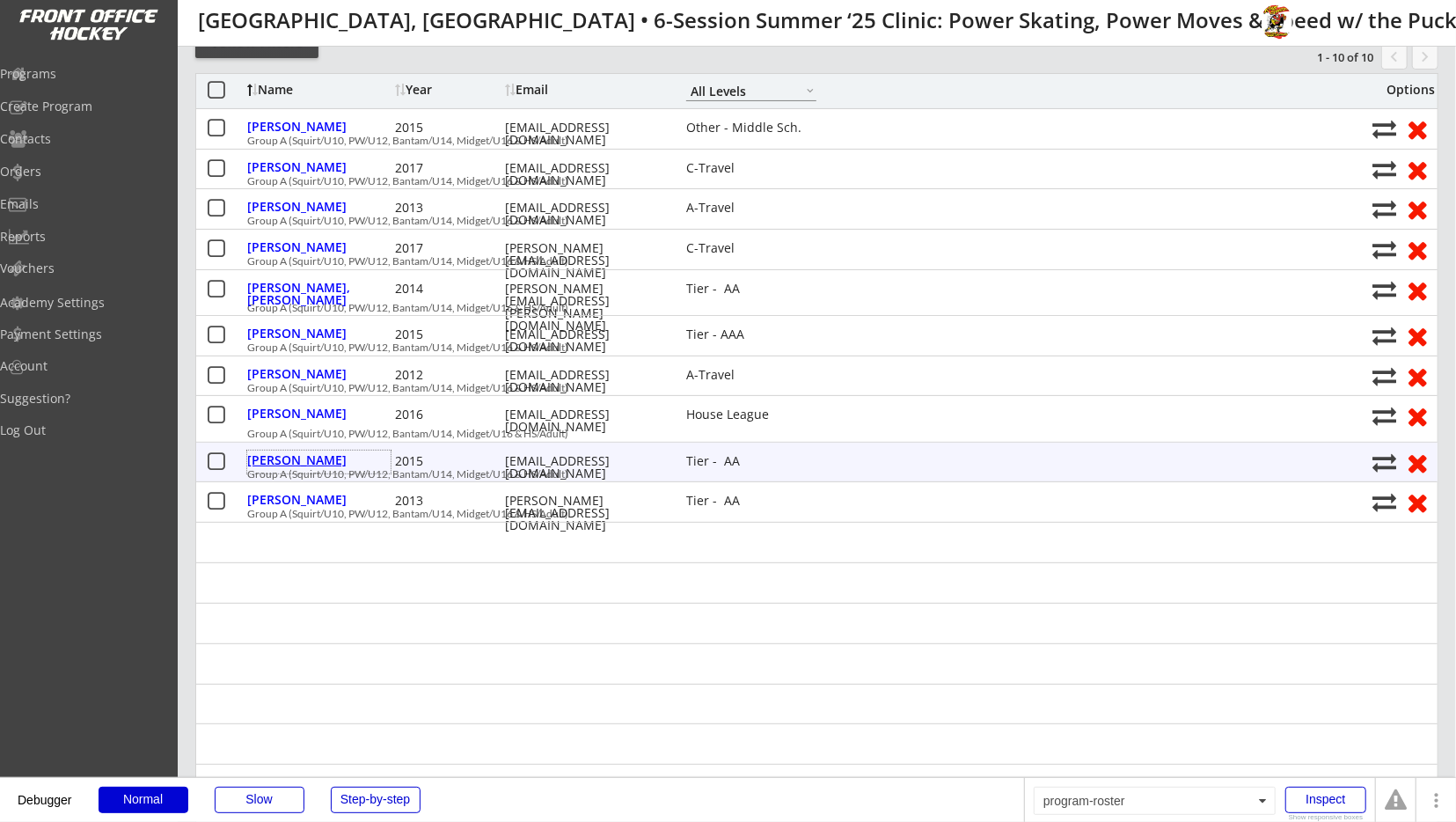 click on "[PERSON_NAME]" at bounding box center [318, 460] 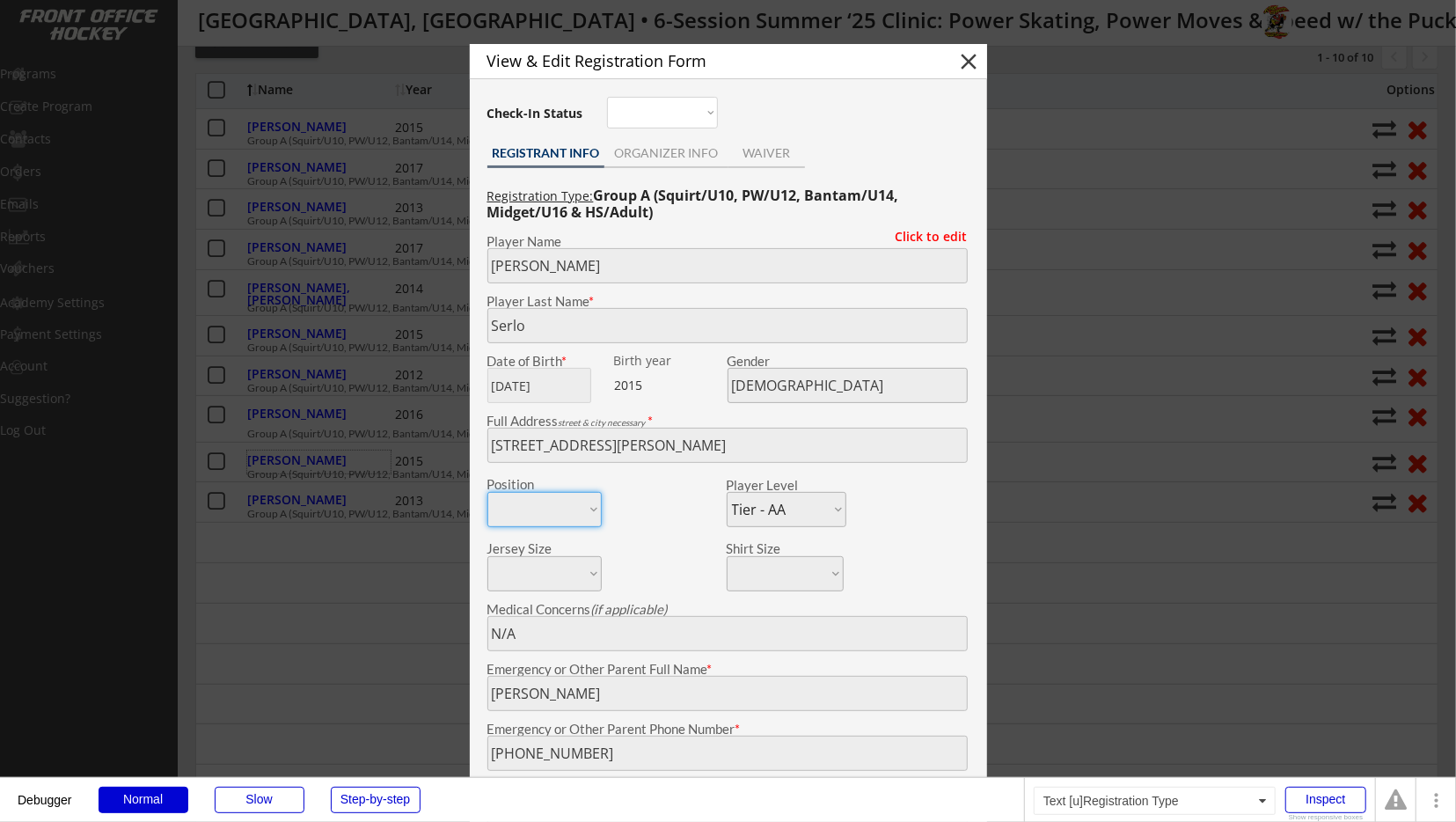 scroll, scrollTop: 275, scrollLeft: 0, axis: vertical 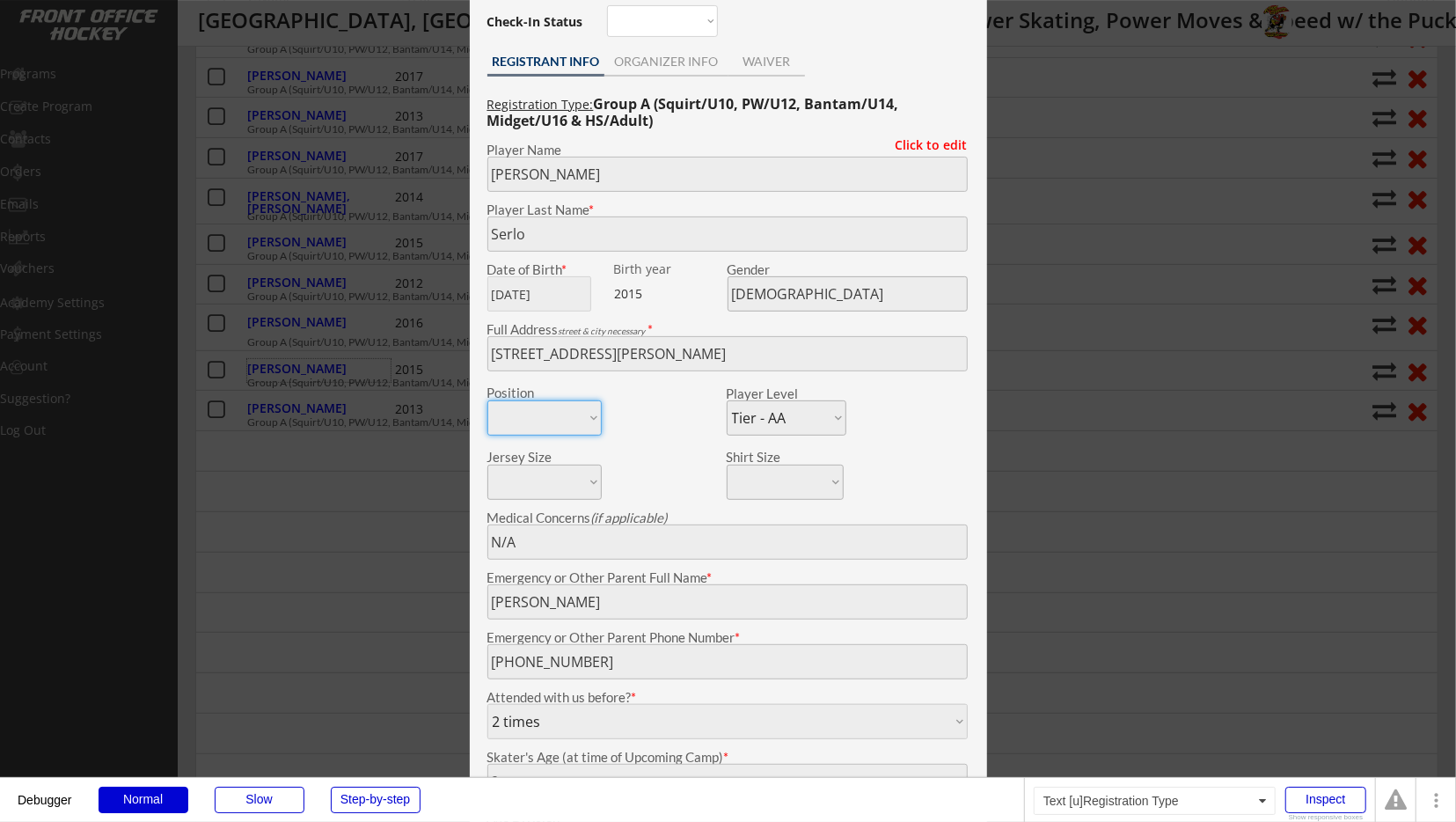 click at bounding box center (728, 411) 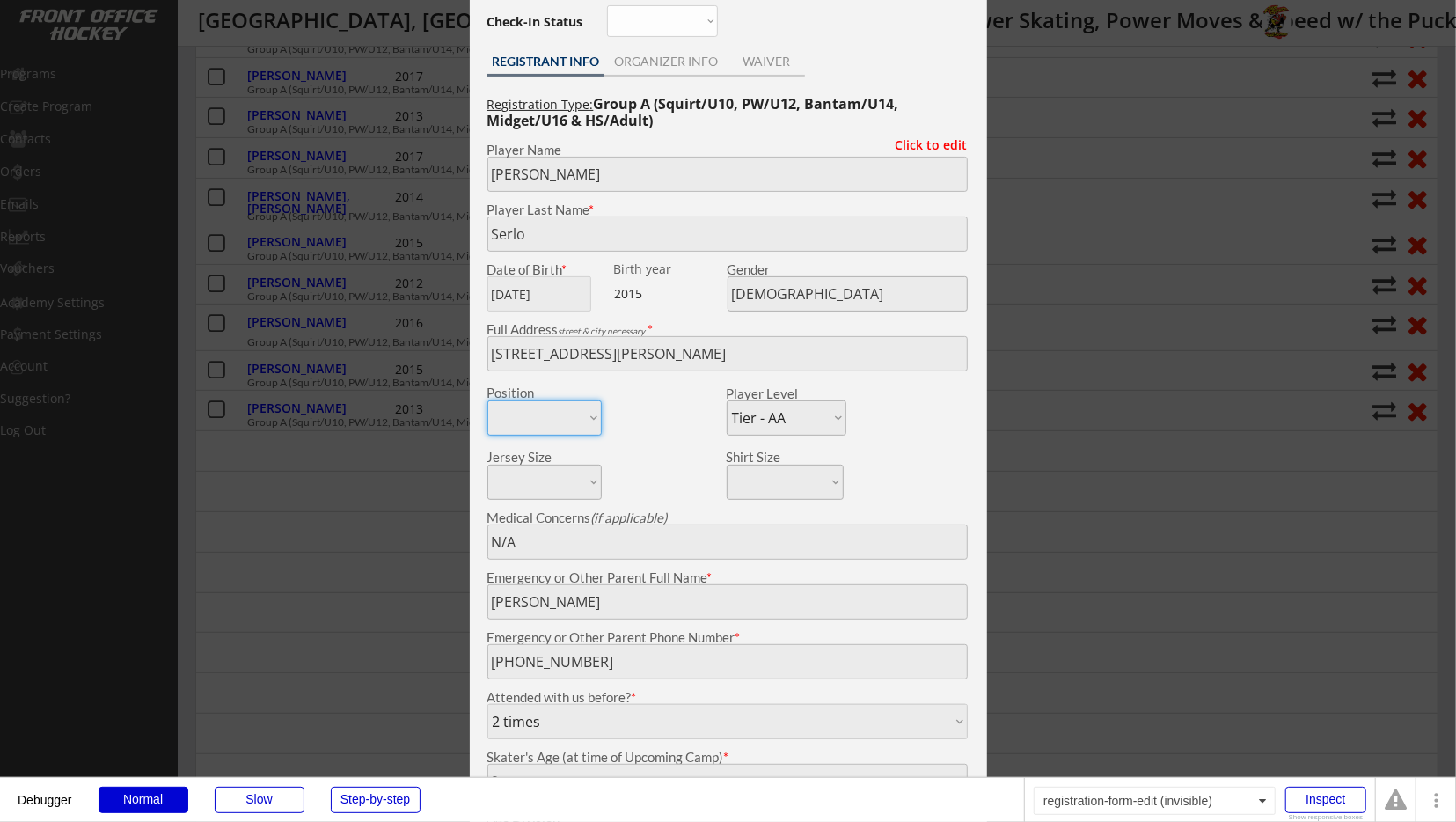 click at bounding box center [728, 411] 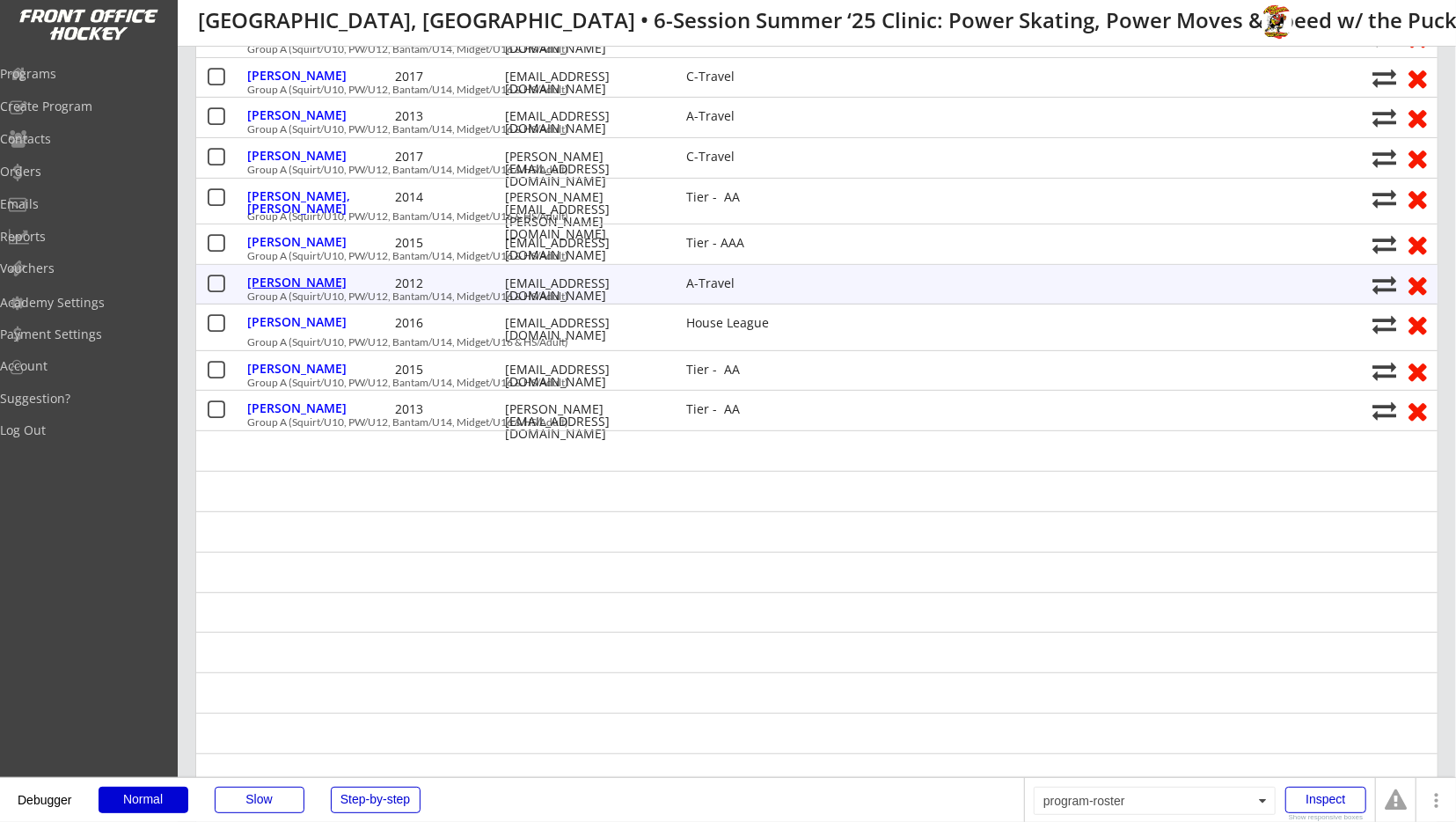 click on "[PERSON_NAME]" at bounding box center [318, 283] 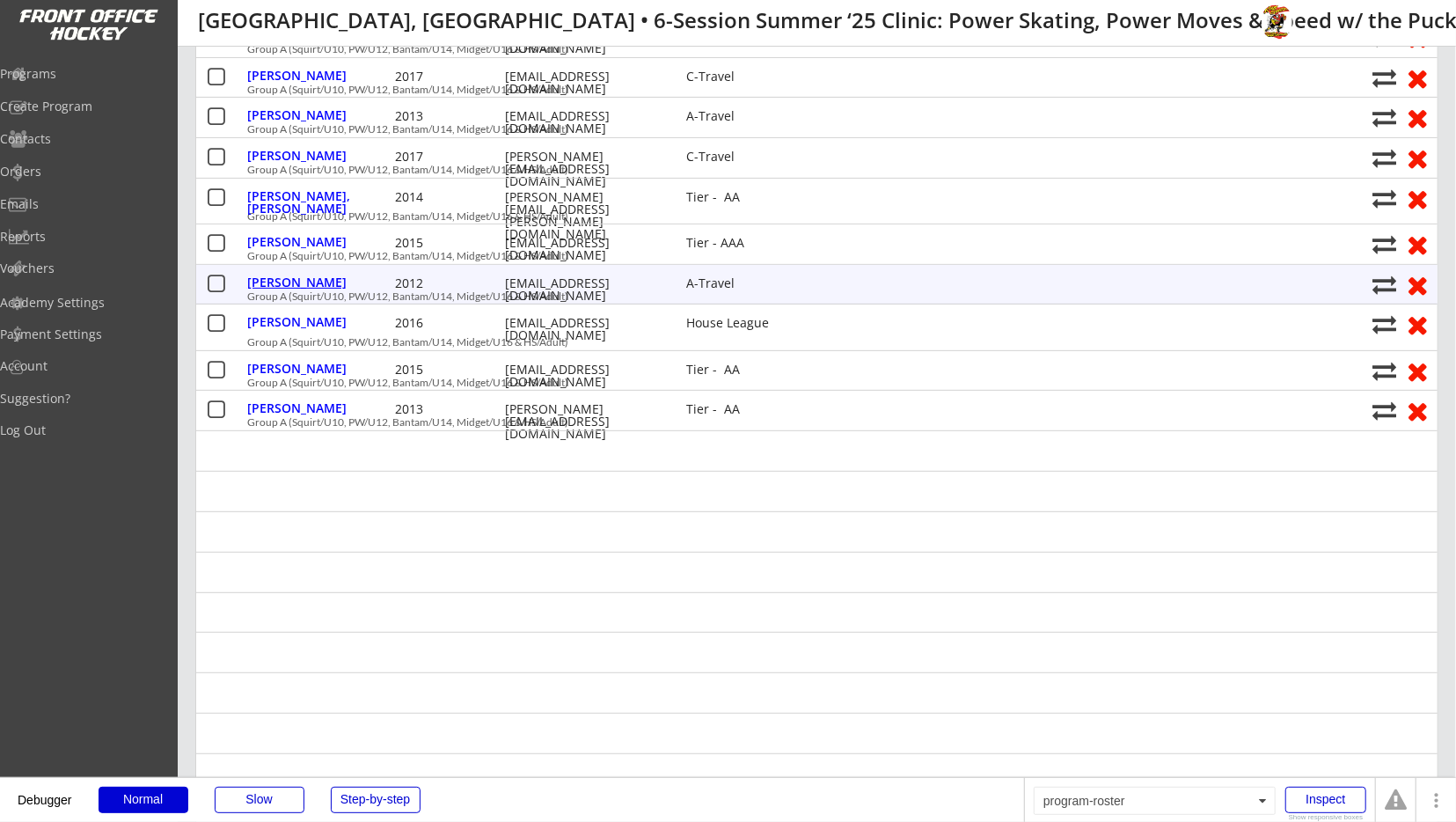 type on "Tyler" 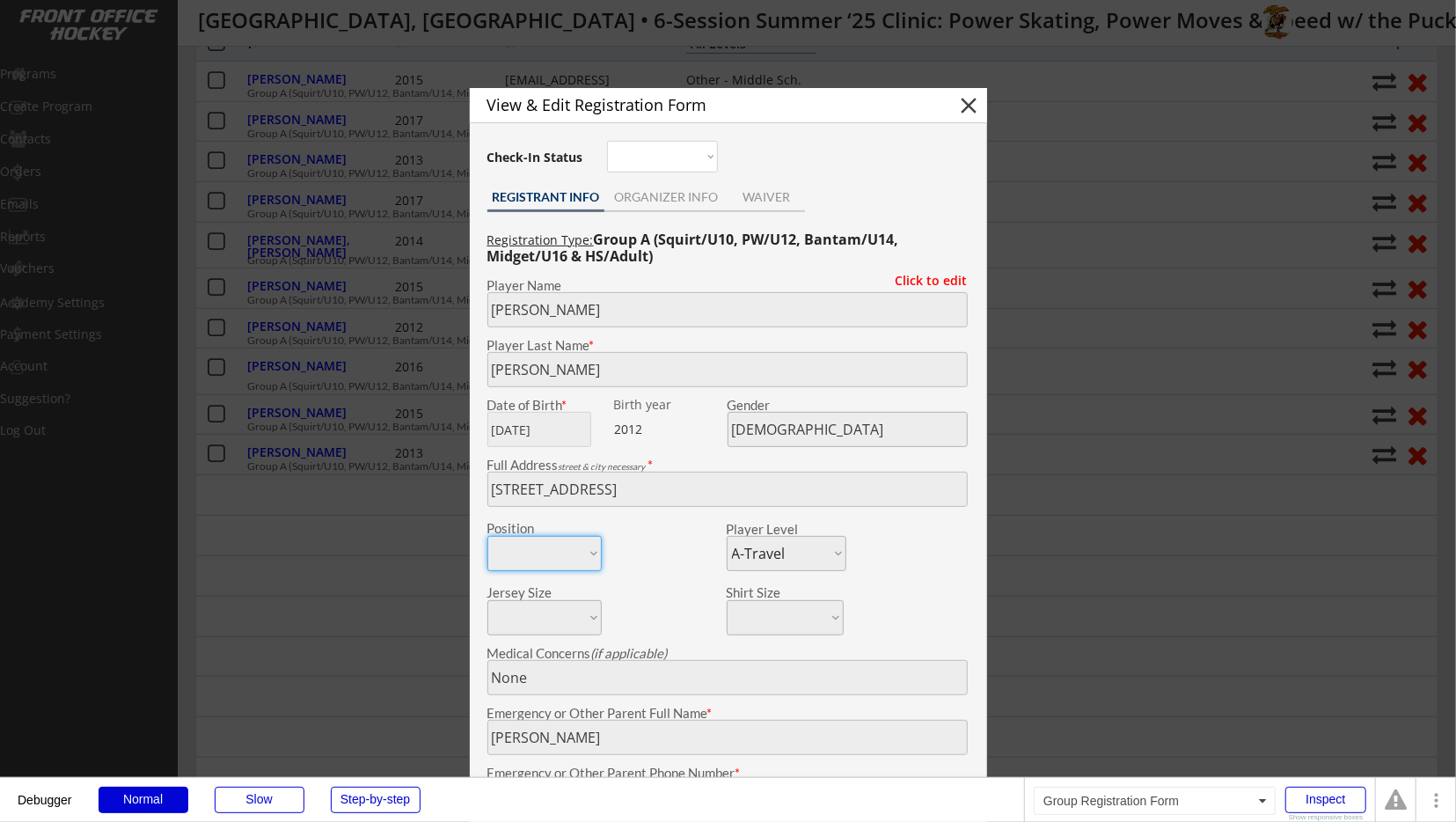 scroll, scrollTop: 183, scrollLeft: 0, axis: vertical 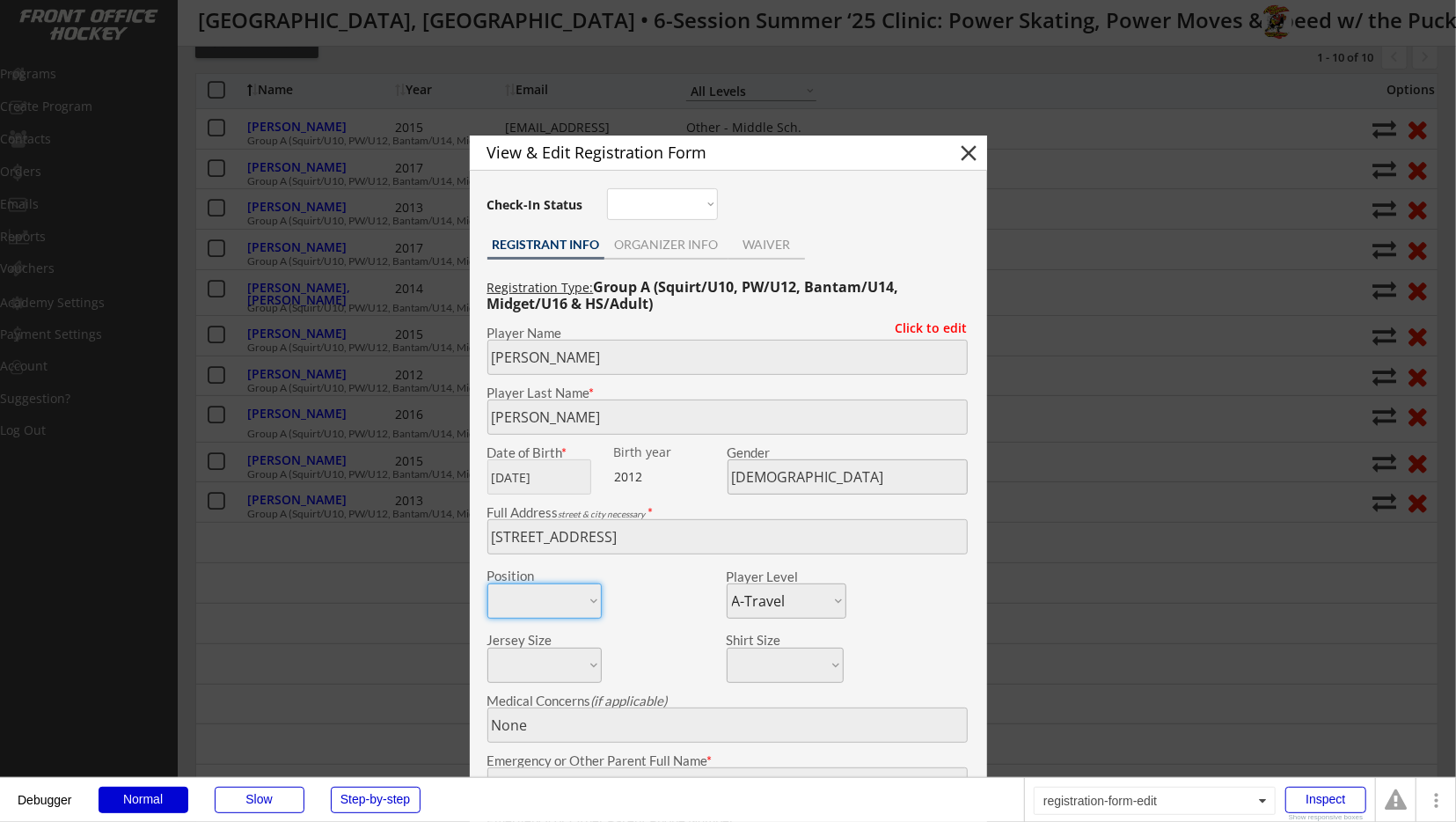 click at bounding box center [728, 411] 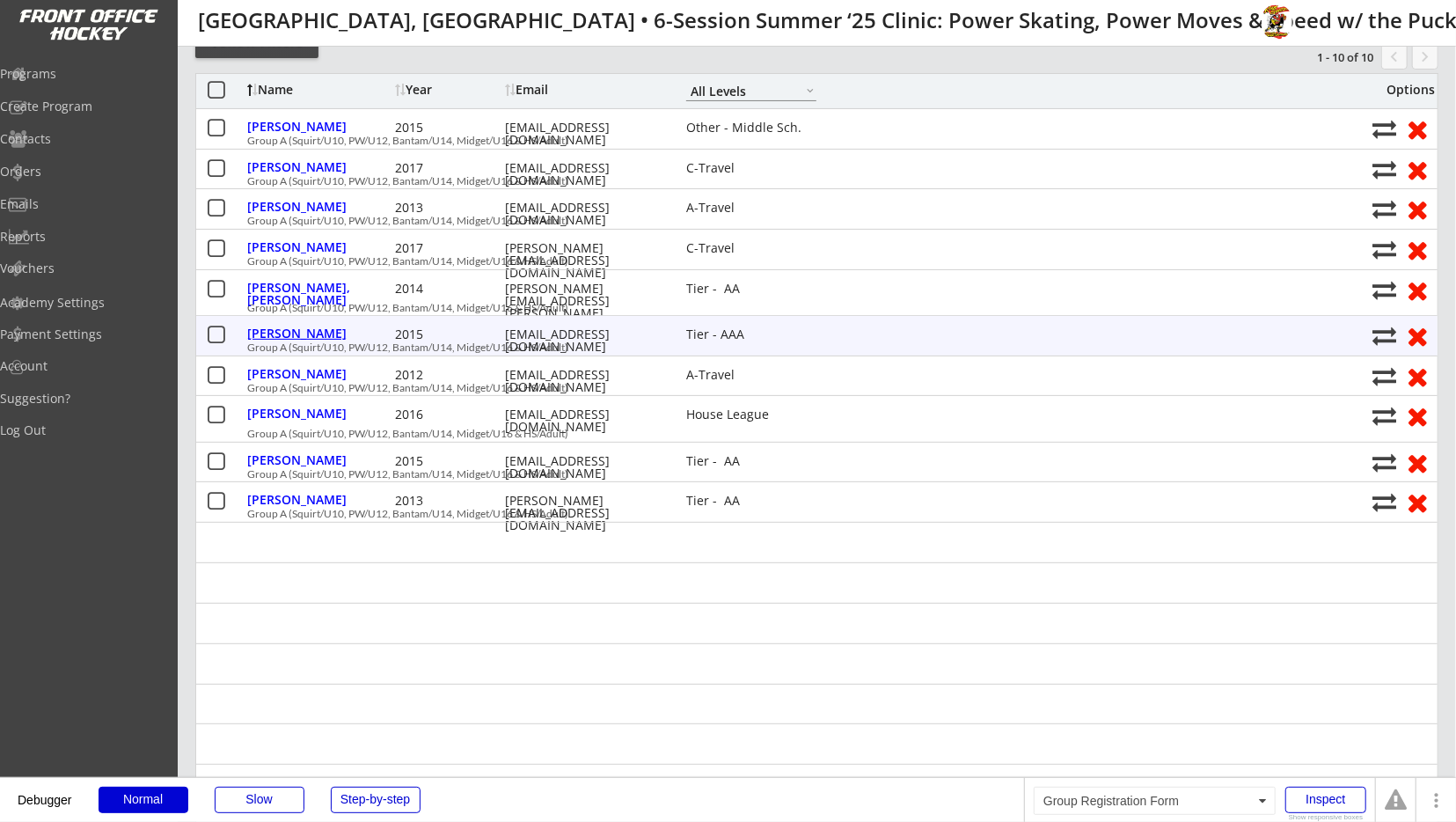 click on "[PERSON_NAME]" at bounding box center (318, 334) 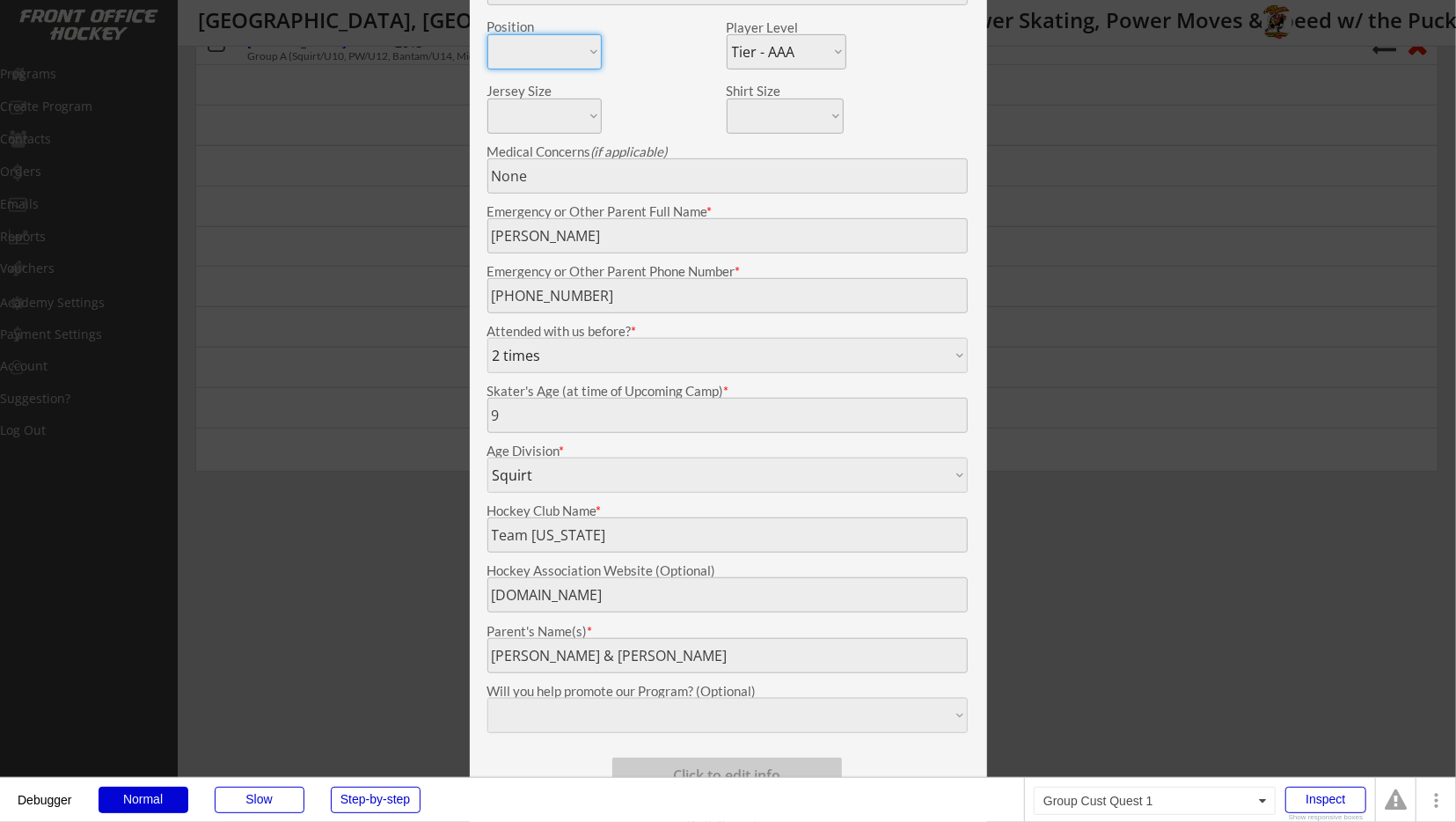 scroll, scrollTop: 732, scrollLeft: 0, axis: vertical 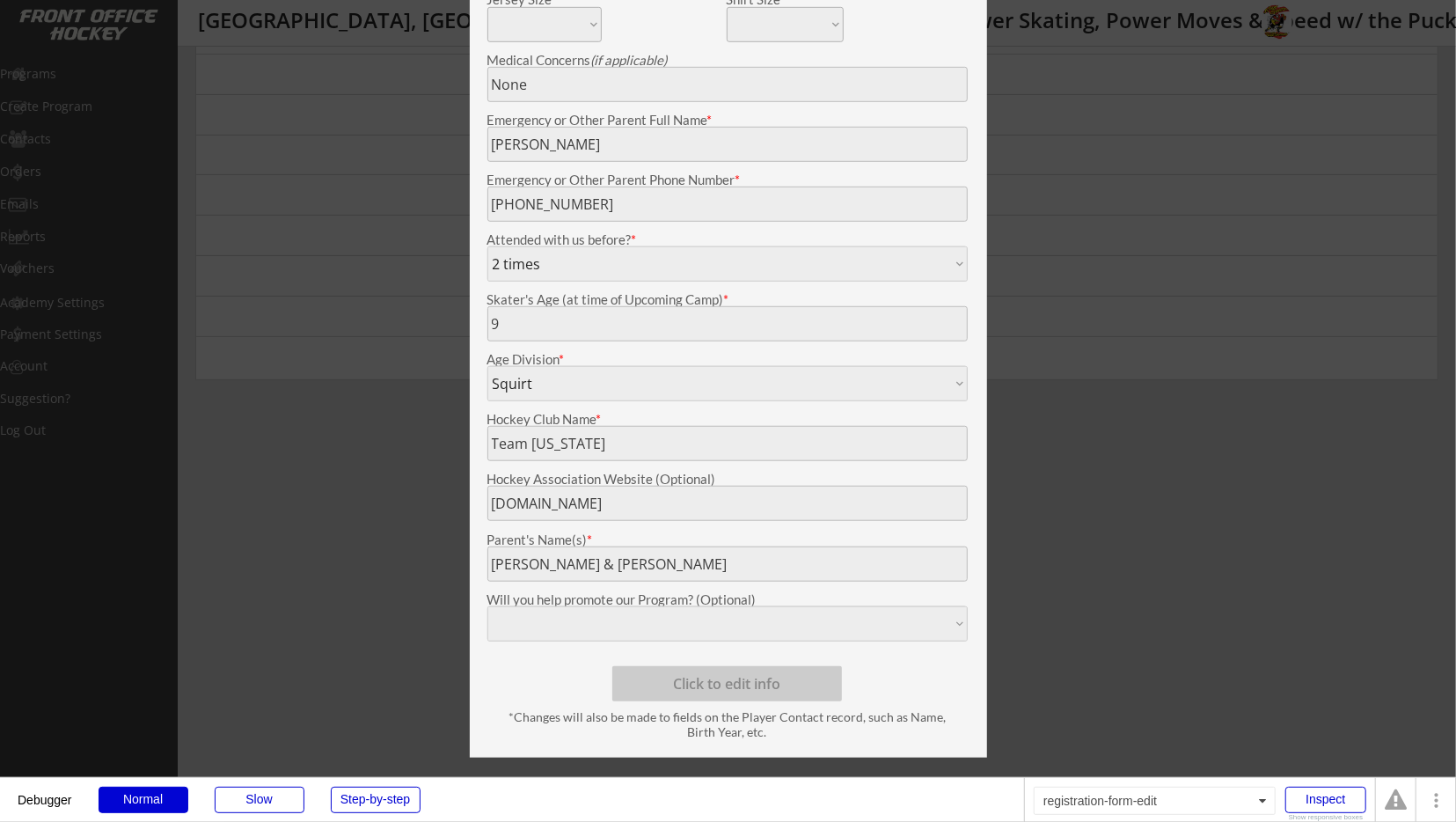 click at bounding box center [728, 411] 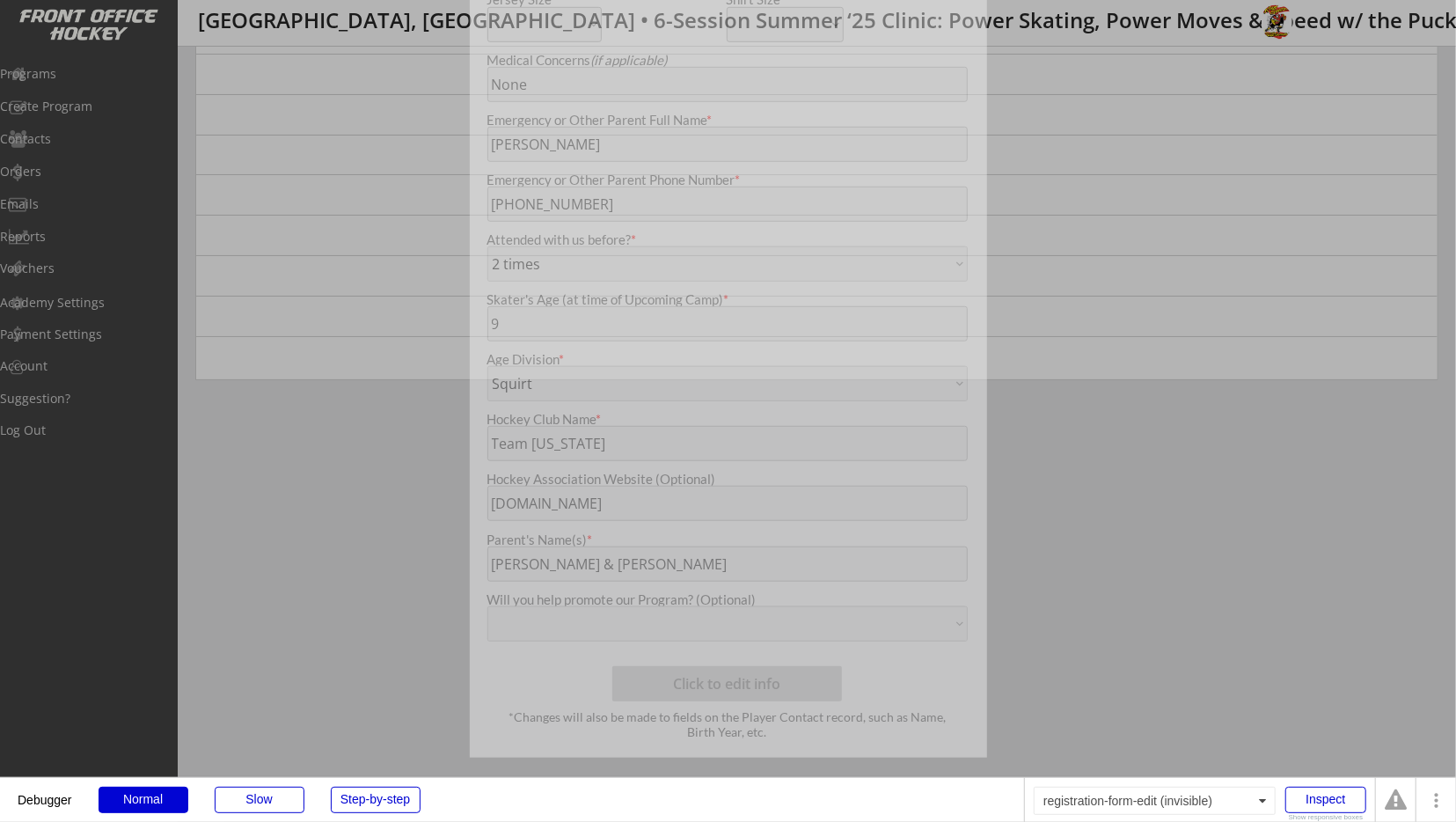 scroll, scrollTop: 366, scrollLeft: 0, axis: vertical 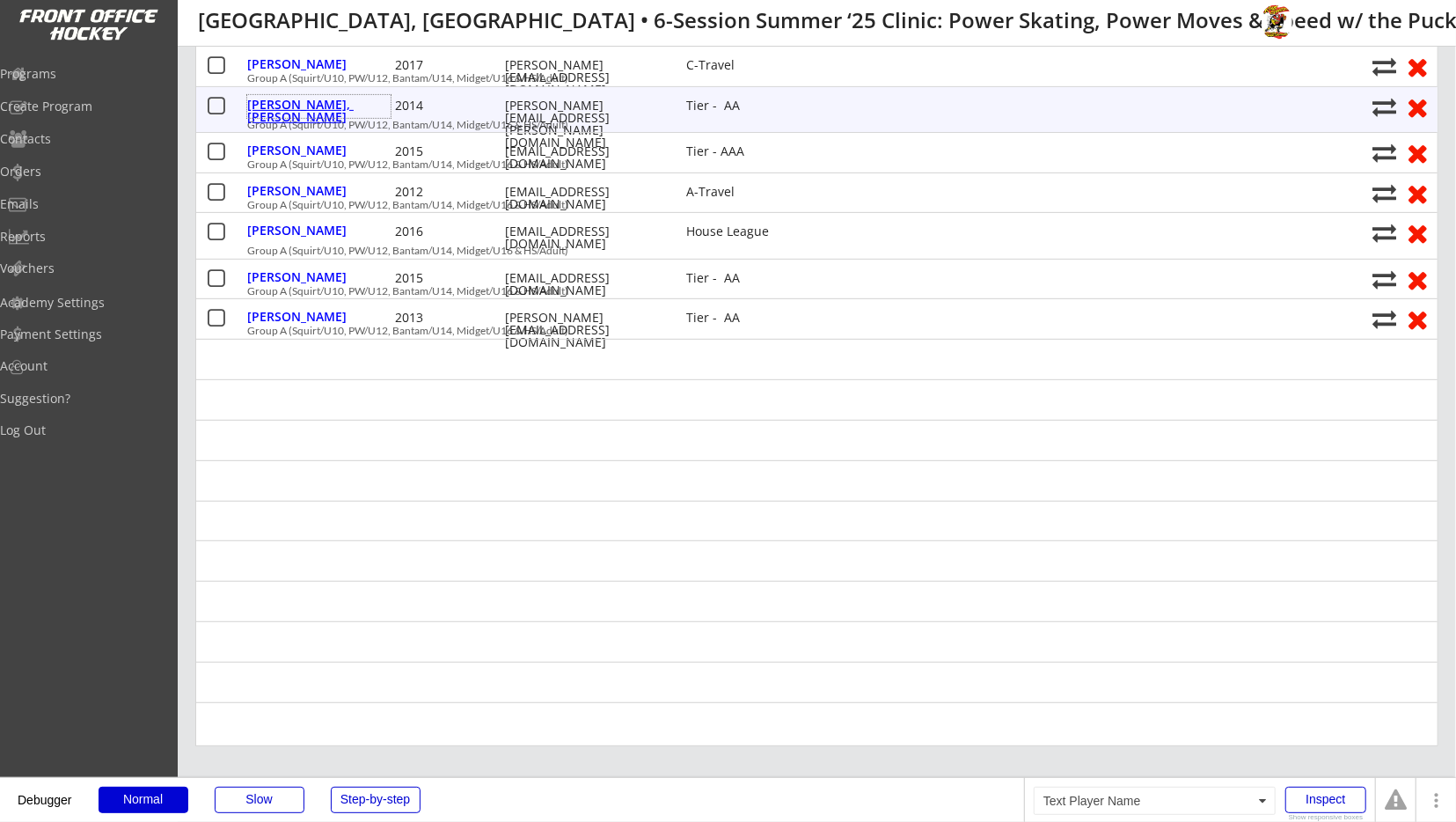 click on "[PERSON_NAME], [PERSON_NAME]" at bounding box center (318, 111) 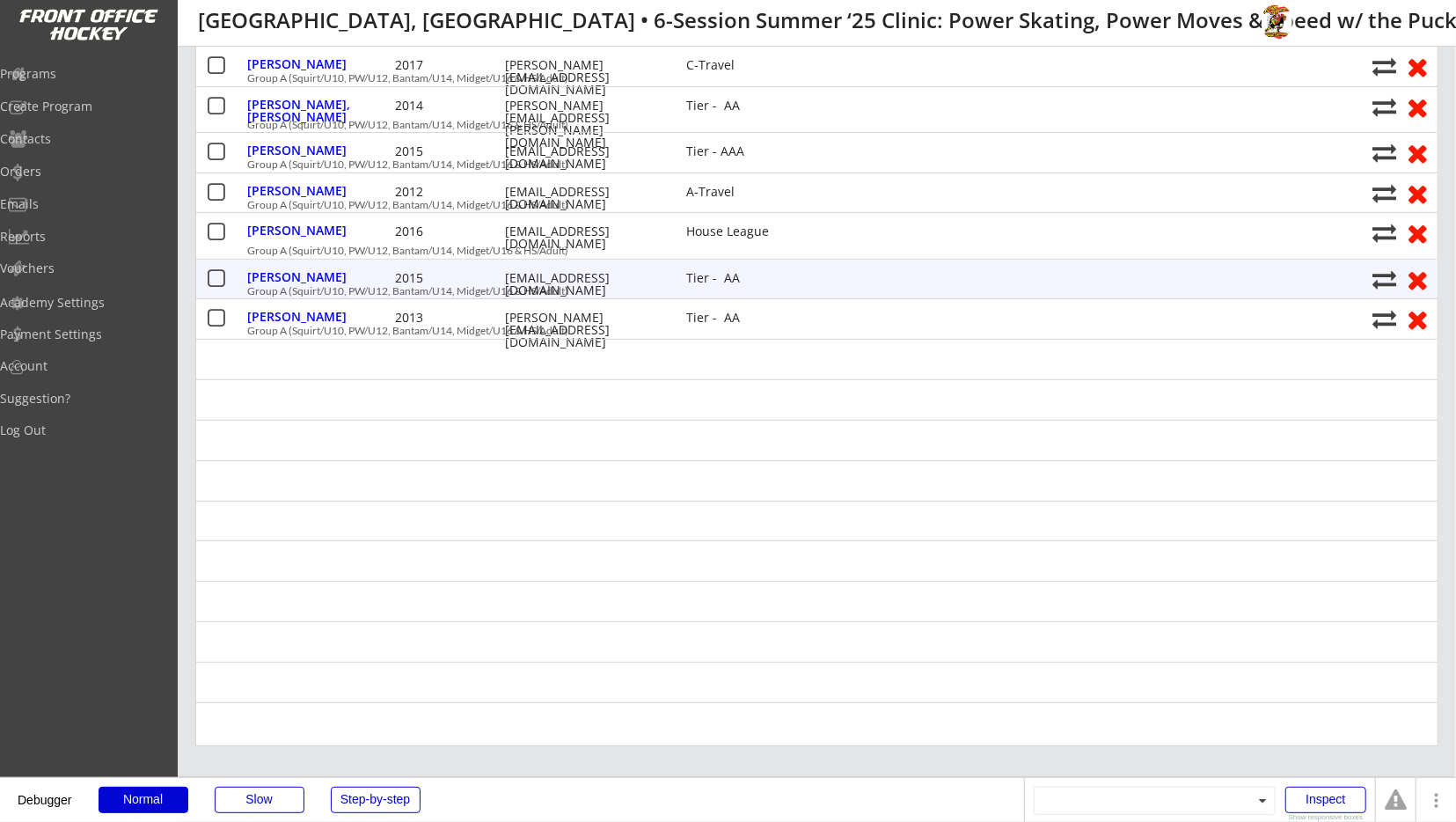 type on "Chase" 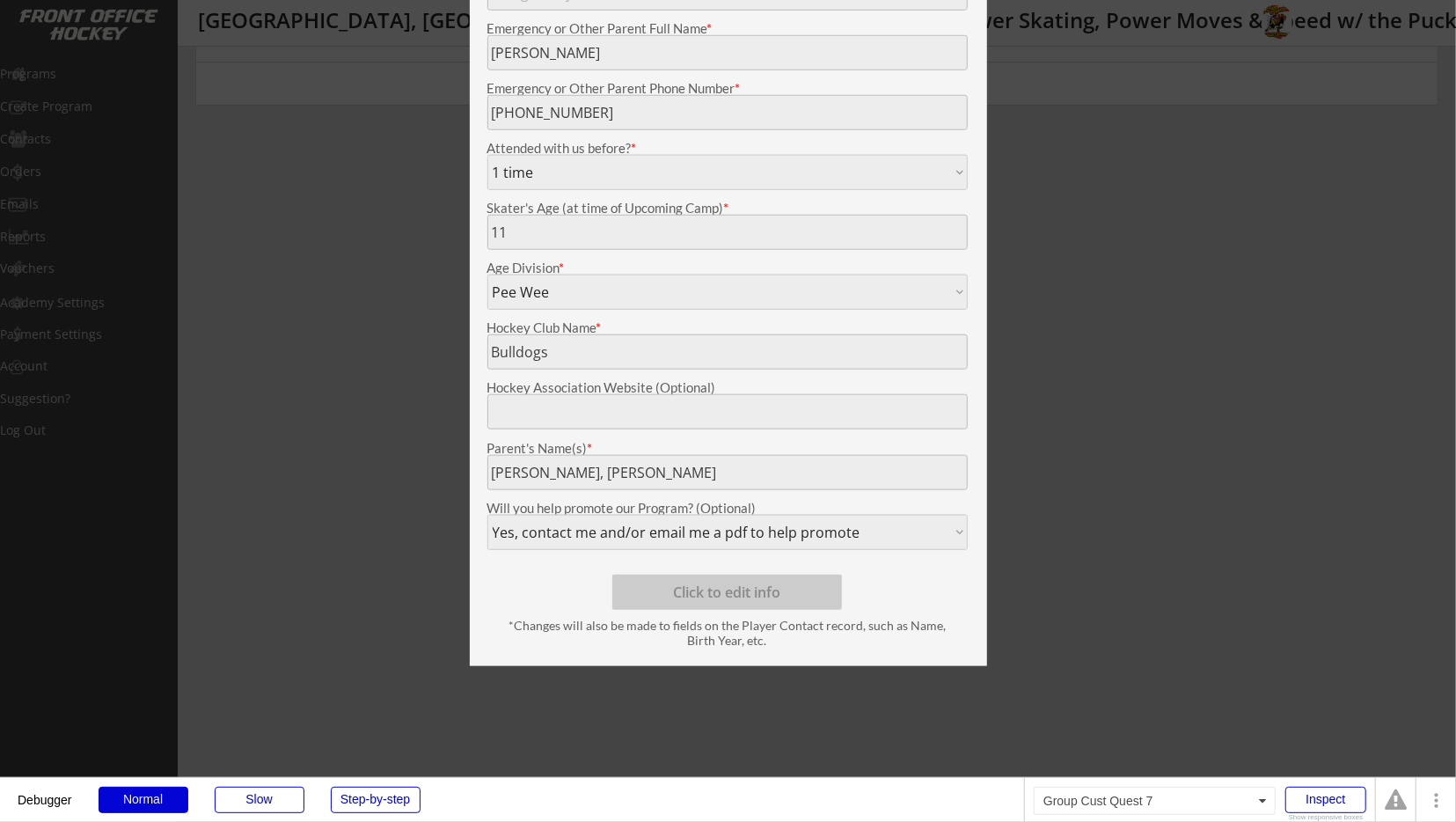 scroll, scrollTop: 458, scrollLeft: 0, axis: vertical 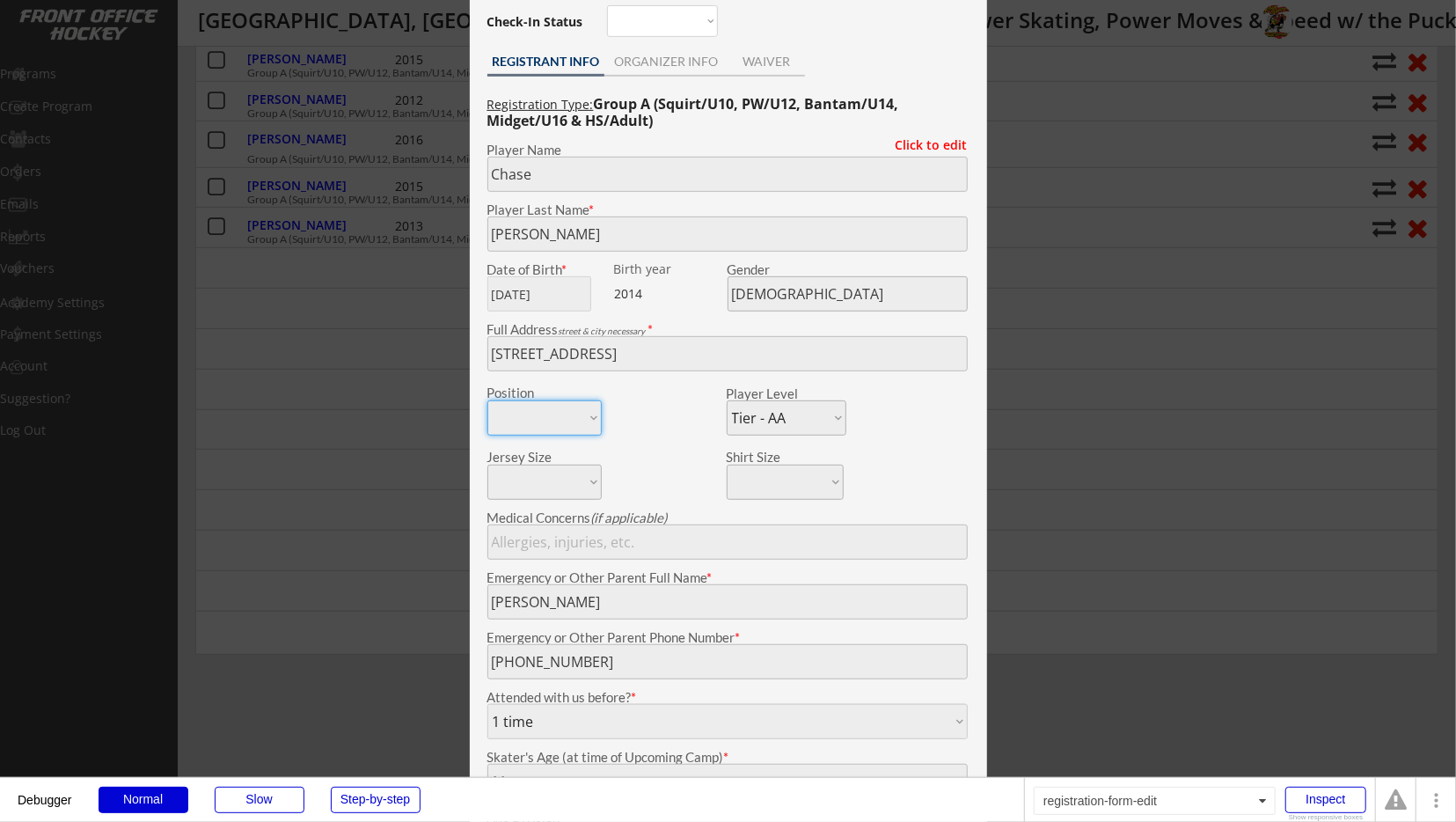 click at bounding box center (728, 411) 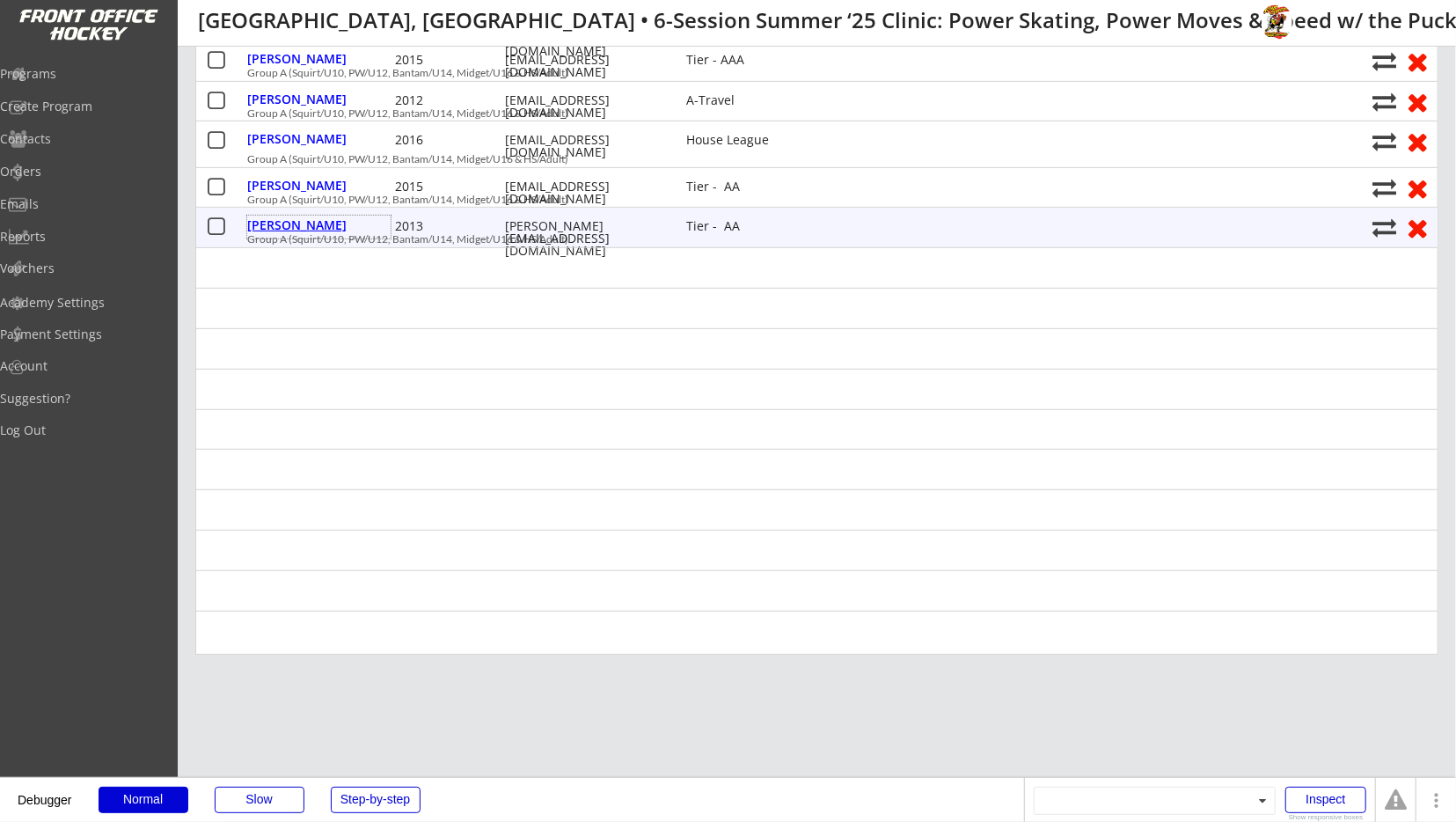 click on "[PERSON_NAME]" at bounding box center [318, 225] 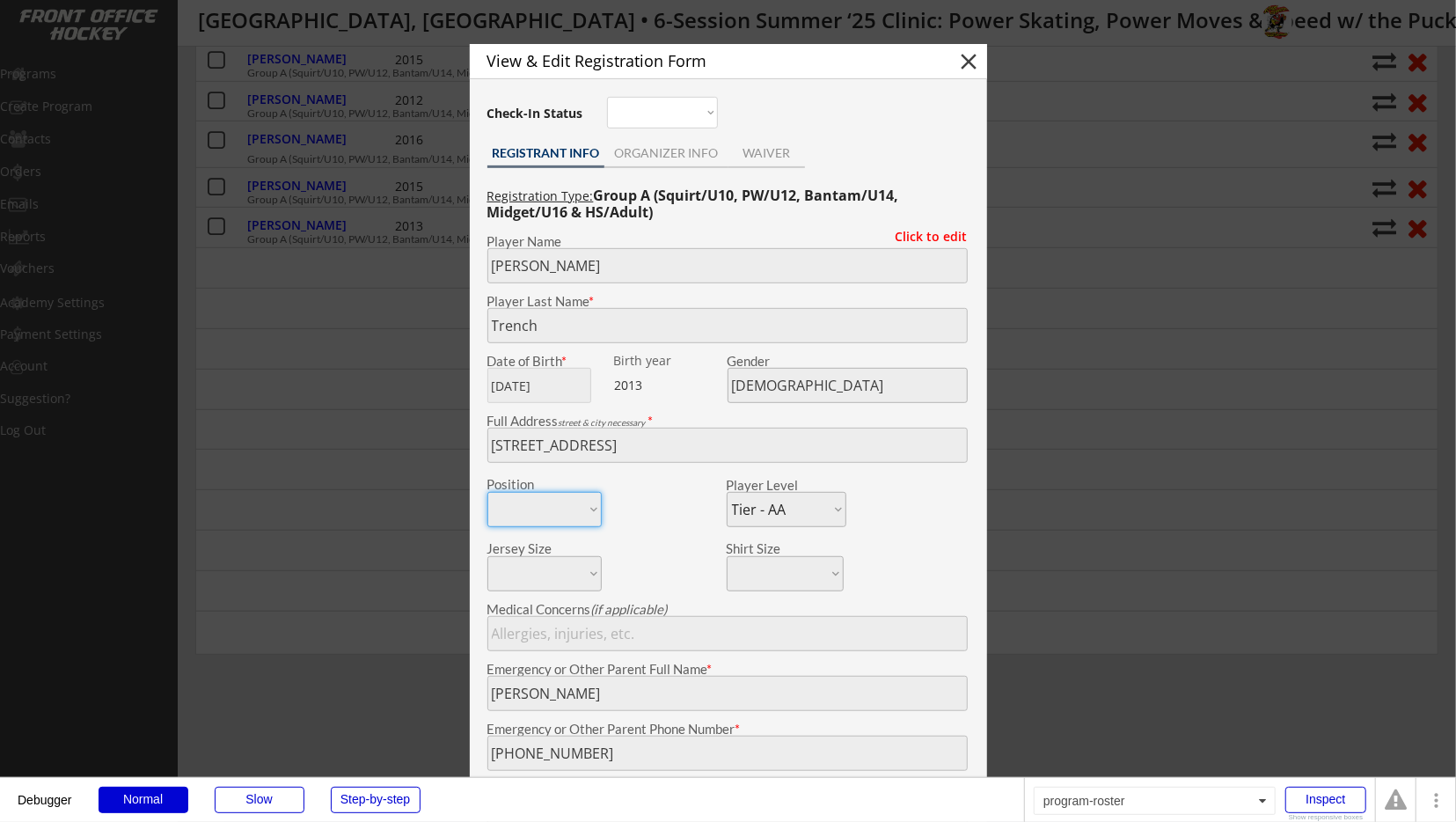 click at bounding box center (728, 410) 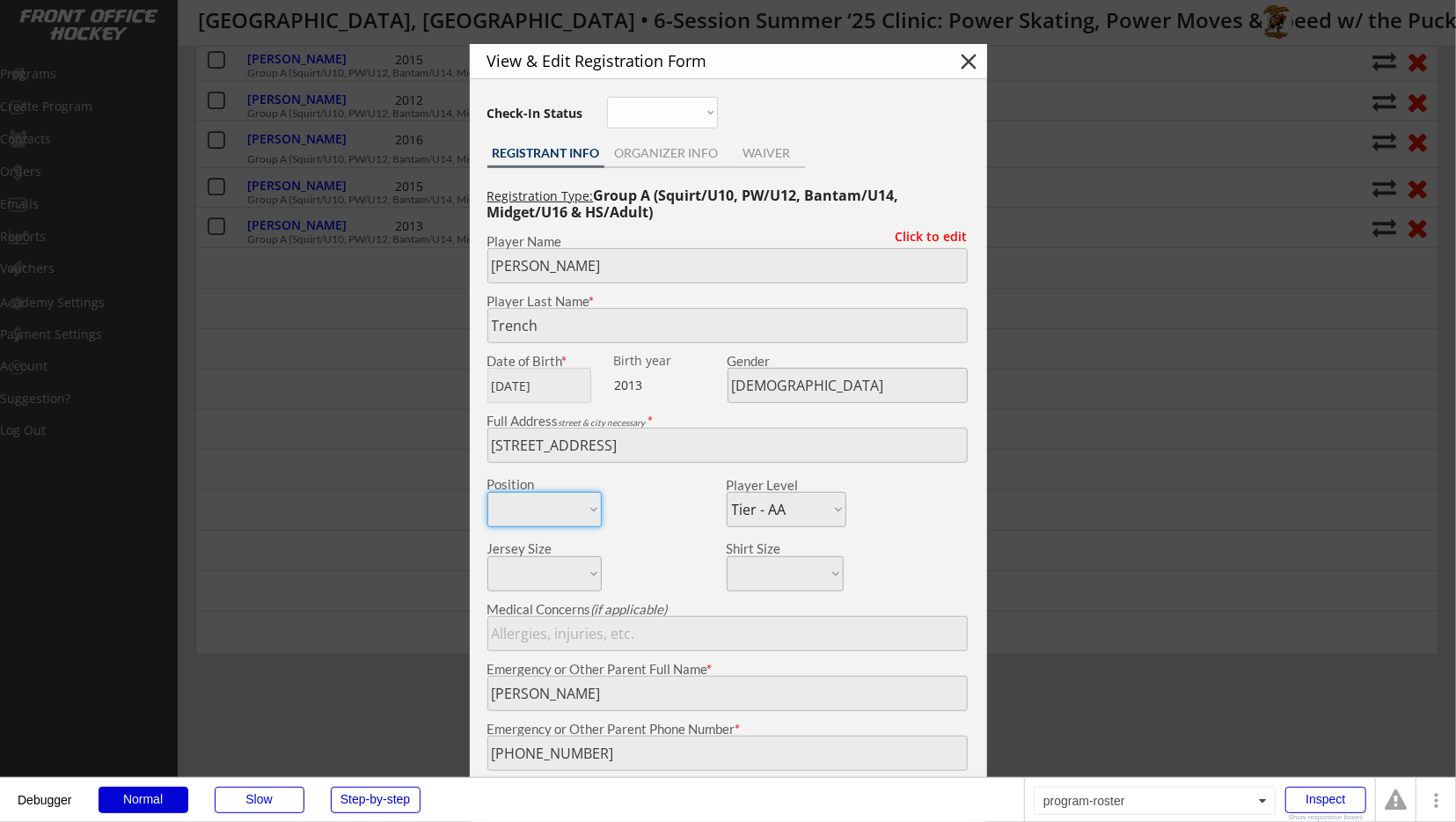 click at bounding box center (728, 411) 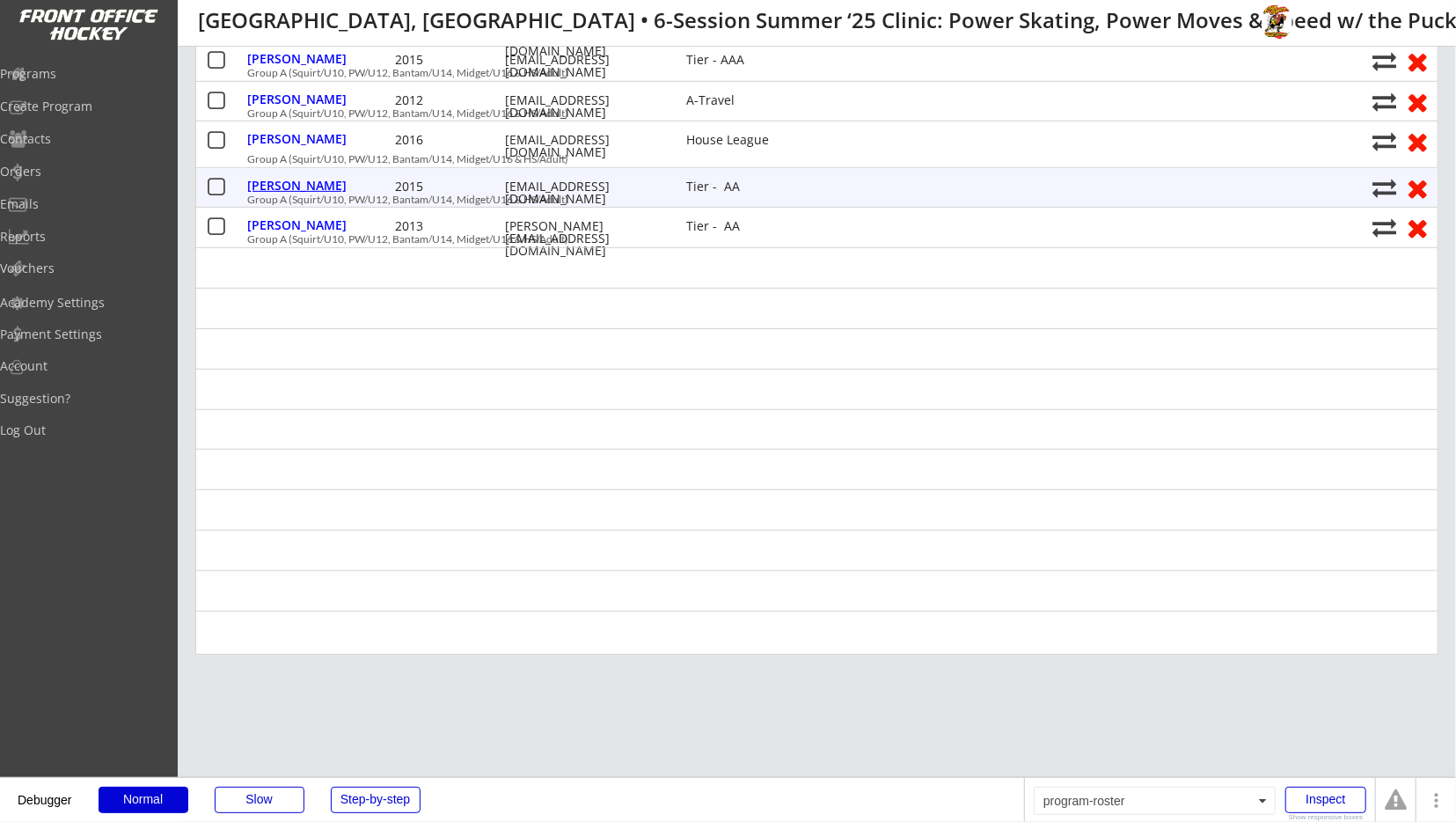 click on "[PERSON_NAME]" at bounding box center [318, 186] 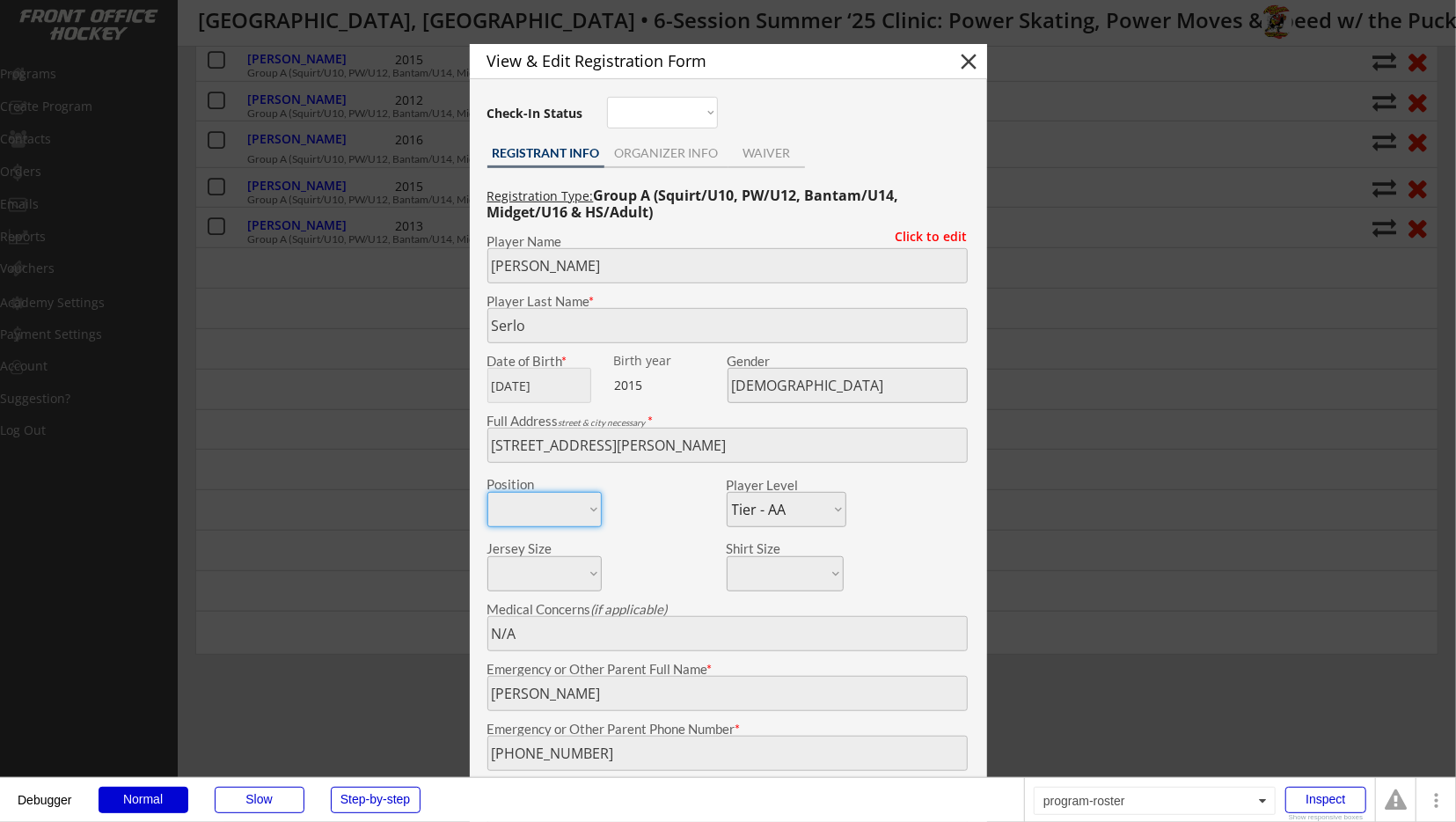 click at bounding box center [728, 411] 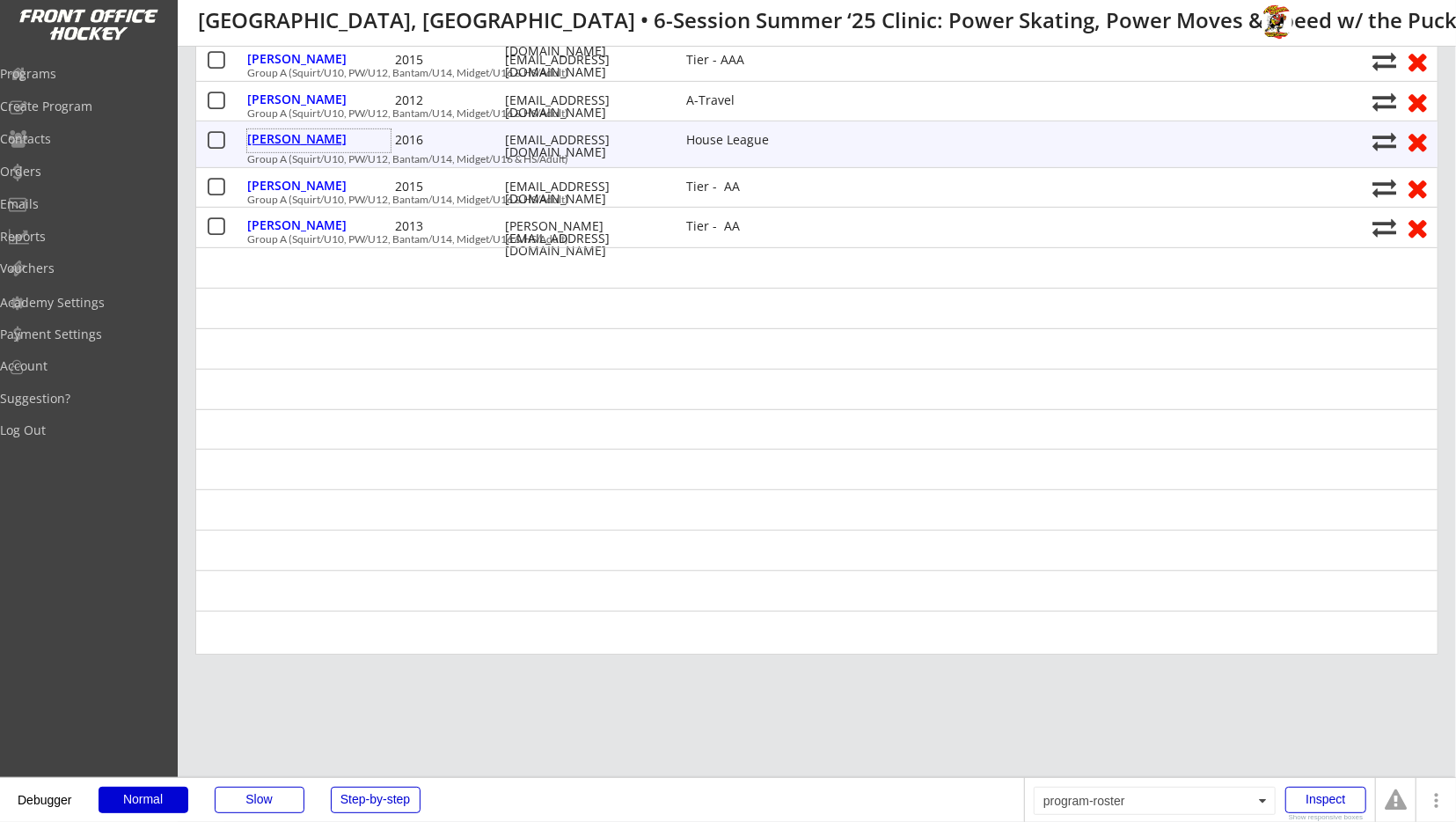 click on "[PERSON_NAME]" at bounding box center [318, 139] 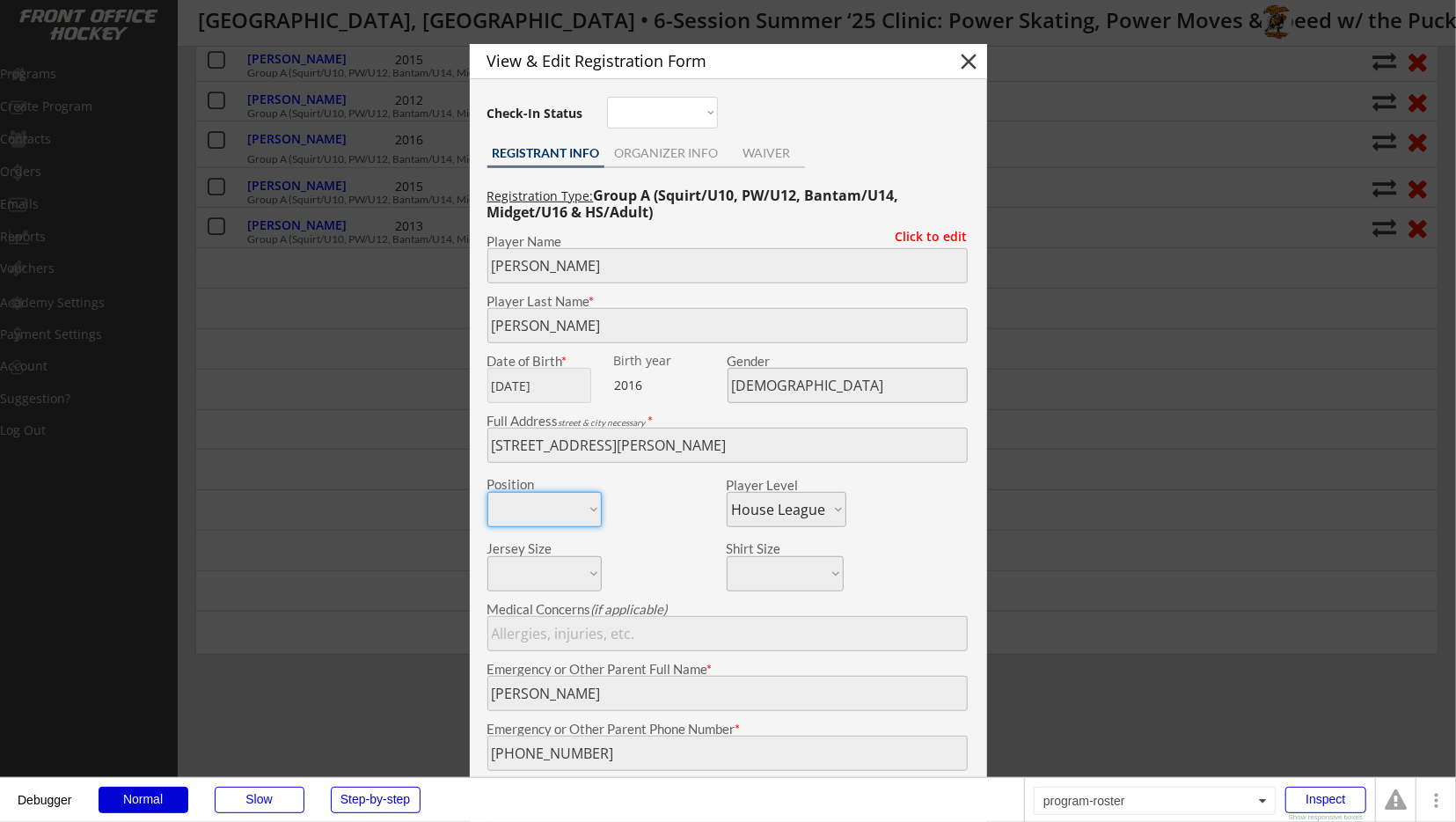 click at bounding box center [728, 411] 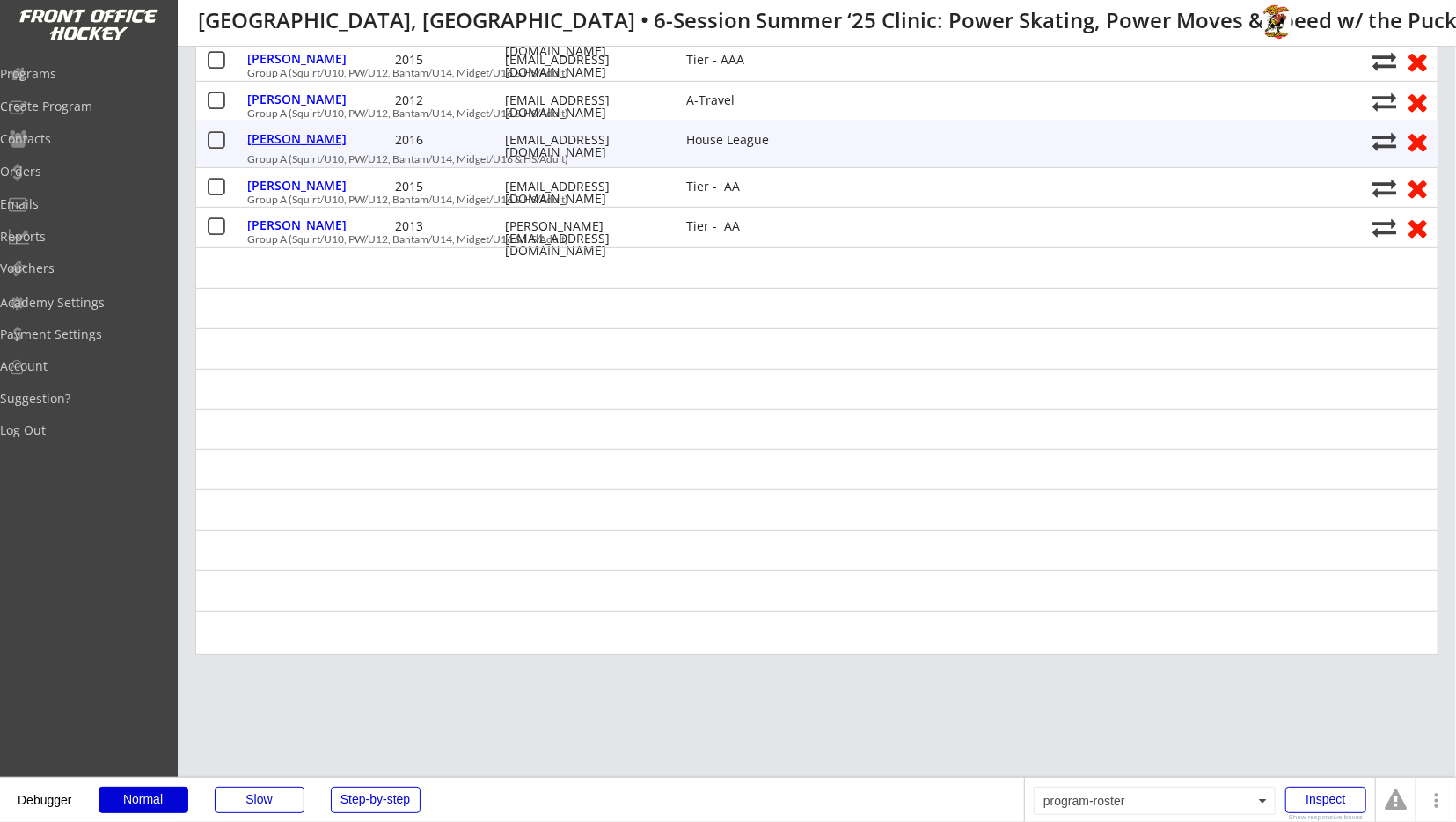 scroll, scrollTop: 366, scrollLeft: 0, axis: vertical 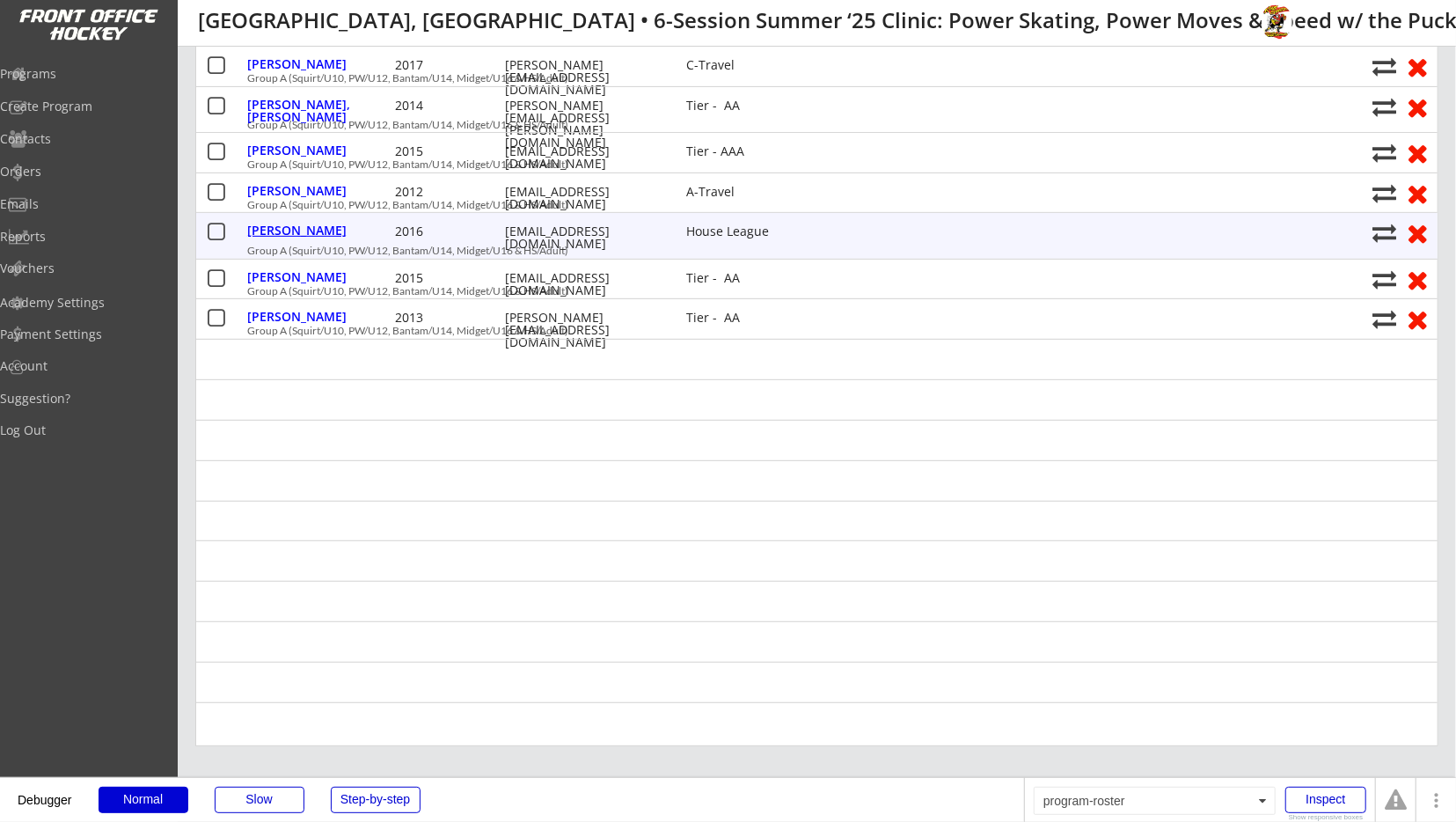 click on "[PERSON_NAME]" at bounding box center [318, 191] 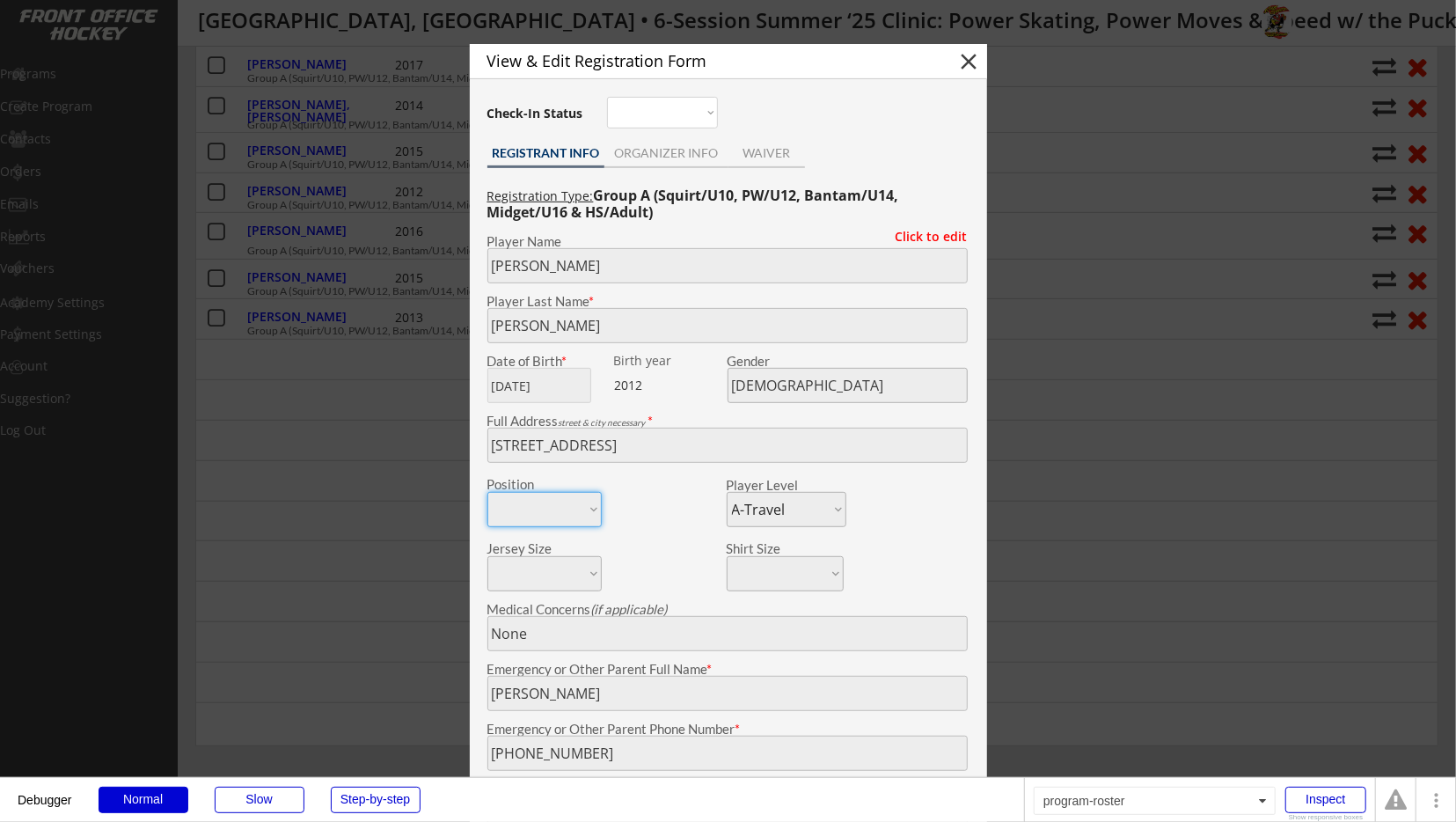 click at bounding box center [728, 411] 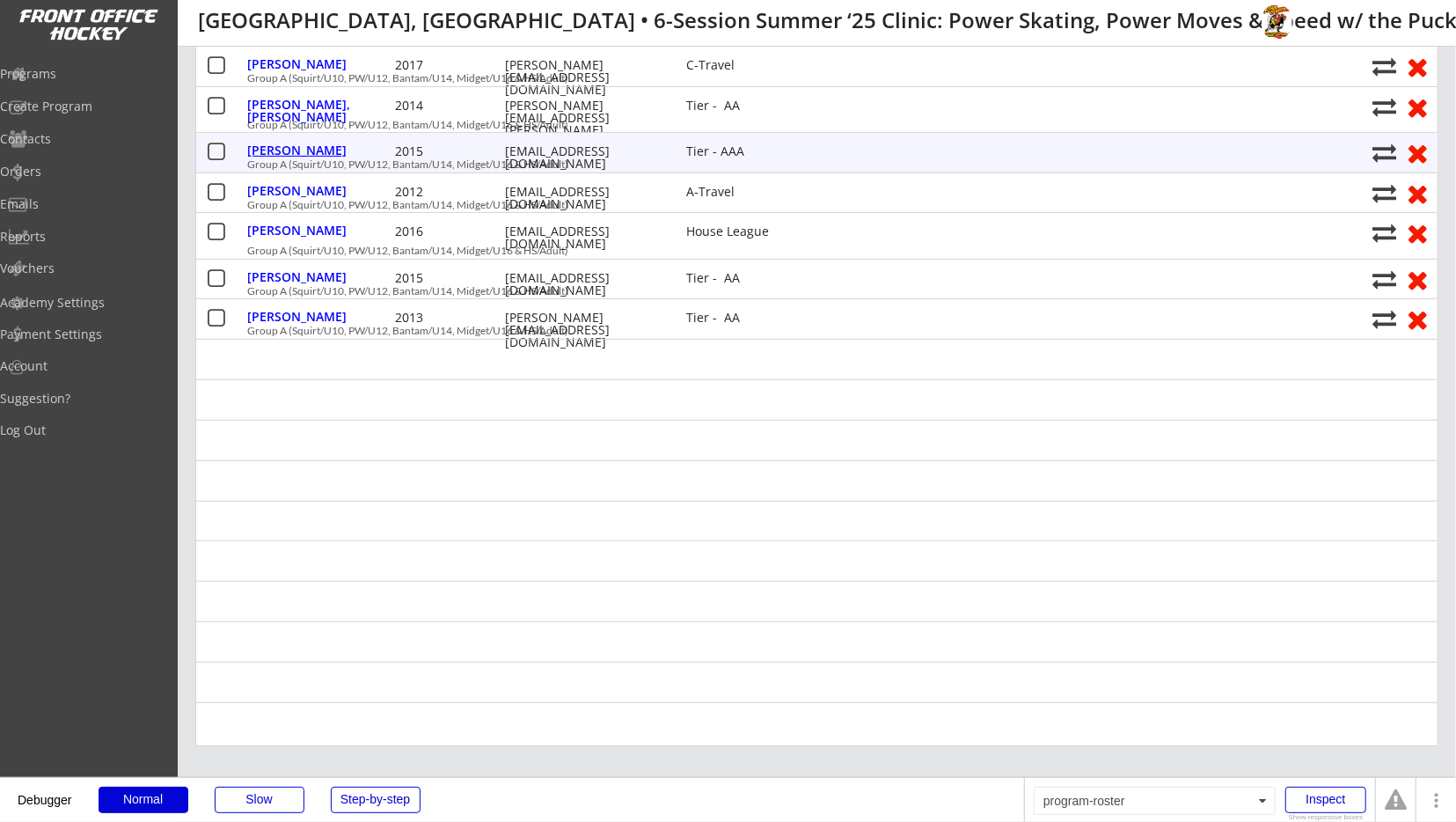 click on "[PERSON_NAME]" at bounding box center [318, 150] 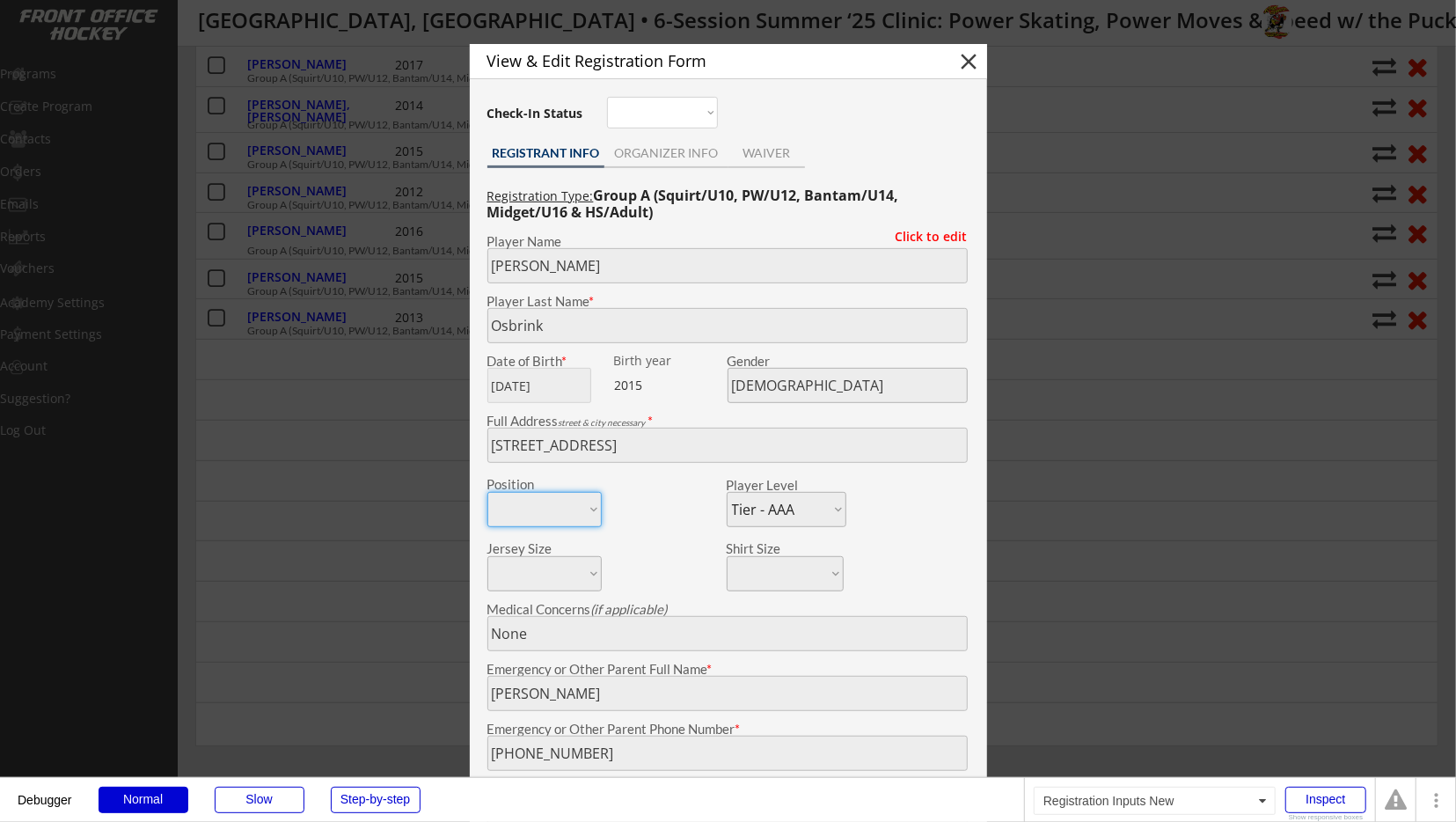 click on "Registration Type:  Group A (Squirt/U10, PW/U12, Bantam/U14, Midget/U16 & HS/Adult) Click to edit Player Name Player Last Name  * Date of Birth  * Birth year 2015 Gender Full Address  street & city necessary   * Position  Forward Defense Goalie Player Level  A-Travel B-Travel C-Travel Tier -  AA Tier - AAA House League Girls - Travel Girls - House High Sch. JV High Sch. Varsity Adult Novice Adult Intermediate Adult Advanced Other - House Other - Travel Other - Middle Sch. Jersey Size  S M L XL Shirt Size S M L XL Medical Concerns   (if applicable) Emergency or Other Parent Full Name  * Emergency or Other Parent Phone Number  * Attended with us before?  * 1 time 2 times 3 times 4+ times First time Not sure Skater's Age (at time of Upcoming Camp)  * Age Division  * Mite Squirt Pee Wee Bantam Midget Girls - U10 Girls - U12 Girls - U14 Girls - U16 High School Adult Other Hockey Club Name  * Hockey Association Website (Optional)  Parent's Name(s)  * Will you help promote our Program? (Optional)" at bounding box center [728, 740] 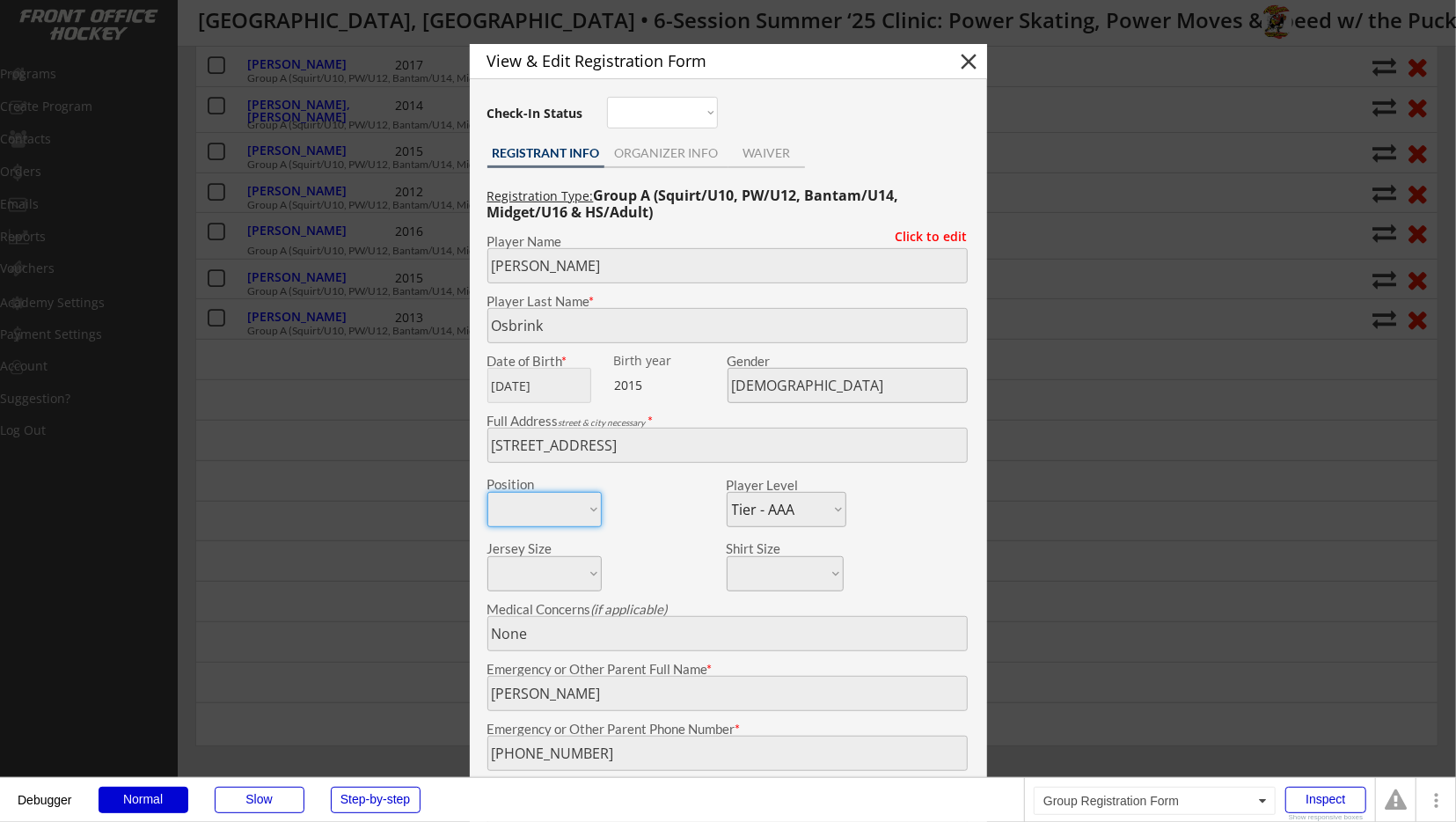 click on "Position  Forward Defense Goalie" at bounding box center (606, 501) 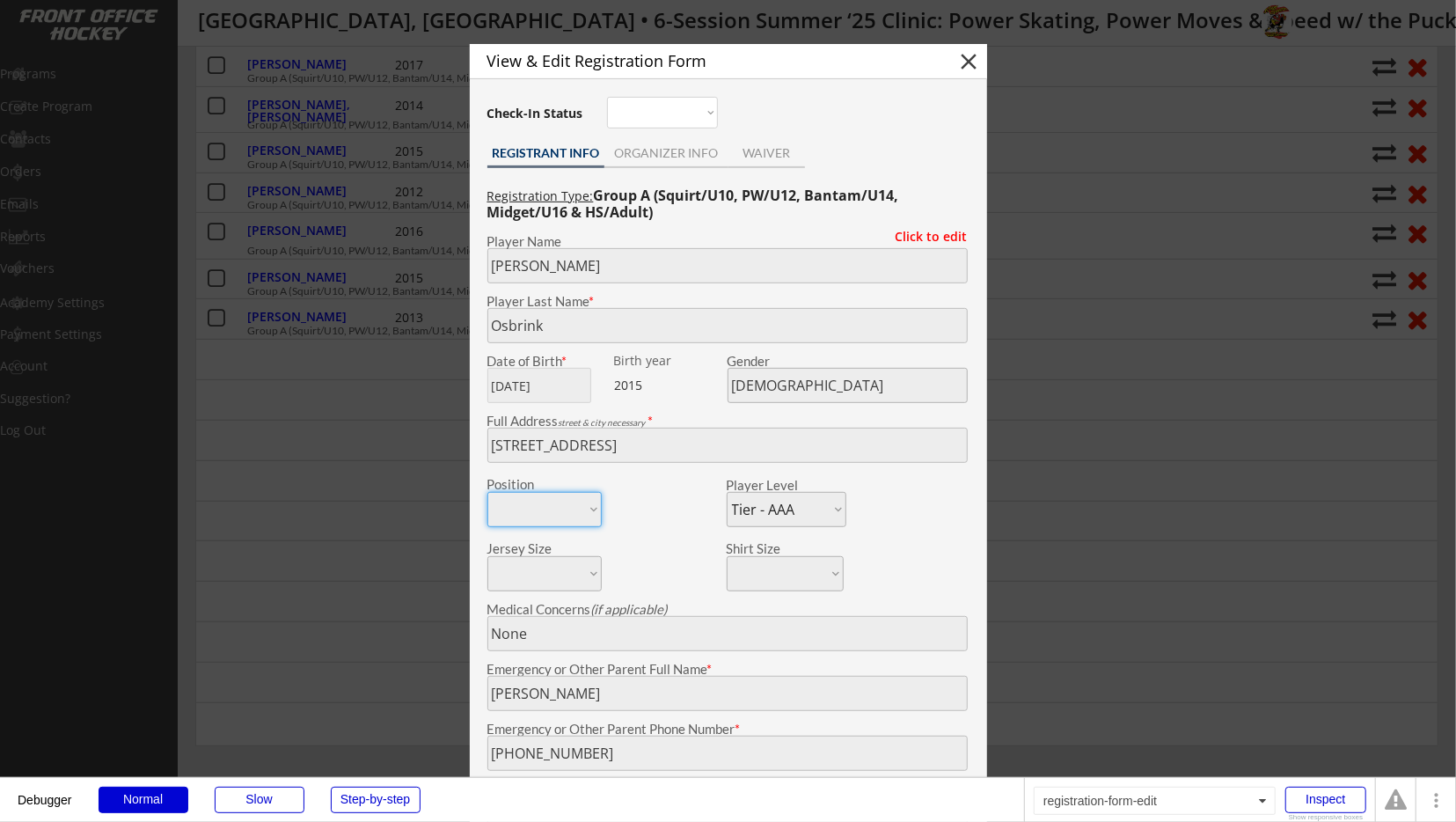 click on "Position  Forward Defense Goalie" at bounding box center (606, 501) 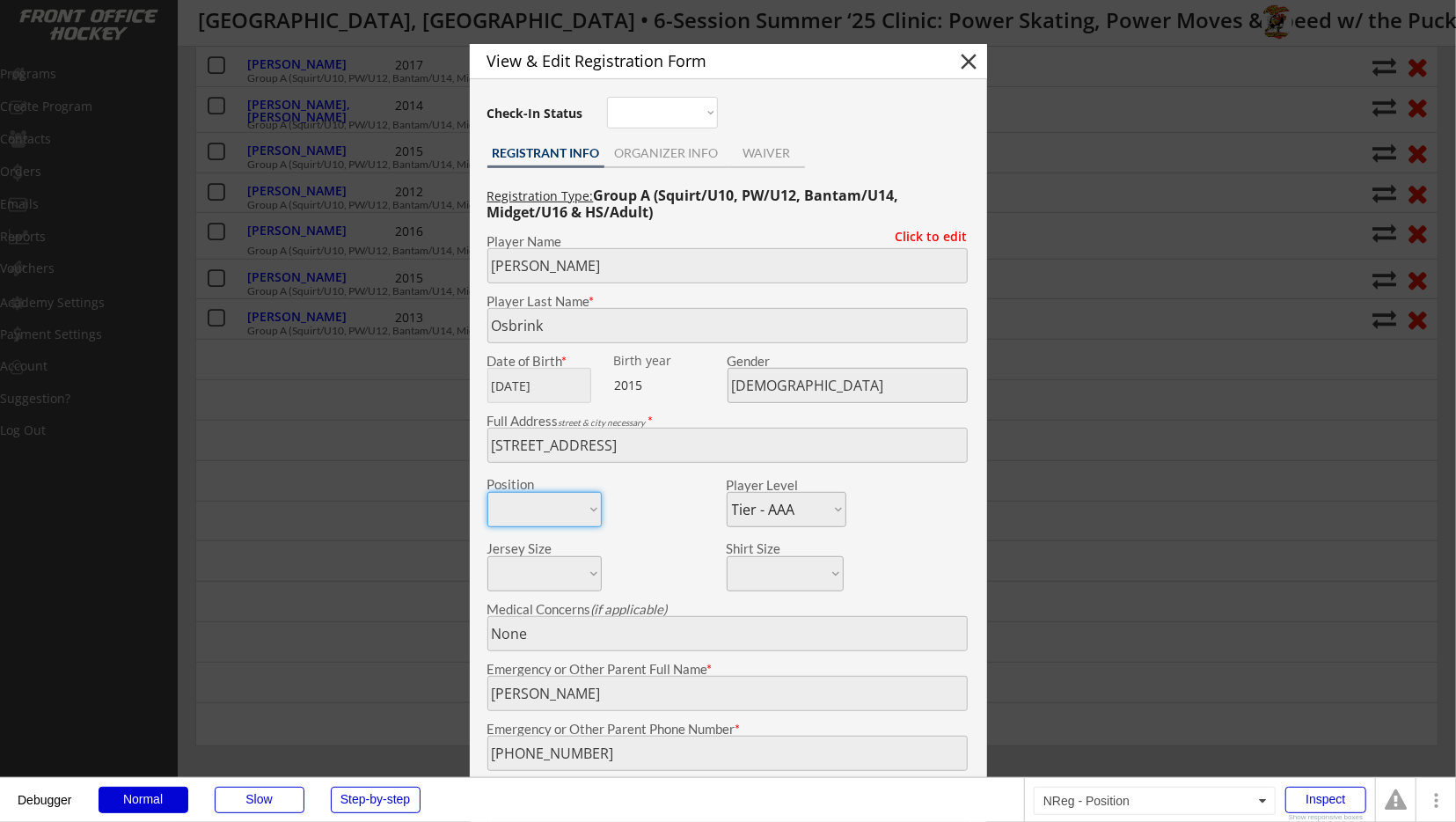click on "Position  Forward Defense Goalie" at bounding box center (606, 501) 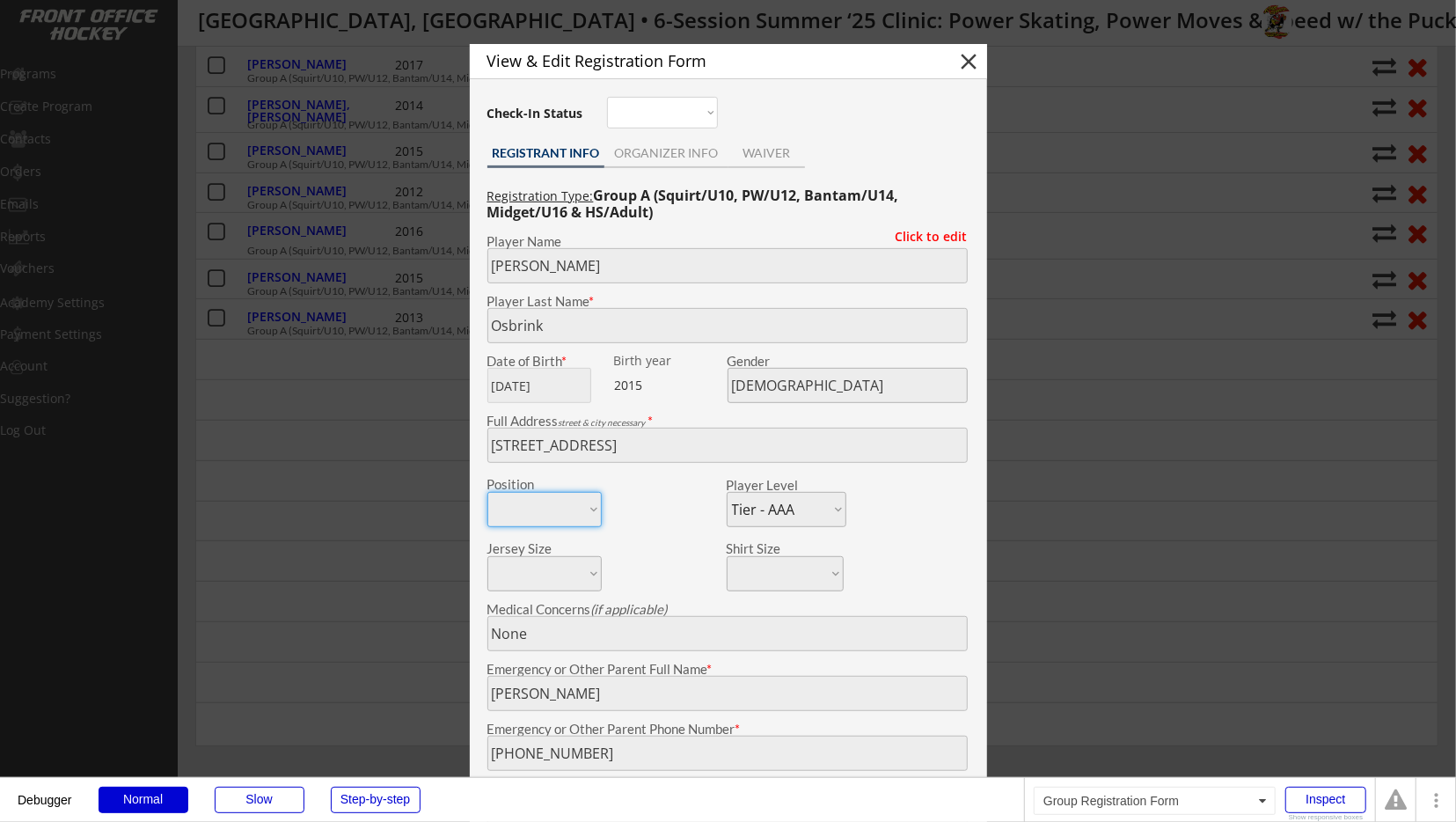 click on "Position  Forward Defense Goalie" at bounding box center (606, 501) 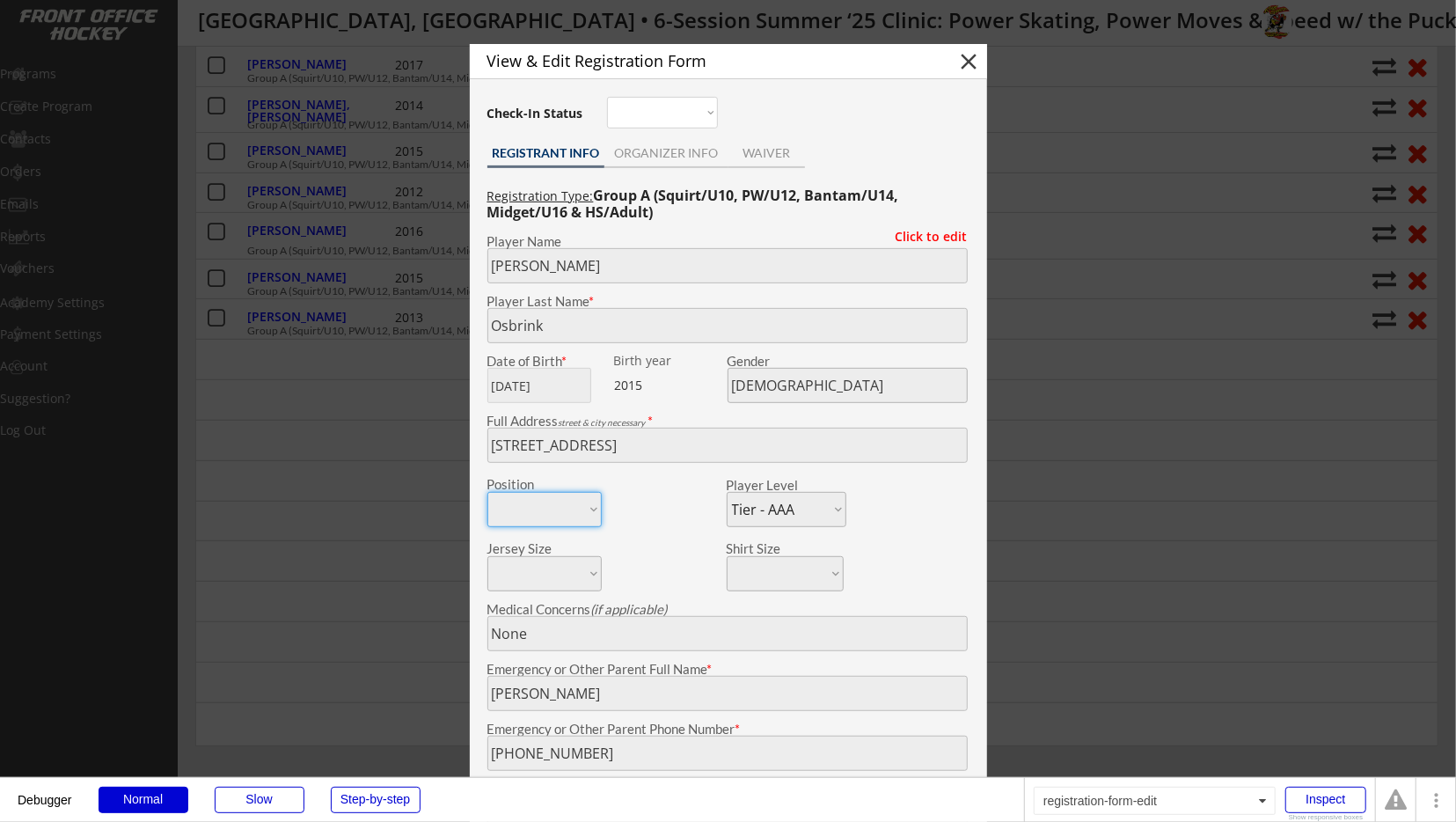 click on "Position  Forward Defense Goalie" at bounding box center (606, 501) 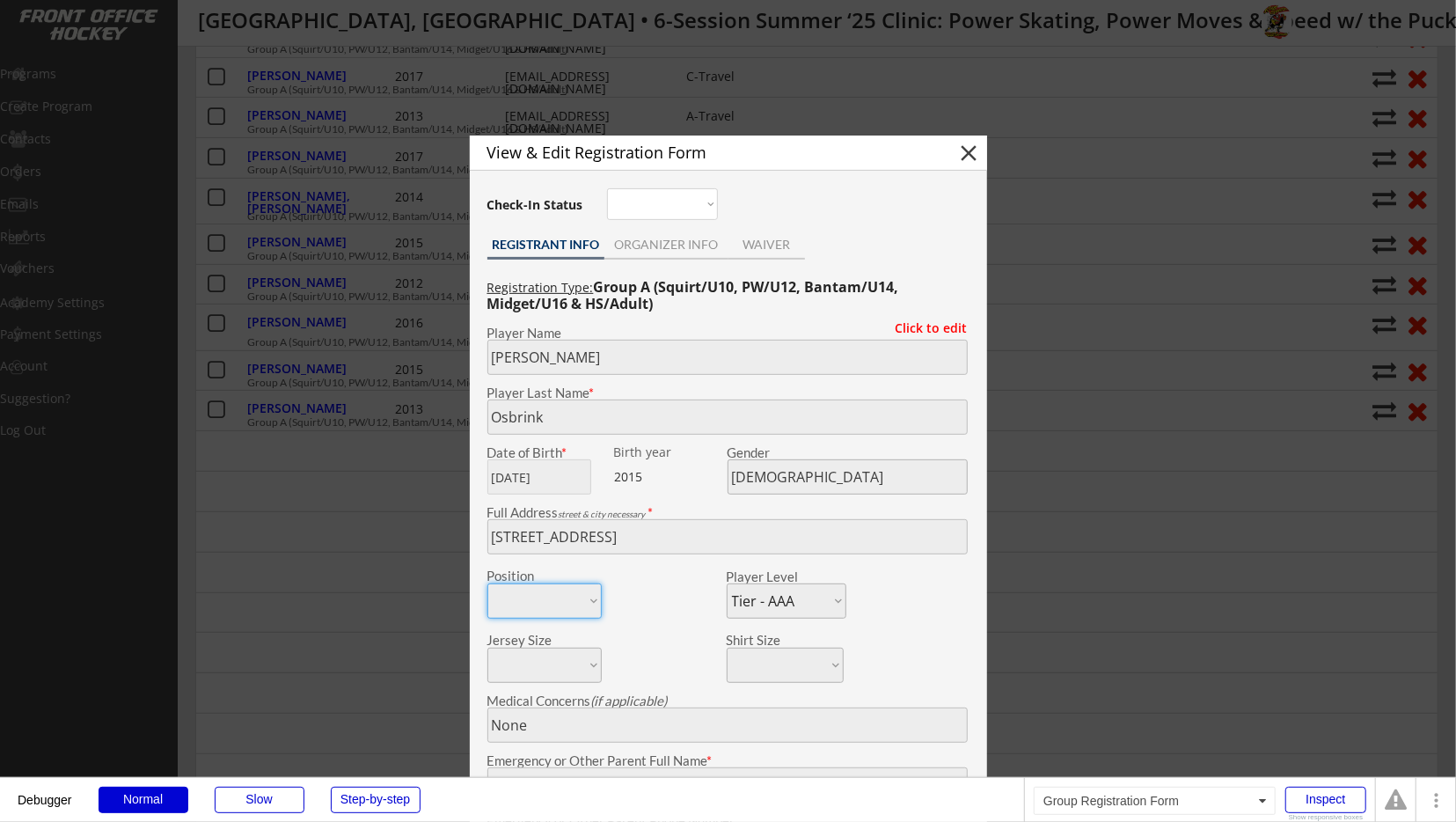 scroll, scrollTop: 0, scrollLeft: 0, axis: both 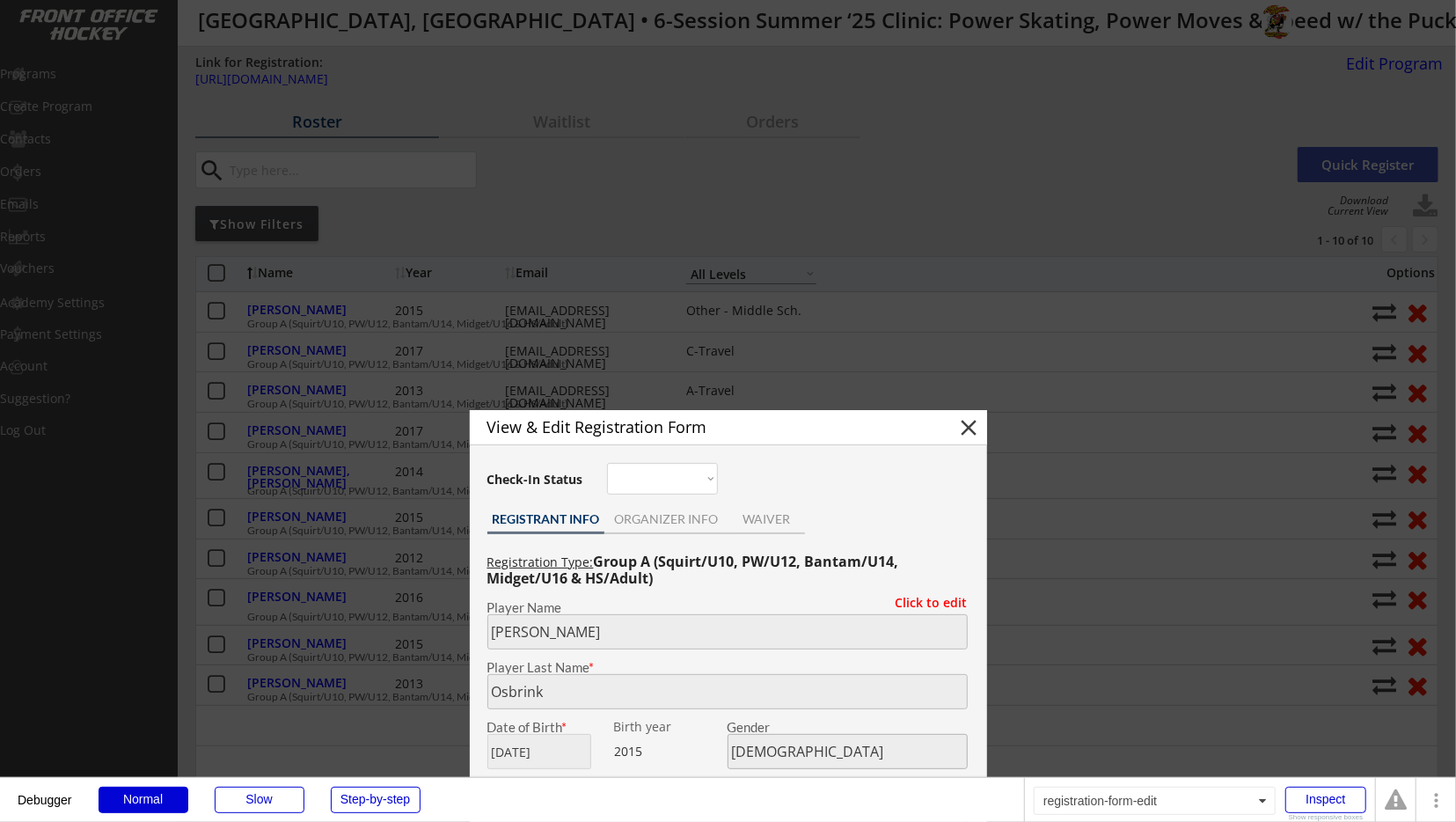 click at bounding box center [728, 411] 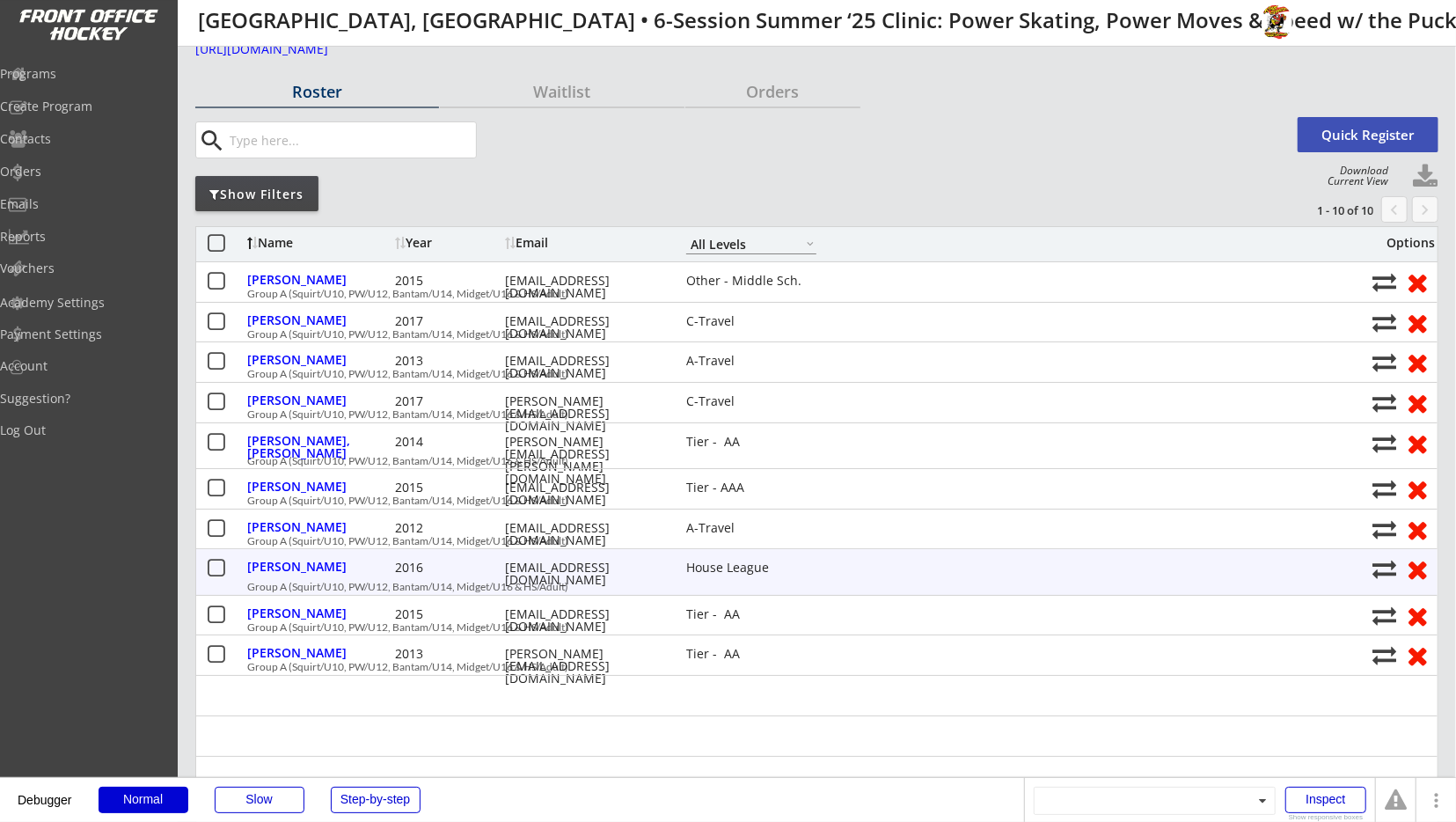 scroll, scrollTop: 92, scrollLeft: 0, axis: vertical 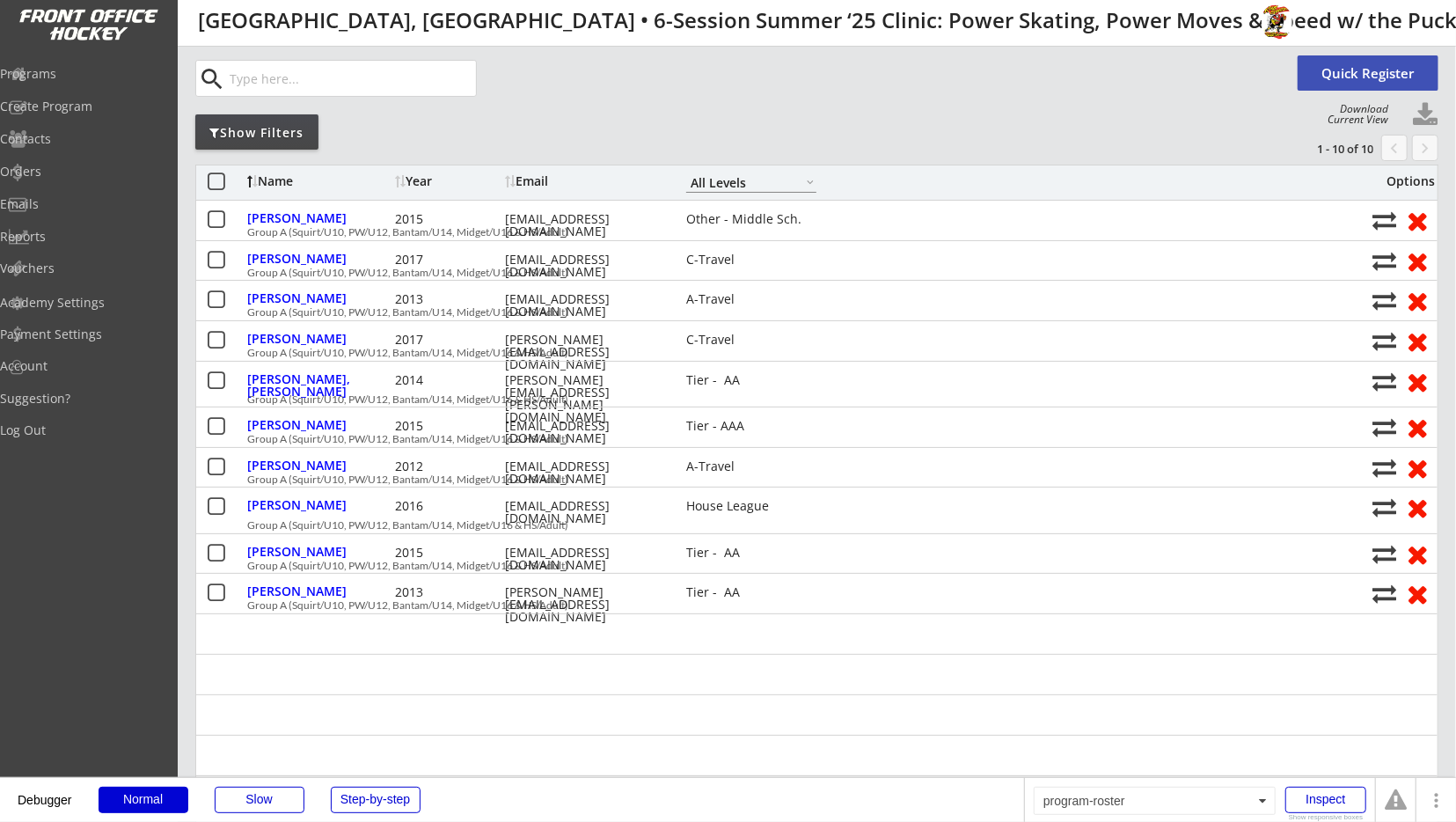 click on "Roster Waitlist Orders search Quick Register   Show Filters 1 - 10 of 10 chevron_left keyboard_arrow_right  Name  Year  Email A-Travel B-Travel C-Travel Tier -  AA Tier - AAA House League Girls - Travel Girls - House High Sch. JV High Sch. Varsity Adult Novice Adult Intermediate Adult Advanced Other - House Other - Travel Other - Middle Sch. All Levels Options     Biederman, Henry 2015 jkane2287@yahoo.com Other - Middle Sch. Group A (Squirt/U10, PW/U12, Bantam/U14, Midget/U16 & HS/Adult)  Coulas, Teddy 2017 kusa@cpd.lc C-Travel Group A (Squirt/U10, PW/U12, Bantam/U14, Midget/U16 & HS/Adult)  Gallagher, Samuel 2013 dustin8195@gmail.com A-Travel Group A (Squirt/U10, PW/U12, Bantam/U14, Midget/U16 & HS/Adult)  Giglio, Ronin 2017 j.giglio@windycityhd.com C-Travel Group A (Squirt/U10, PW/U12, Bantam/U14, Midget/U16 & HS/Adult)  Marcos, Chase 2014 ron.marcos@ronmarcos.com Tier -  AA Group A (Squirt/U10, PW/U12, Bantam/U14, Midget/U16 & HS/Adult)  Osbrink, Ian 2015 antlyrz11@gmail.com Tier - AAA 2012 A-Travel" at bounding box center [816, 3558] 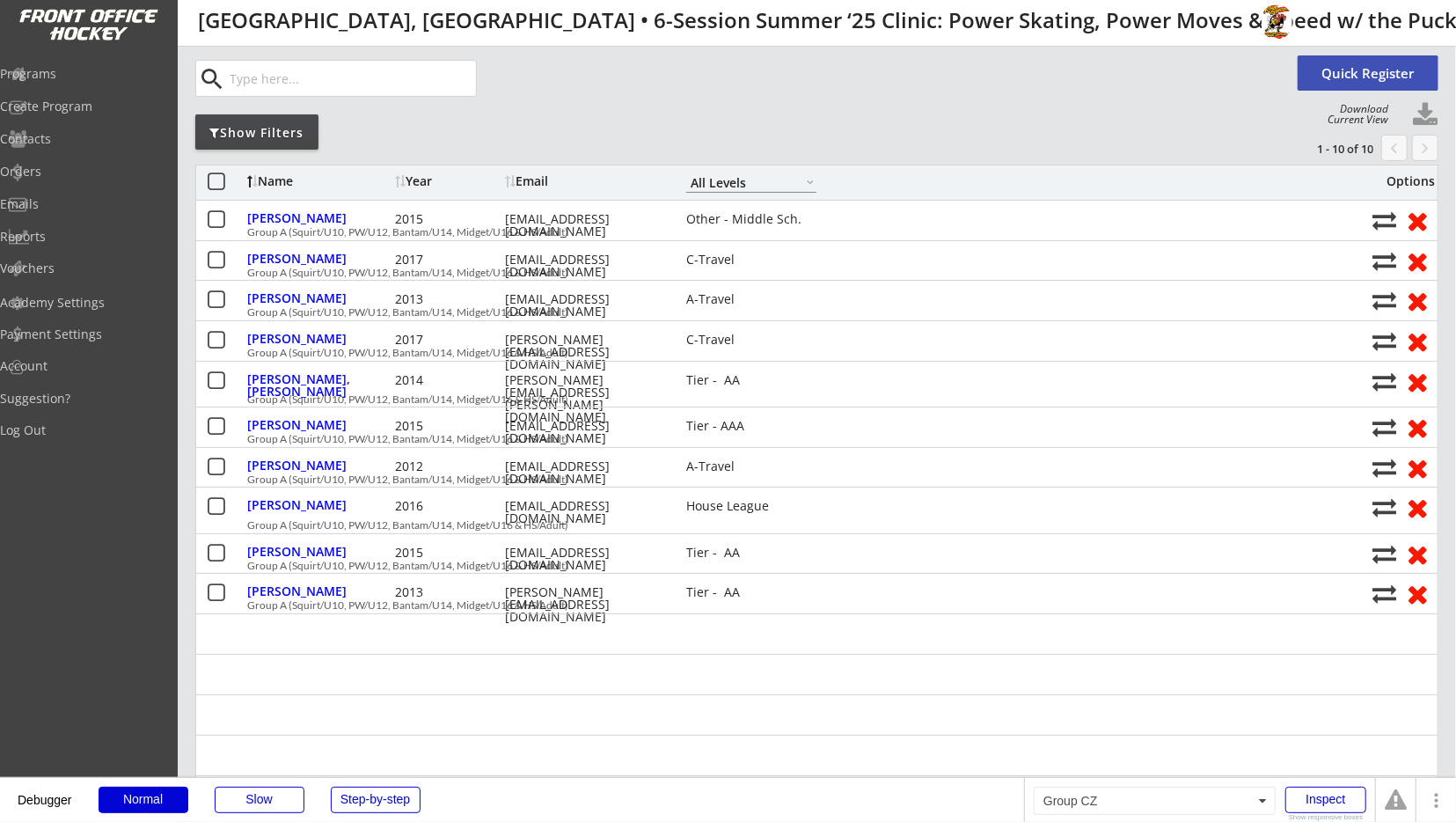 click on "search Quick Register" at bounding box center (816, 78) 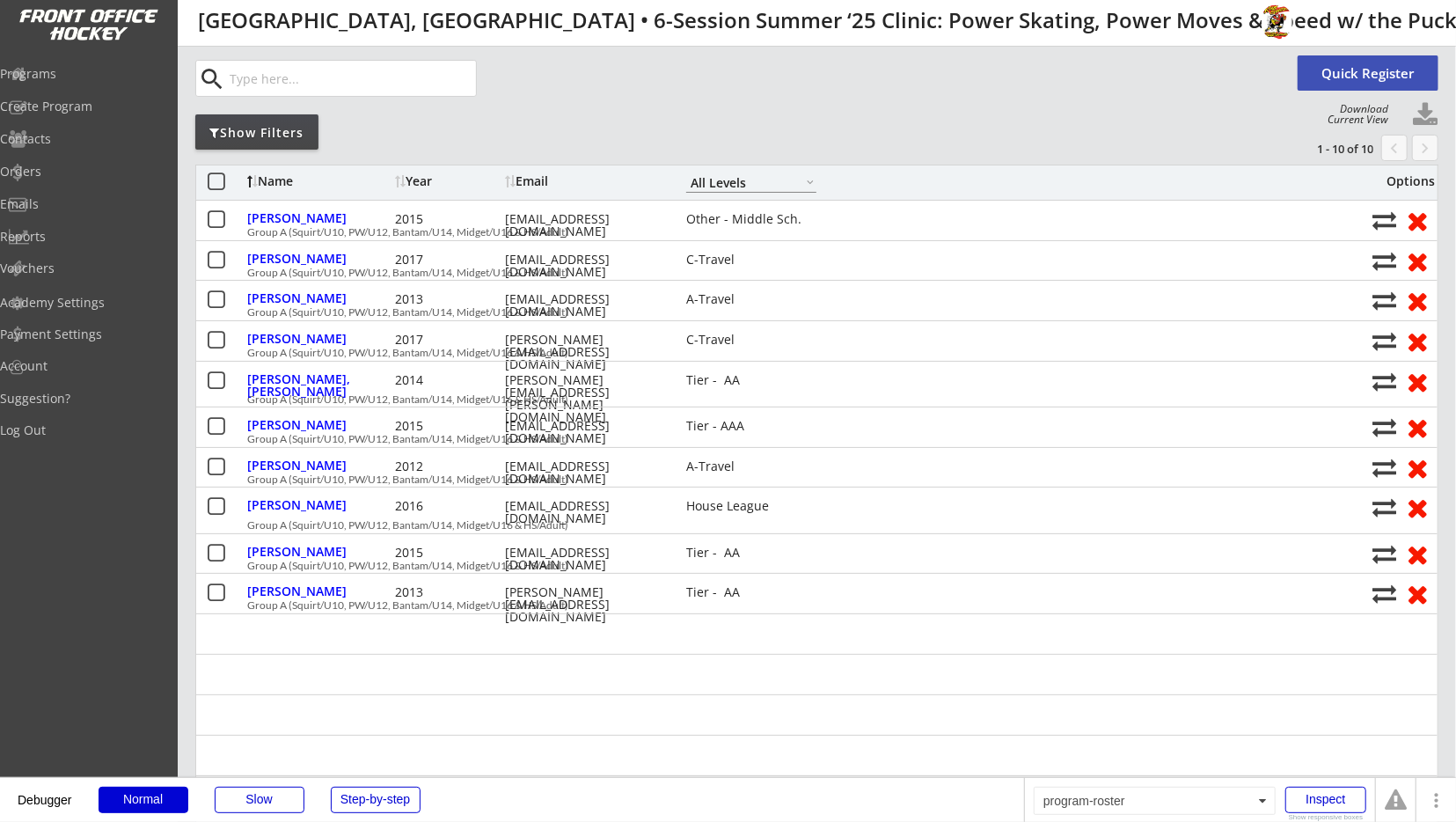 click on "Roster Waitlist Orders search Quick Register   Show Filters 1 - 10 of 10 chevron_left keyboard_arrow_right  Name  Year  Email A-Travel B-Travel C-Travel Tier -  AA Tier - AAA House League Girls - Travel Girls - House High Sch. JV High Sch. Varsity Adult Novice Adult Intermediate Adult Advanced Other - House Other - Travel Other - Middle Sch. All Levels Options     Biederman, Henry 2015 jkane2287@yahoo.com Other - Middle Sch. Group A (Squirt/U10, PW/U12, Bantam/U14, Midget/U16 & HS/Adult)  Coulas, Teddy 2017 kusa@cpd.lc C-Travel Group A (Squirt/U10, PW/U12, Bantam/U14, Midget/U16 & HS/Adult)  Gallagher, Samuel 2013 dustin8195@gmail.com A-Travel Group A (Squirt/U10, PW/U12, Bantam/U14, Midget/U16 & HS/Adult)  Giglio, Ronin 2017 j.giglio@windycityhd.com C-Travel Group A (Squirt/U10, PW/U12, Bantam/U14, Midget/U16 & HS/Adult)  Marcos, Chase 2014 ron.marcos@ronmarcos.com Tier -  AA Group A (Squirt/U10, PW/U12, Bantam/U14, Midget/U16 & HS/Adult)  Osbrink, Ian 2015 antlyrz11@gmail.com Tier - AAA 2012 A-Travel" at bounding box center [816, 3558] 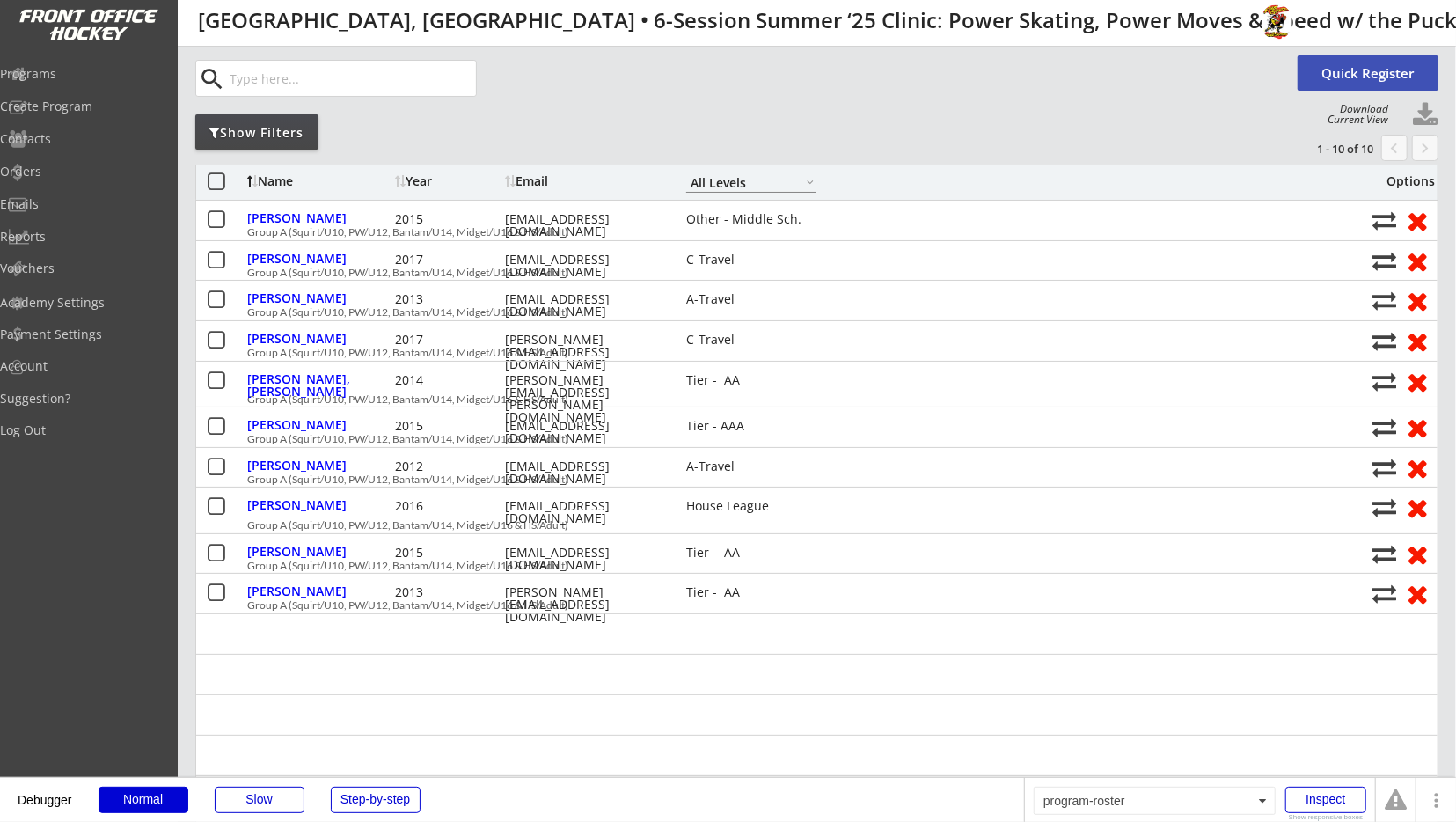 click on "Roster Waitlist Orders search Quick Register   Show Filters 1 - 10 of 10 chevron_left keyboard_arrow_right  Name  Year  Email A-Travel B-Travel C-Travel Tier -  AA Tier - AAA House League Girls - Travel Girls - House High Sch. JV High Sch. Varsity Adult Novice Adult Intermediate Adult Advanced Other - House Other - Travel Other - Middle Sch. All Levels Options     Biederman, Henry 2015 jkane2287@yahoo.com Other - Middle Sch. Group A (Squirt/U10, PW/U12, Bantam/U14, Midget/U16 & HS/Adult)  Coulas, Teddy 2017 kusa@cpd.lc C-Travel Group A (Squirt/U10, PW/U12, Bantam/U14, Midget/U16 & HS/Adult)  Gallagher, Samuel 2013 dustin8195@gmail.com A-Travel Group A (Squirt/U10, PW/U12, Bantam/U14, Midget/U16 & HS/Adult)  Giglio, Ronin 2017 j.giglio@windycityhd.com C-Travel Group A (Squirt/U10, PW/U12, Bantam/U14, Midget/U16 & HS/Adult)  Marcos, Chase 2014 ron.marcos@ronmarcos.com Tier -  AA Group A (Squirt/U10, PW/U12, Bantam/U14, Midget/U16 & HS/Adult)  Osbrink, Ian 2015 antlyrz11@gmail.com Tier - AAA 2012 A-Travel" at bounding box center (816, 3558) 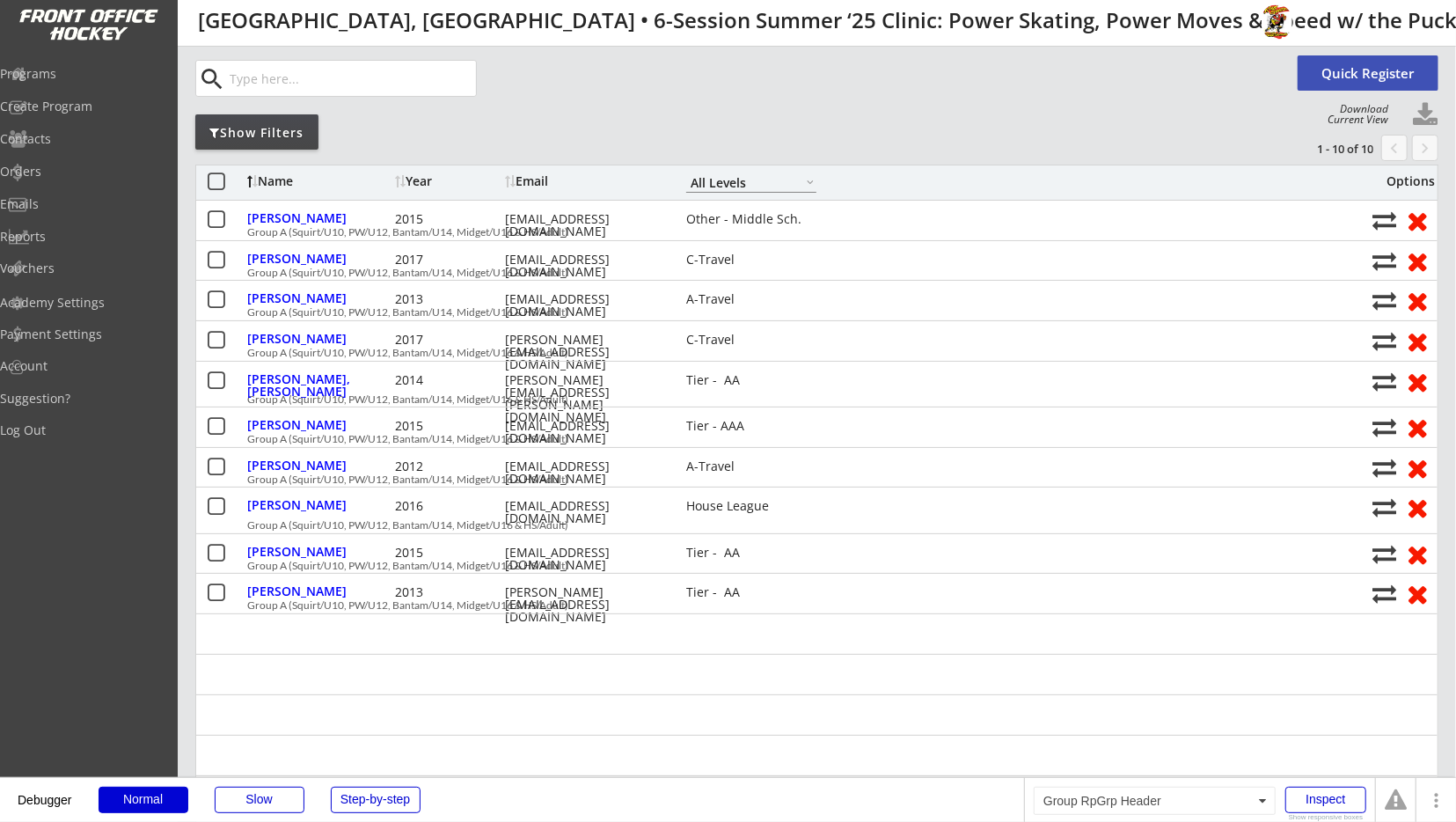 click on "Roster Waitlist Orders search Quick Register   Show Filters 1 - 10 of 10 chevron_left keyboard_arrow_right  Name  Year  Email A-Travel B-Travel C-Travel Tier -  AA Tier - AAA House League Girls - Travel Girls - House High Sch. JV High Sch. Varsity Adult Novice Adult Intermediate Adult Advanced Other - House Other - Travel Other - Middle Sch. All Levels Options     Biederman, Henry 2015 jkane2287@yahoo.com Other - Middle Sch. Group A (Squirt/U10, PW/U12, Bantam/U14, Midget/U16 & HS/Adult)  Coulas, Teddy 2017 kusa@cpd.lc C-Travel Group A (Squirt/U10, PW/U12, Bantam/U14, Midget/U16 & HS/Adult)  Gallagher, Samuel 2013 dustin8195@gmail.com A-Travel Group A (Squirt/U10, PW/U12, Bantam/U14, Midget/U16 & HS/Adult)  Giglio, Ronin 2017 j.giglio@windycityhd.com C-Travel Group A (Squirt/U10, PW/U12, Bantam/U14, Midget/U16 & HS/Adult)  Marcos, Chase 2014 ron.marcos@ronmarcos.com Tier -  AA Group A (Squirt/U10, PW/U12, Bantam/U14, Midget/U16 & HS/Adult)  Osbrink, Ian 2015 antlyrz11@gmail.com Tier - AAA 2012 A-Travel" at bounding box center (816, 3558) 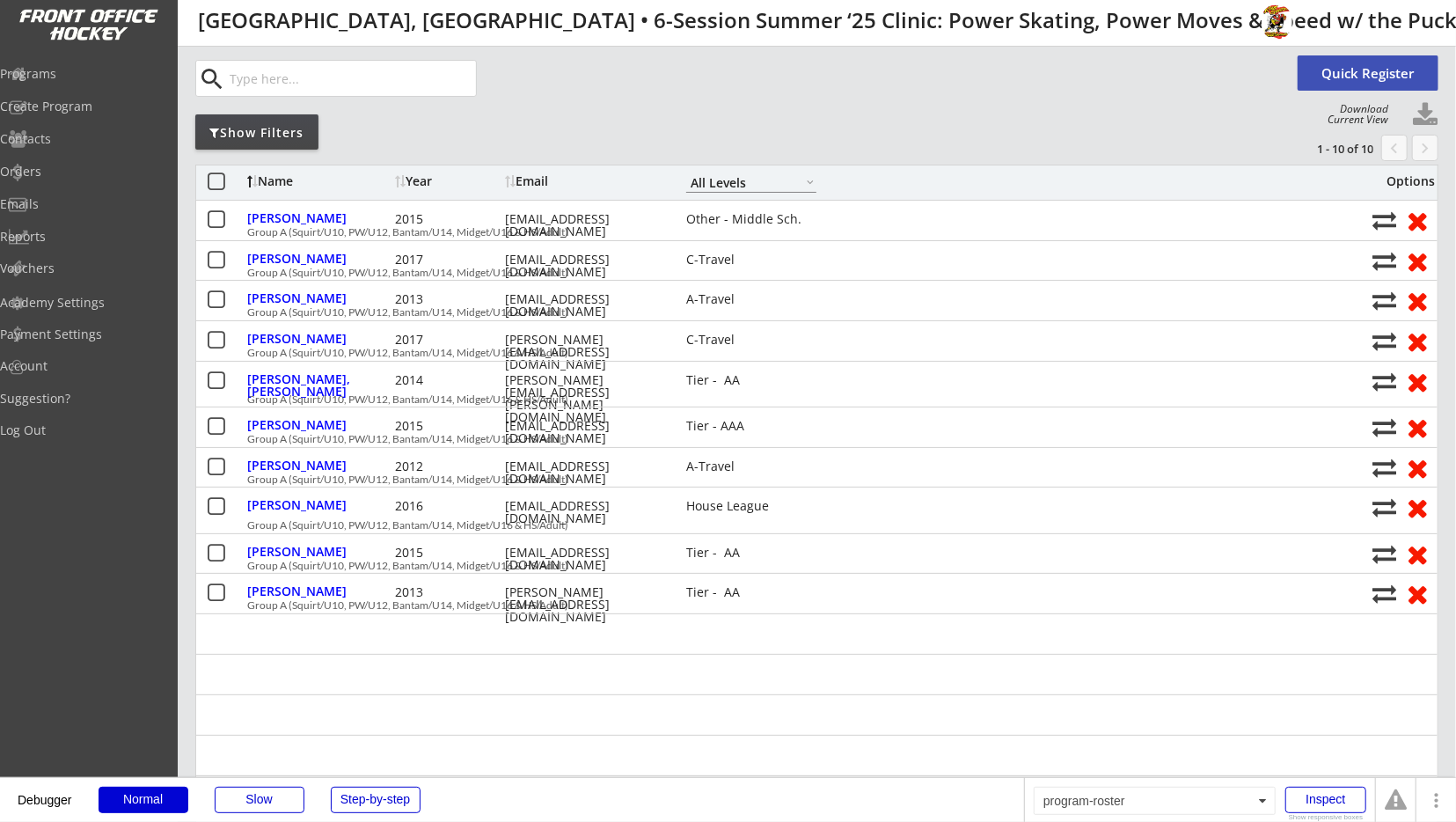 click on "Roster Waitlist Orders search Quick Register   Show Filters 1 - 10 of 10 chevron_left keyboard_arrow_right  Name  Year  Email A-Travel B-Travel C-Travel Tier -  AA Tier - AAA House League Girls - Travel Girls - House High Sch. JV High Sch. Varsity Adult Novice Adult Intermediate Adult Advanced Other - House Other - Travel Other - Middle Sch. All Levels Options     Biederman, Henry 2015 jkane2287@yahoo.com Other - Middle Sch. Group A (Squirt/U10, PW/U12, Bantam/U14, Midget/U16 & HS/Adult)  Coulas, Teddy 2017 kusa@cpd.lc C-Travel Group A (Squirt/U10, PW/U12, Bantam/U14, Midget/U16 & HS/Adult)  Gallagher, Samuel 2013 dustin8195@gmail.com A-Travel Group A (Squirt/U10, PW/U12, Bantam/U14, Midget/U16 & HS/Adult)  Giglio, Ronin 2017 j.giglio@windycityhd.com C-Travel Group A (Squirt/U10, PW/U12, Bantam/U14, Midget/U16 & HS/Adult)  Marcos, Chase 2014 ron.marcos@ronmarcos.com Tier -  AA Group A (Squirt/U10, PW/U12, Bantam/U14, Midget/U16 & HS/Adult)  Osbrink, Ian 2015 antlyrz11@gmail.com Tier - AAA 2012 A-Travel" at bounding box center (816, 3558) 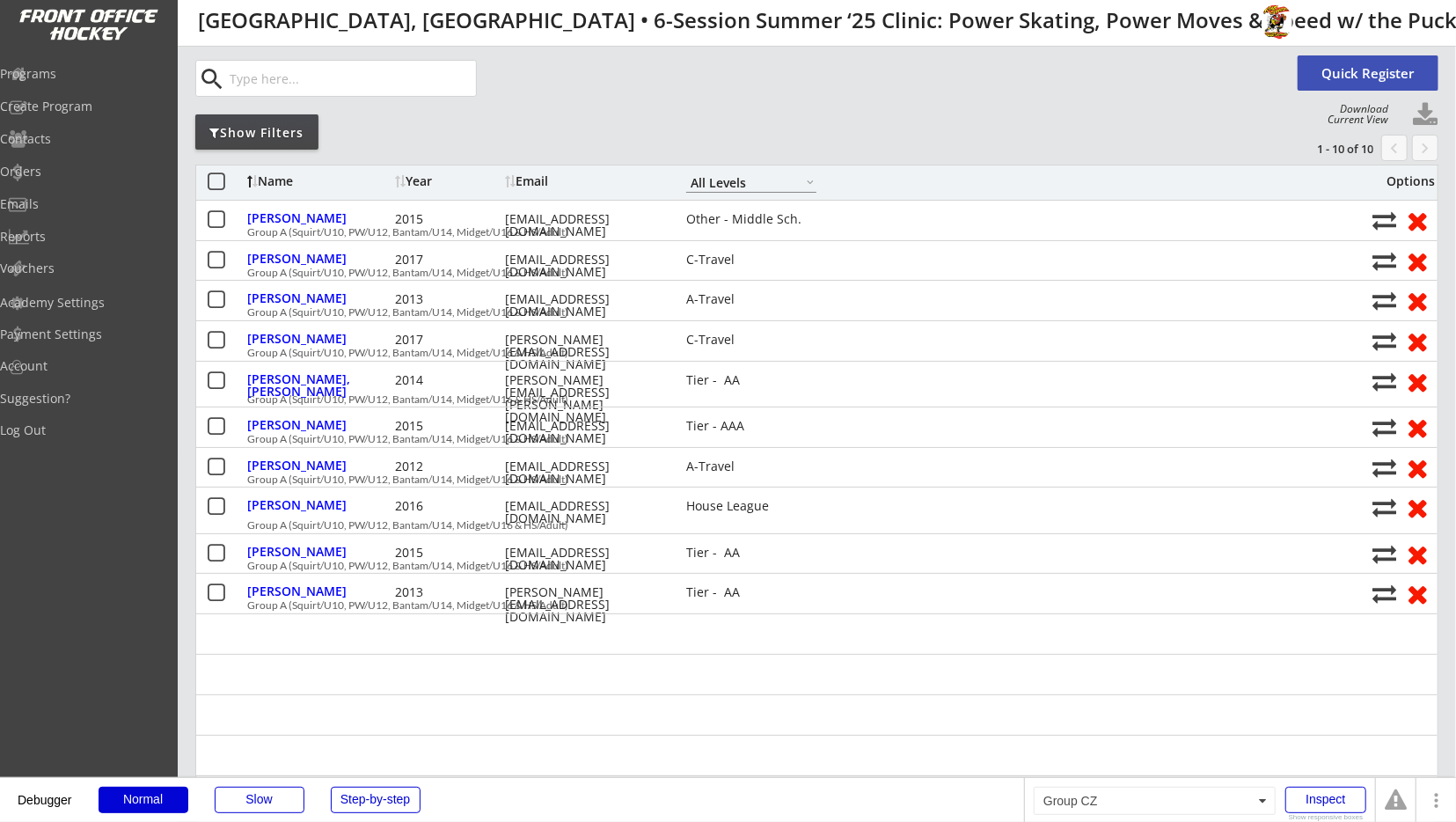 click on "search" at bounding box center [743, 78] 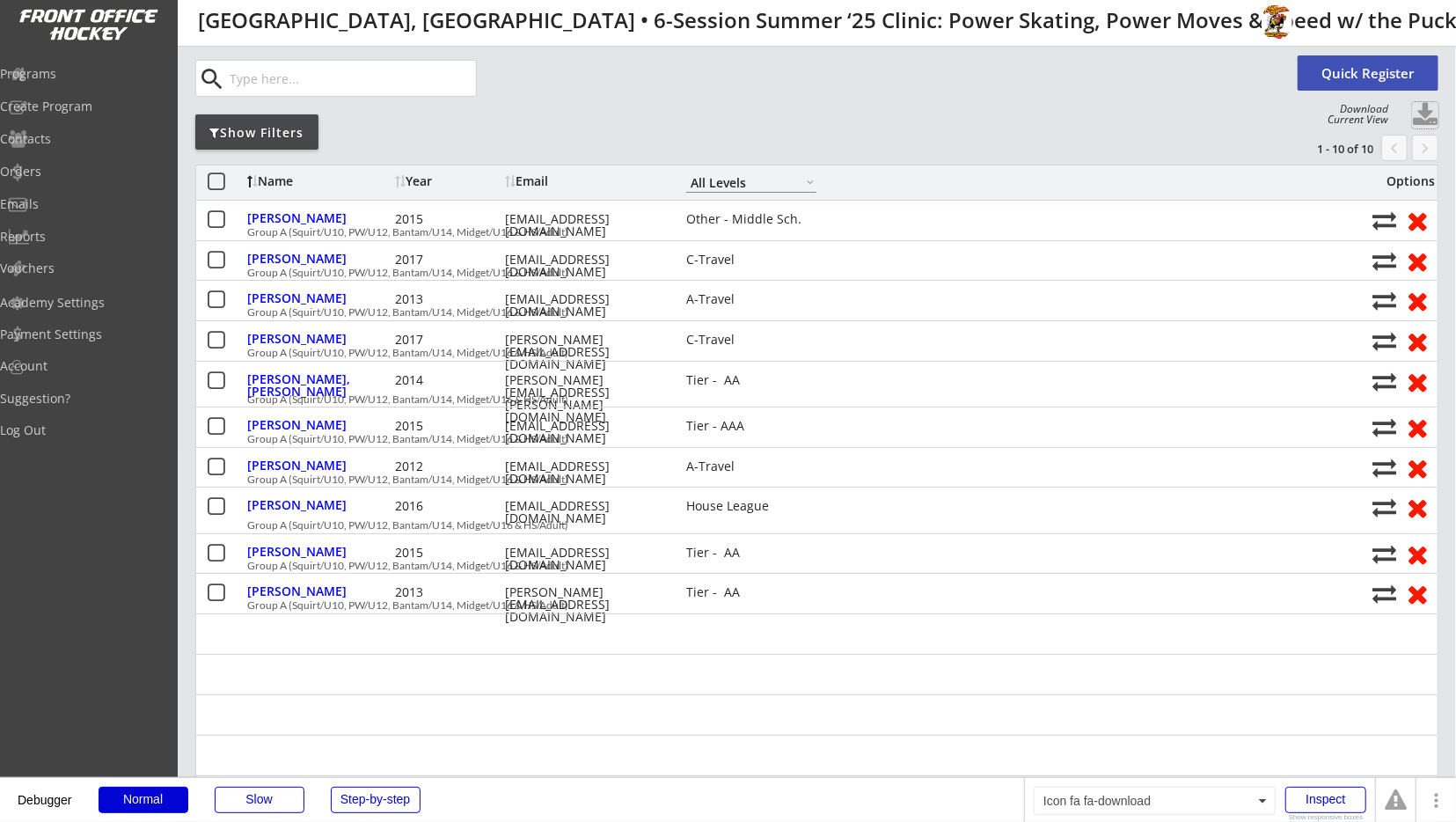 click at bounding box center [1425, 115] 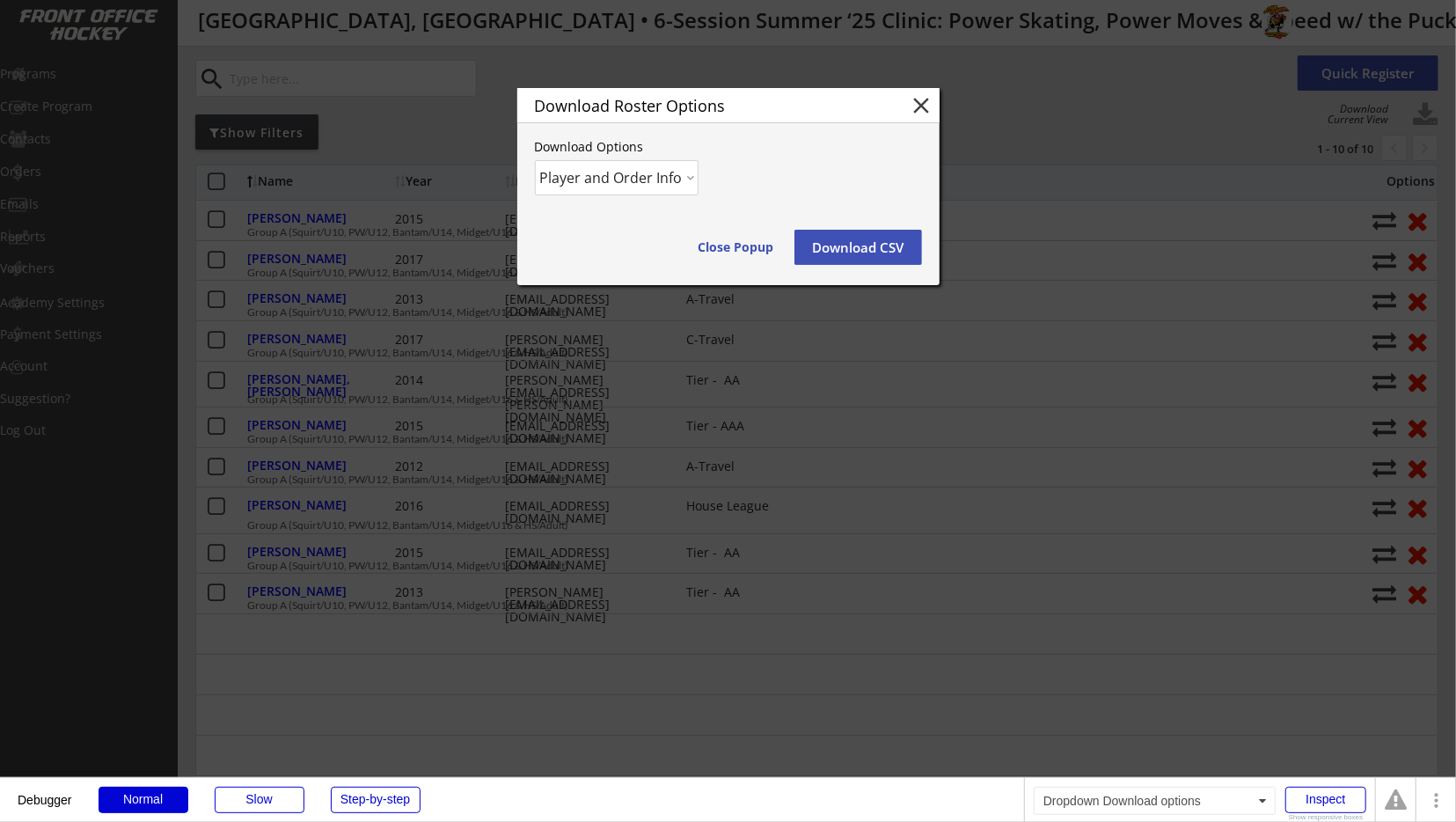 click on "Player and Order Info" at bounding box center [0, 0] 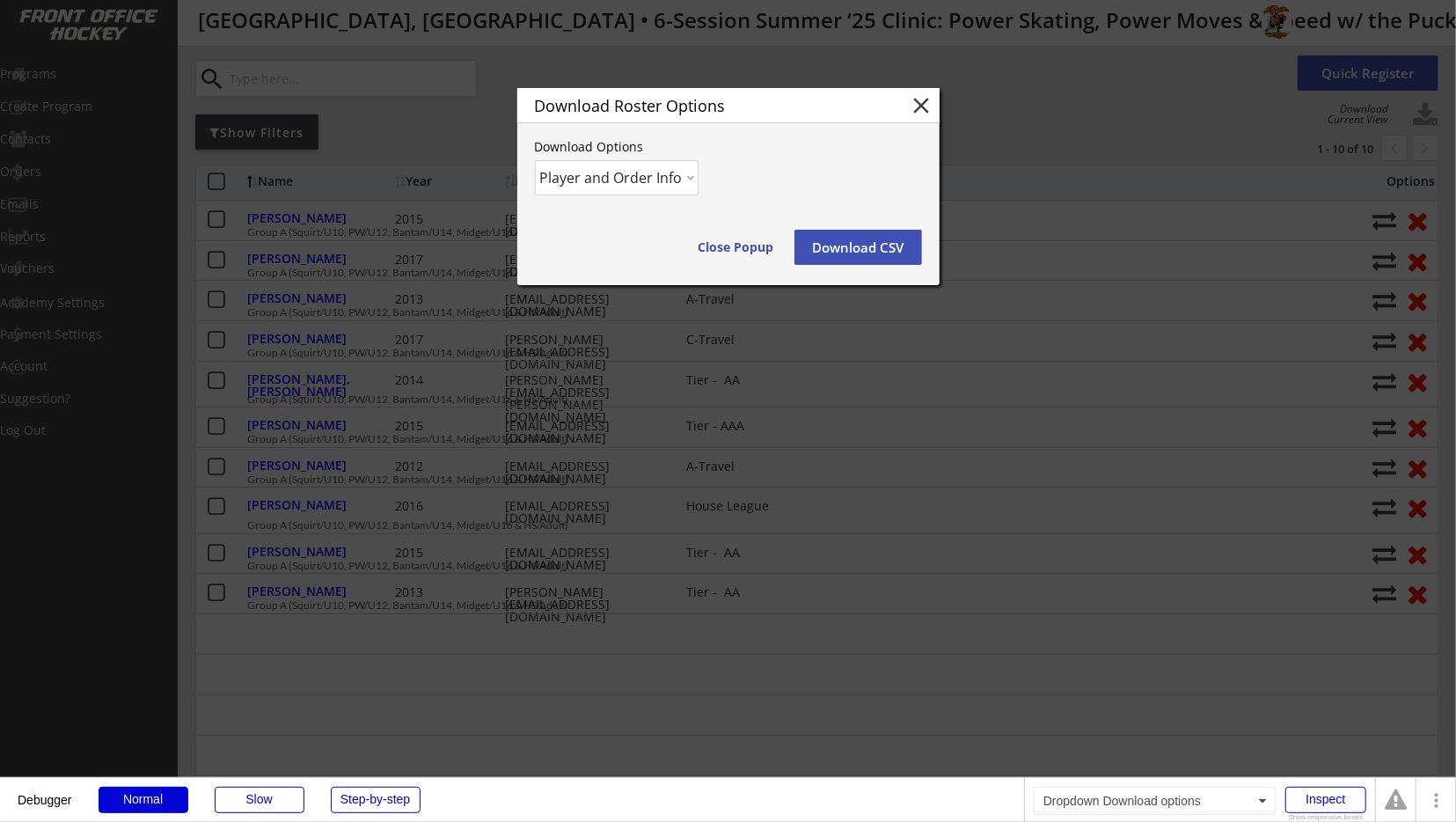 click on "Download CSV" at bounding box center (858, 247) 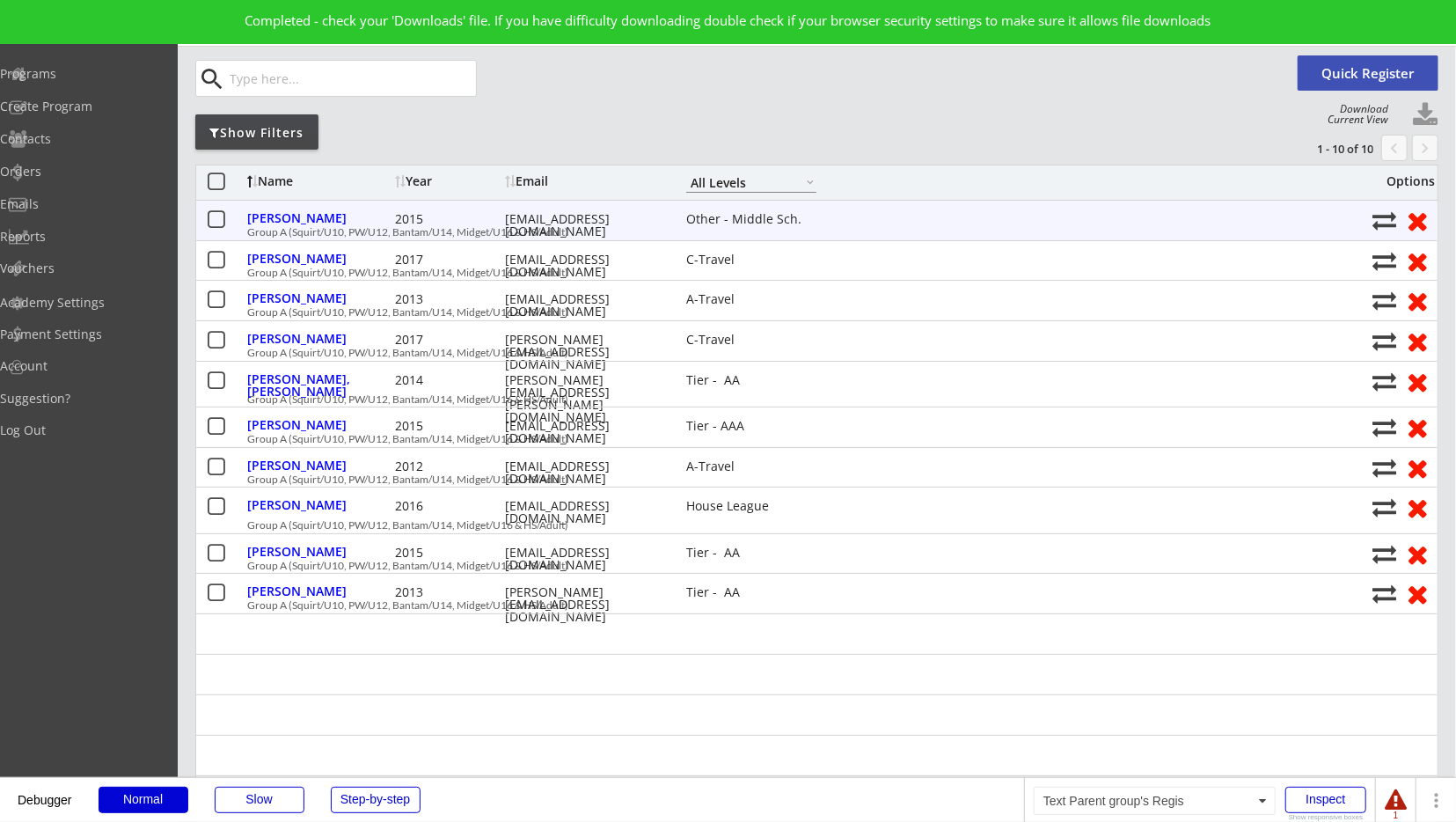 click on "[EMAIL_ADDRESS][DOMAIN_NAME]" at bounding box center (584, 225) 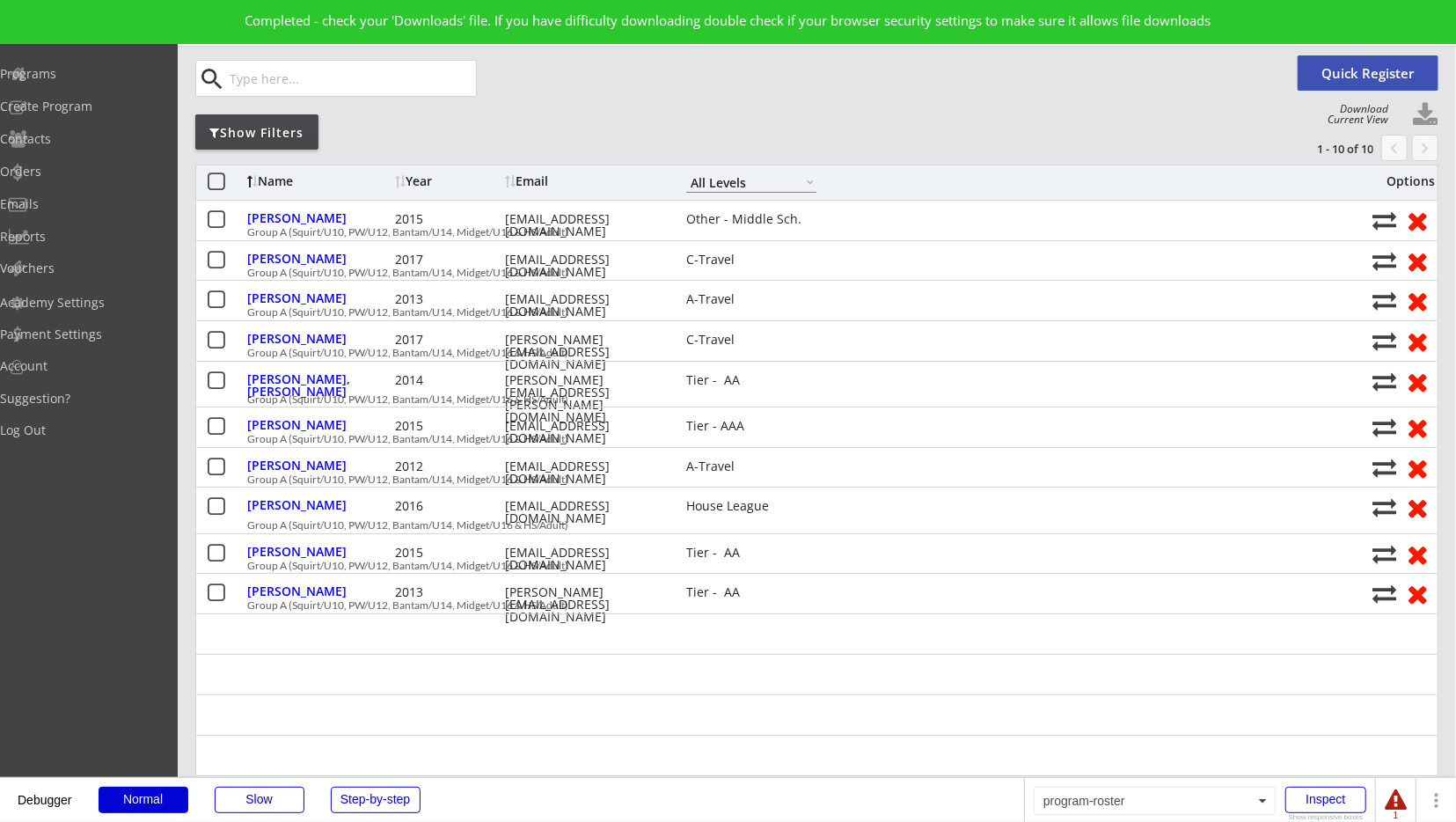 click on "Roster Waitlist Orders search Quick Register   Show Filters 1 - 10 of 10 chevron_left keyboard_arrow_right  Name  Year  Email A-Travel B-Travel C-Travel Tier -  AA Tier - AAA House League Girls - Travel Girls - House High Sch. JV High Sch. Varsity Adult Novice Adult Intermediate Adult Advanced Other - House Other - Travel Other - Middle Sch. All Levels Options     Biederman, Henry 2015 jkane2287@yahoo.com Other - Middle Sch. Group A (Squirt/U10, PW/U12, Bantam/U14, Midget/U16 & HS/Adult)  Coulas, Teddy 2017 kusa@cpd.lc C-Travel Group A (Squirt/U10, PW/U12, Bantam/U14, Midget/U16 & HS/Adult)  Gallagher, Samuel 2013 dustin8195@gmail.com A-Travel Group A (Squirt/U10, PW/U12, Bantam/U14, Midget/U16 & HS/Adult)  Giglio, Ronin 2017 j.giglio@windycityhd.com C-Travel Group A (Squirt/U10, PW/U12, Bantam/U14, Midget/U16 & HS/Adult)  Marcos, Chase 2014 ron.marcos@ronmarcos.com Tier -  AA Group A (Squirt/U10, PW/U12, Bantam/U14, Midget/U16 & HS/Adult)  Osbrink, Ian 2015 antlyrz11@gmail.com Tier - AAA 2012 A-Travel" at bounding box center [816, 3558] 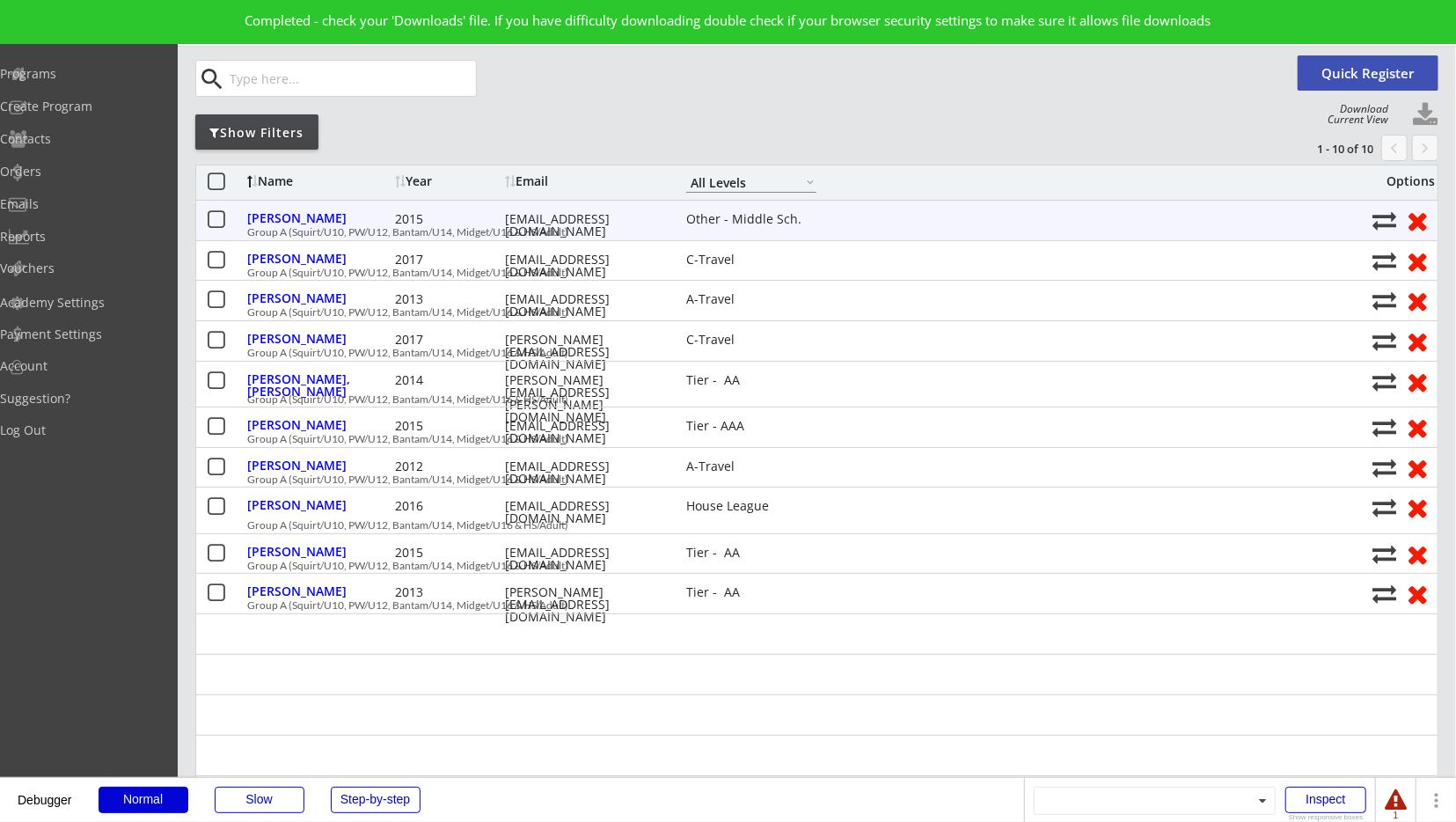 scroll, scrollTop: 0, scrollLeft: 0, axis: both 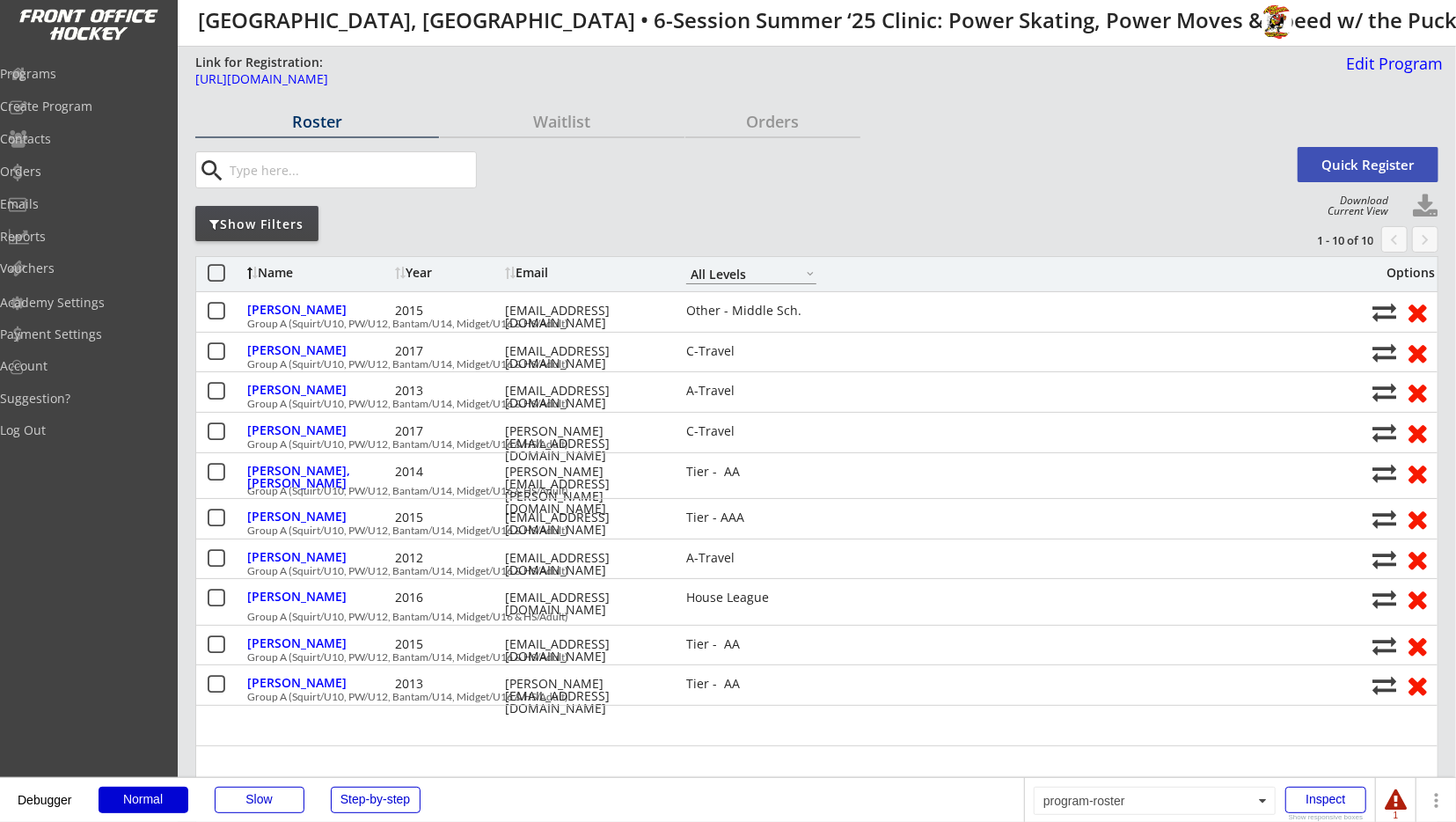 click on "Roster Waitlist Orders search Quick Register   Show Filters 1 - 10 of 10 chevron_left keyboard_arrow_right  Name  Year  Email A-Travel B-Travel C-Travel Tier -  AA Tier - AAA House League Girls - Travel Girls - House High Sch. JV High Sch. Varsity Adult Novice Adult Intermediate Adult Advanced Other - House Other - Travel Other - Middle Sch. All Levels Options     Biederman, Henry 2015 jkane2287@yahoo.com Other - Middle Sch. Group A (Squirt/U10, PW/U12, Bantam/U14, Midget/U16 & HS/Adult)  Coulas, Teddy 2017 kusa@cpd.lc C-Travel Group A (Squirt/U10, PW/U12, Bantam/U14, Midget/U16 & HS/Adult)  Gallagher, Samuel 2013 dustin8195@gmail.com A-Travel Group A (Squirt/U10, PW/U12, Bantam/U14, Midget/U16 & HS/Adult)  Giglio, Ronin 2017 j.giglio@windycityhd.com C-Travel Group A (Squirt/U10, PW/U12, Bantam/U14, Midget/U16 & HS/Adult)  Marcos, Chase 2014 ron.marcos@ronmarcos.com Tier -  AA Group A (Squirt/U10, PW/U12, Bantam/U14, Midget/U16 & HS/Adult)  Osbrink, Ian 2015 antlyrz11@gmail.com Tier - AAA 2012 A-Travel" at bounding box center [816, 3650] 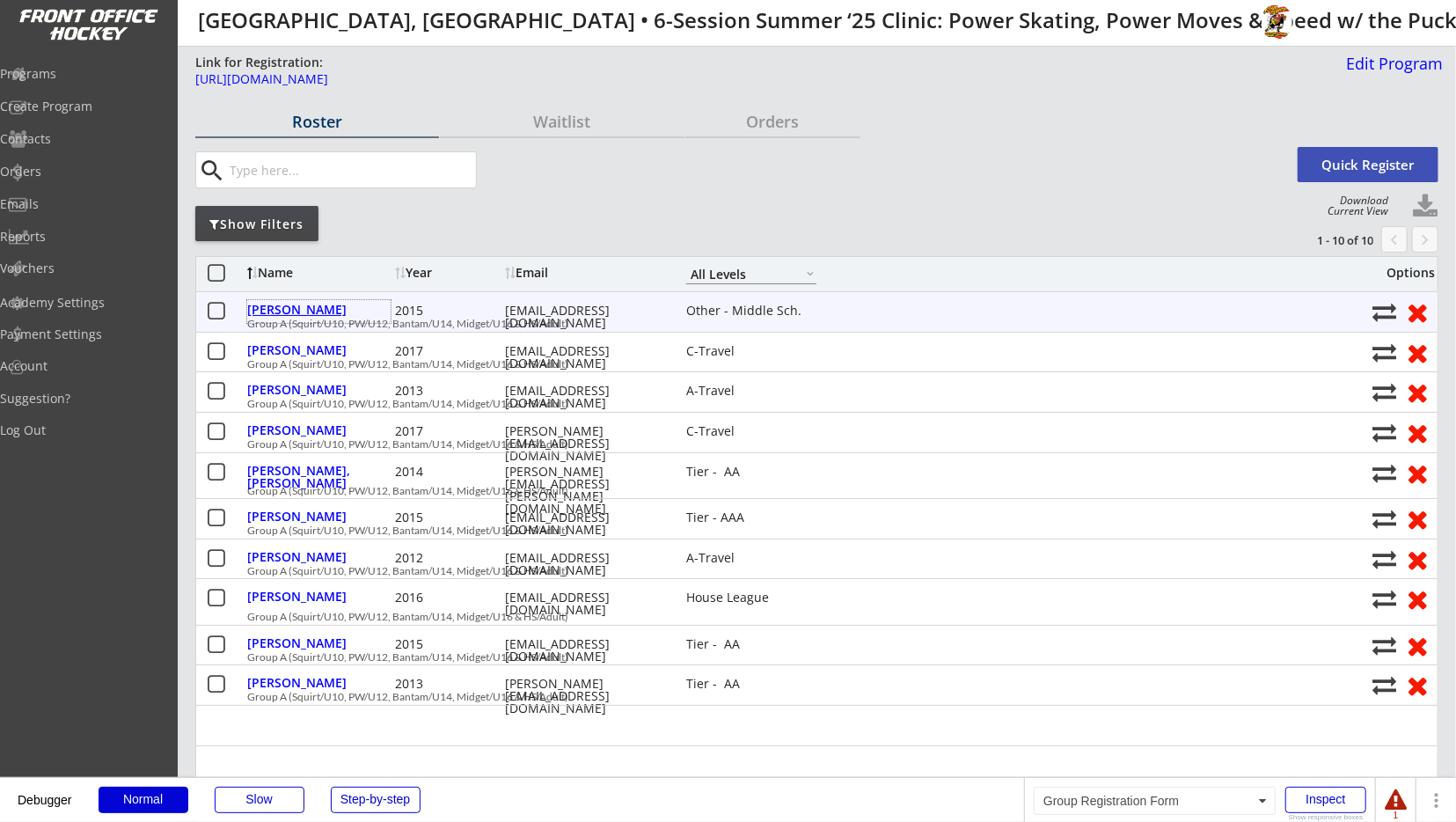 click on "[PERSON_NAME]" at bounding box center [318, 310] 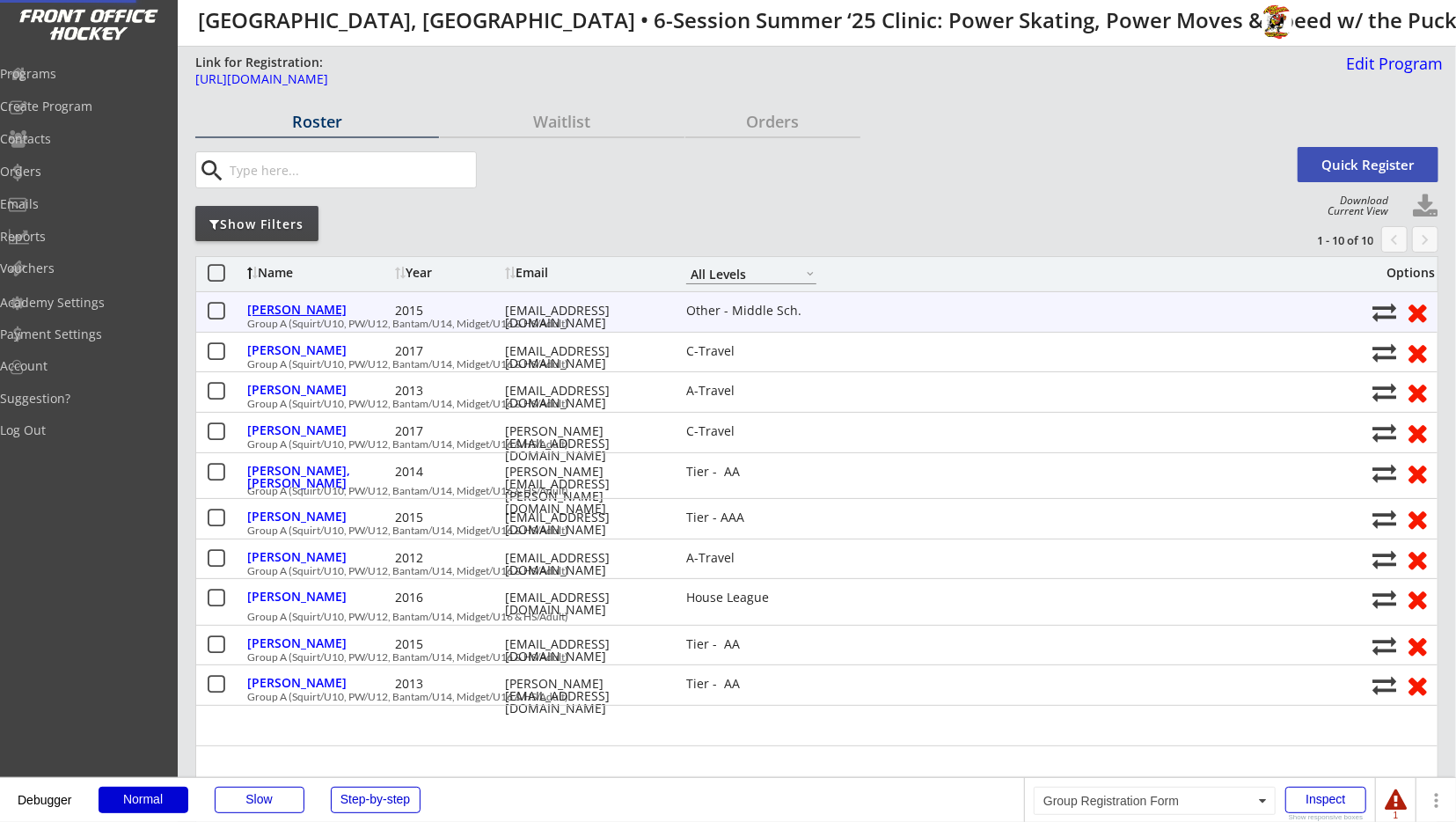 click on "[PERSON_NAME]" at bounding box center [318, 310] 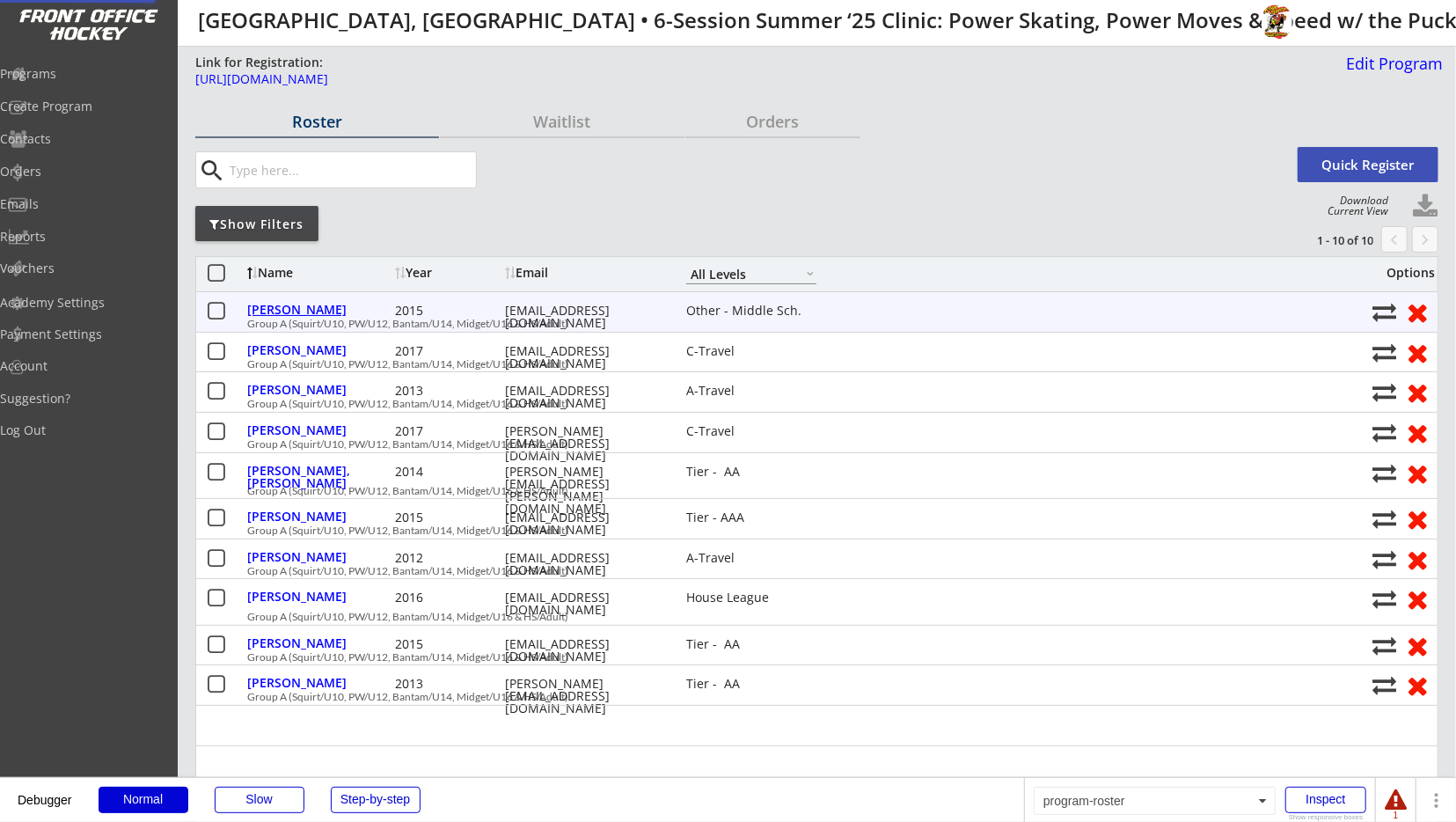 click on "[PERSON_NAME]" at bounding box center [318, 310] 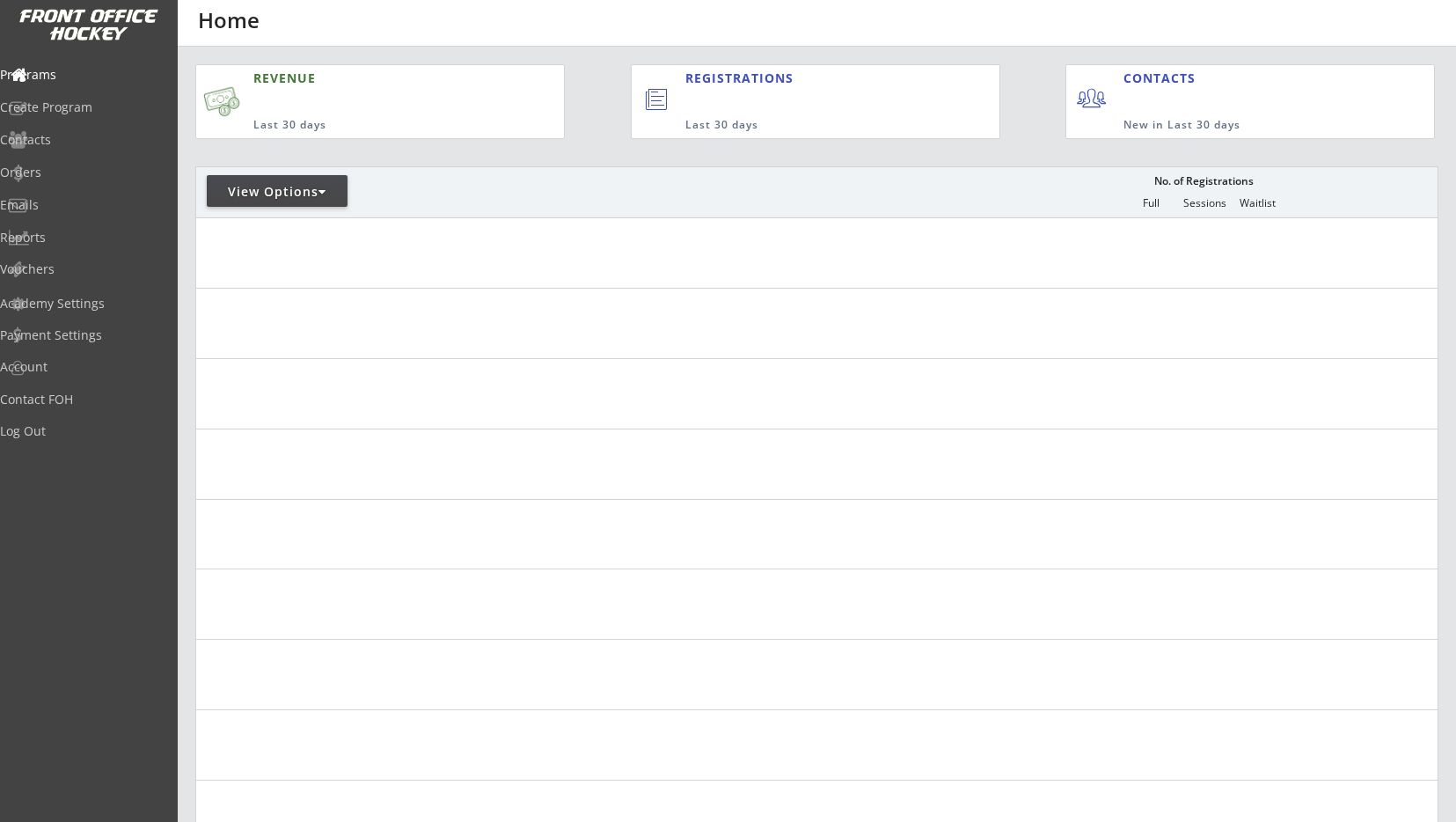 scroll, scrollTop: 0, scrollLeft: 0, axis: both 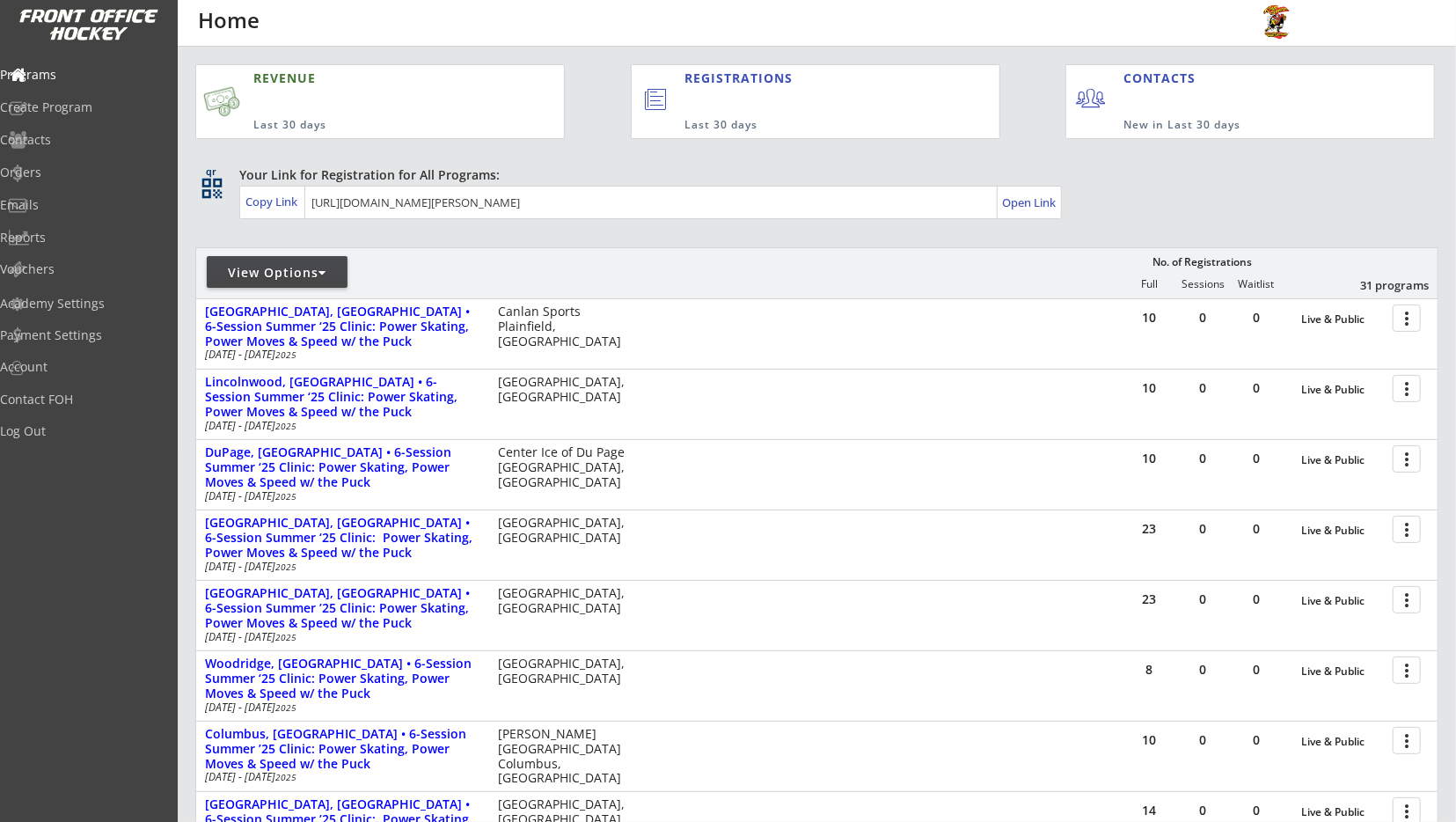click on "View Options   No. of Registrations Full Sessions Waitlist 31 programs" at bounding box center (816, 273) 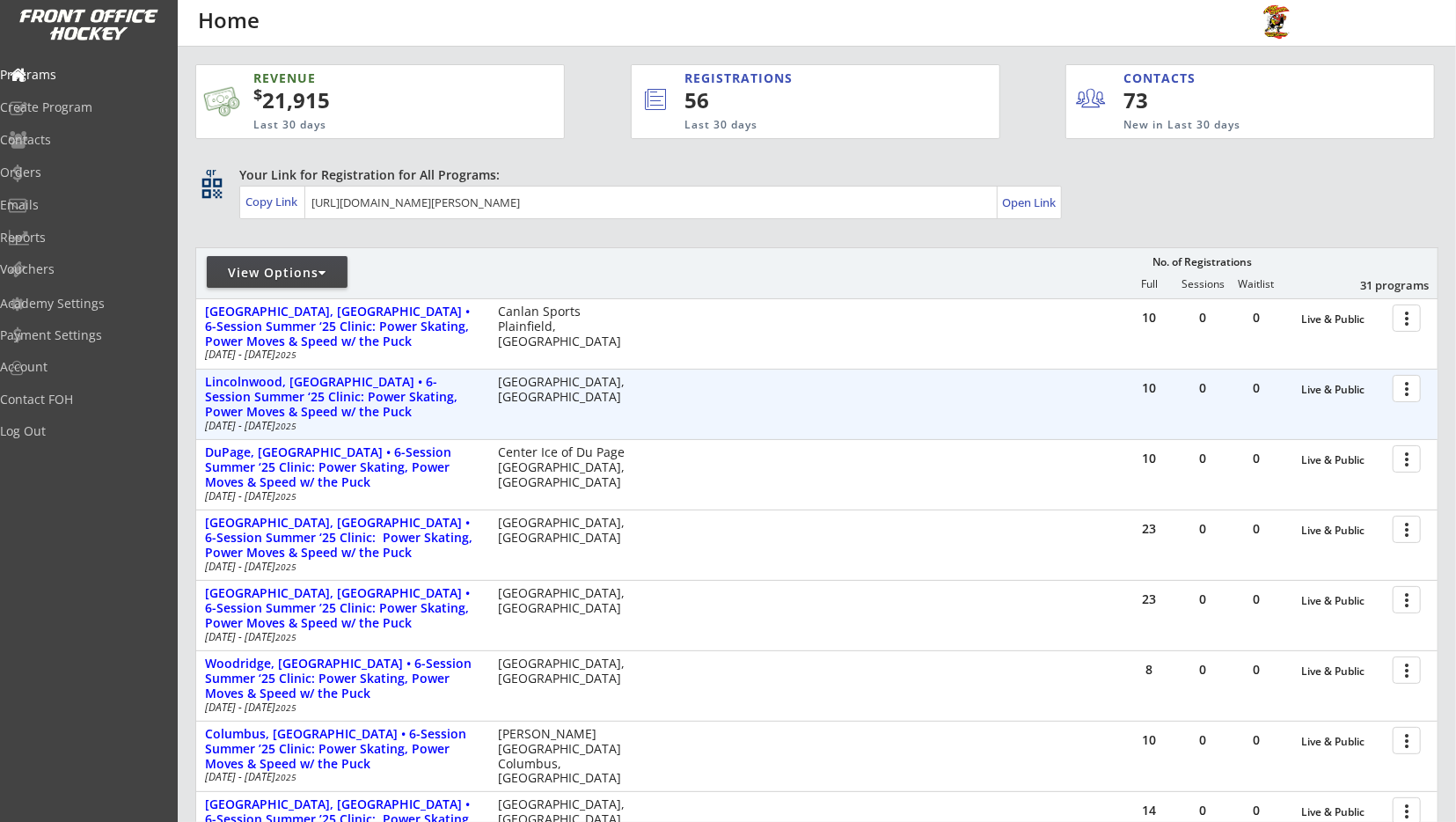 click at bounding box center (1409, 387) 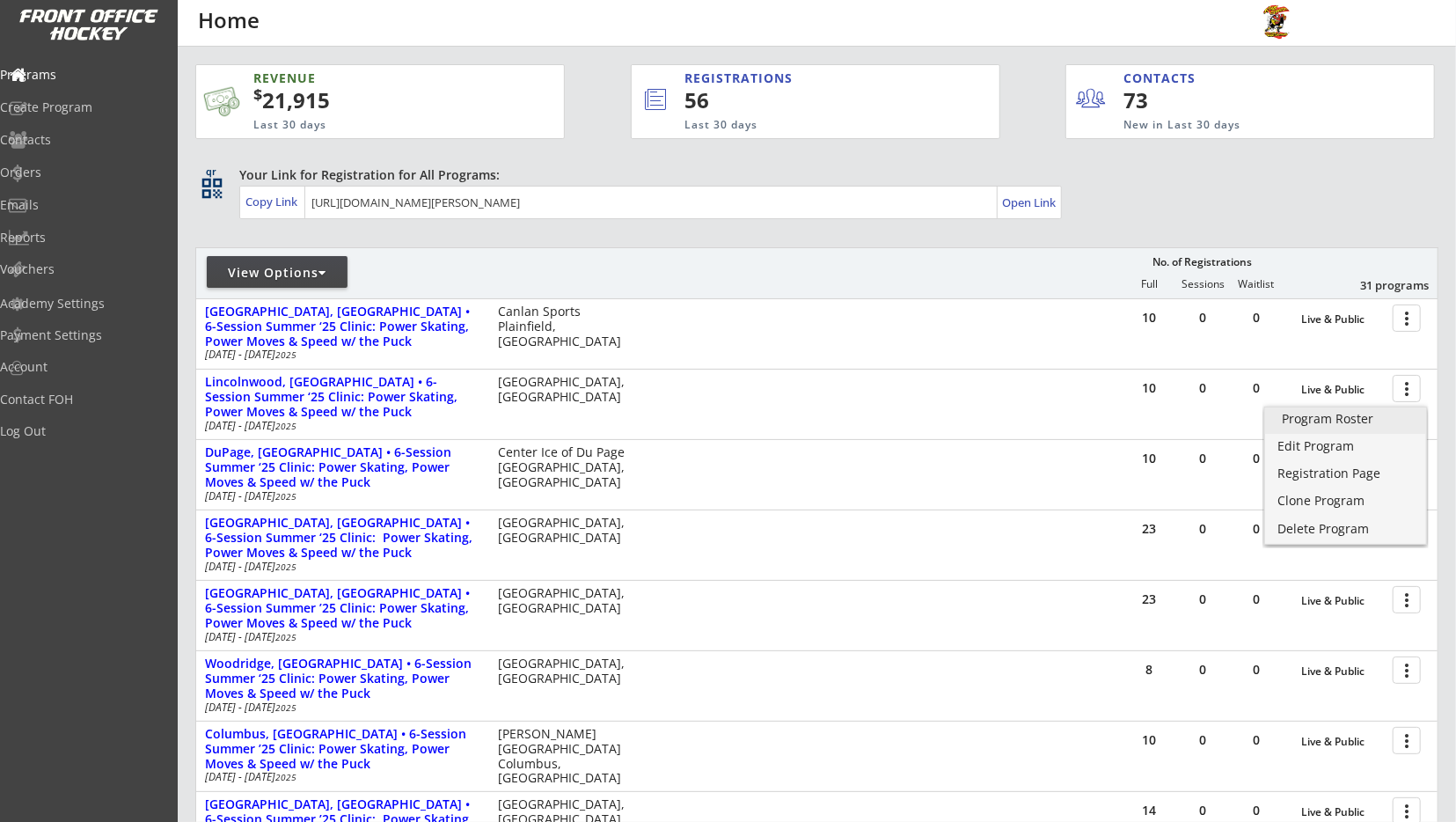 click on "Program Roster" at bounding box center (1346, 419) 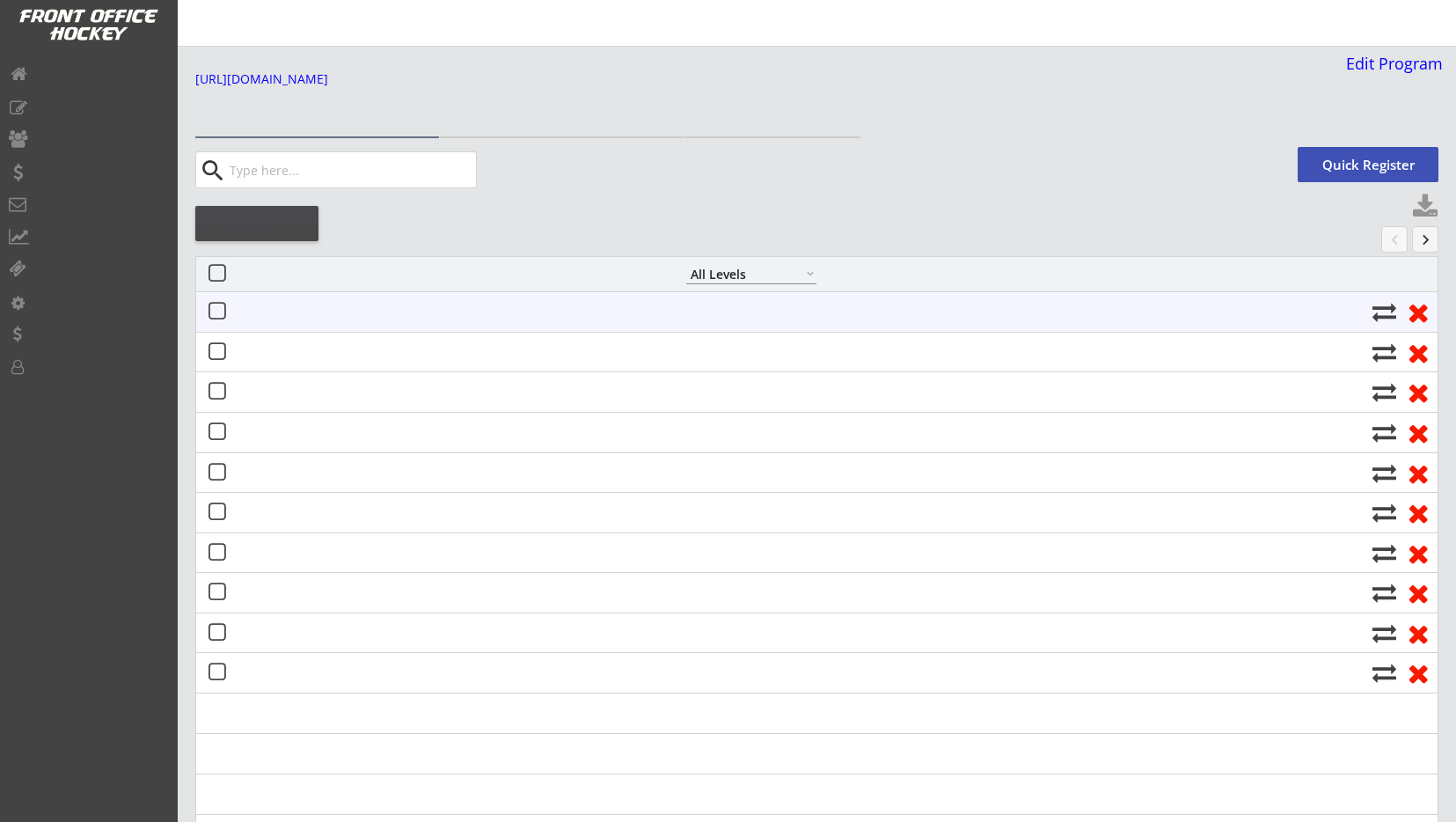 select on ""All Levels"" 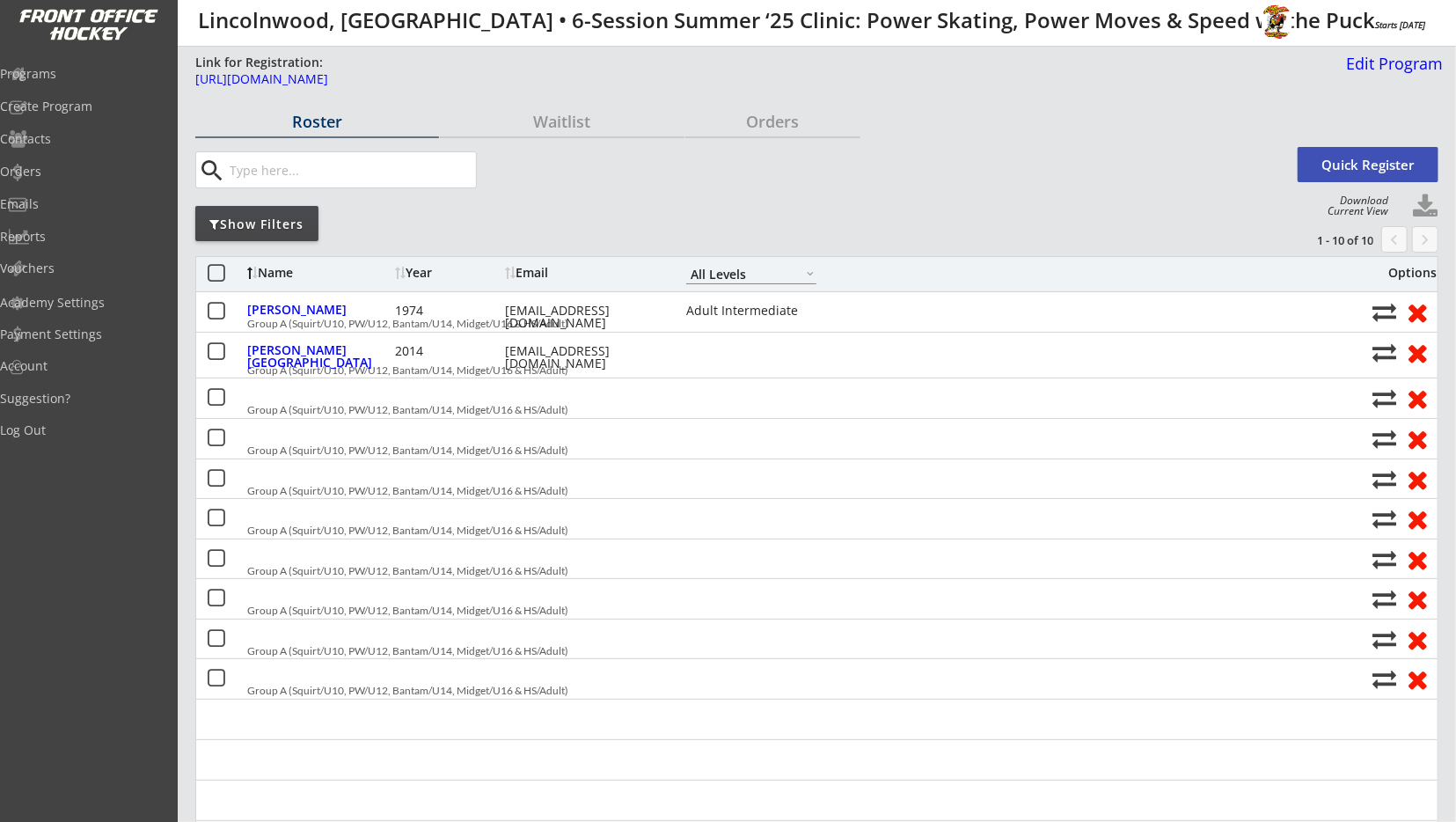 select on ""All Levels"" 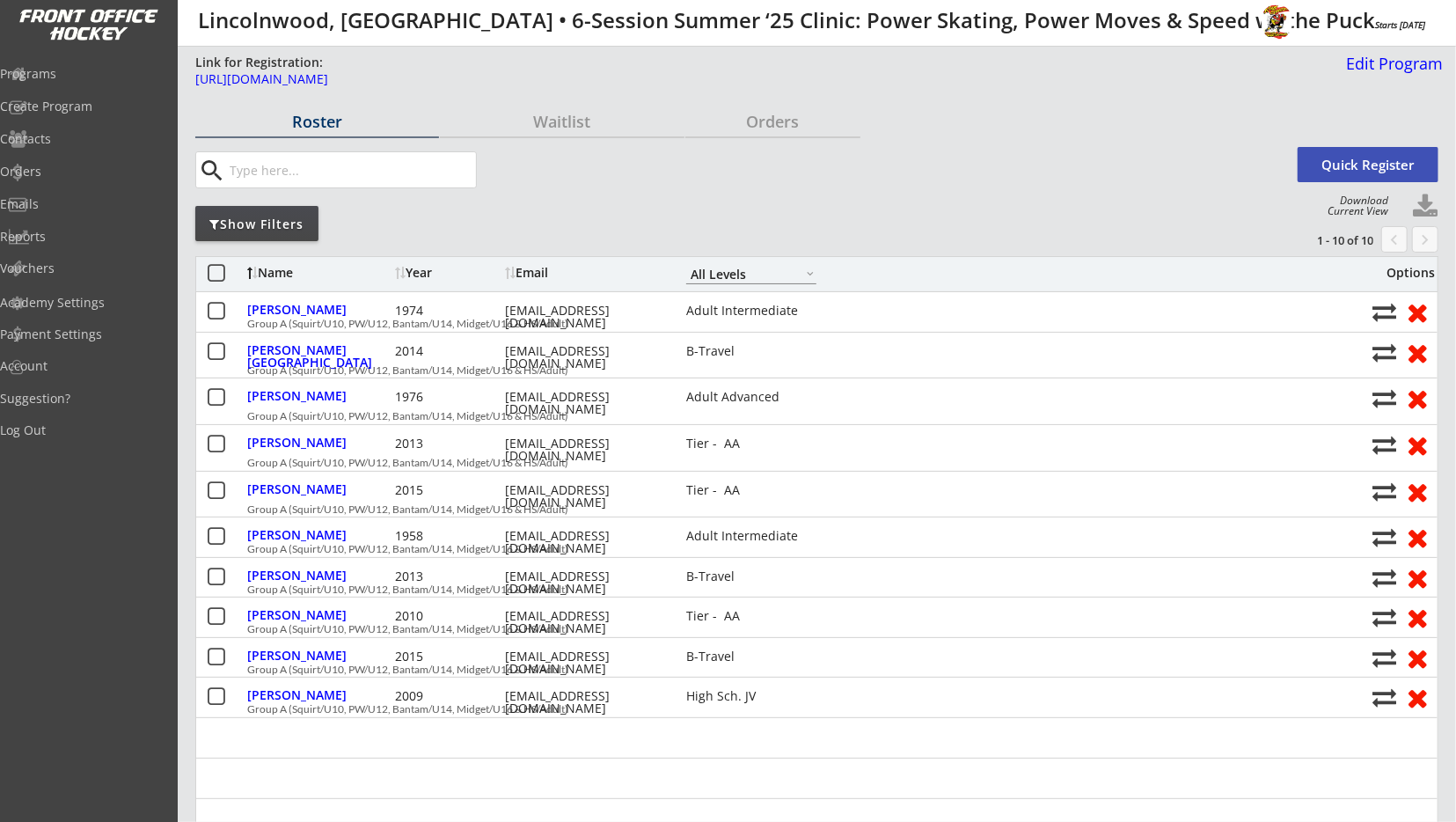 click on "Roster Waitlist Orders search Quick Register Download
Current View   Show Filters 1 - 10 of 10 chevron_left keyboard_arrow_right  Name  Year  Email A-Travel B-Travel C-Travel Tier -  AA Tier - AAA House League Girls - Travel Girls - House High Sch. JV High Sch. Varsity Adult Novice Adult Intermediate Adult Advanced Other - House Other - Travel Other - Middle Sch. All Levels Options     [PERSON_NAME] 1974 [EMAIL_ADDRESS][DOMAIN_NAME] Adult Intermediate Group A (Squirt/U10, PW/U12, Bantam/U14, Midget/U16 & HS/Adult)  [PERSON_NAME][GEOGRAPHIC_DATA] 2014 [EMAIL_ADDRESS][DOMAIN_NAME] B-Travel Group A (Squirt/U10, PW/U12, Bantam/U14, Midget/U16 & HS/Adult)  [PERSON_NAME] 1976 [EMAIL_ADDRESS][DOMAIN_NAME] Adult Advanced Group A (Squirt/U10, PW/U12, Bantam/U14, Midget/U16 & HS/Adult)  [PERSON_NAME] 2013 [EMAIL_ADDRESS][DOMAIN_NAME] Tier -  AA Group A (Squirt/U10, PW/U12, Bantam/U14, Midget/U16 & HS/Adult)  [PERSON_NAME] 2015 [EMAIL_ADDRESS][DOMAIN_NAME] Tier -  AA Group A (Squirt/U10, PW/U12, Bantam/U14, Midget/U16 & HS/Adult)  [PERSON_NAME]" at bounding box center [816, 3656] 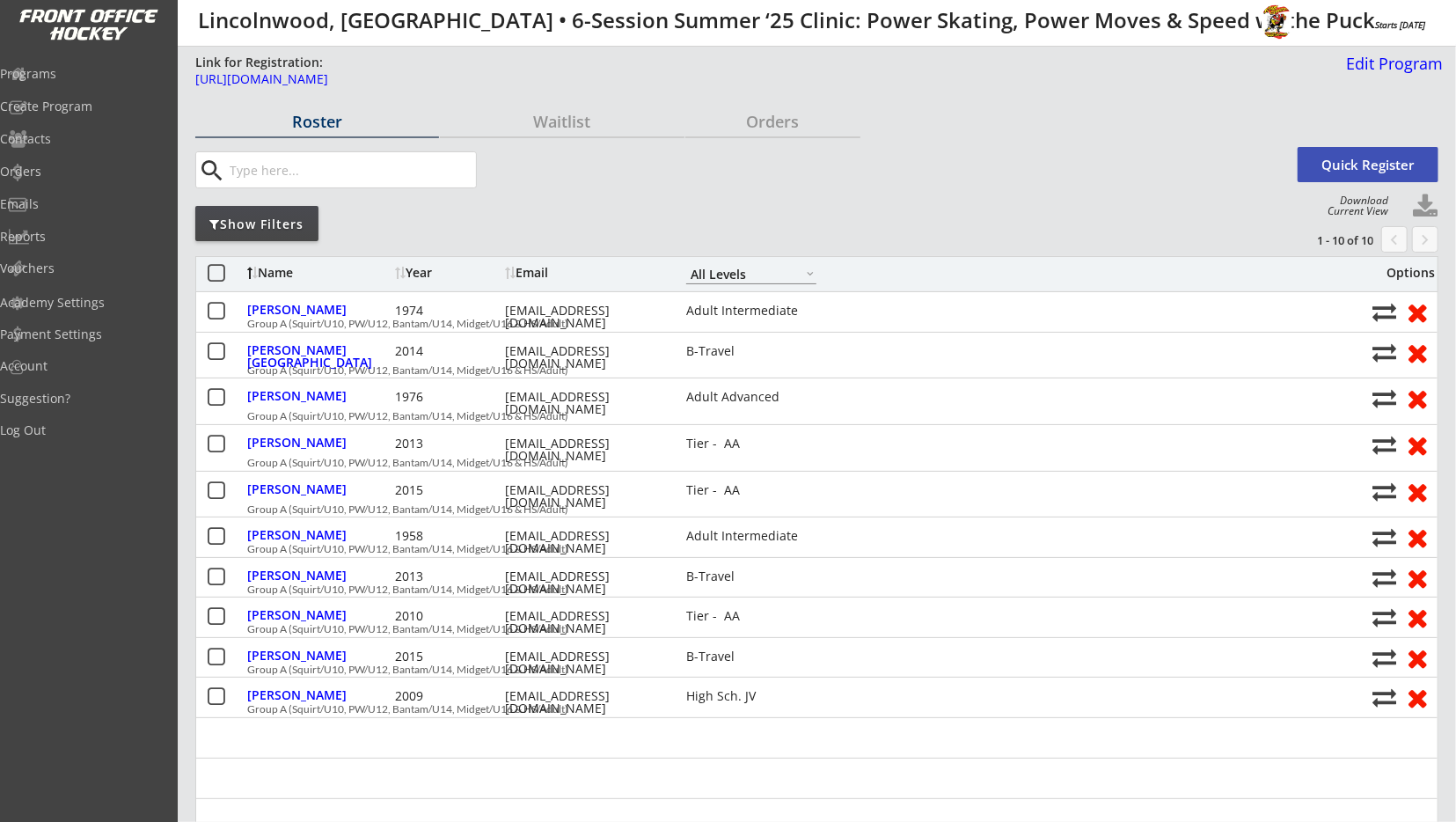 click on "Roster Waitlist Orders search Quick Register Download
Current View   Show Filters 1 - 10 of 10 chevron_left keyboard_arrow_right  Name  Year  Email A-Travel B-Travel C-Travel Tier -  AA Tier - AAA House League Girls - Travel Girls - House High Sch. JV High Sch. Varsity Adult Novice Adult Intermediate Adult Advanced Other - House Other - Travel Other - Middle Sch. All Levels Options     Blume, Dawn 1974 dawnblume@hotmail.com Adult Intermediate Group A (Squirt/U10, PW/U12, Bantam/U14, Midget/U16 & HS/Adult)  Clawson, Aden 2014 alexandraarch@hotmail.com B-Travel Group A (Squirt/U10, PW/U12, Bantam/U14, Midget/U16 & HS/Adult)  Clawson, Tom 1976 alexandraarch@hotmail.com Adult Advanced Group A (Squirt/U10, PW/U12, Bantam/U14, Midget/U16 & HS/Adult)  Katzenstein, Cole 2013 johnkatzenstein@gmail.com Tier -  AA Group A (Squirt/U10, PW/U12, Bantam/U14, Midget/U16 & HS/Adult)  Katzenstein, Autumn 2015 johnkatzenstein@gmail.com Tier -  AA Group A (Squirt/U10, PW/U12, Bantam/U14, Midget/U16 & HS/Adult)  Moss, Laura" at bounding box center [816, 3656] 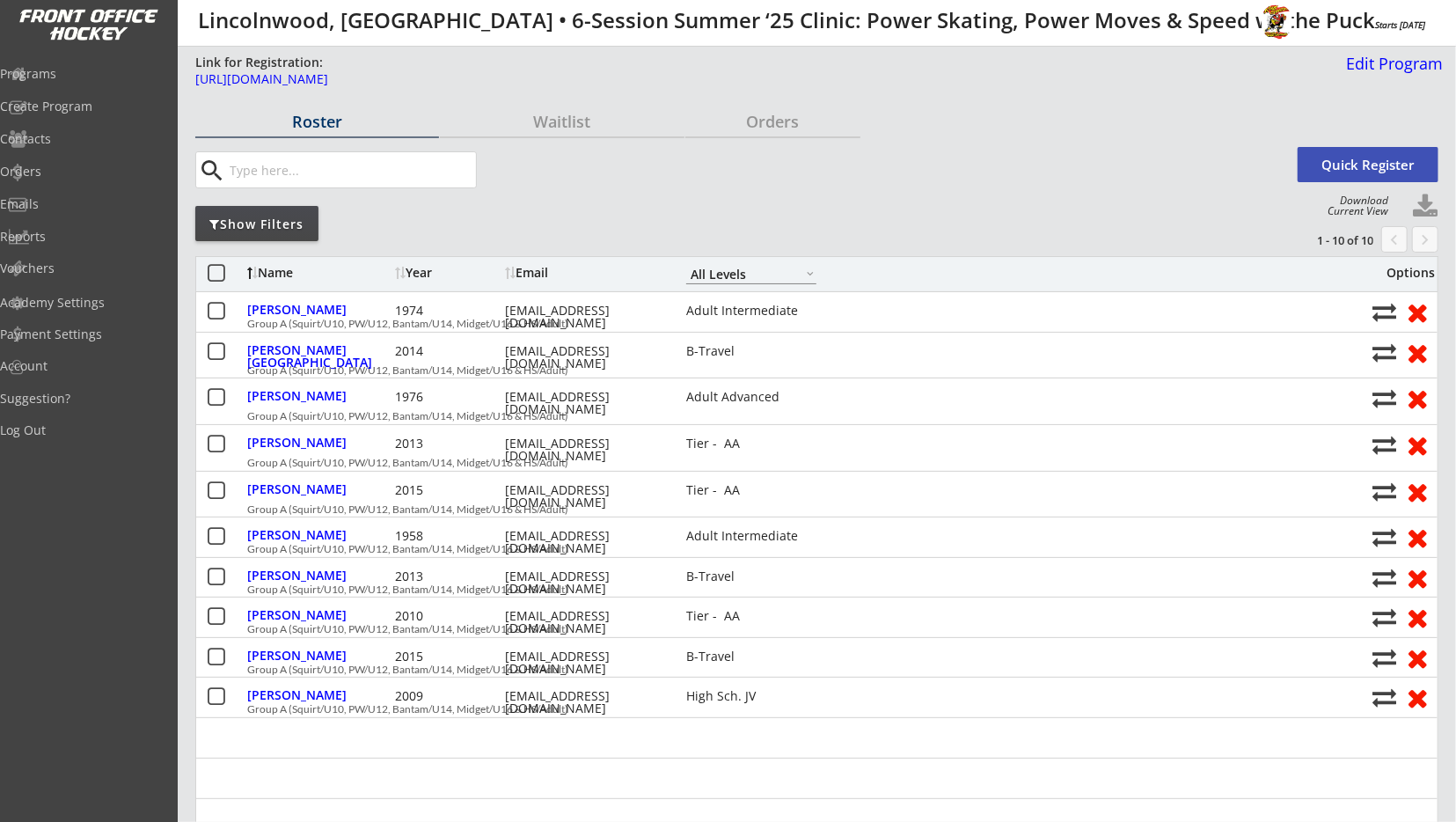 click on "Roster Waitlist Orders search Quick Register Download
Current View   Show Filters 1 - 10 of 10 chevron_left keyboard_arrow_right  Name  Year  Email A-Travel B-Travel C-Travel Tier -  AA Tier - AAA House League Girls - Travel Girls - House High Sch. JV High Sch. Varsity Adult Novice Adult Intermediate Adult Advanced Other - House Other - Travel Other - Middle Sch. All Levels Options     Blume, Dawn 1974 dawnblume@hotmail.com Adult Intermediate Group A (Squirt/U10, PW/U12, Bantam/U14, Midget/U16 & HS/Adult)  Clawson, Aden 2014 alexandraarch@hotmail.com B-Travel Group A (Squirt/U10, PW/U12, Bantam/U14, Midget/U16 & HS/Adult)  Clawson, Tom 1976 alexandraarch@hotmail.com Adult Advanced Group A (Squirt/U10, PW/U12, Bantam/U14, Midget/U16 & HS/Adult)  Katzenstein, Cole 2013 johnkatzenstein@gmail.com Tier -  AA Group A (Squirt/U10, PW/U12, Bantam/U14, Midget/U16 & HS/Adult)  Katzenstein, Autumn 2015 johnkatzenstein@gmail.com Tier -  AA Group A (Squirt/U10, PW/U12, Bantam/U14, Midget/U16 & HS/Adult)  Moss, Laura" at bounding box center (816, 3656) 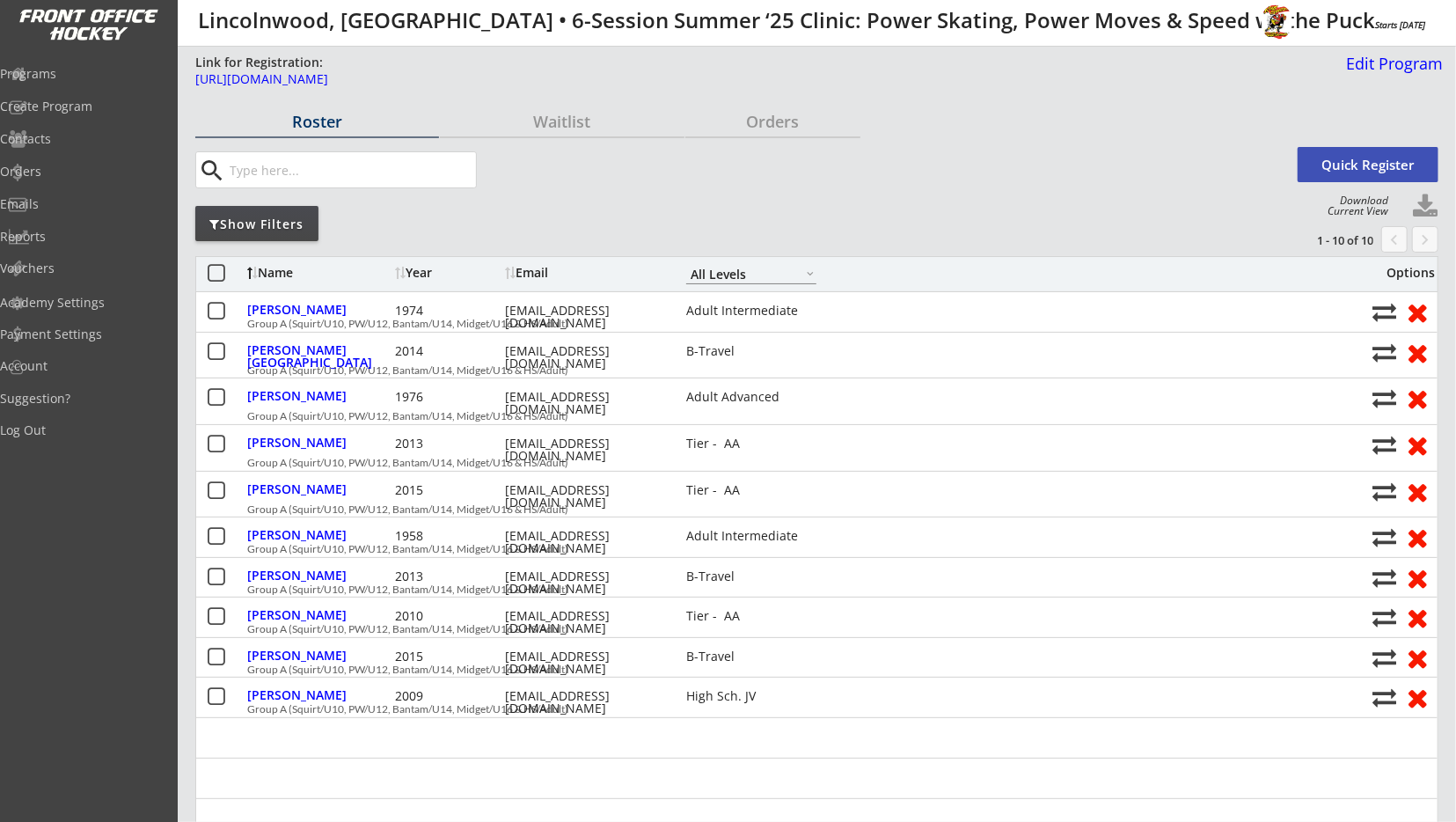 click on "Roster Waitlist Orders search Quick Register Download
Current View   Show Filters 1 - 10 of 10 chevron_left keyboard_arrow_right  Name  Year  Email A-Travel B-Travel C-Travel Tier -  AA Tier - AAA House League Girls - Travel Girls - House High Sch. JV High Sch. Varsity Adult Novice Adult Intermediate Adult Advanced Other - House Other - Travel Other - Middle Sch. All Levels Options     Blume, Dawn 1974 dawnblume@hotmail.com Adult Intermediate Group A (Squirt/U10, PW/U12, Bantam/U14, Midget/U16 & HS/Adult)  Clawson, Aden 2014 alexandraarch@hotmail.com B-Travel Group A (Squirt/U10, PW/U12, Bantam/U14, Midget/U16 & HS/Adult)  Clawson, Tom 1976 alexandraarch@hotmail.com Adult Advanced Group A (Squirt/U10, PW/U12, Bantam/U14, Midget/U16 & HS/Adult)  Katzenstein, Cole 2013 johnkatzenstein@gmail.com Tier -  AA Group A (Squirt/U10, PW/U12, Bantam/U14, Midget/U16 & HS/Adult)  Katzenstein, Autumn 2015 johnkatzenstein@gmail.com Tier -  AA Group A (Squirt/U10, PW/U12, Bantam/U14, Midget/U16 & HS/Adult)  Moss, Laura" at bounding box center (816, 3656) 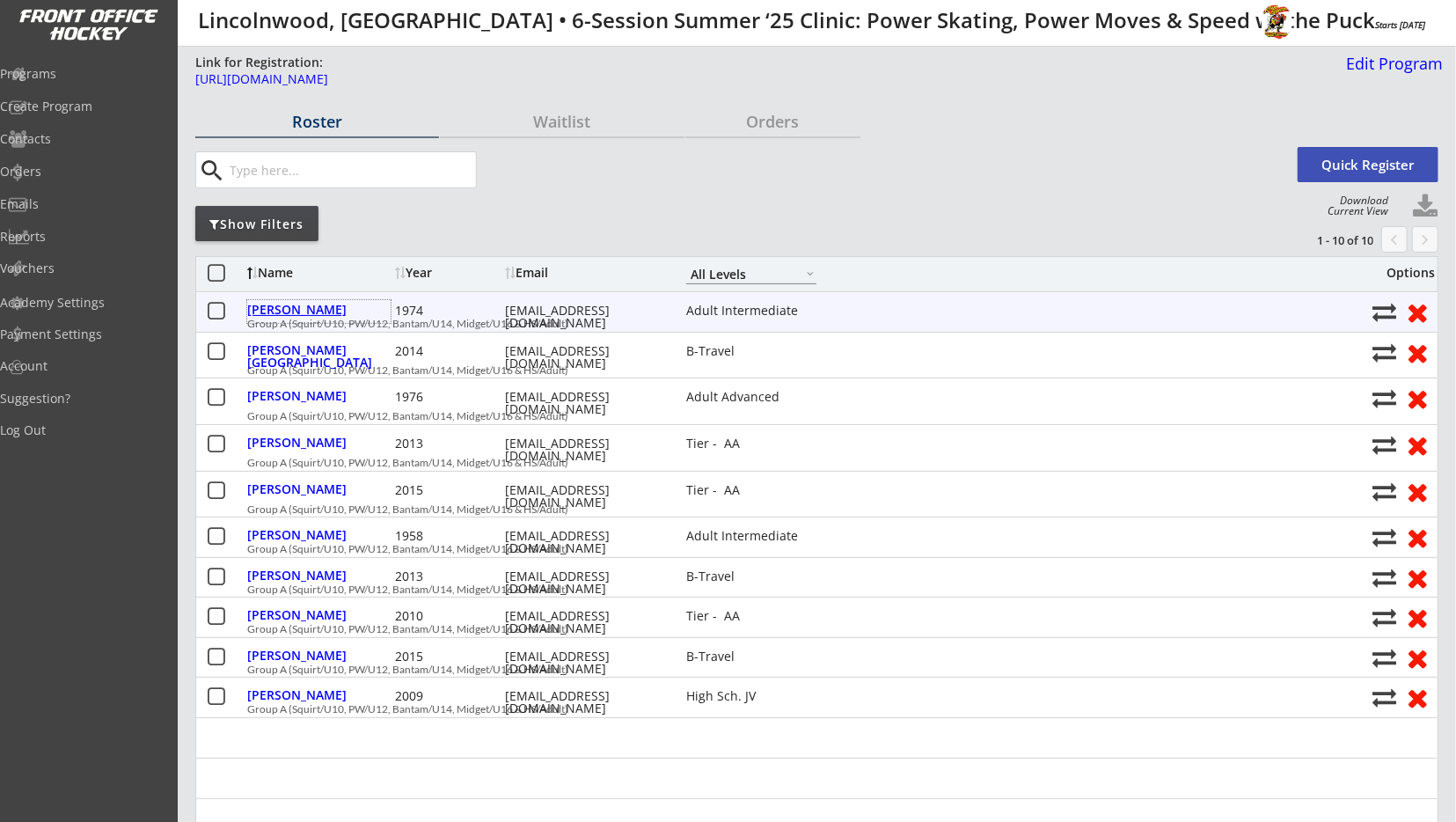 click on "Blume, Dawn" at bounding box center [318, 310] 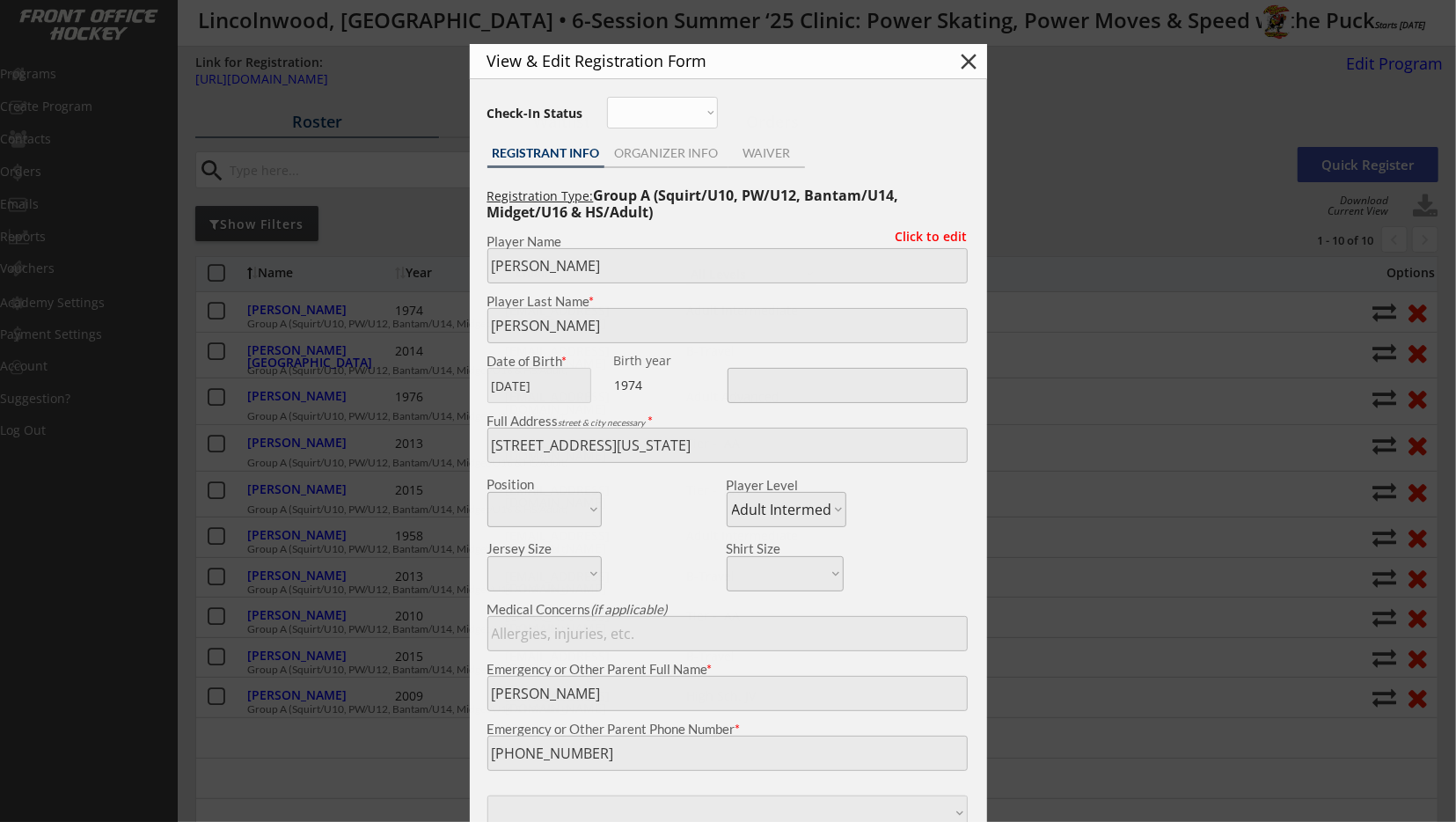type on "Female" 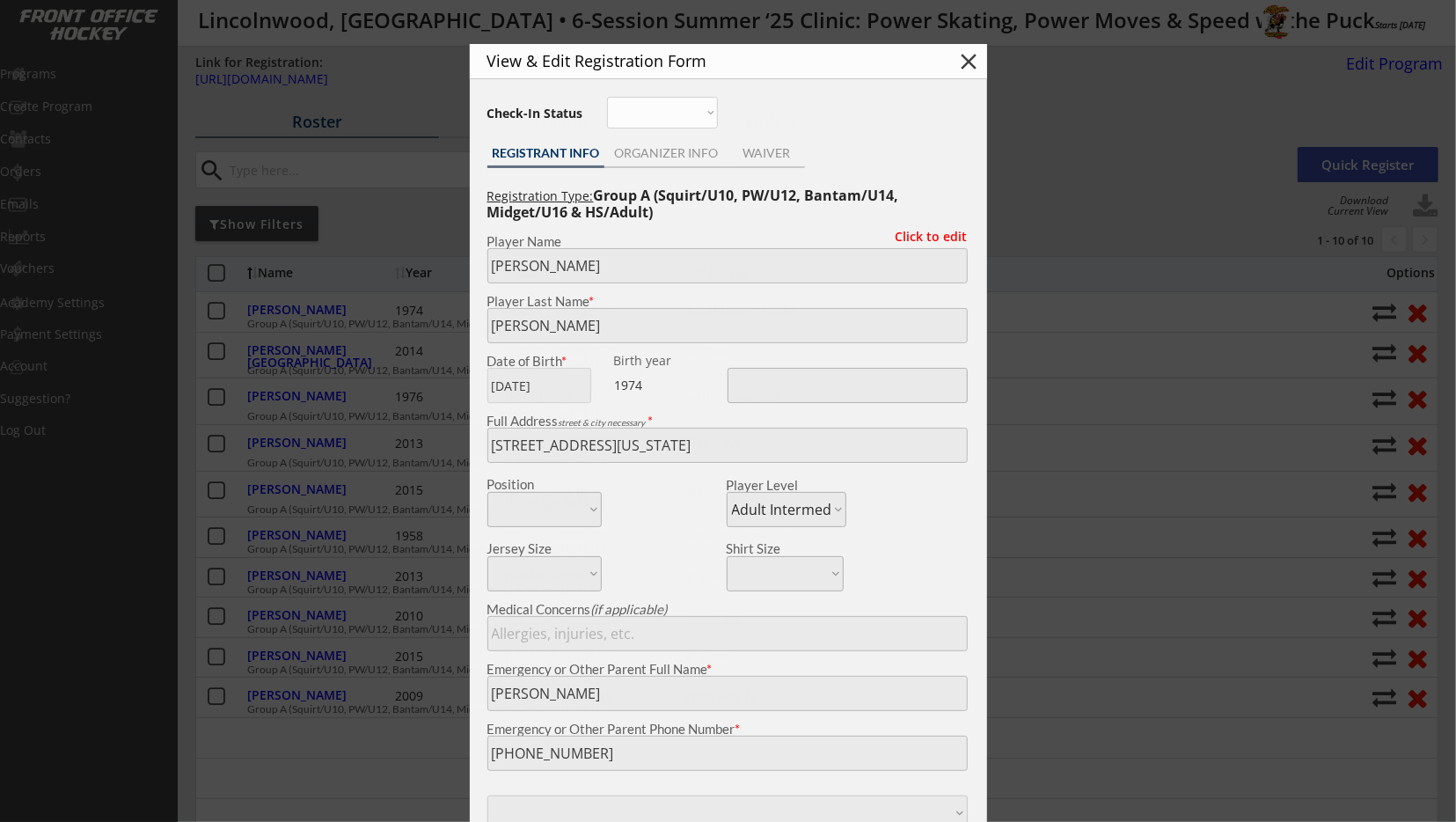 type on "1 time" 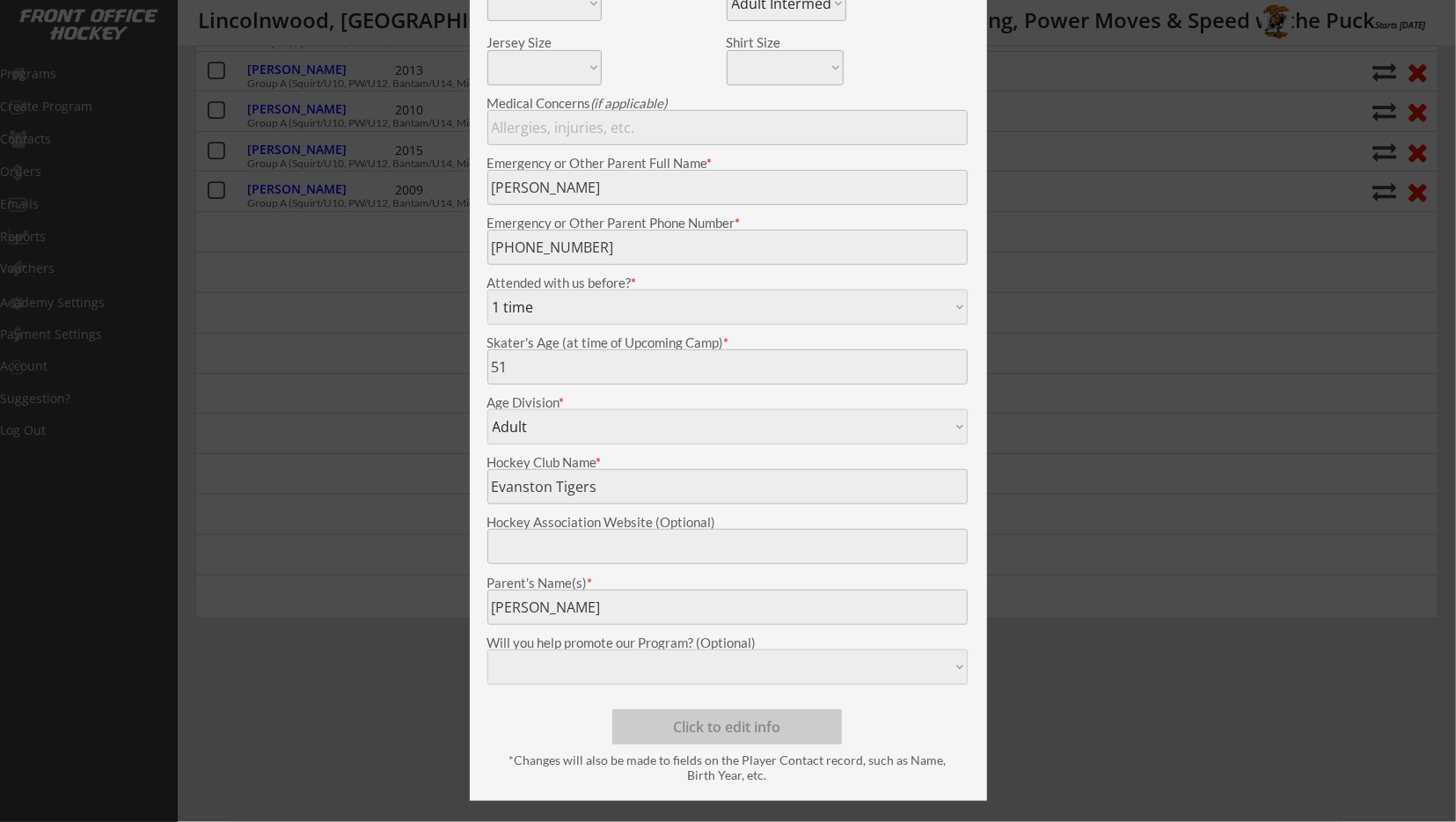 scroll, scrollTop: 641, scrollLeft: 0, axis: vertical 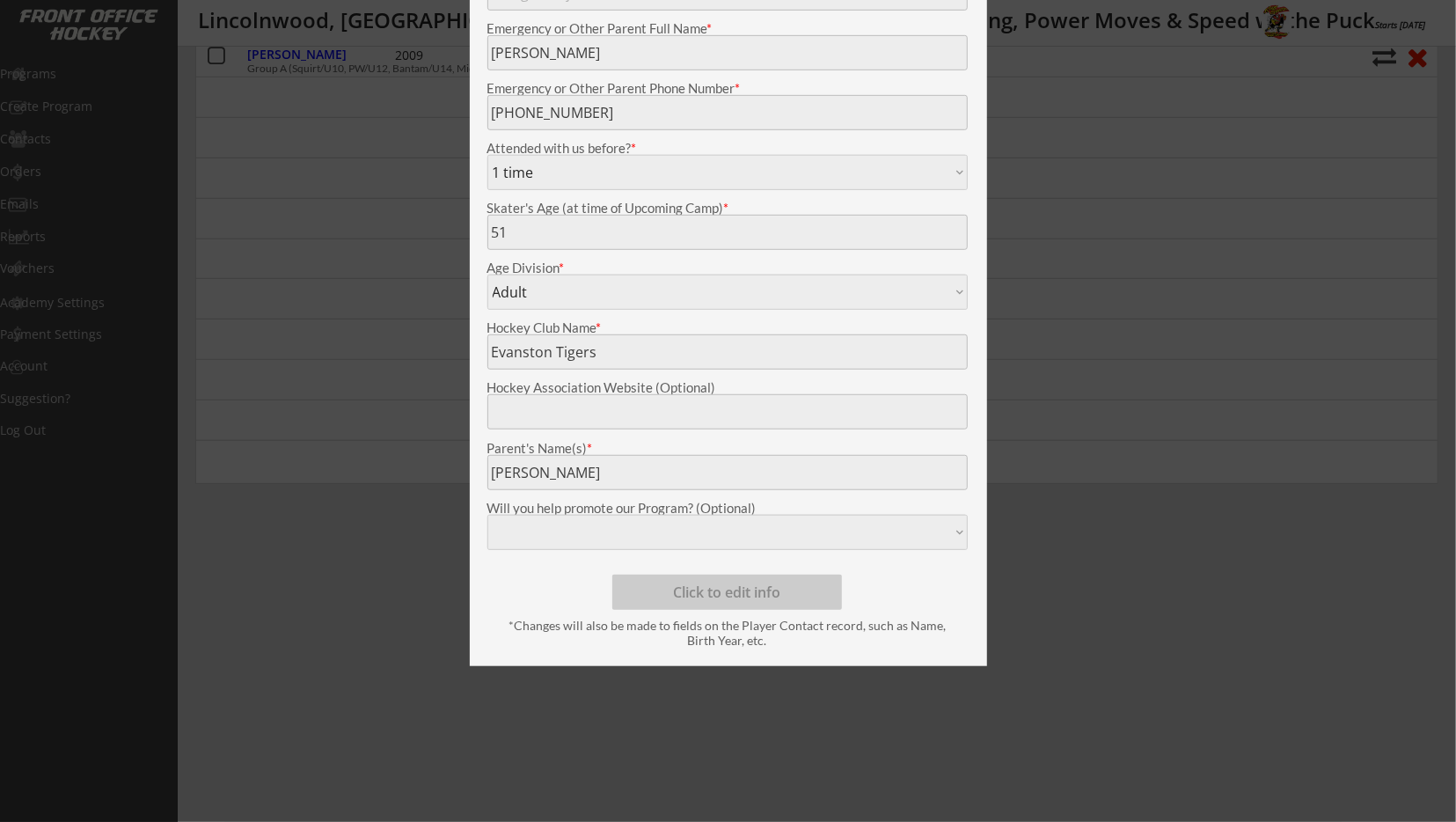 click at bounding box center (728, 411) 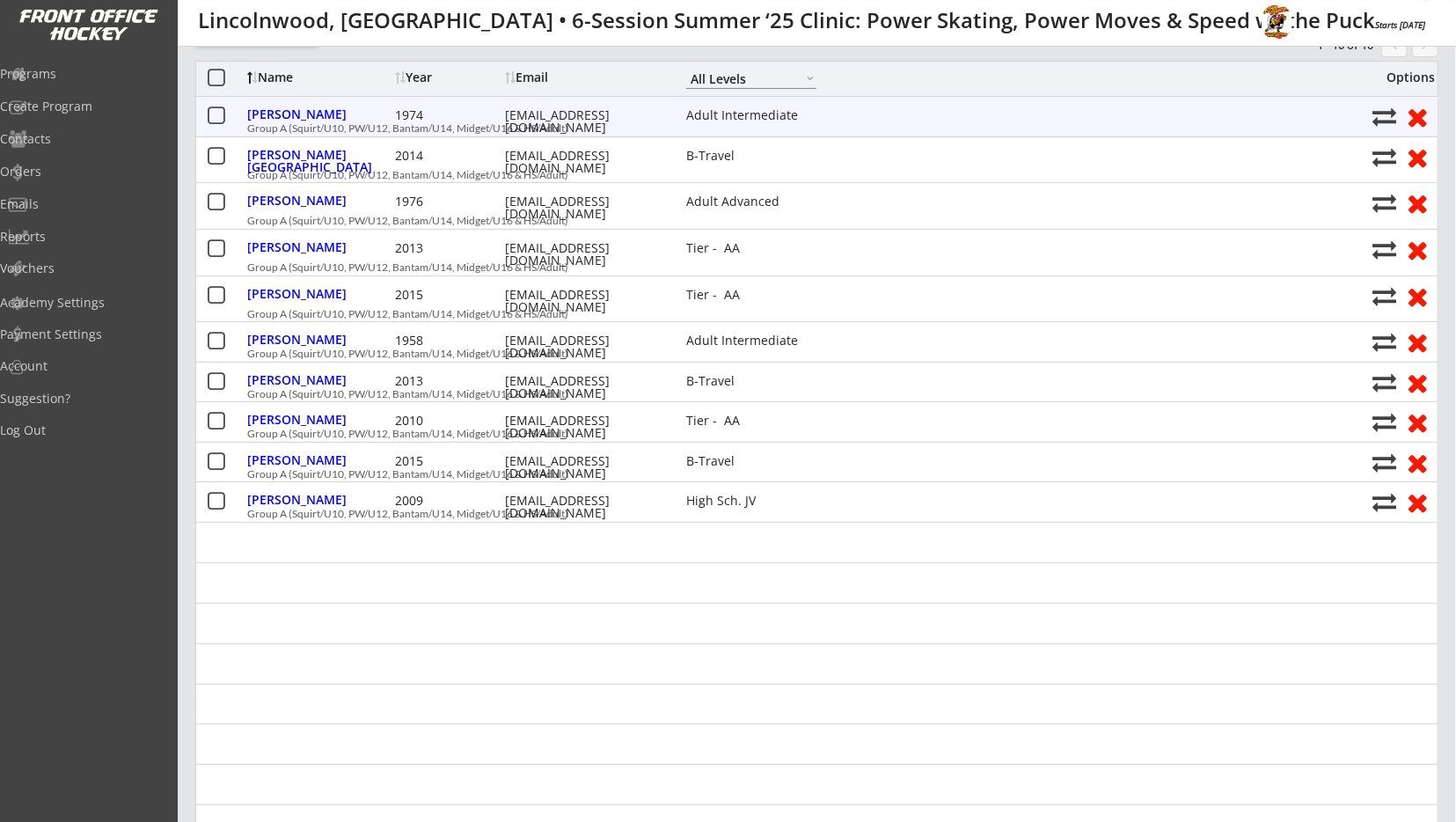 scroll, scrollTop: 0, scrollLeft: 0, axis: both 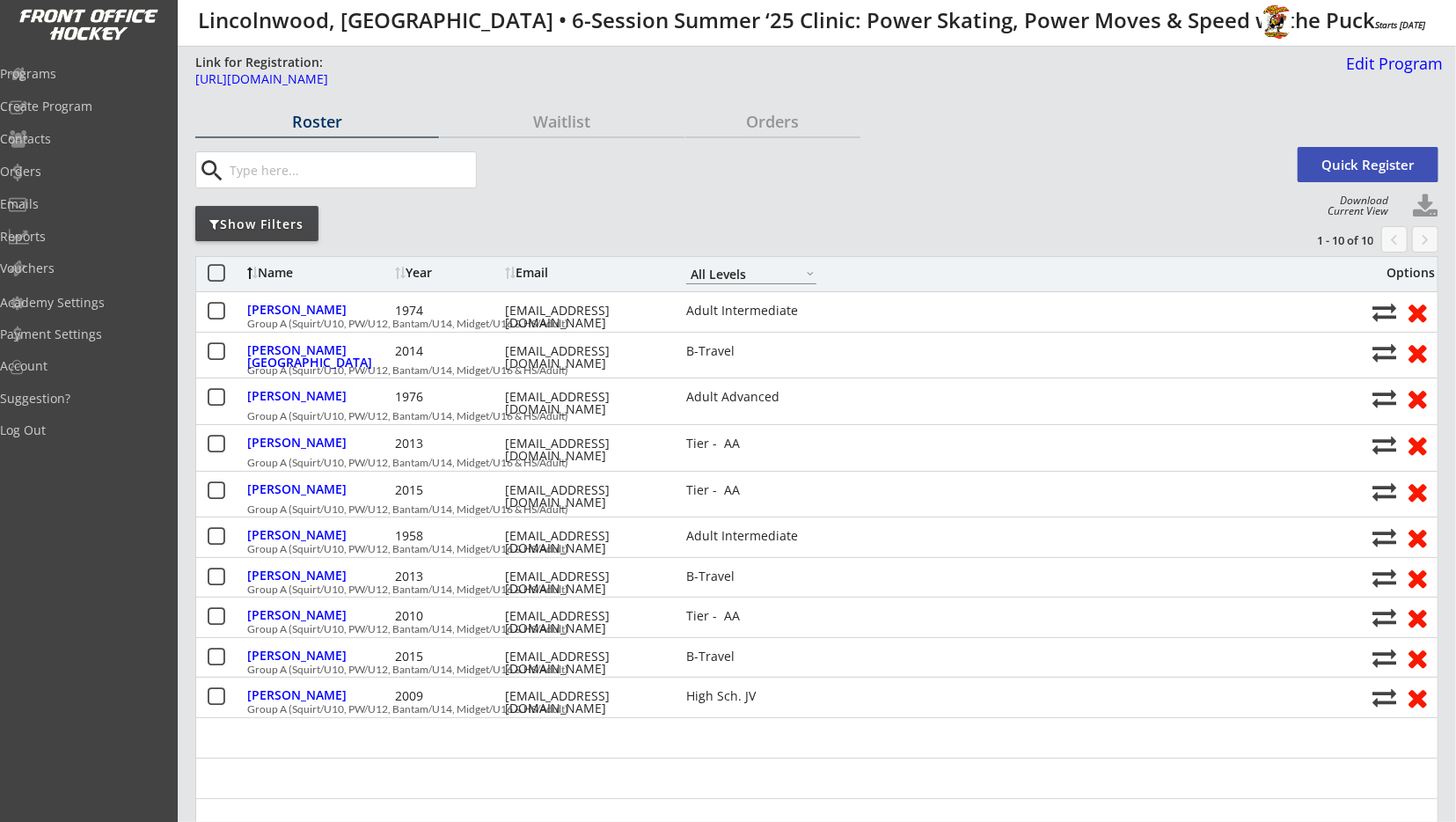 click at bounding box center [1425, 207] 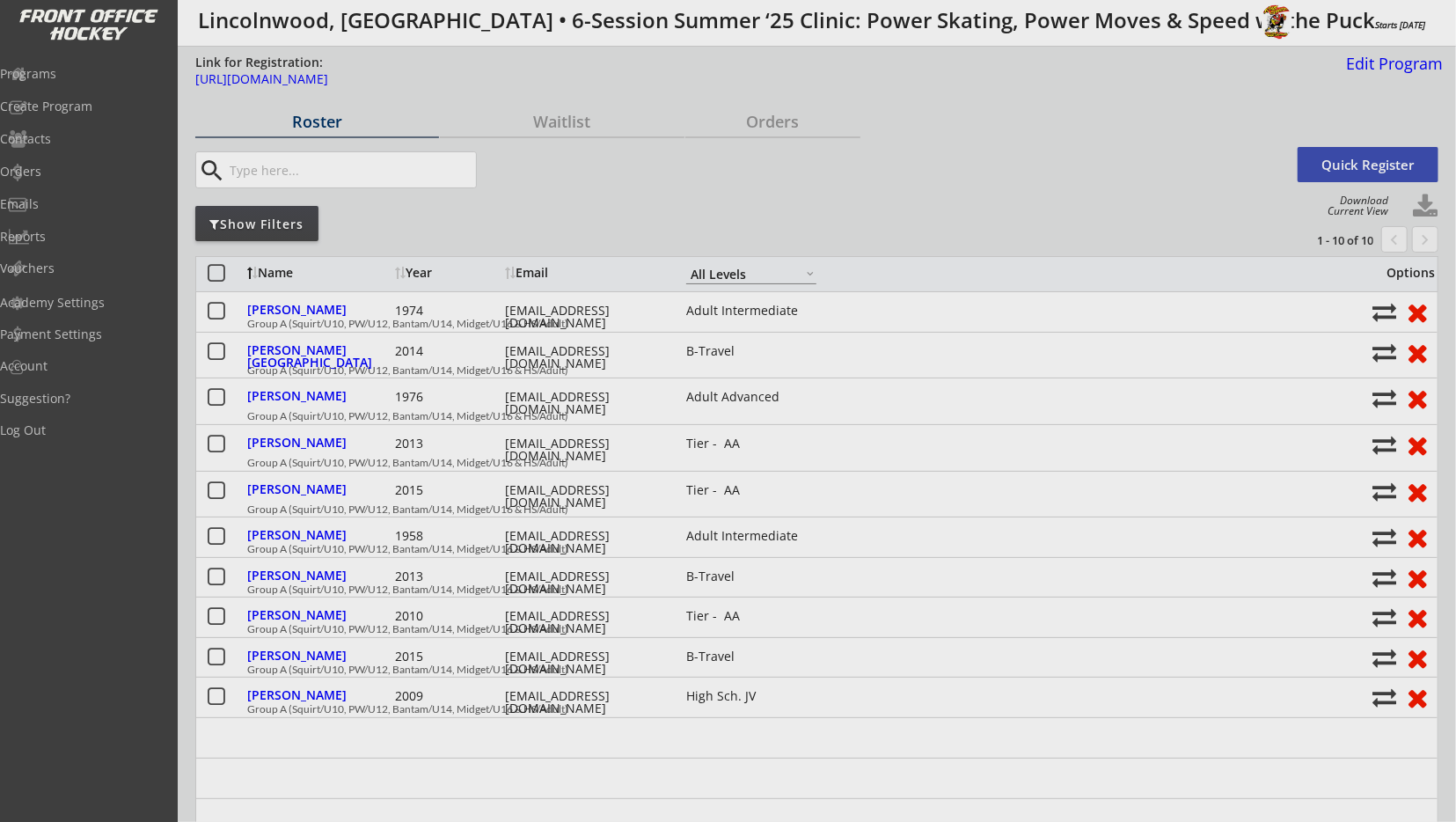 select on ""Player Info"" 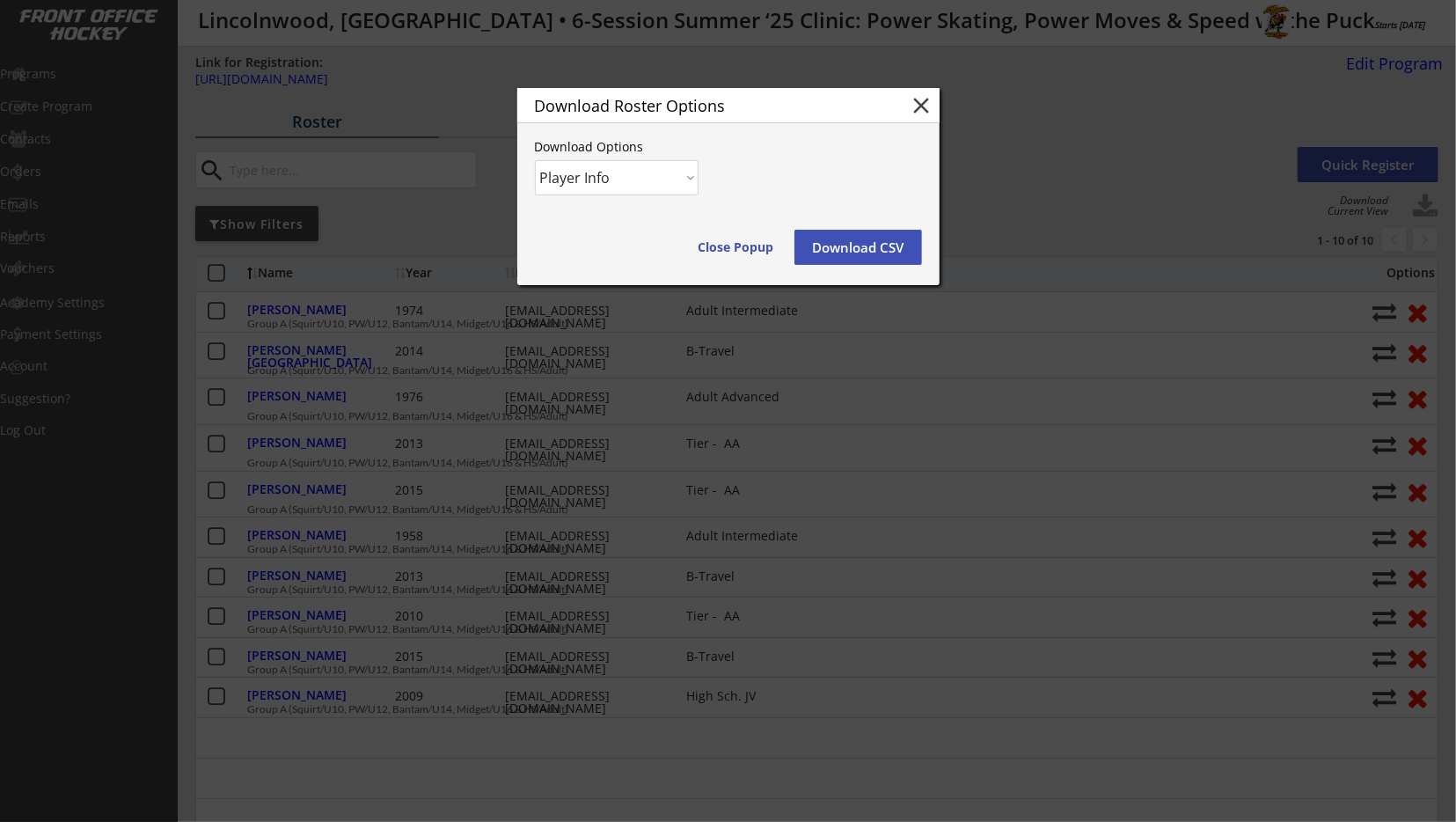 click on "Download CSV" at bounding box center [858, 247] 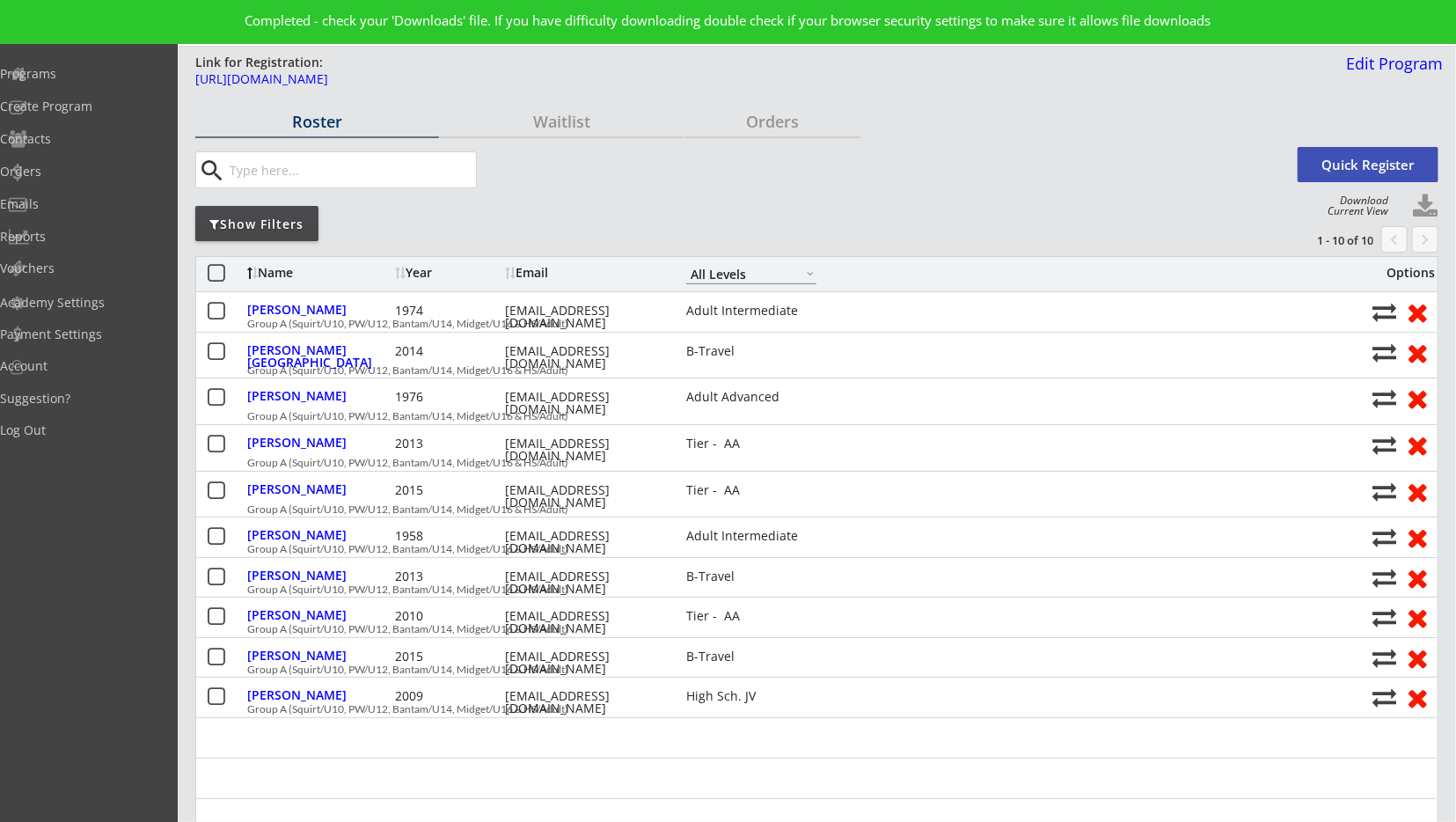 click on "Roster Waitlist Orders search Quick Register Download
Current View   Show Filters 1 - 10 of 10 chevron_left keyboard_arrow_right  Name  Year  Email A-Travel B-Travel C-Travel Tier -  AA Tier - AAA House League Girls - Travel Girls - House High Sch. JV High Sch. Varsity Adult Novice Adult Intermediate Adult Advanced Other - House Other - Travel Other - Middle Sch. All Levels Options     Blume, Dawn 1974 dawnblume@hotmail.com Adult Intermediate Group A (Squirt/U10, PW/U12, Bantam/U14, Midget/U16 & HS/Adult)  Clawson, Aden 2014 alexandraarch@hotmail.com B-Travel Group A (Squirt/U10, PW/U12, Bantam/U14, Midget/U16 & HS/Adult)  Clawson, Tom 1976 alexandraarch@hotmail.com Adult Advanced Group A (Squirt/U10, PW/U12, Bantam/U14, Midget/U16 & HS/Adult)  Katzenstein, Cole 2013 johnkatzenstein@gmail.com Tier -  AA Group A (Squirt/U10, PW/U12, Bantam/U14, Midget/U16 & HS/Adult)  Katzenstein, Autumn 2015 johnkatzenstein@gmail.com Tier -  AA Group A (Squirt/U10, PW/U12, Bantam/U14, Midget/U16 & HS/Adult)  Moss, Laura" at bounding box center [816, 3656] 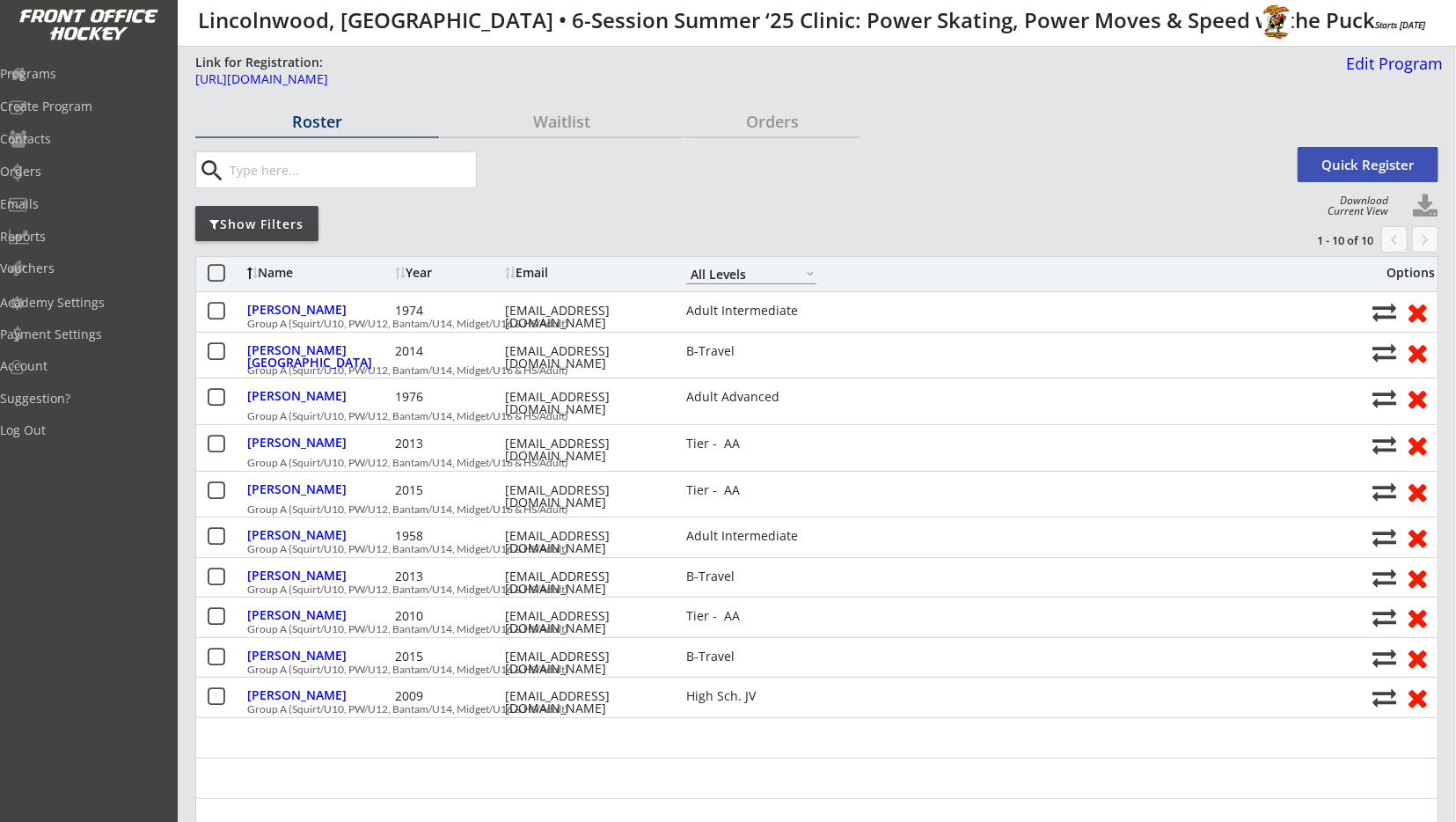click on "Roster Waitlist Orders search Quick Register Download
Current View   Show Filters 1 - 10 of 10 chevron_left keyboard_arrow_right  Name  Year  Email A-Travel B-Travel C-Travel Tier -  AA Tier - AAA House League Girls - Travel Girls - House High Sch. JV High Sch. Varsity Adult Novice Adult Intermediate Adult Advanced Other - House Other - Travel Other - Middle Sch. All Levels Options     Blume, Dawn 1974 dawnblume@hotmail.com Adult Intermediate Group A (Squirt/U10, PW/U12, Bantam/U14, Midget/U16 & HS/Adult)  Clawson, Aden 2014 alexandraarch@hotmail.com B-Travel Group A (Squirt/U10, PW/U12, Bantam/U14, Midget/U16 & HS/Adult)  Clawson, Tom 1976 alexandraarch@hotmail.com Adult Advanced Group A (Squirt/U10, PW/U12, Bantam/U14, Midget/U16 & HS/Adult)  Katzenstein, Cole 2013 johnkatzenstein@gmail.com Tier -  AA Group A (Squirt/U10, PW/U12, Bantam/U14, Midget/U16 & HS/Adult)  Katzenstein, Autumn 2015 johnkatzenstein@gmail.com Tier -  AA Group A (Squirt/U10, PW/U12, Bantam/U14, Midget/U16 & HS/Adult)  Moss, Laura" at bounding box center (816, 3656) 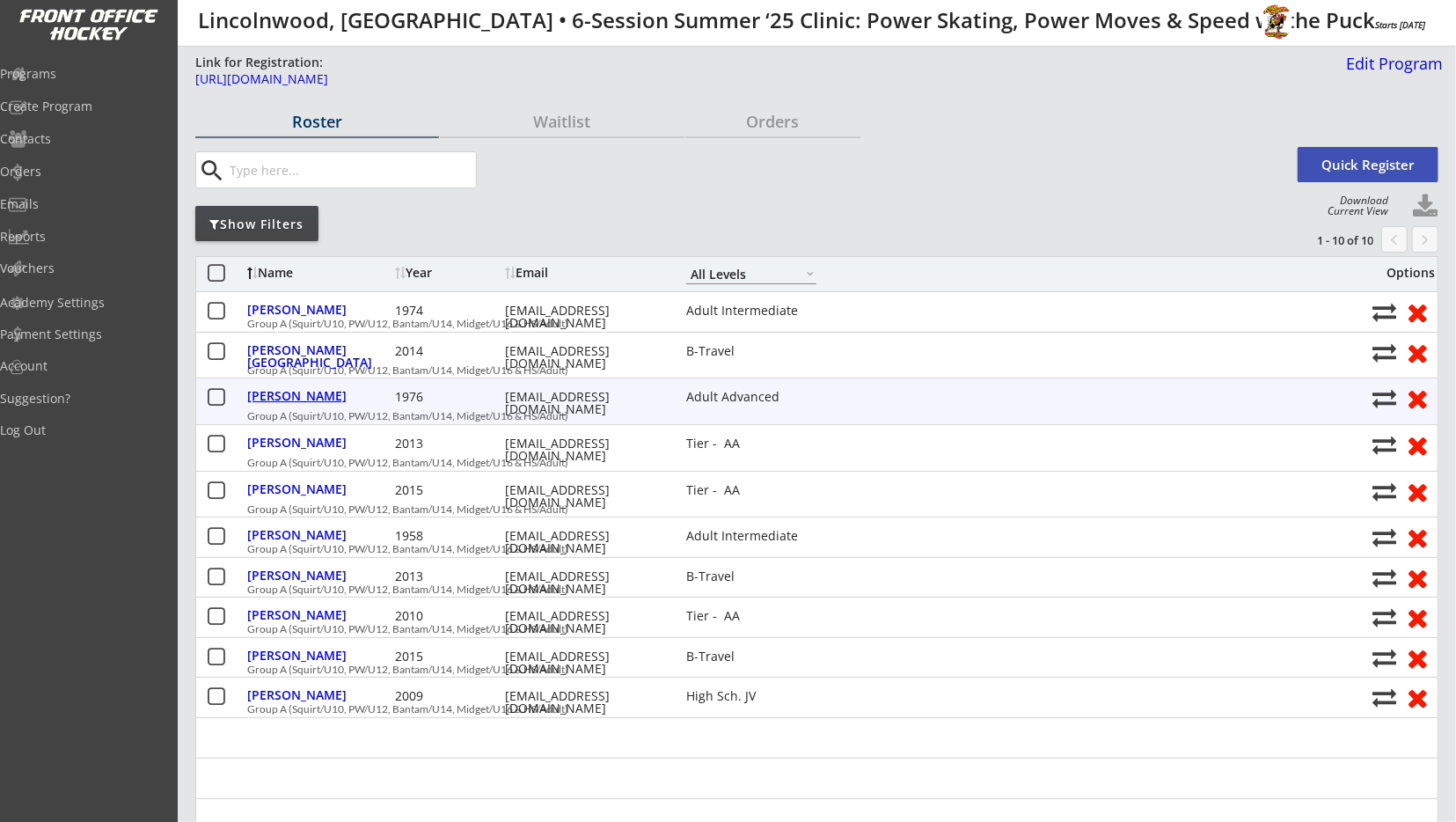 click on "Clawson, Tom" at bounding box center [318, 396] 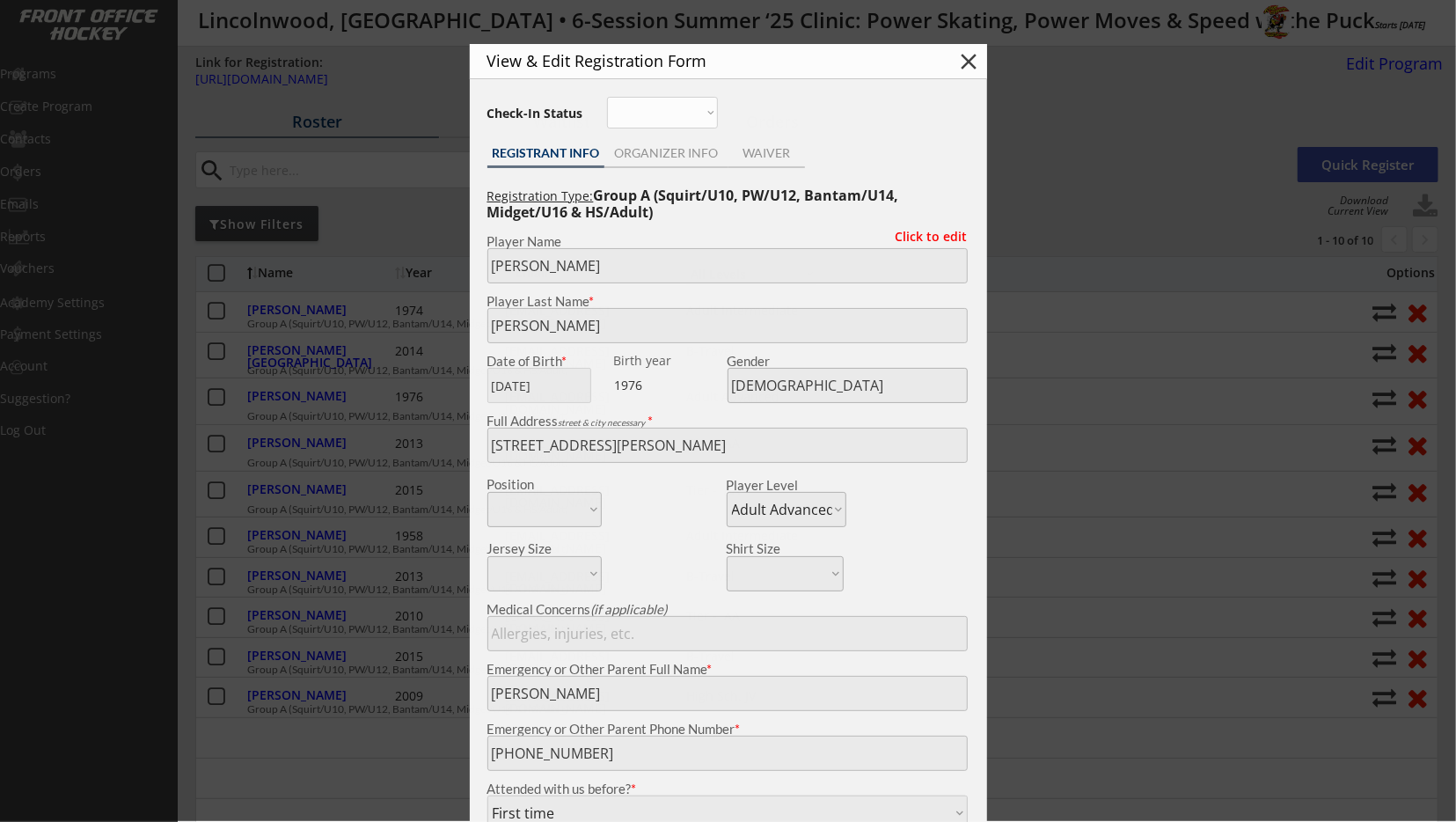 type on "49" 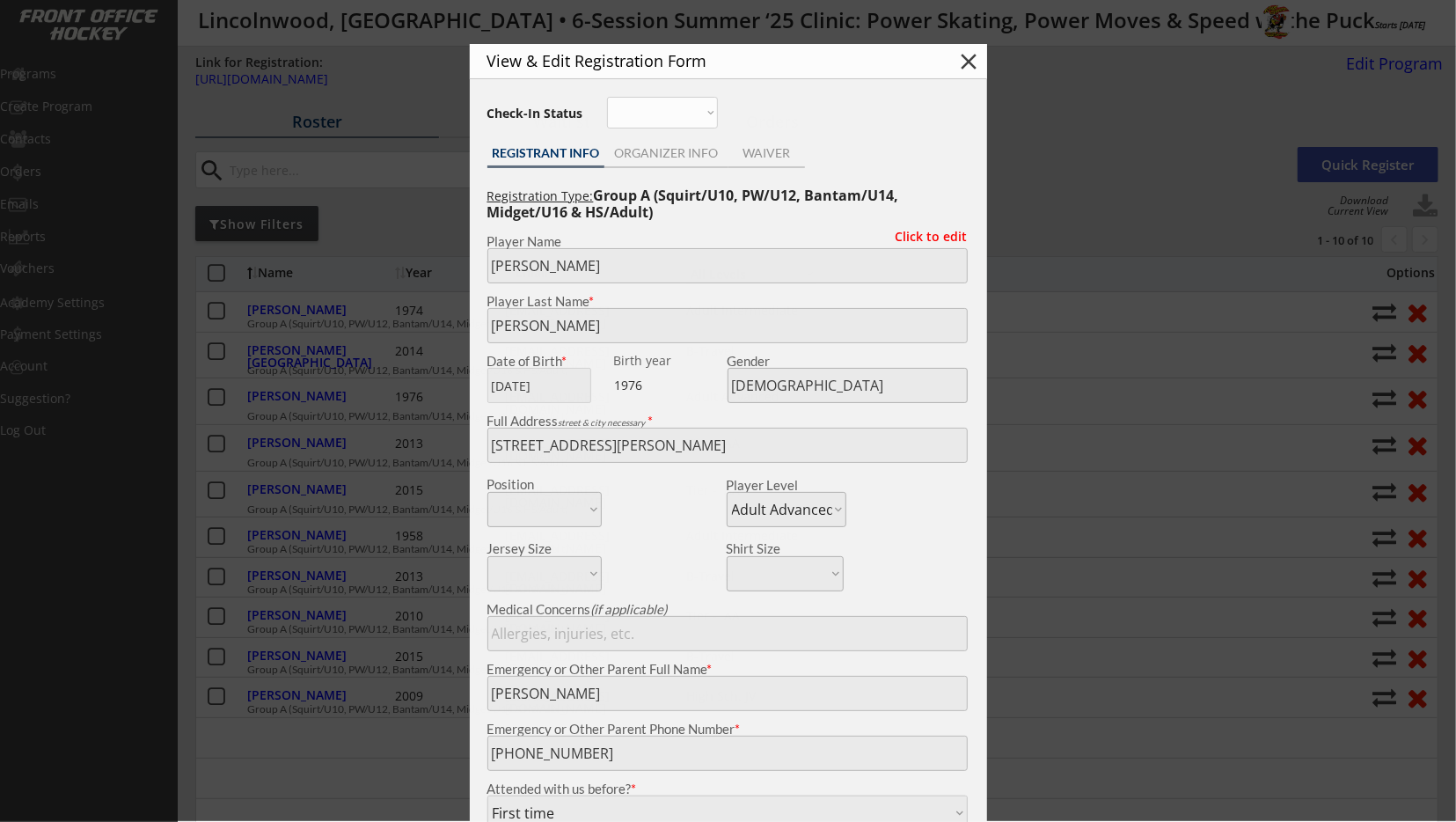 type on "Bend Parks and Recreation" 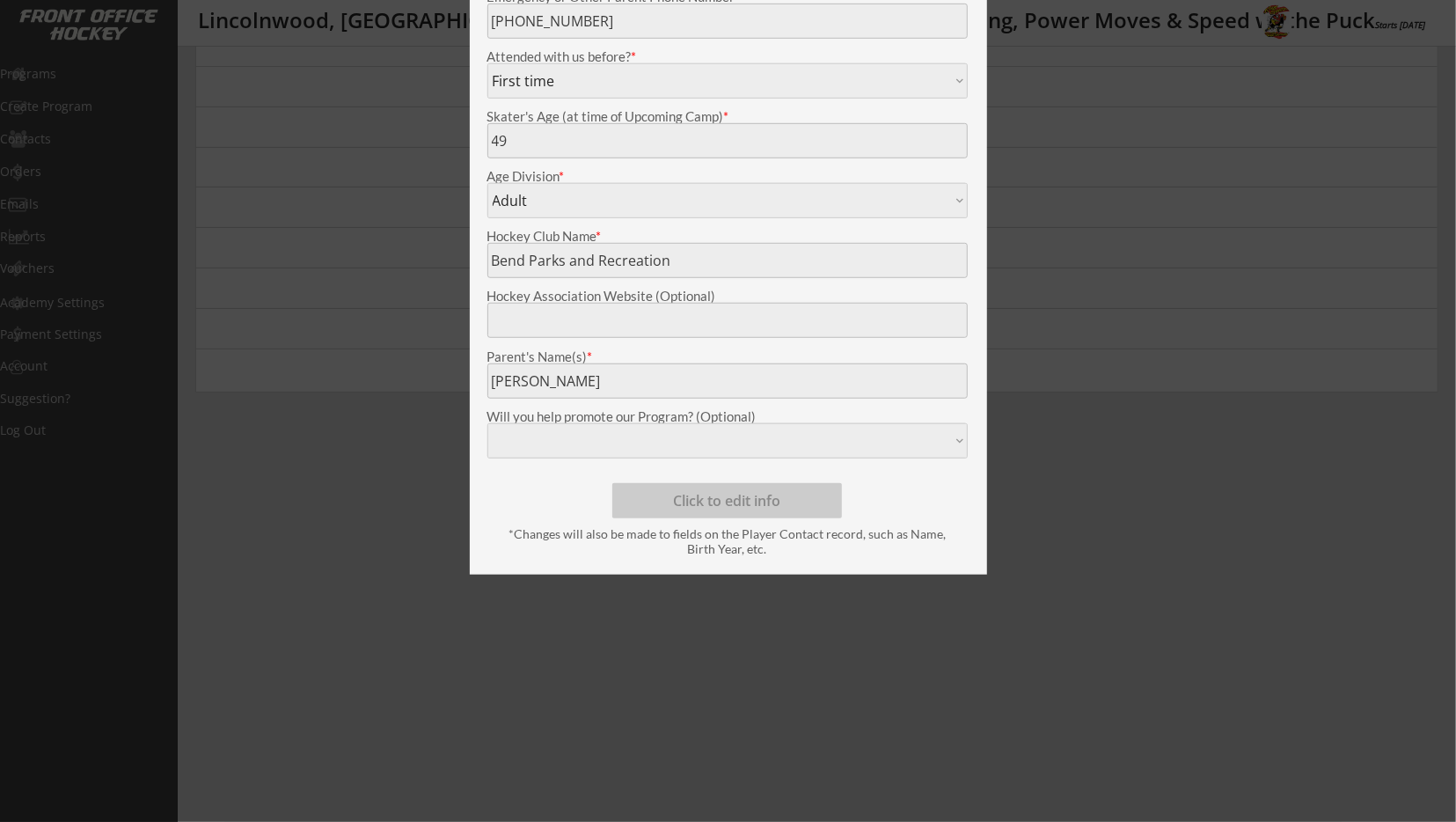 scroll, scrollTop: 366, scrollLeft: 0, axis: vertical 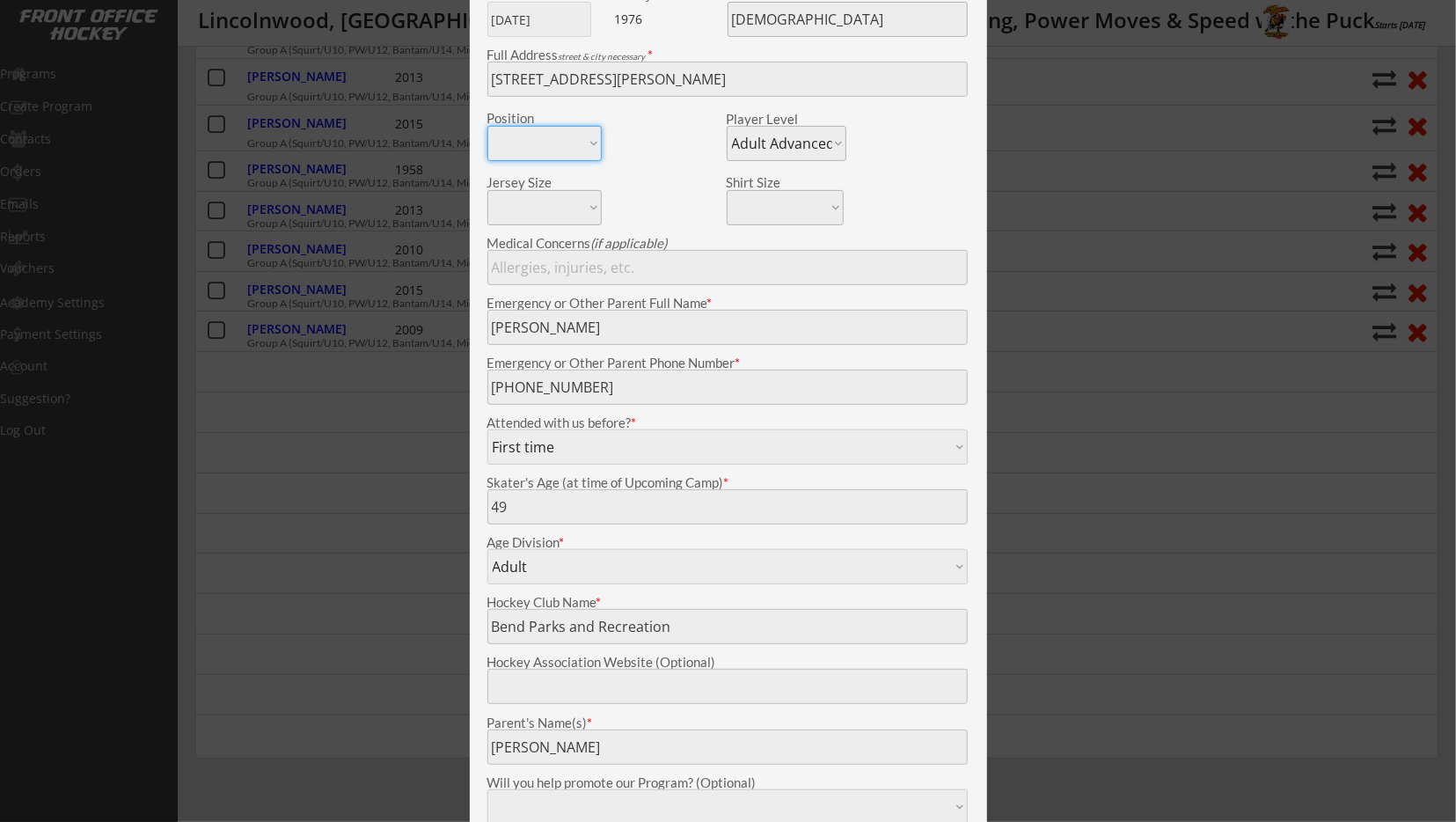 click at bounding box center (728, 411) 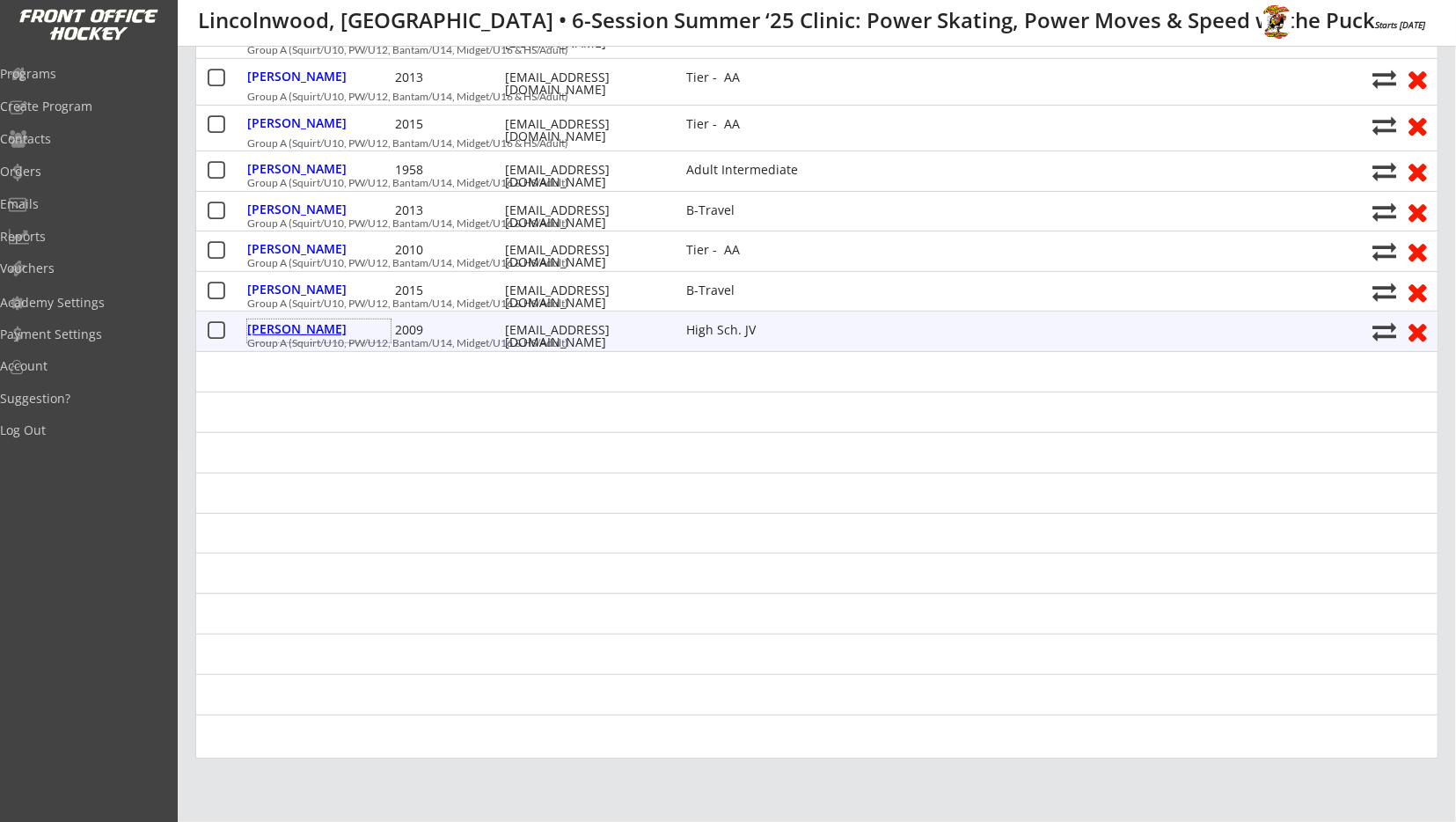 click on "Walsh, Fintan" at bounding box center [318, 329] 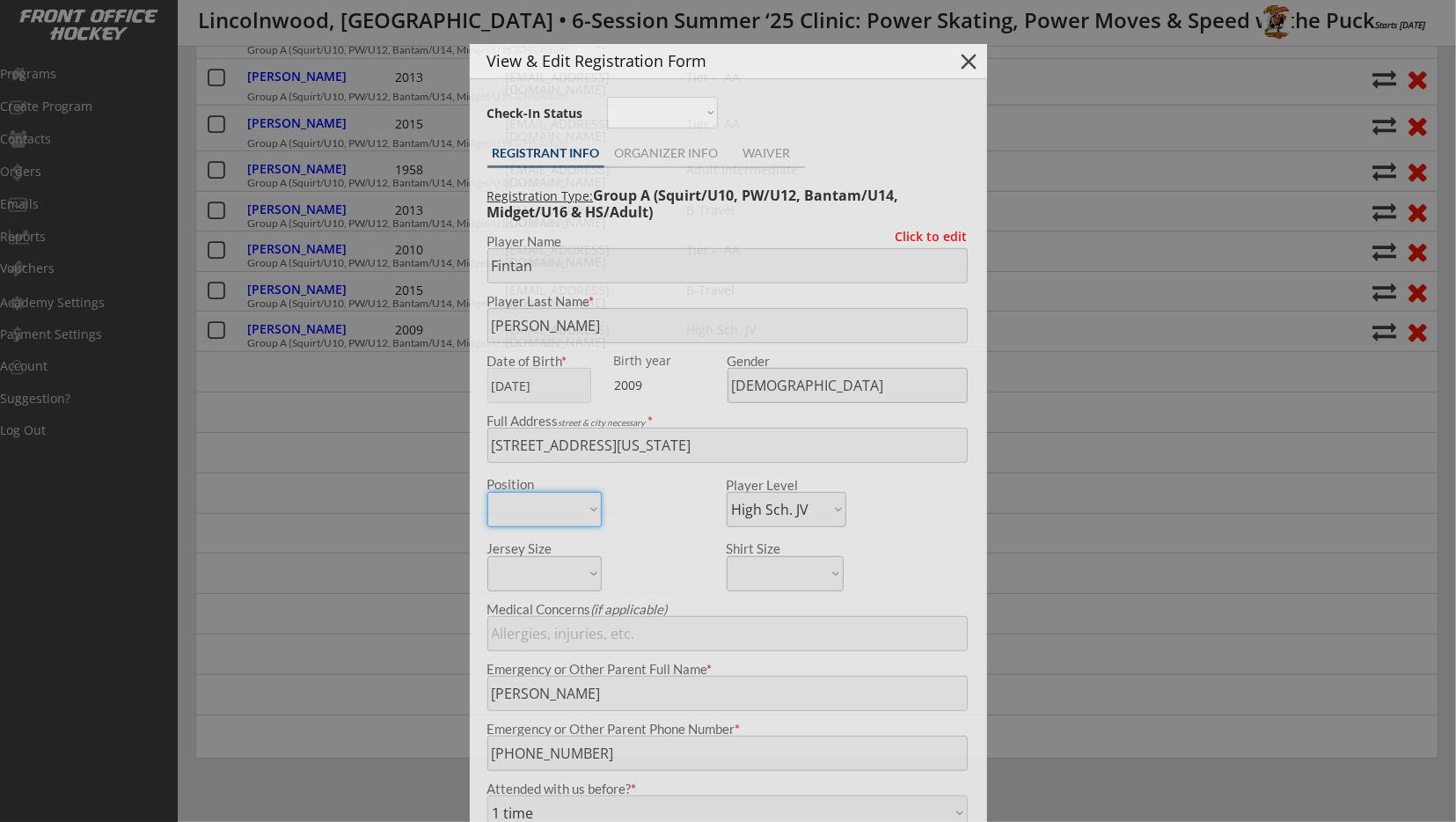 type on "15" 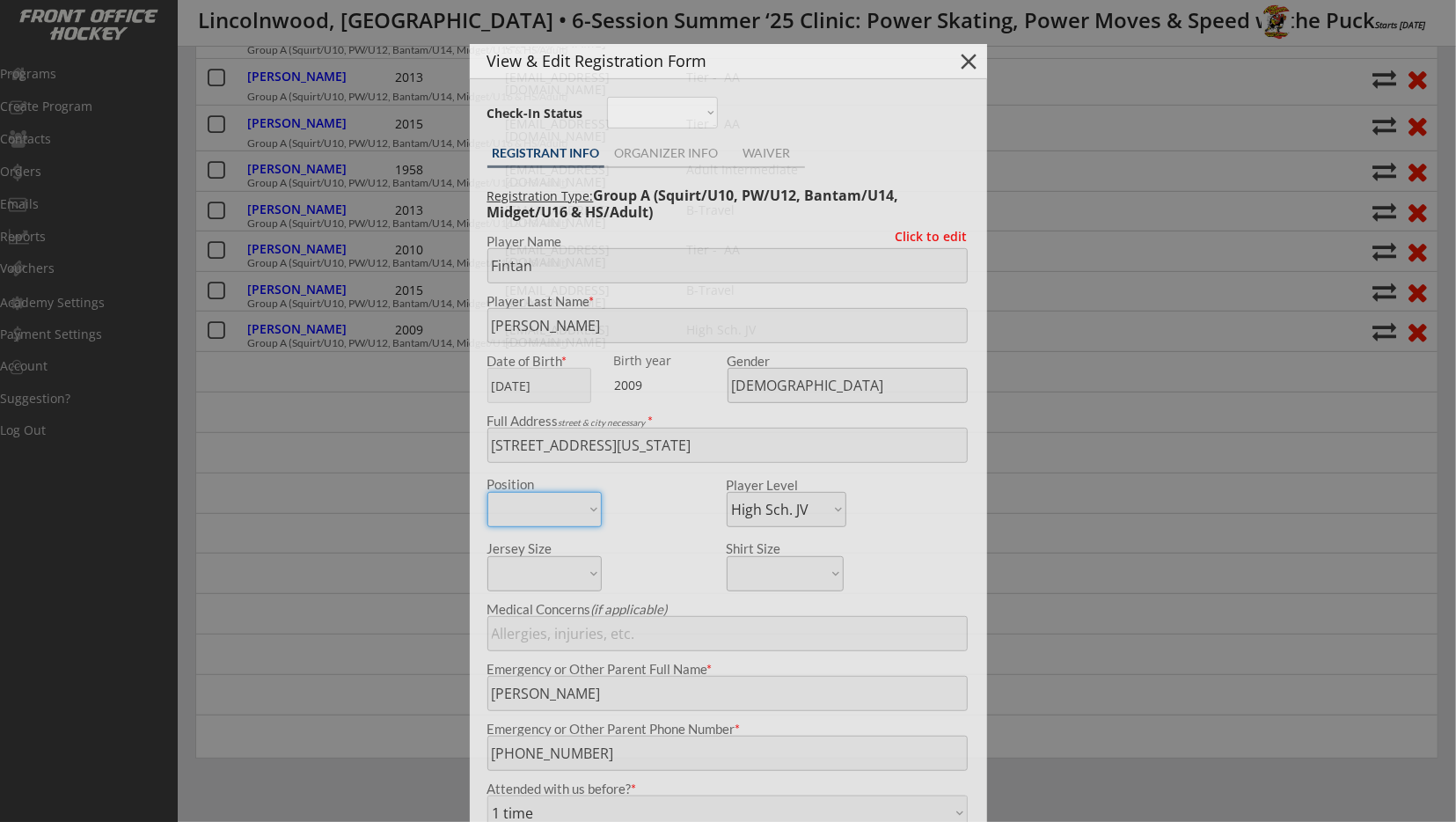 type on "Loyola academy" 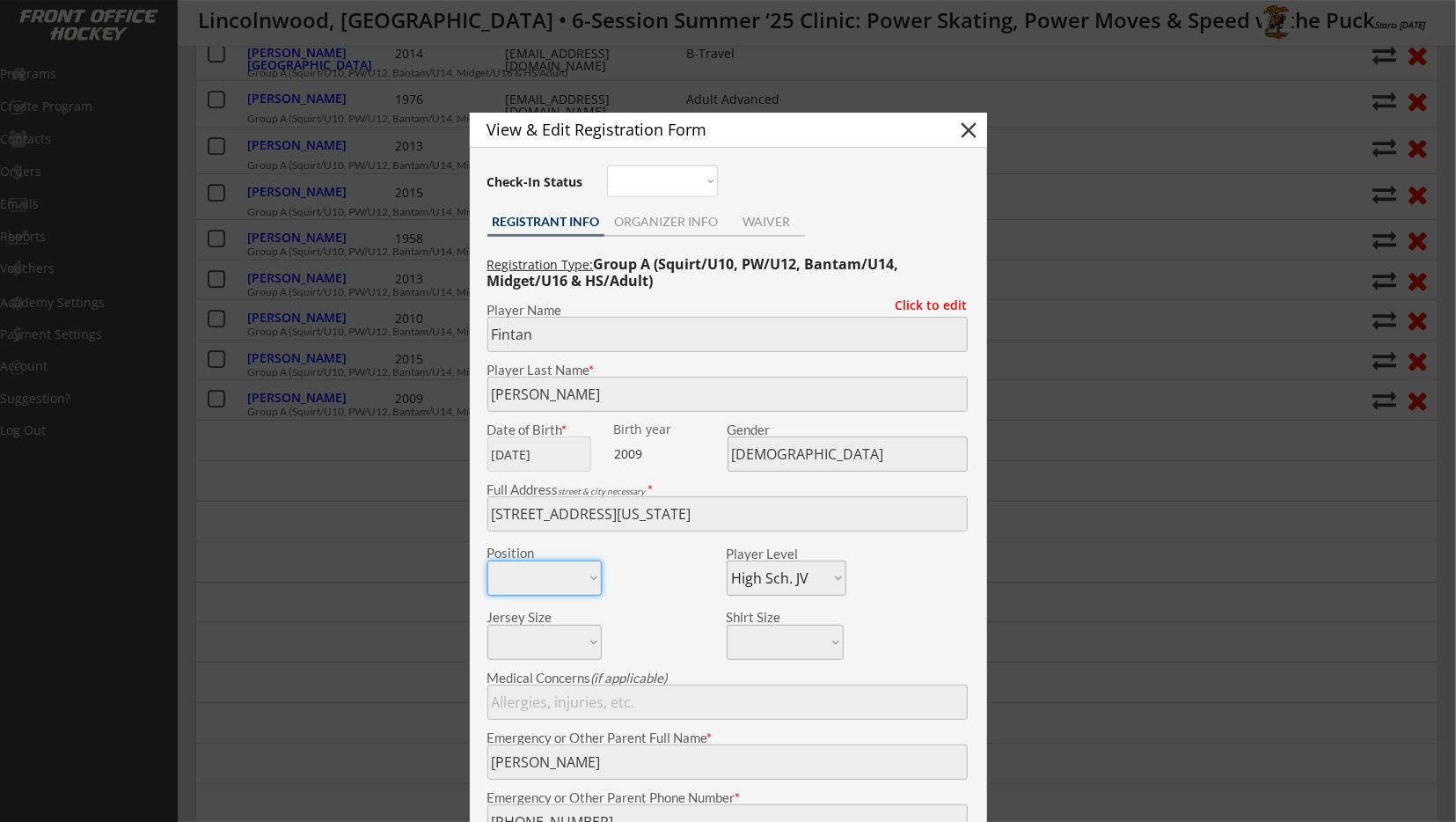 scroll, scrollTop: 275, scrollLeft: 0, axis: vertical 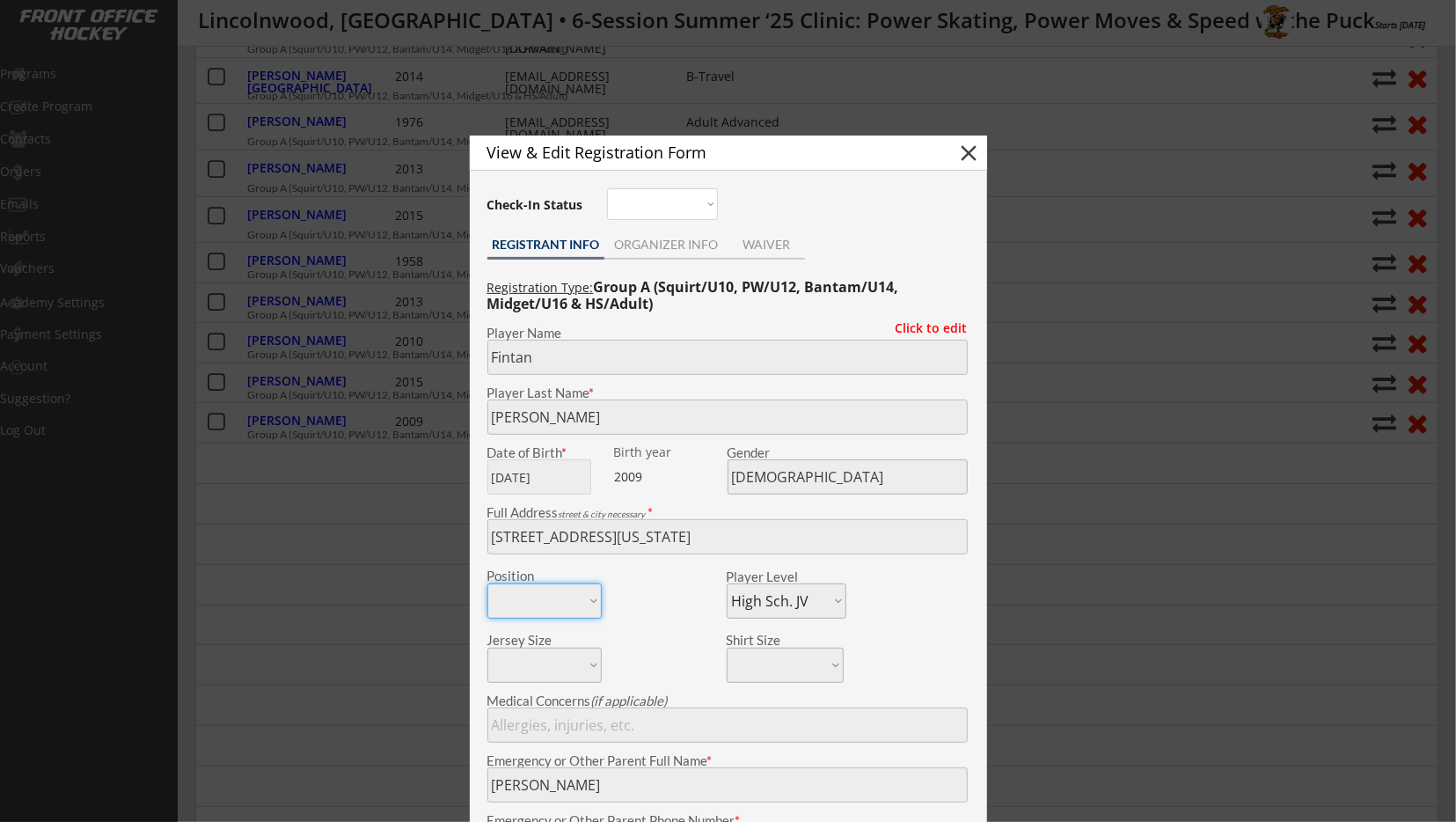 click at bounding box center (728, 411) 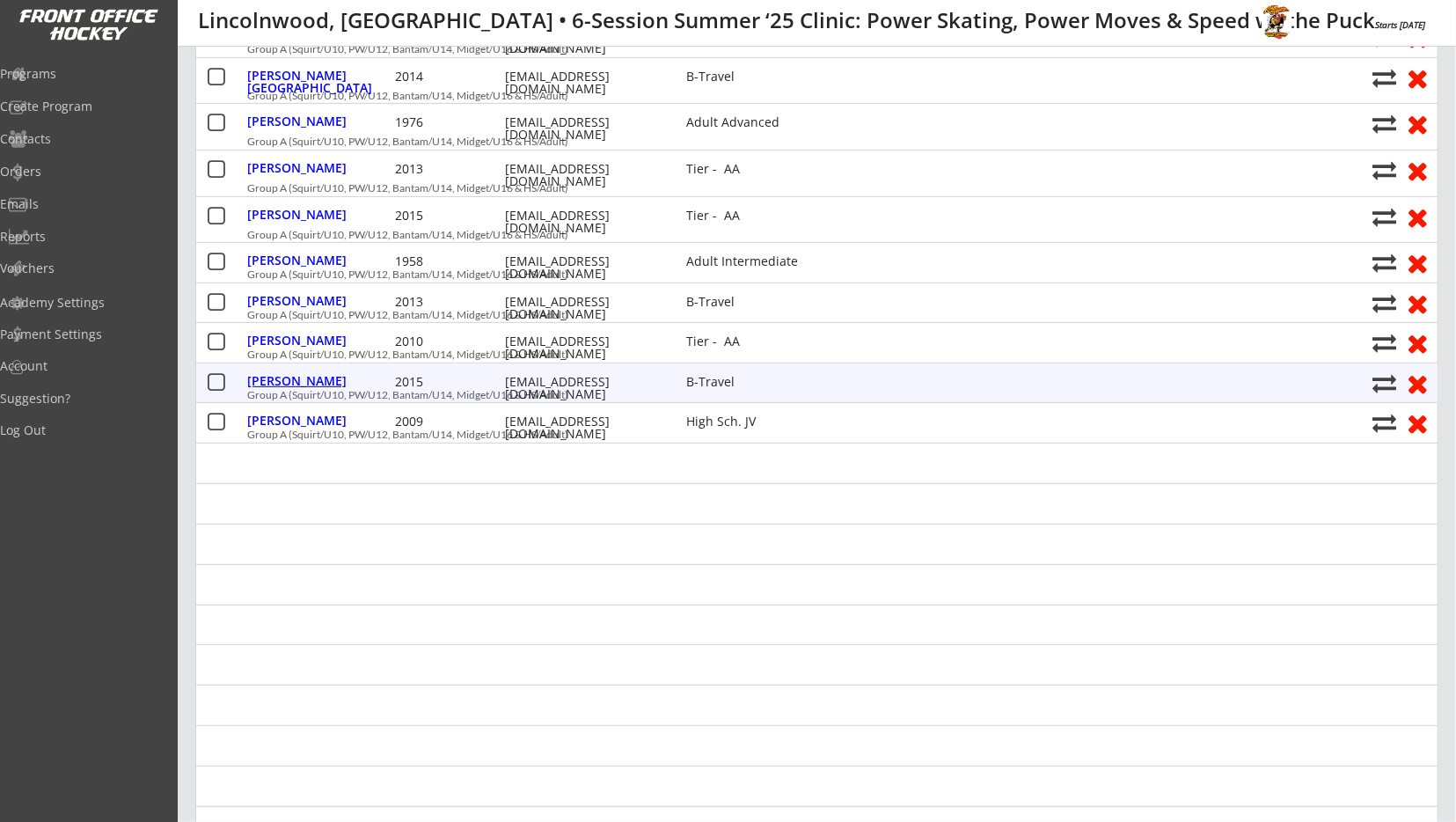 click on "Tien, Bryce" at bounding box center (318, 381) 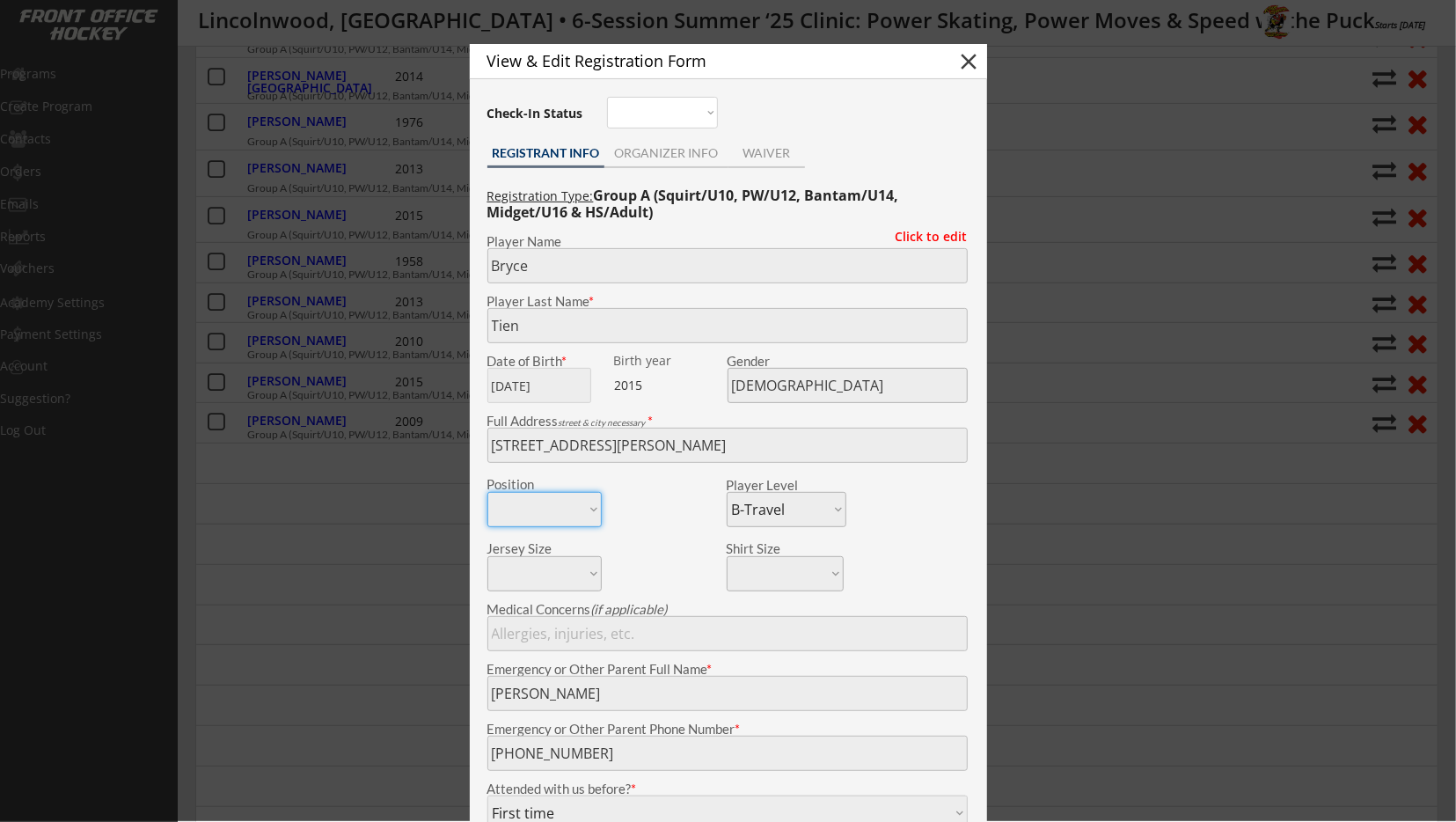 type on "10" 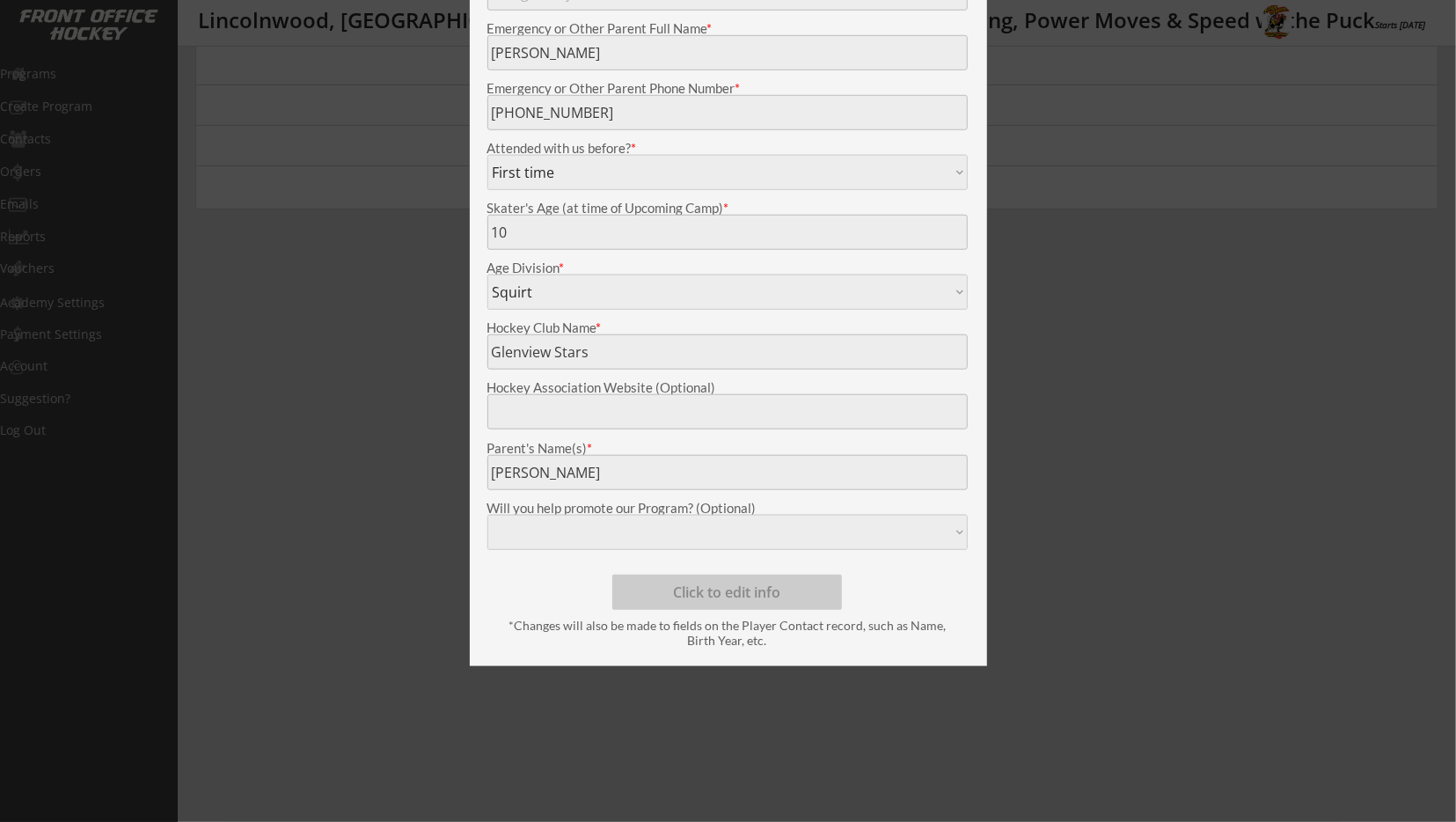 click at bounding box center (728, 411) 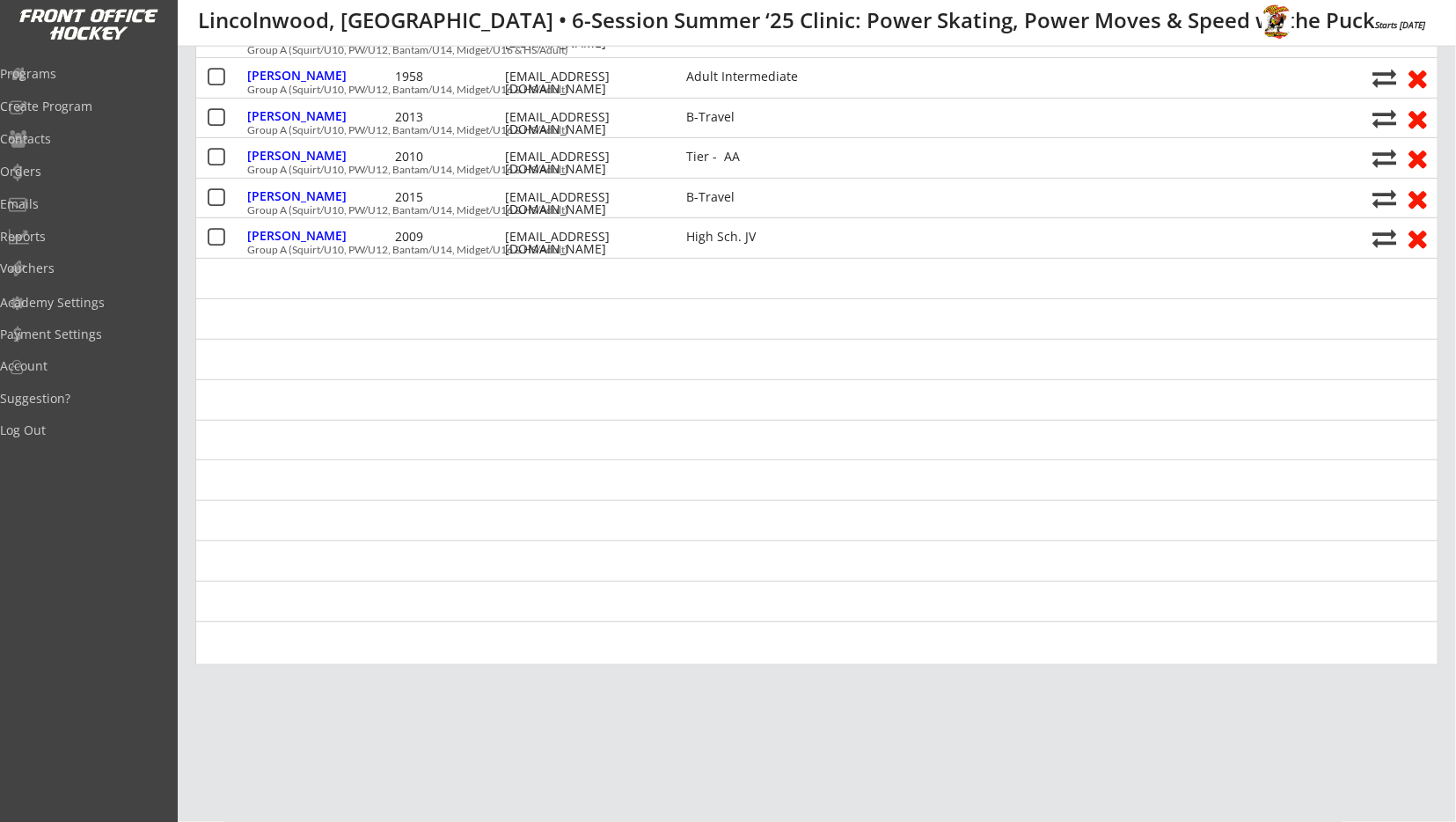scroll, scrollTop: 366, scrollLeft: 0, axis: vertical 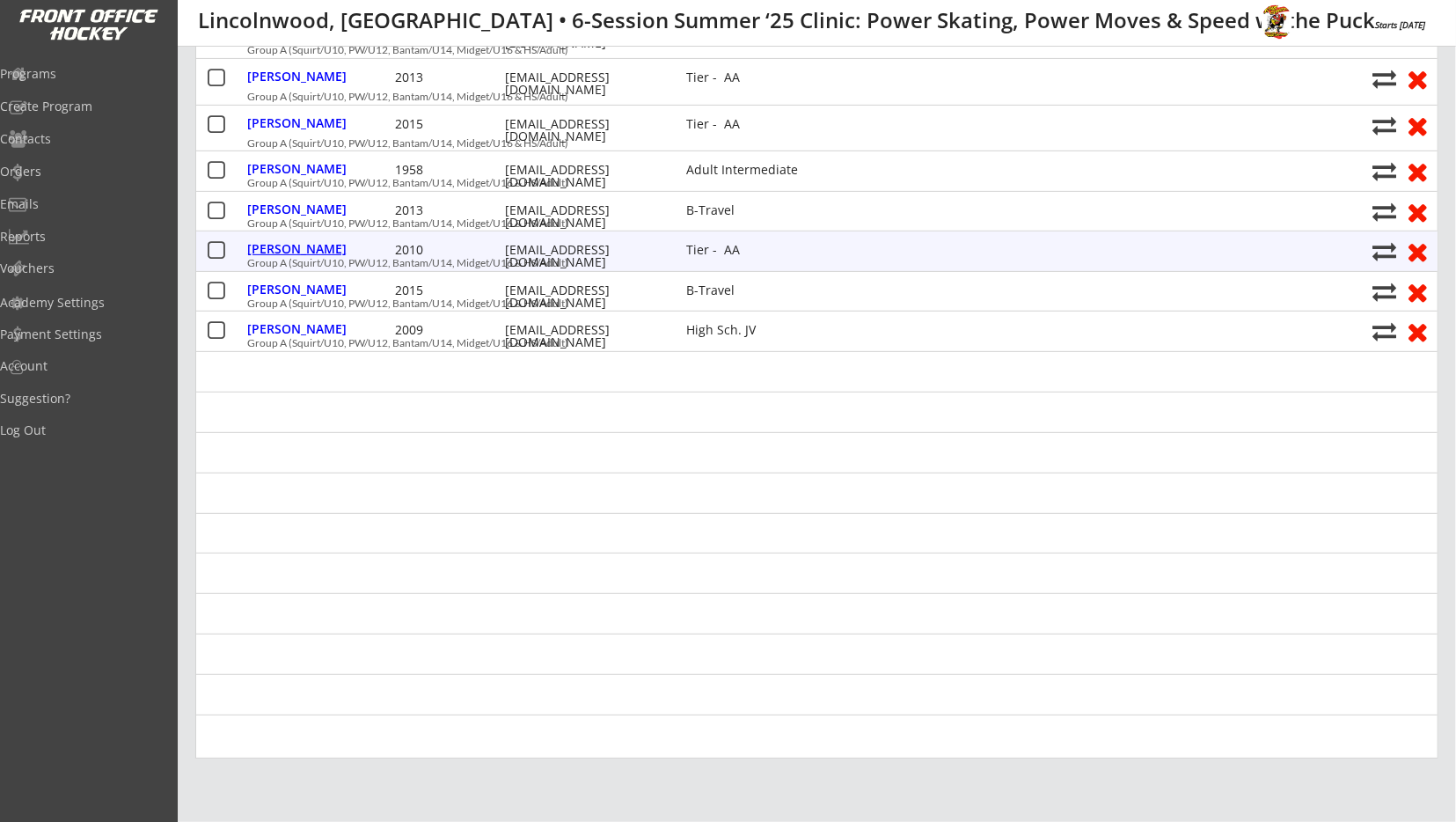 click on "Schaul, Kellen" at bounding box center (318, 249) 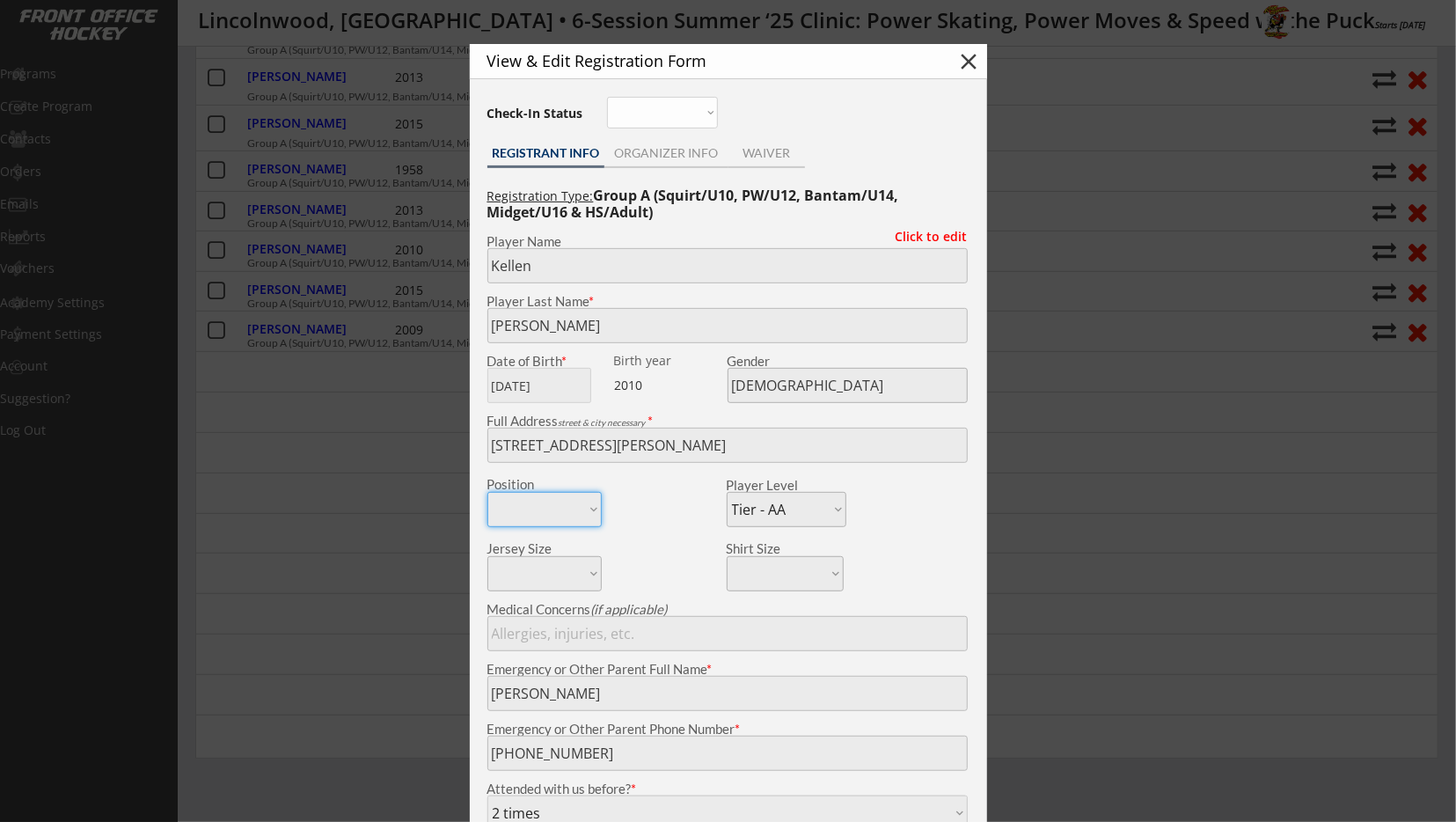 type on "14" 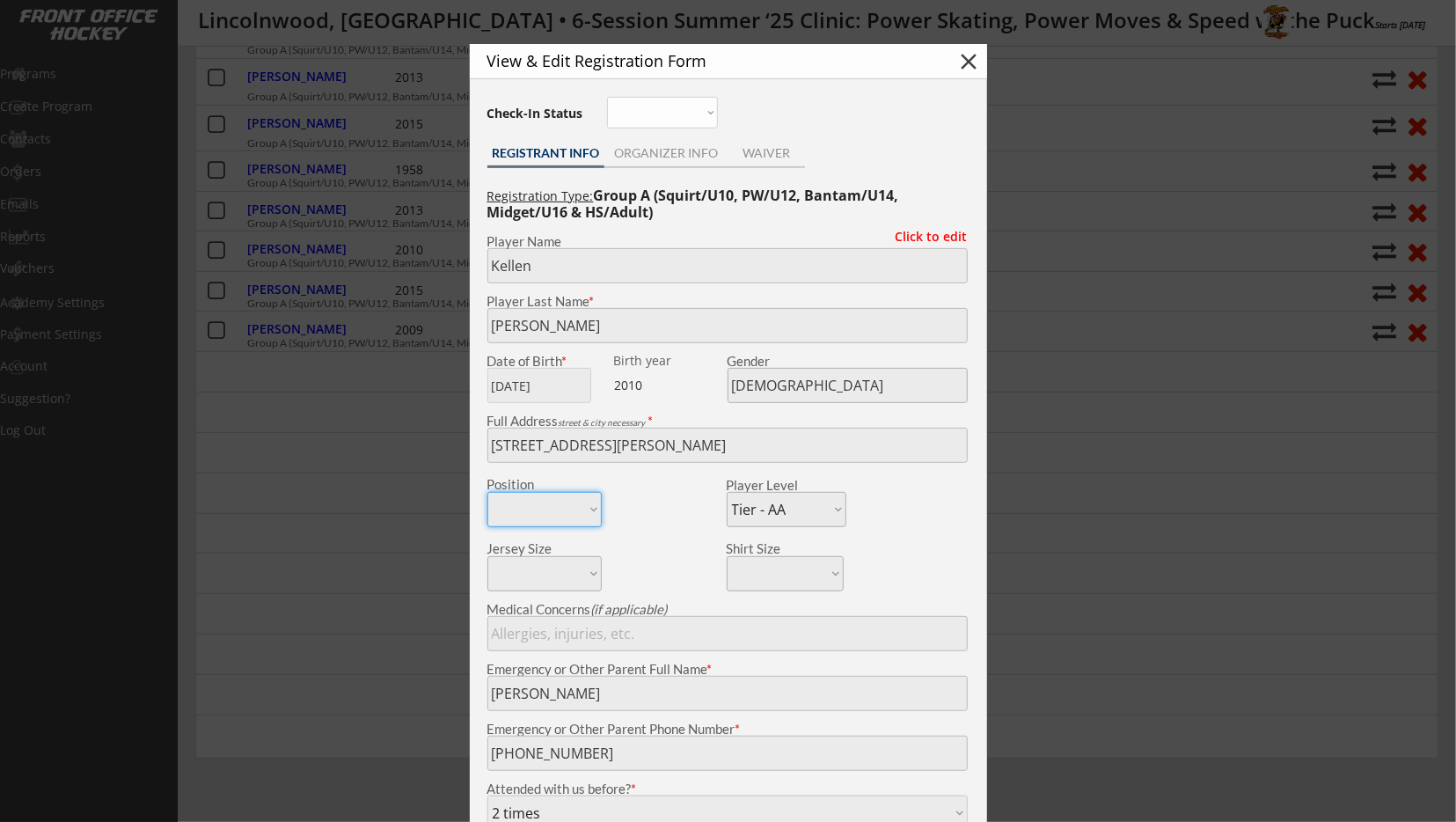 type on "Naperville Hockey Club" 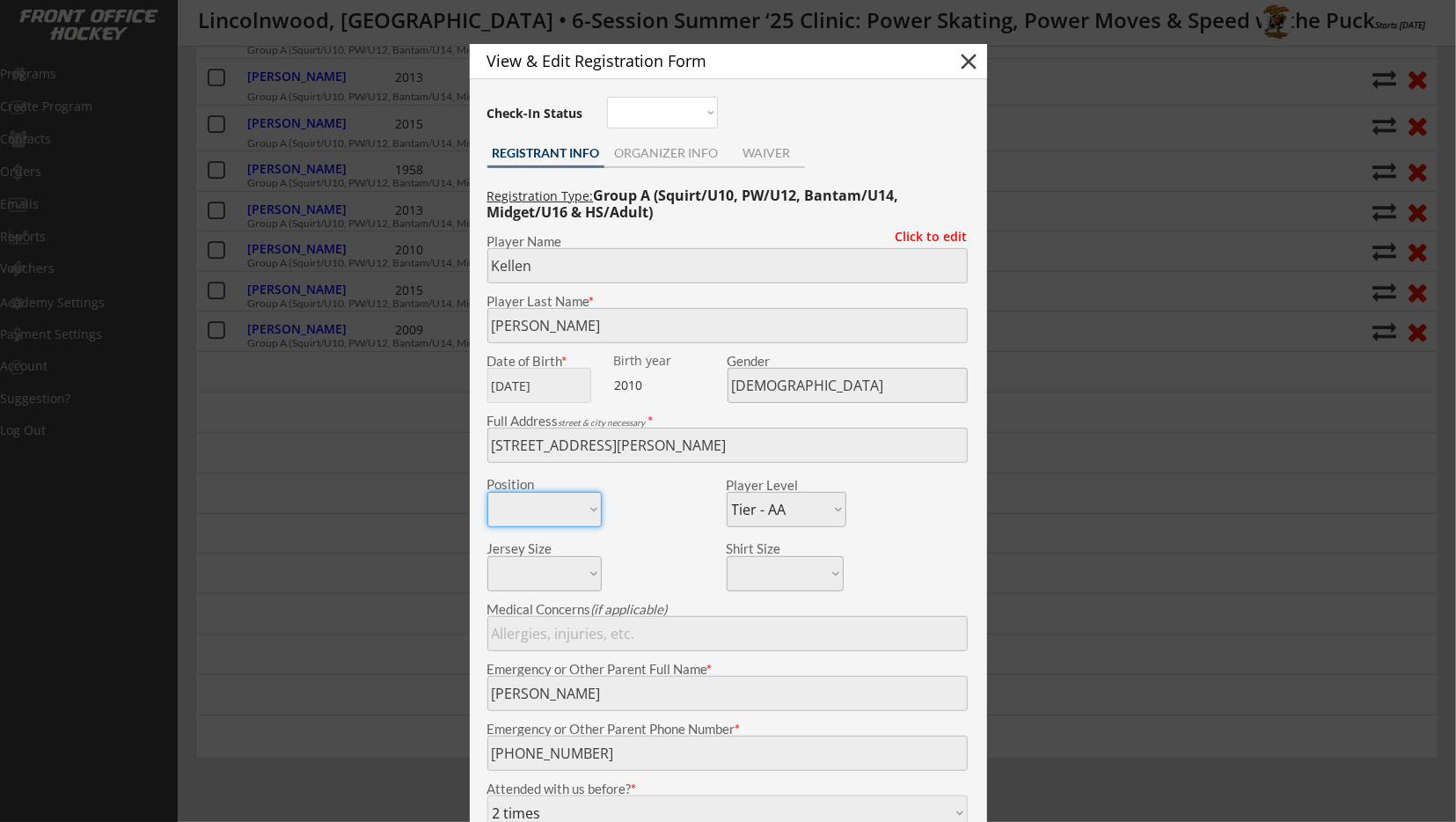 scroll, scrollTop: 1007, scrollLeft: 0, axis: vertical 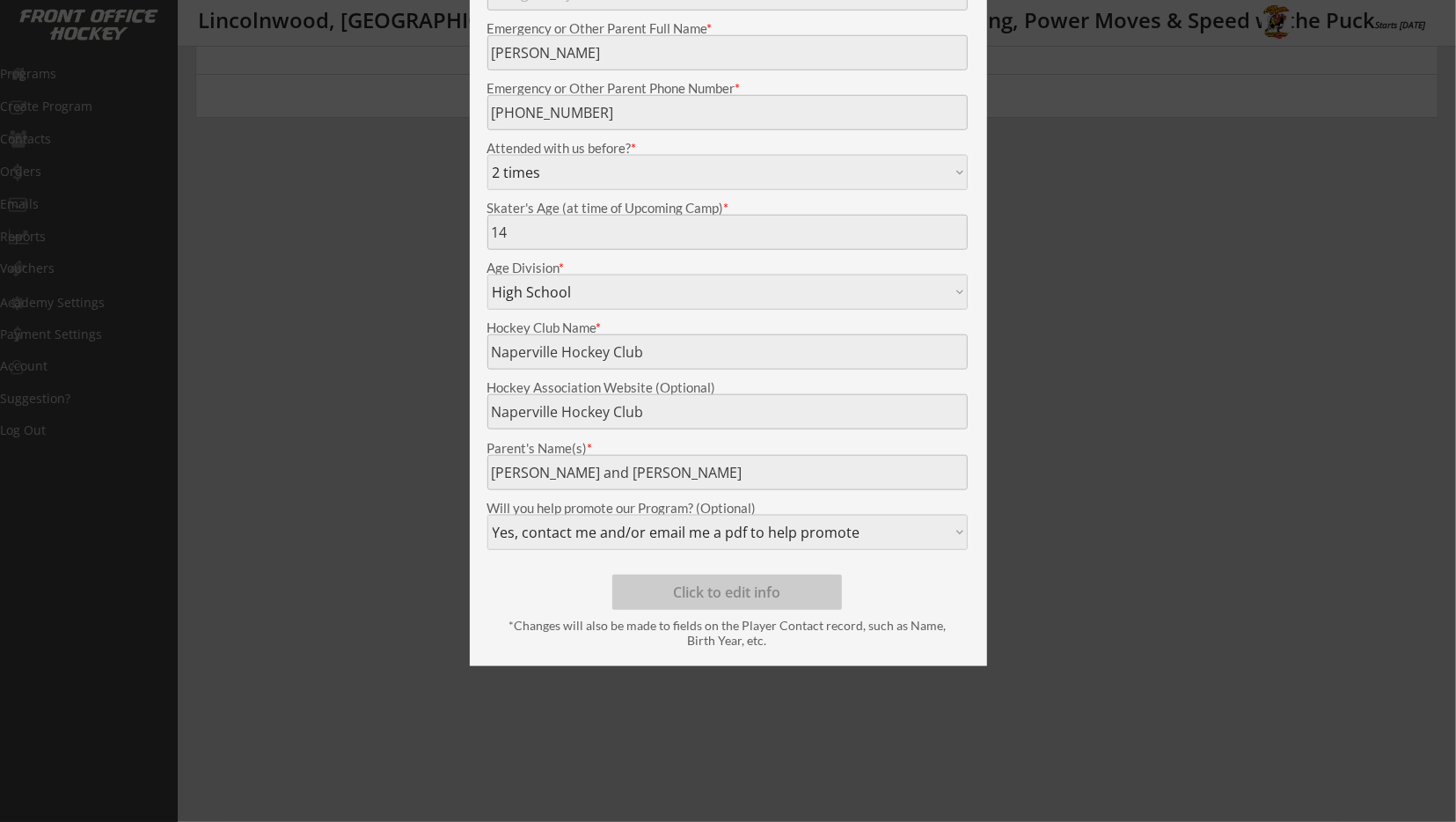 click at bounding box center (728, 411) 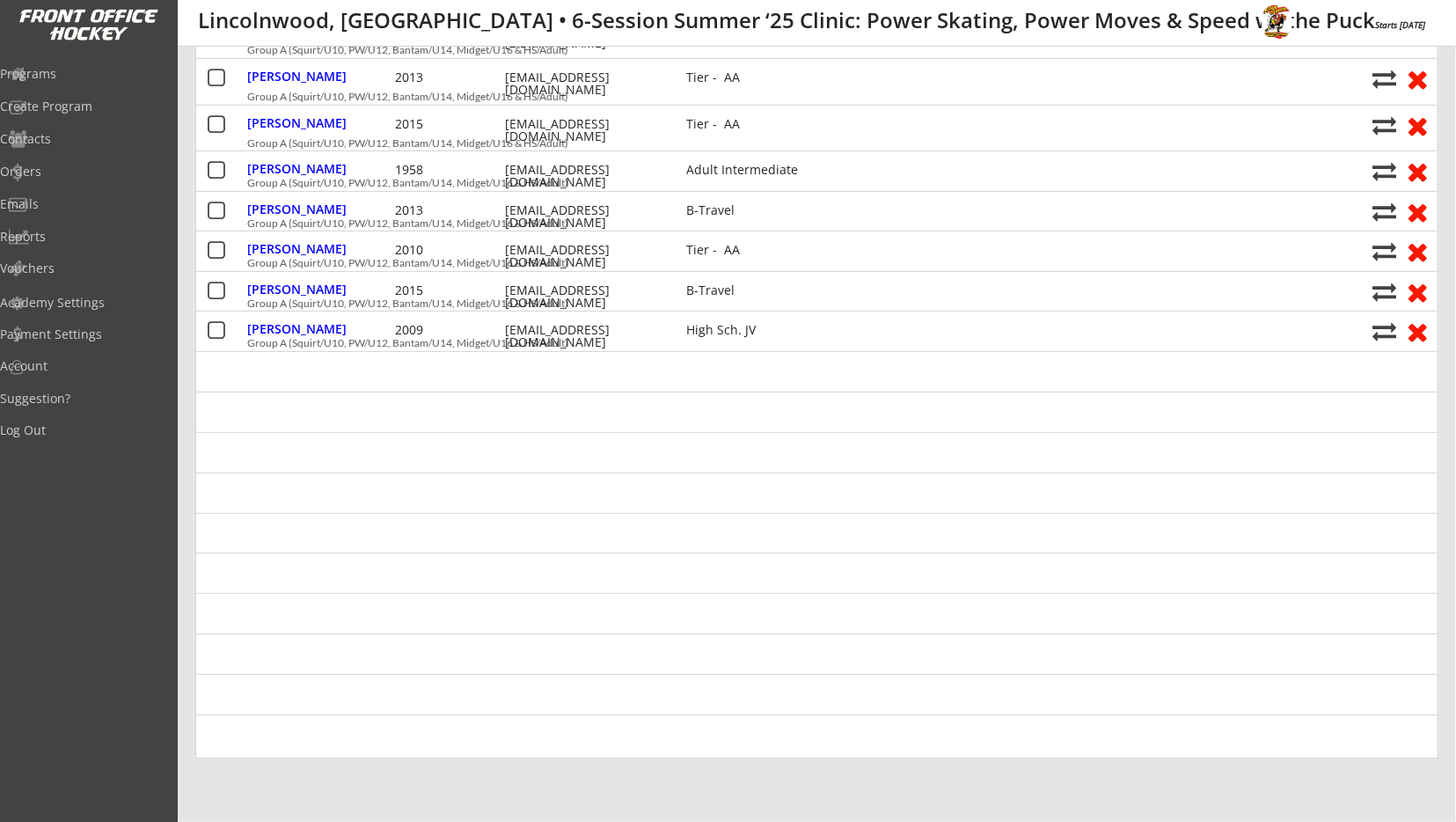 scroll, scrollTop: 0, scrollLeft: 0, axis: both 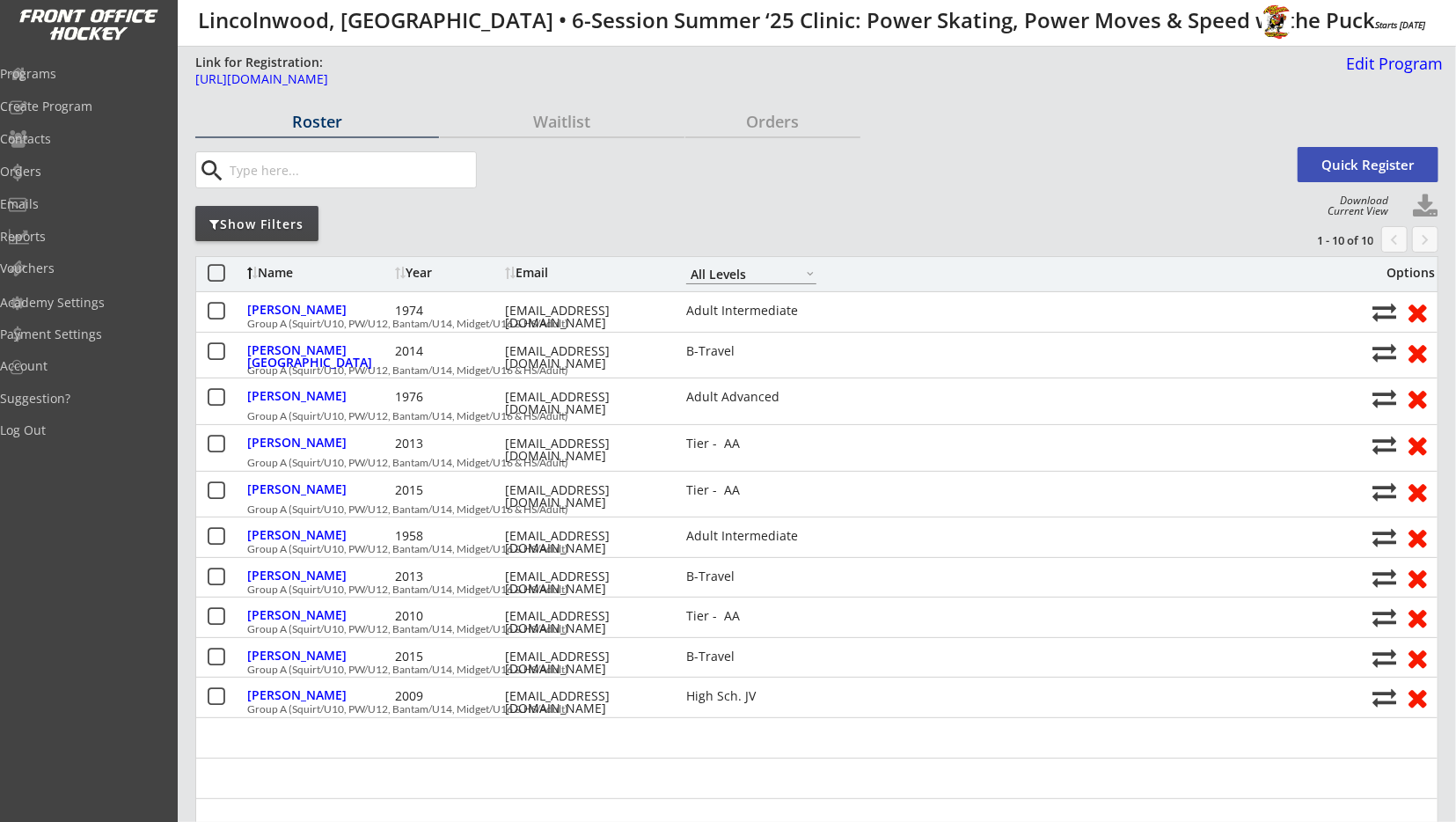click on "search" at bounding box center [743, 170] 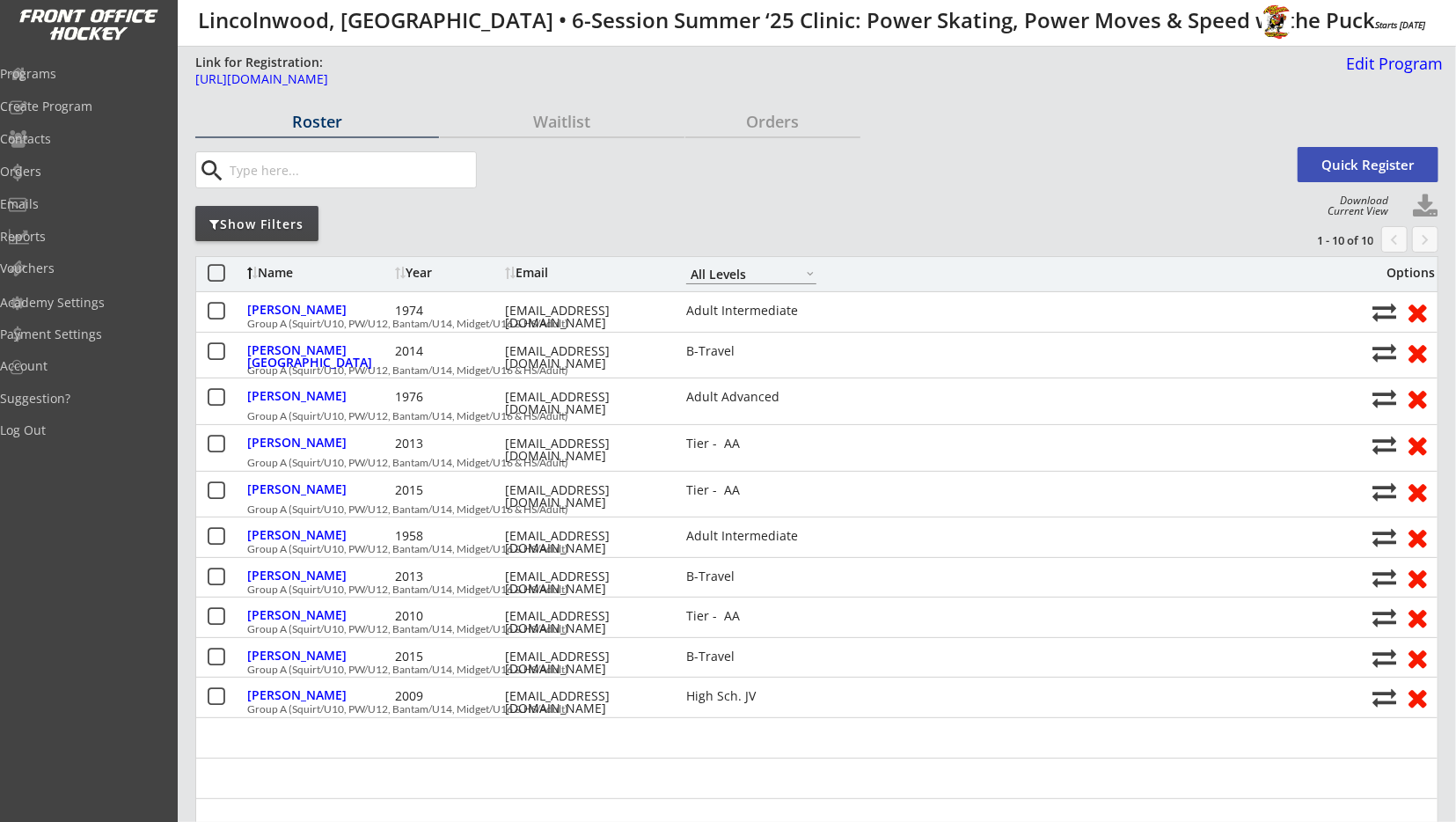 click on "search" at bounding box center (743, 170) 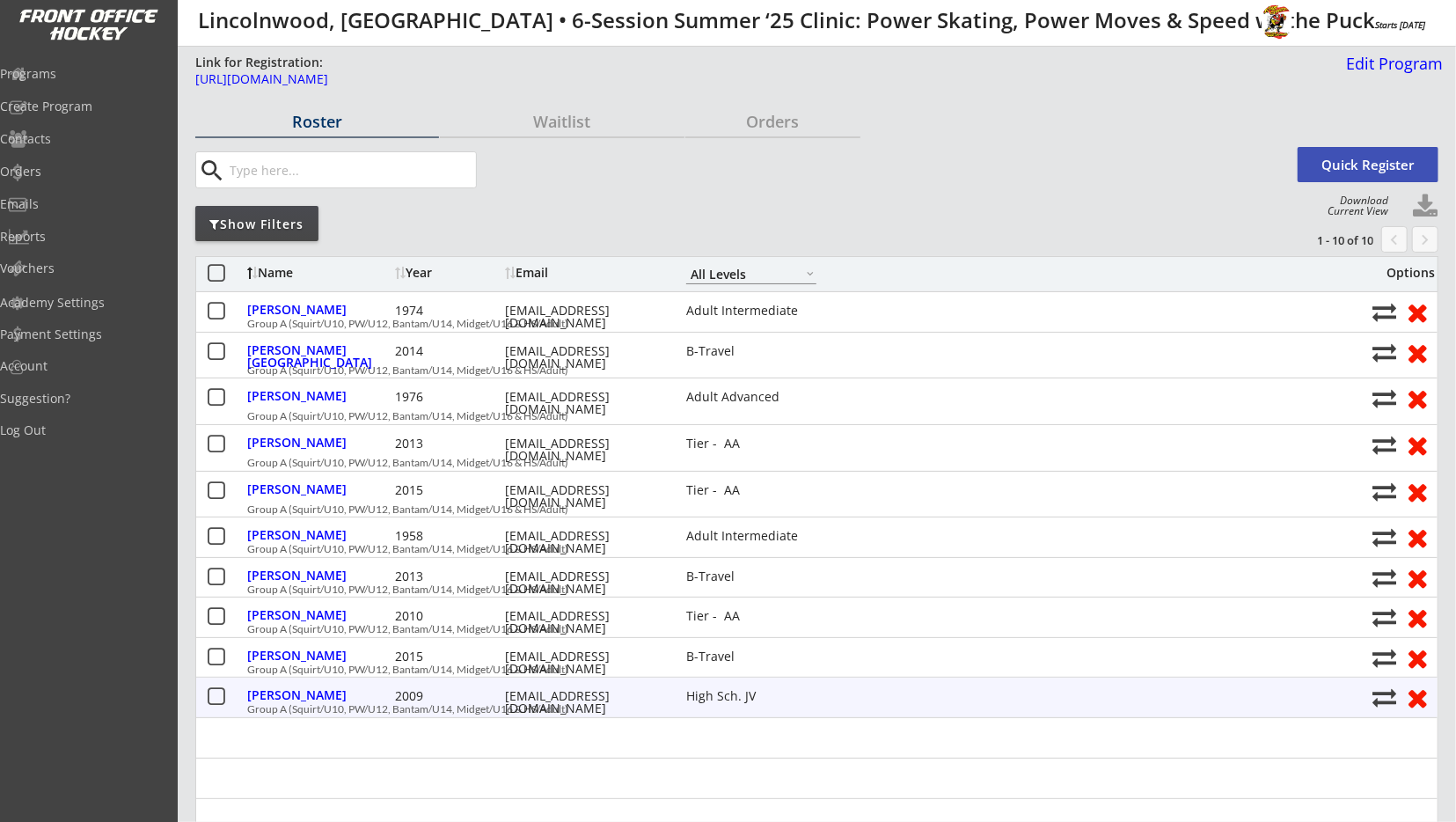 click on "High Sch. JV" at bounding box center [751, 696] 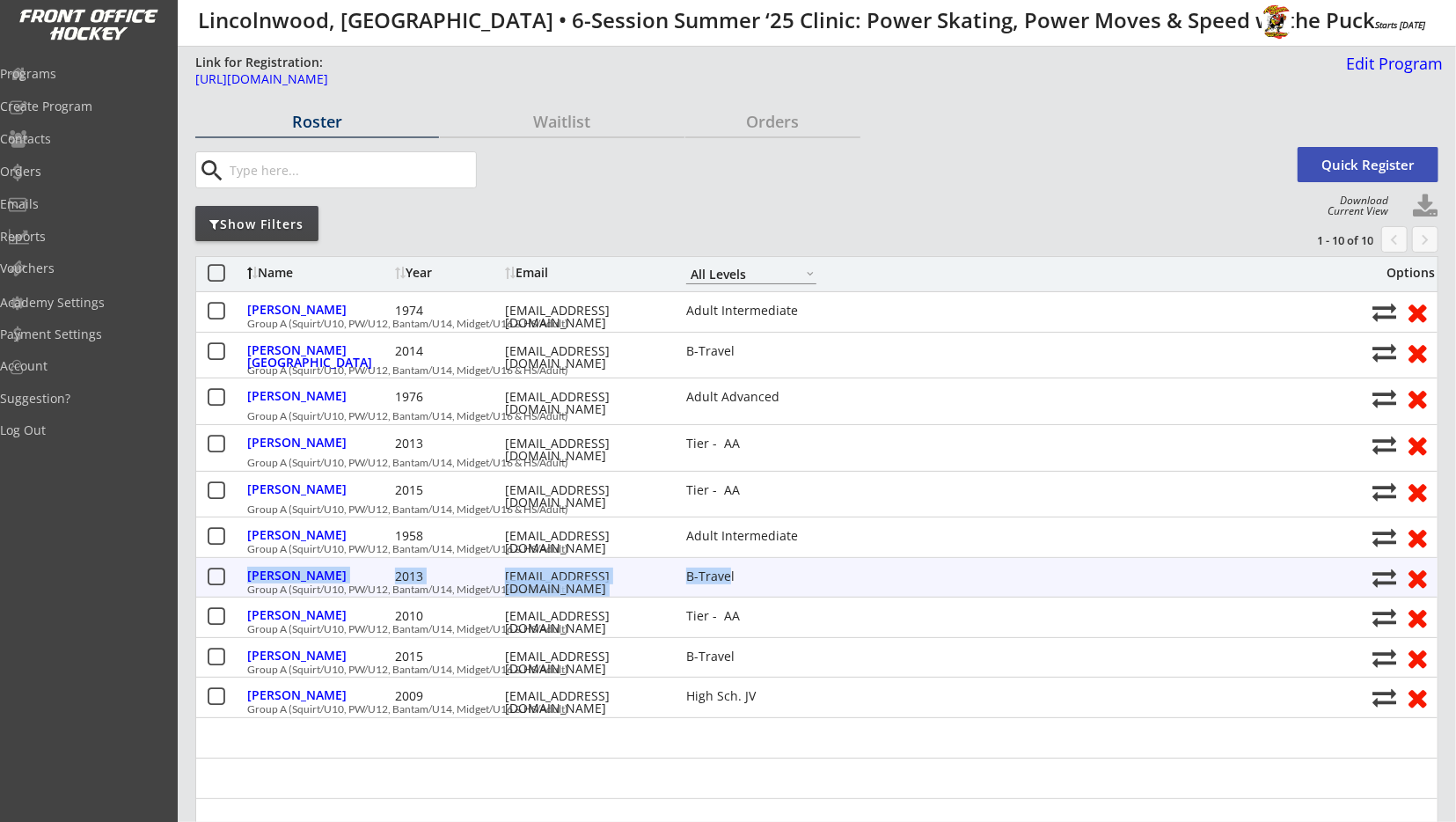 drag, startPoint x: 668, startPoint y: 575, endPoint x: 738, endPoint y: 569, distance: 70.256672 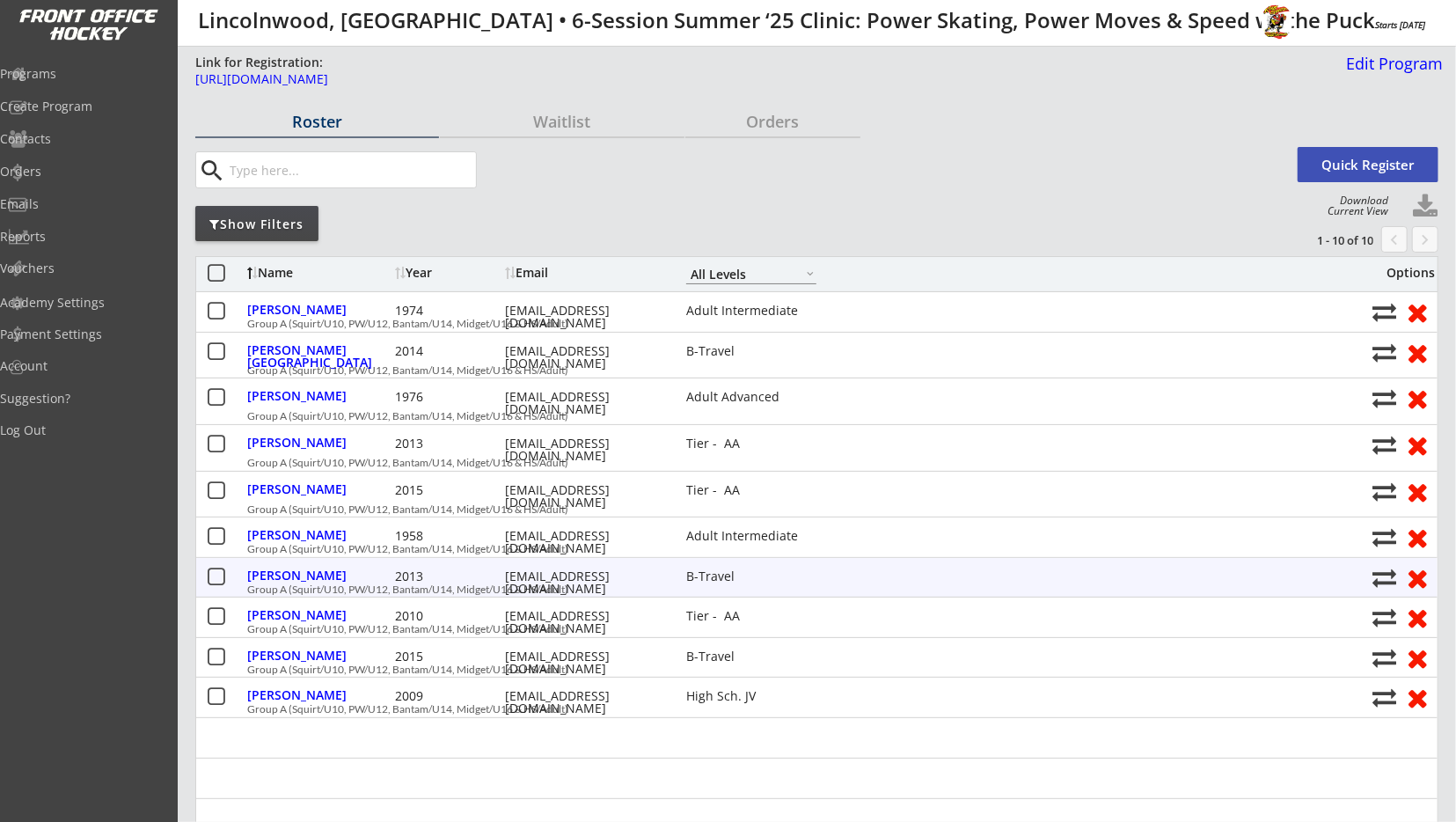 click on "B-Travel" at bounding box center (751, 576) 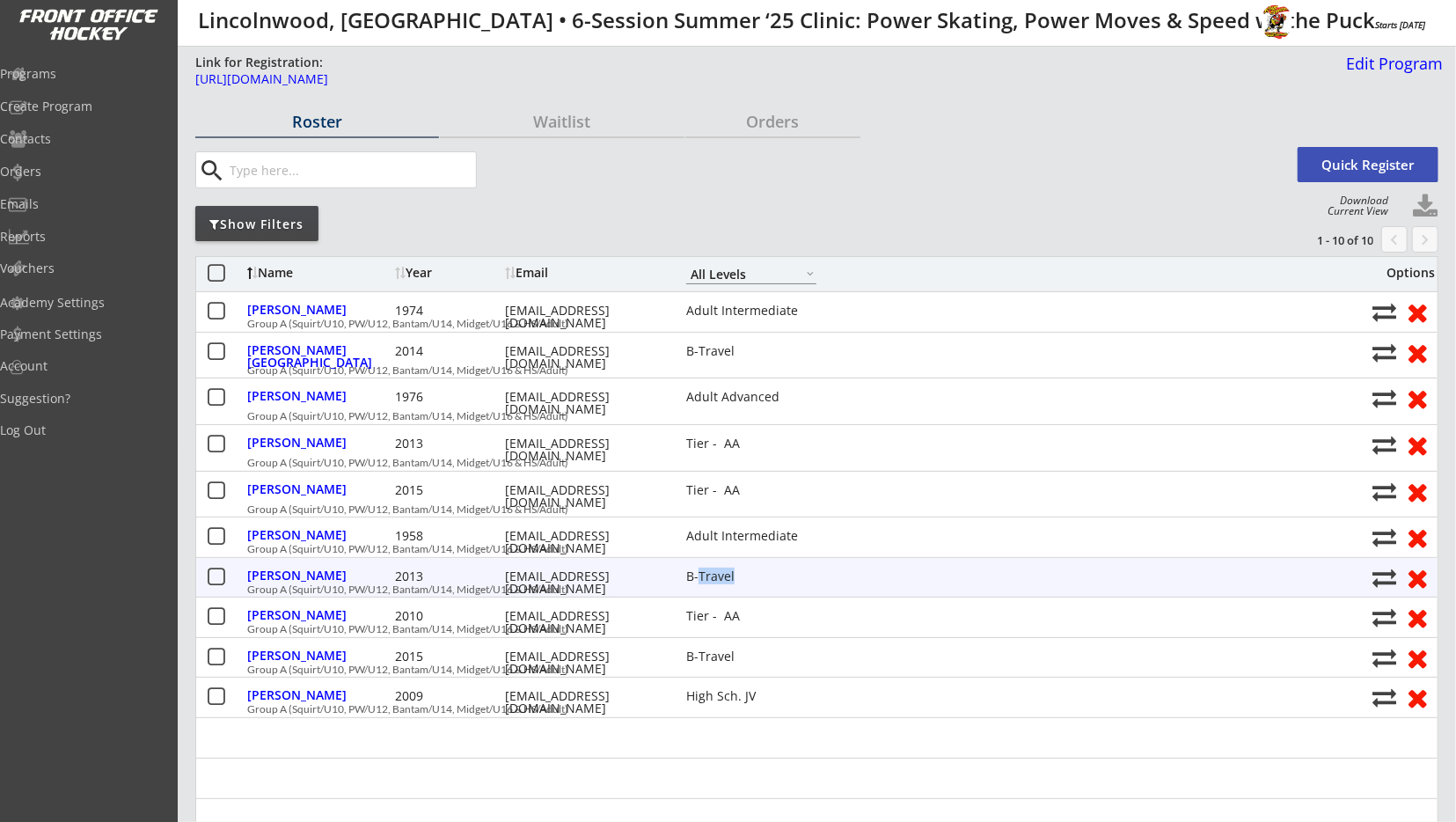 click on "B-Travel" at bounding box center (751, 576) 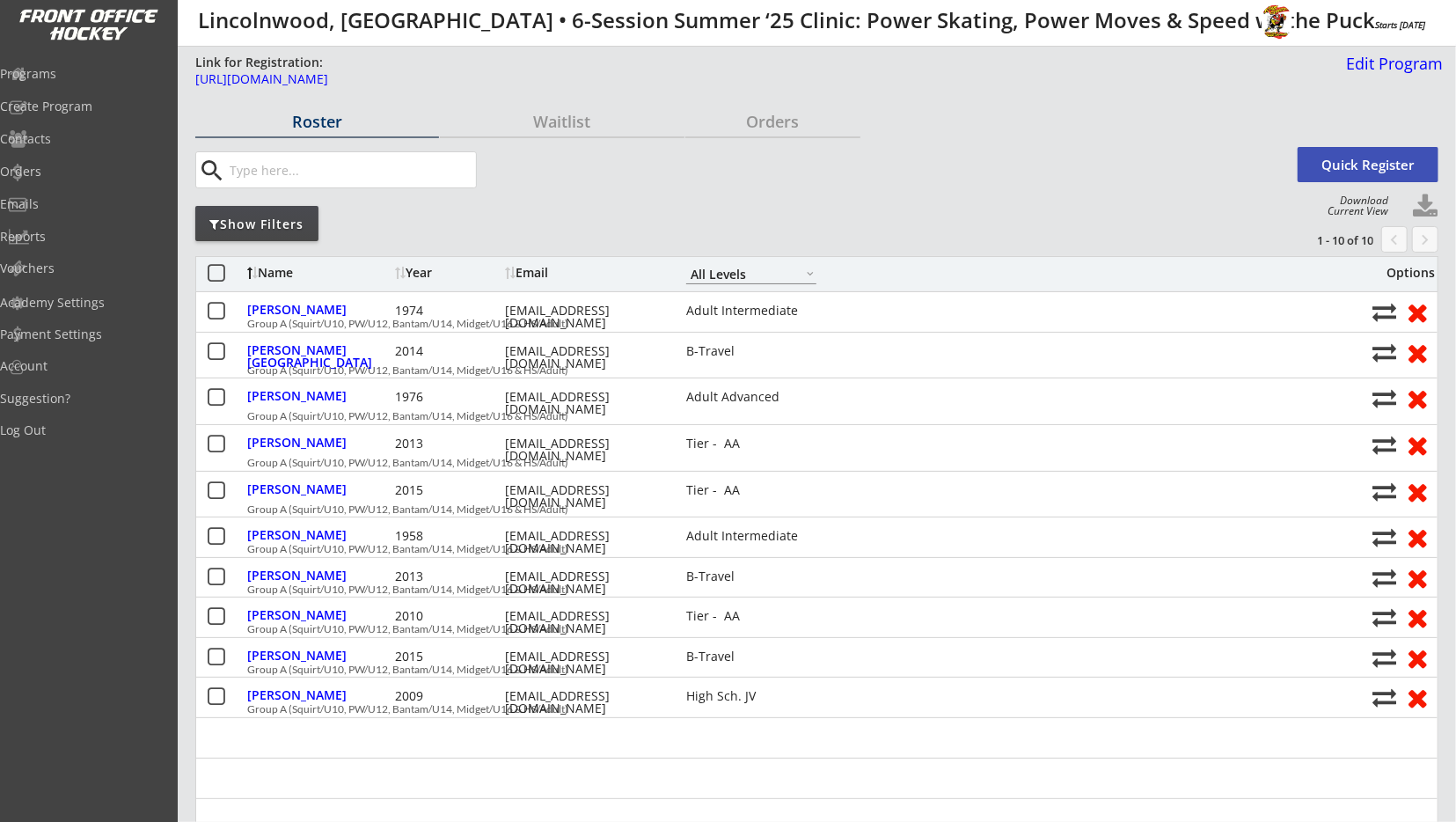 click on "Roster Waitlist Orders search Quick Register Download
Current View   Show Filters 1 - 10 of 10 chevron_left keyboard_arrow_right  Name  Year  Email A-Travel B-Travel C-Travel Tier -  AA Tier - AAA House League Girls - Travel Girls - House High Sch. JV High Sch. Varsity Adult Novice Adult Intermediate Adult Advanced Other - House Other - Travel Other - Middle Sch. All Levels Options     Blume, Dawn 1974 dawnblume@hotmail.com Adult Intermediate Group A (Squirt/U10, PW/U12, Bantam/U14, Midget/U16 & HS/Adult)  Clawson, Aden 2014 alexandraarch@hotmail.com B-Travel Group A (Squirt/U10, PW/U12, Bantam/U14, Midget/U16 & HS/Adult)  Clawson, Tom 1976 alexandraarch@hotmail.com Adult Advanced Group A (Squirt/U10, PW/U12, Bantam/U14, Midget/U16 & HS/Adult)  Katzenstein, Cole 2013 johnkatzenstein@gmail.com Tier -  AA Group A (Squirt/U10, PW/U12, Bantam/U14, Midget/U16 & HS/Adult)  Katzenstein, Autumn 2015 johnkatzenstein@gmail.com Tier -  AA Group A (Squirt/U10, PW/U12, Bantam/U14, Midget/U16 & HS/Adult)  Moss, Laura" at bounding box center (816, 3656) 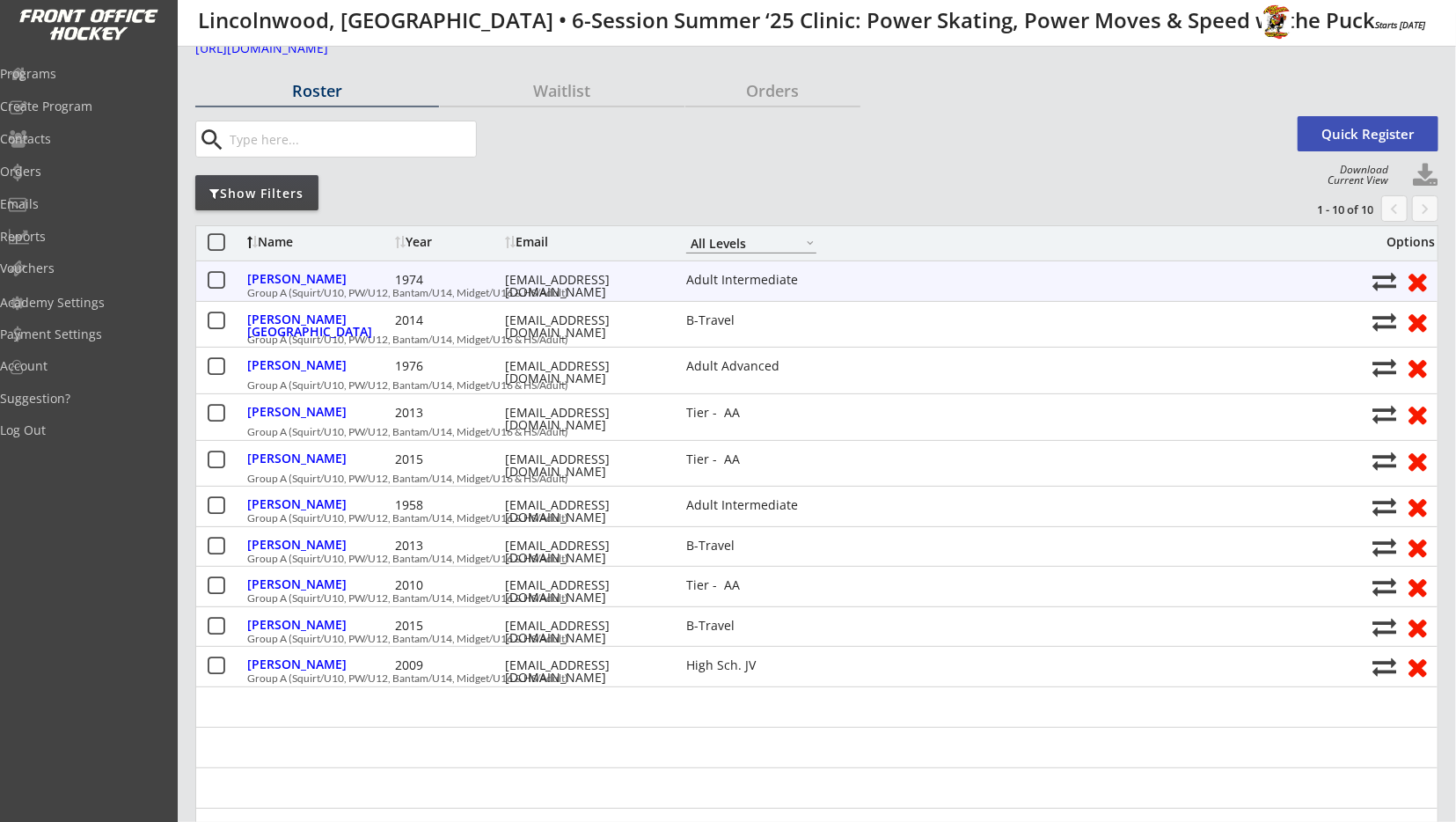 scroll, scrollTop: 40, scrollLeft: 0, axis: vertical 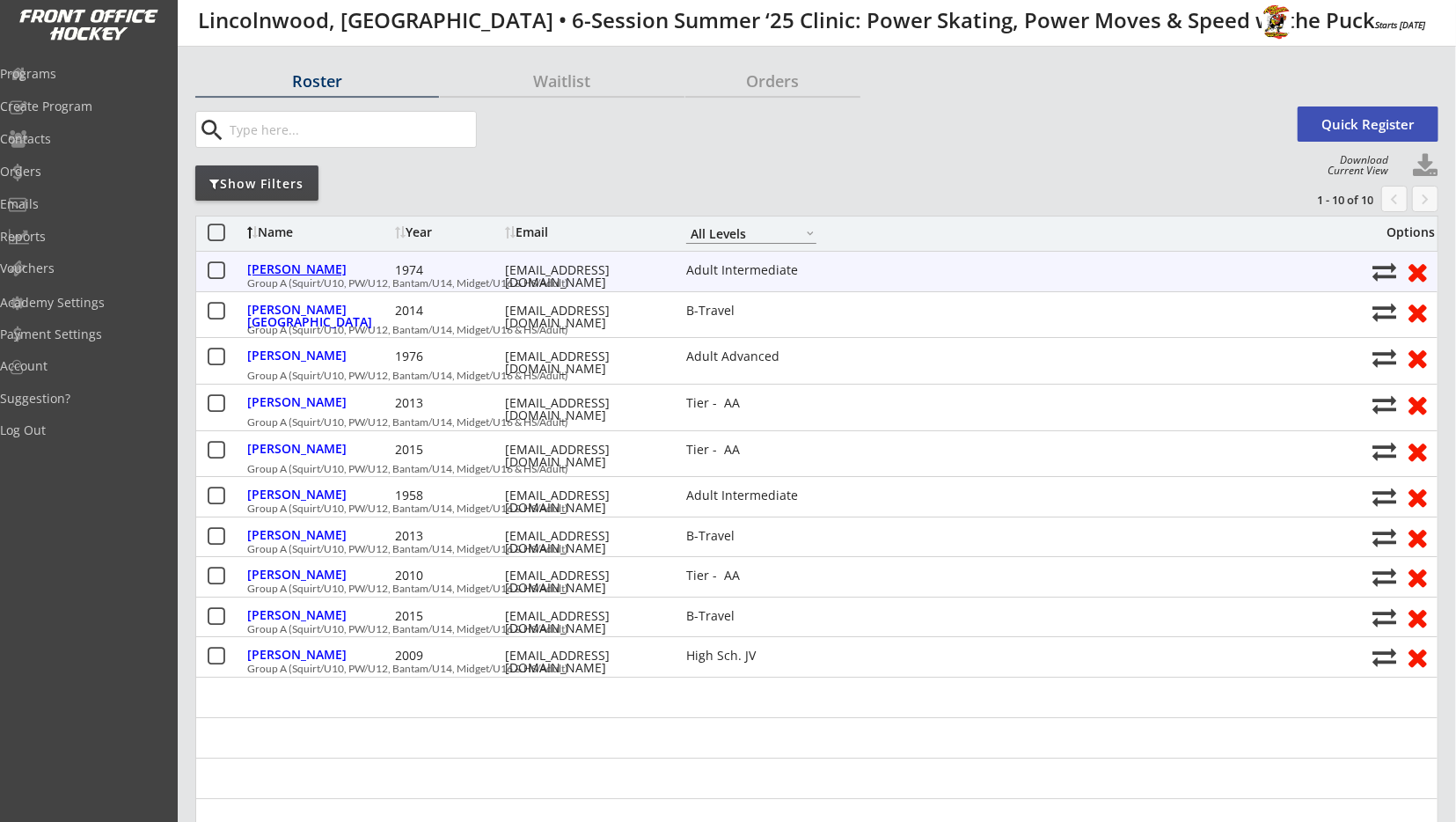 click on "Blume, Dawn" at bounding box center (318, 269) 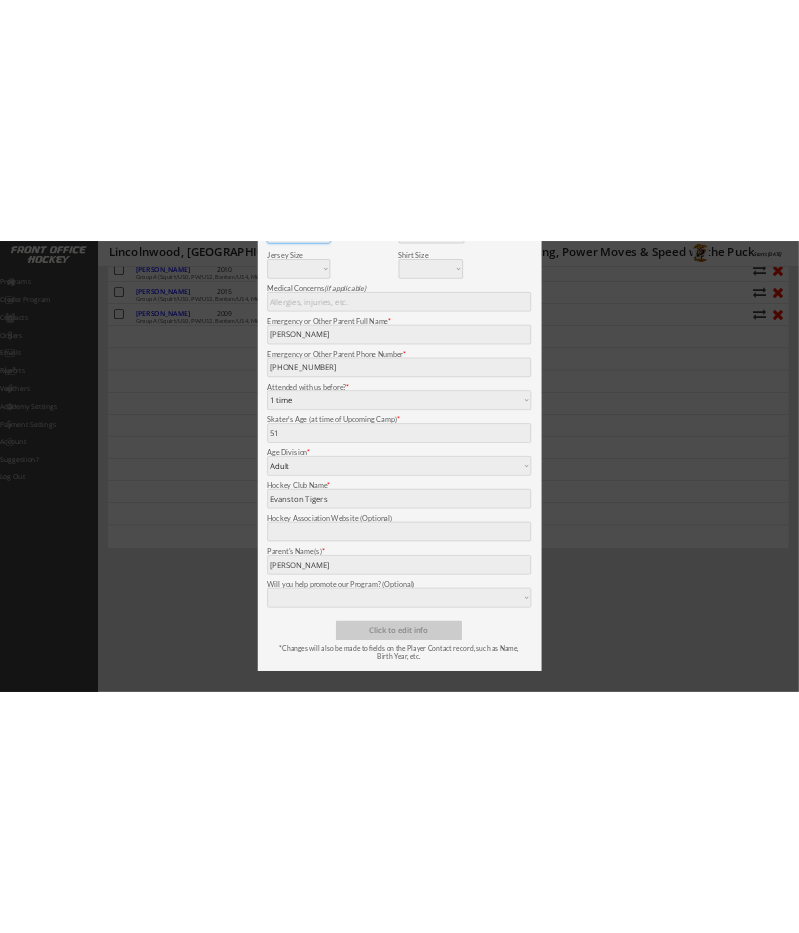 scroll, scrollTop: 641, scrollLeft: 0, axis: vertical 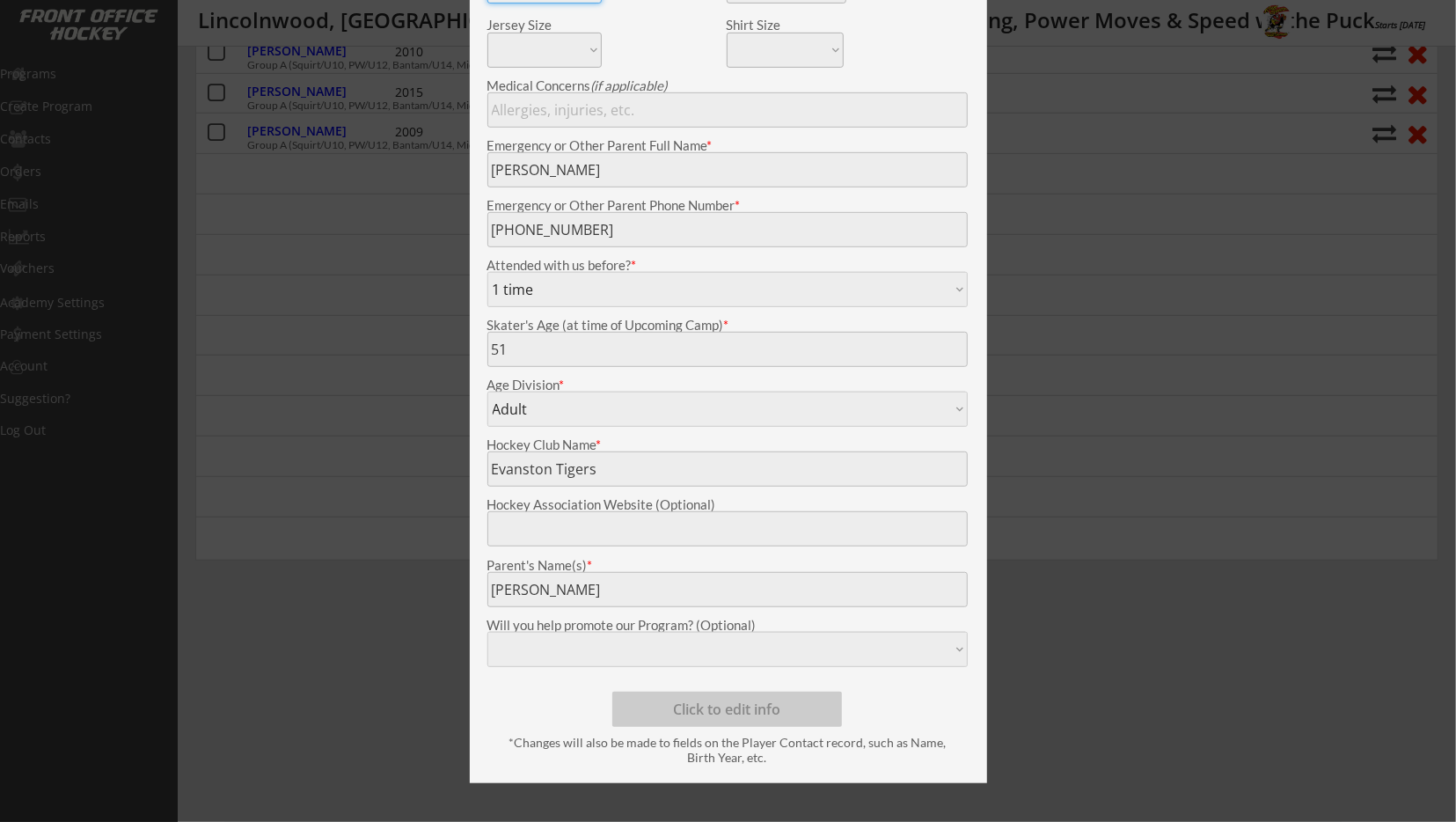 select on ""Adult Intermediate"" 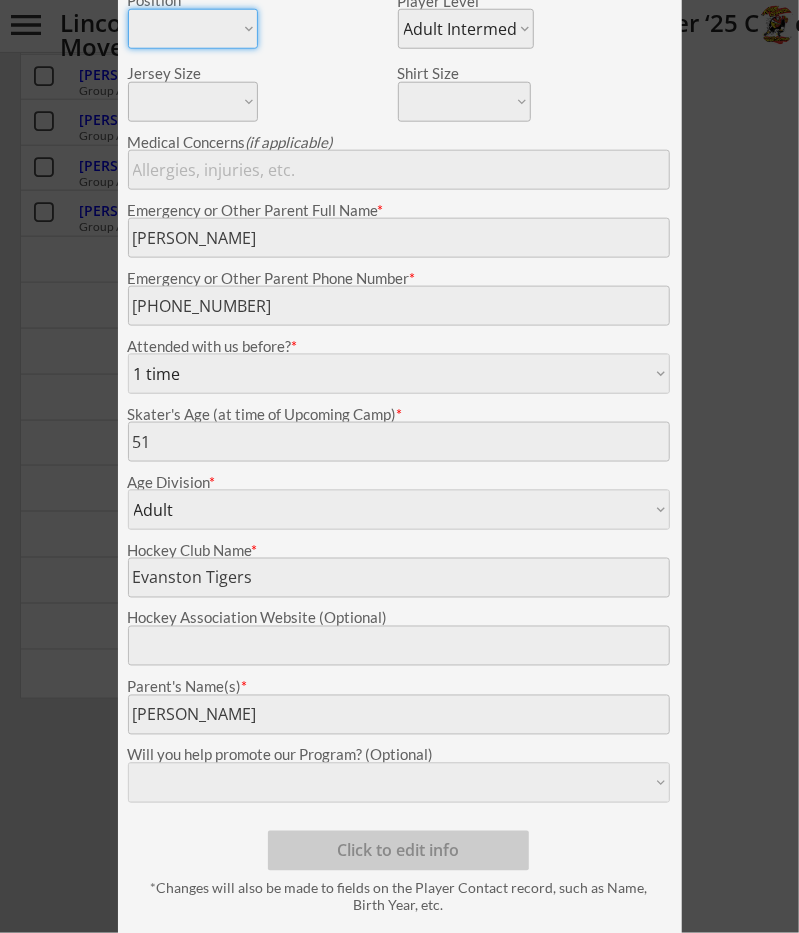 select on ""Adult Intermediate"" 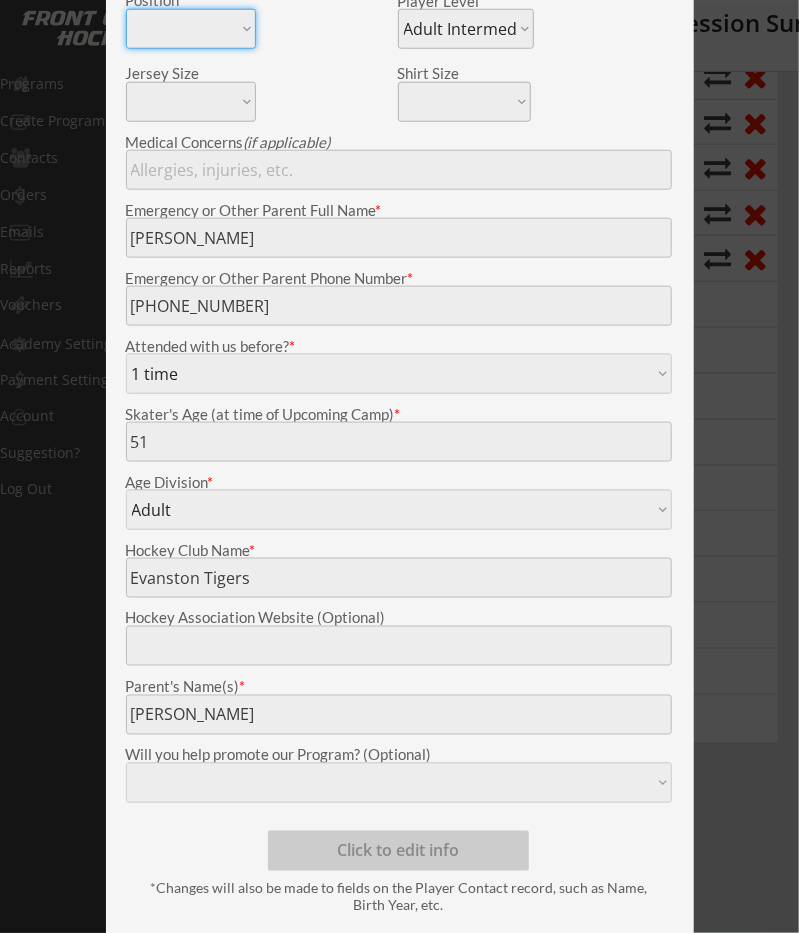 scroll, scrollTop: 641, scrollLeft: 0, axis: vertical 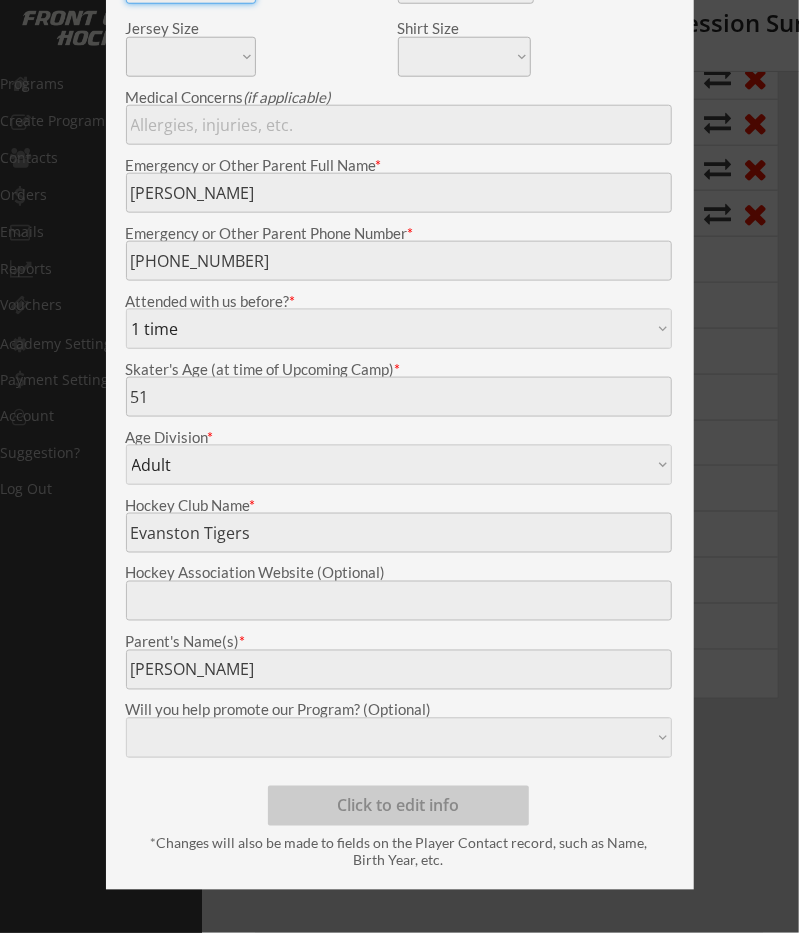 click at bounding box center [399, 466] 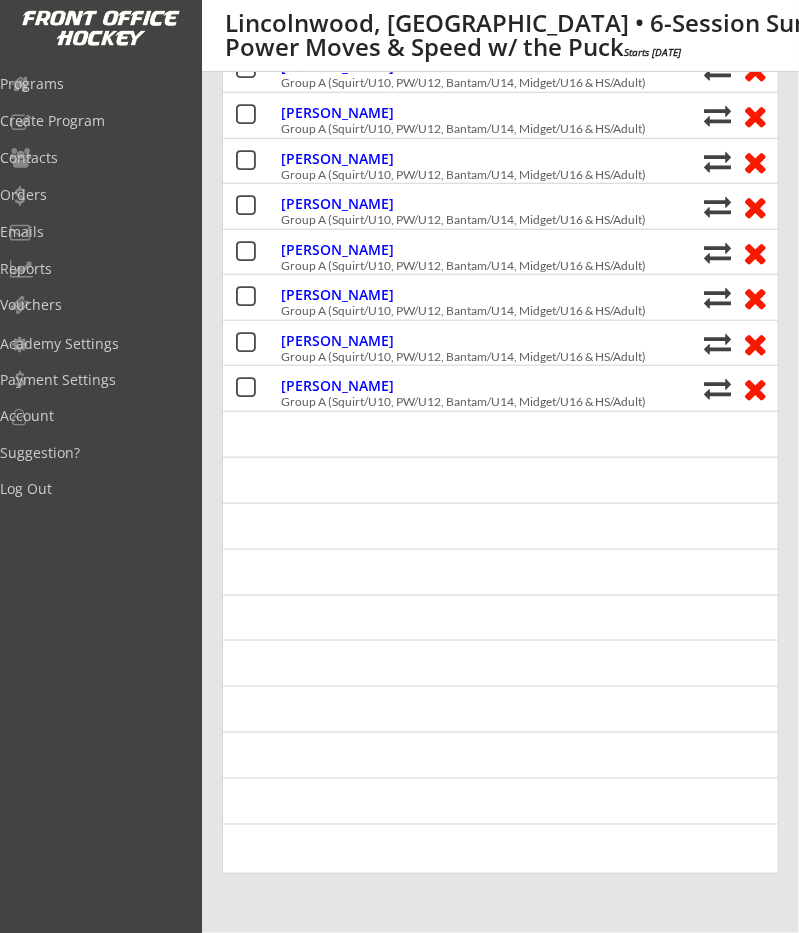 scroll, scrollTop: 329, scrollLeft: 0, axis: vertical 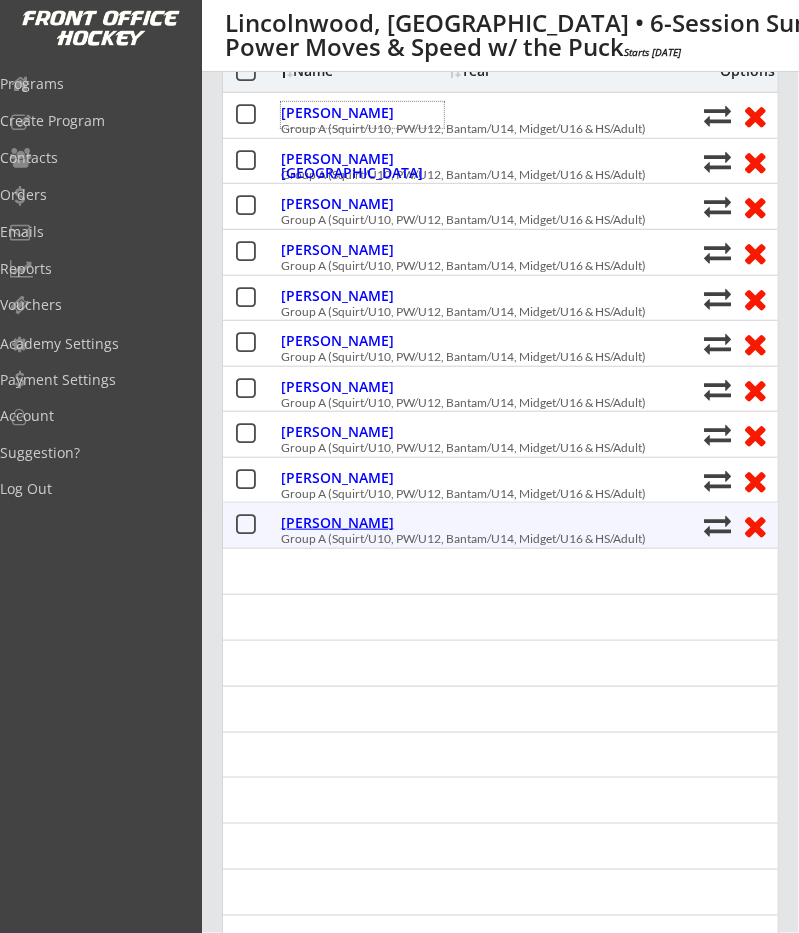 click on "Walsh, Fintan" at bounding box center [362, 525] 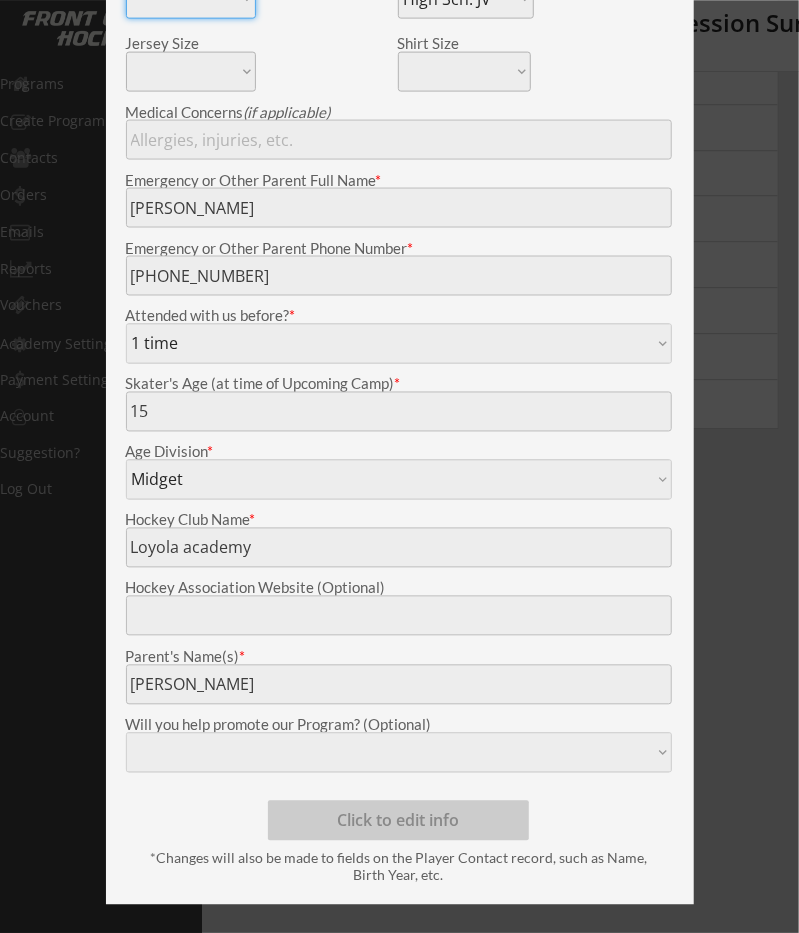 scroll, scrollTop: 953, scrollLeft: 0, axis: vertical 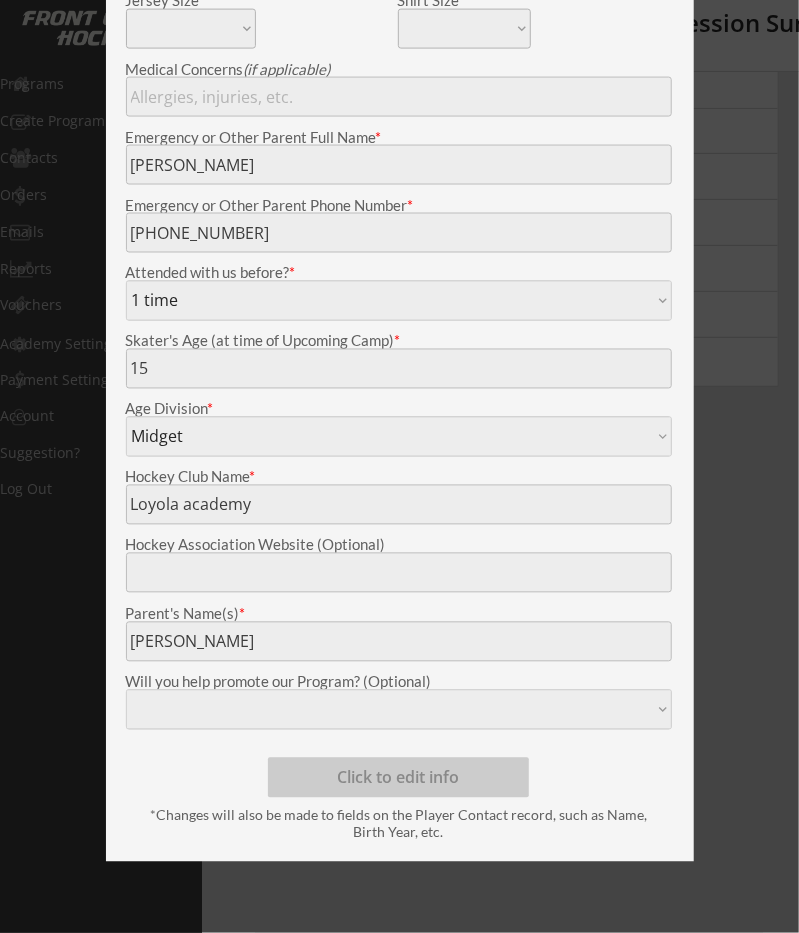 click at bounding box center (399, 466) 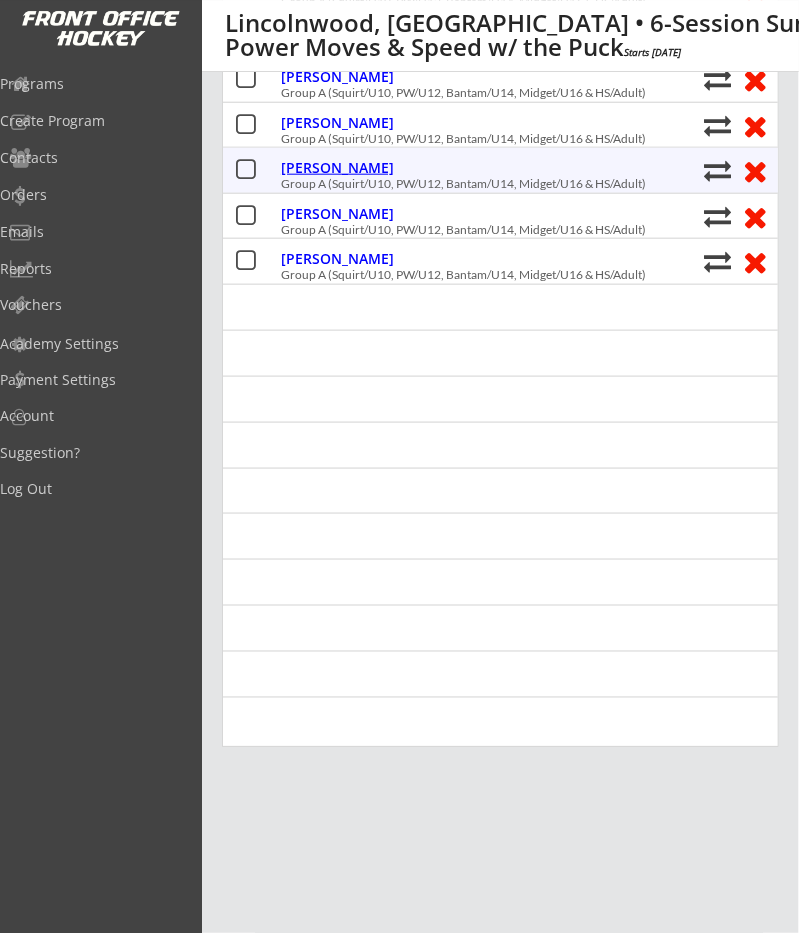 scroll, scrollTop: 433, scrollLeft: 0, axis: vertical 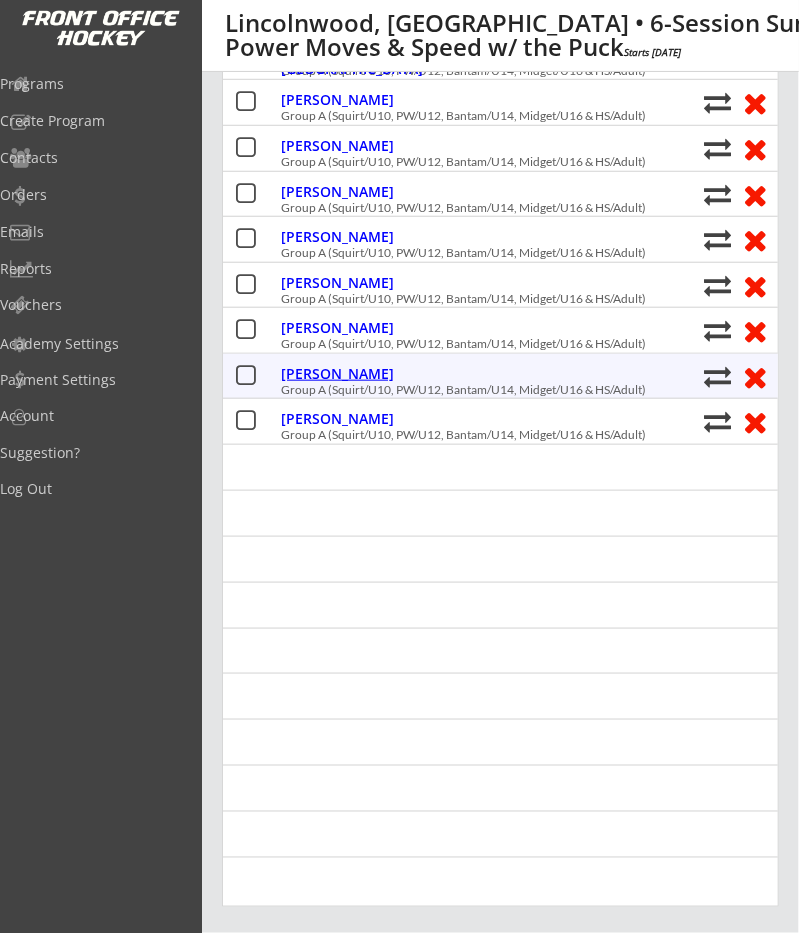 click on "Tien, Bryce" at bounding box center (362, 374) 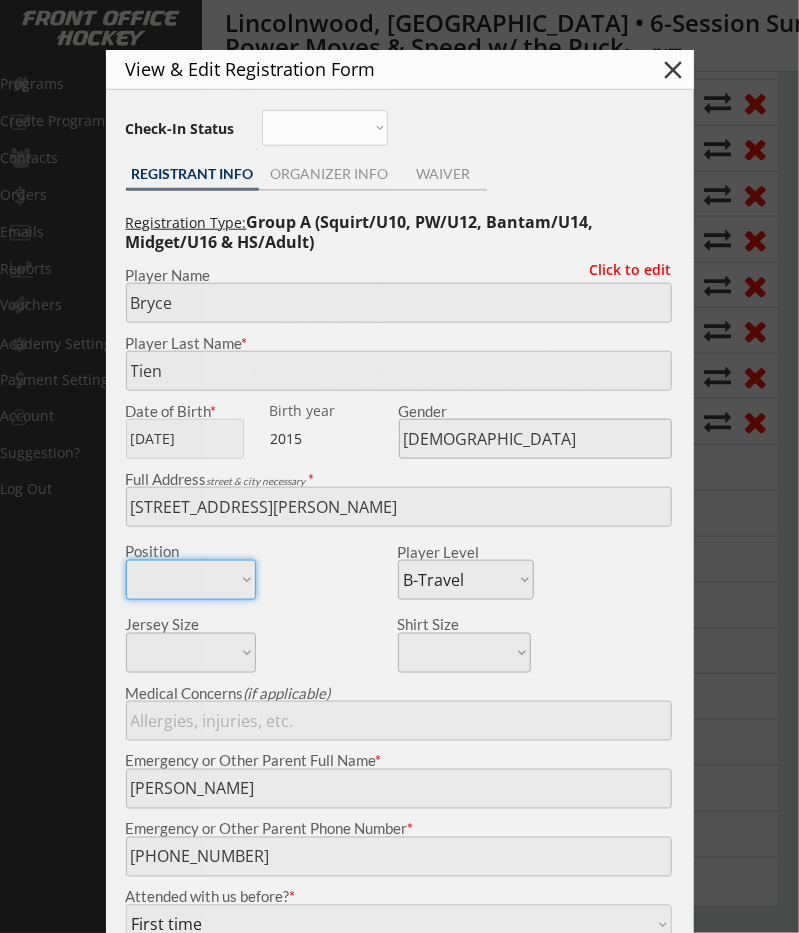 scroll, scrollTop: 1161, scrollLeft: 0, axis: vertical 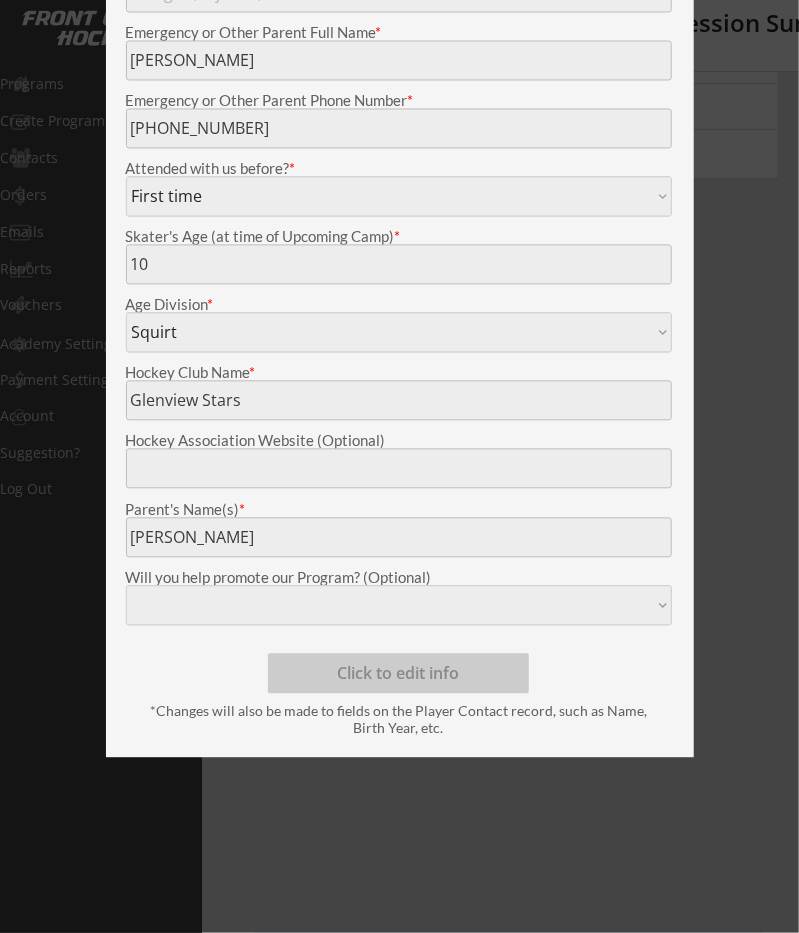 click at bounding box center [399, 466] 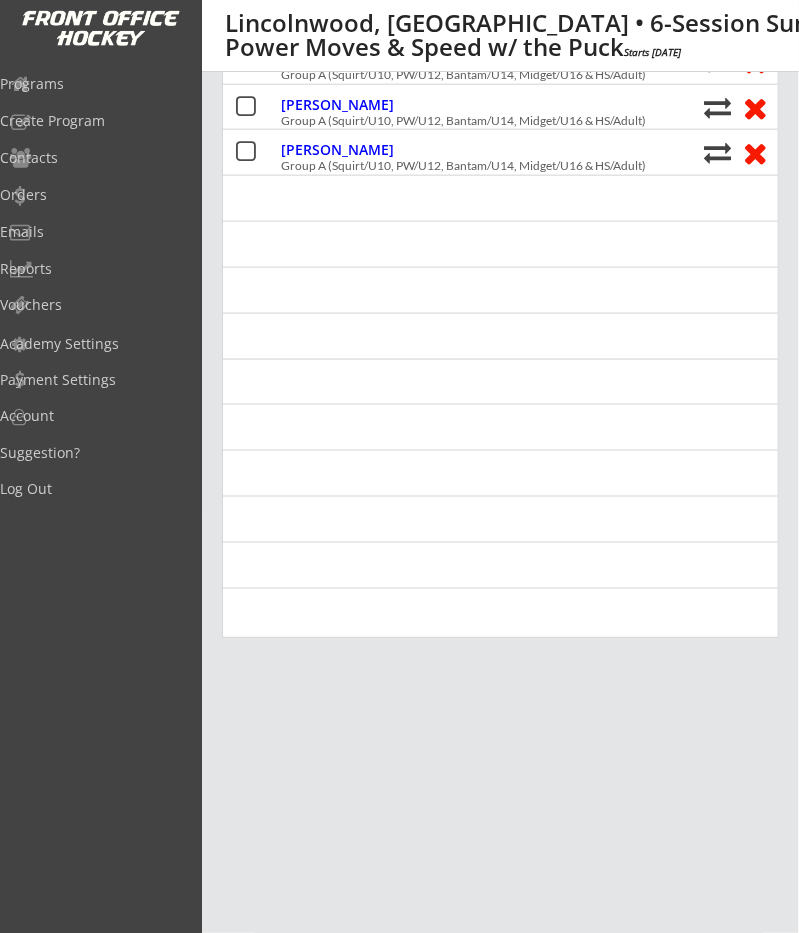 scroll, scrollTop: 641, scrollLeft: 0, axis: vertical 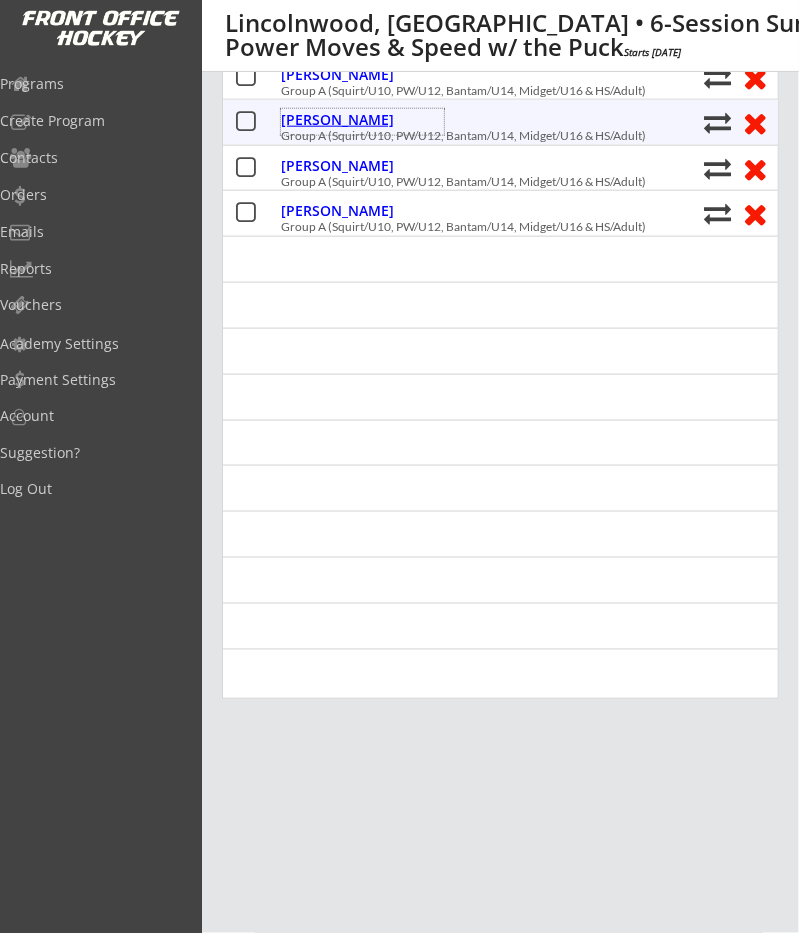 click on "Schaul, Kellen" at bounding box center [362, 122] 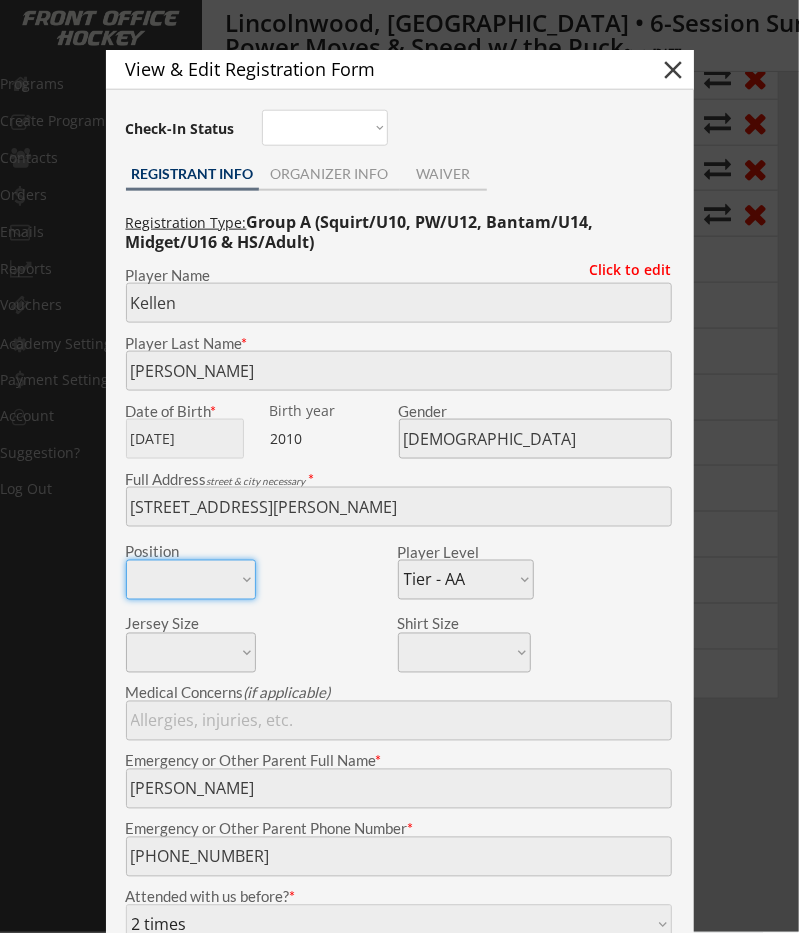 scroll, scrollTop: 1161, scrollLeft: 0, axis: vertical 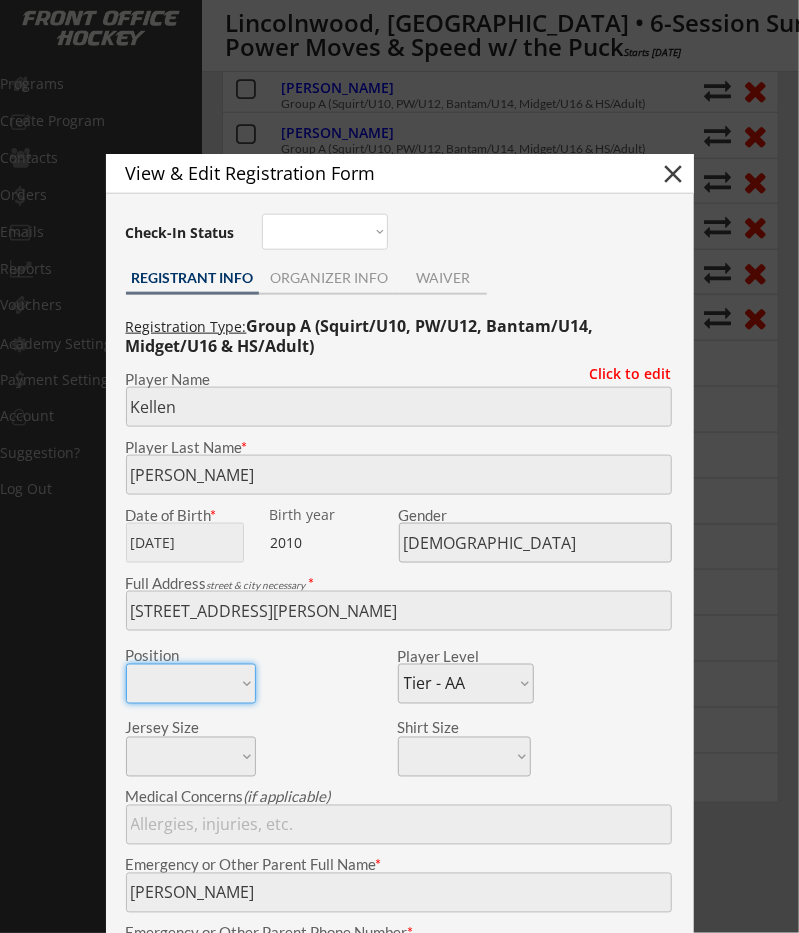 click at bounding box center [399, 466] 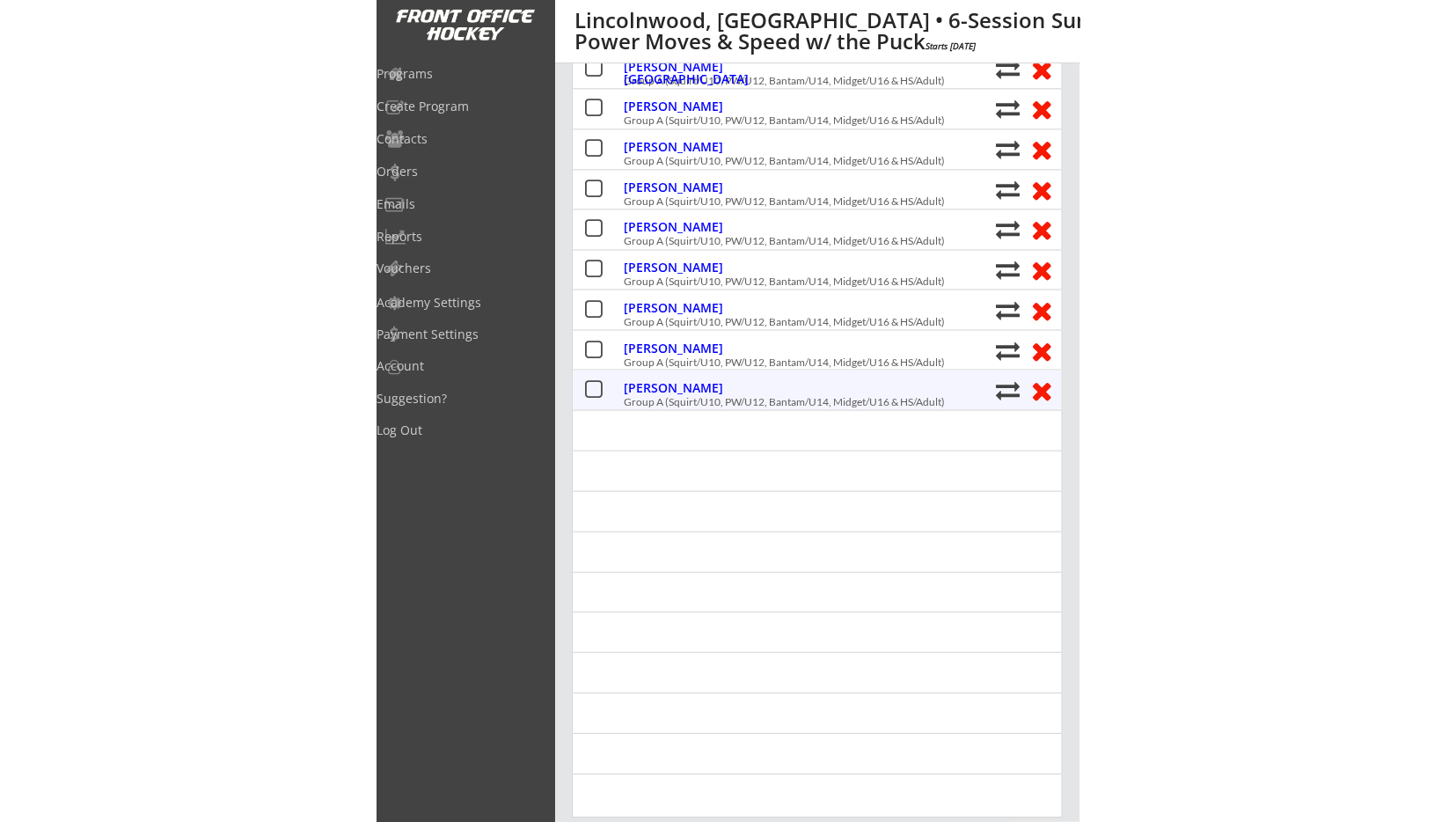 scroll, scrollTop: 198, scrollLeft: 0, axis: vertical 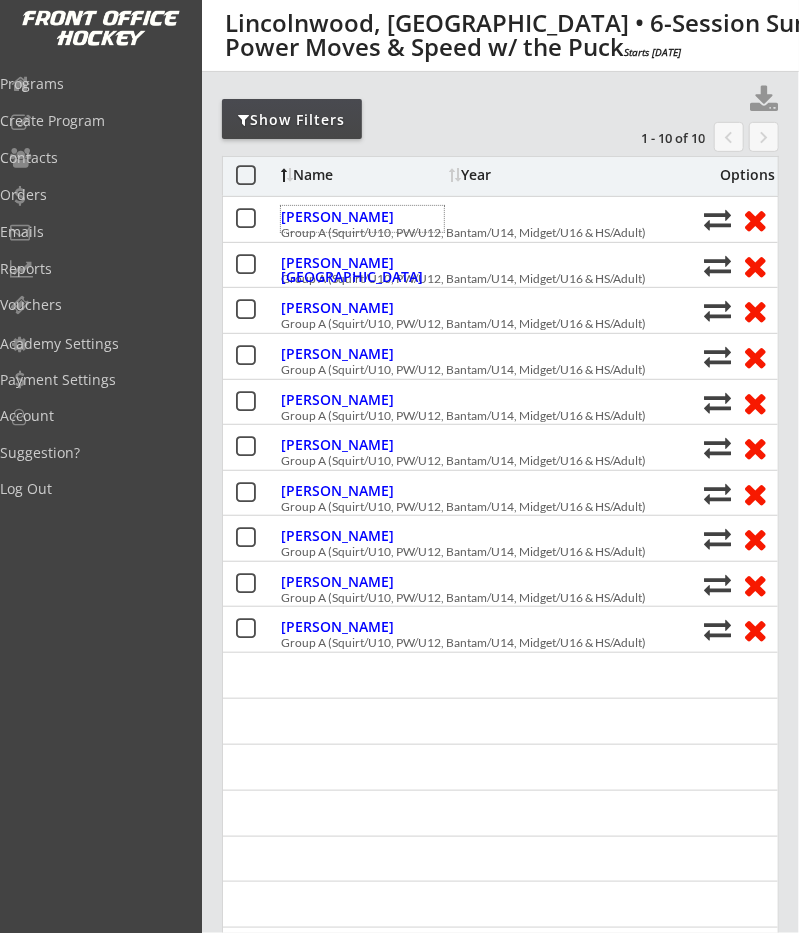select on ""All Levels"" 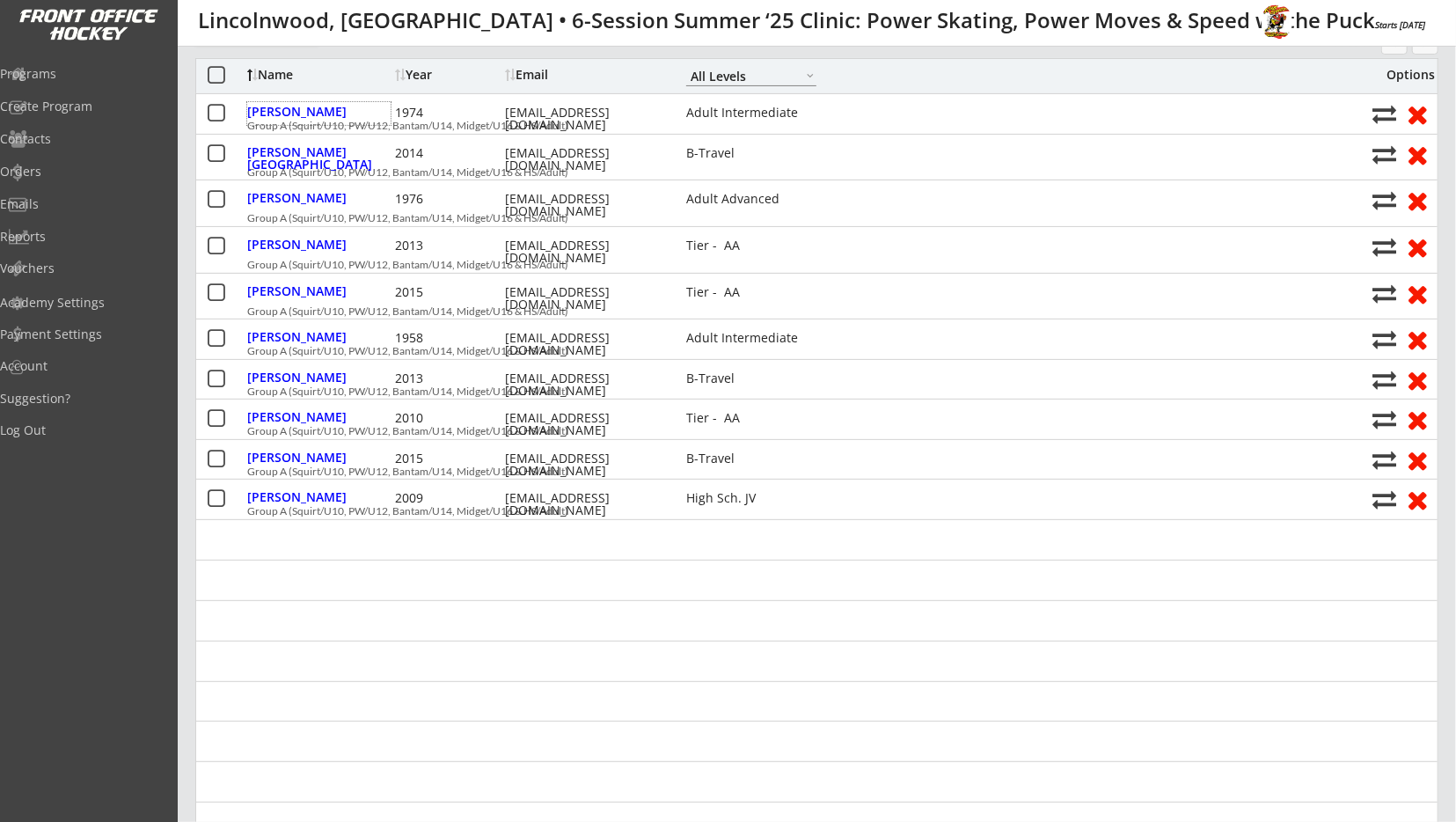 scroll, scrollTop: 0, scrollLeft: 0, axis: both 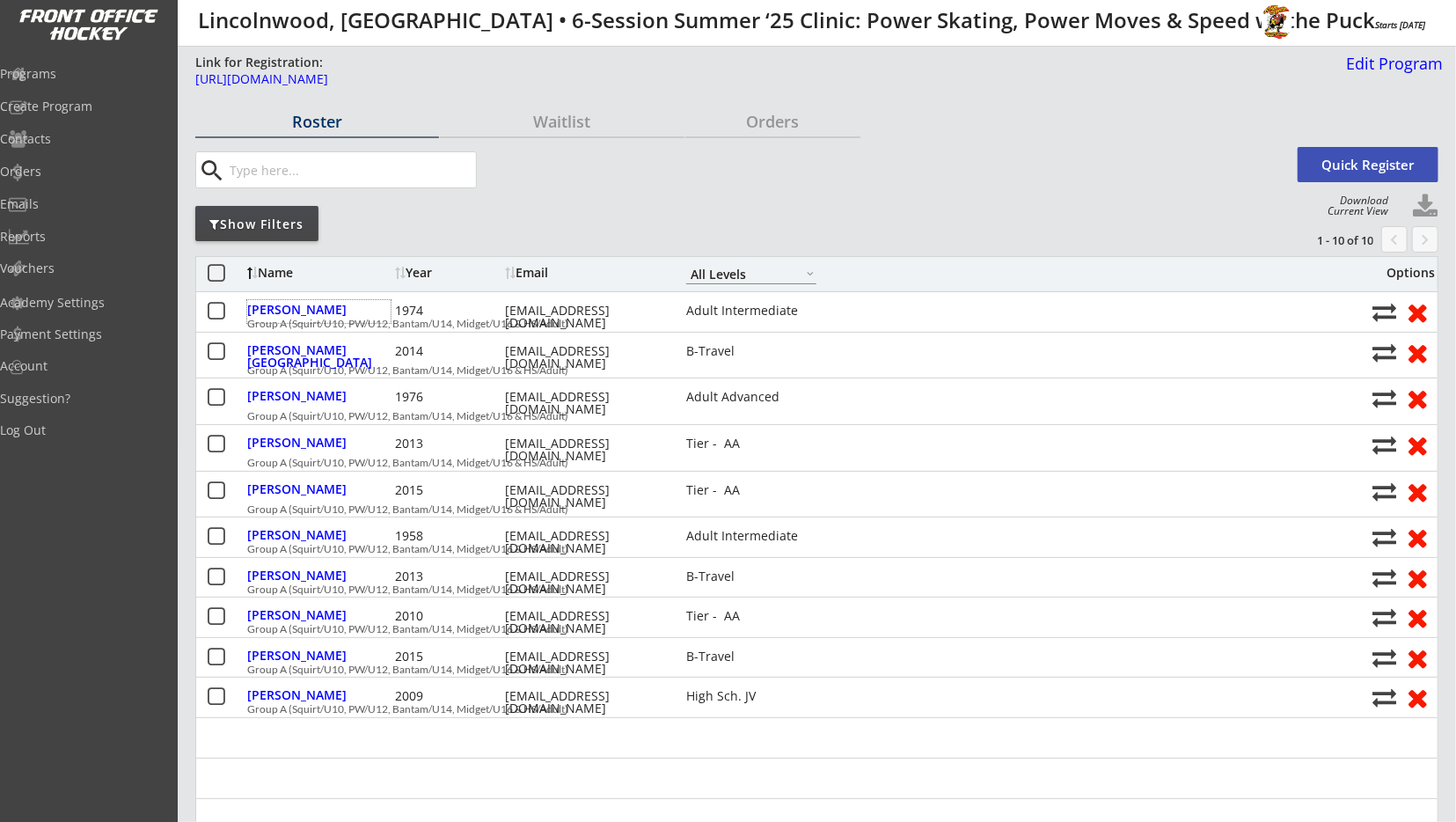 click on "Roster Waitlist Orders search Quick Register   Show Filters 1 - 10 of 10 chevron_left keyboard_arrow_right  Name  Year  Email A-Travel B-Travel C-Travel Tier -  AA Tier - AAA House League Girls - Travel Girls - House High Sch. JV High Sch. Varsity Adult Novice Adult Intermediate Adult Advanced Other - House Other - Travel Other - Middle Sch. All Levels Options     Blume, Dawn 1974 dawnblume@hotmail.com Adult Intermediate Group A (Squirt/U10, PW/U12, Bantam/U14, Midget/U16 & HS/Adult)  Clawson, Aden 2014 alexandraarch@hotmail.com B-Travel Group A (Squirt/U10, PW/U12, Bantam/U14, Midget/U16 & HS/Adult)  Clawson, Tom 1976 alexandraarch@hotmail.com Adult Advanced Group A (Squirt/U10, PW/U12, Bantam/U14, Midget/U16 & HS/Adult)  Katzenstein, Cole 2013 johnkatzenstein@gmail.com Tier -  AA Group A (Squirt/U10, PW/U12, Bantam/U14, Midget/U16 & HS/Adult)  Katzenstein, Autumn 2015 johnkatzenstein@gmail.com Tier -  AA Group A (Squirt/U10, PW/U12, Bantam/U14, Midget/U16 & HS/Adult)  Moss, Laura 1958 Mulligan, Zackary" at bounding box center [816, 3656] 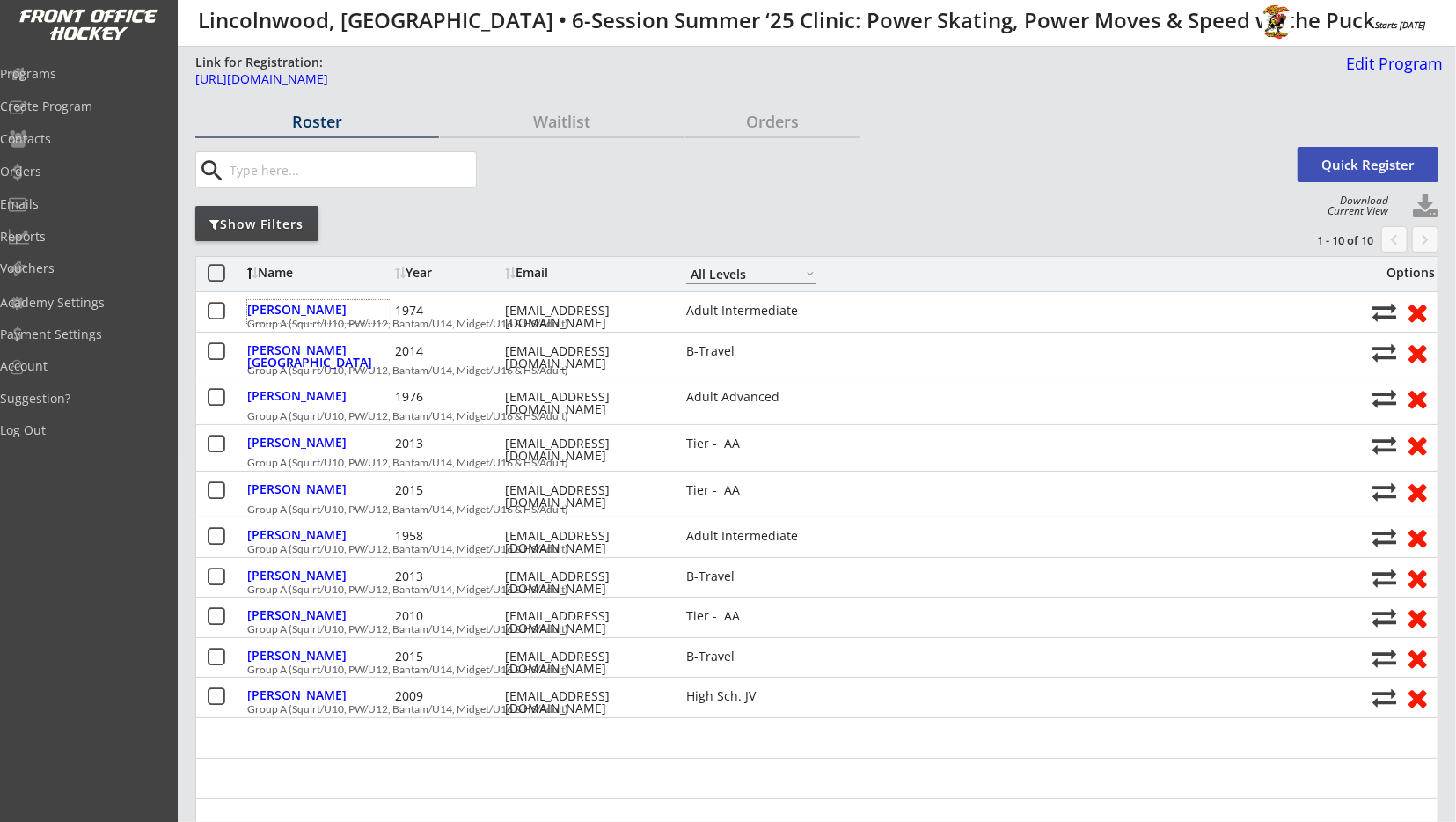 click on "Roster Waitlist Orders search Quick Register   Show Filters 1 - 10 of 10 chevron_left keyboard_arrow_right  Name  Year  Email A-Travel B-Travel C-Travel Tier -  AA Tier - AAA House League Girls - Travel Girls - House High Sch. JV High Sch. Varsity Adult Novice Adult Intermediate Adult Advanced Other - House Other - Travel Other - Middle Sch. All Levels Options     Blume, Dawn 1974 dawnblume@hotmail.com Adult Intermediate Group A (Squirt/U10, PW/U12, Bantam/U14, Midget/U16 & HS/Adult)  Clawson, Aden 2014 alexandraarch@hotmail.com B-Travel Group A (Squirt/U10, PW/U12, Bantam/U14, Midget/U16 & HS/Adult)  Clawson, Tom 1976 alexandraarch@hotmail.com Adult Advanced Group A (Squirt/U10, PW/U12, Bantam/U14, Midget/U16 & HS/Adult)  Katzenstein, Cole 2013 johnkatzenstein@gmail.com Tier -  AA Group A (Squirt/U10, PW/U12, Bantam/U14, Midget/U16 & HS/Adult)  Katzenstein, Autumn 2015 johnkatzenstein@gmail.com Tier -  AA Group A (Squirt/U10, PW/U12, Bantam/U14, Midget/U16 & HS/Adult)  Moss, Laura 1958 Mulligan, Zackary" at bounding box center (816, 3656) 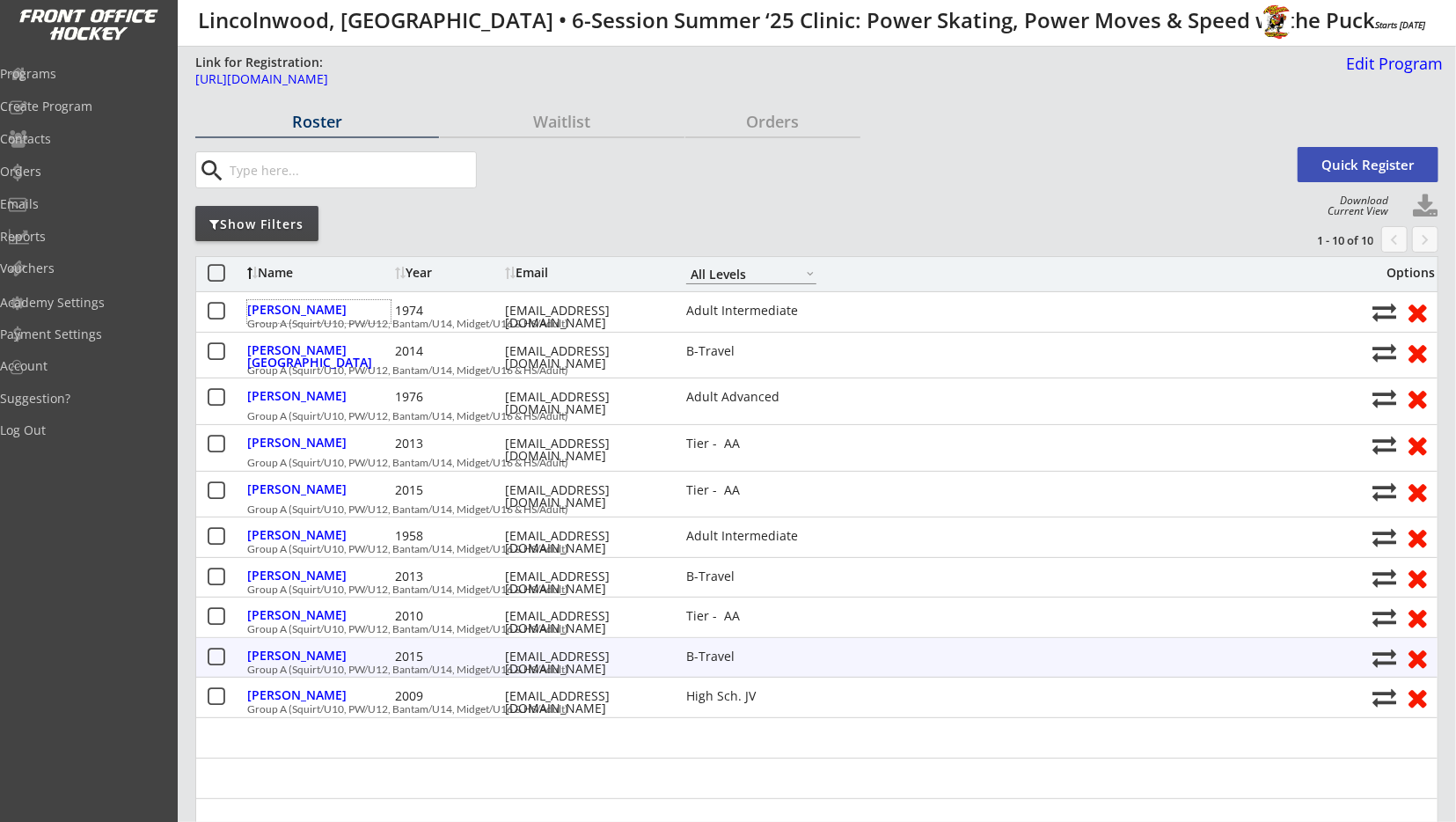 scroll, scrollTop: 275, scrollLeft: 0, axis: vertical 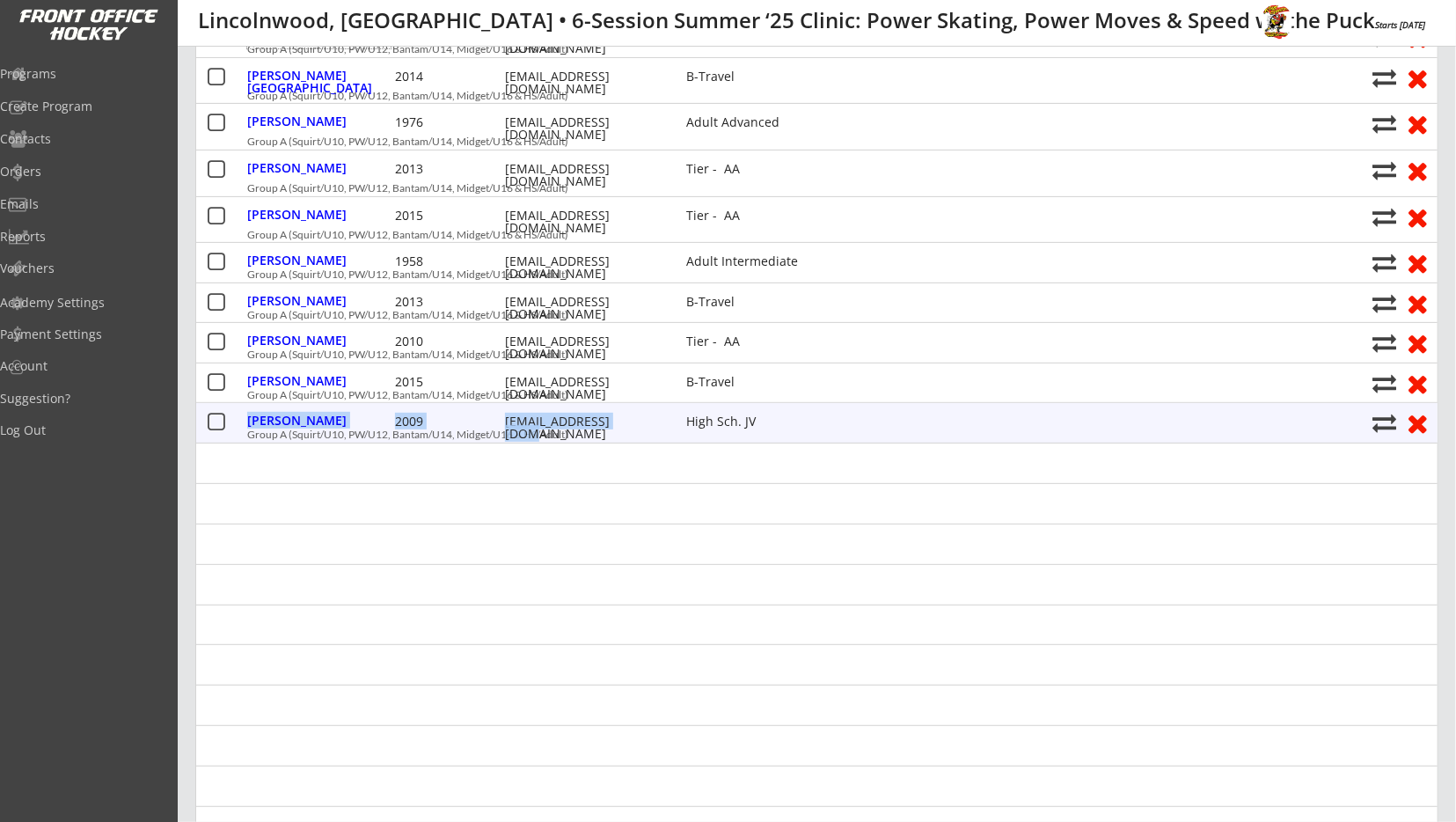 click on "Walsh, Fintan 2009 dawnblume@hotmail.com High Sch. JV" at bounding box center (805, 422) 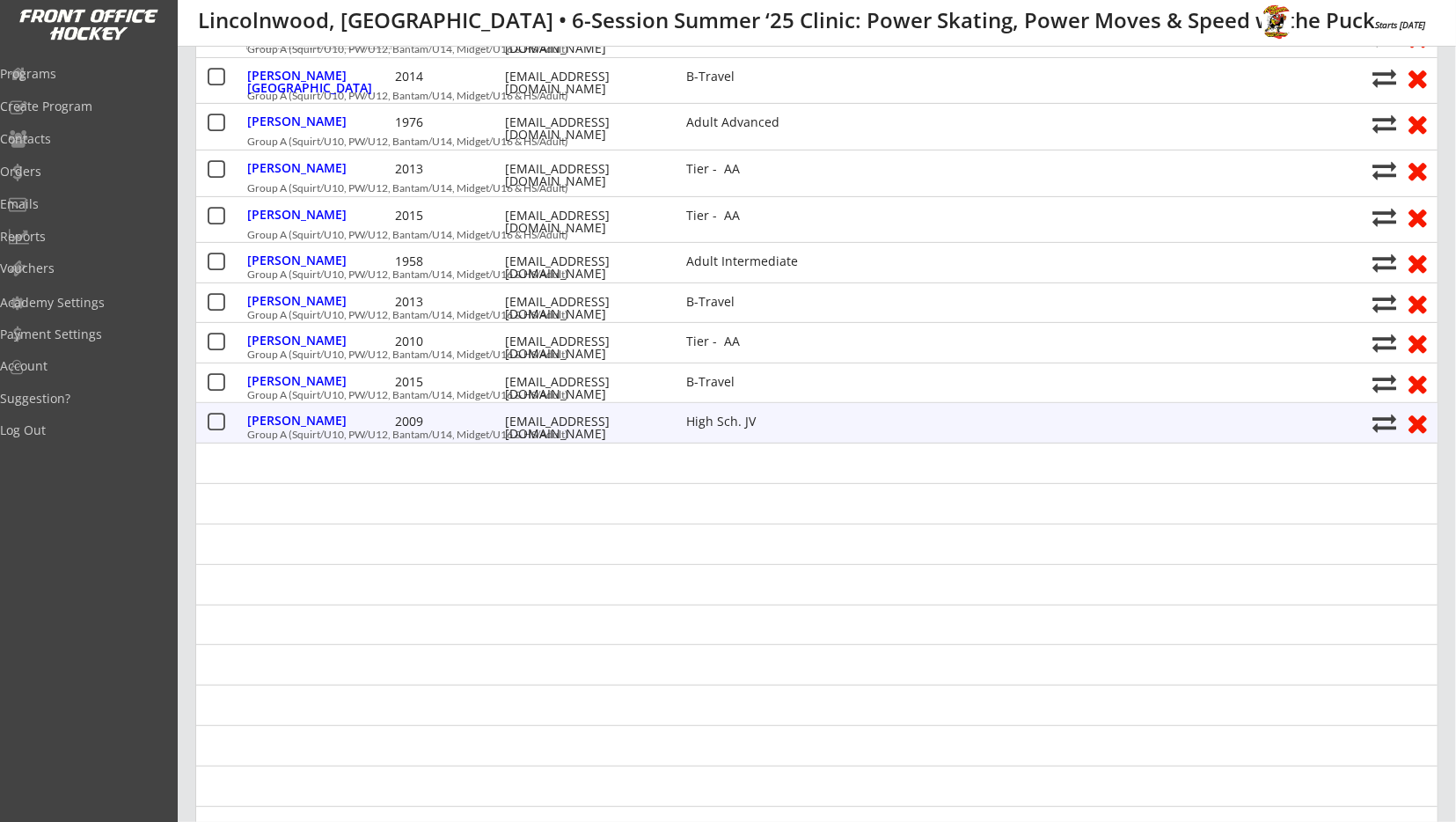 click on "dawnblume@hotmail.com" at bounding box center [584, 428] 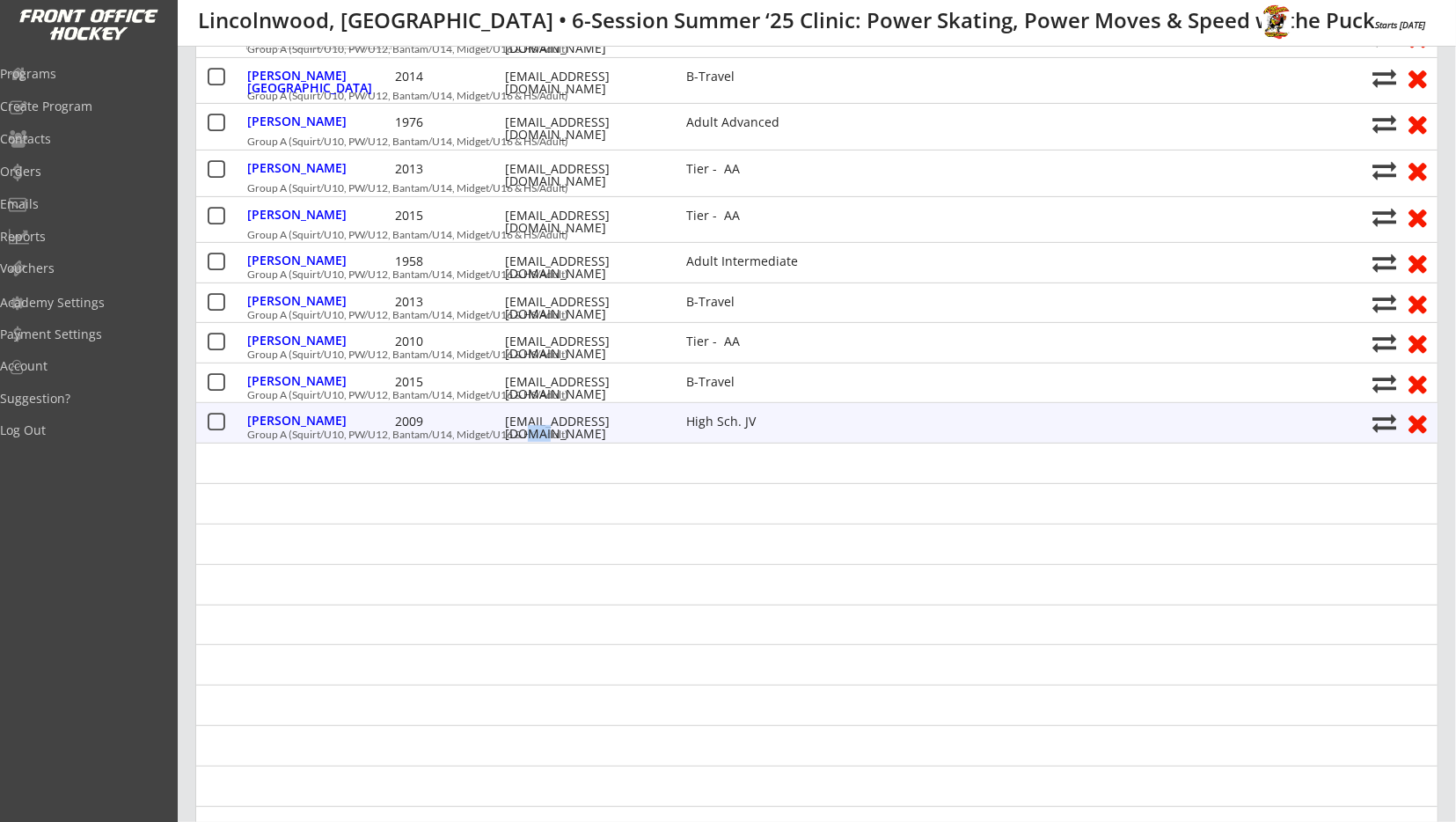 click on "dawnblume@hotmail.com" at bounding box center [584, 428] 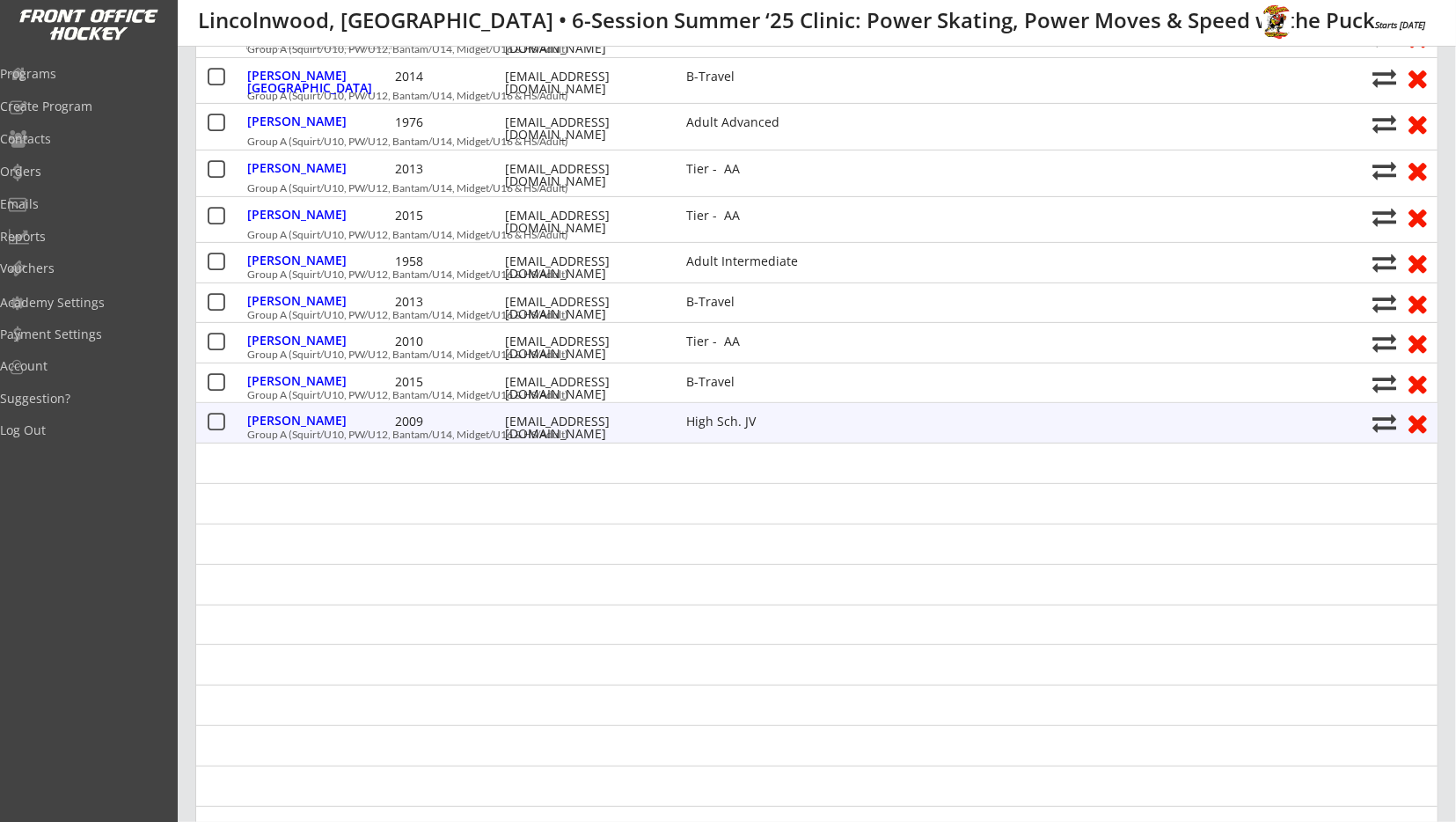 click on "dawnblume@hotmail.com" at bounding box center (584, 428) 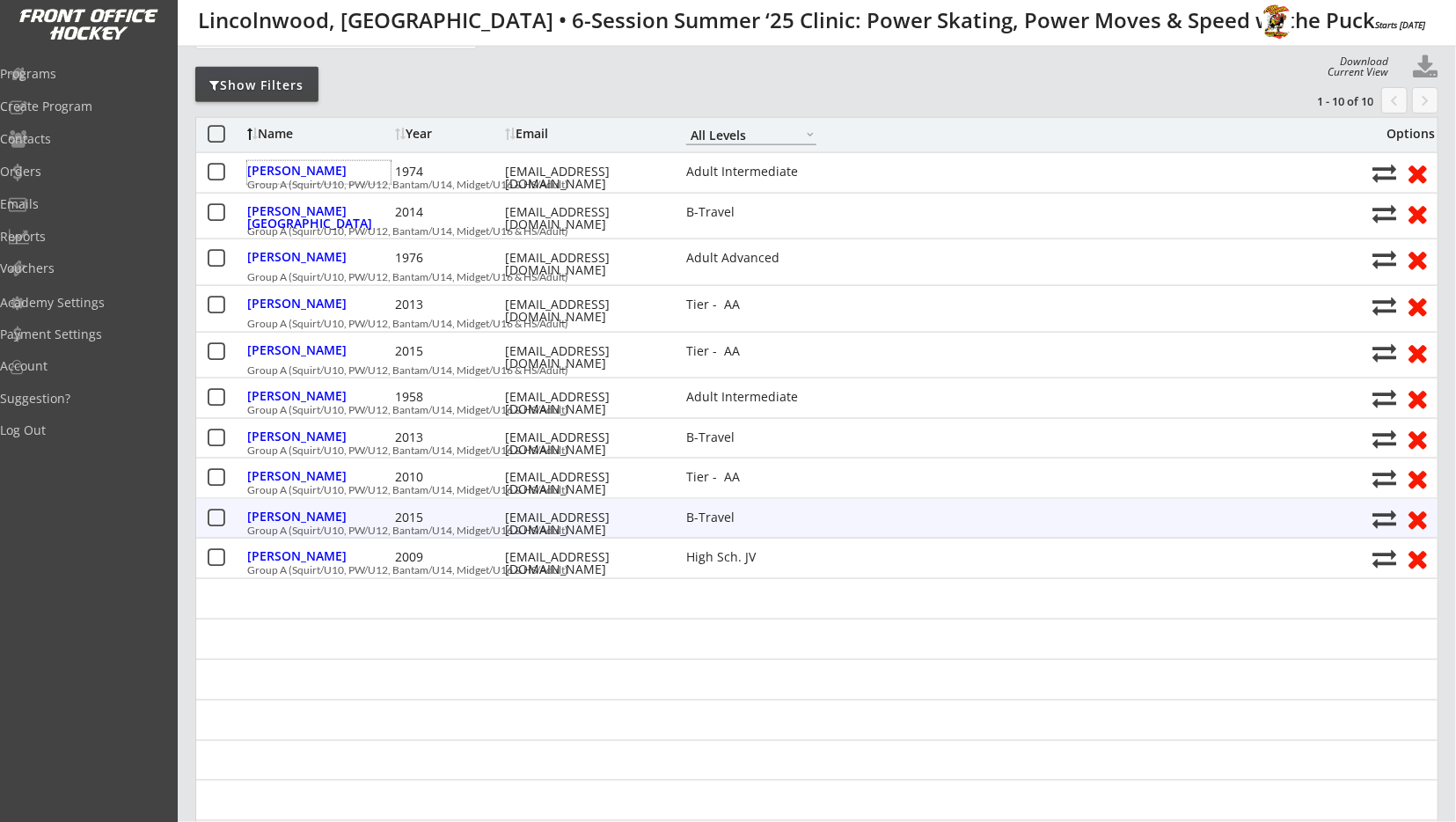 scroll, scrollTop: 92, scrollLeft: 0, axis: vertical 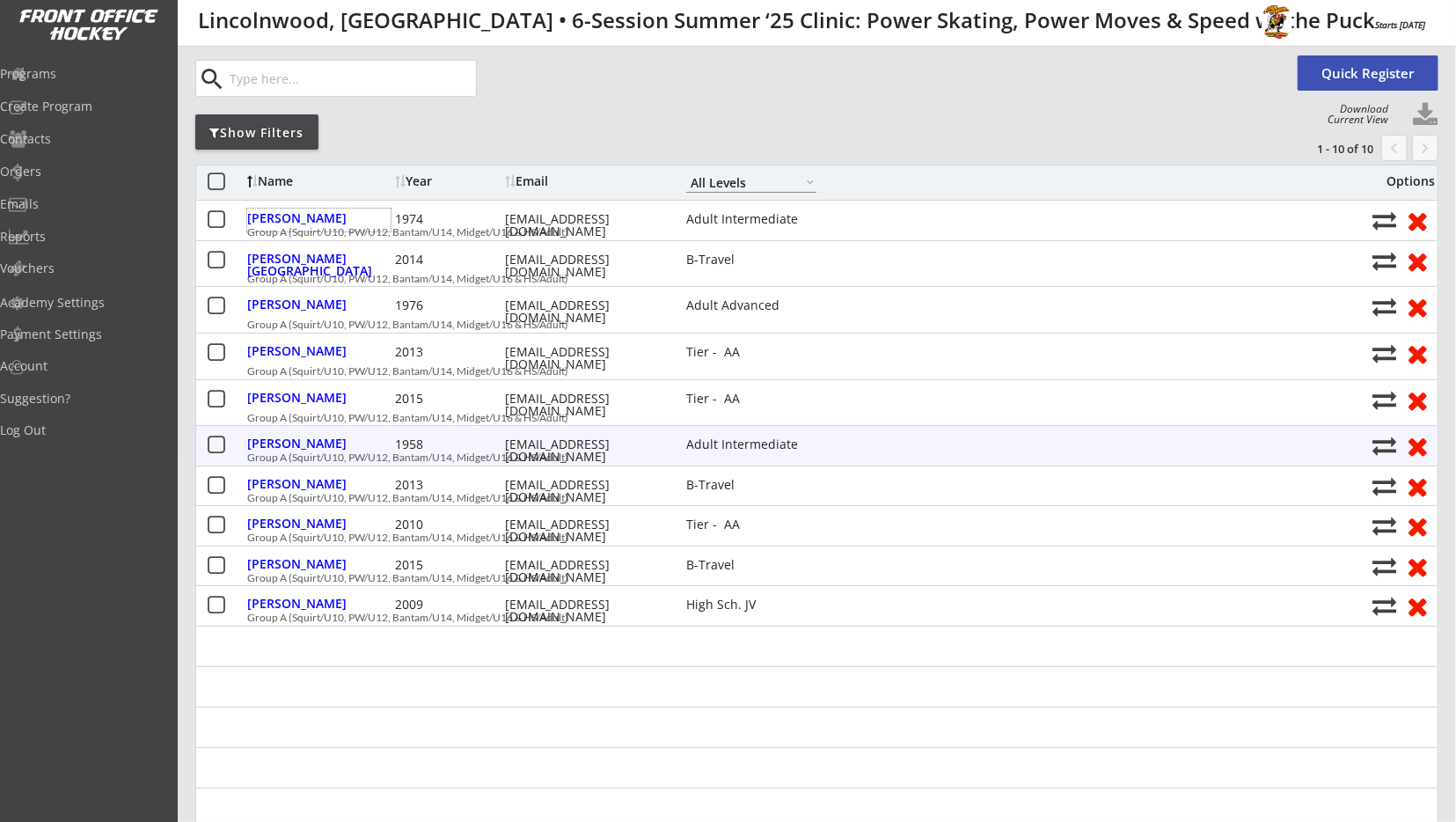 click on "menace@fastmail.fm" at bounding box center (584, 451) 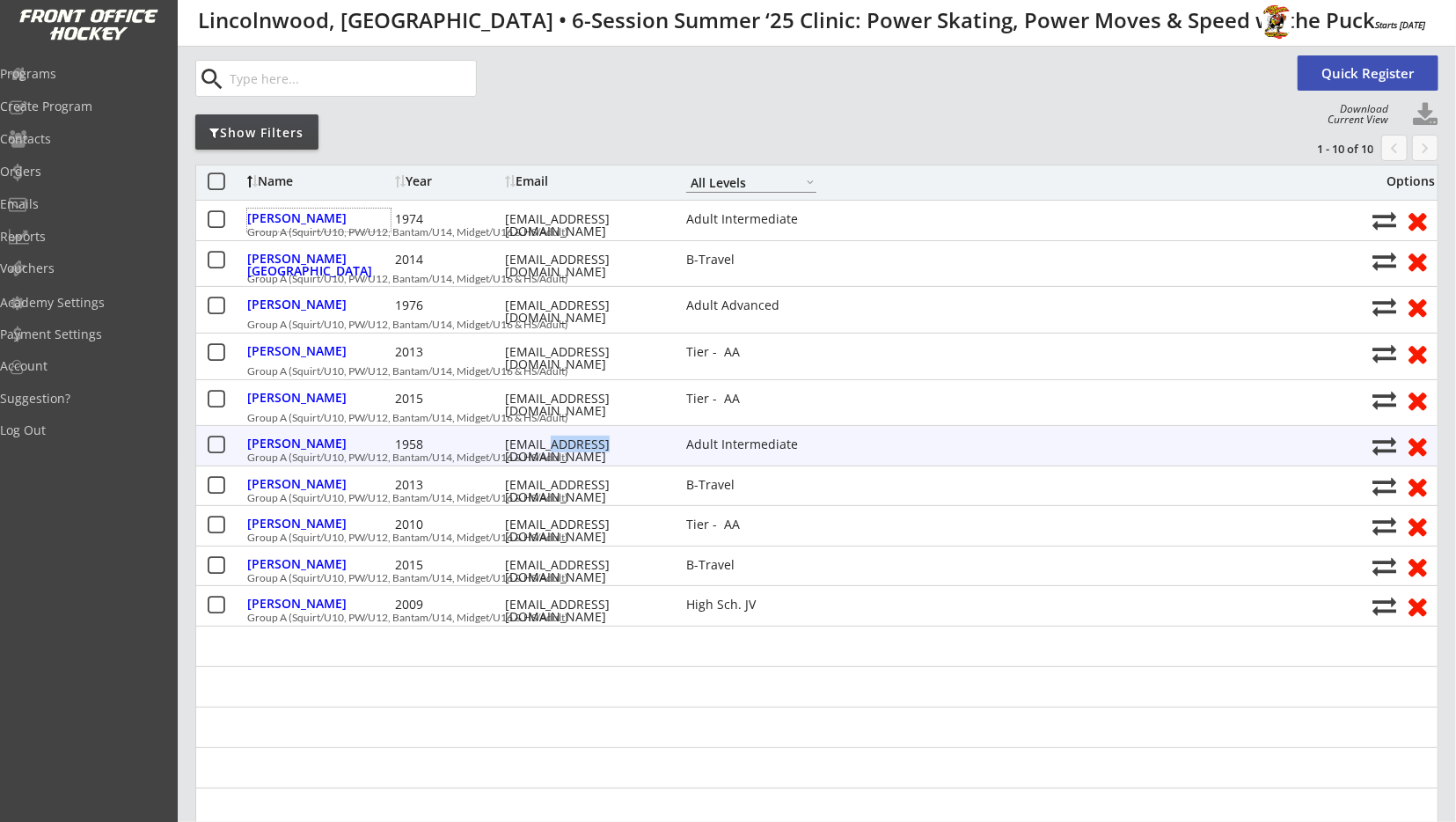 click on "menace@fastmail.fm" at bounding box center (584, 451) 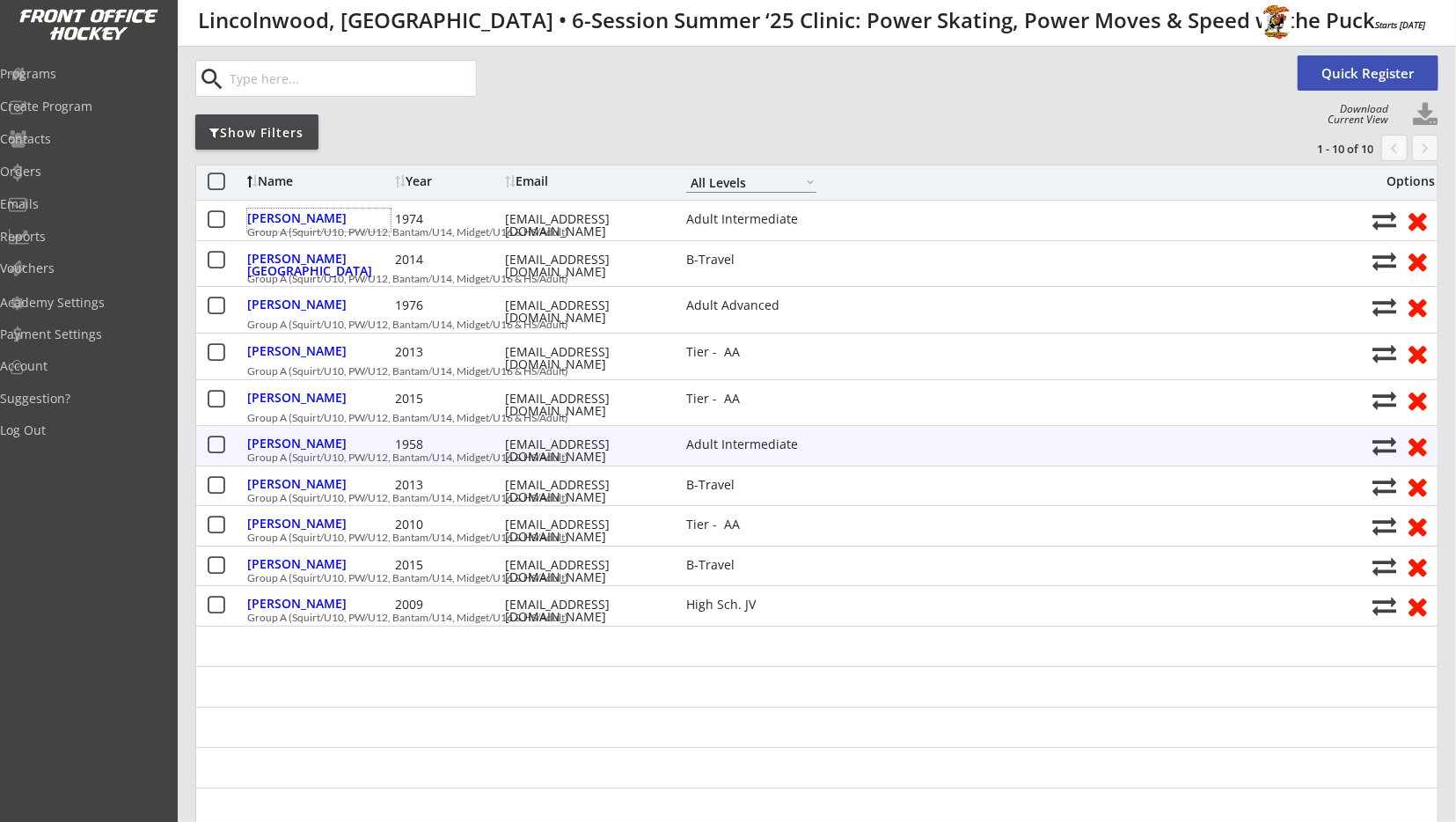 click on "menace@fastmail.fm" at bounding box center [584, 451] 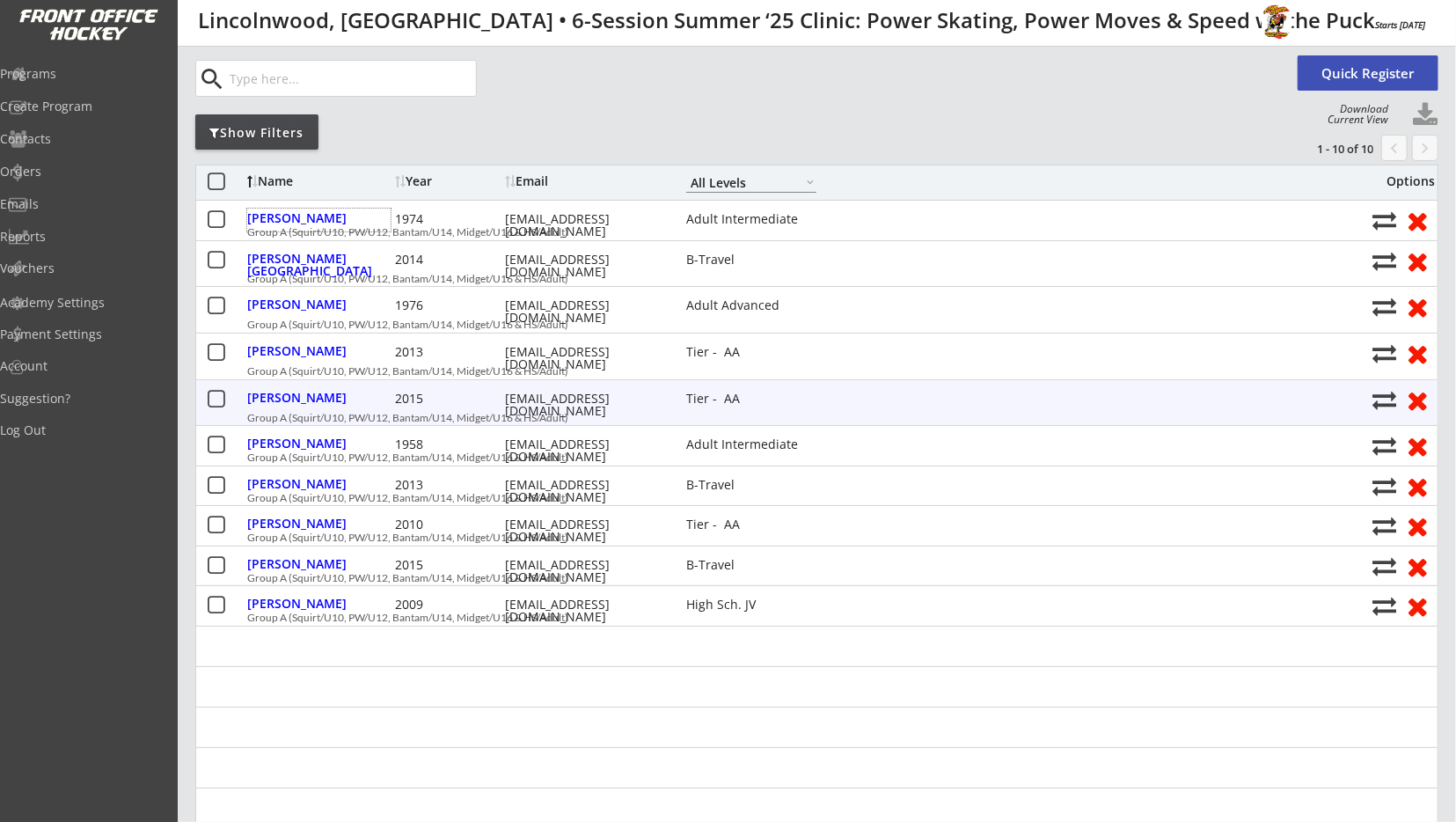 click on "johnkatzenstein@gmail.com" at bounding box center (584, 405) 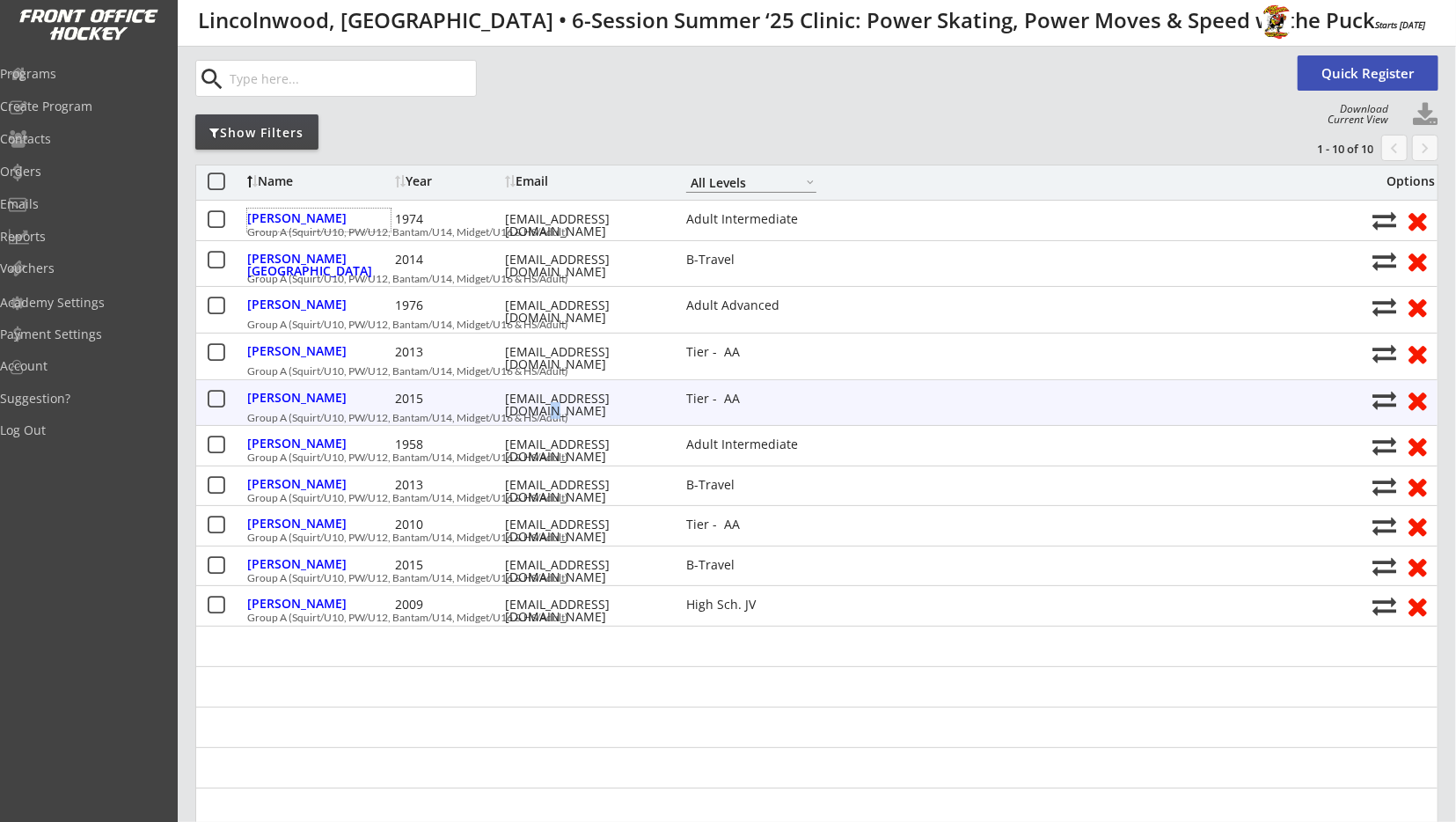 click on "johnkatzenstein@gmail.com" at bounding box center [584, 405] 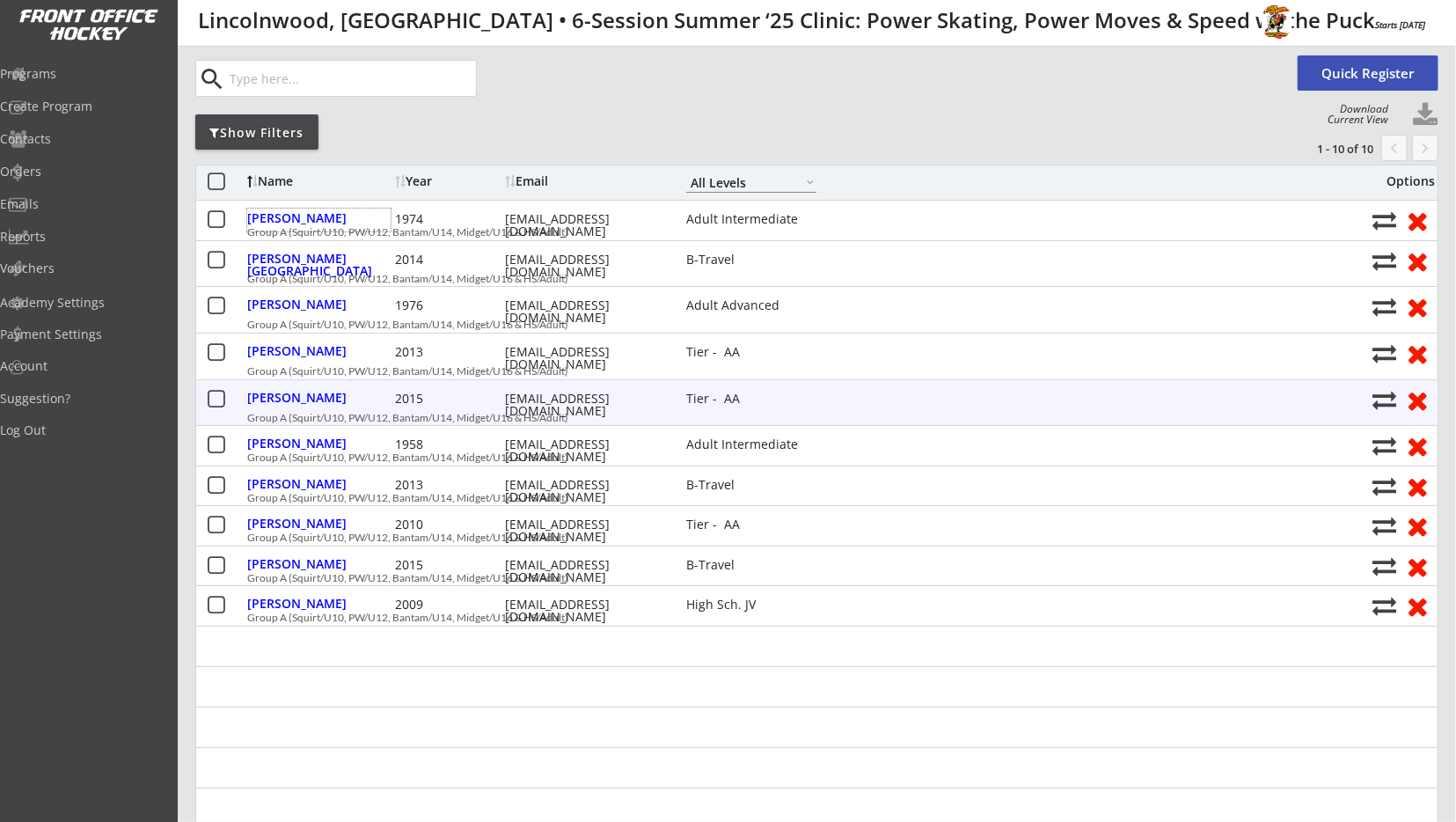 click on "johnkatzenstein@gmail.com" at bounding box center [584, 405] 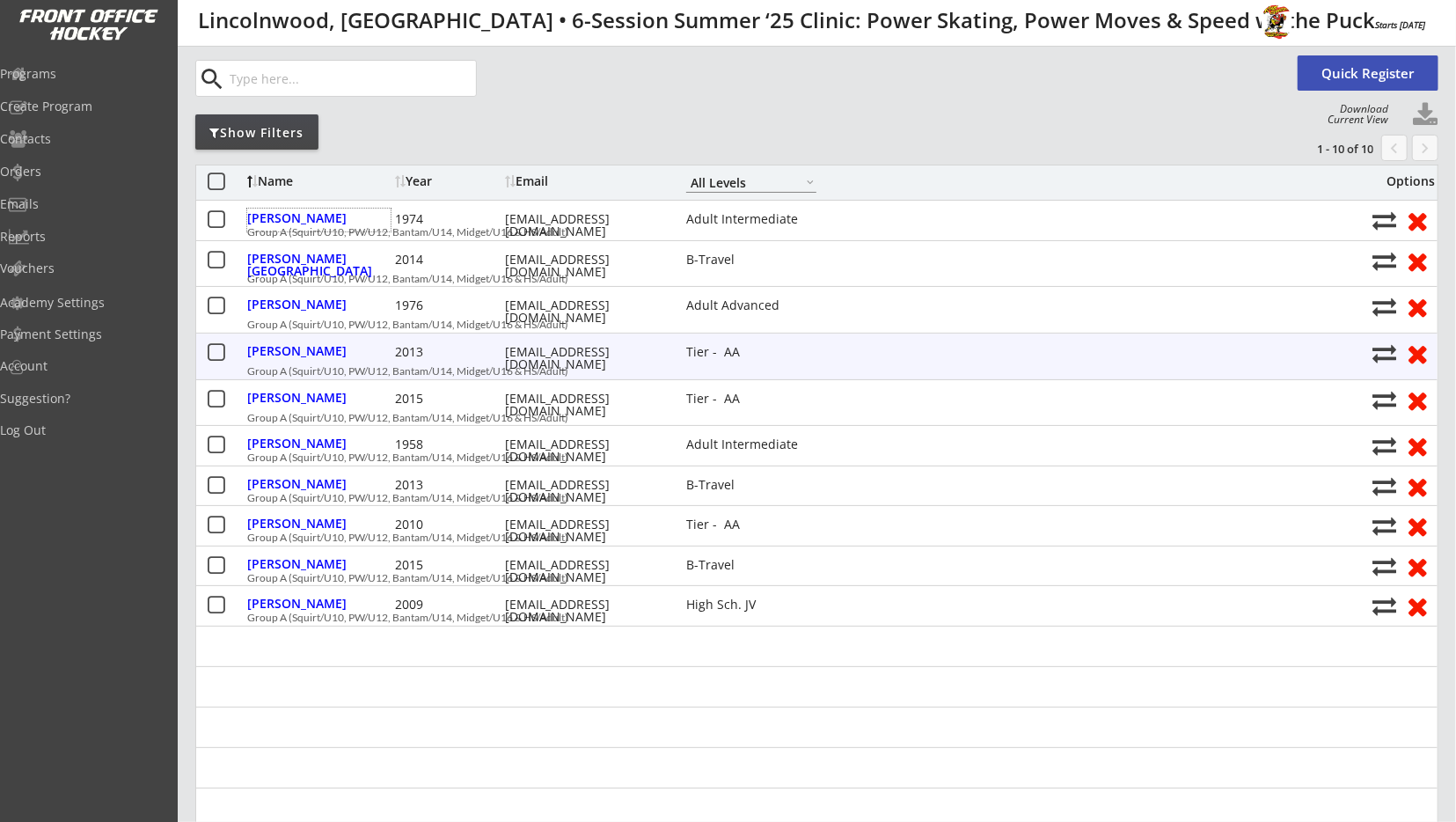 click on "johnkatzenstein@gmail.com" at bounding box center [584, 358] 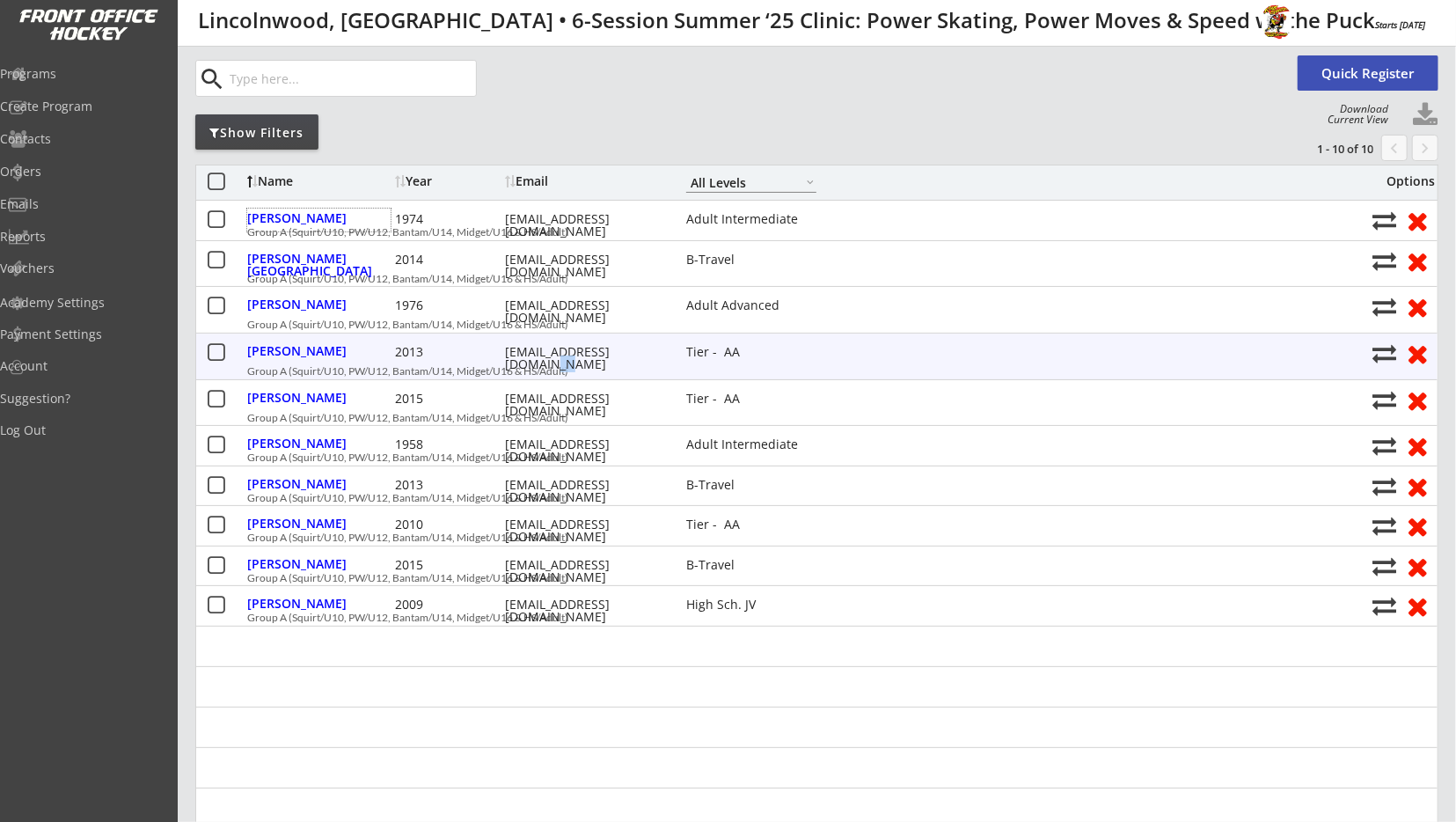 click on "johnkatzenstein@gmail.com" at bounding box center [584, 358] 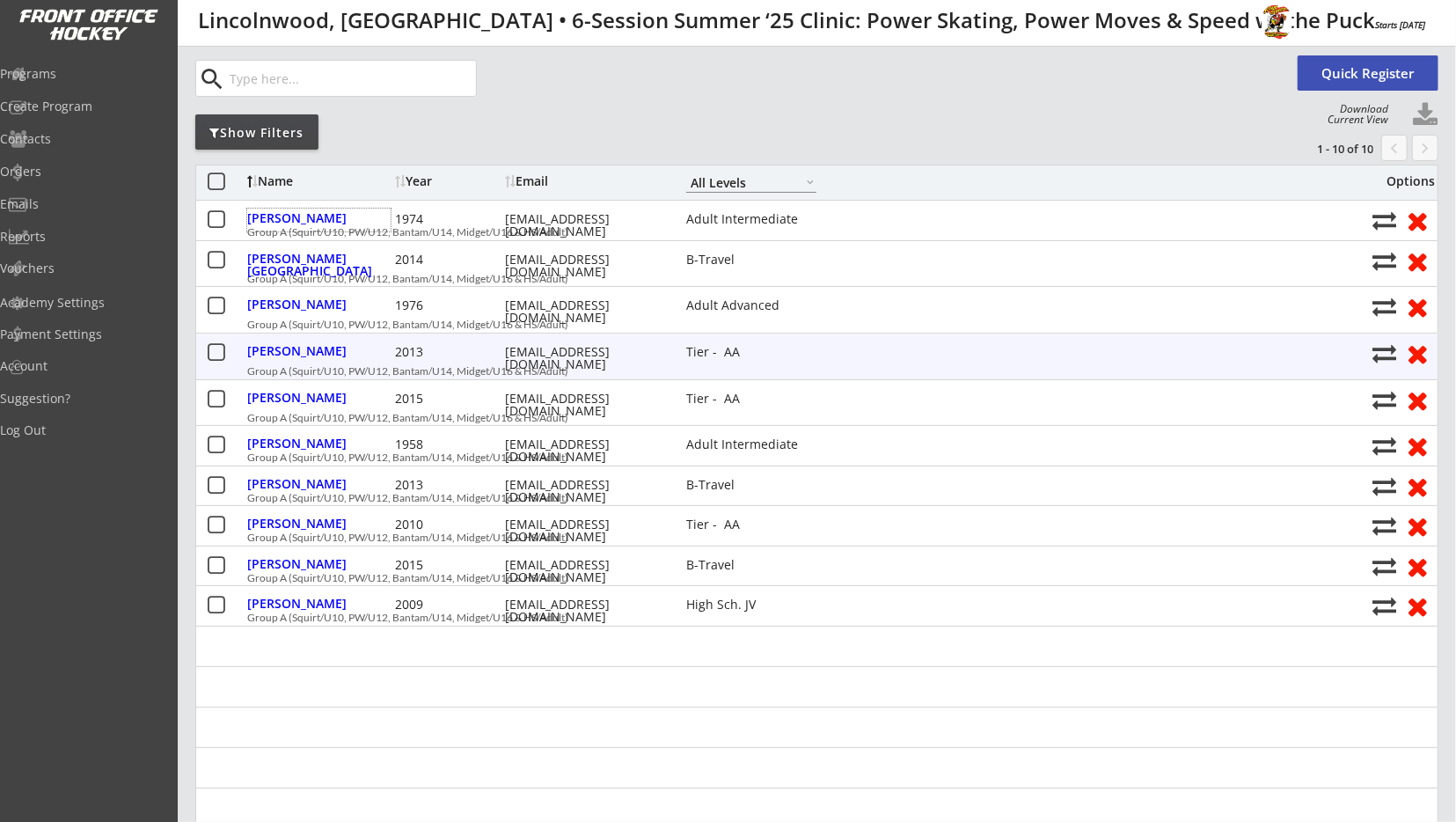 click on "johnkatzenstein@gmail.com" at bounding box center (584, 358) 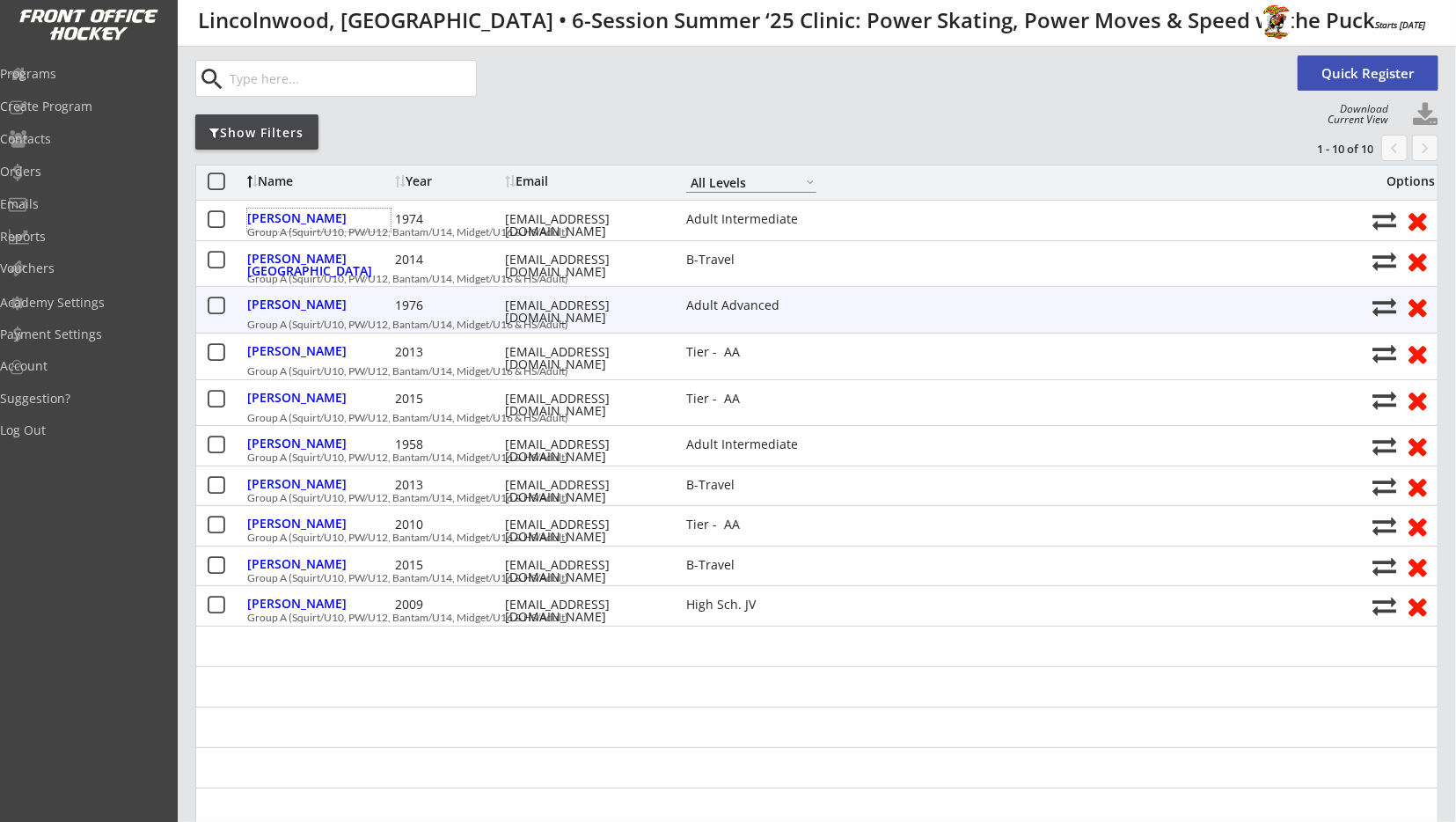 click on "alexandraarch@hotmail.com" at bounding box center [584, 312] 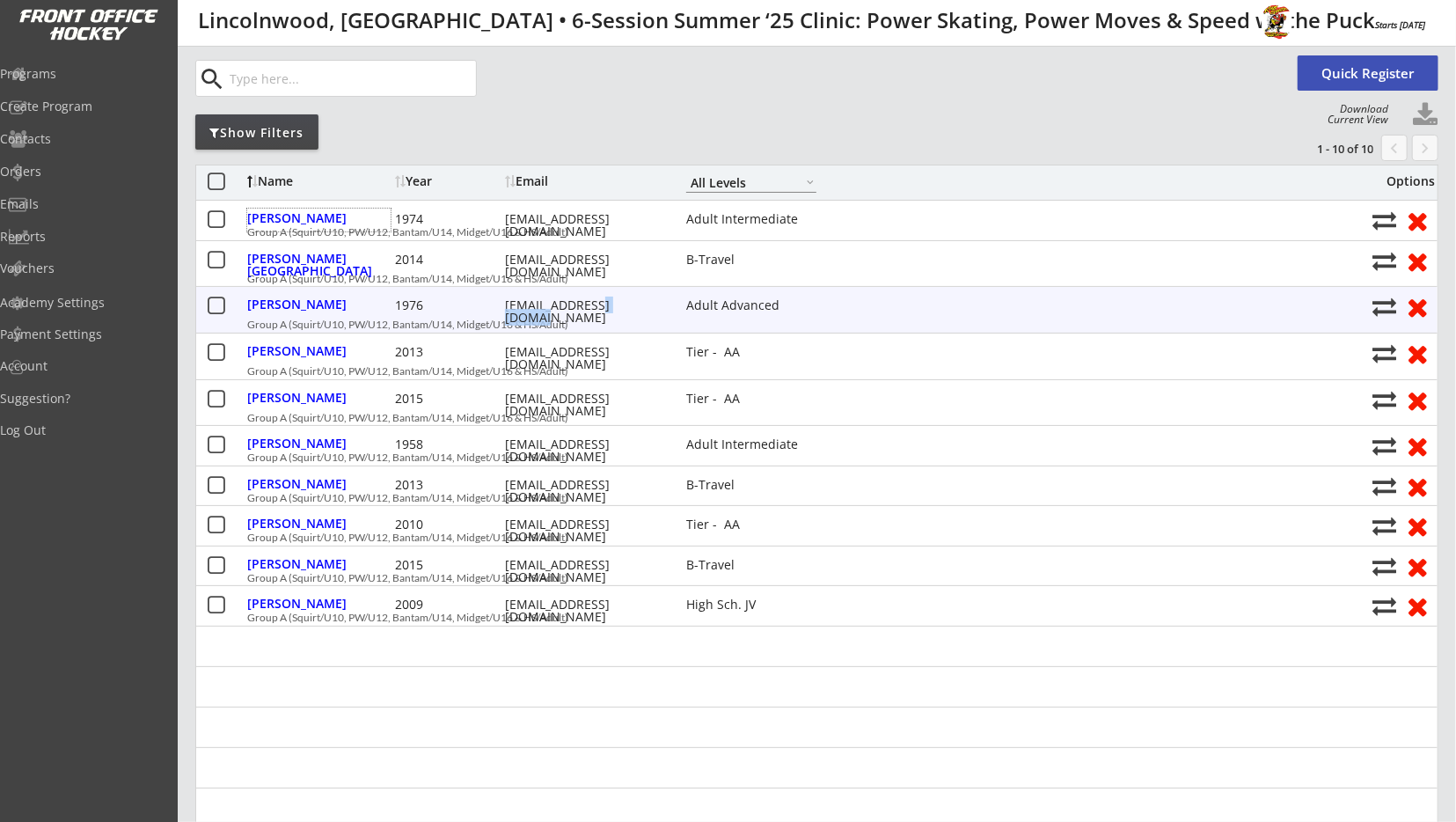 click on "alexandraarch@hotmail.com" at bounding box center (584, 312) 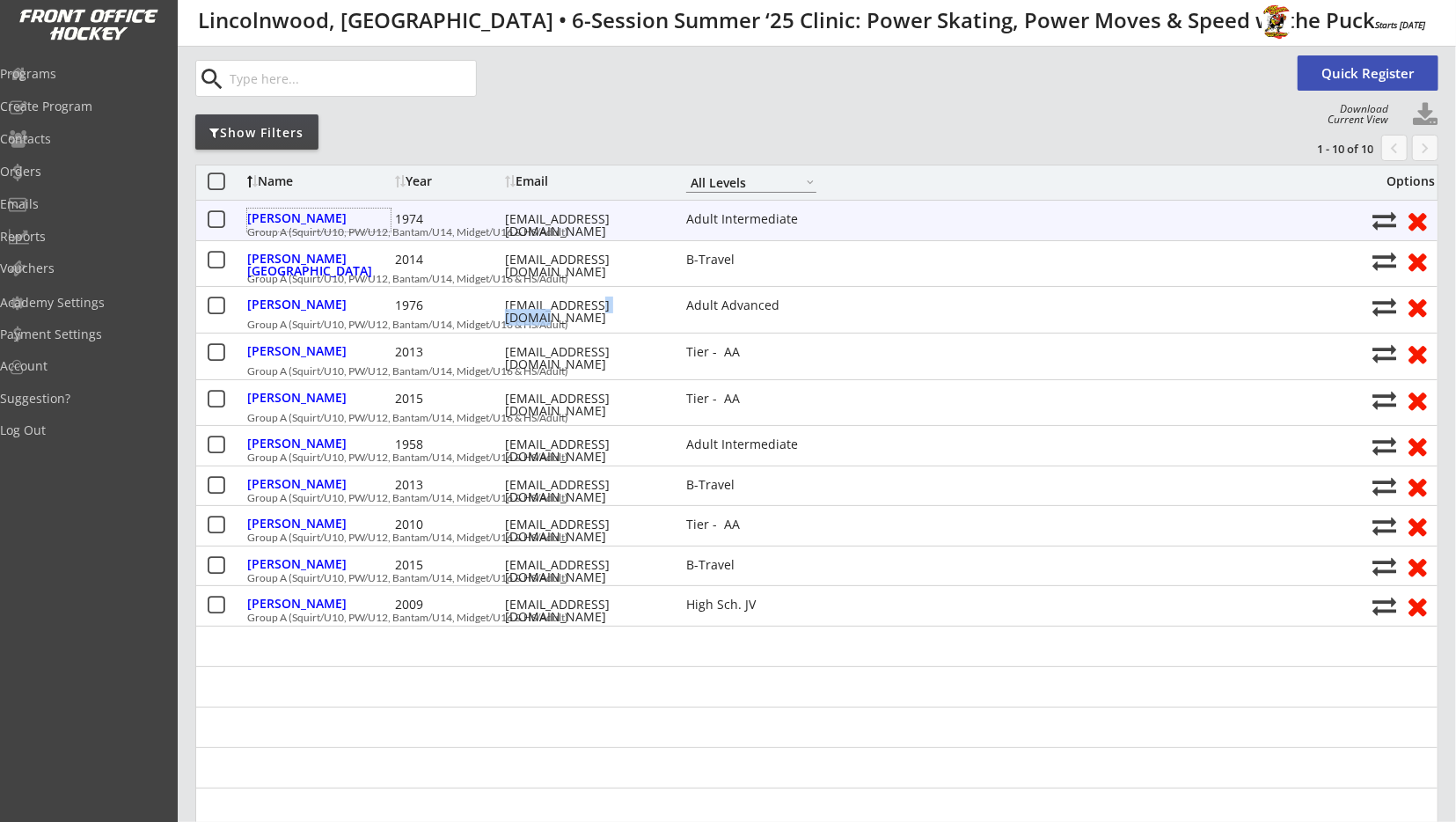 scroll, scrollTop: 0, scrollLeft: 0, axis: both 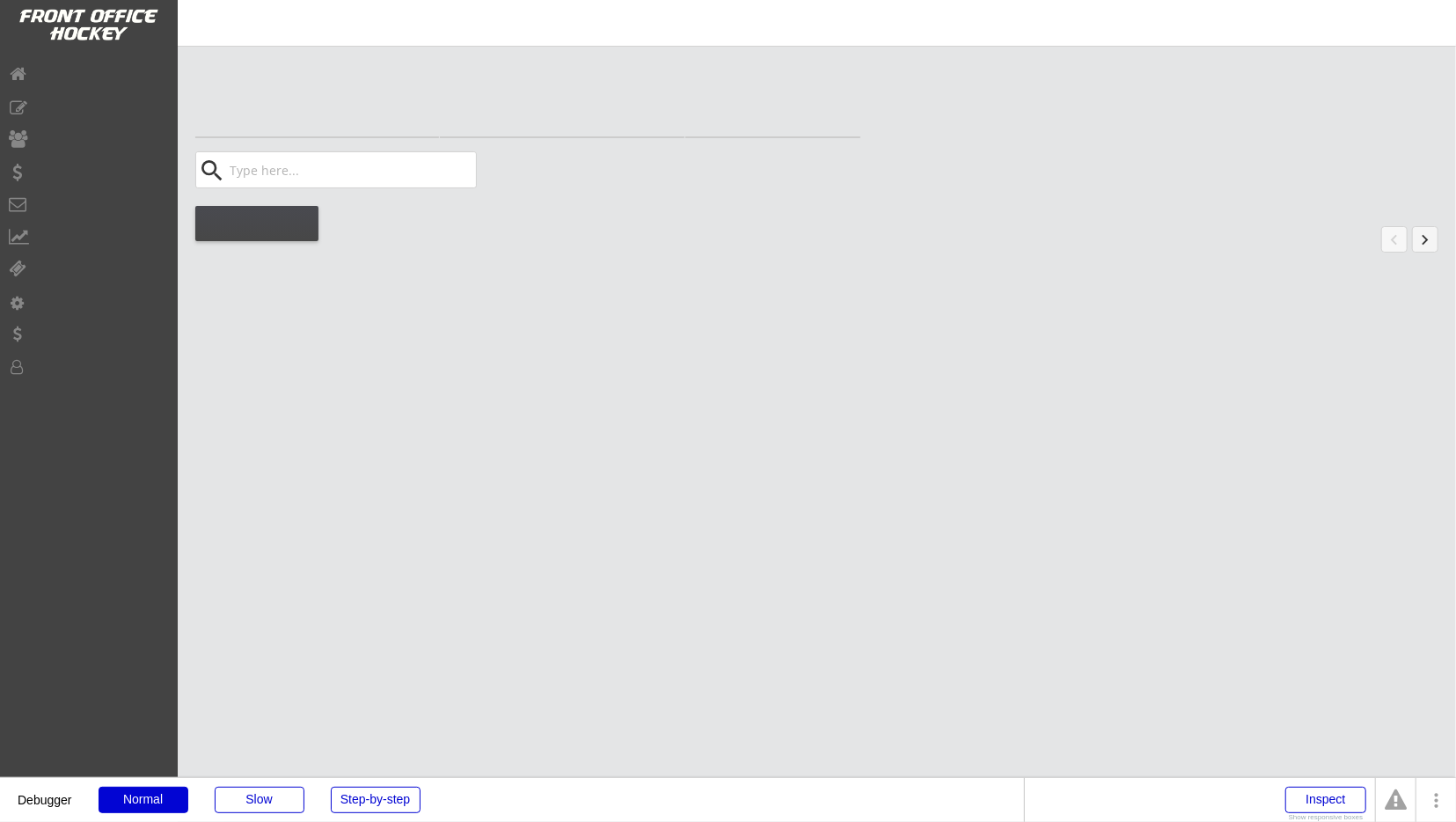 select on ""All Levels"" 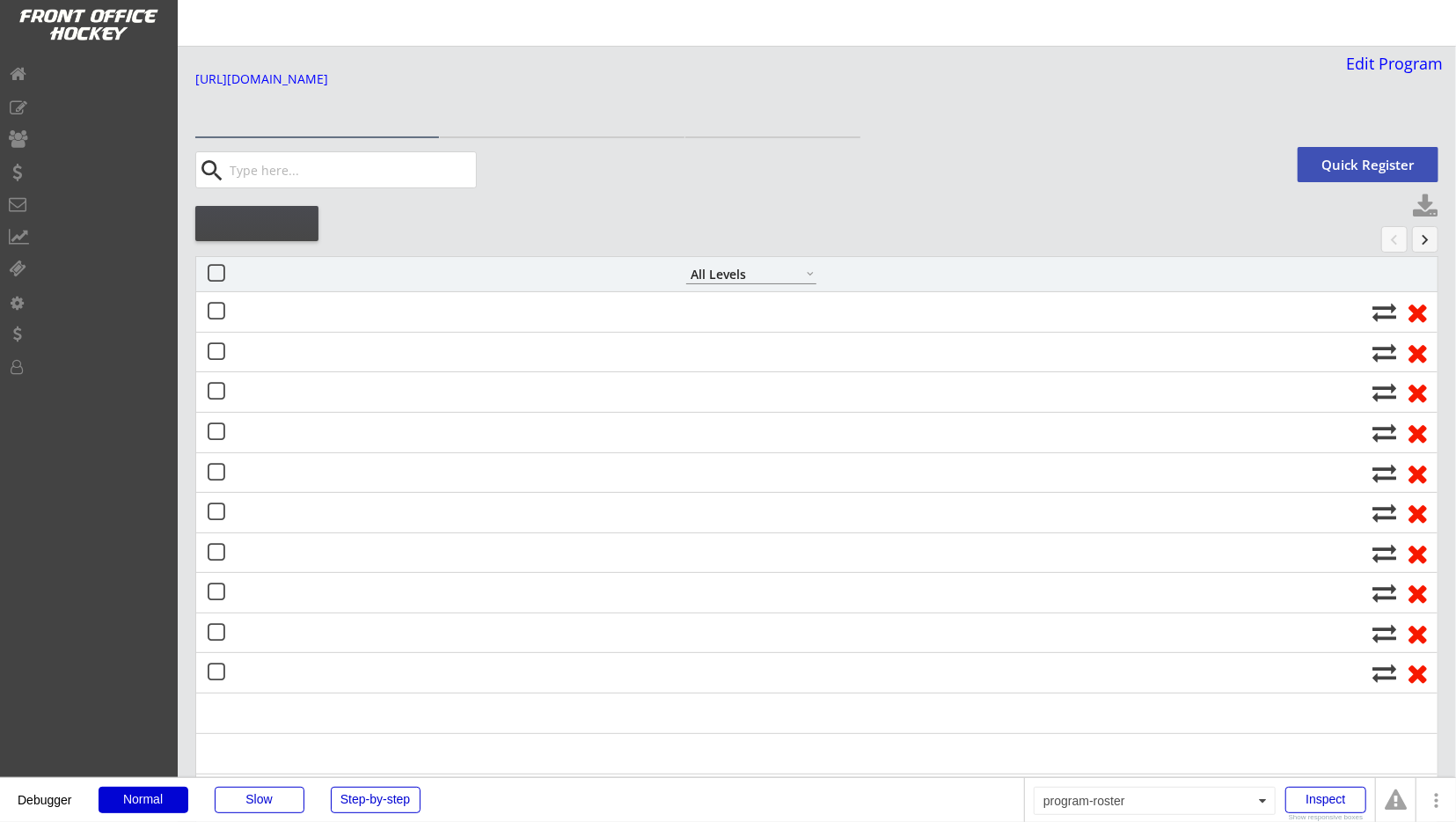 select on ""All Levels"" 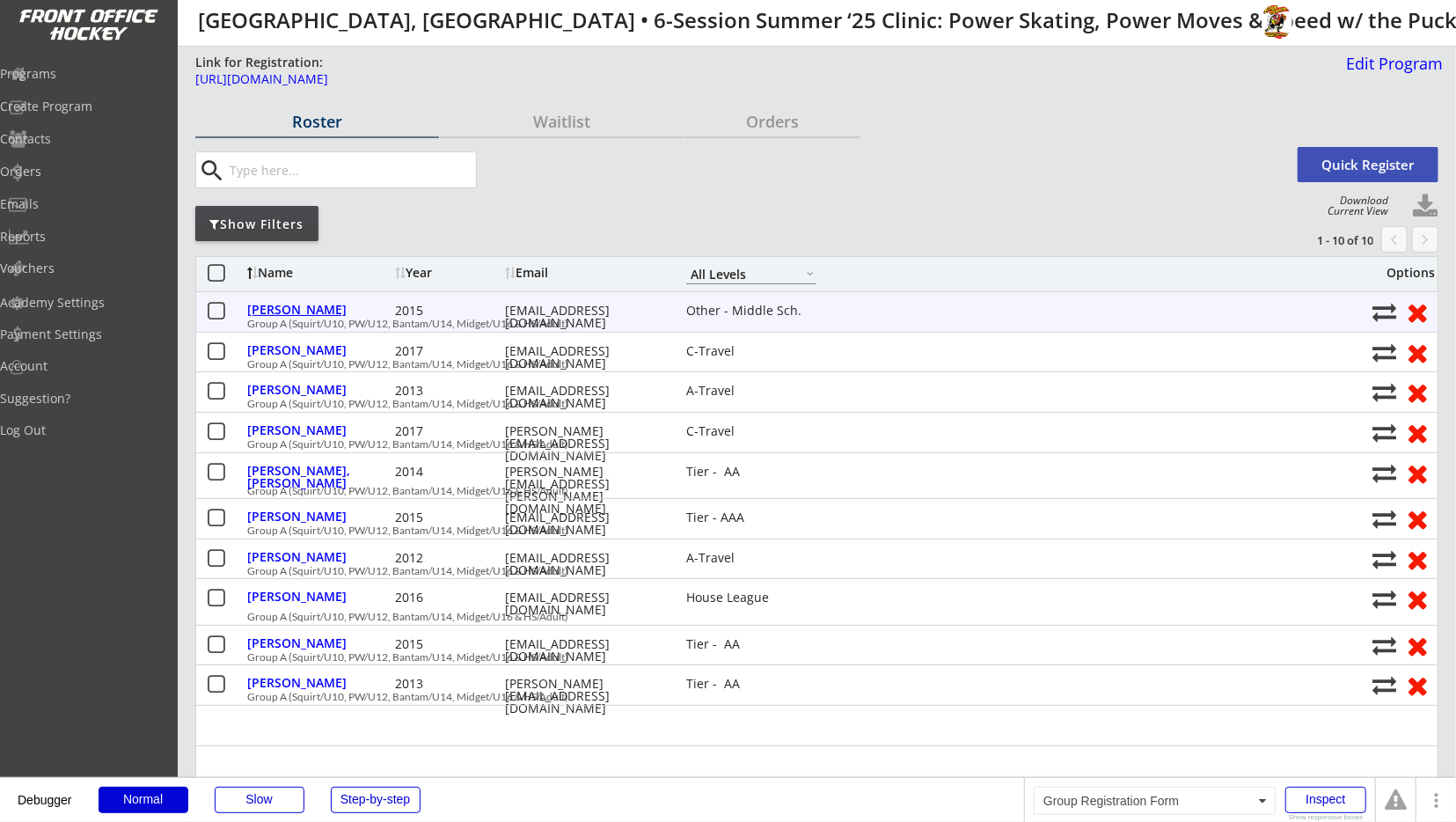 click on "Biederman, Henry" at bounding box center [318, 310] 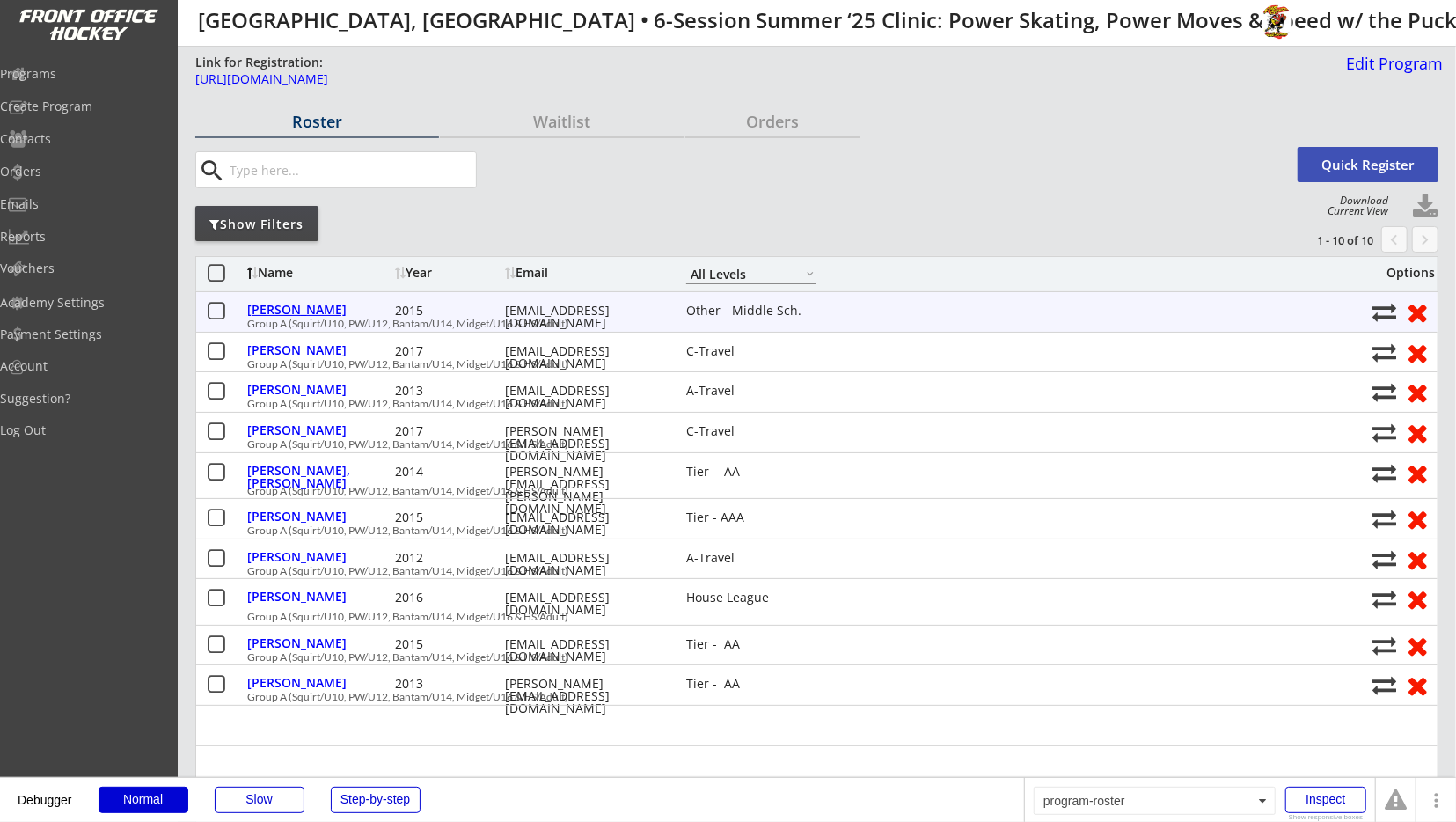 select on ""Other - Middle Sch."" 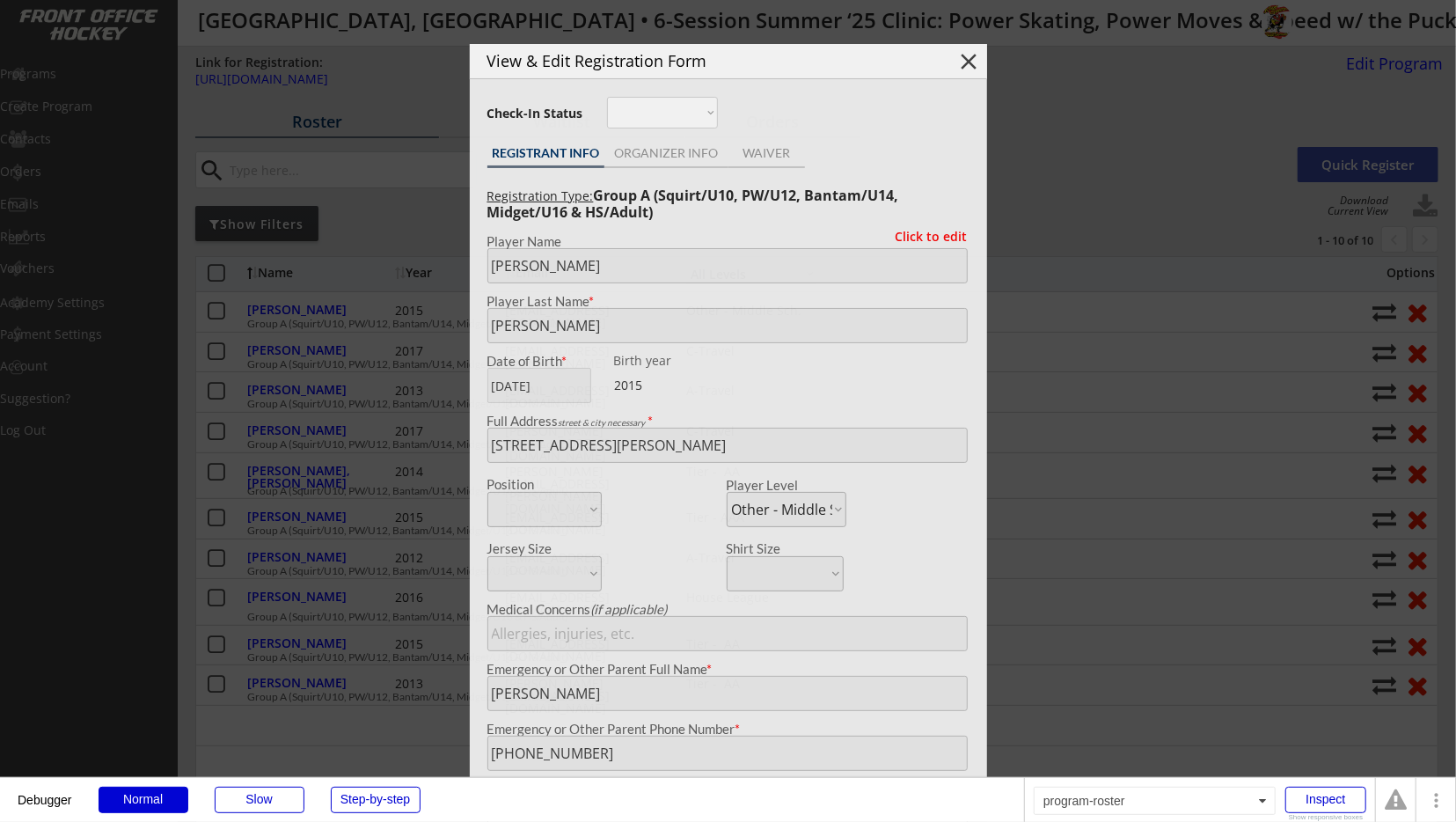 type on "[DEMOGRAPHIC_DATA]" 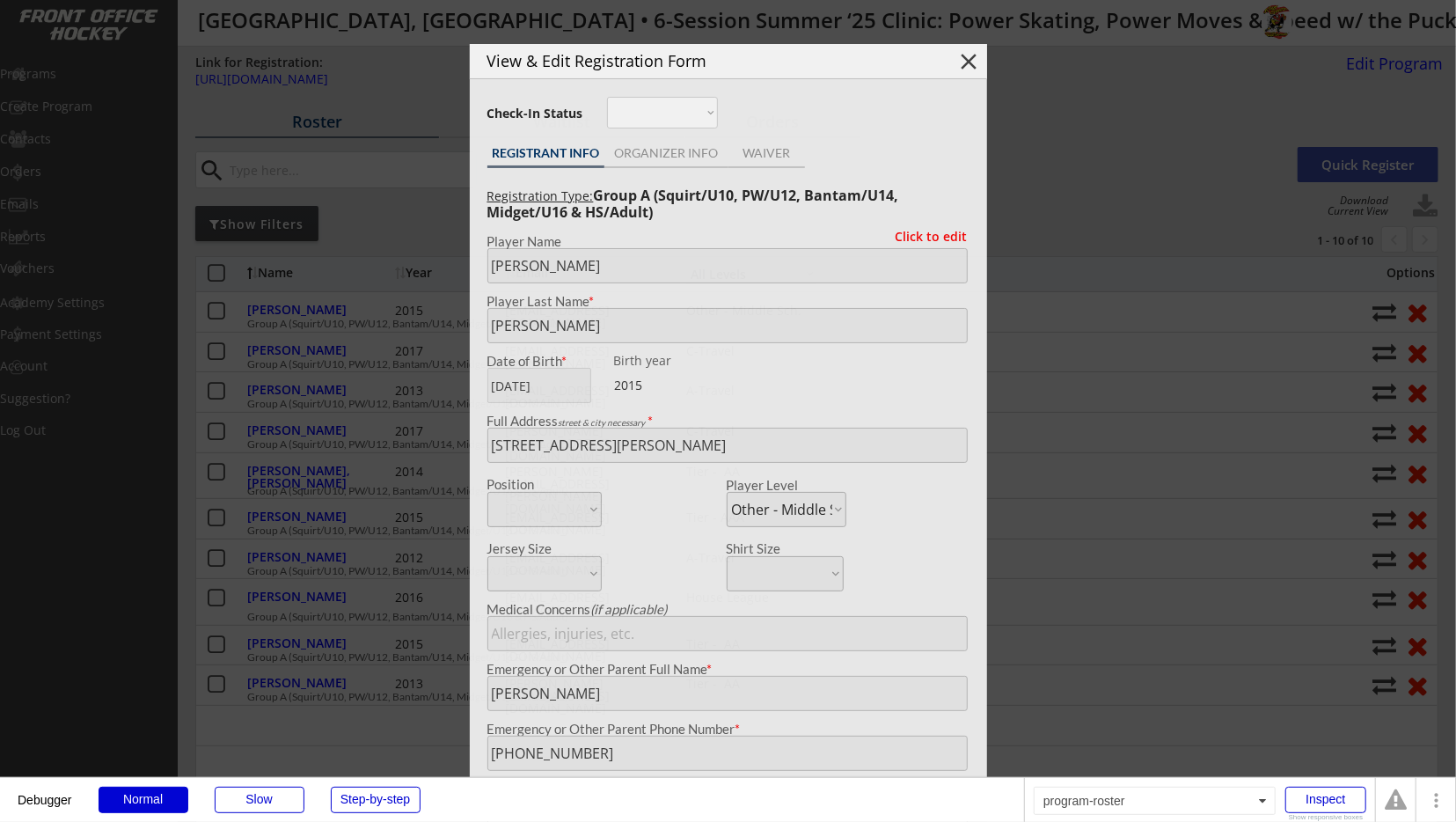 type on "First time" 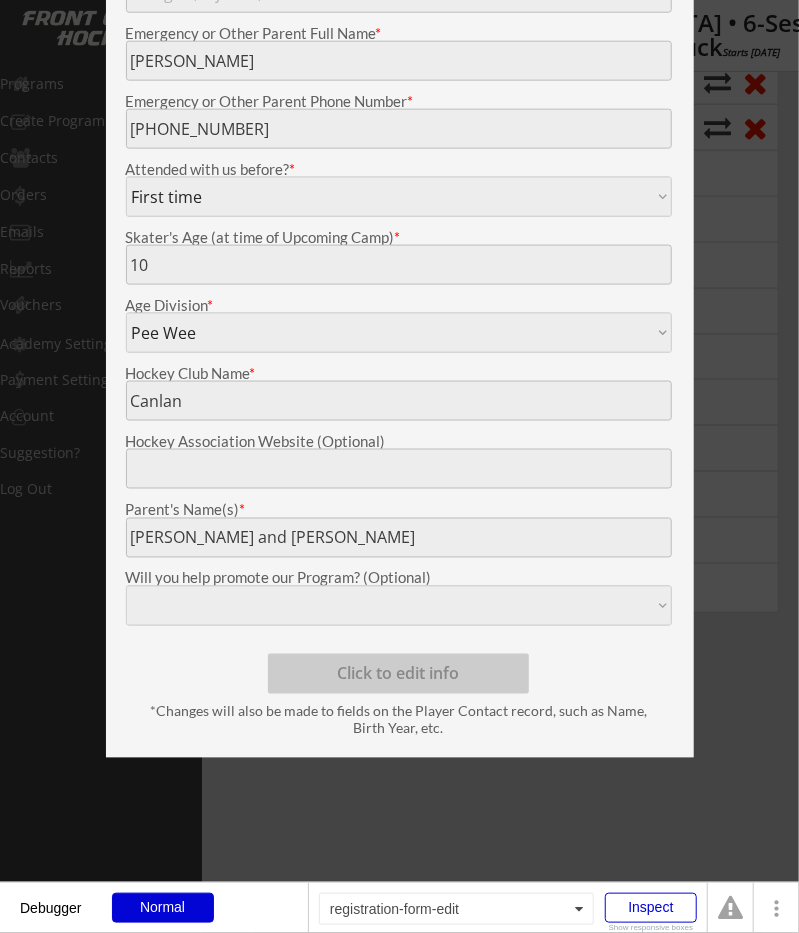 scroll, scrollTop: 728, scrollLeft: 0, axis: vertical 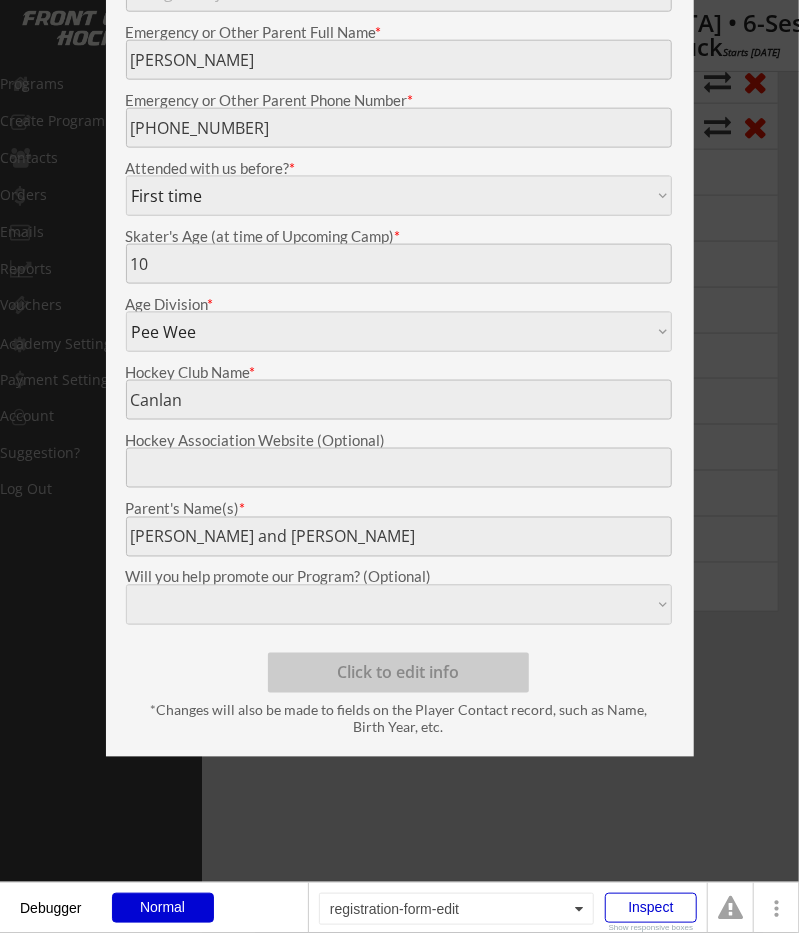 click at bounding box center [399, 466] 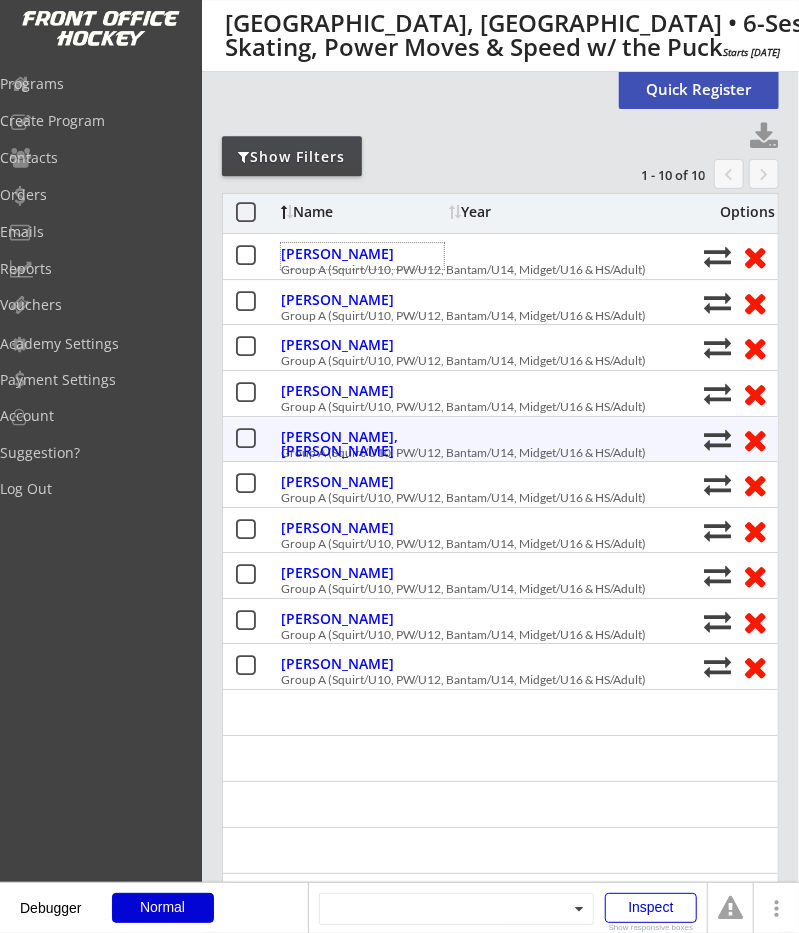 scroll, scrollTop: 104, scrollLeft: 0, axis: vertical 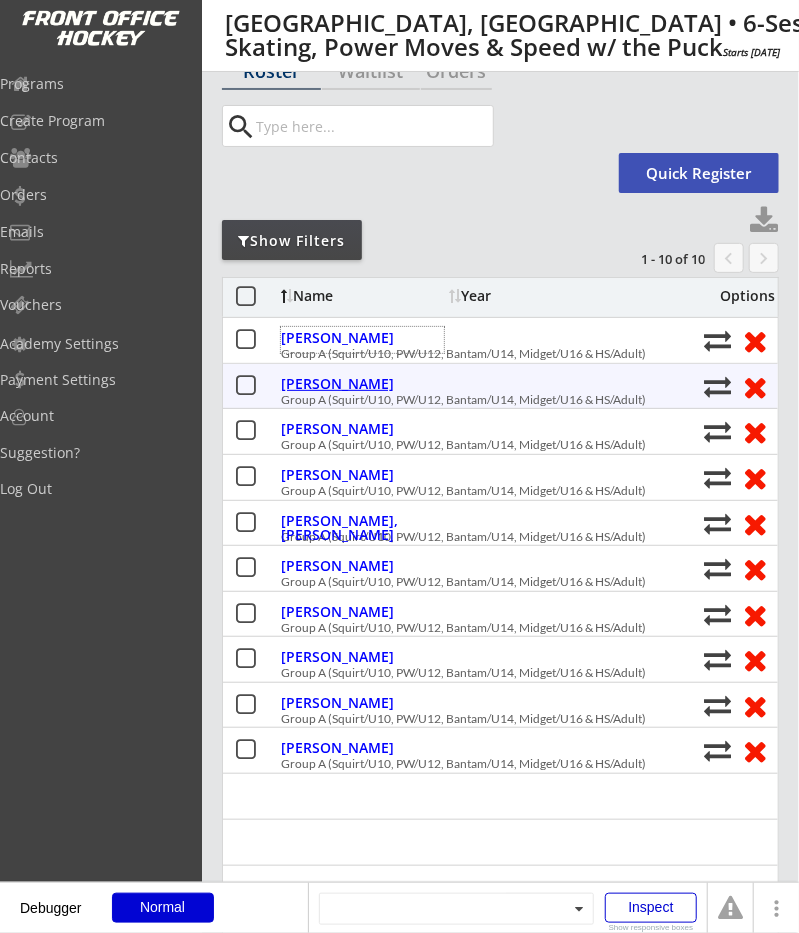 click on "[PERSON_NAME]" at bounding box center [362, 384] 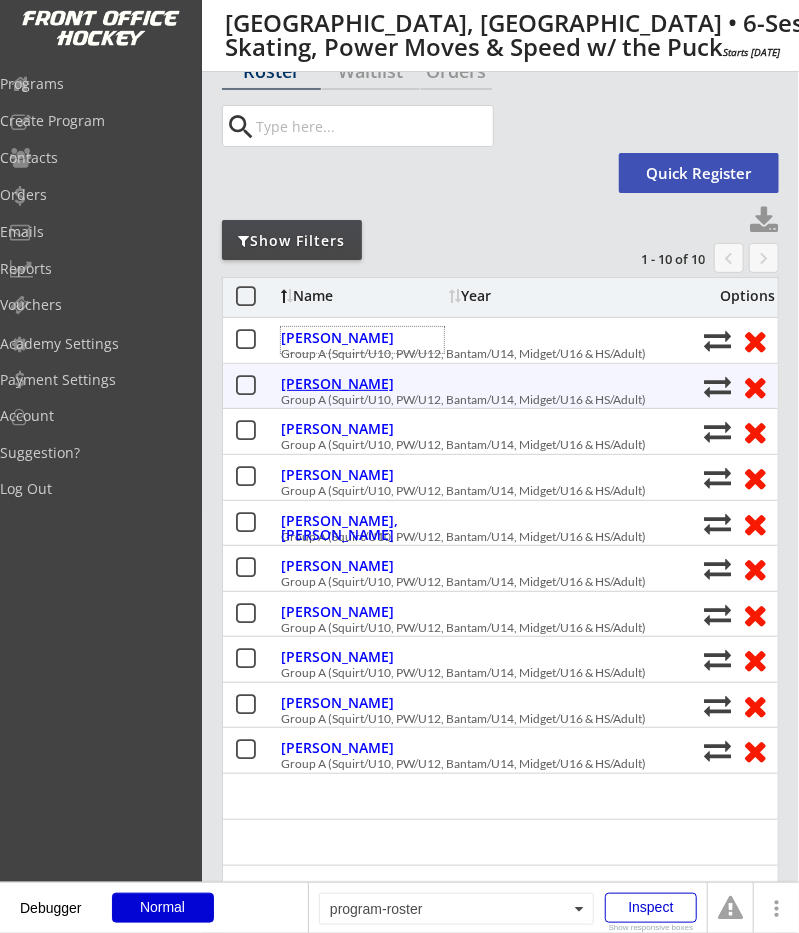 type on "Teddy" 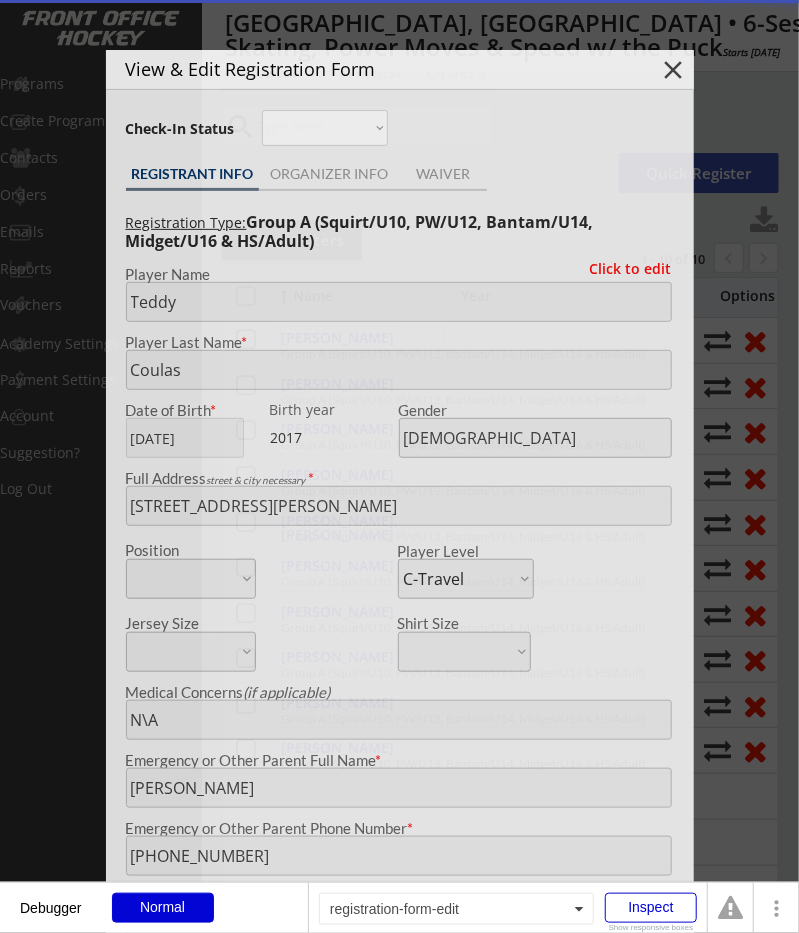 type on "8" 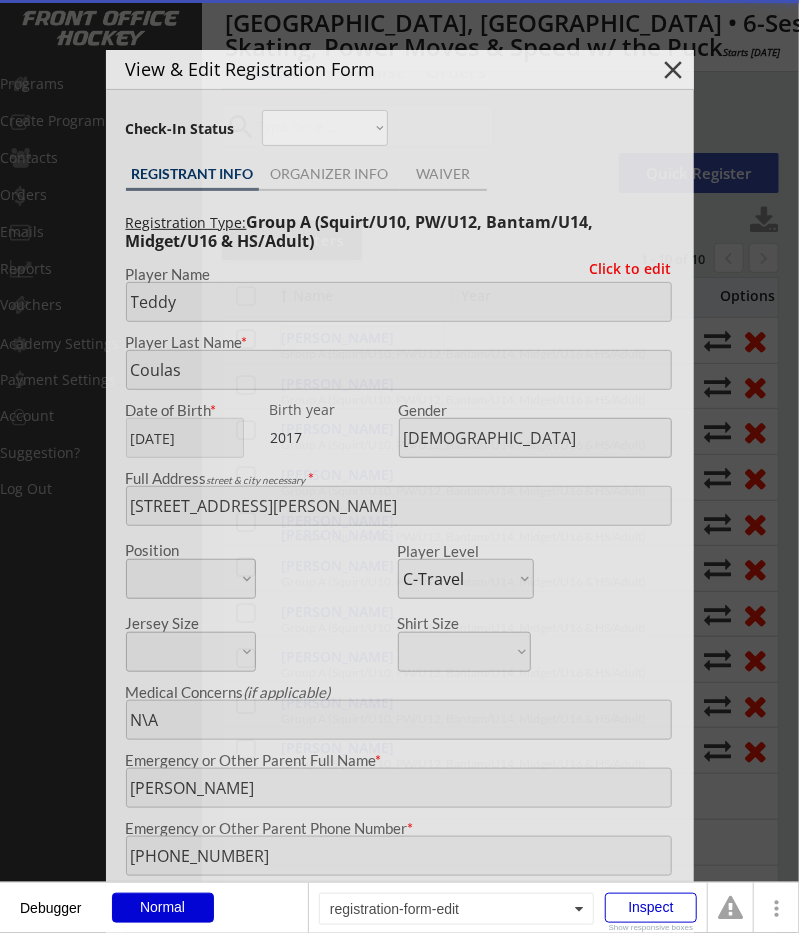 type on "Darien Phantoms" 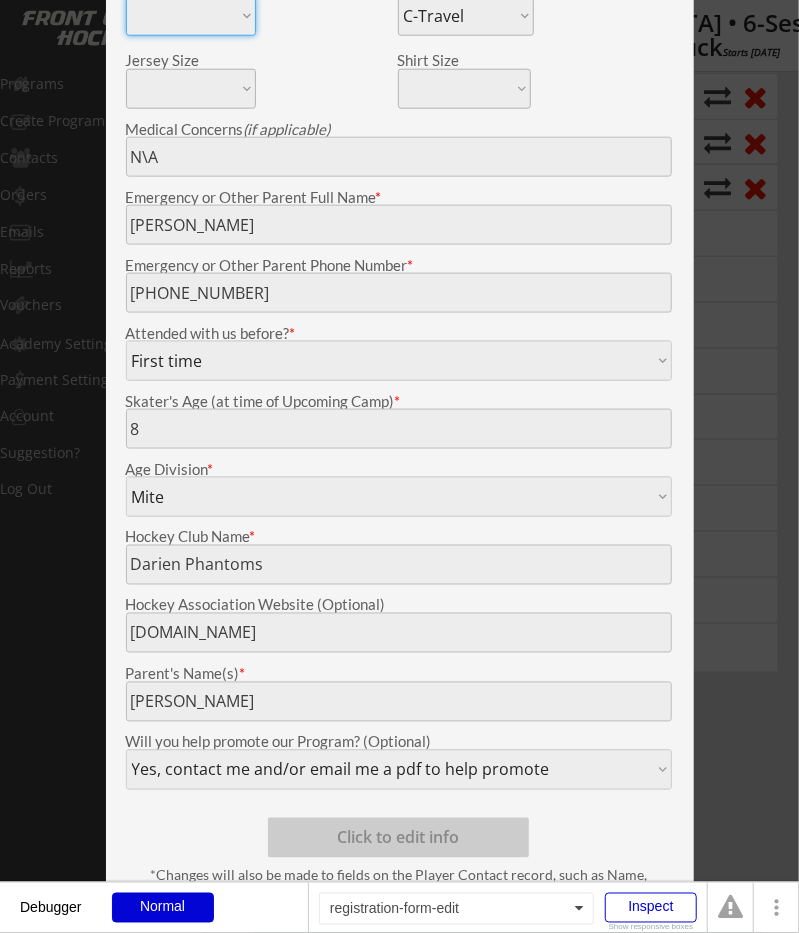 scroll, scrollTop: 728, scrollLeft: 0, axis: vertical 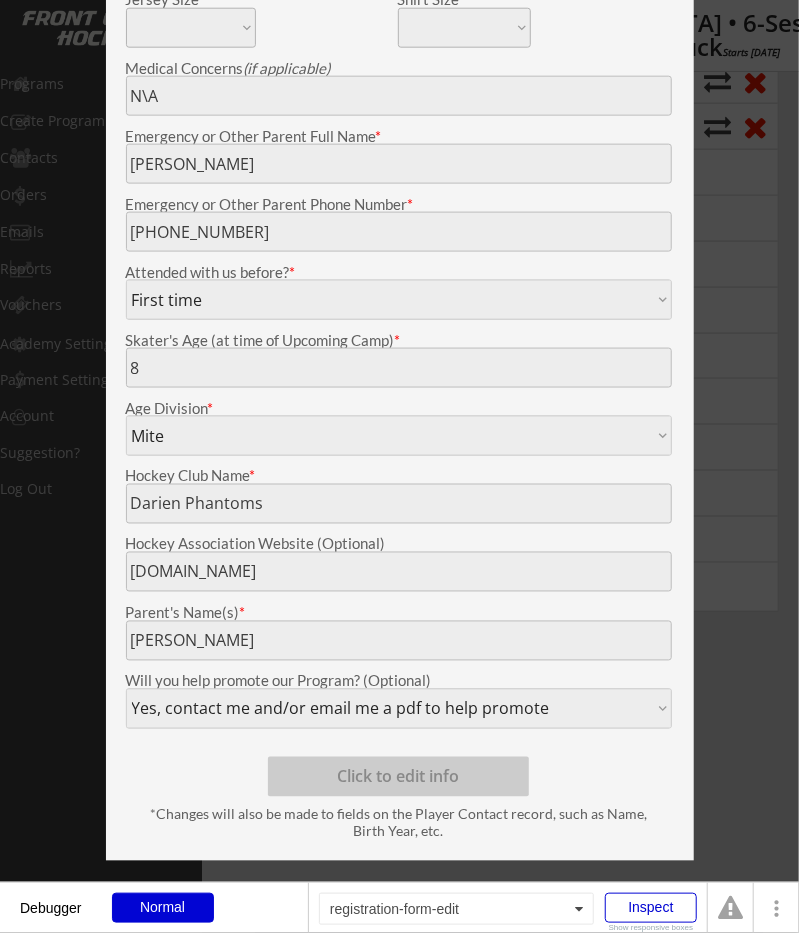 click at bounding box center (399, 466) 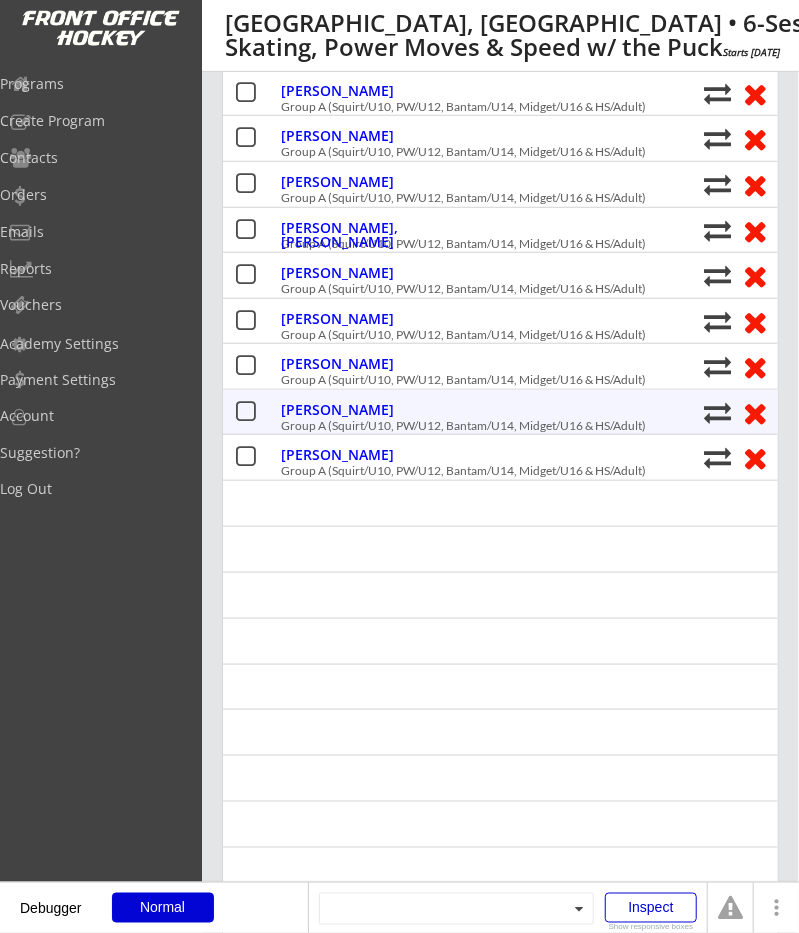 scroll, scrollTop: 208, scrollLeft: 0, axis: vertical 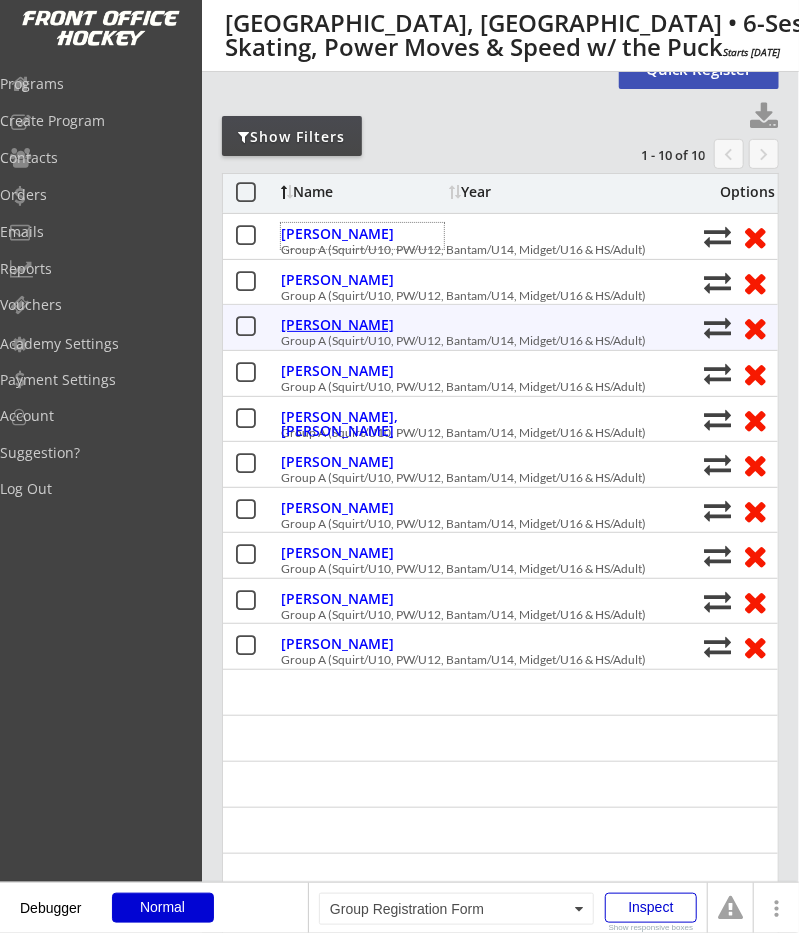 click on "[PERSON_NAME]" at bounding box center [362, 325] 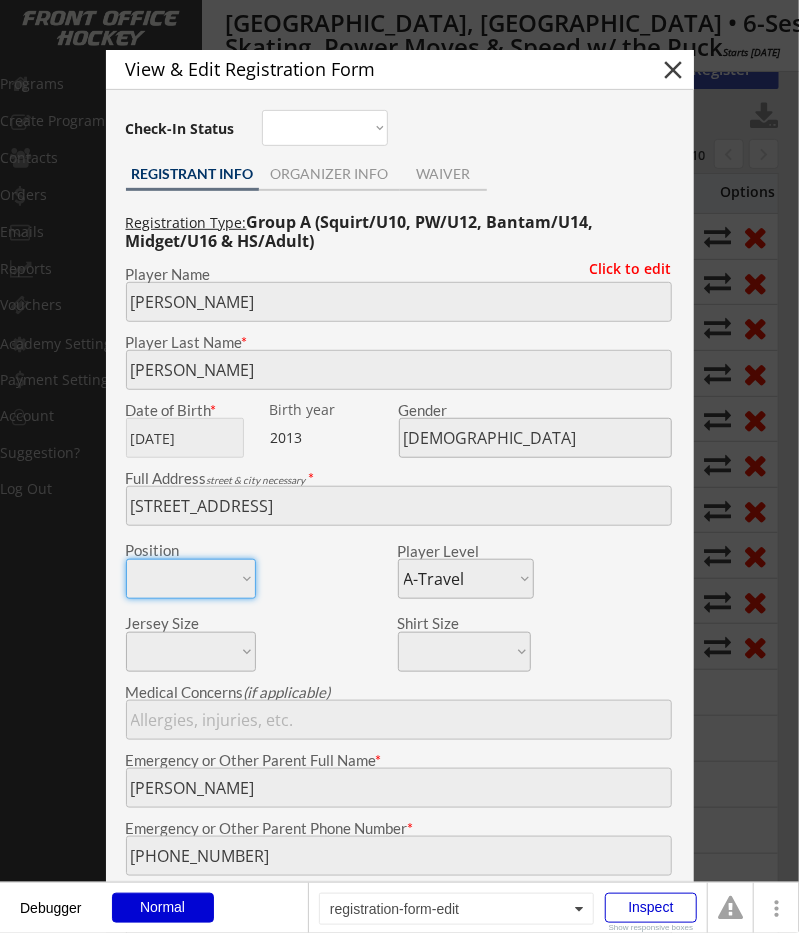 type on "11" 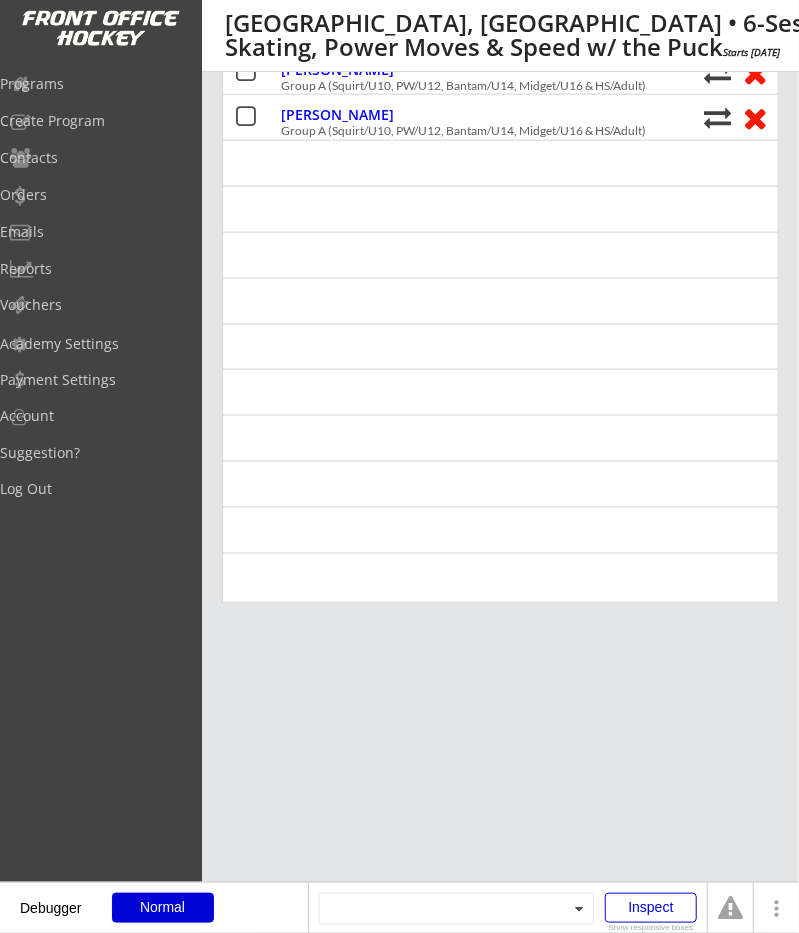 scroll, scrollTop: 312, scrollLeft: 0, axis: vertical 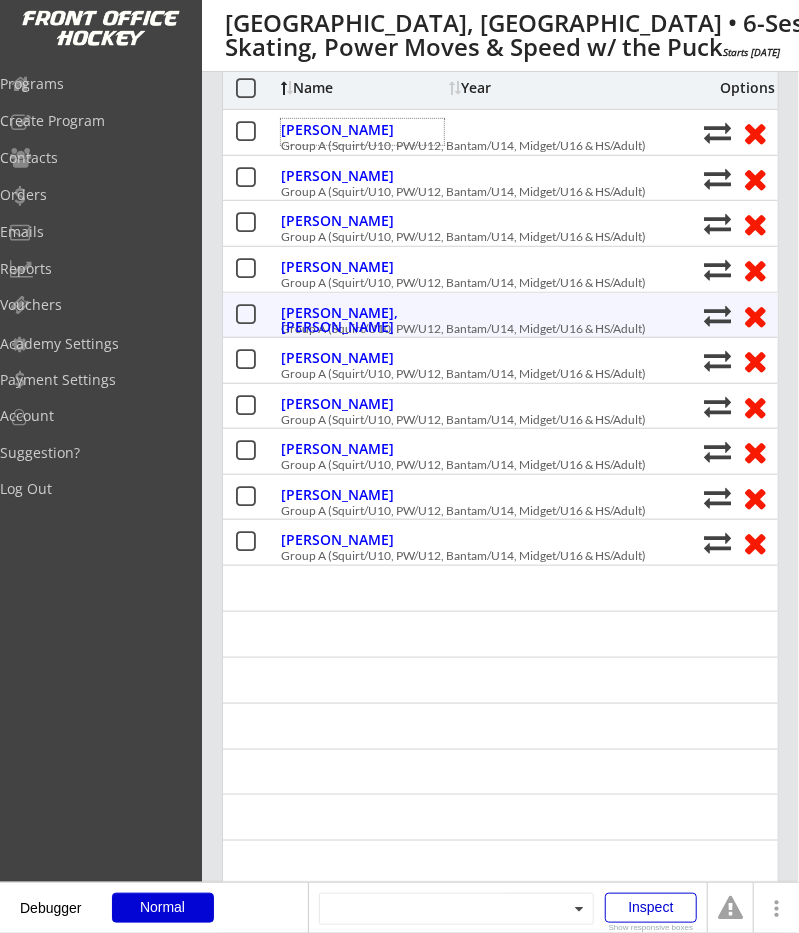 click on "2017 kusa@cpd.lc C-Travel Coulas, Teddy Group A (Squirt/U10, PW/U12, Bantam/U14, Midget/U16 & HS/Adult)" at bounding box center [500, 178] 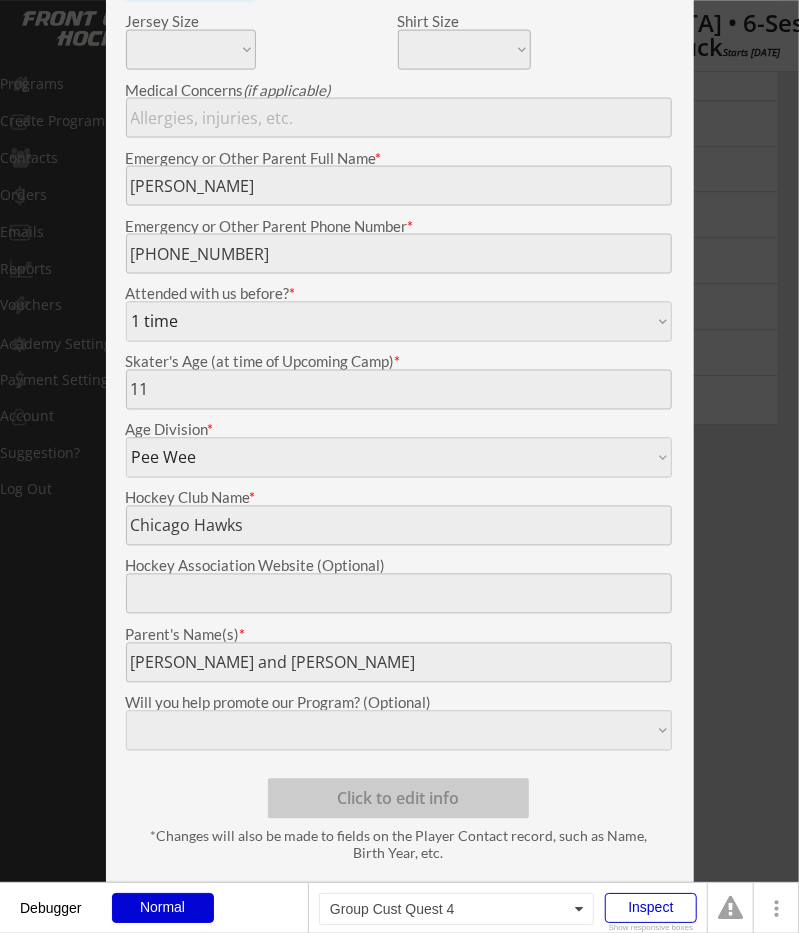 scroll, scrollTop: 936, scrollLeft: 0, axis: vertical 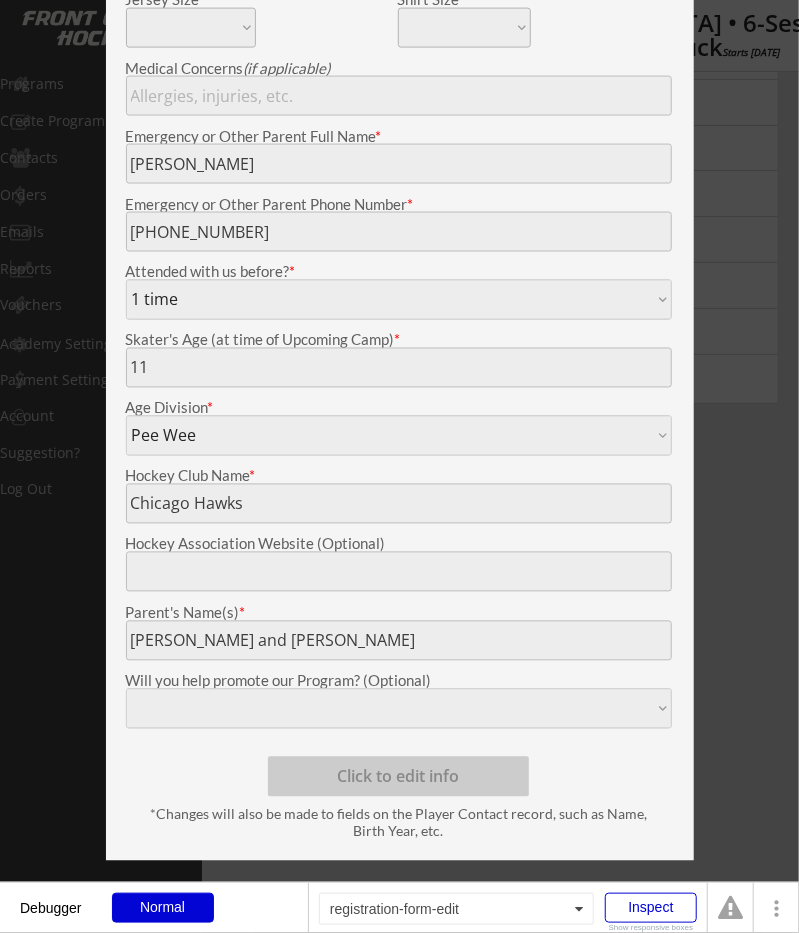 click at bounding box center [399, 466] 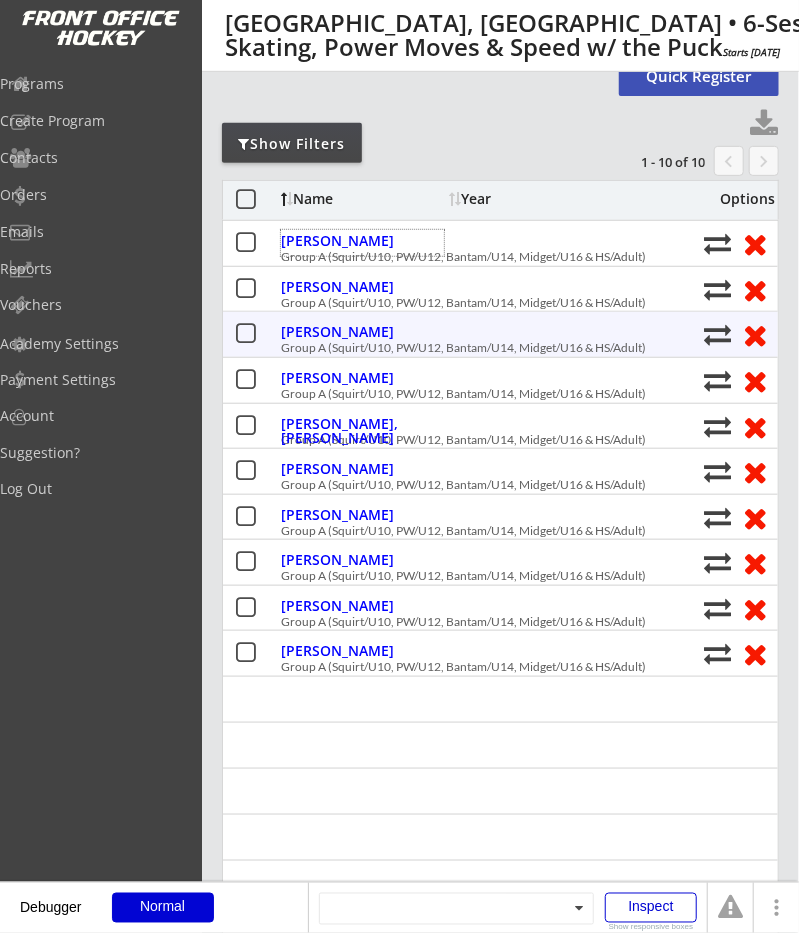 scroll, scrollTop: 0, scrollLeft: 0, axis: both 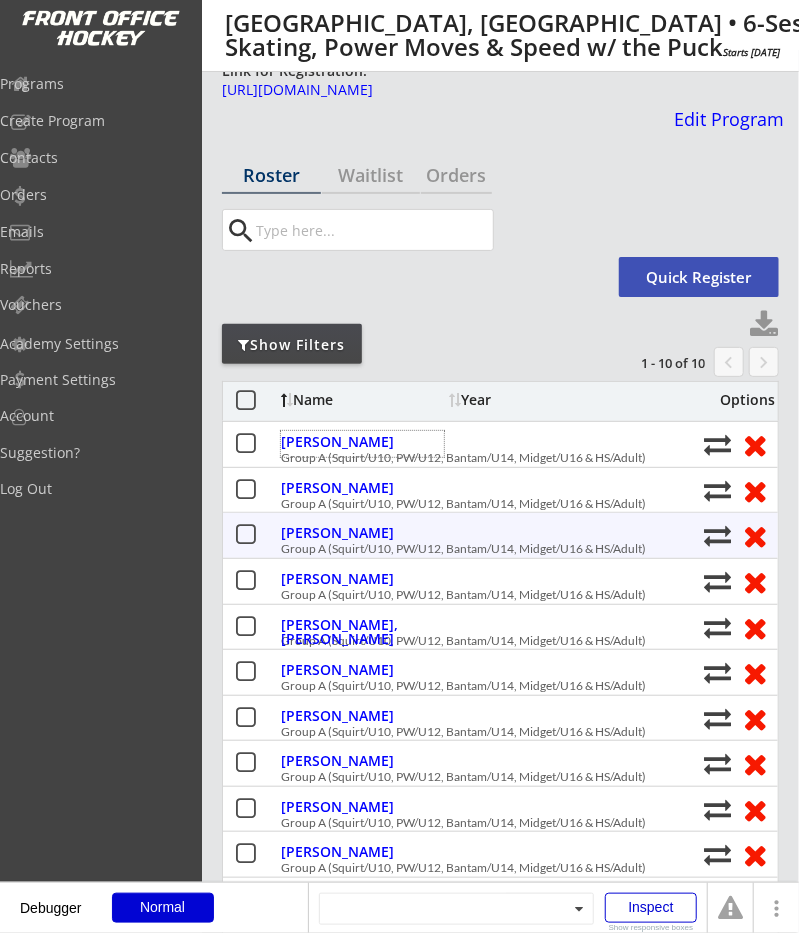 click on "[PERSON_NAME]" at bounding box center (362, 579) 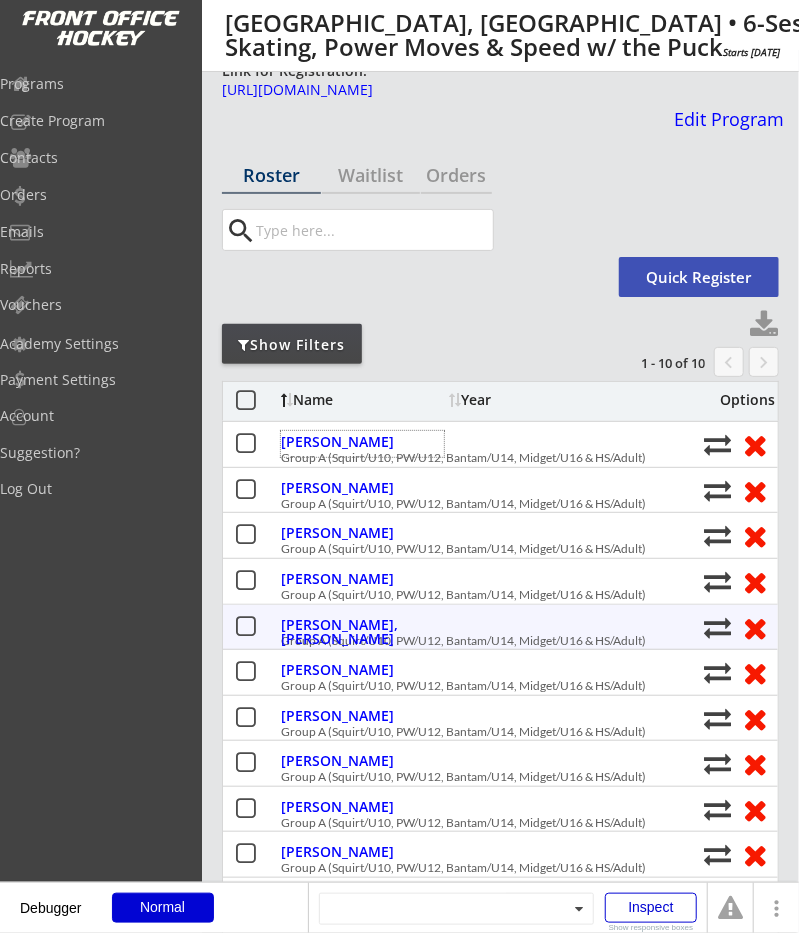 type on "Ronin" 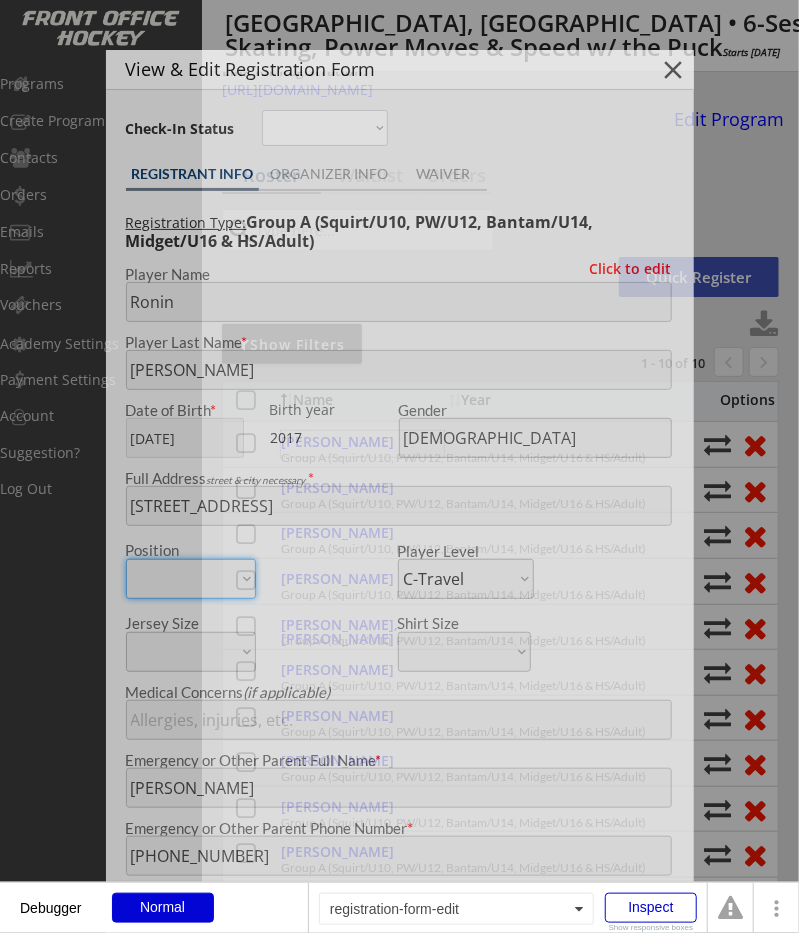 type on "07" 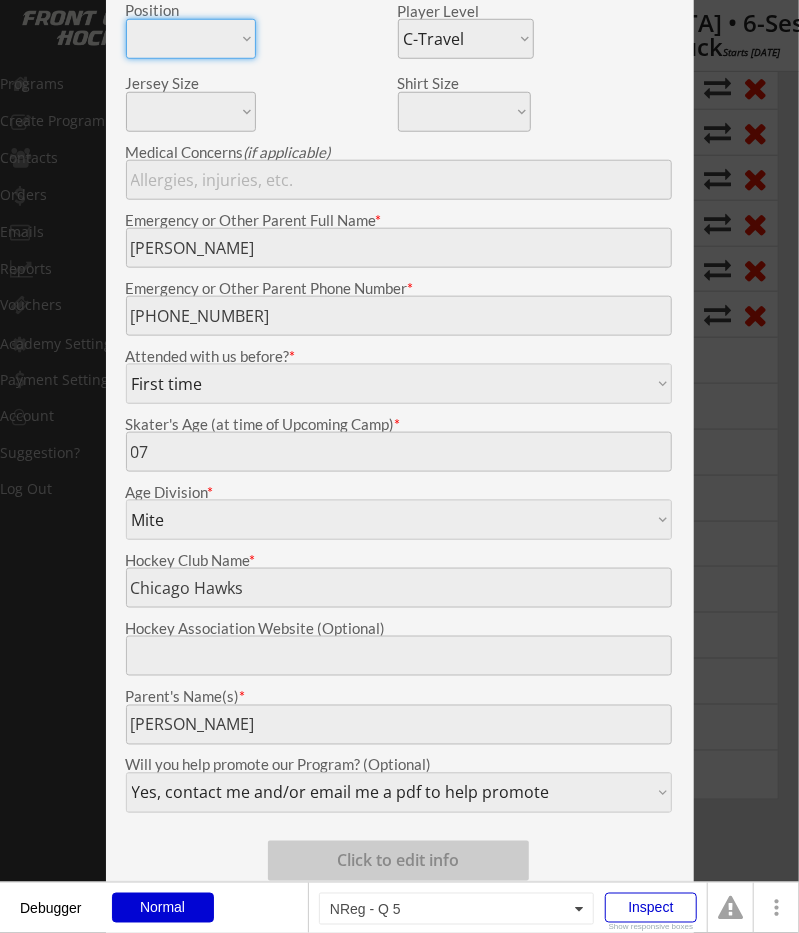 scroll, scrollTop: 520, scrollLeft: 0, axis: vertical 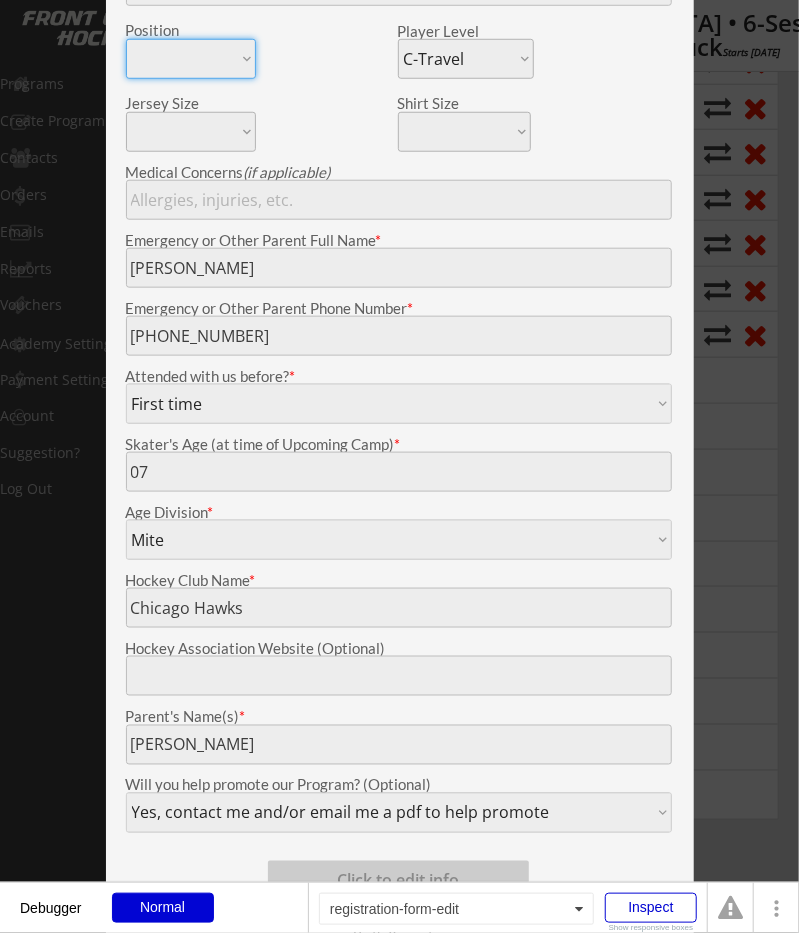drag, startPoint x: 743, startPoint y: 514, endPoint x: 751, endPoint y: 507, distance: 10.630146 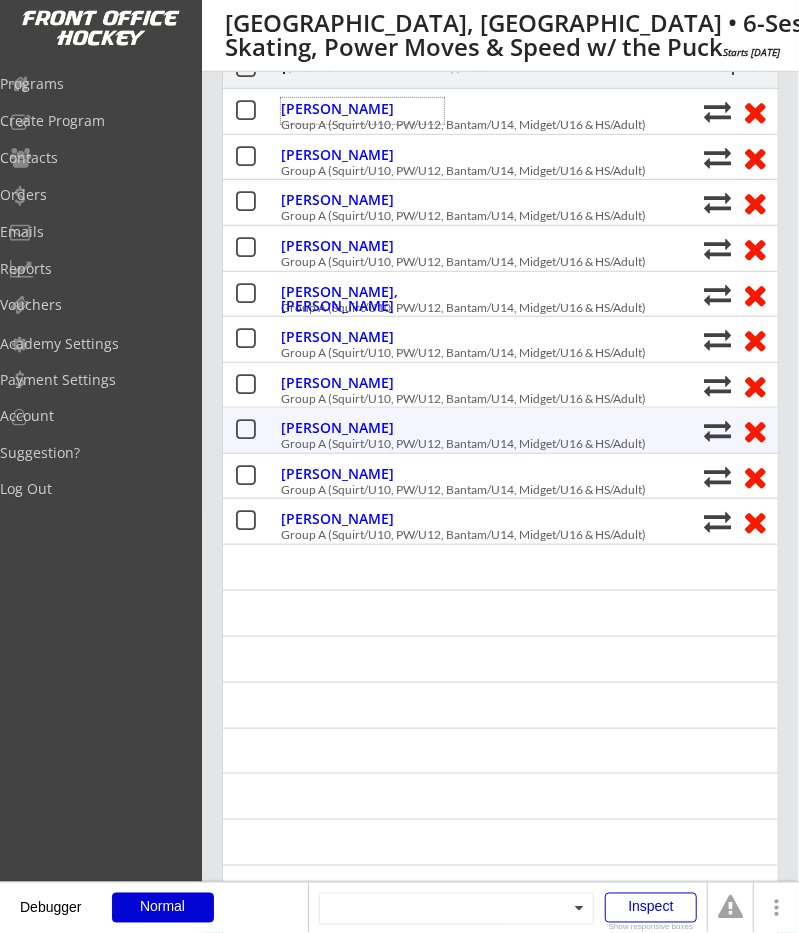 scroll, scrollTop: 312, scrollLeft: 0, axis: vertical 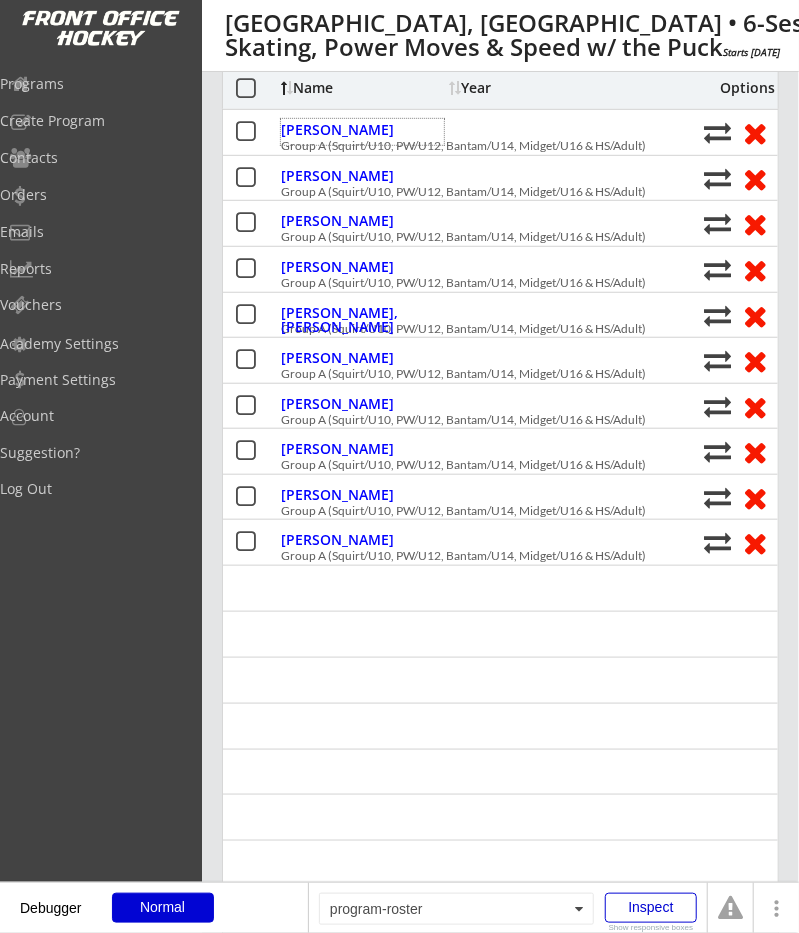 click at bounding box center [500, 634] 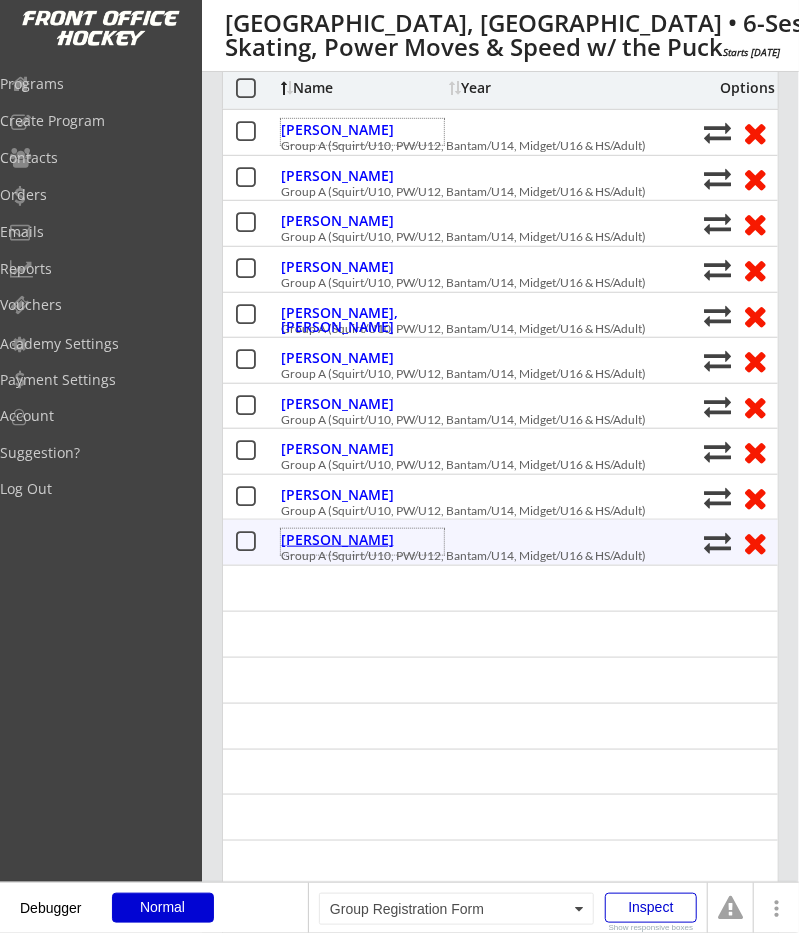 click on "[PERSON_NAME]" at bounding box center [362, 540] 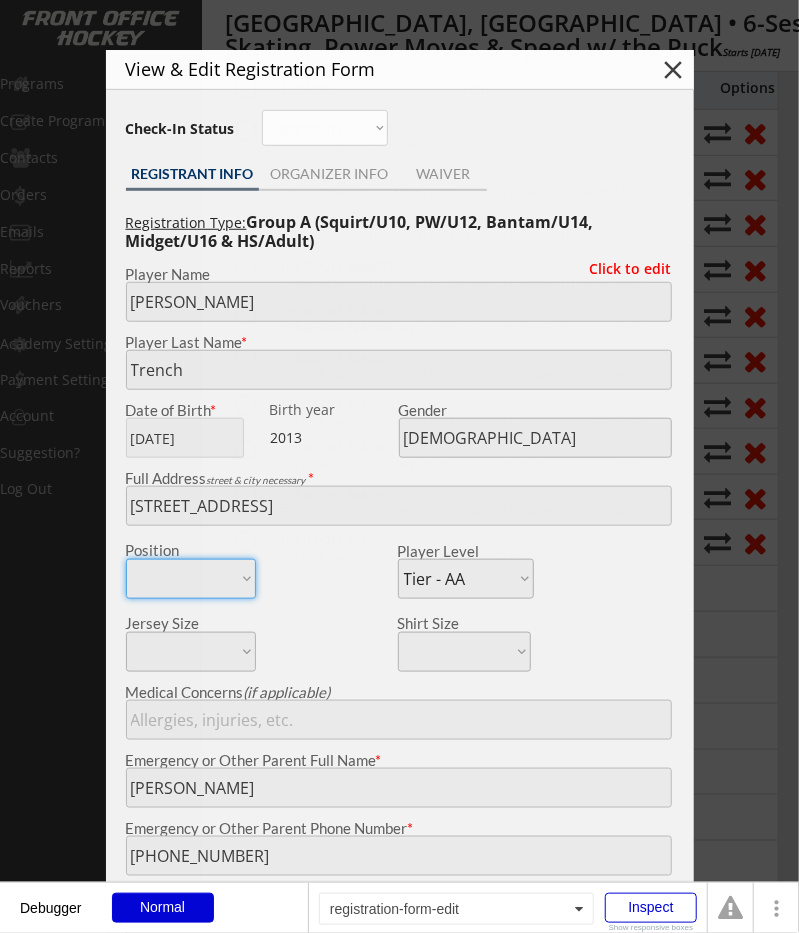 type on "12" 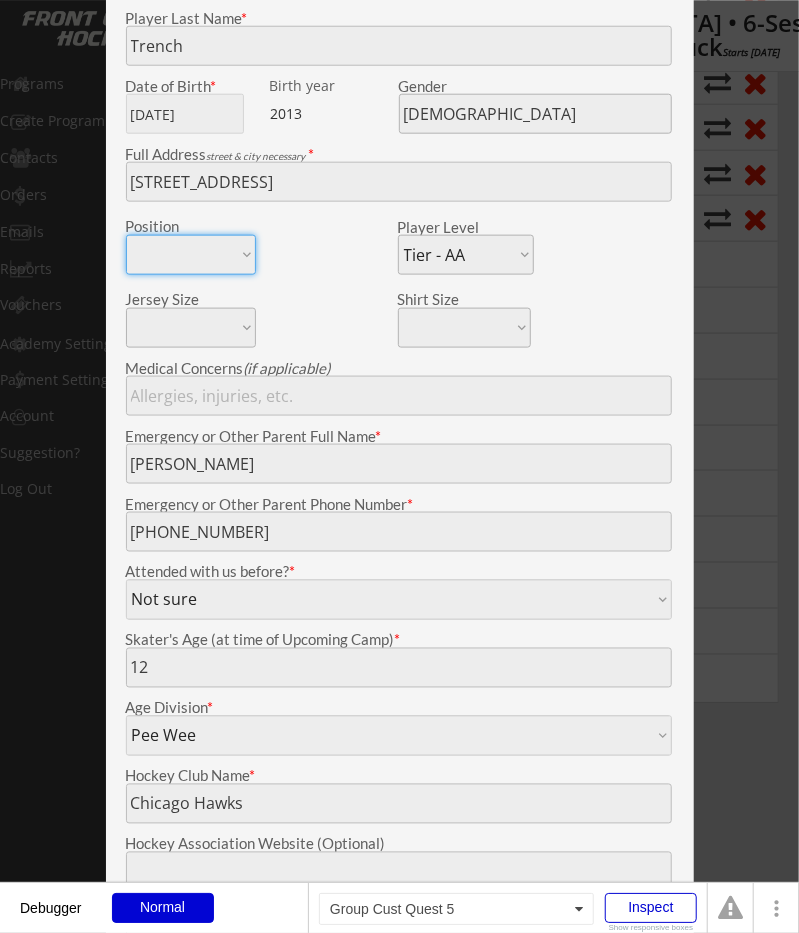 scroll, scrollTop: 520, scrollLeft: 0, axis: vertical 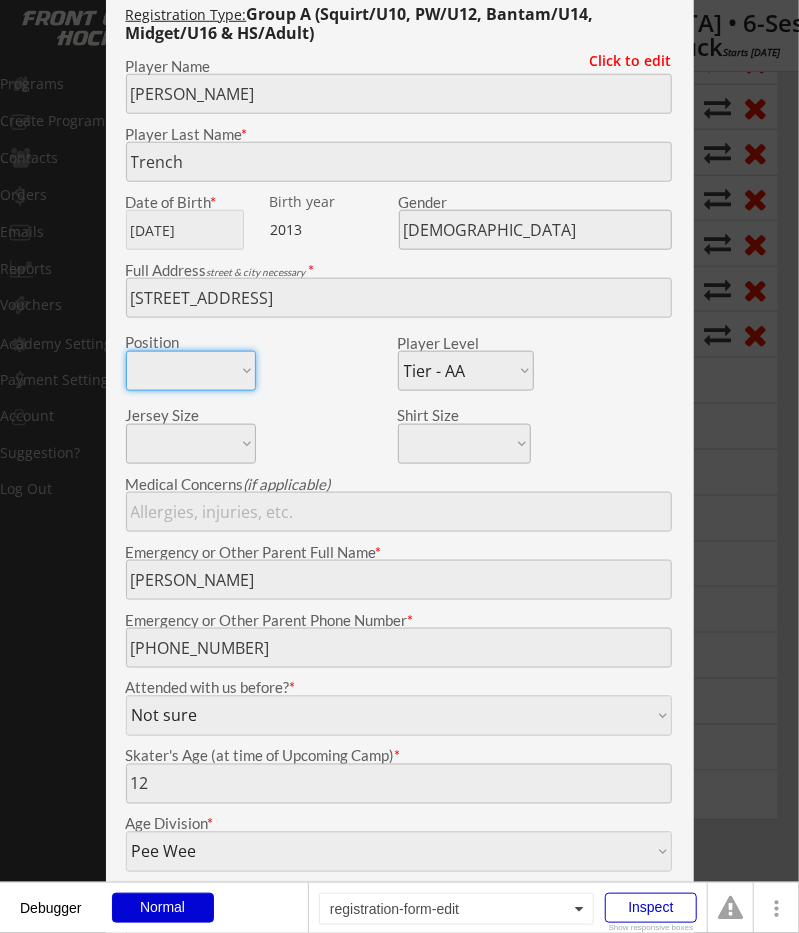 click at bounding box center [399, 466] 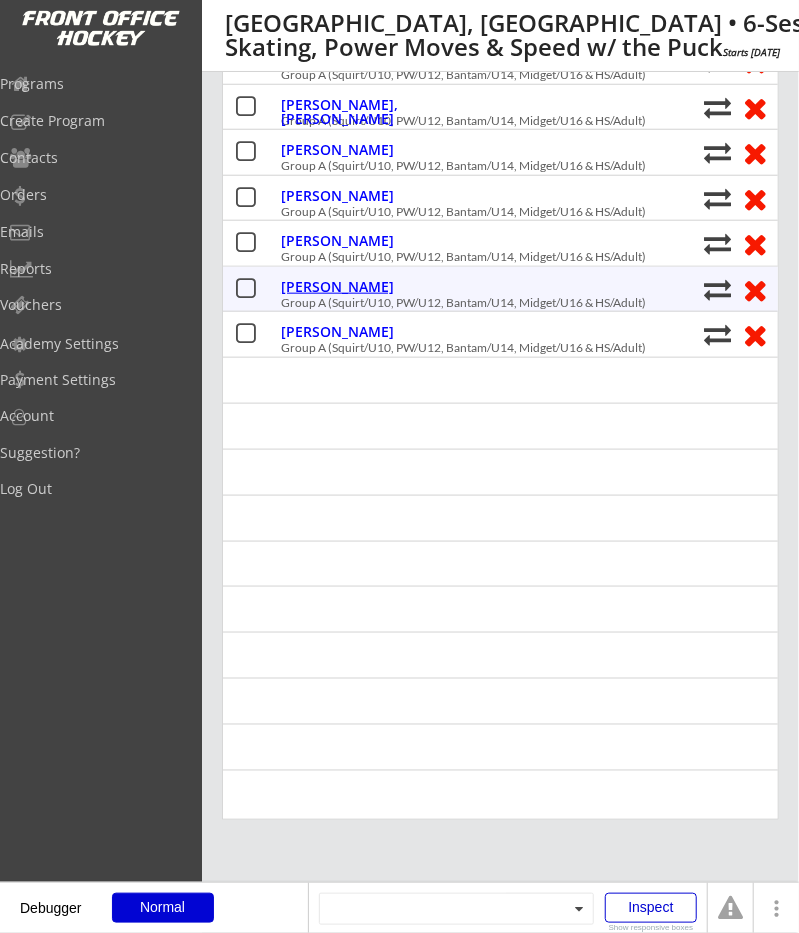 click on "[PERSON_NAME]" at bounding box center [362, 287] 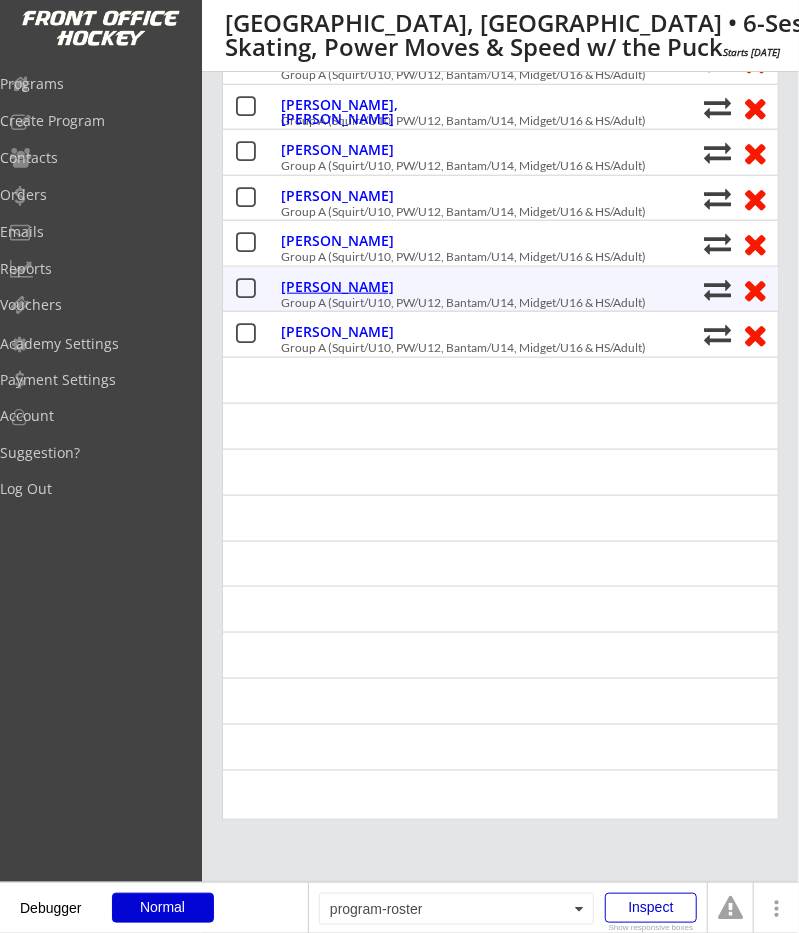 type on "David" 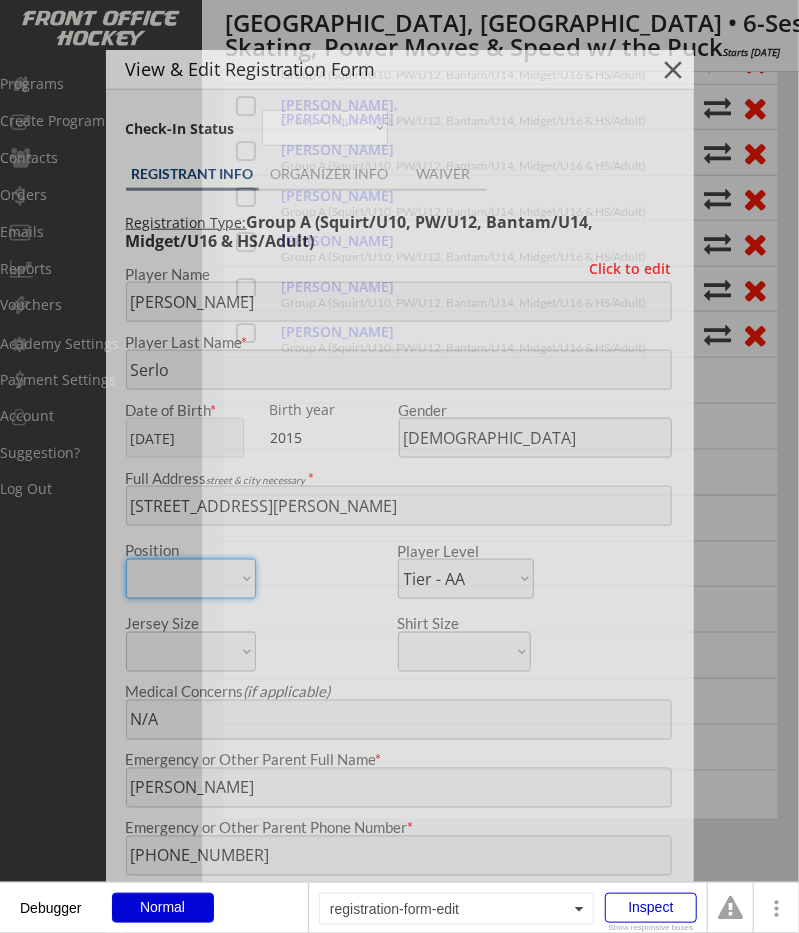 type on "9" 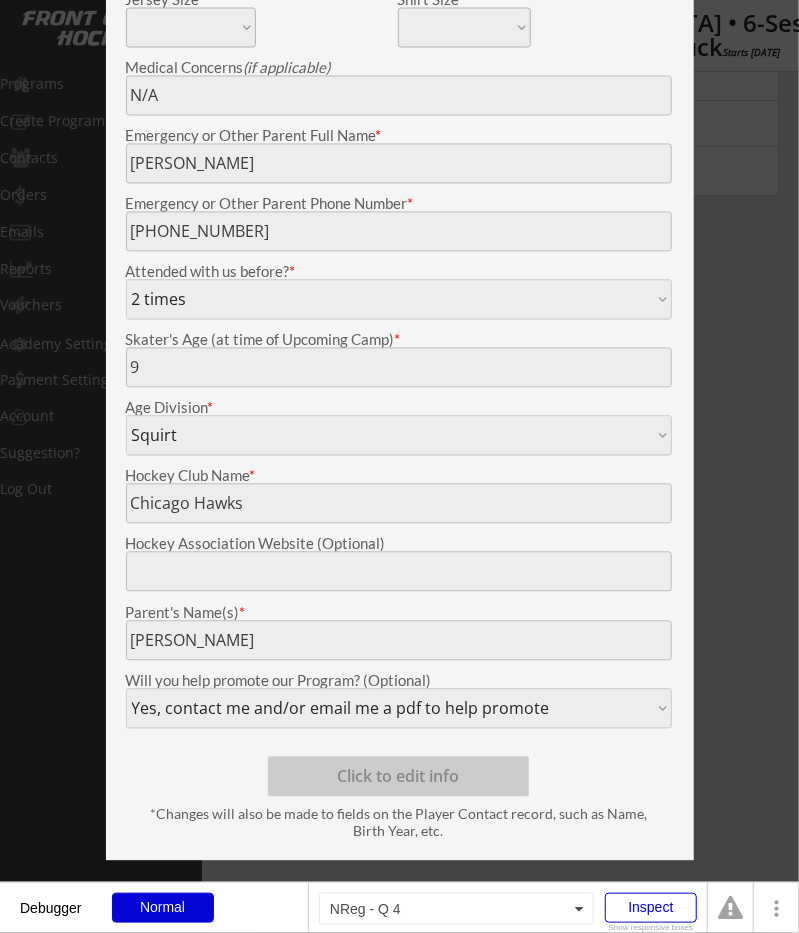 scroll, scrollTop: 936, scrollLeft: 0, axis: vertical 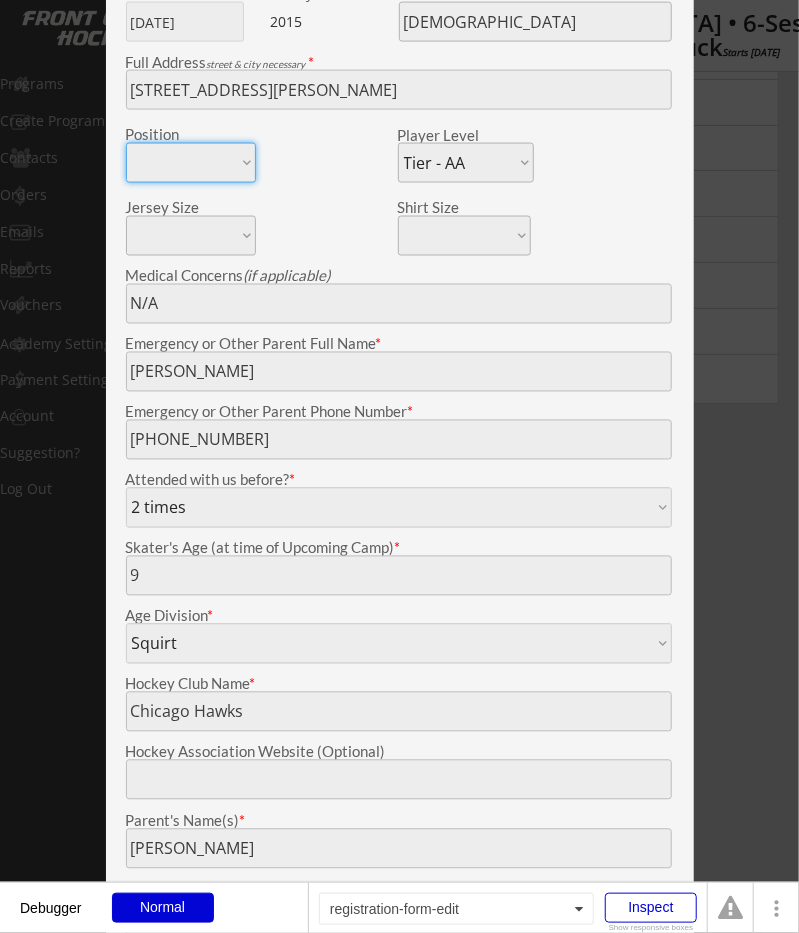click at bounding box center (399, 466) 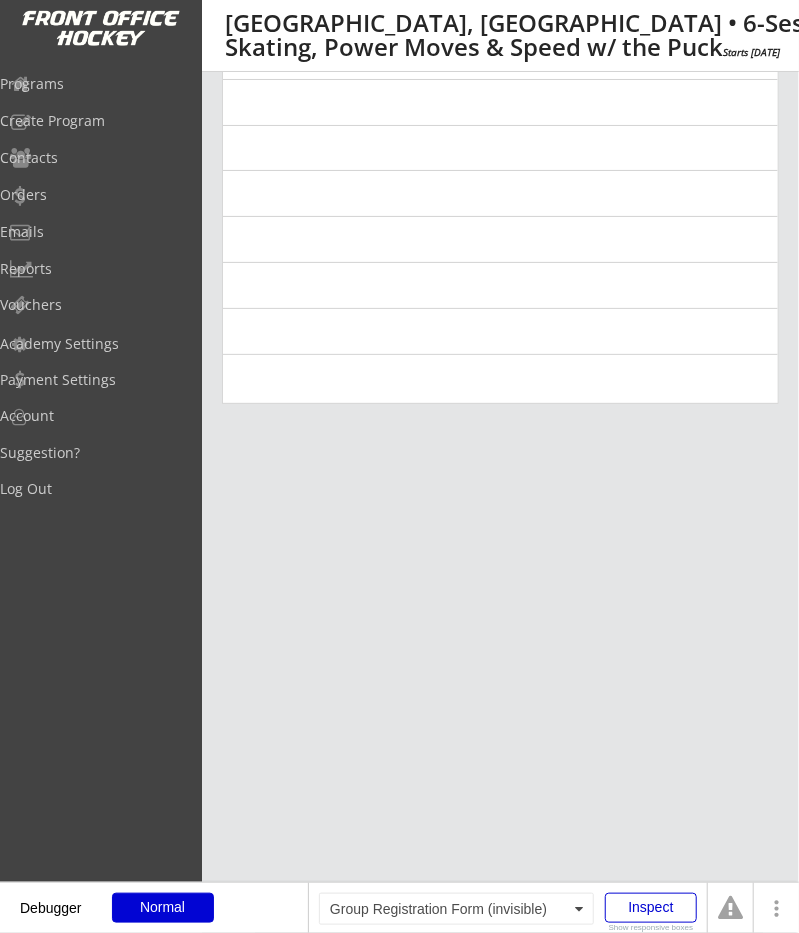 scroll, scrollTop: 624, scrollLeft: 0, axis: vertical 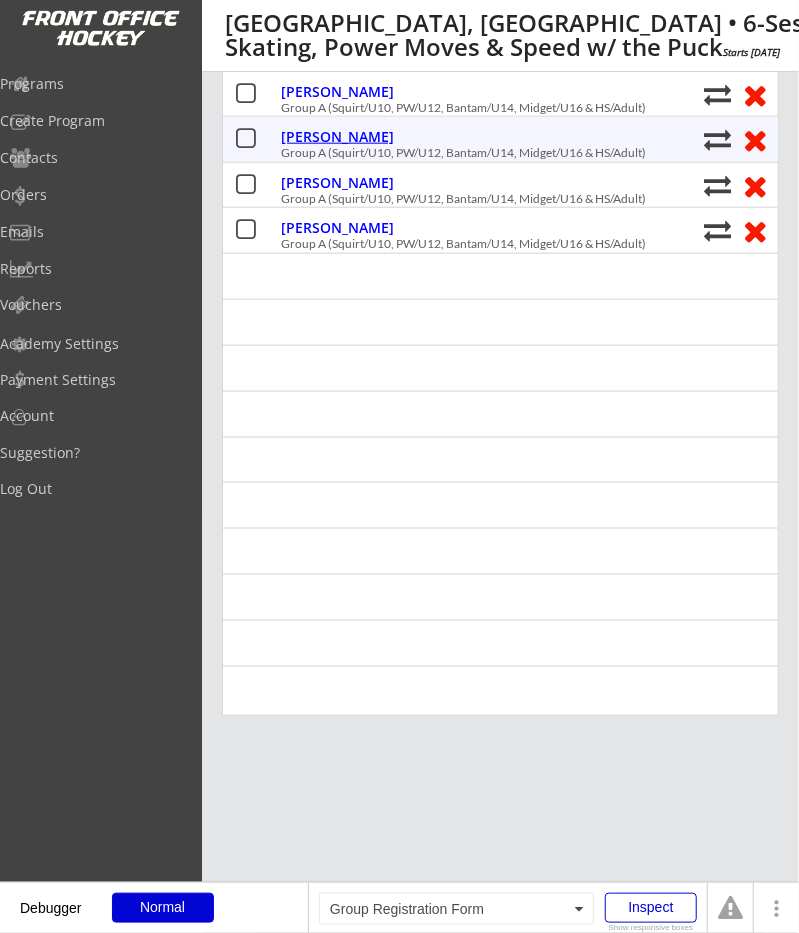 click on "[PERSON_NAME]" at bounding box center (362, 137) 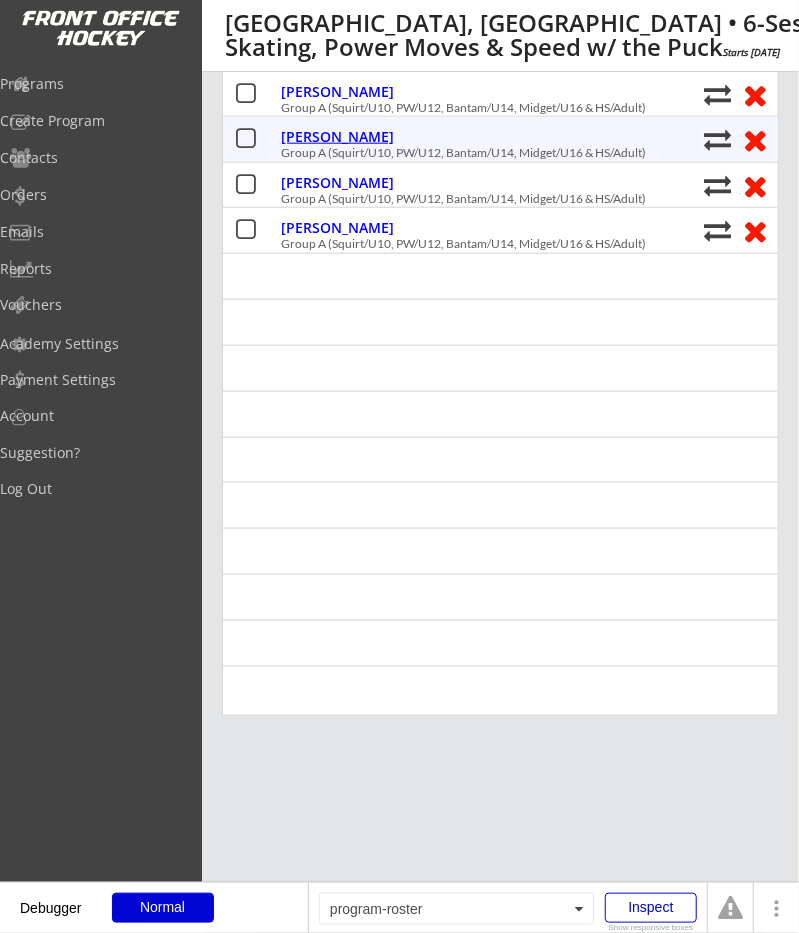 type on "Giovanni" 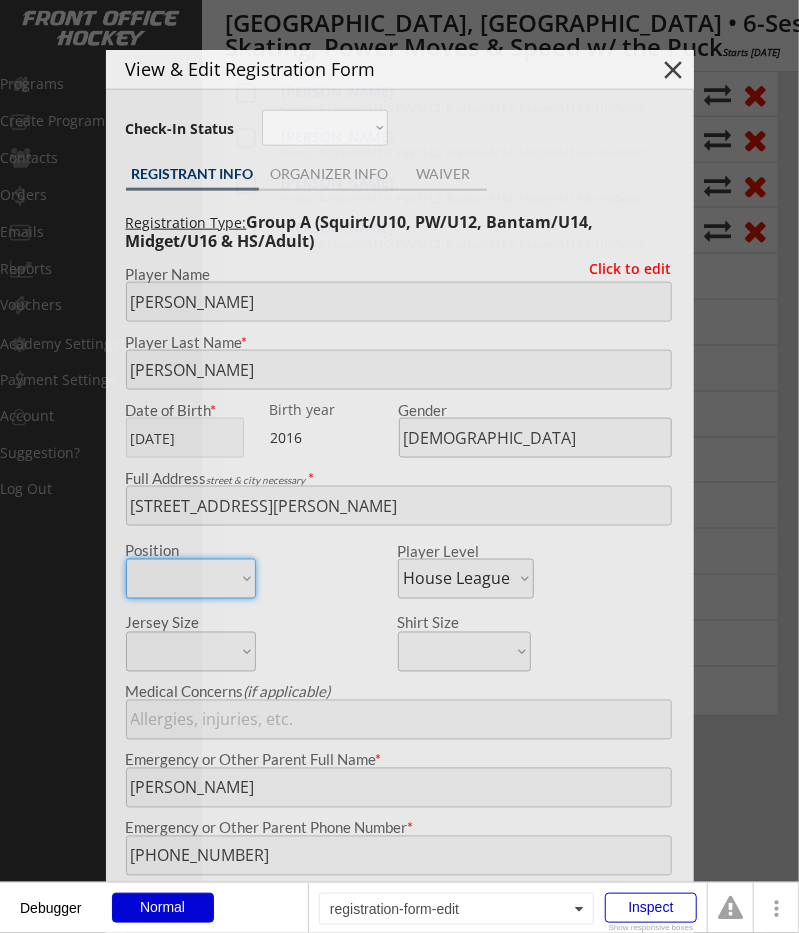 type on "8" 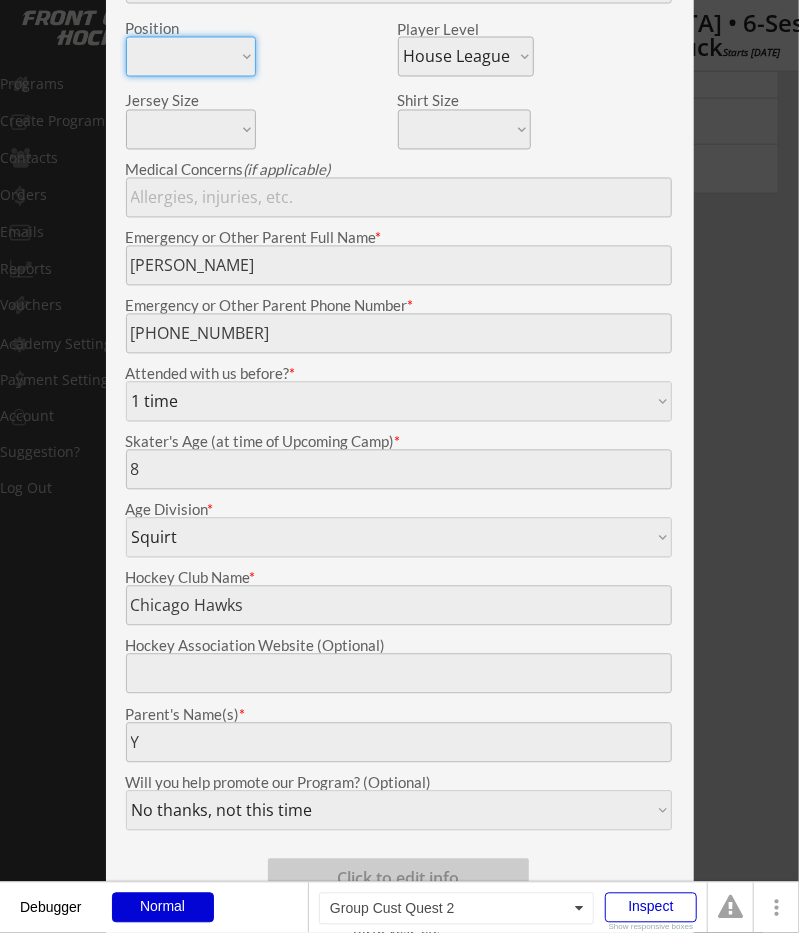 scroll, scrollTop: 1248, scrollLeft: 0, axis: vertical 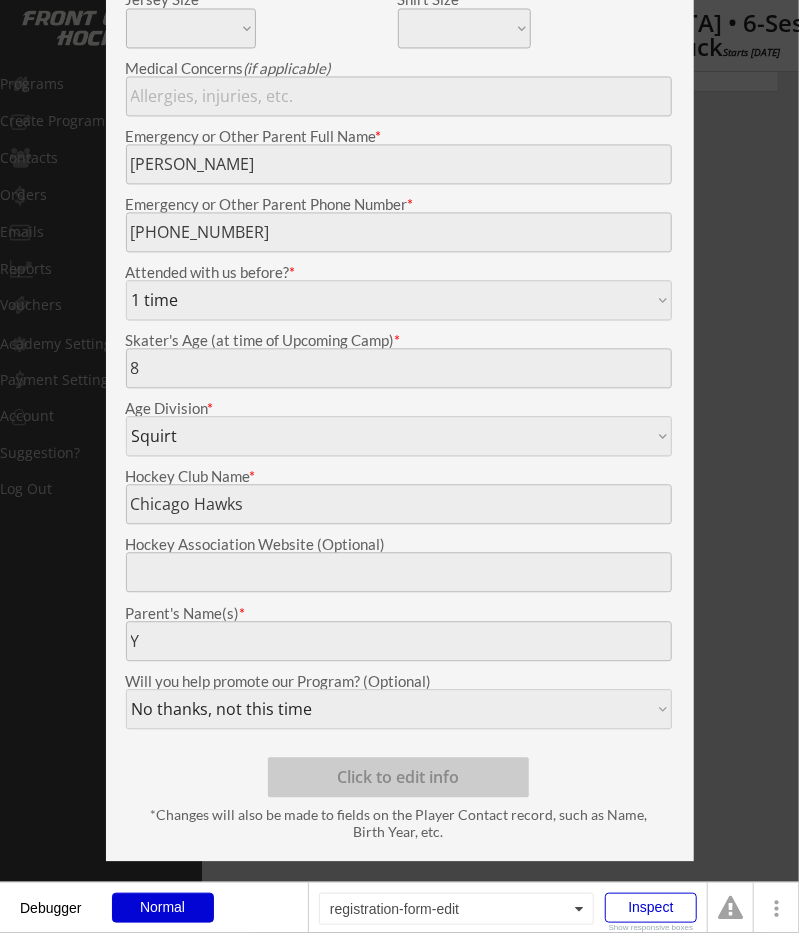 click at bounding box center (399, 466) 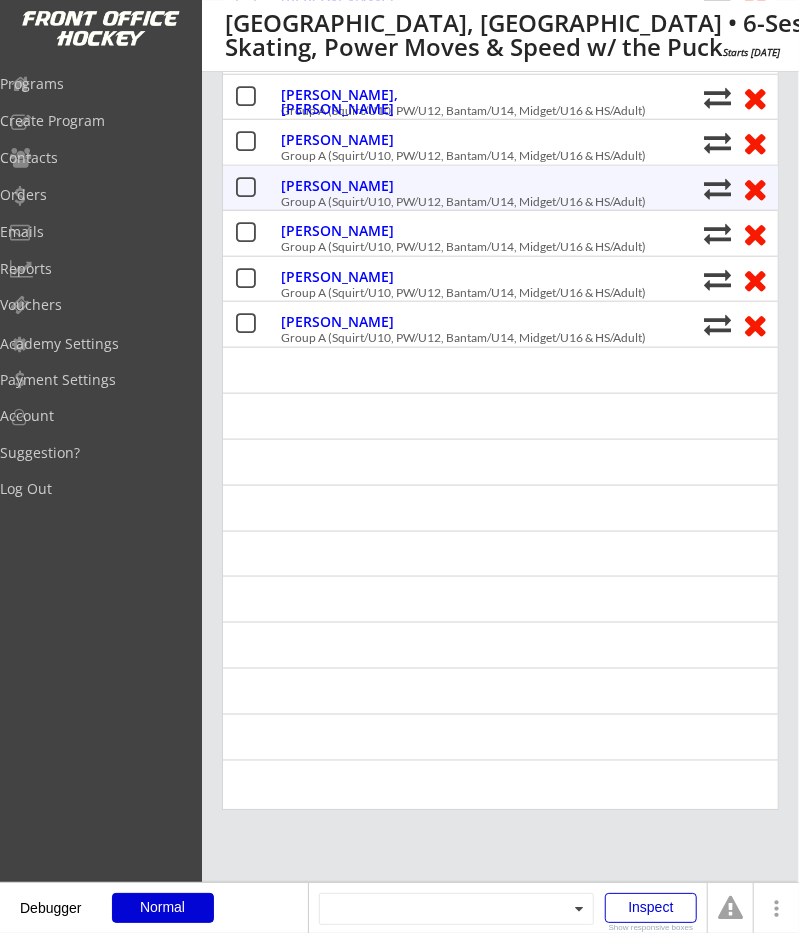 scroll, scrollTop: 416, scrollLeft: 0, axis: vertical 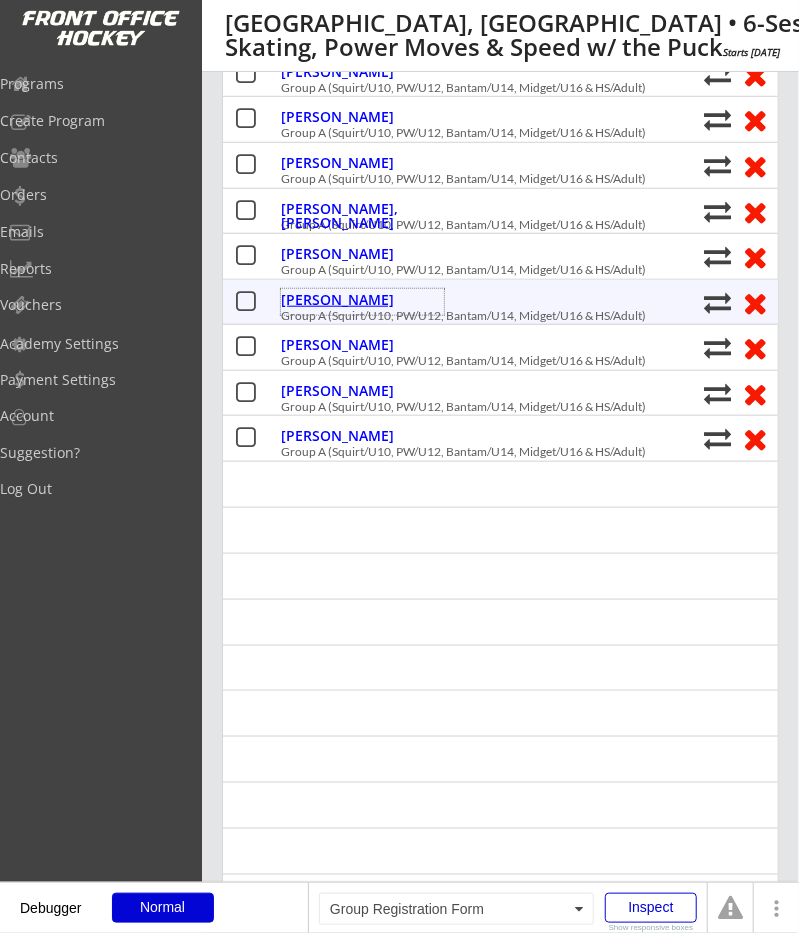 click on "[PERSON_NAME]" at bounding box center (362, 300) 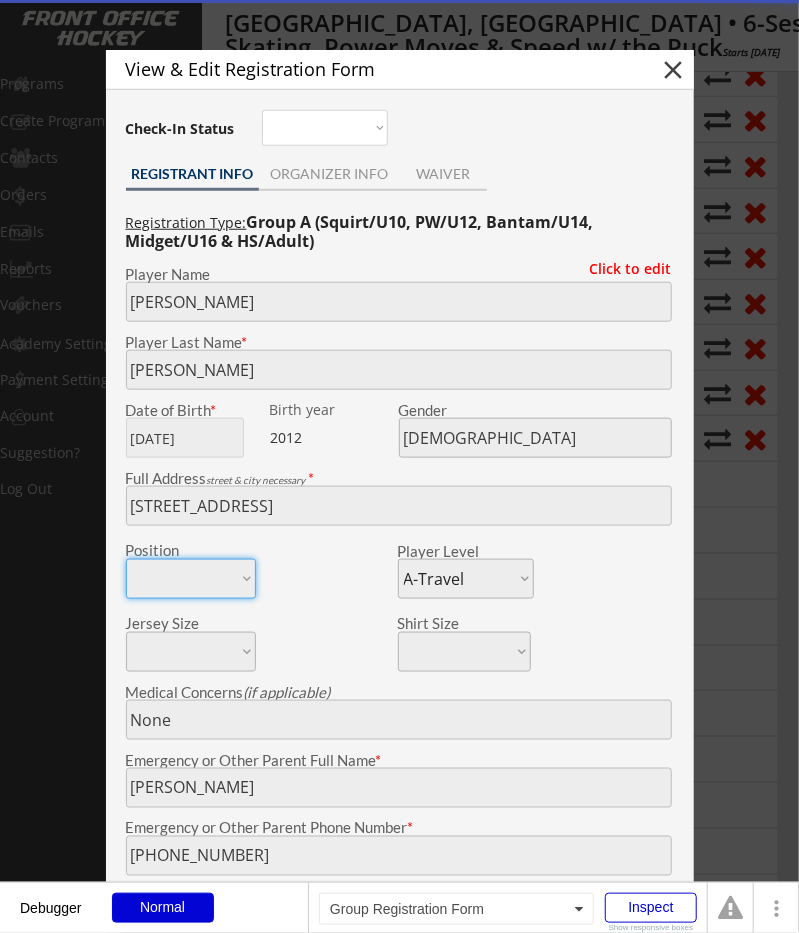 type on "12" 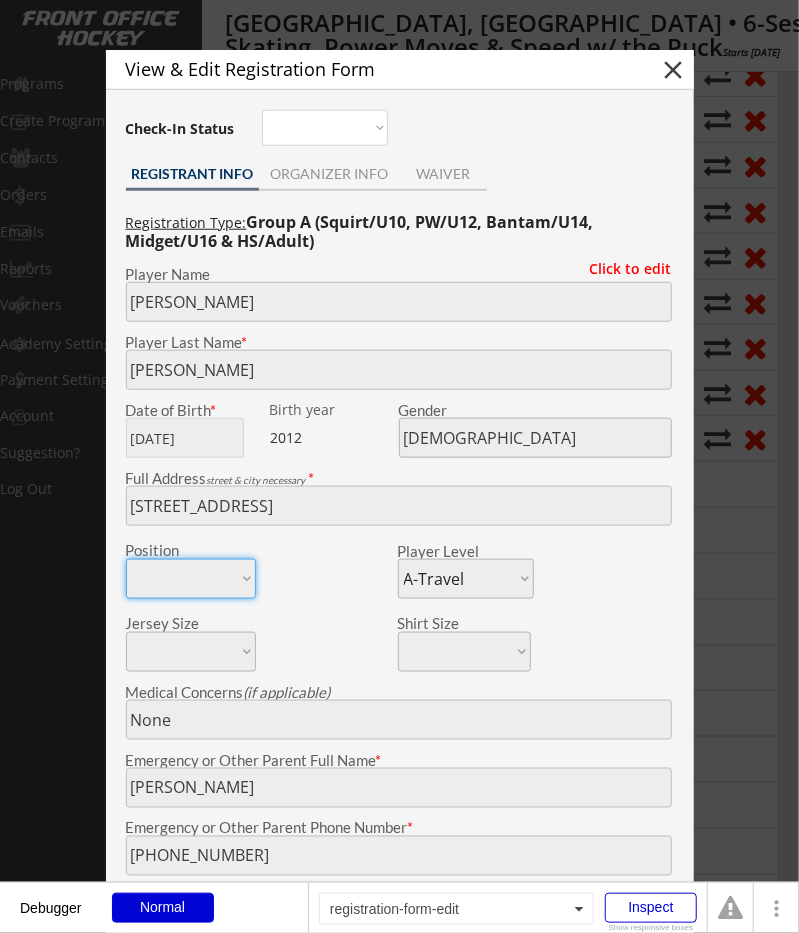 click at bounding box center [399, 466] 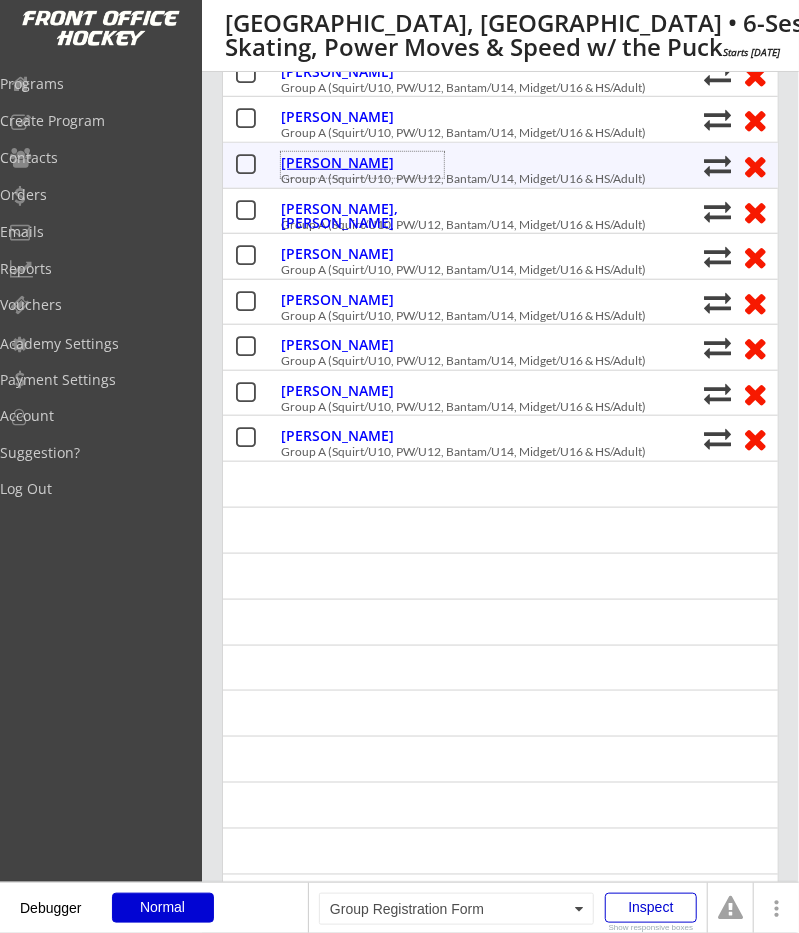 click on "[PERSON_NAME]" at bounding box center (362, 163) 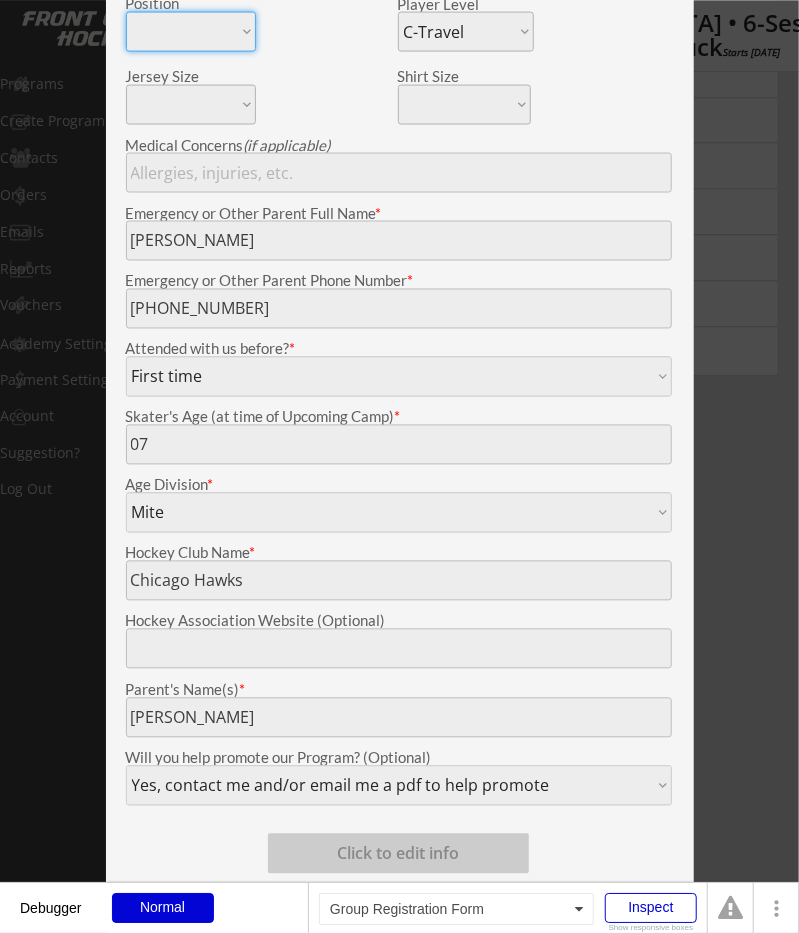 scroll, scrollTop: 1040, scrollLeft: 0, axis: vertical 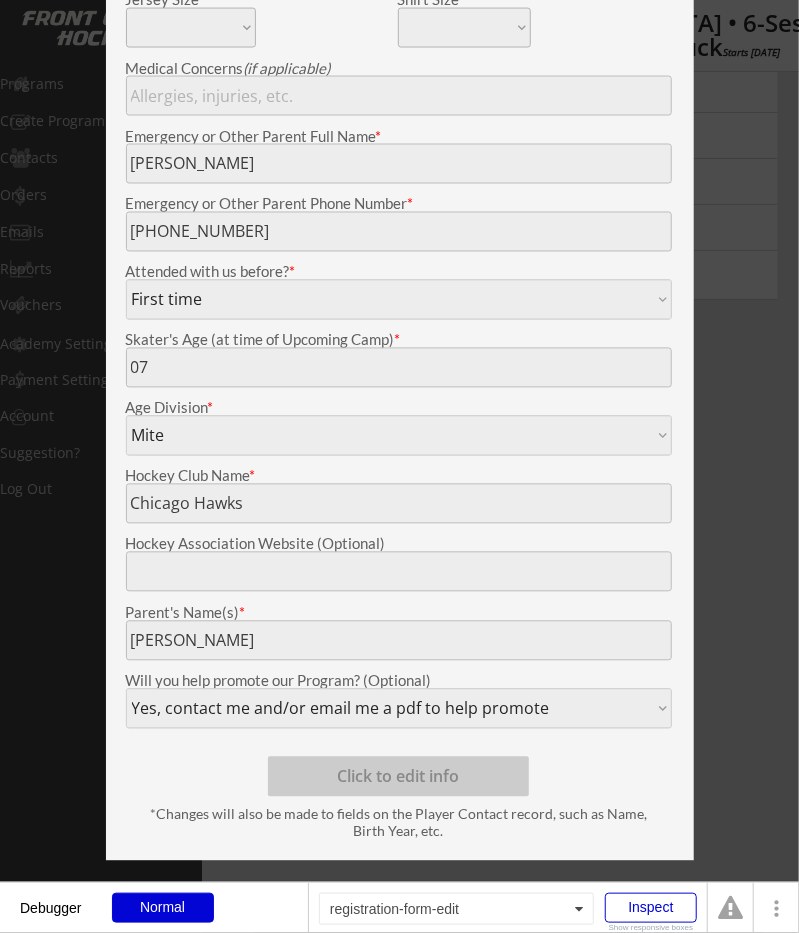 click at bounding box center [399, 466] 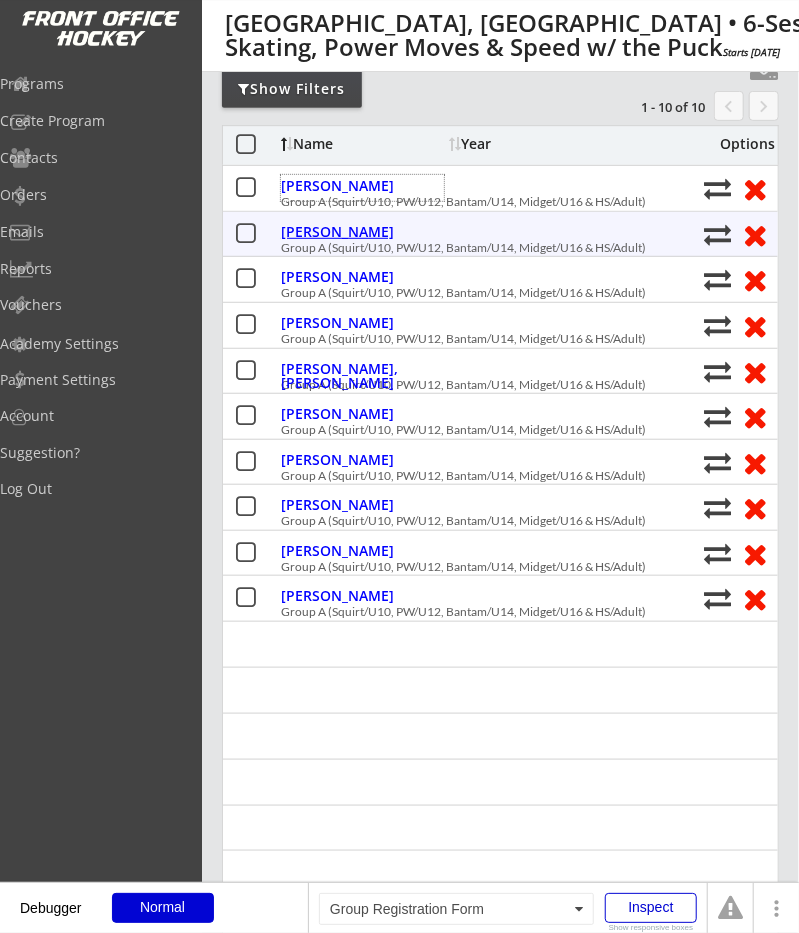 scroll, scrollTop: 208, scrollLeft: 0, axis: vertical 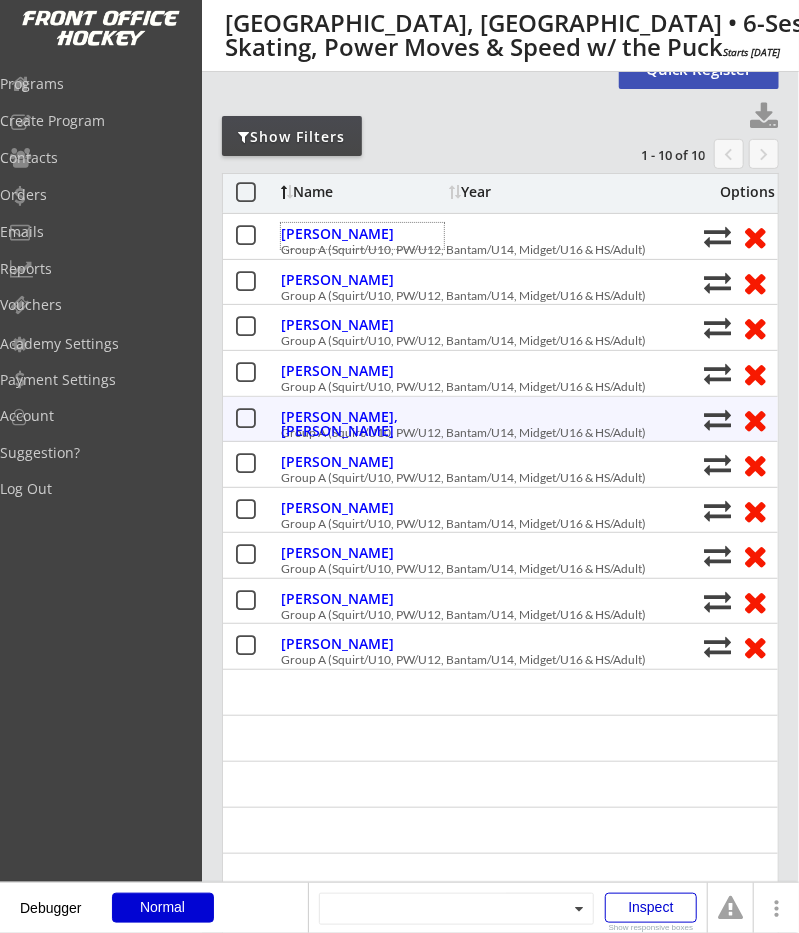 click on "2014 ron.marcos@ronmarcos.com Tier -  AA Marcos, Chase Group A (Squirt/U10, PW/U12, Bantam/U14, Midget/U16 & HS/Adult)" at bounding box center (500, 419) 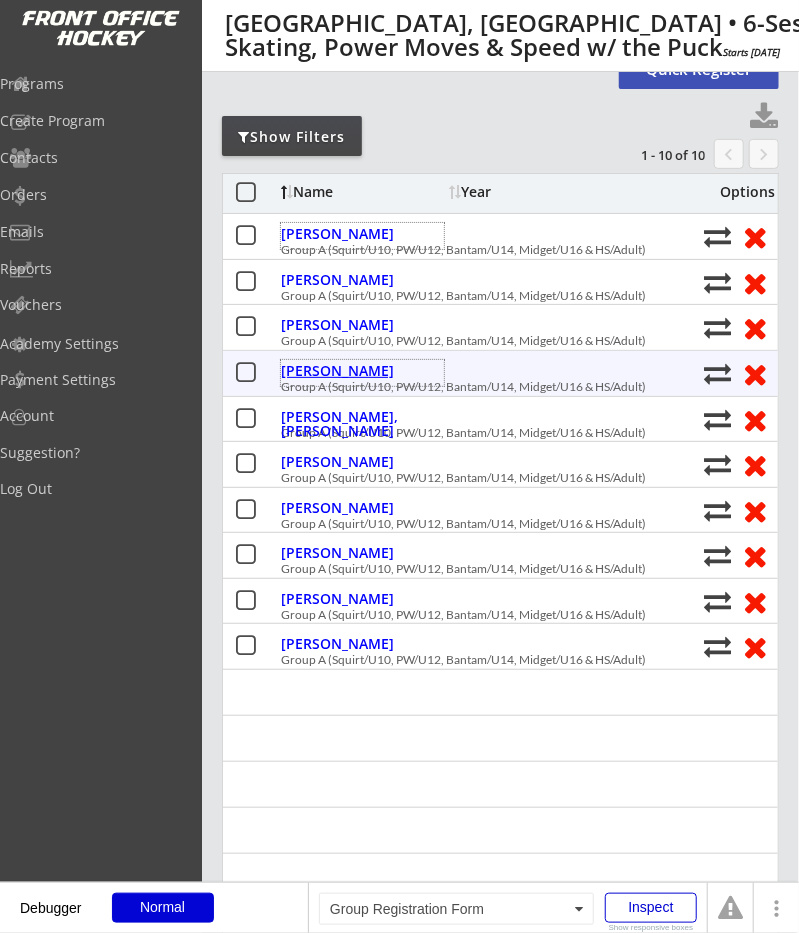 click on "[PERSON_NAME]" at bounding box center [362, 373] 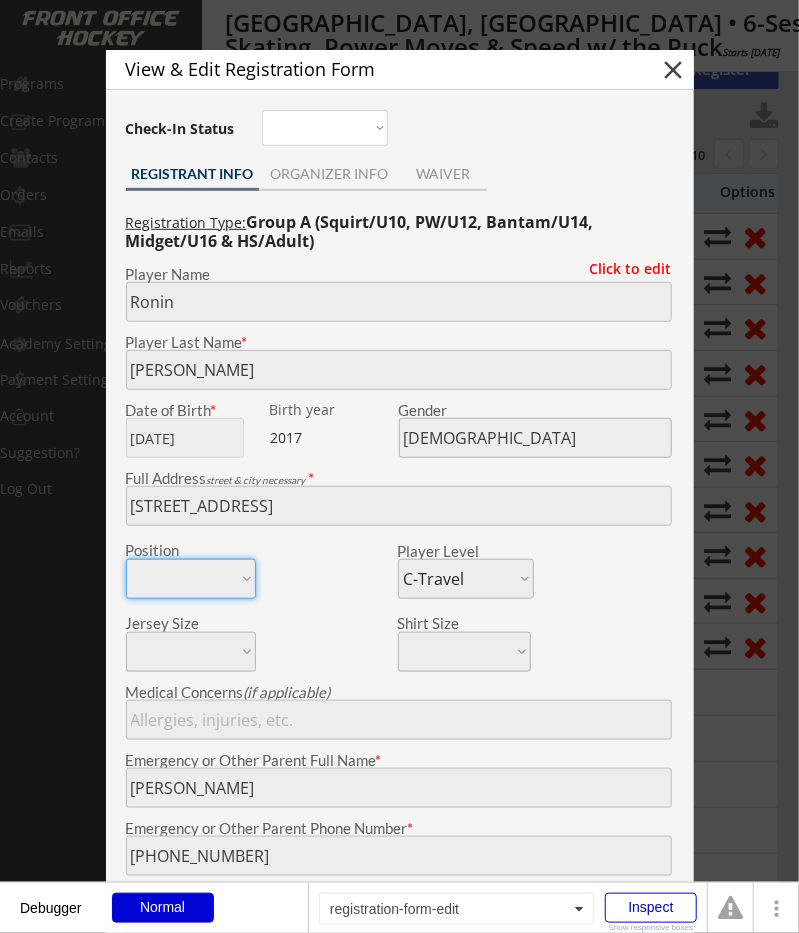 scroll, scrollTop: 312, scrollLeft: 0, axis: vertical 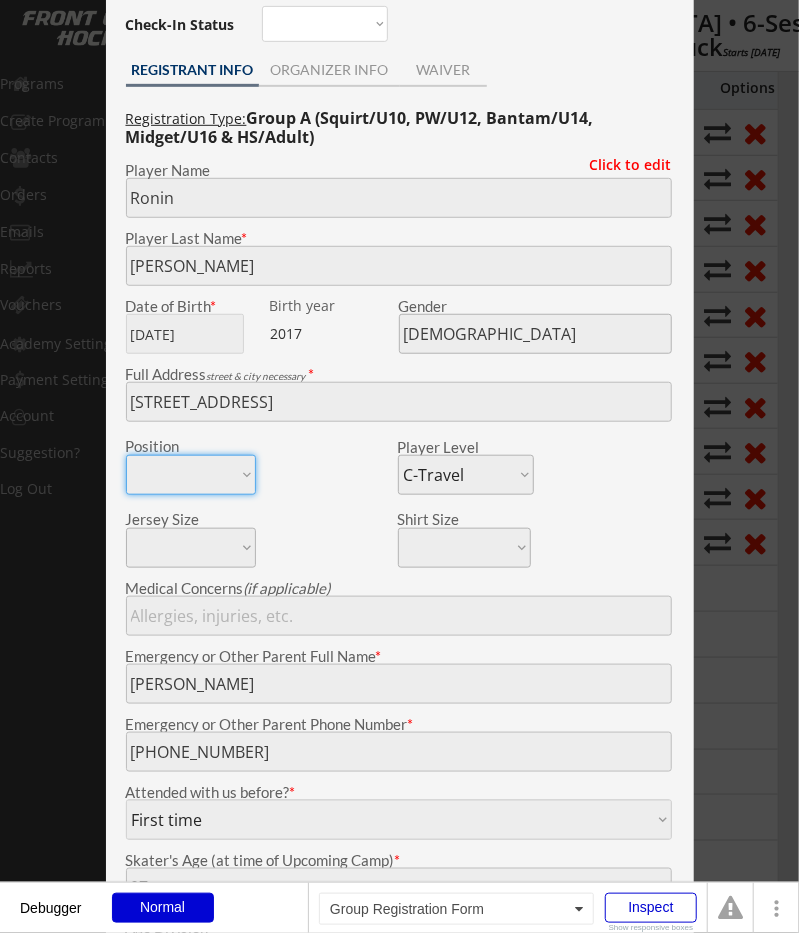 click on "Player Last Name  *" at bounding box center [399, 258] 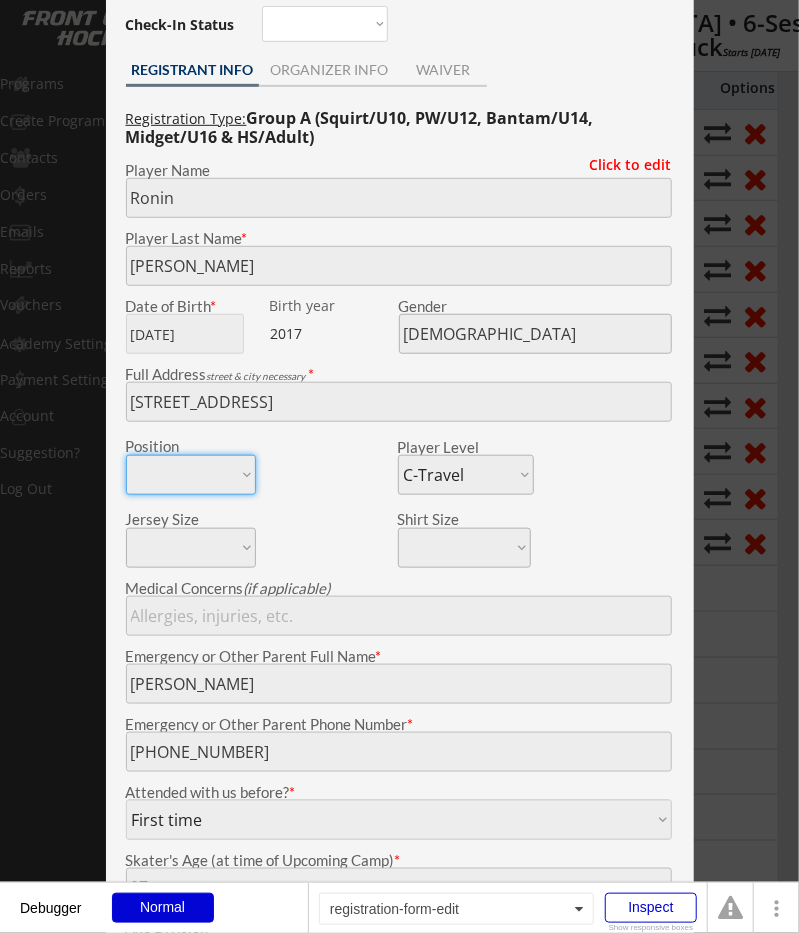 click at bounding box center [399, 466] 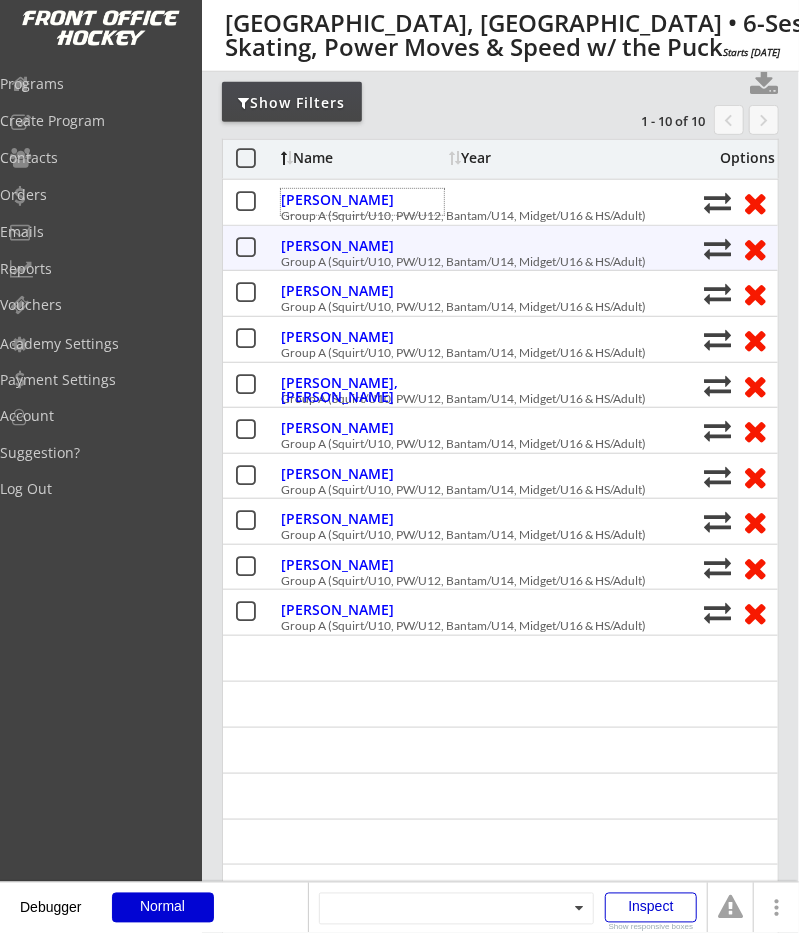 scroll, scrollTop: 208, scrollLeft: 0, axis: vertical 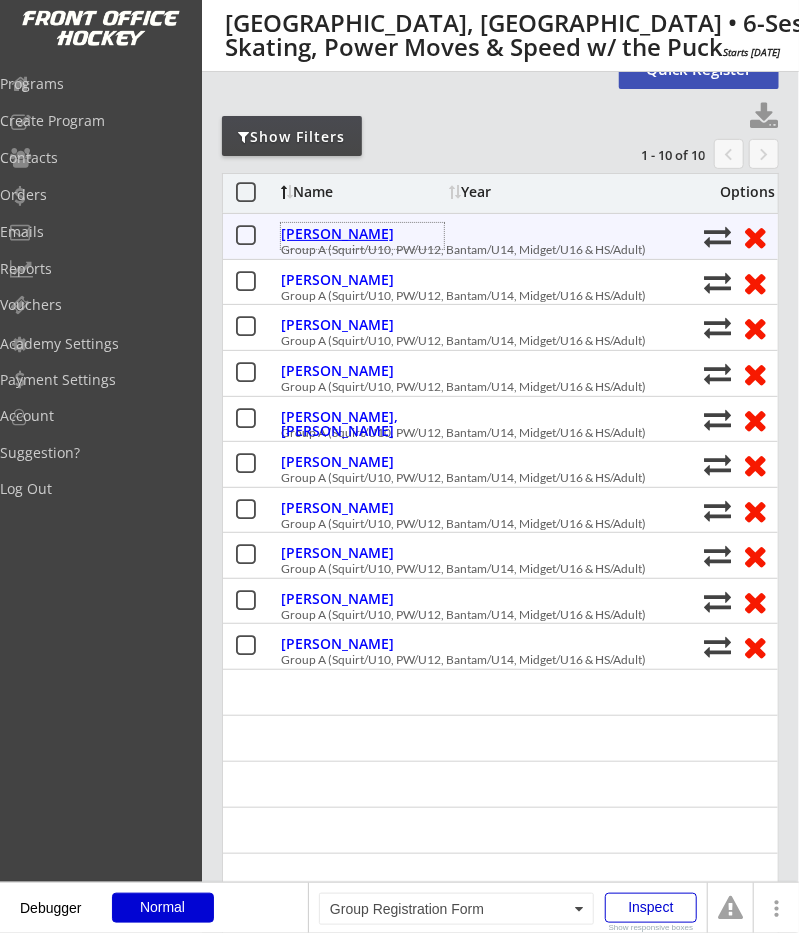click on "[PERSON_NAME]" at bounding box center (362, 234) 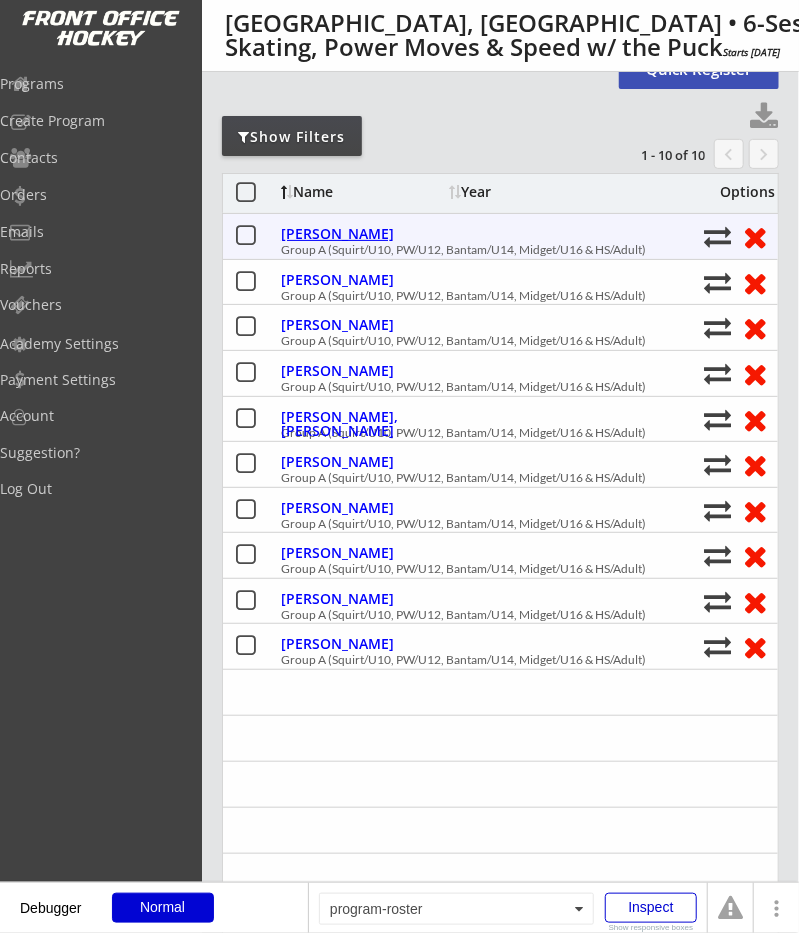 type on "Henry" 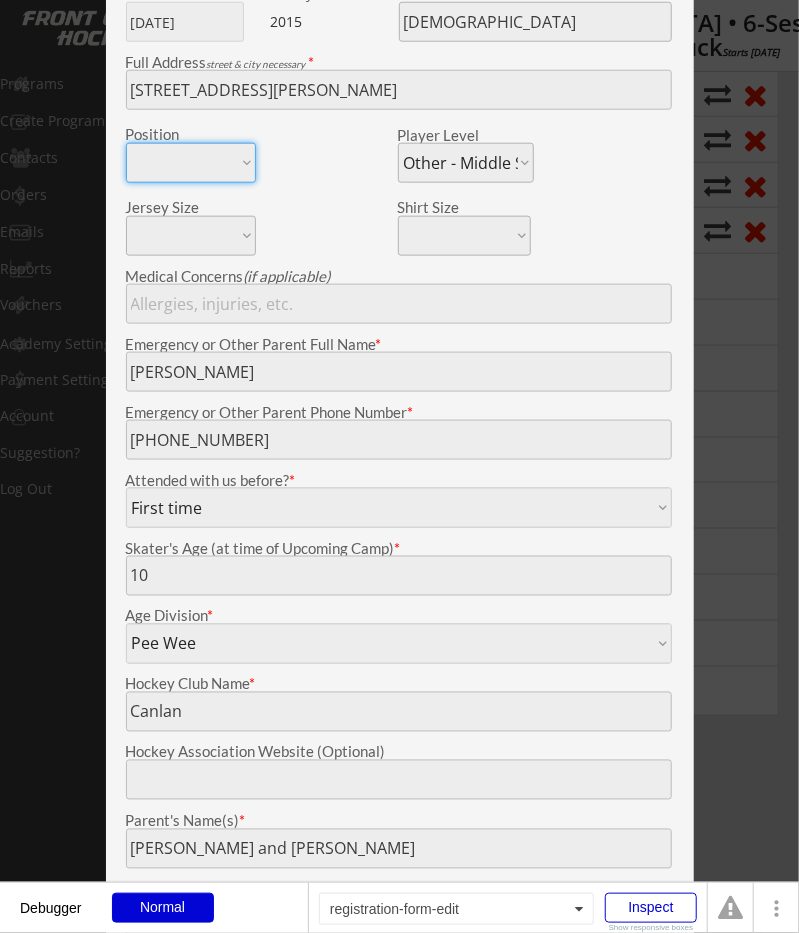 scroll, scrollTop: 520, scrollLeft: 0, axis: vertical 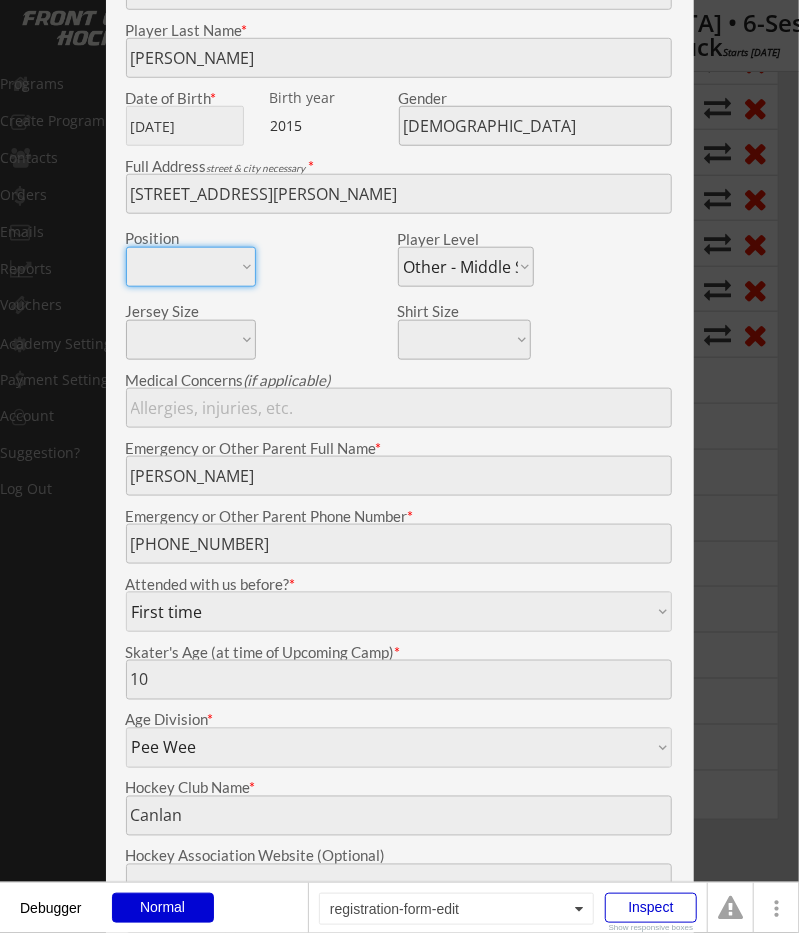 click on "Registration Type:  Group A (Squirt/U10, PW/U12, Bantam/U14, Midget/U16 & HS/Adult) Click to edit Player Name Player Last Name  * Date of Birth  * Birth year 2015 Gender Full Address  street & city necessary   * Position  Forward Defense Goalie Player Level  A-Travel B-Travel C-Travel Tier -  AA Tier - AAA House League Girls - Travel Girls - House High Sch. JV High Sch. Varsity Adult Novice Adult Intermediate Adult Advanced Other - House Other - Travel Other - Middle Sch. Jersey Size  S M L XL Shirt Size S M L XL Medical Concerns   (if applicable) Emergency or Other Parent Full Name  * Emergency or Other Parent Phone Number  * Attended with us before?  * 1 time 2 times 3 times 4+ times First time Not sure Skater's Age (at time of Upcoming Camp)  * Age Division  * Mite Squirt Pee Wee Bantam Midget Girls - U10 Girls - U12 Girls - U14 Girls - U16 High School Adult Other Hockey Club Name  * Hockey Association Website (Optional)  Parent's Name(s)  * Will you help promote our Program? (Optional)" at bounding box center (400, 529) 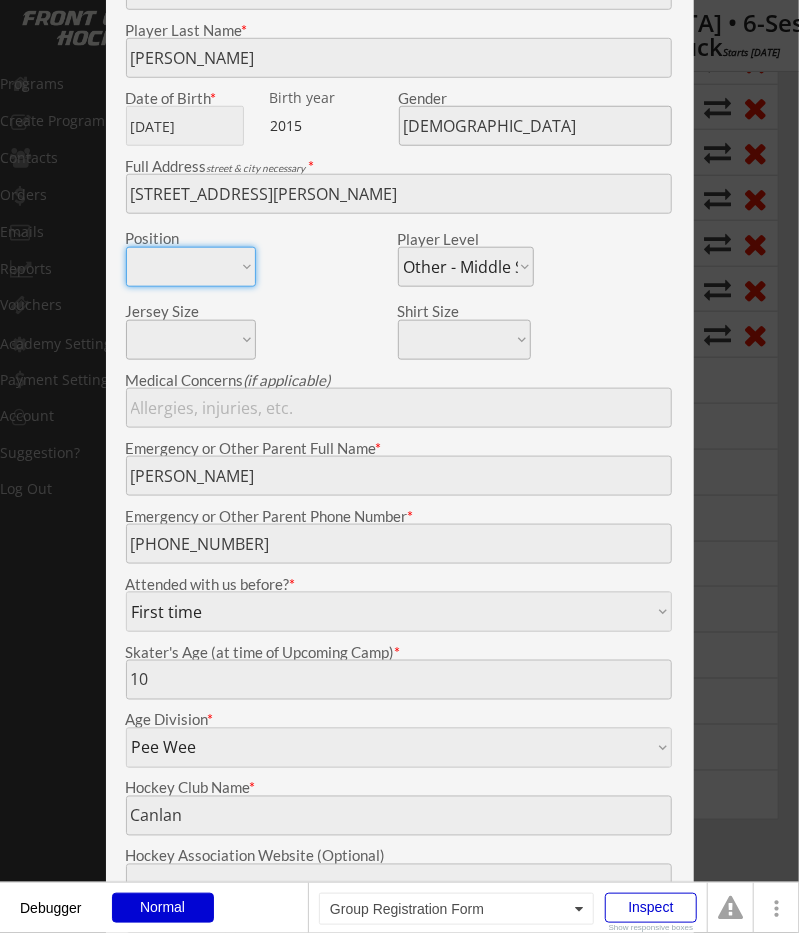 click at bounding box center [399, 466] 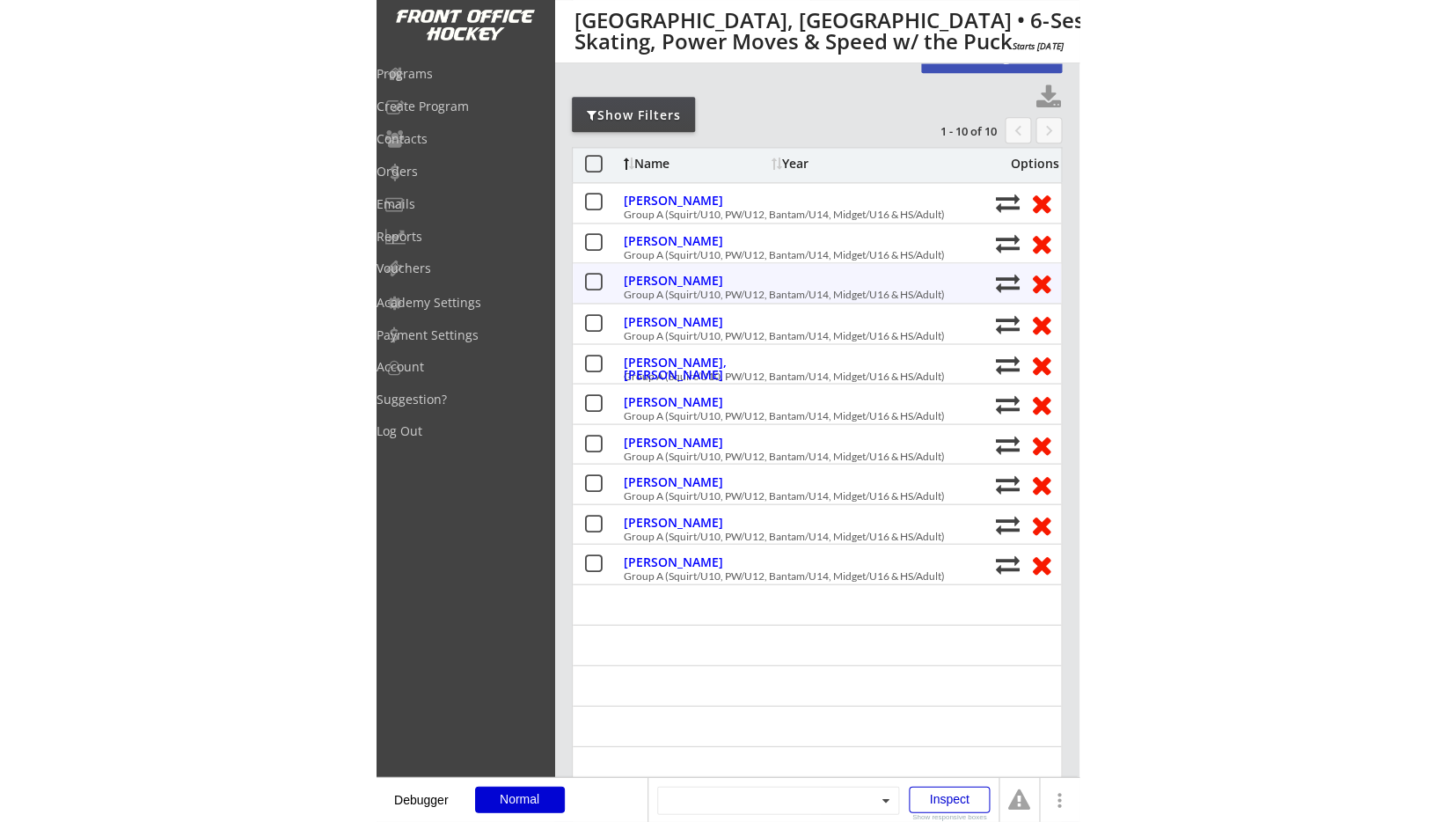 scroll, scrollTop: 183, scrollLeft: 0, axis: vertical 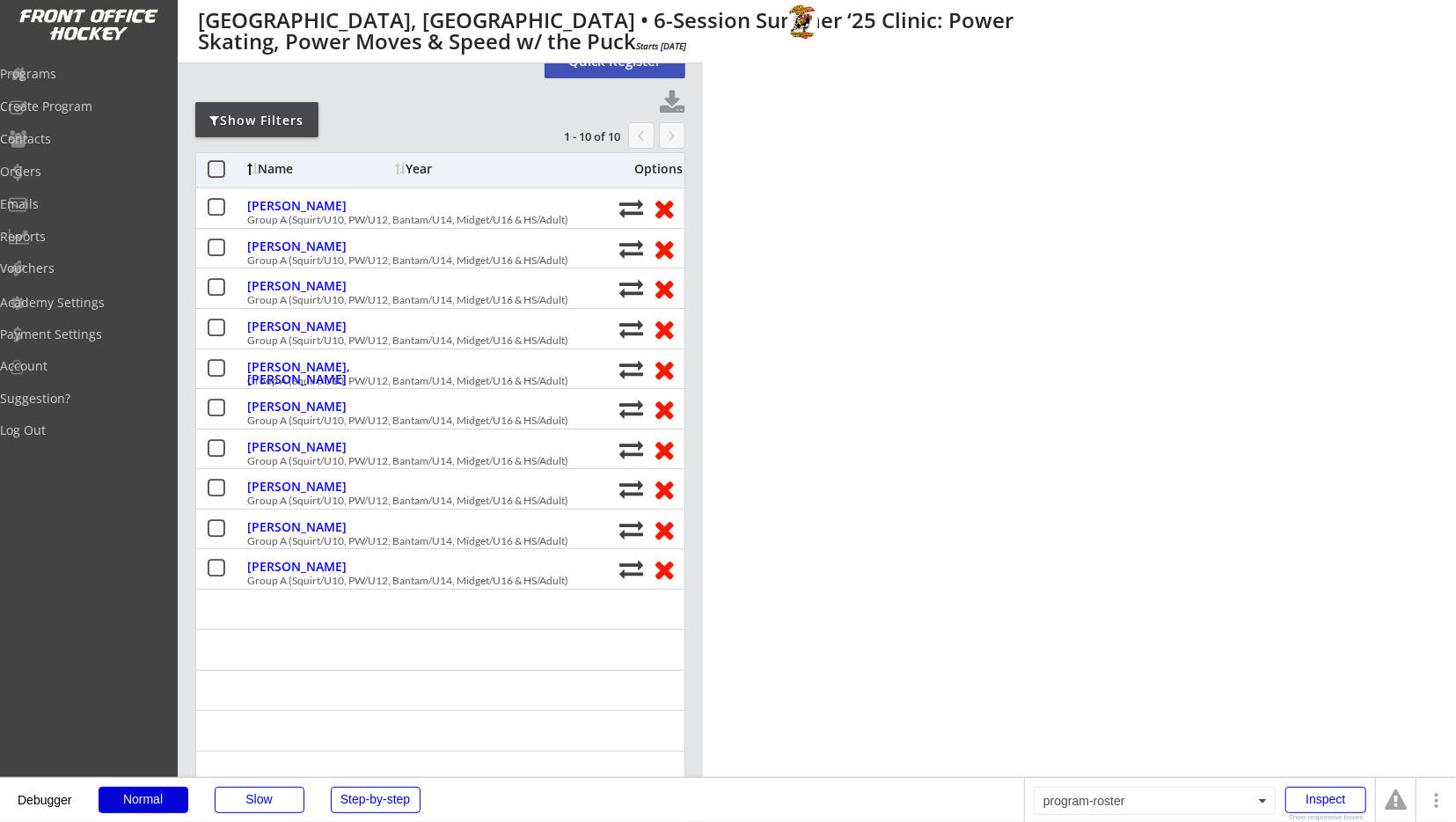 select on ""All Levels"" 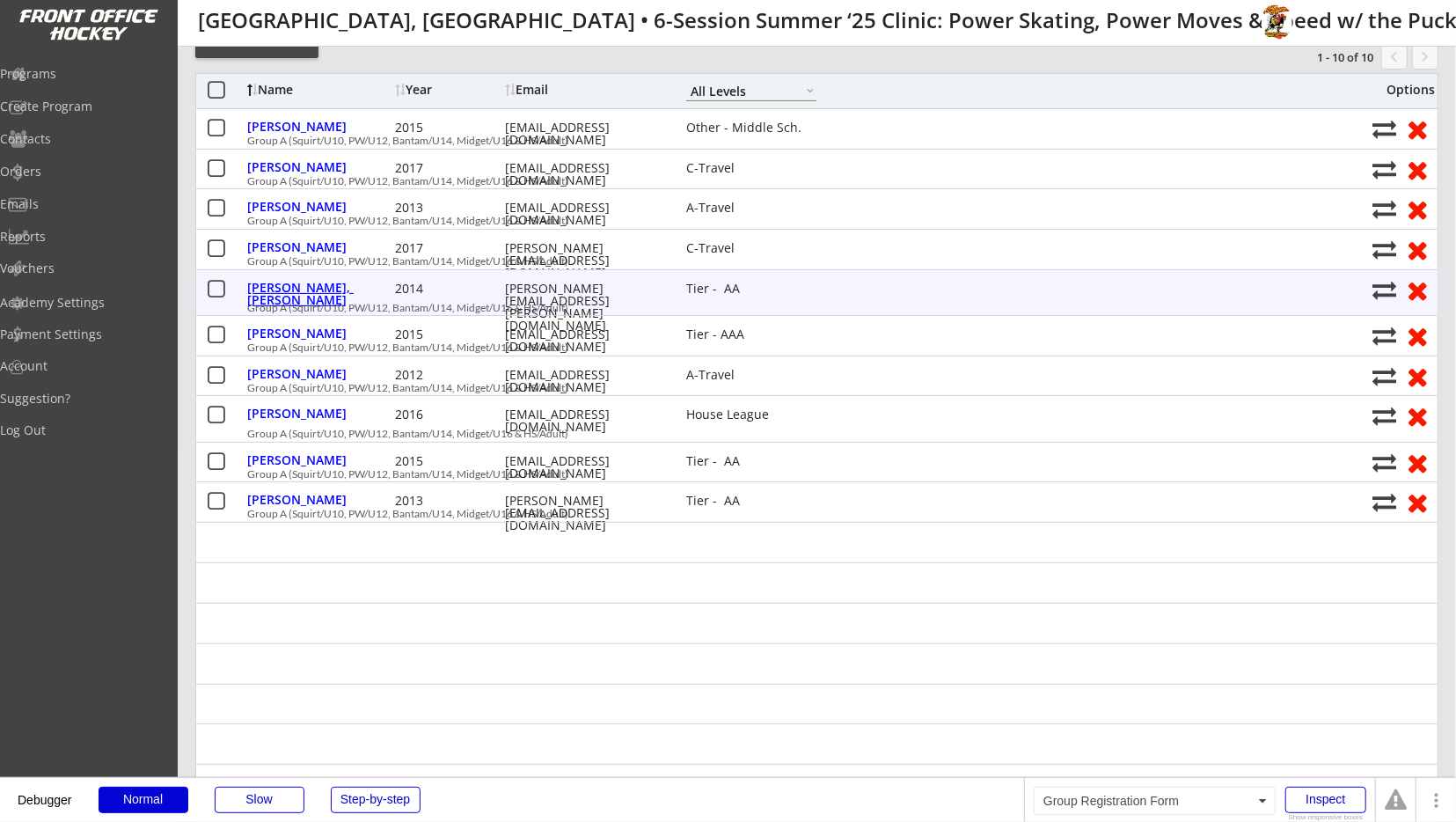 click on "[PERSON_NAME]" at bounding box center [318, 207] 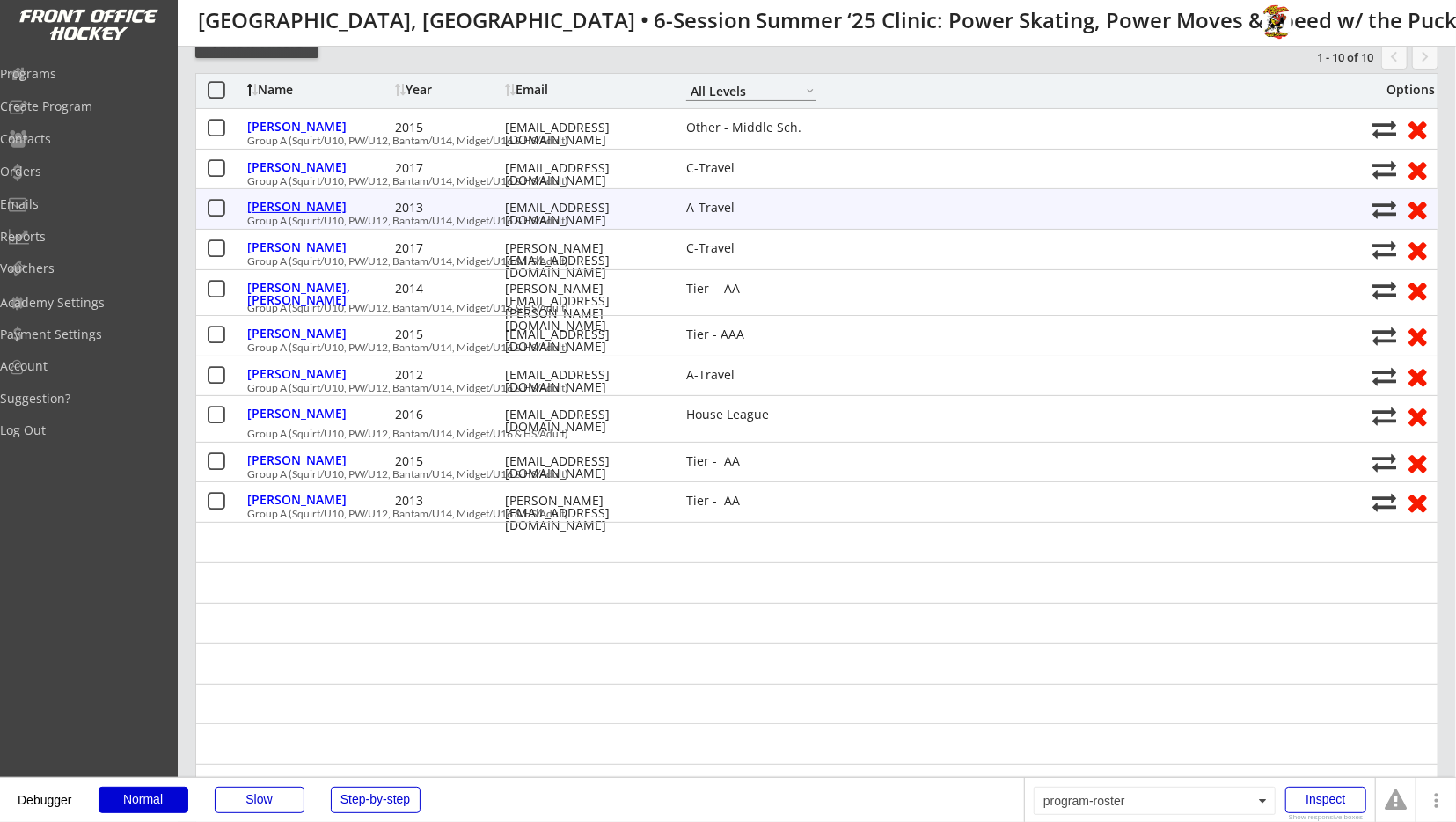 type on "Samuel" 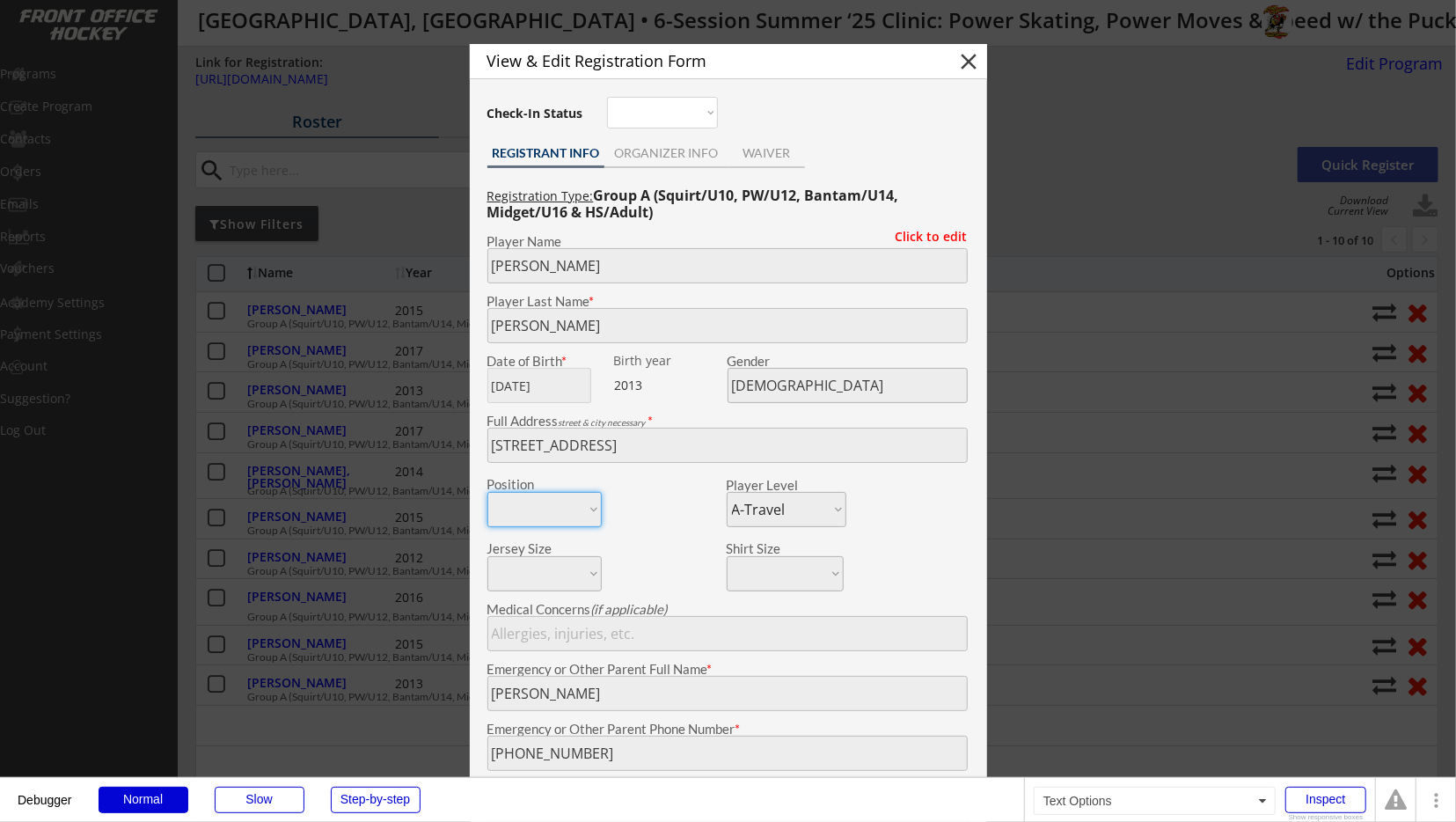 click at bounding box center [728, 411] 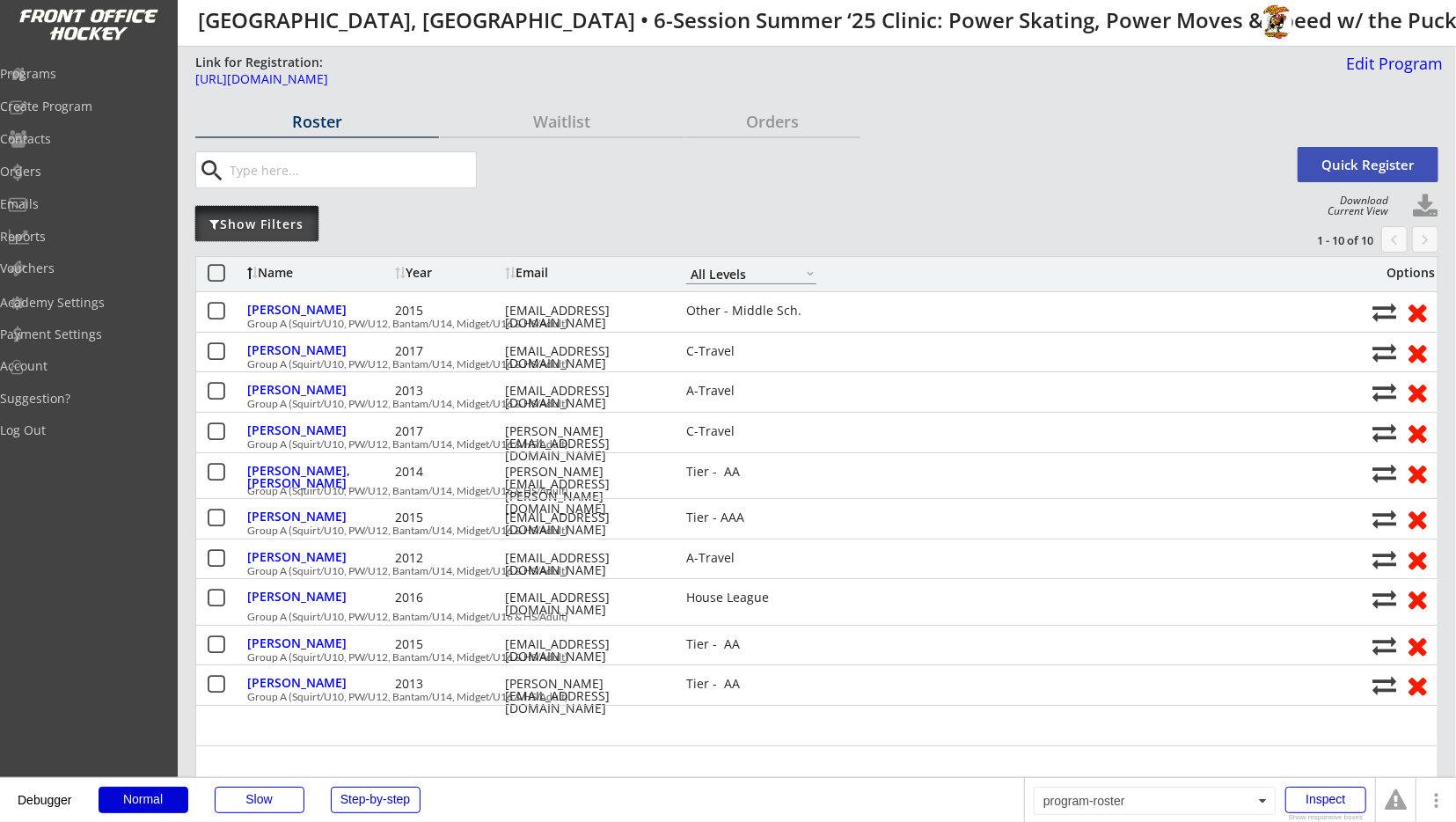 click on "Show Filters" at bounding box center (257, 224) 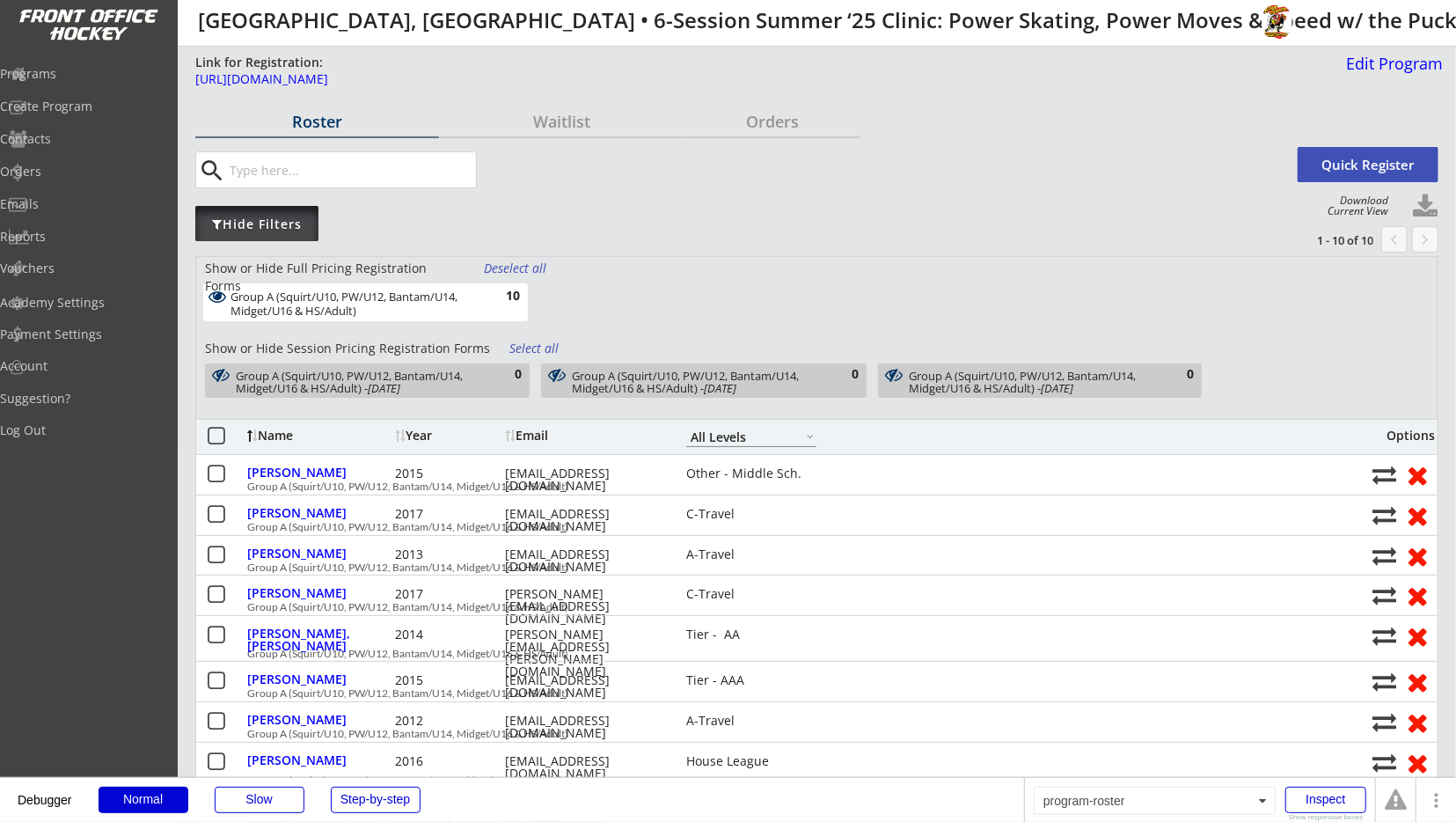click on "Hide Filters" at bounding box center [257, 224] 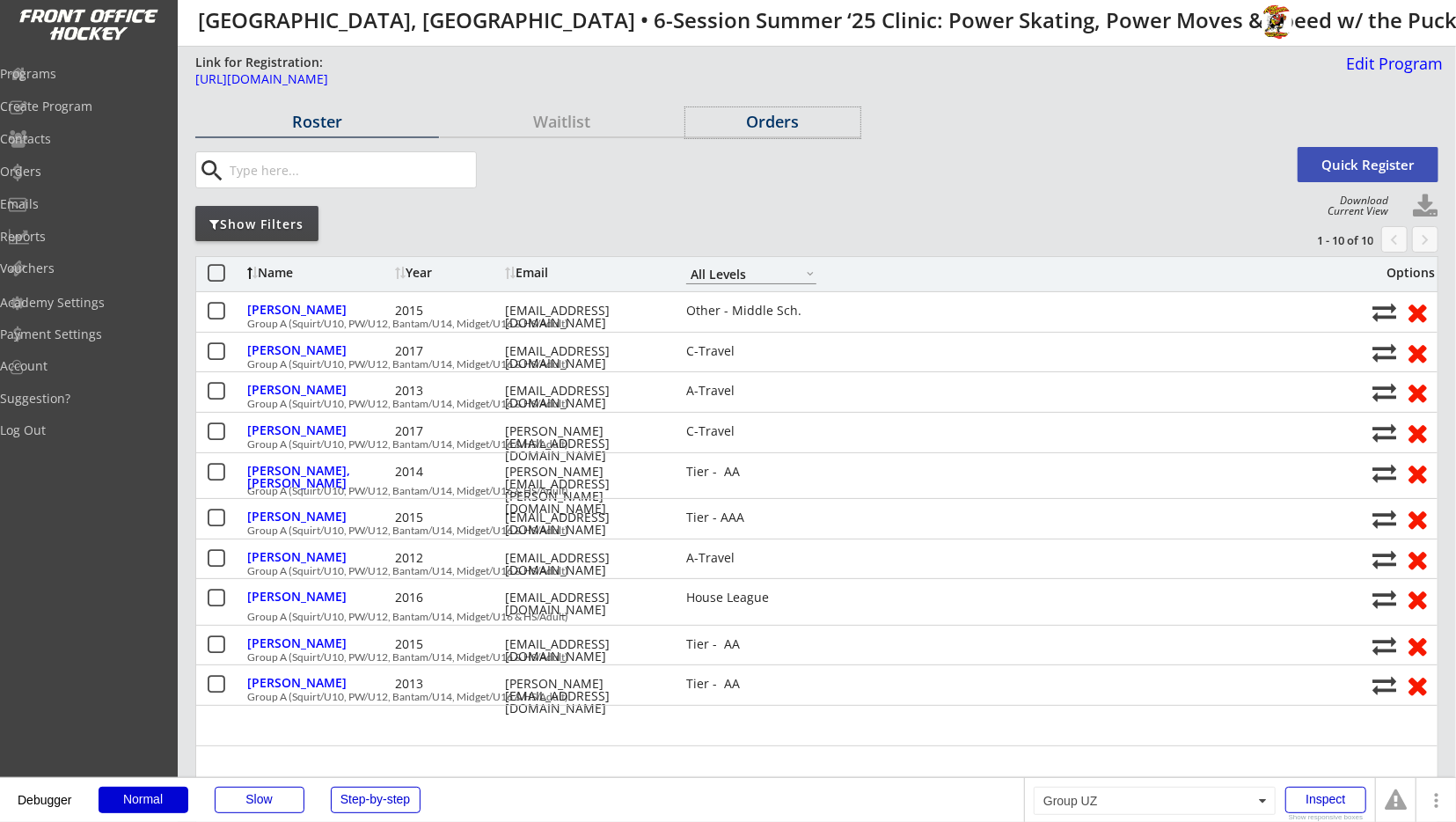 click on "Orders" at bounding box center (772, 121) 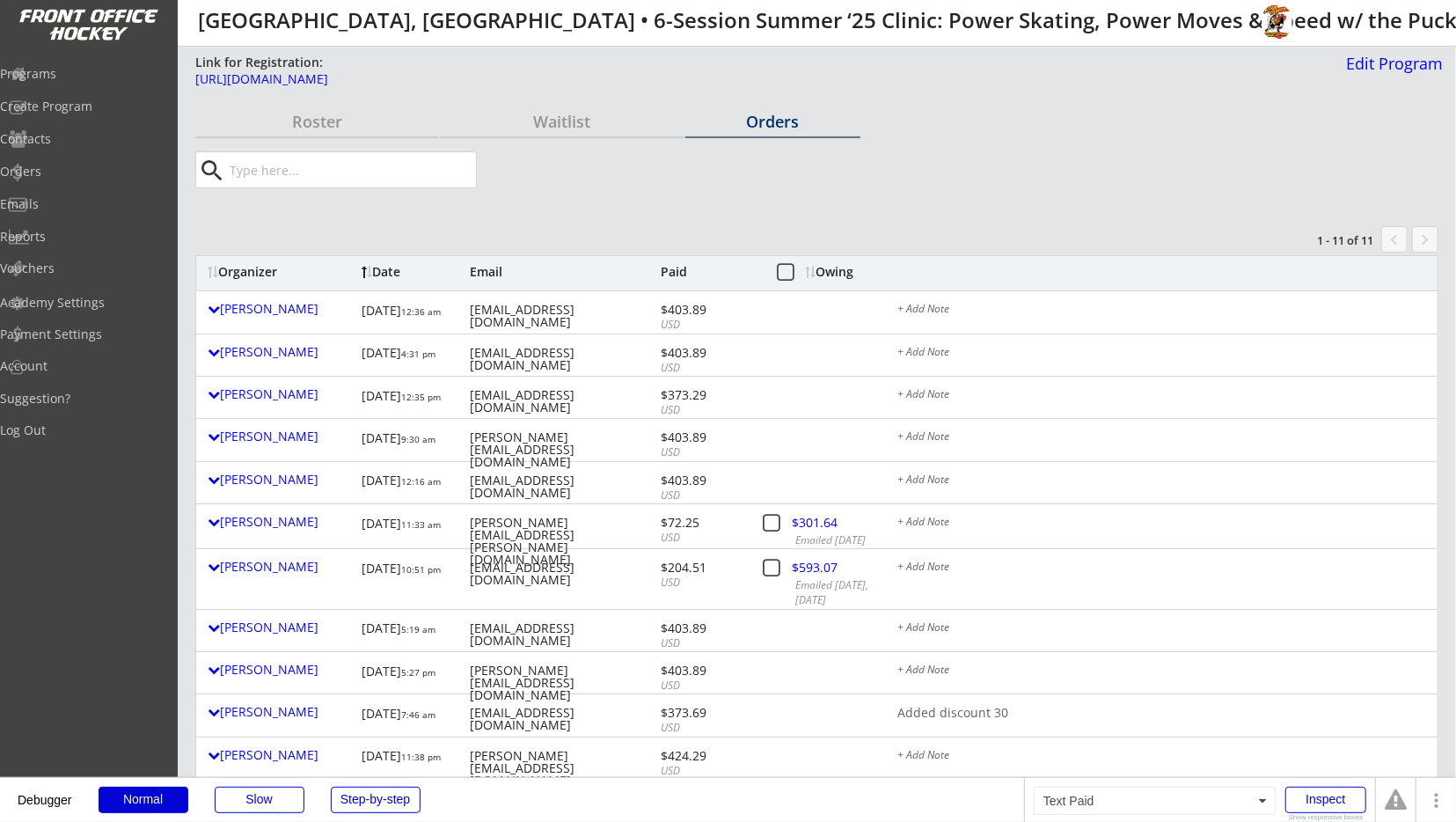 scroll, scrollTop: 92, scrollLeft: 0, axis: vertical 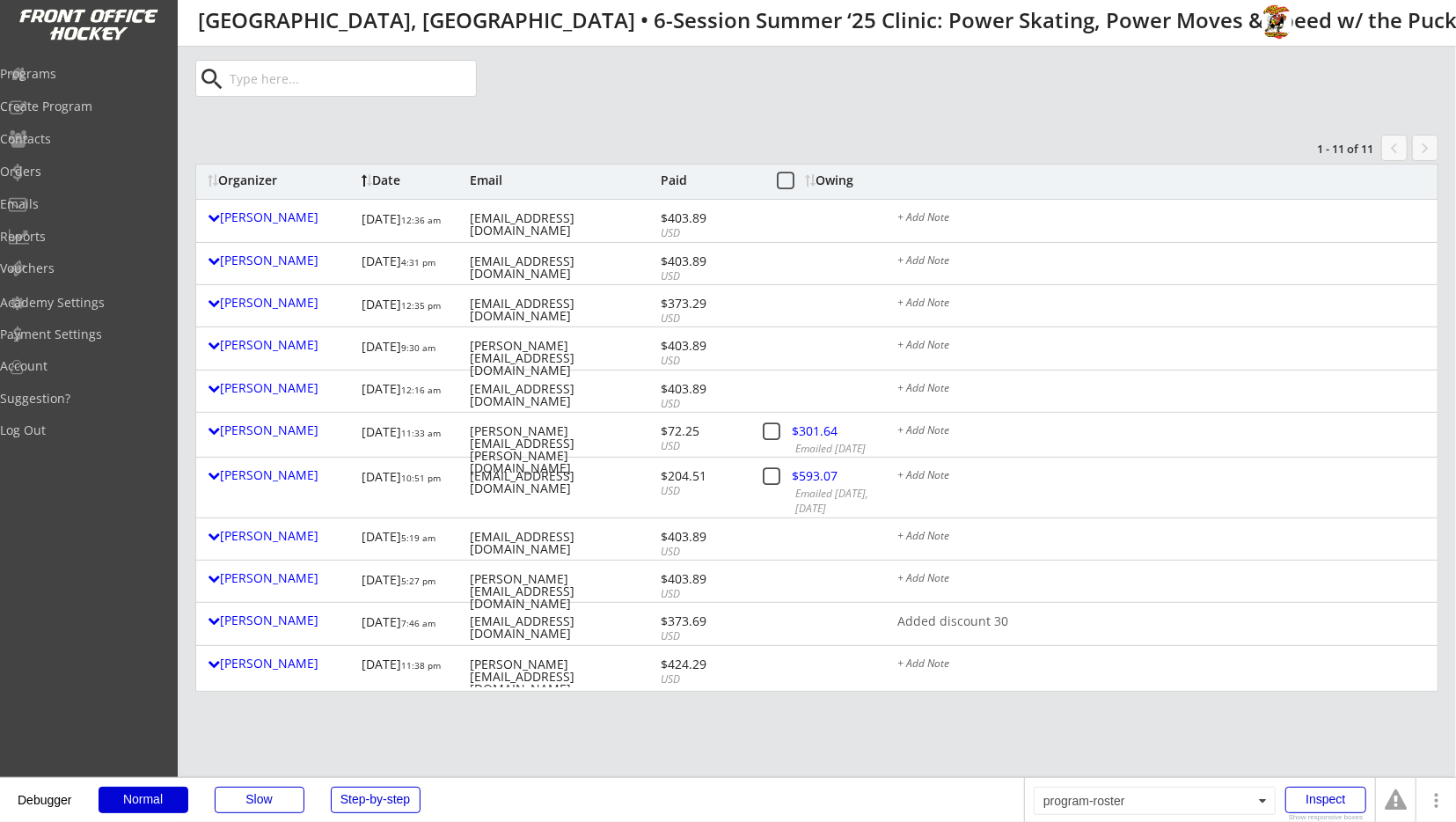 click on "Roster Waitlist Orders search Quick Register   Show Filters 1 - 11 of 11 chevron_left keyboard_arrow_right Show or Hide Full Pricing Registration Forms Deselect all Group A (Squirt/U10, PW/U12, Bantam/U14, Midget/U16 & HS/Adult) 10 Show or Hide Session Pricing Registration Forms Select all Group A (Squirt/U10, PW/U12, Bantam/U14, Midget/U16 & HS/Adult) -  Jul 11, 2025 0 Group A (Squirt/U10, PW/U12, Bantam/U14, Midget/U16 & HS/Adult) -  Jul 12, 2025 0 Group A (Squirt/U10, PW/U12, Bantam/U14, Midget/U16 & HS/Adult) -  Jul 13, 2025 0  Name  Year  Email A-Travel B-Travel C-Travel Tier -  AA Tier - AAA House League Girls - Travel Girls - House High Sch. JV High Sch. Varsity Adult Novice Adult Intermediate Adult Advanced Other - House Other - Travel Other - Middle Sch. All Levels Options     Biederman, Henry 2015 jkane2287@yahoo.com Other - Middle Sch. Group A (Squirt/U10, PW/U12, Bantam/U14, Midget/U16 & HS/Adult)  Coulas, Teddy 2017 kusa@cpd.lc C-Travel Gallagher, Samuel 2013 dustin8195@gmail.com A-Travel 2017" at bounding box center [816, 799] 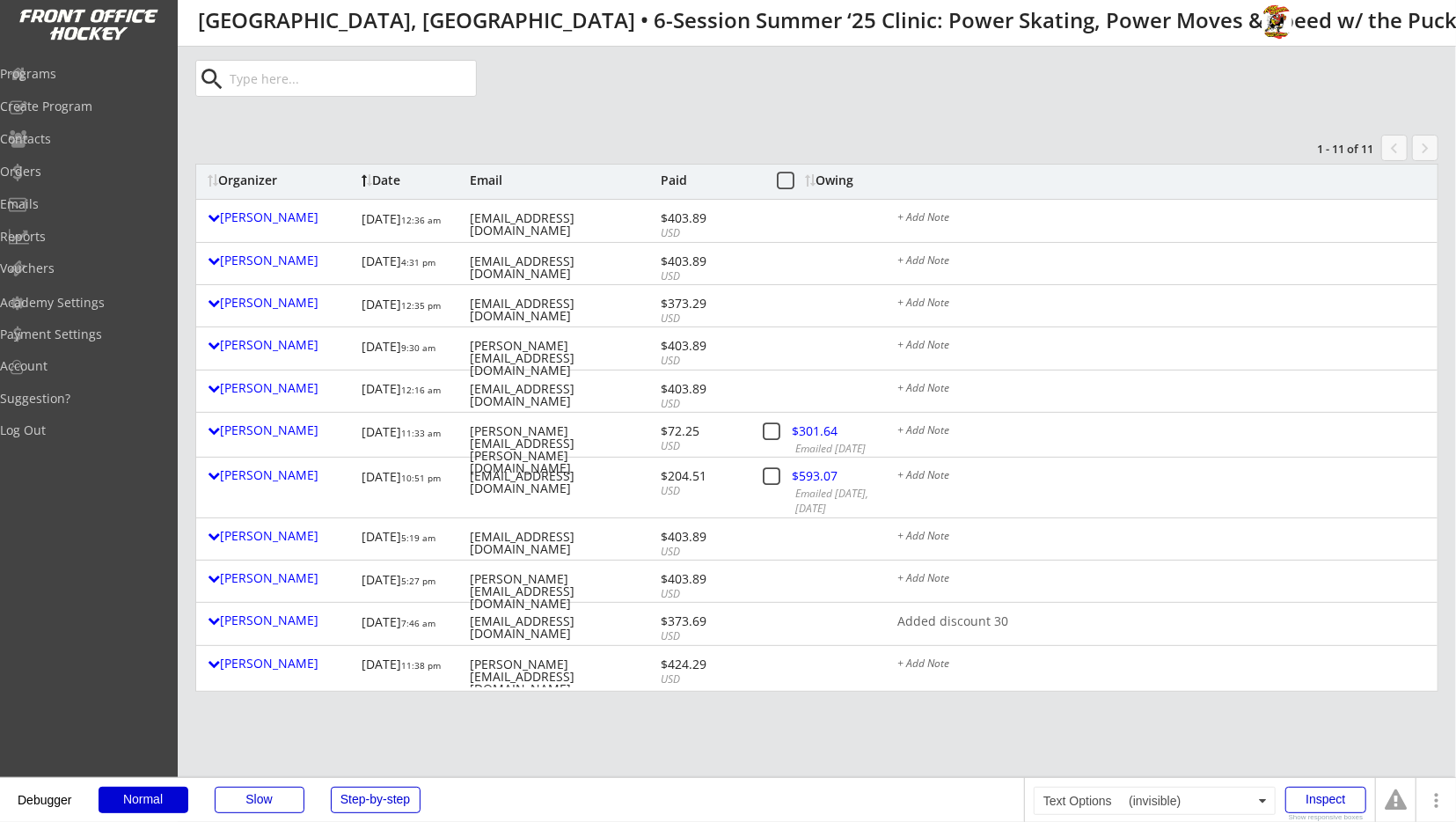 scroll, scrollTop: 0, scrollLeft: 0, axis: both 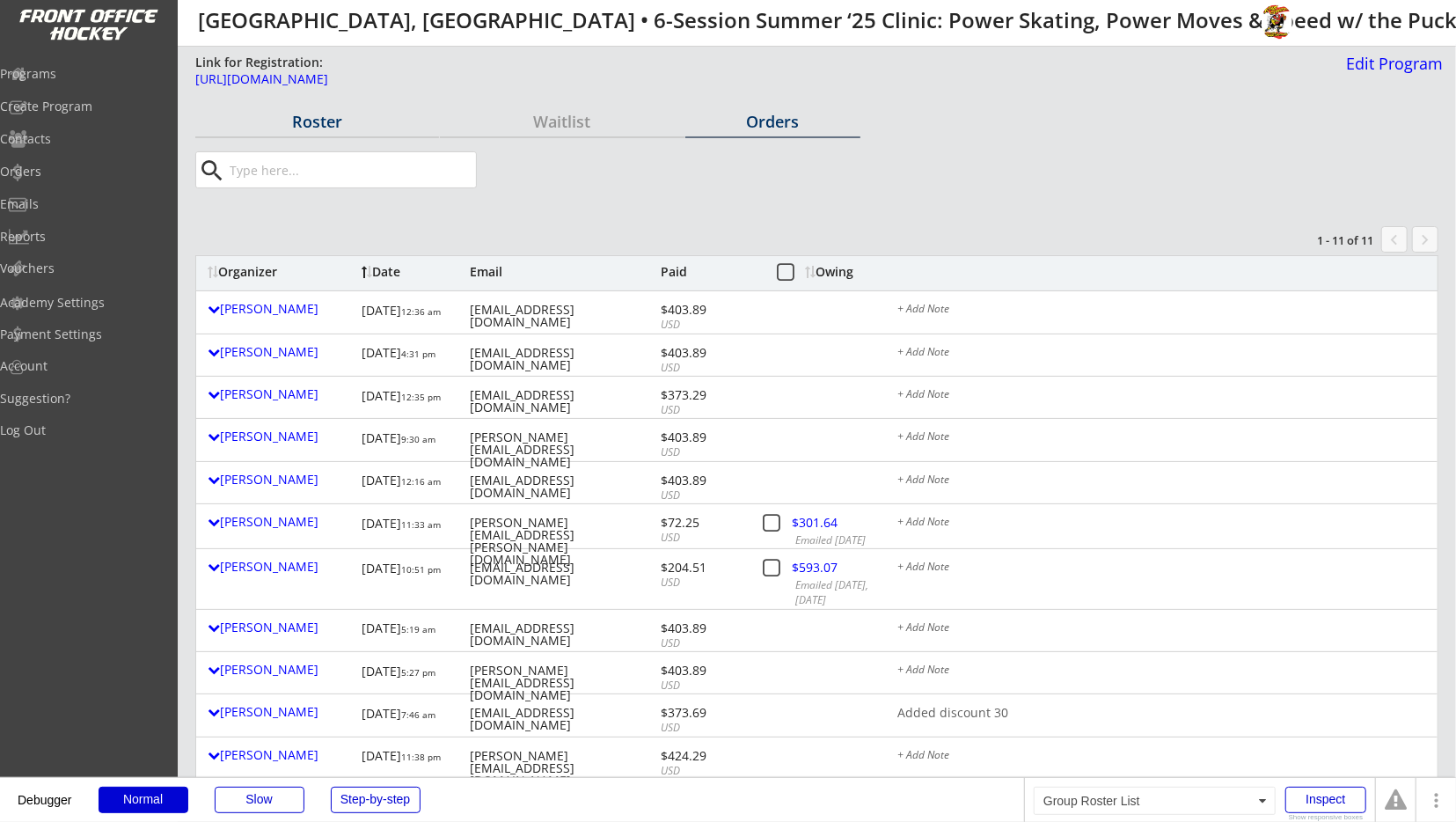 click on "Roster" at bounding box center (317, 121) 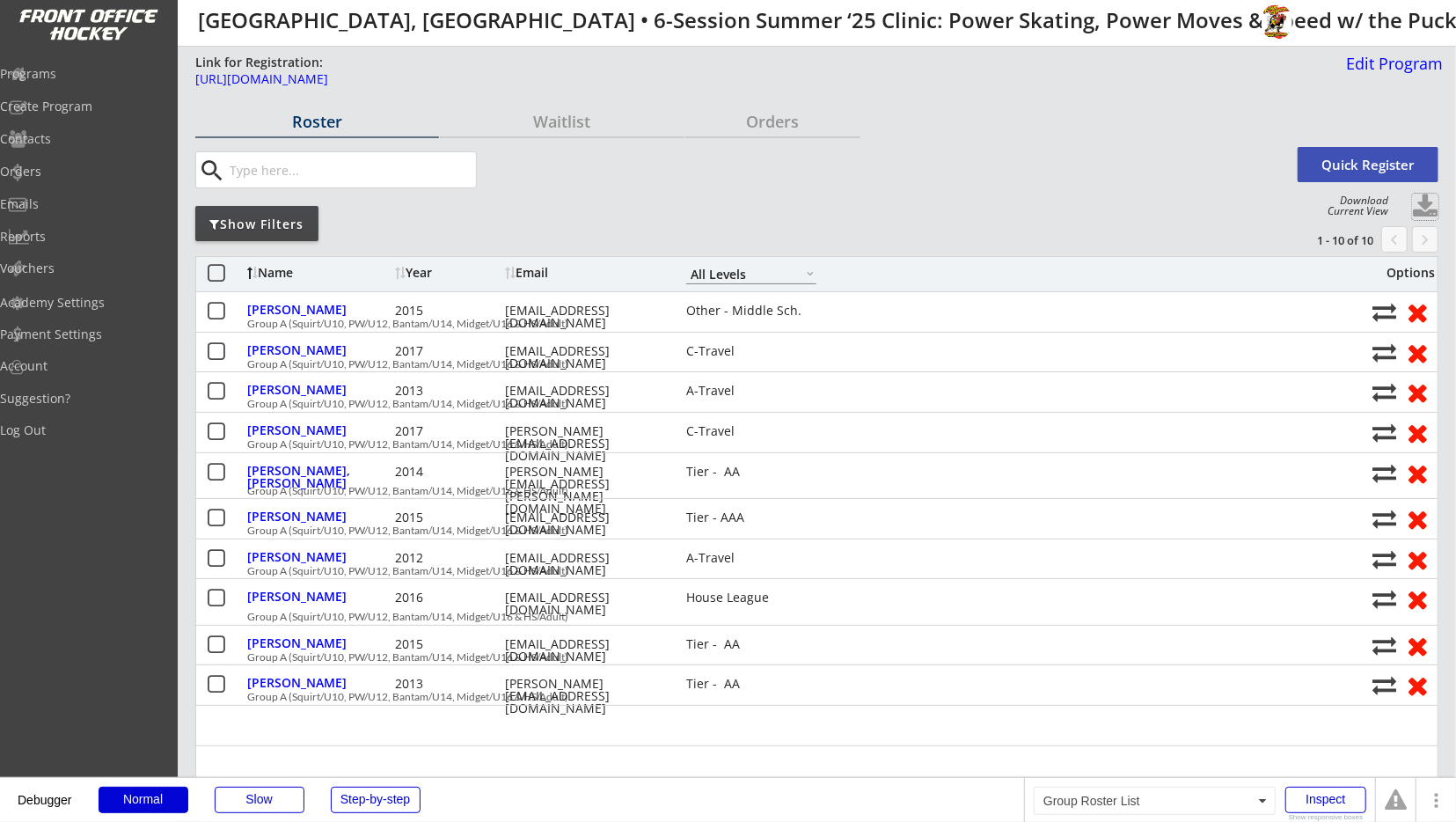 click at bounding box center [1425, 207] 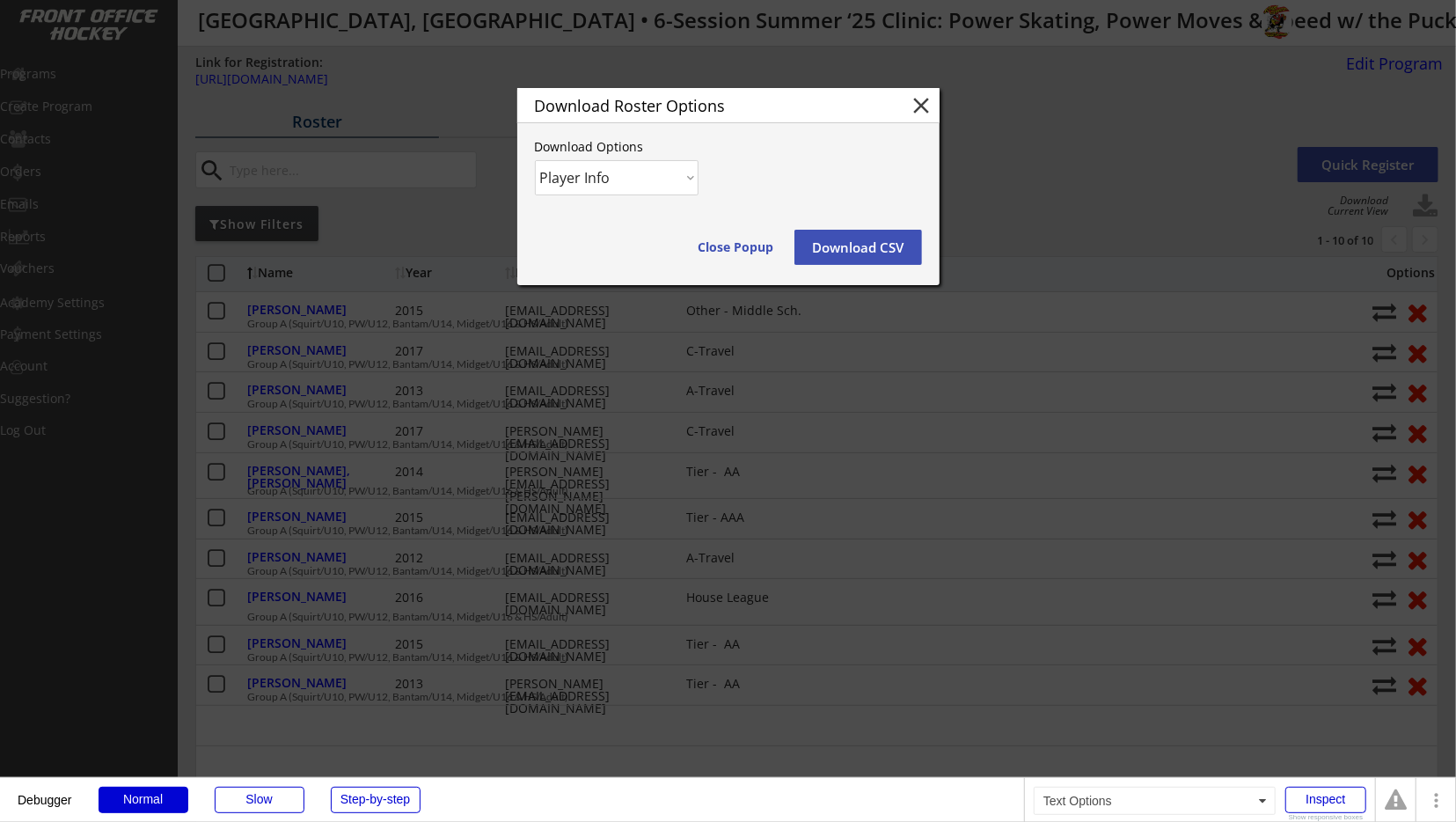 click at bounding box center (728, 411) 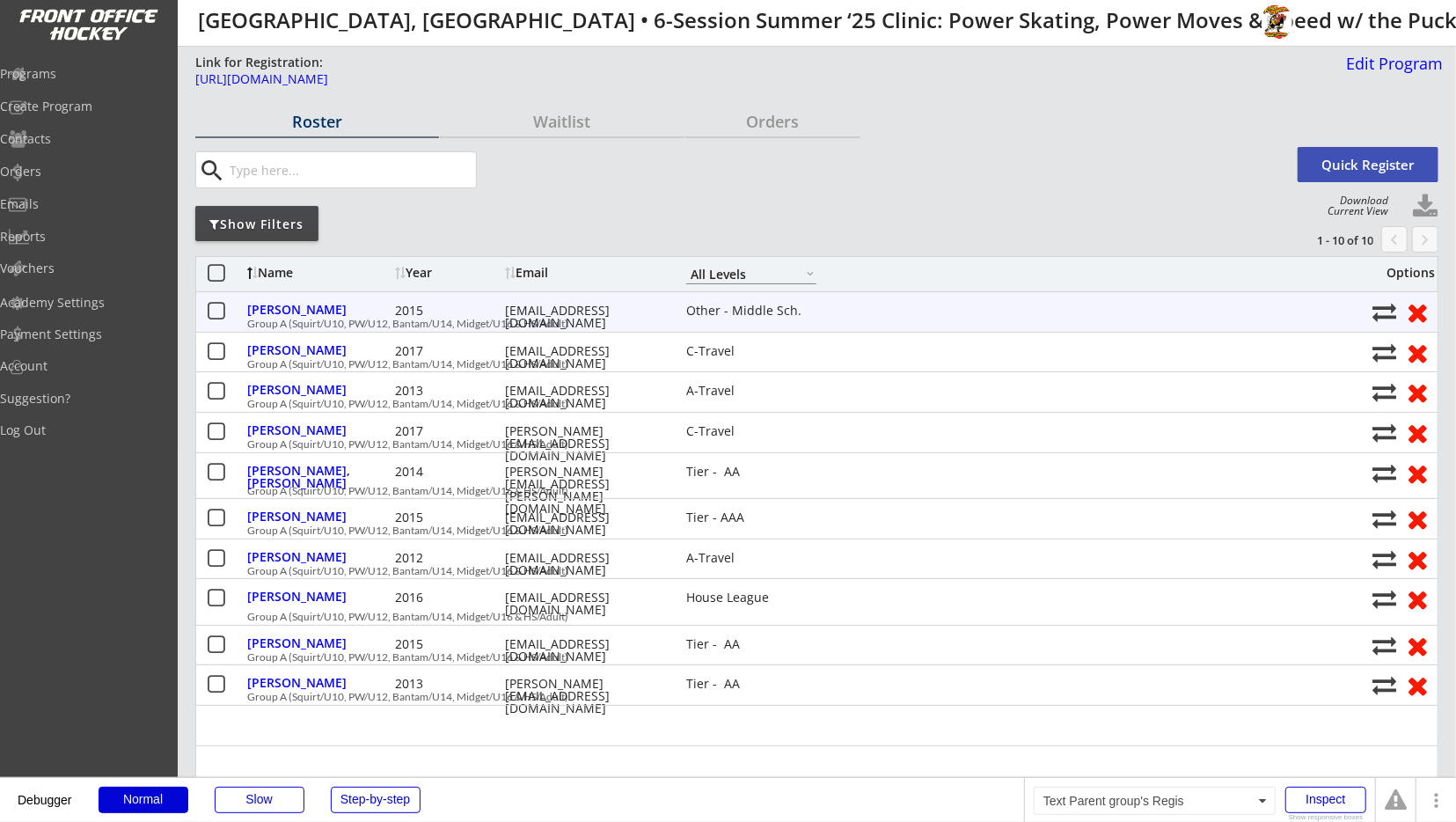 click on "Group A (Squirt/U10, PW/U12, Bantam/U14, Midget/U16 & HS/Adult)" at bounding box center [805, 324] 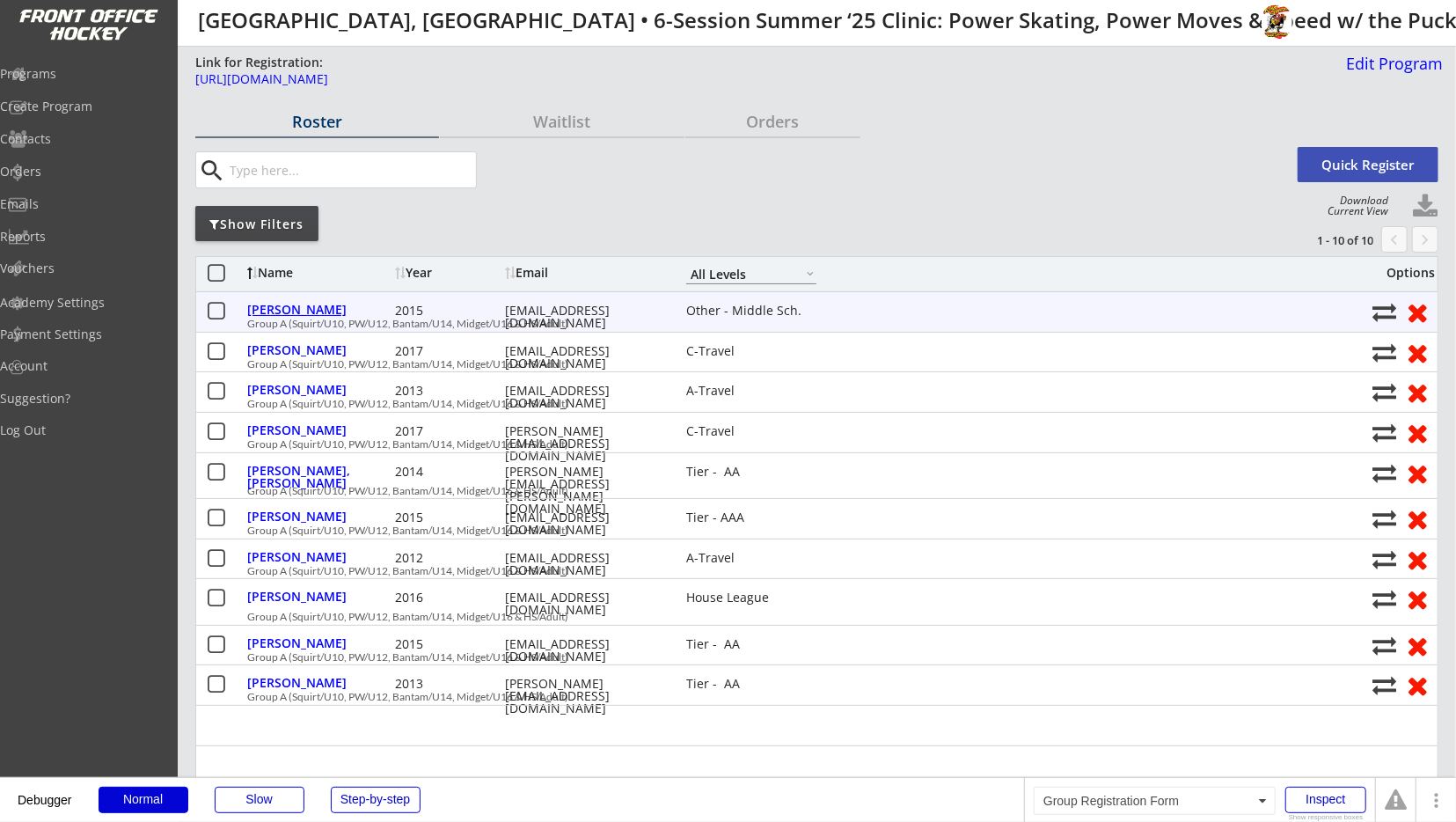 click on "[PERSON_NAME]" at bounding box center (318, 310) 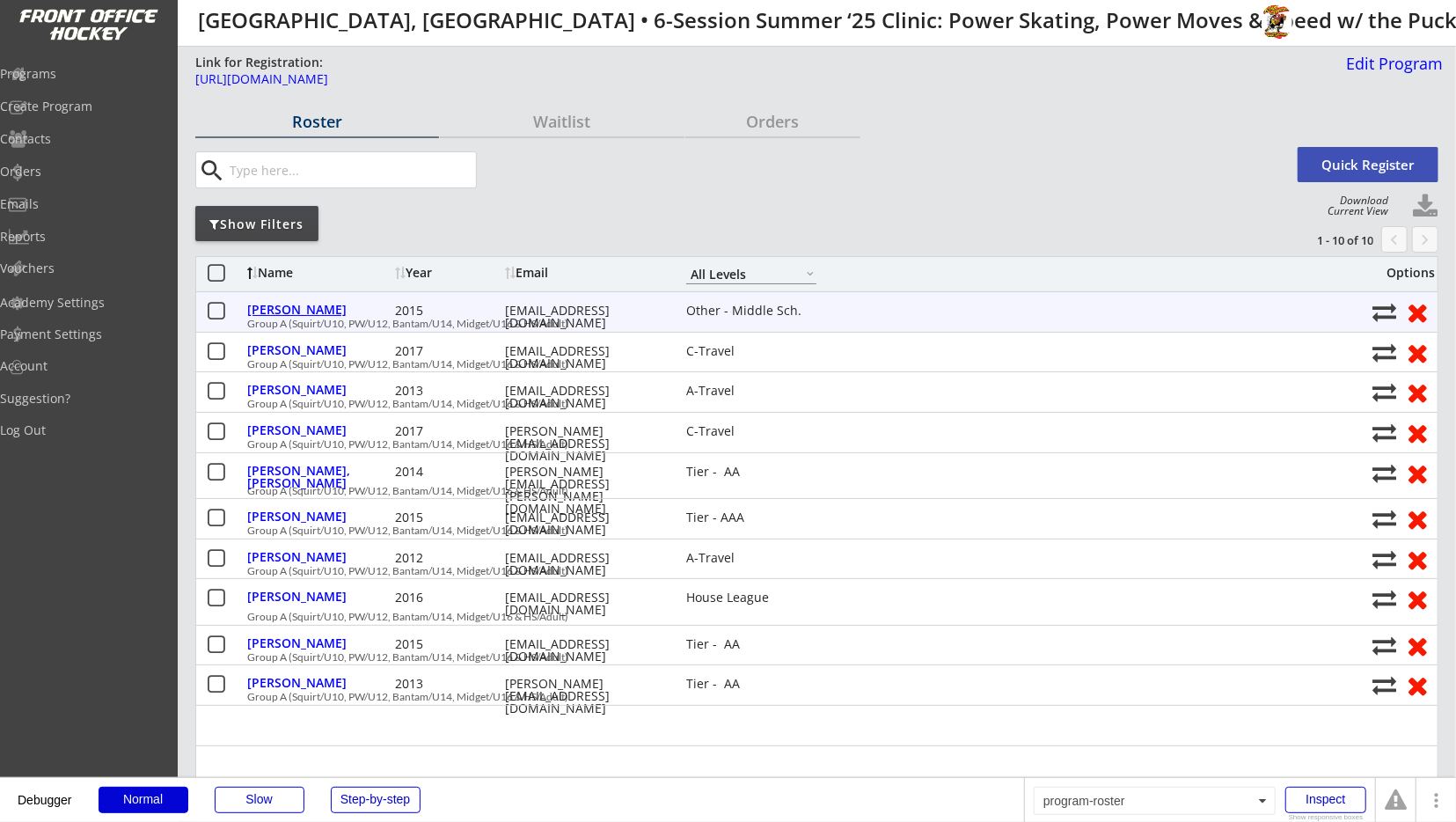type on "Henry" 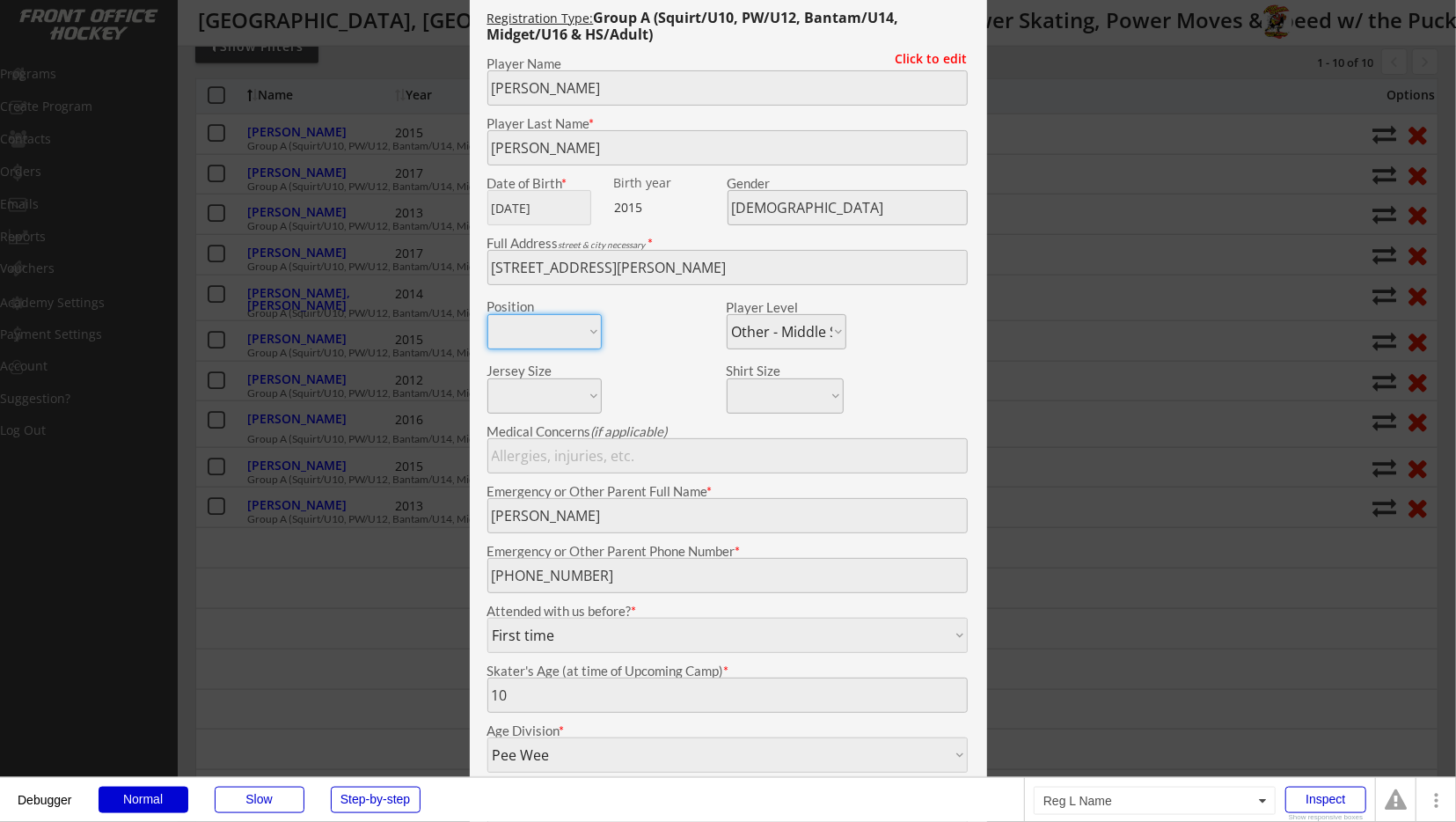 scroll, scrollTop: 183, scrollLeft: 0, axis: vertical 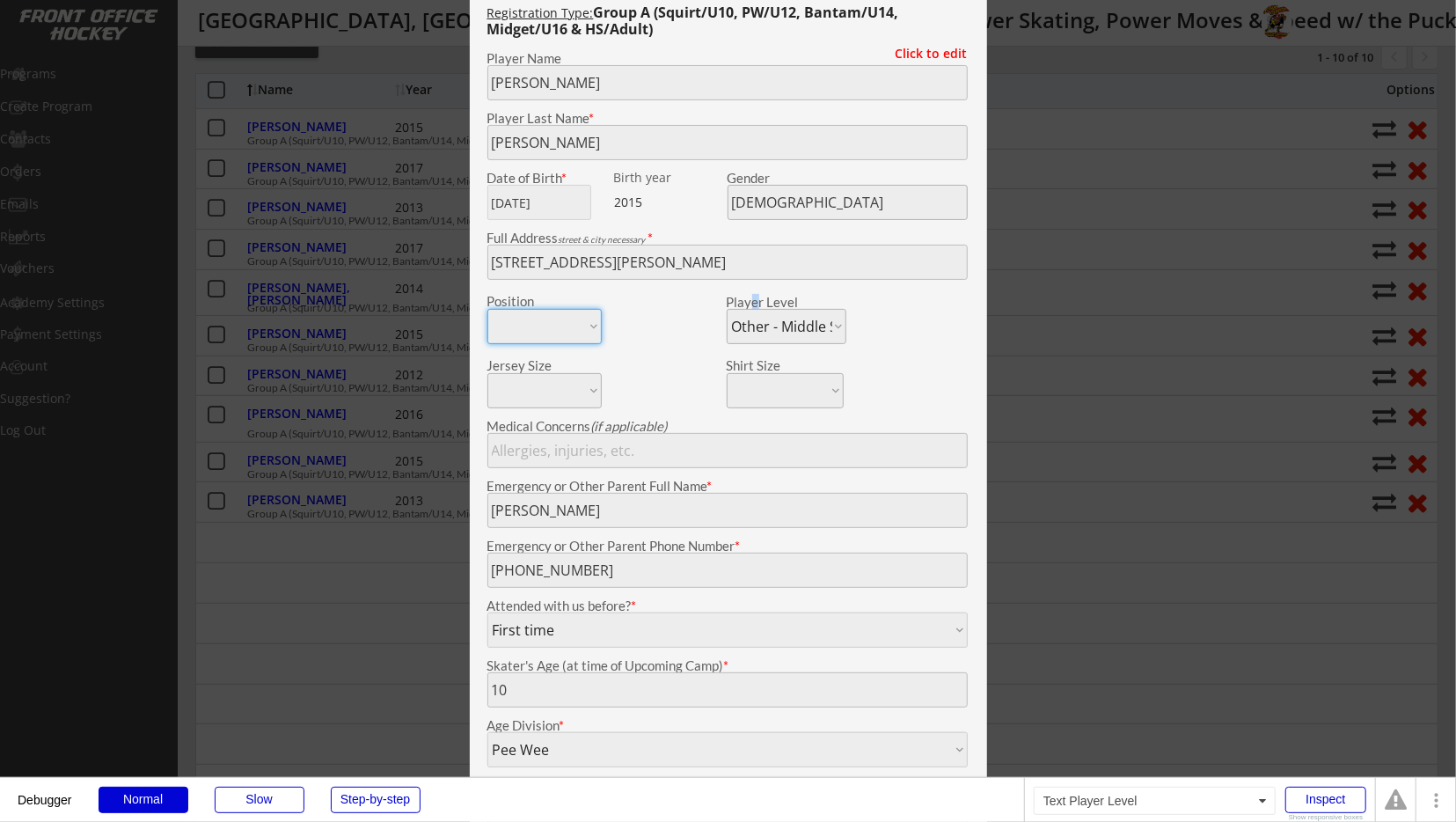 drag, startPoint x: 754, startPoint y: 297, endPoint x: 758, endPoint y: 311, distance: 14.56022 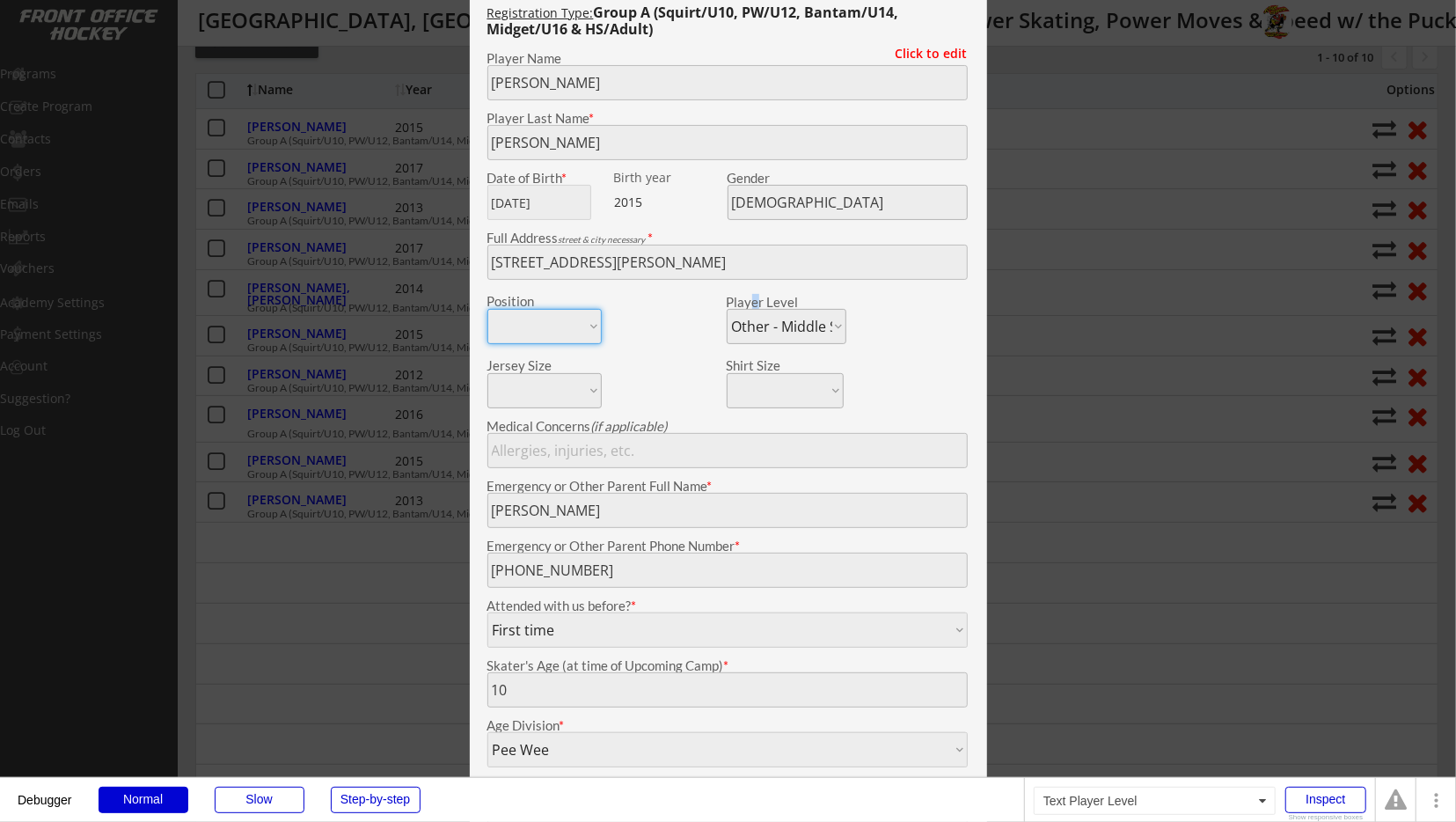 click on "Player Level" at bounding box center [787, 302] 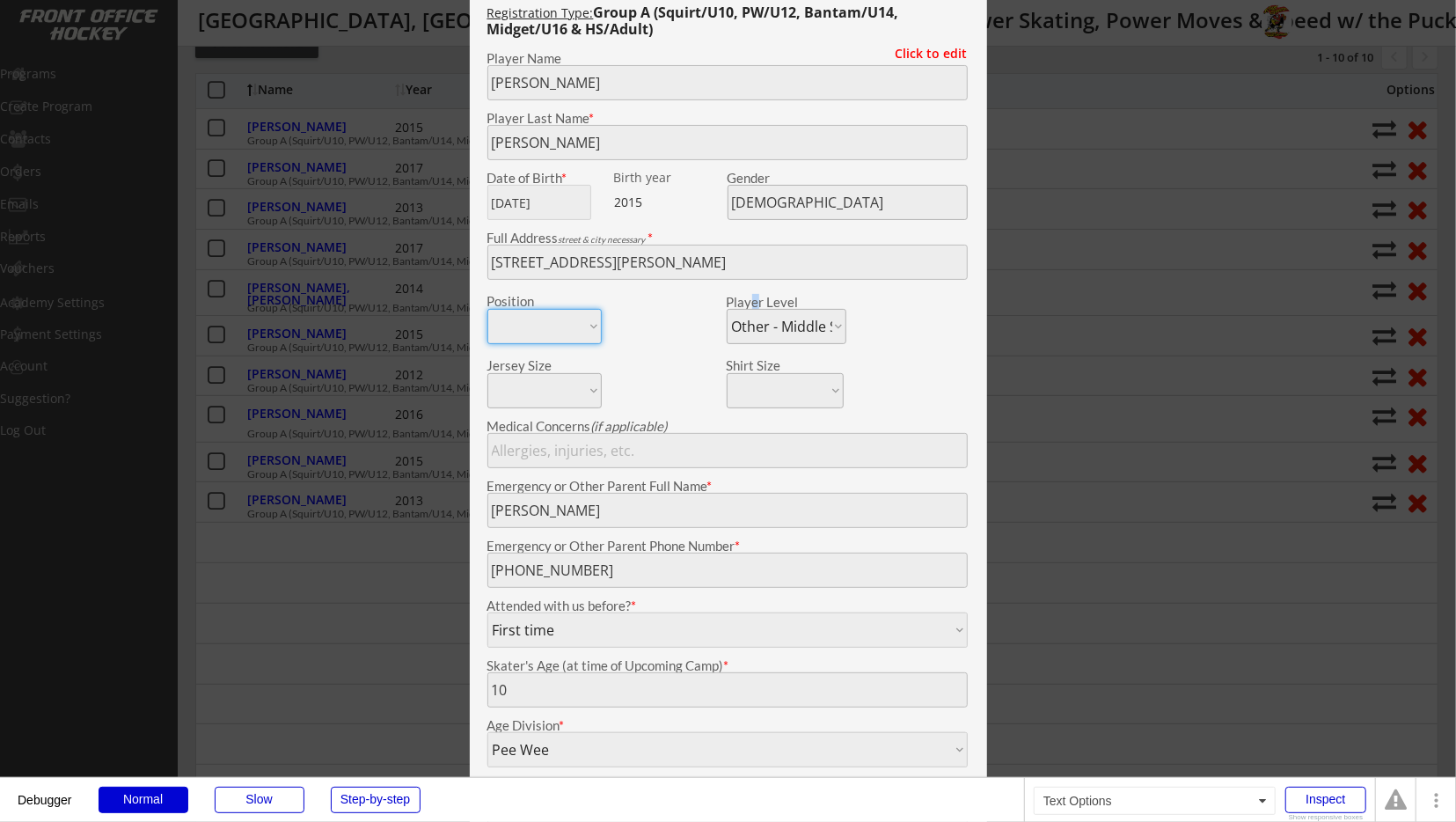 click at bounding box center [728, 411] 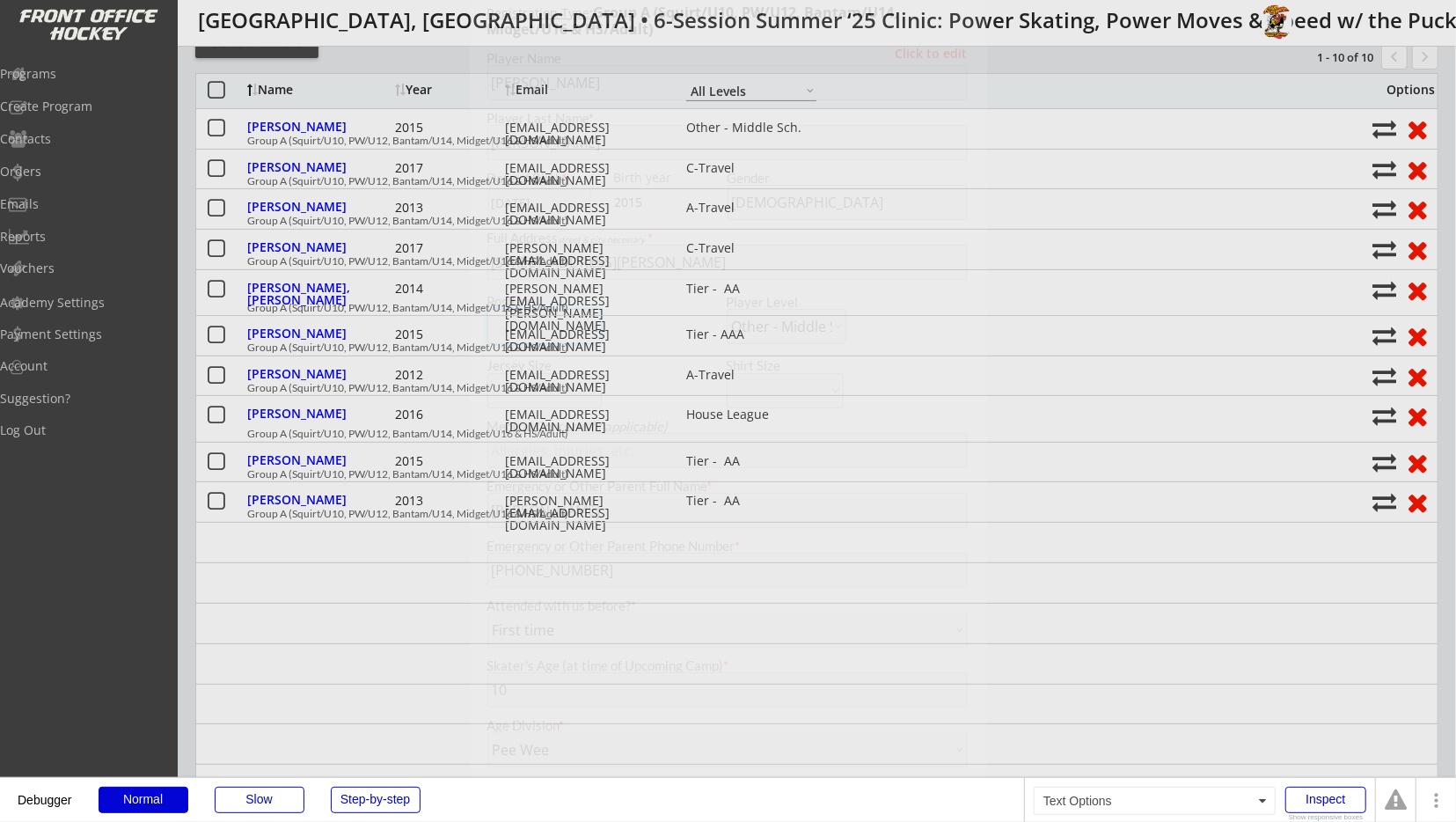 click on "[PERSON_NAME]" at bounding box center (318, 167) 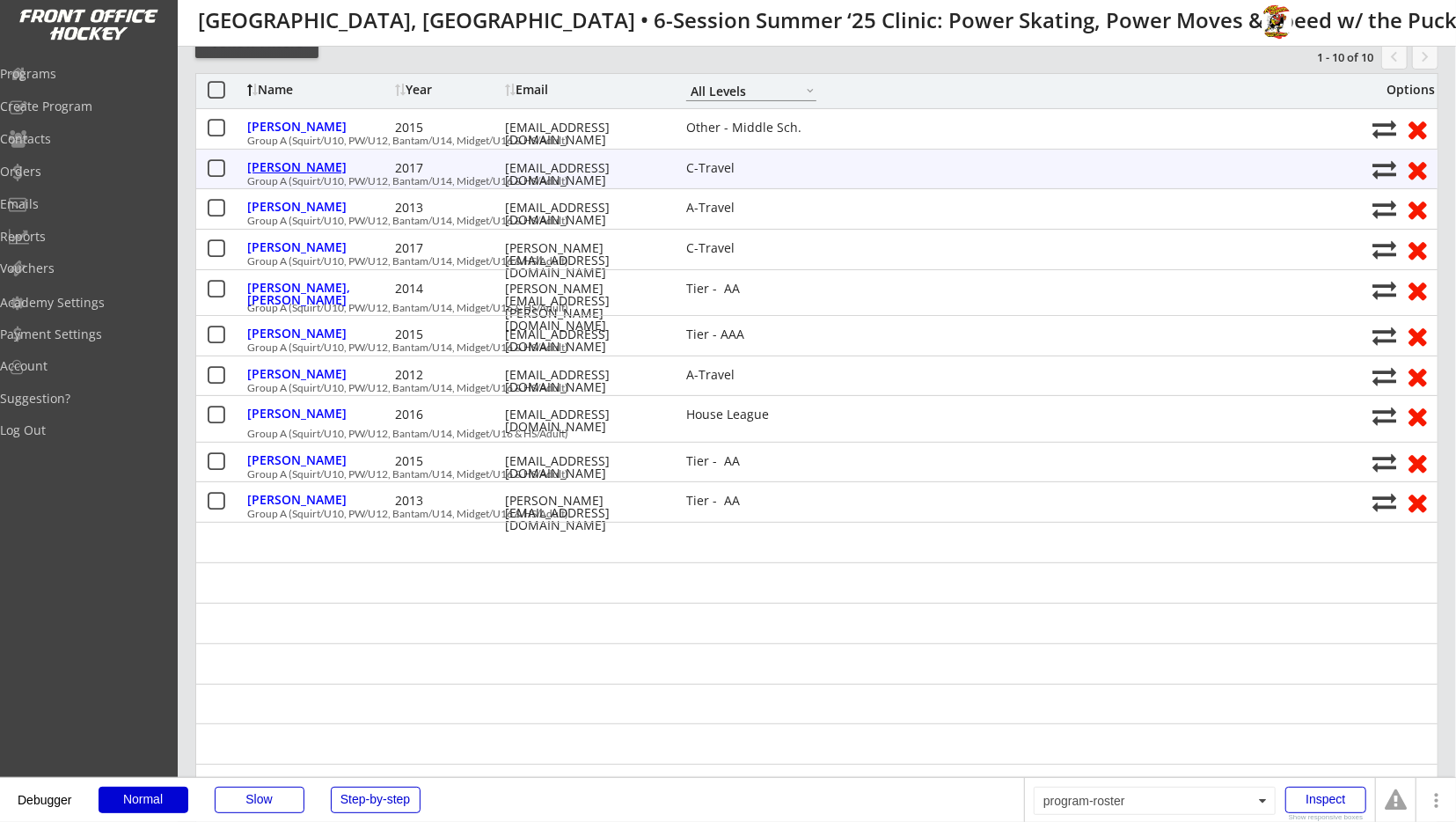 click at bounding box center [0, 0] 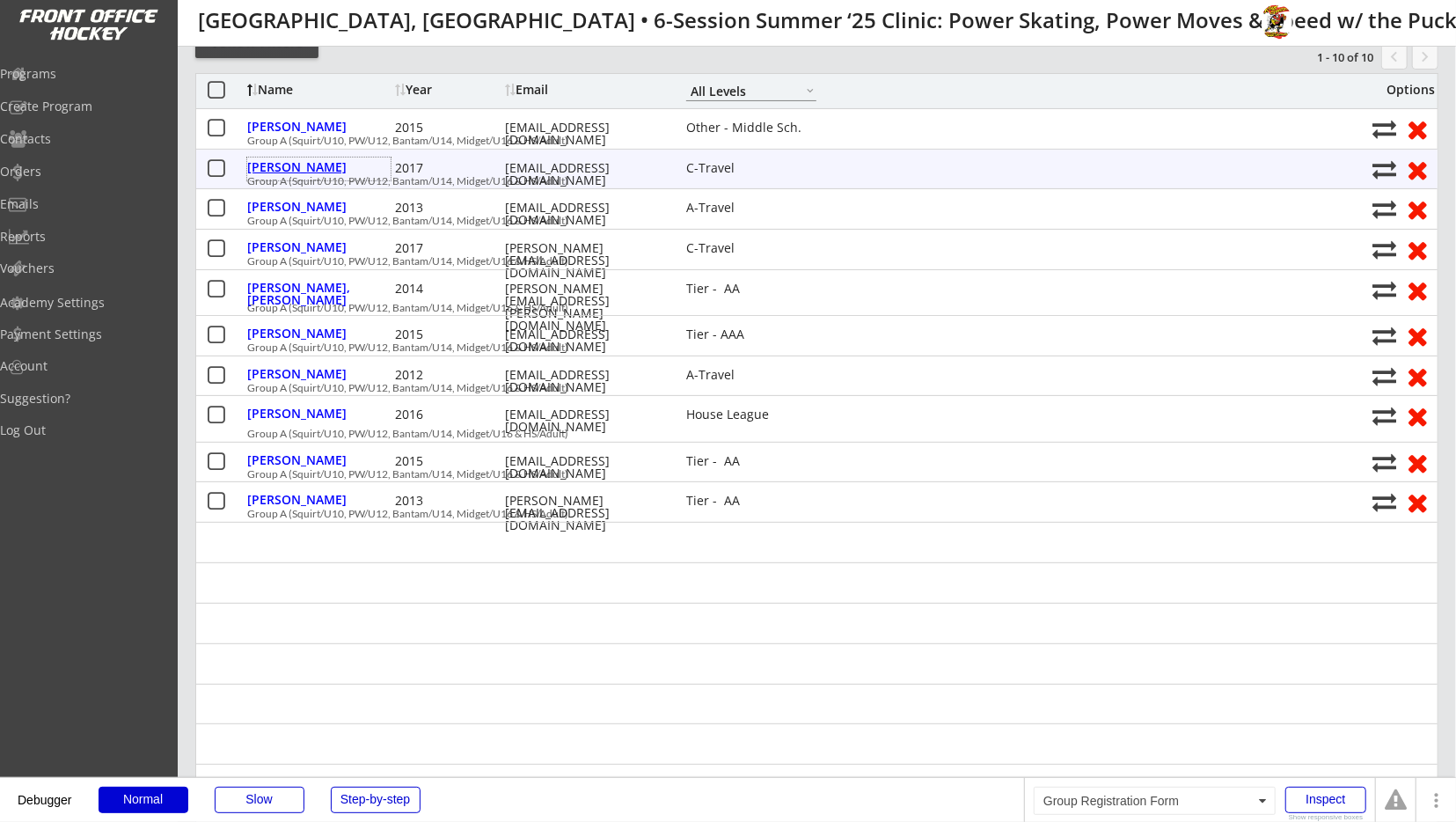 click on "[PERSON_NAME]" at bounding box center (318, 167) 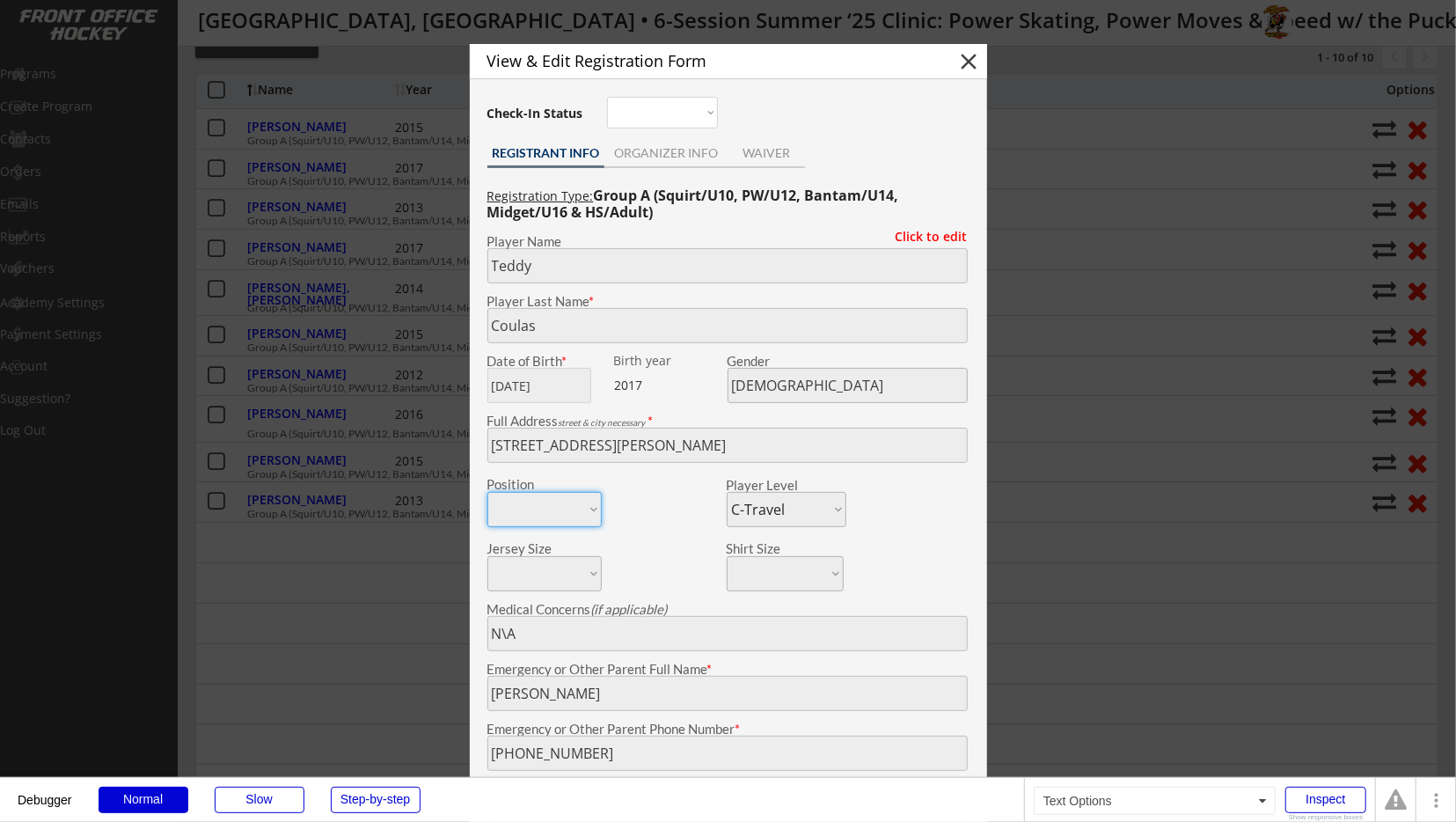 click at bounding box center (728, 411) 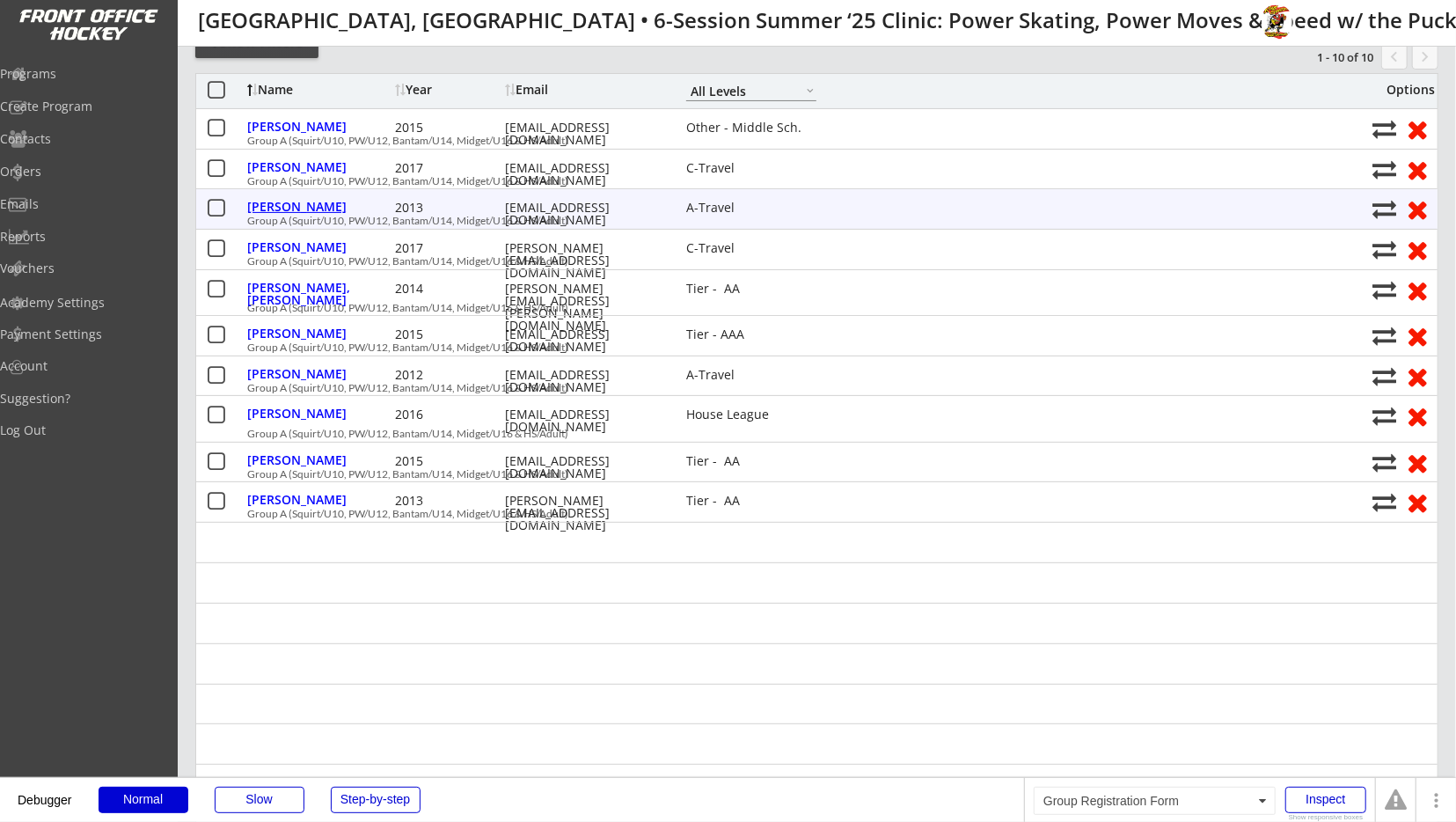 click on "[PERSON_NAME]" at bounding box center (318, 207) 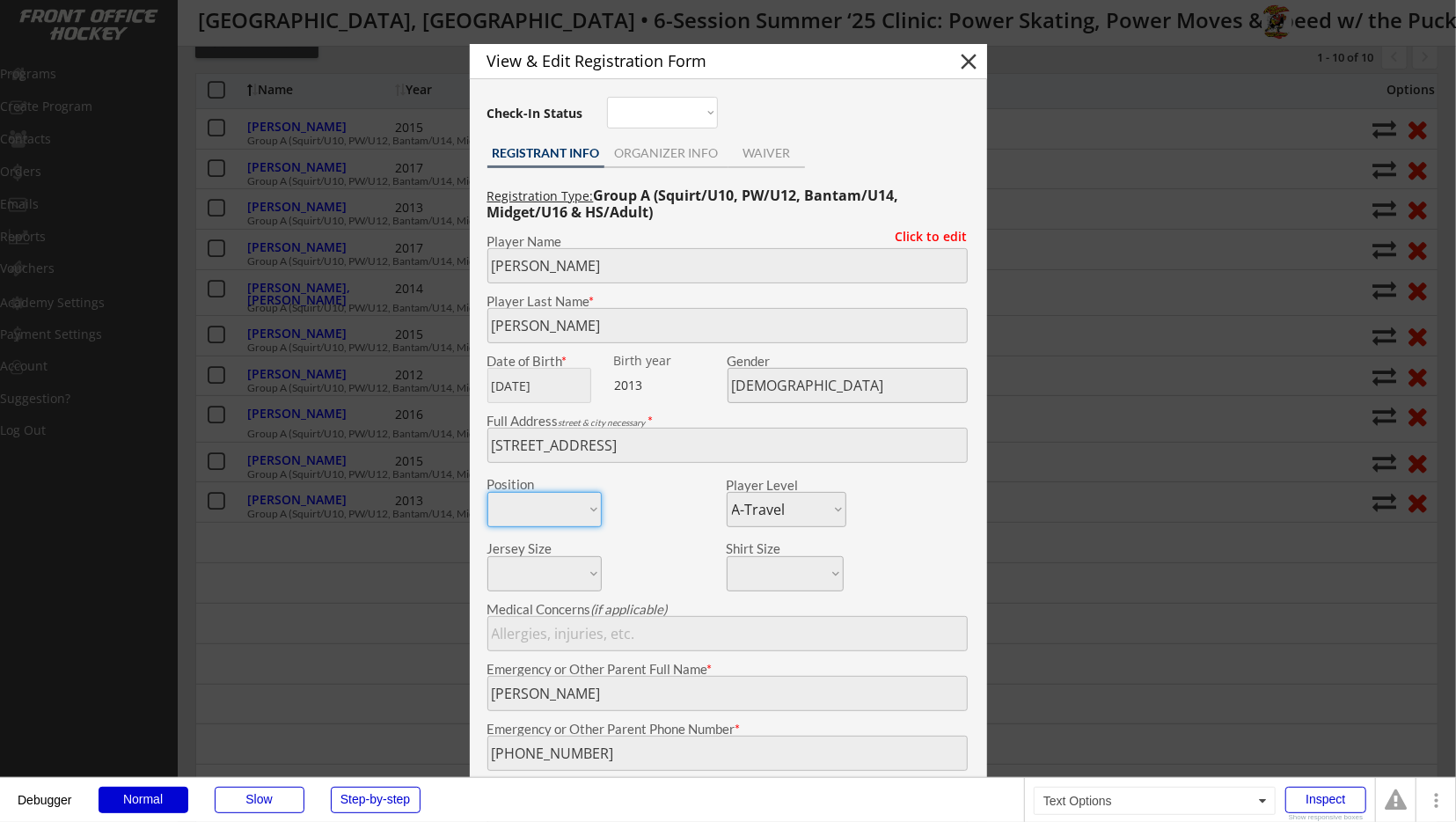 click at bounding box center [728, 410] 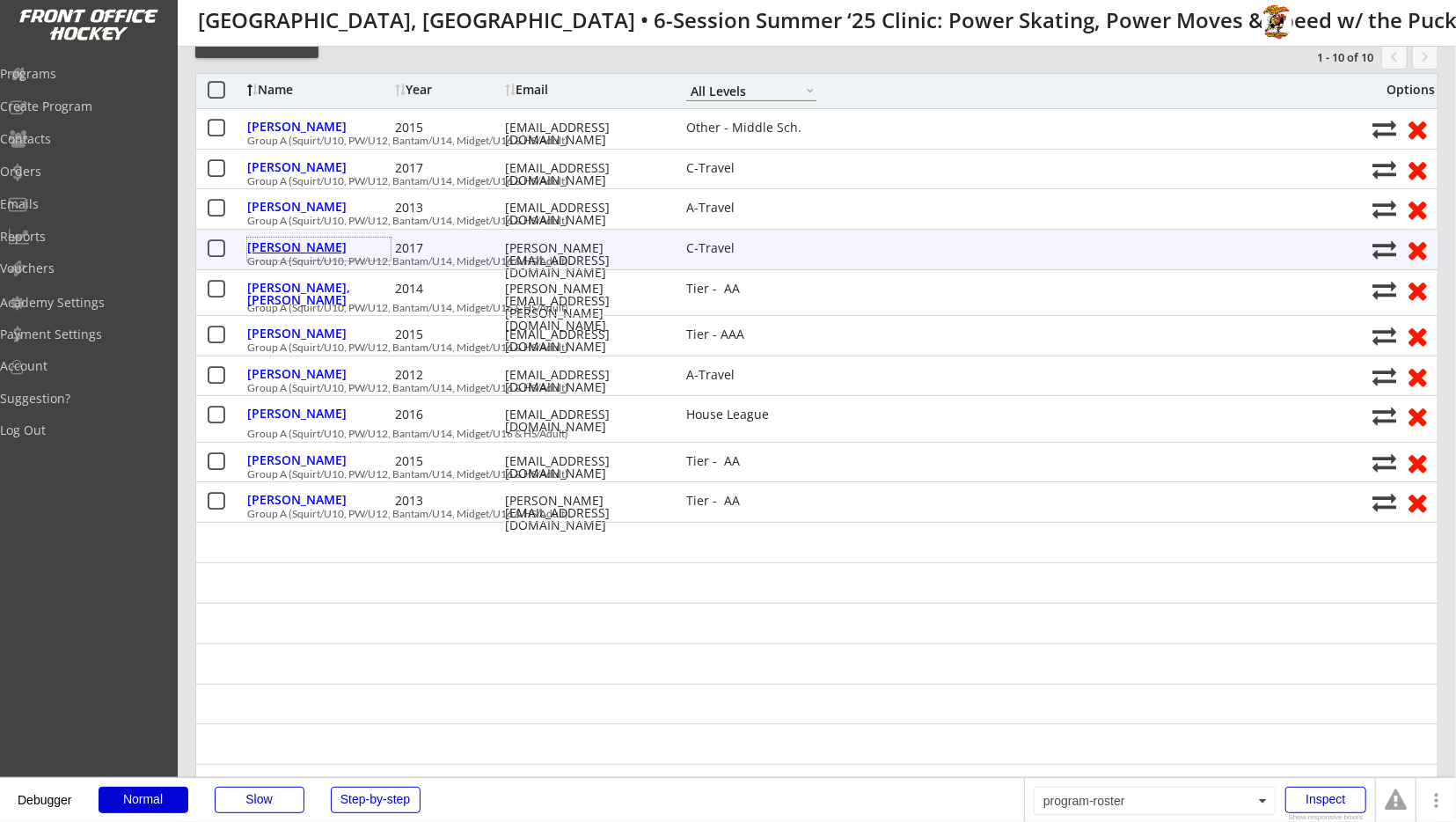 click on "[PERSON_NAME]" at bounding box center [318, 247] 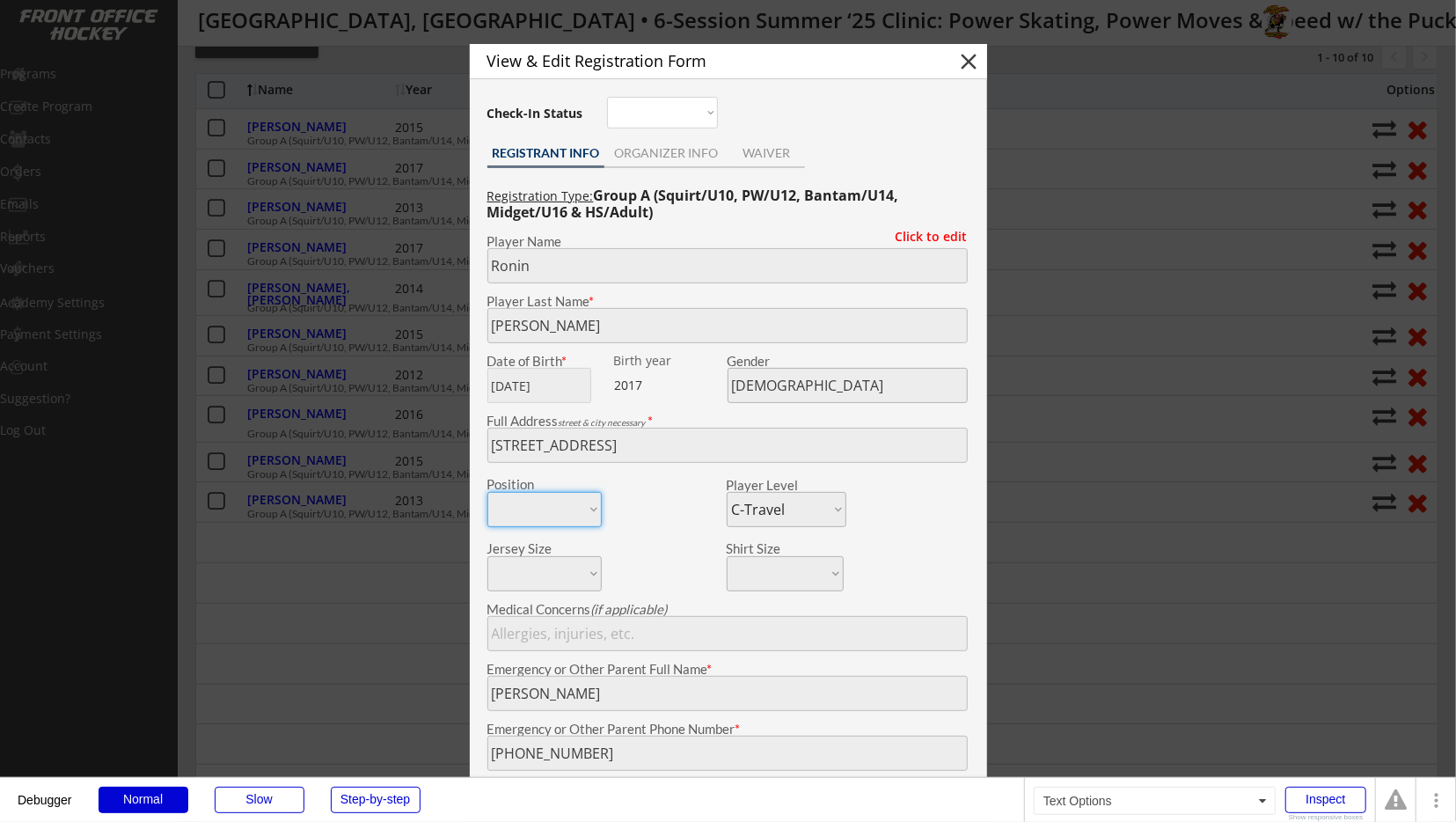 click at bounding box center (728, 410) 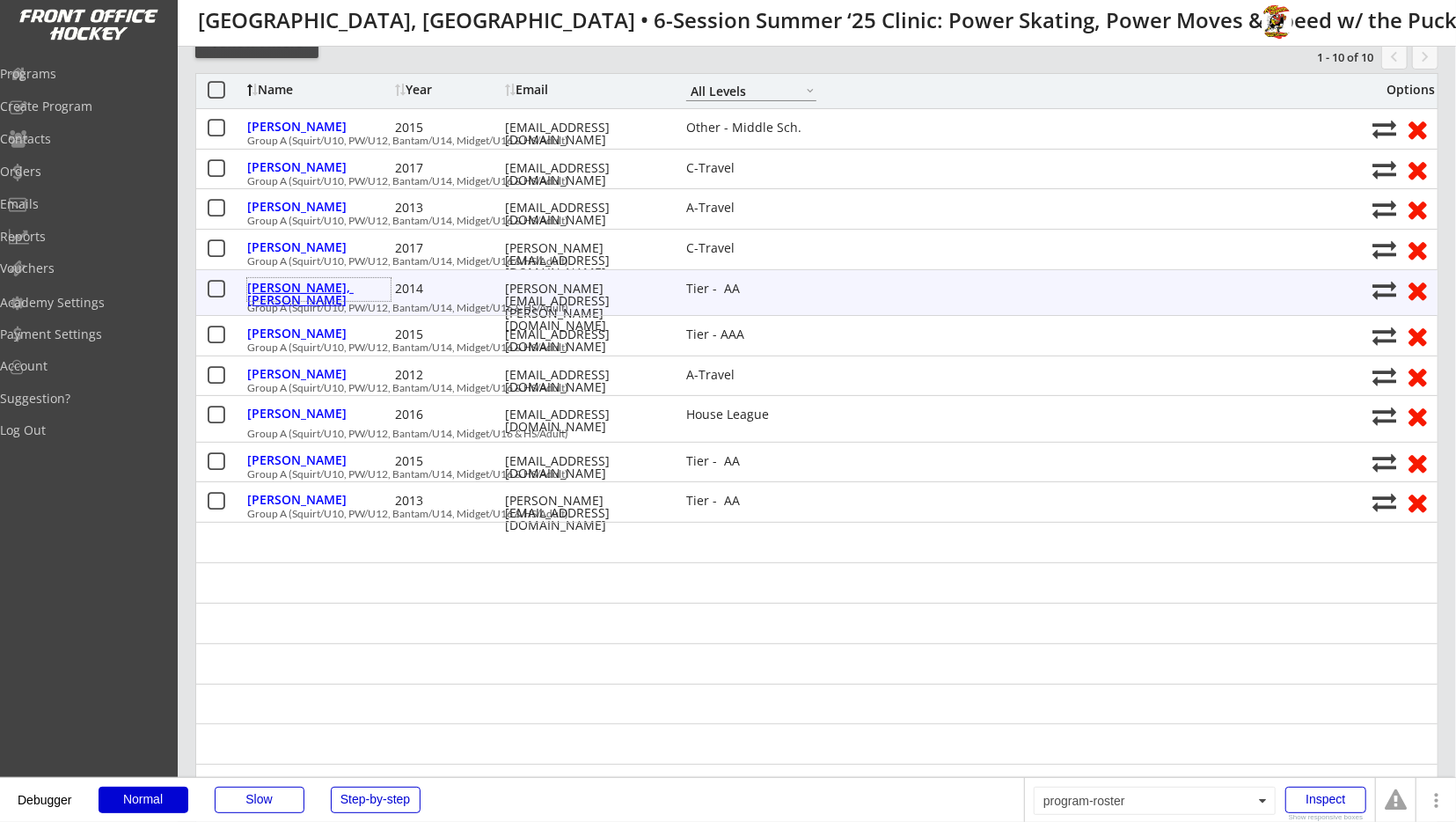 click on "[PERSON_NAME], [PERSON_NAME]" at bounding box center [318, 294] 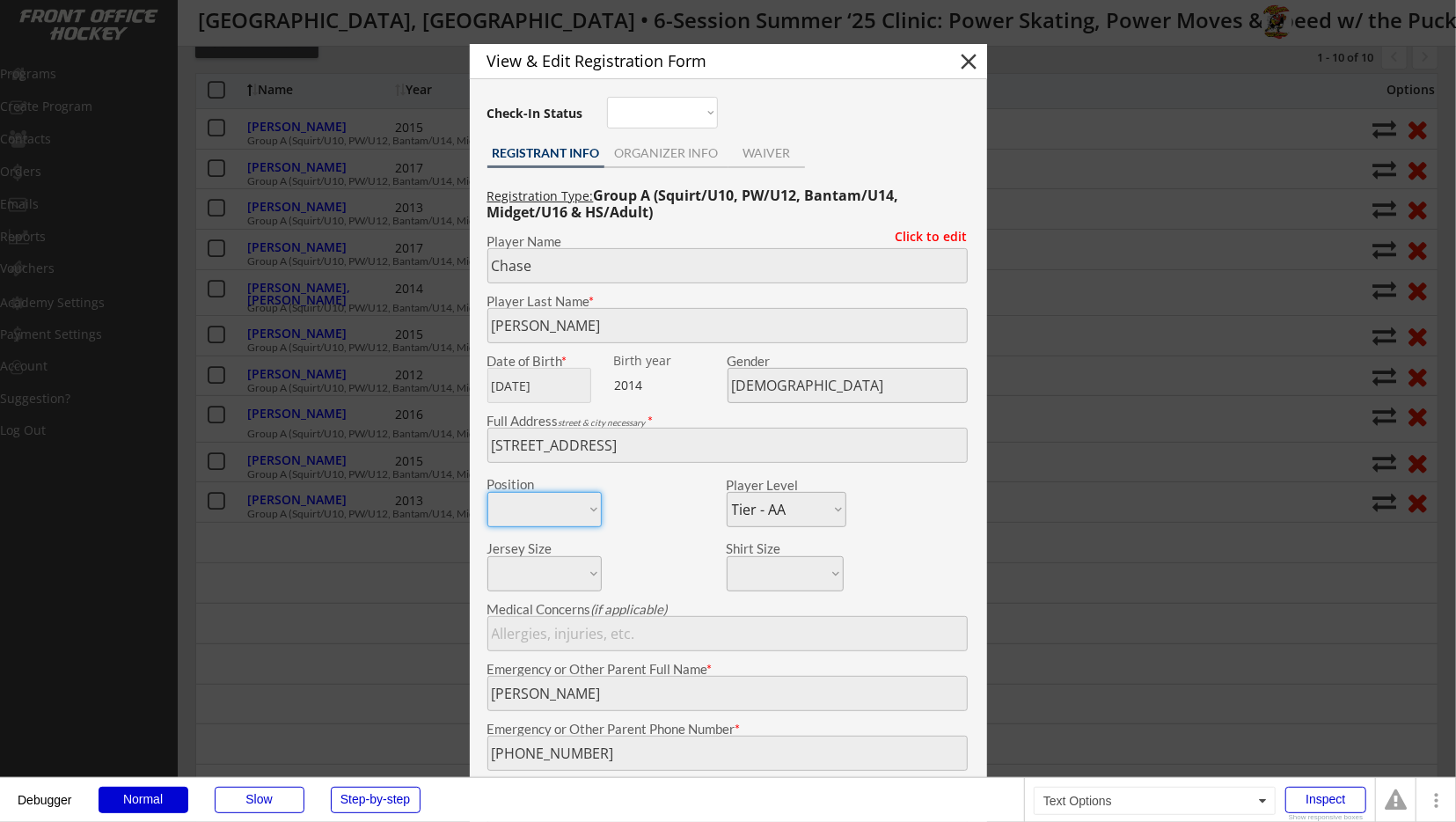 click at bounding box center (728, 411) 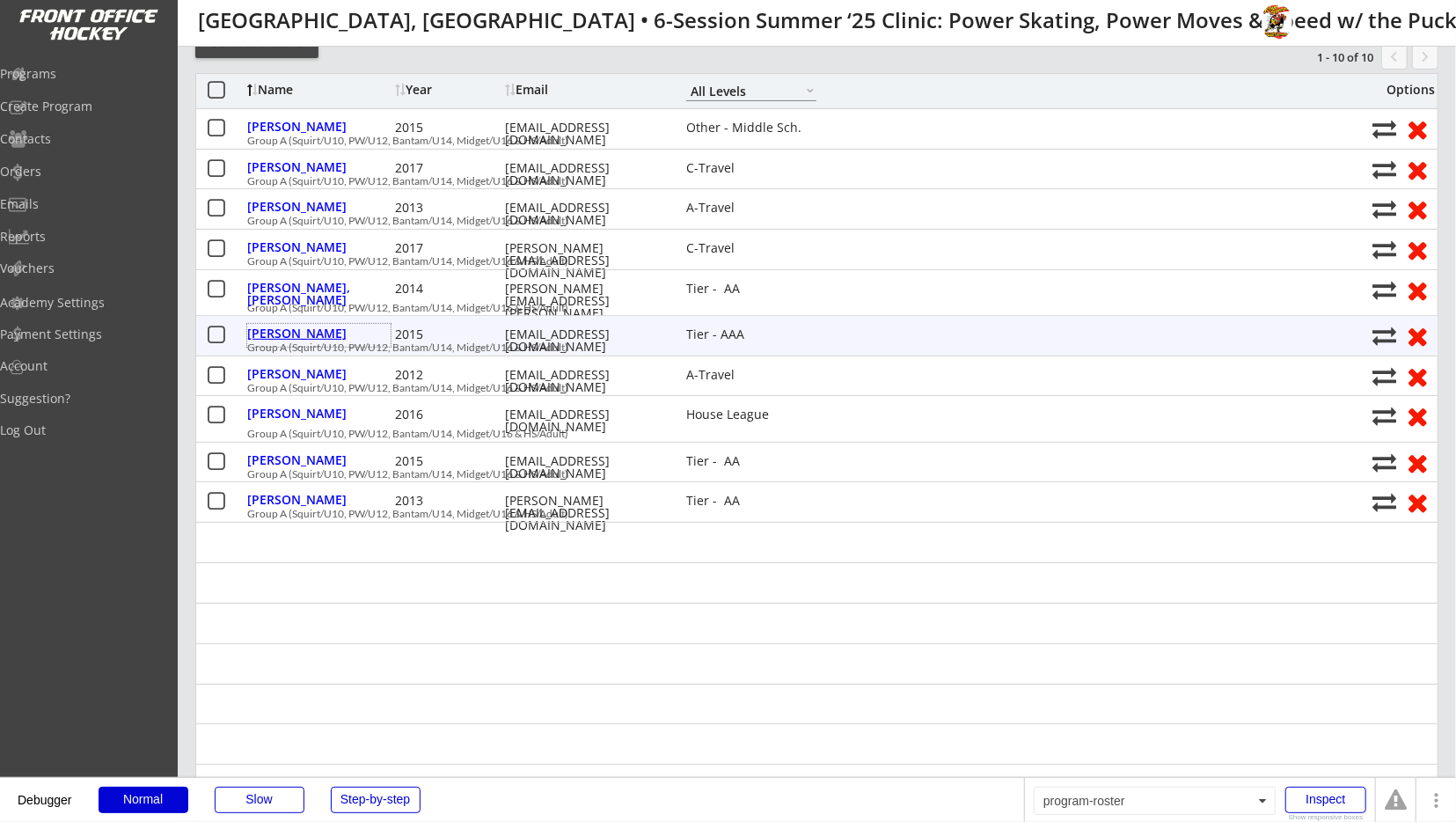 click on "[PERSON_NAME]" at bounding box center (318, 334) 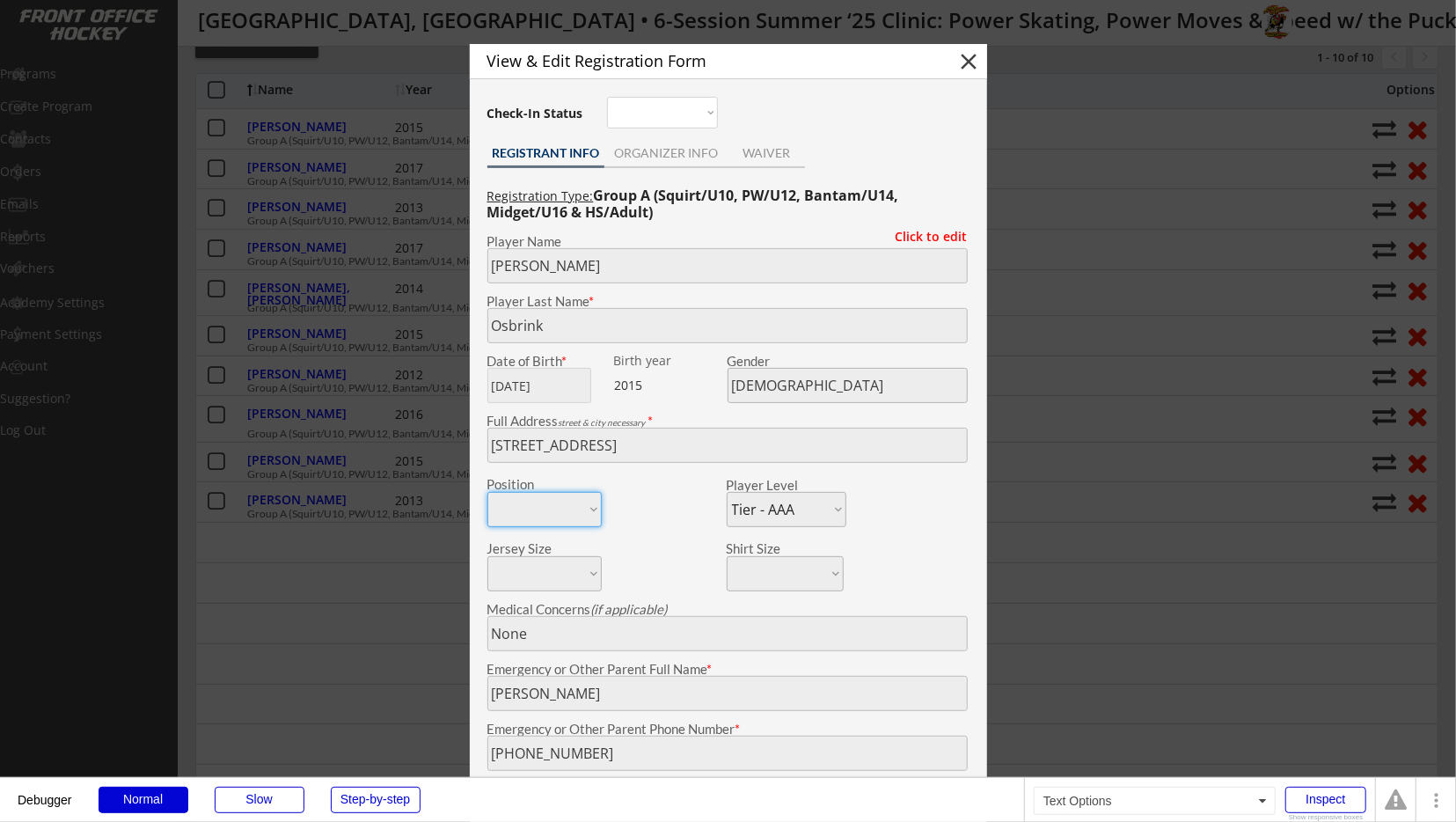 click at bounding box center [728, 411] 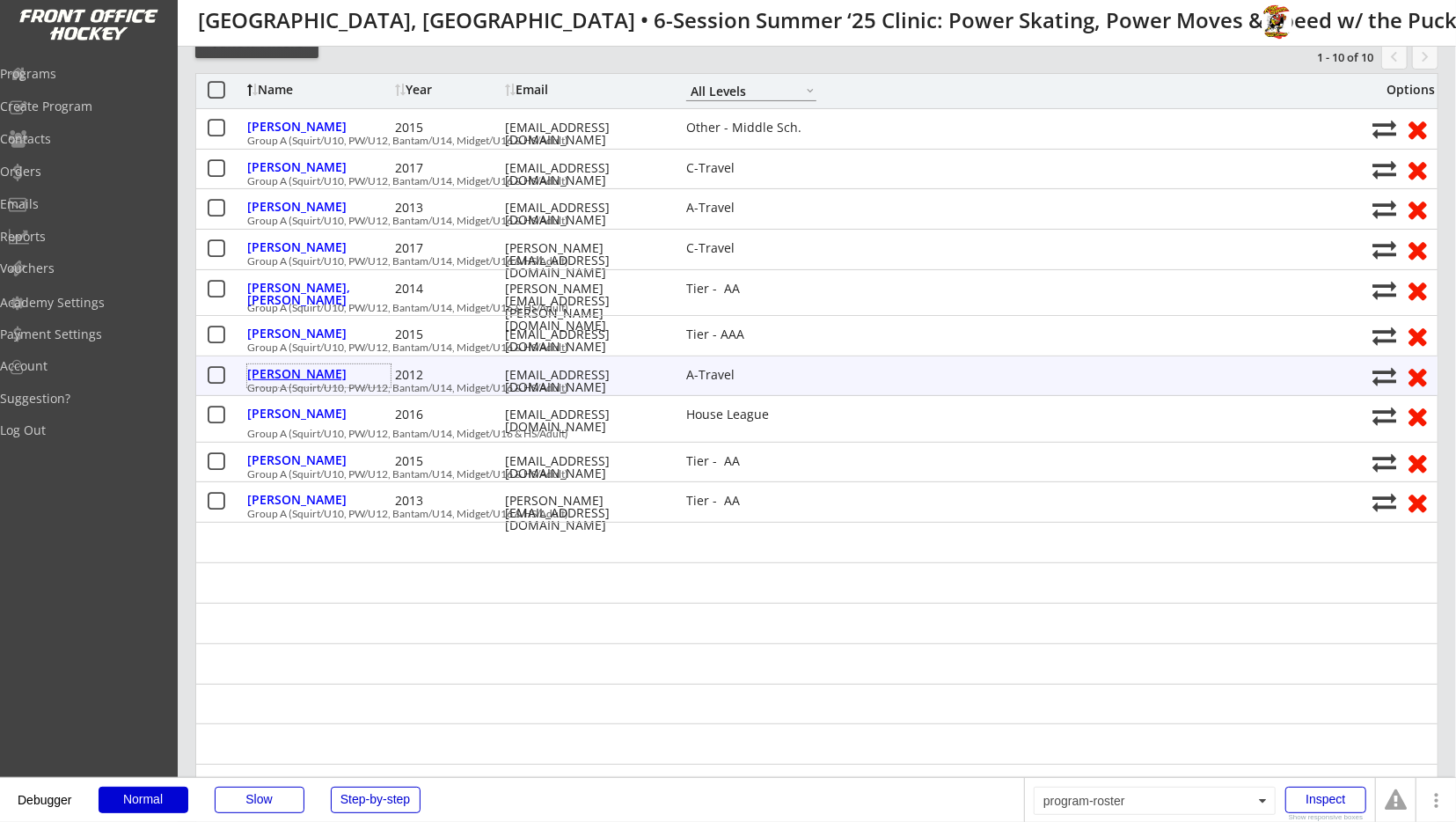click on "[PERSON_NAME]" at bounding box center (318, 374) 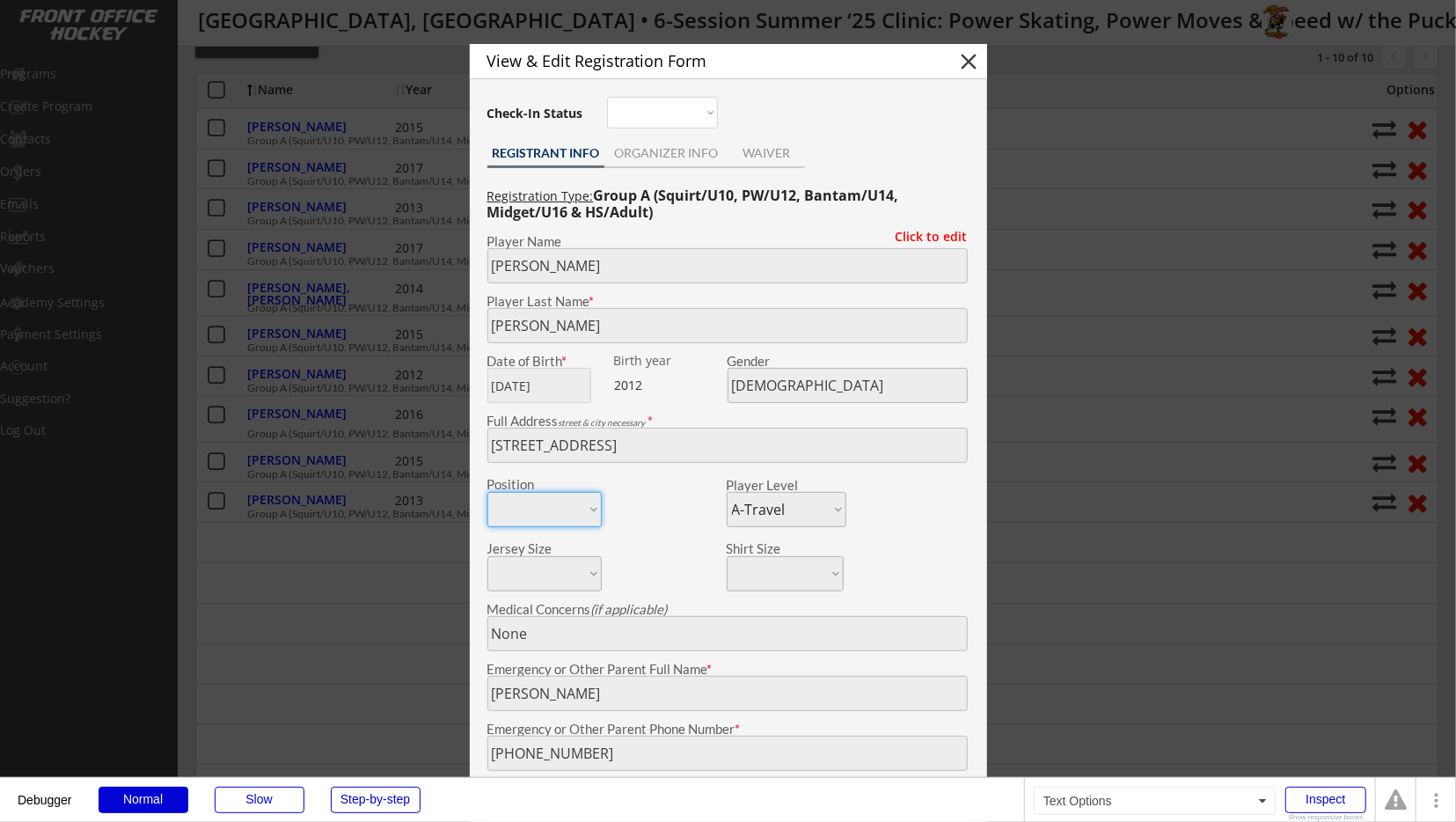 click at bounding box center (728, 411) 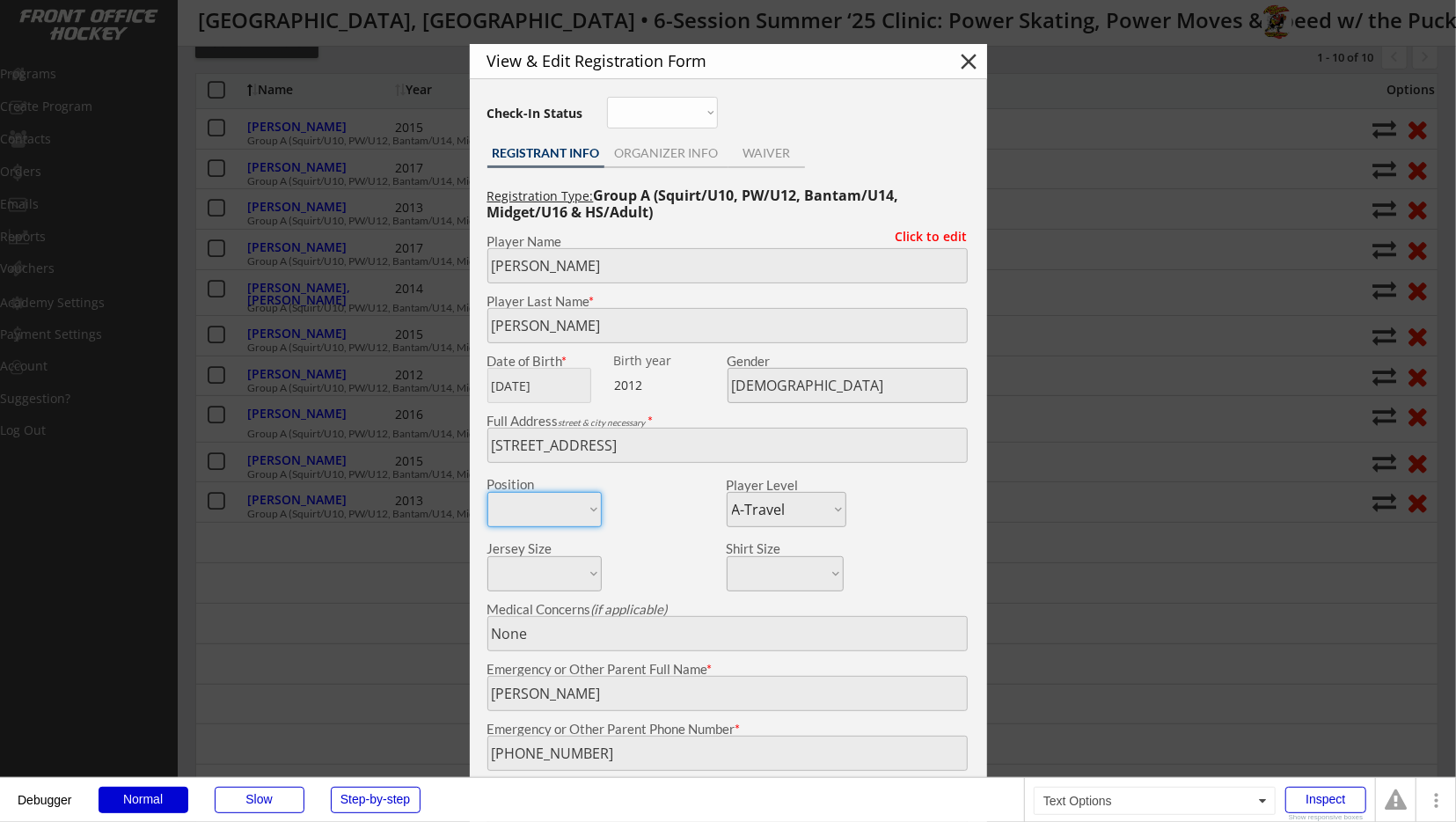 click at bounding box center [728, 411] 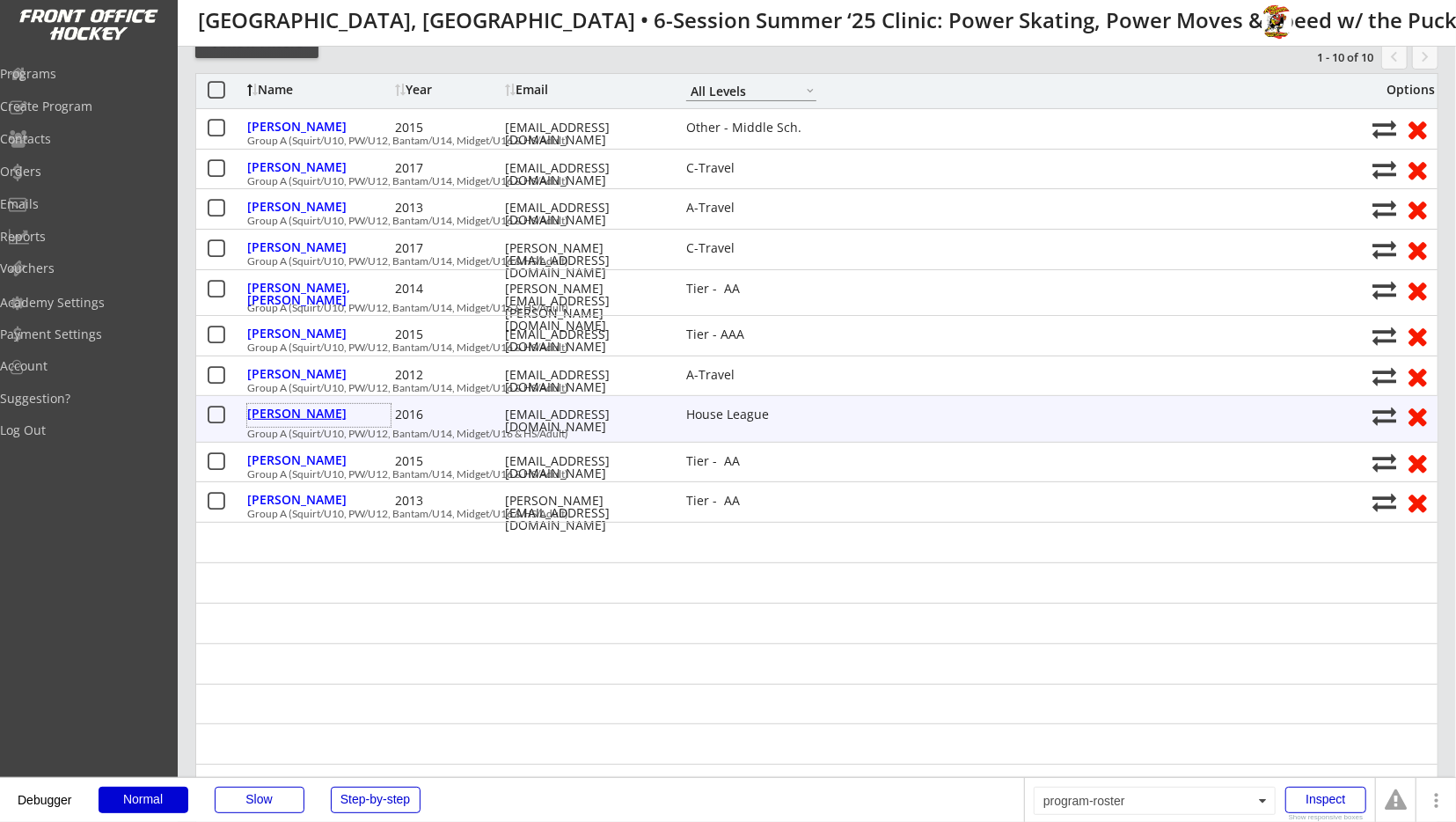 click on "[PERSON_NAME]" at bounding box center (318, 414) 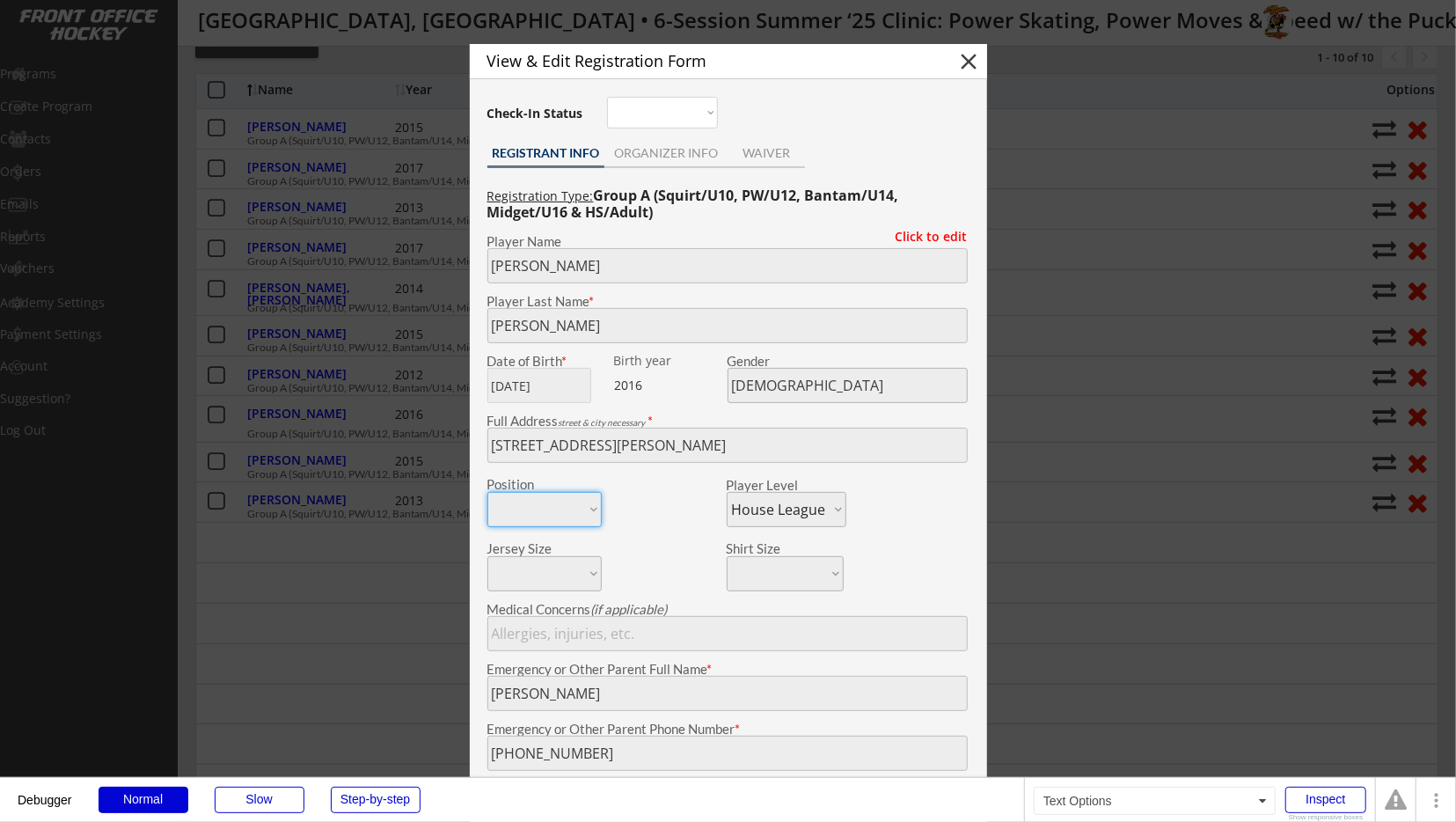 click at bounding box center [728, 411] 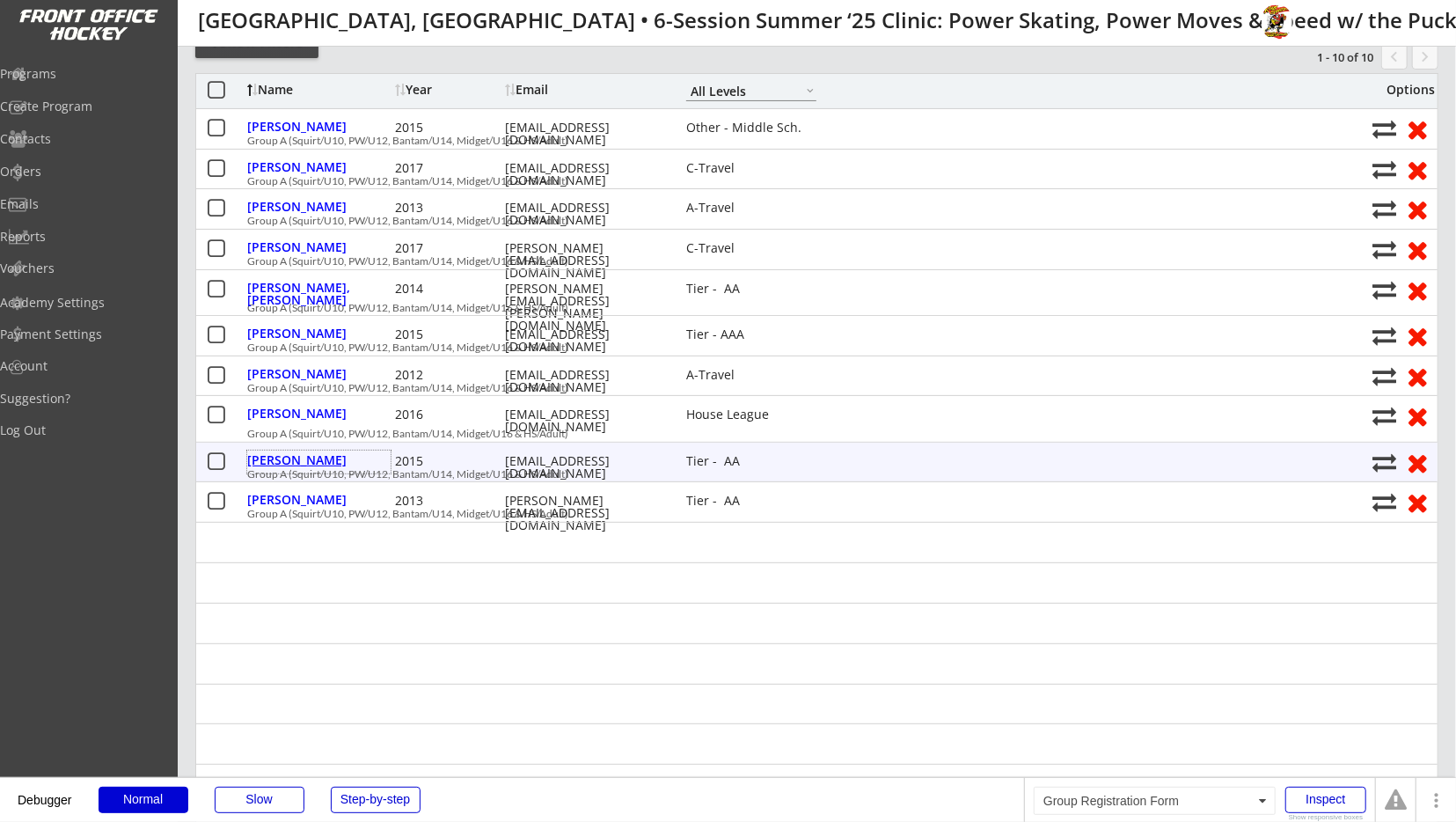 click on "[PERSON_NAME]" at bounding box center [318, 460] 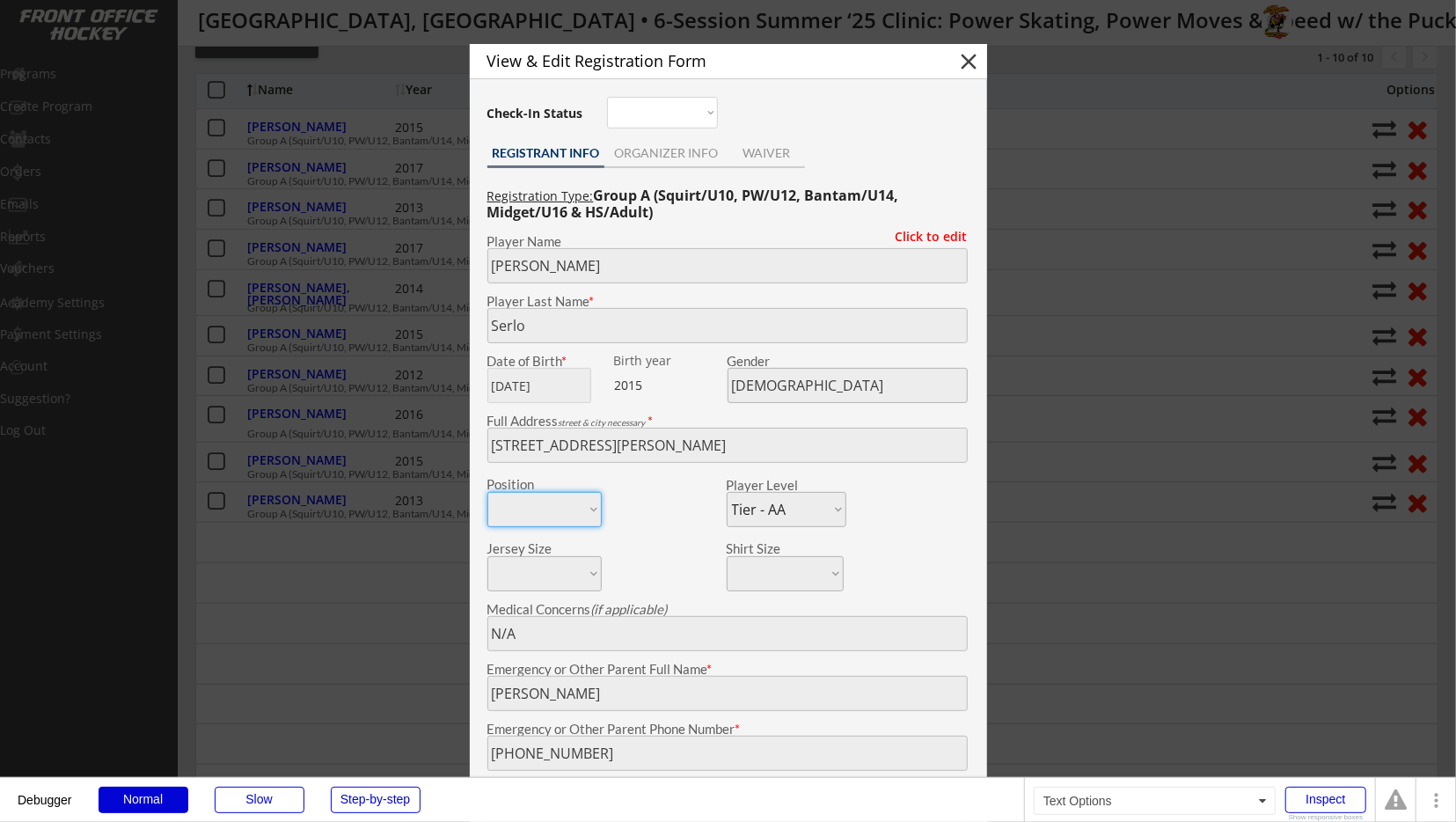 click at bounding box center [728, 411] 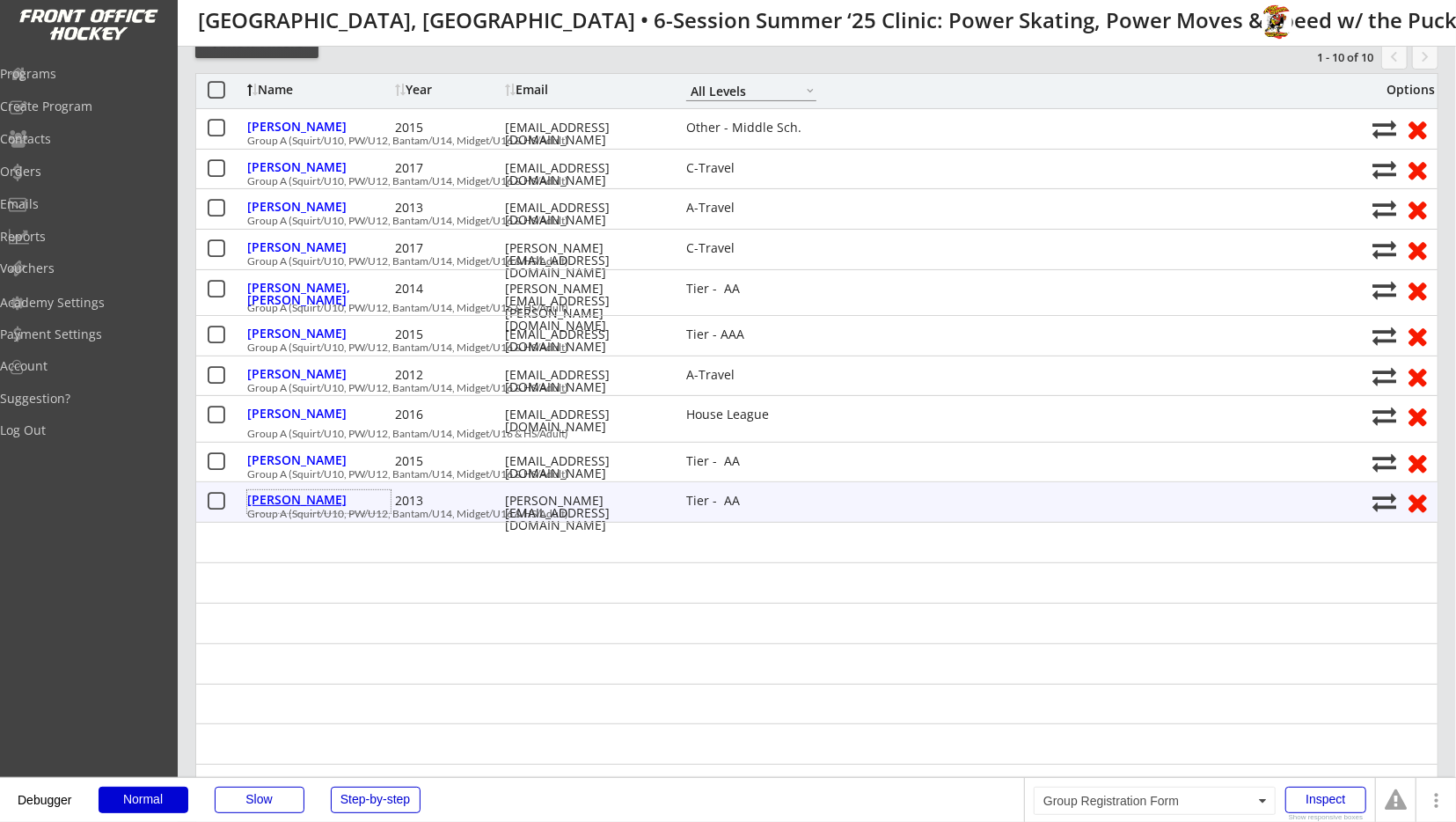 click on "[PERSON_NAME]" at bounding box center (318, 500) 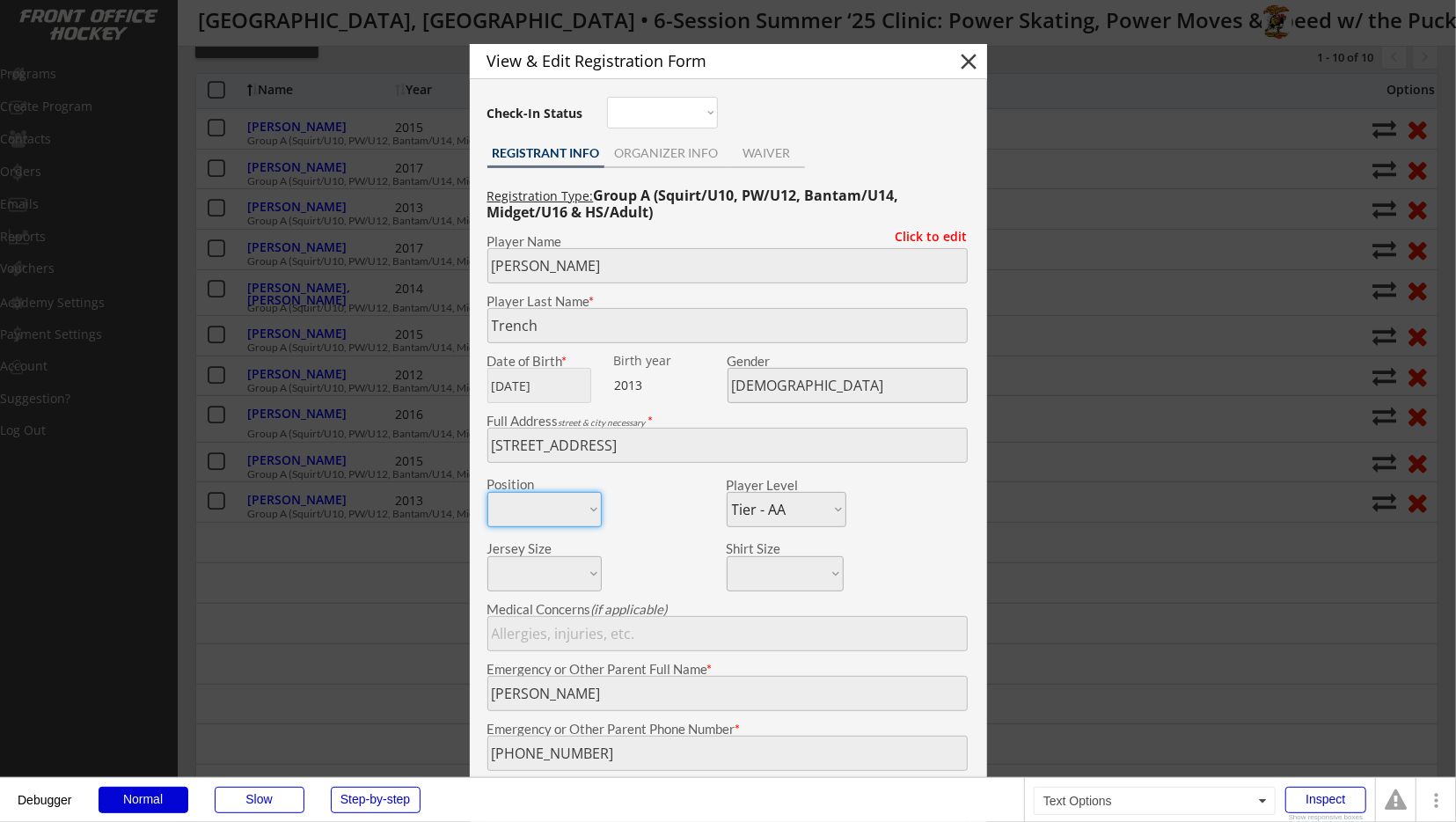 click at bounding box center (728, 411) 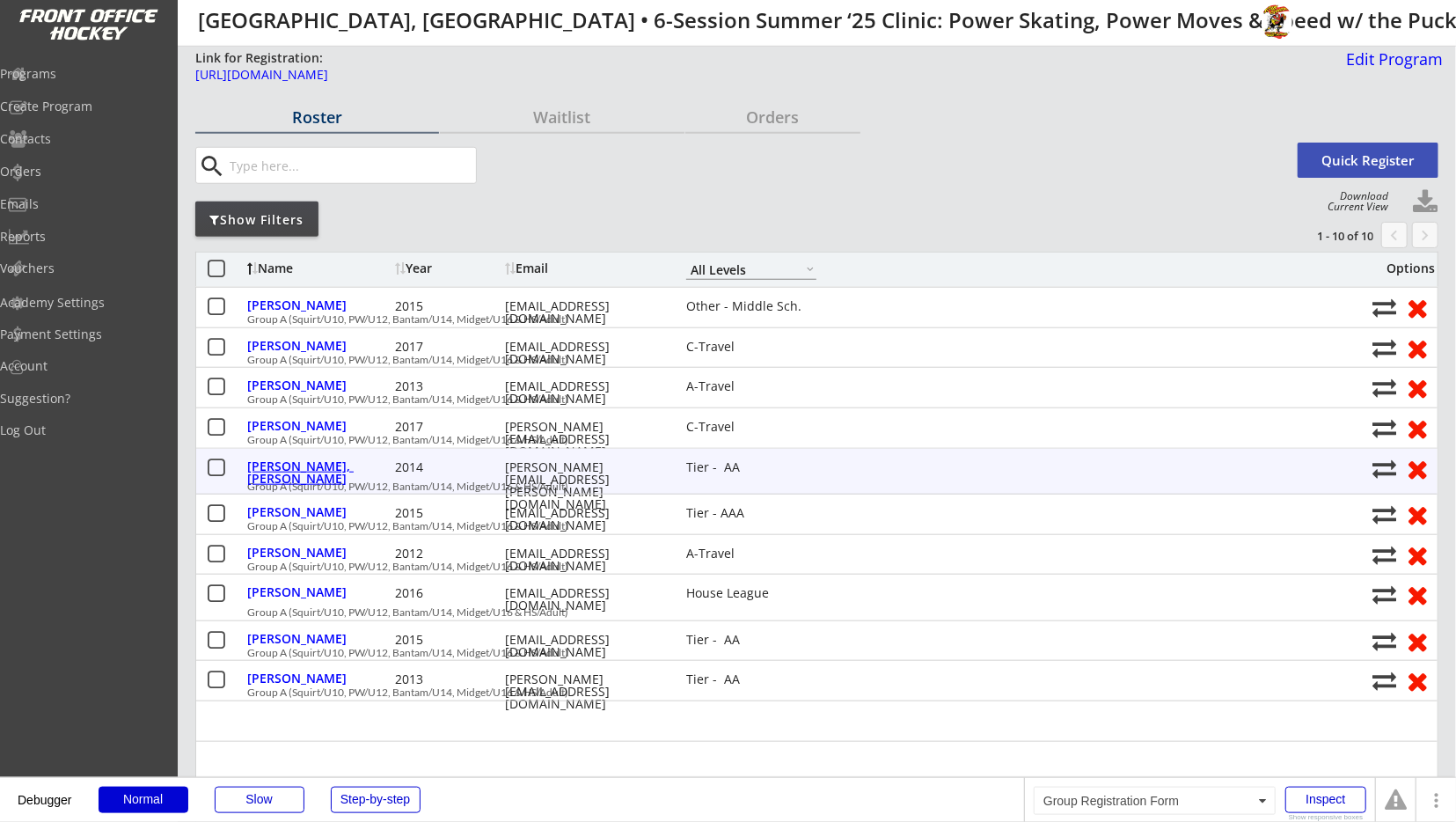 scroll, scrollTop: 0, scrollLeft: 0, axis: both 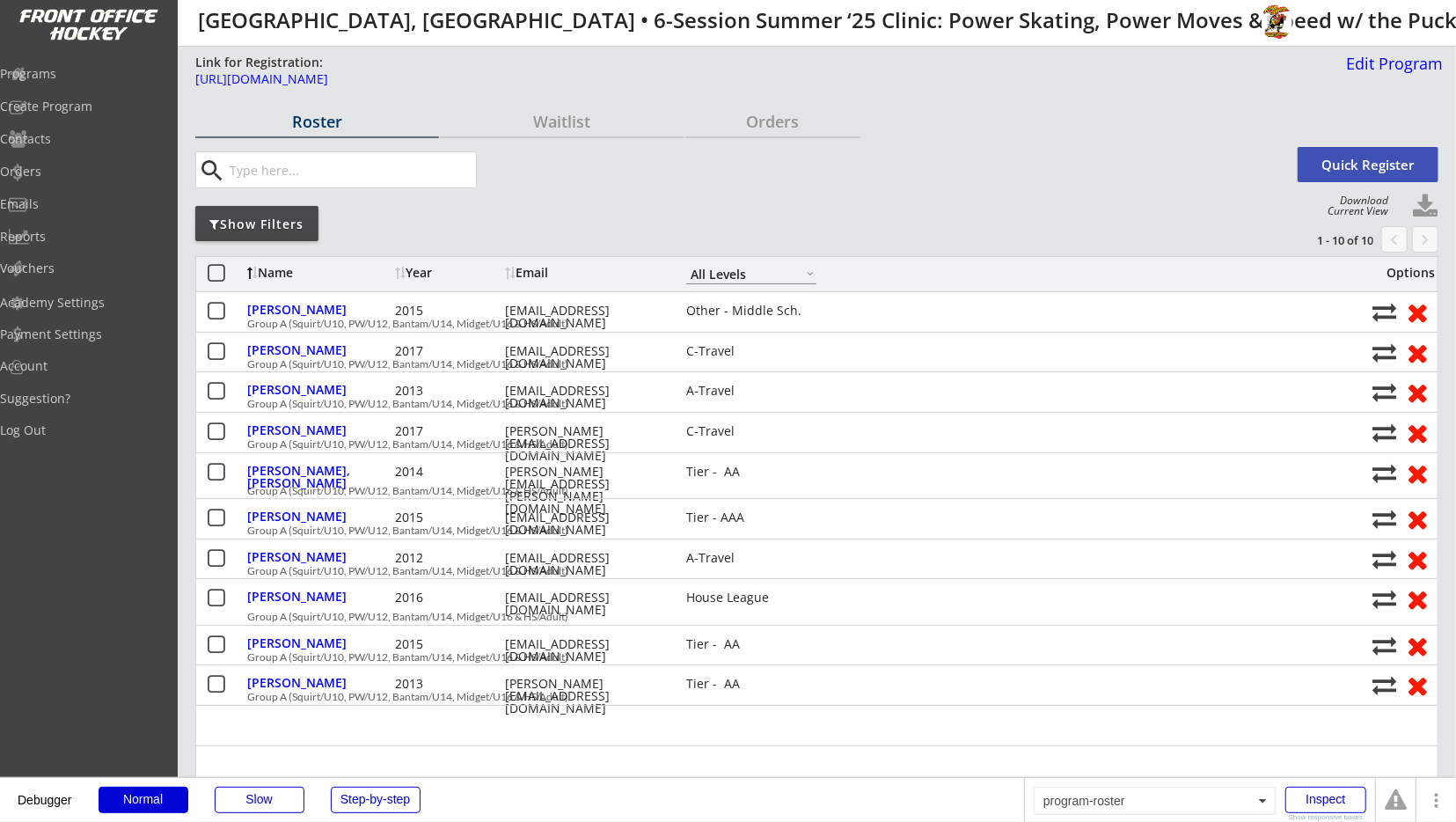 click on "Roster Waitlist Orders search Quick Register   Show Filters 1 - 10 of 10 chevron_left keyboard_arrow_right Show or Hide Full Pricing Registration Forms Deselect all Group A (Squirt/U10, PW/U12, Bantam/U14, Midget/U16 & HS/Adult) 10 Show or Hide Session Pricing Registration Forms Select all Group A (Squirt/U10, PW/U12, Bantam/U14, Midget/U16 & HS/Adult) -  Jul 11, 2025 0 Group A (Squirt/U10, PW/U12, Bantam/U14, Midget/U16 & HS/Adult) -  Jul 12, 2025 0 Group A (Squirt/U10, PW/U12, Bantam/U14, Midget/U16 & HS/Adult) -  Jul 13, 2025 0  Name  Year  Email A-Travel B-Travel C-Travel Tier -  AA Tier - AAA House League Girls - Travel Girls - House High Sch. JV High Sch. Varsity Adult Novice Adult Intermediate Adult Advanced Other - House Other - Travel Other - Middle Sch. All Levels Options     Biederman, Henry 2015 jkane2287@yahoo.com Other - Middle Sch. Group A (Squirt/U10, PW/U12, Bantam/U14, Midget/U16 & HS/Adult)  Coulas, Teddy 2017 kusa@cpd.lc C-Travel Gallagher, Samuel 2013 dustin8195@gmail.com A-Travel 2017" at bounding box center [816, 3650] 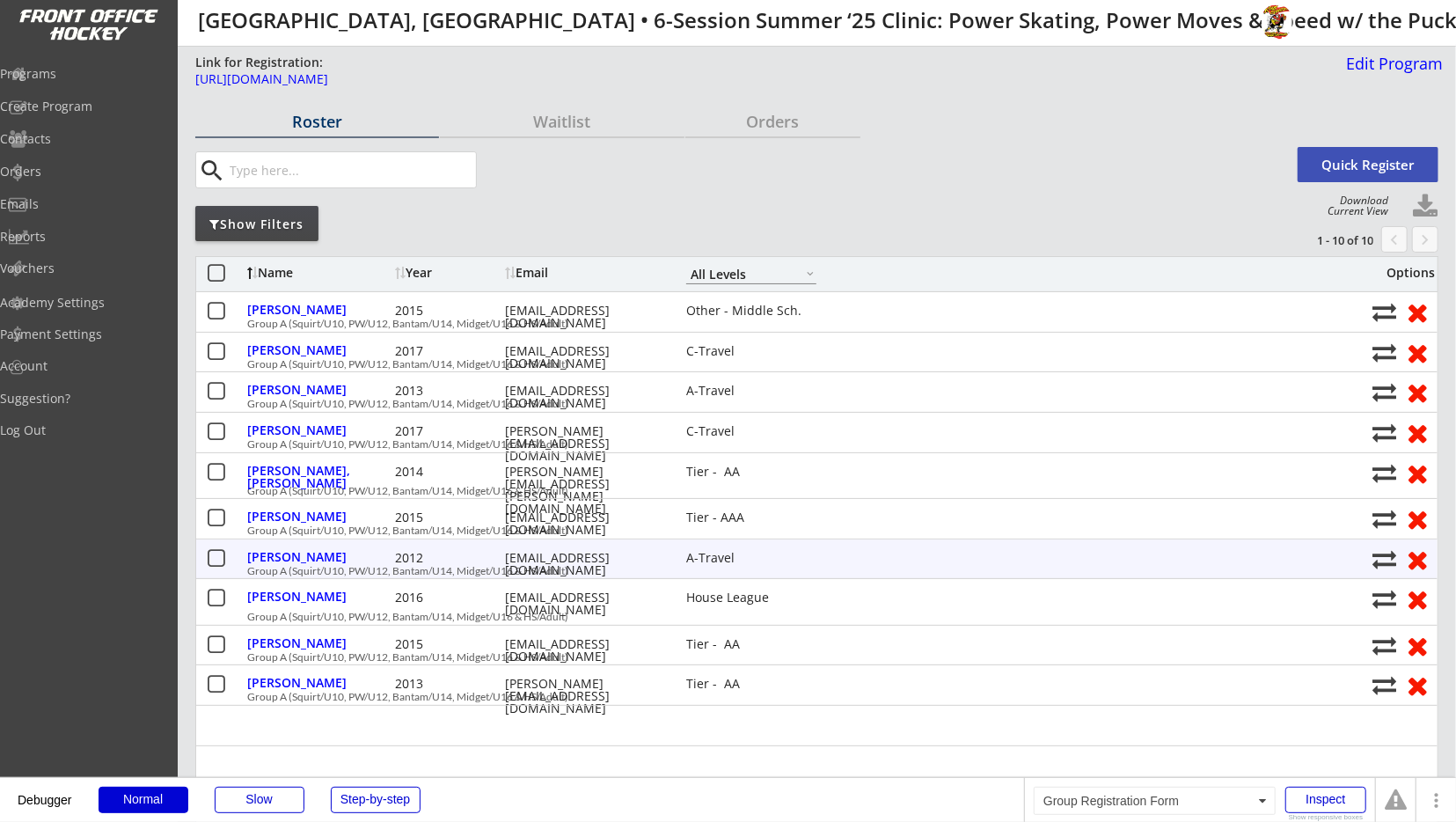 drag, startPoint x: 435, startPoint y: 569, endPoint x: 536, endPoint y: 569, distance: 101 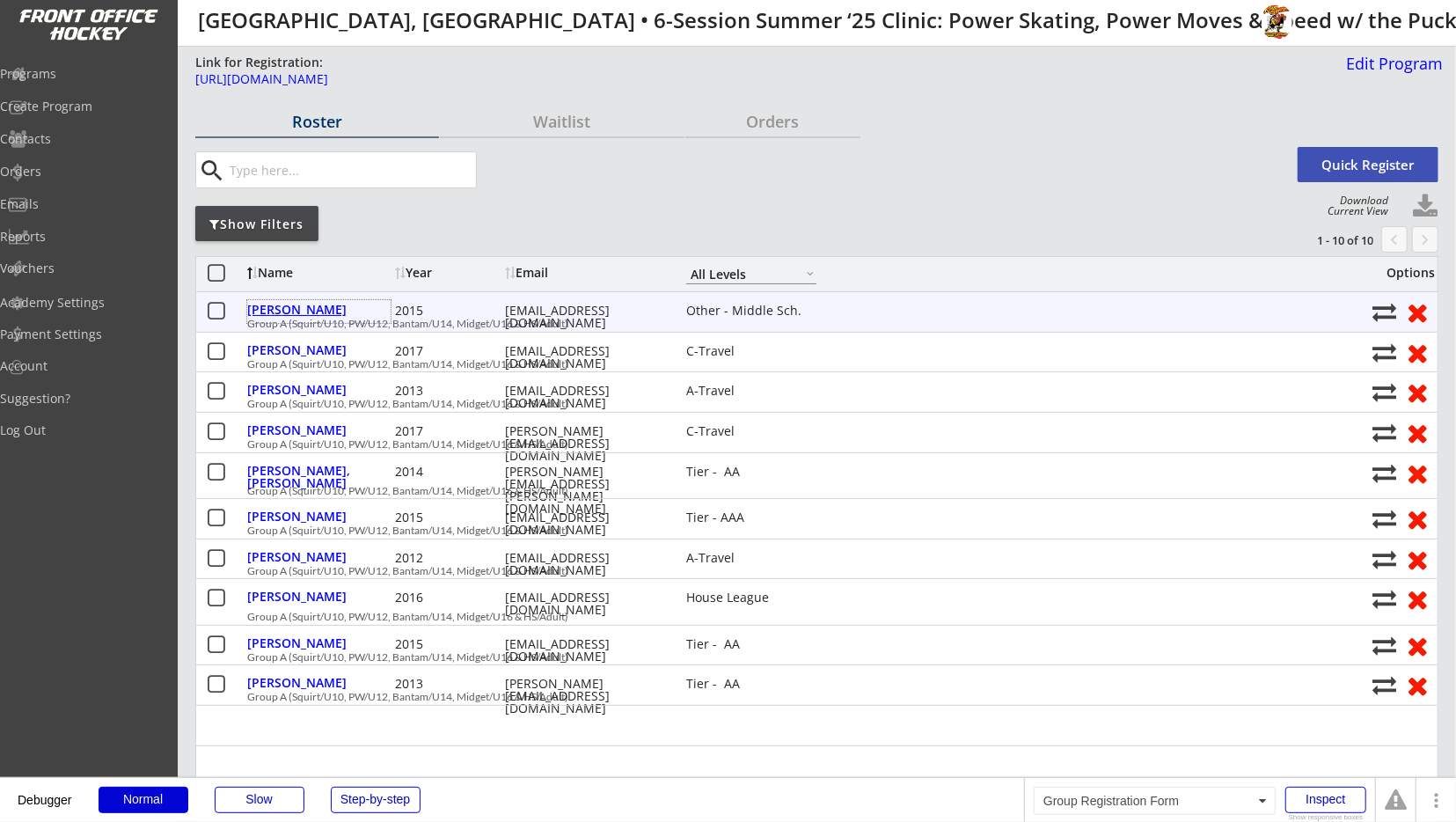 click on "[PERSON_NAME]" at bounding box center [318, 312] 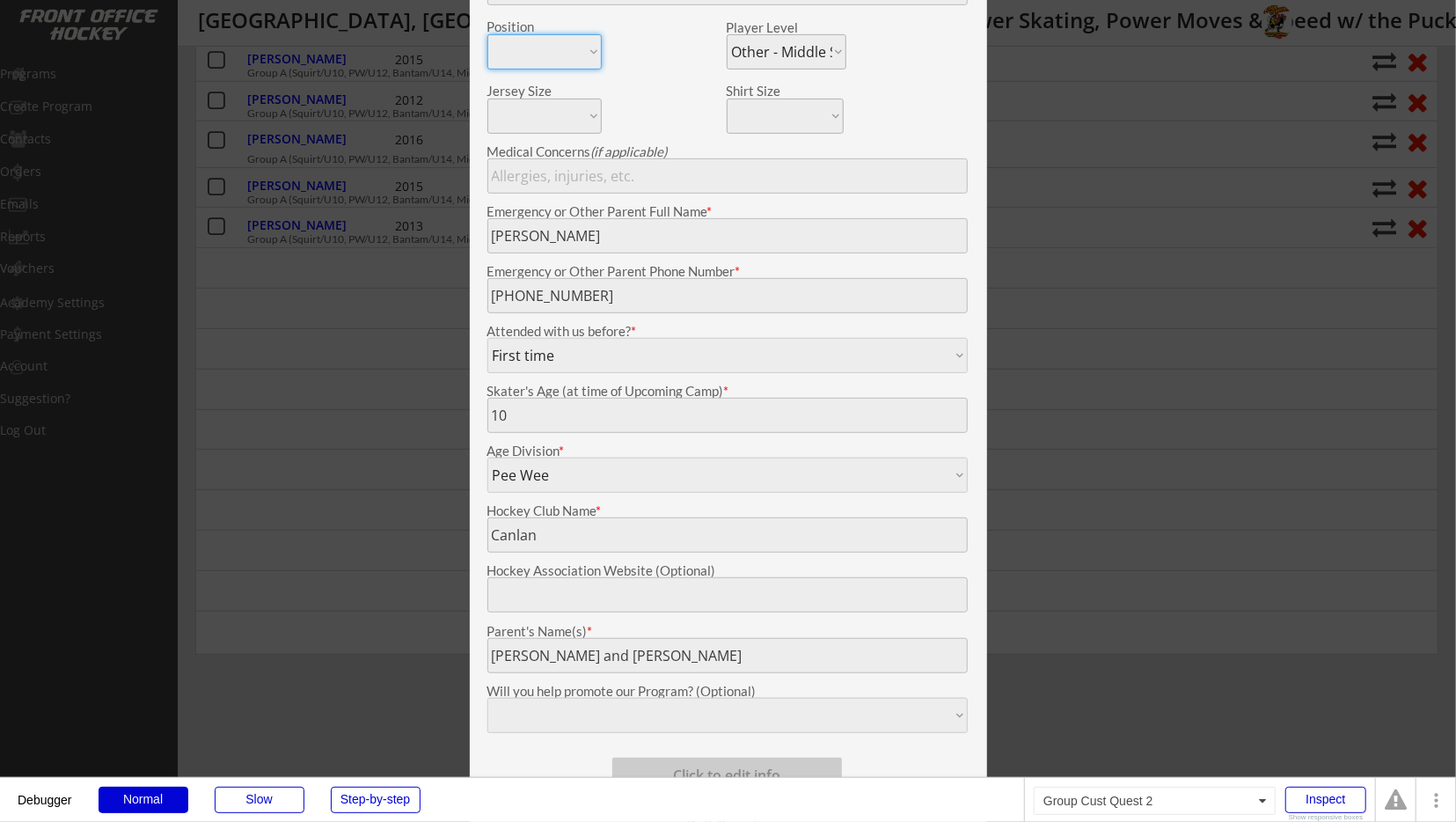 scroll, scrollTop: 0, scrollLeft: 0, axis: both 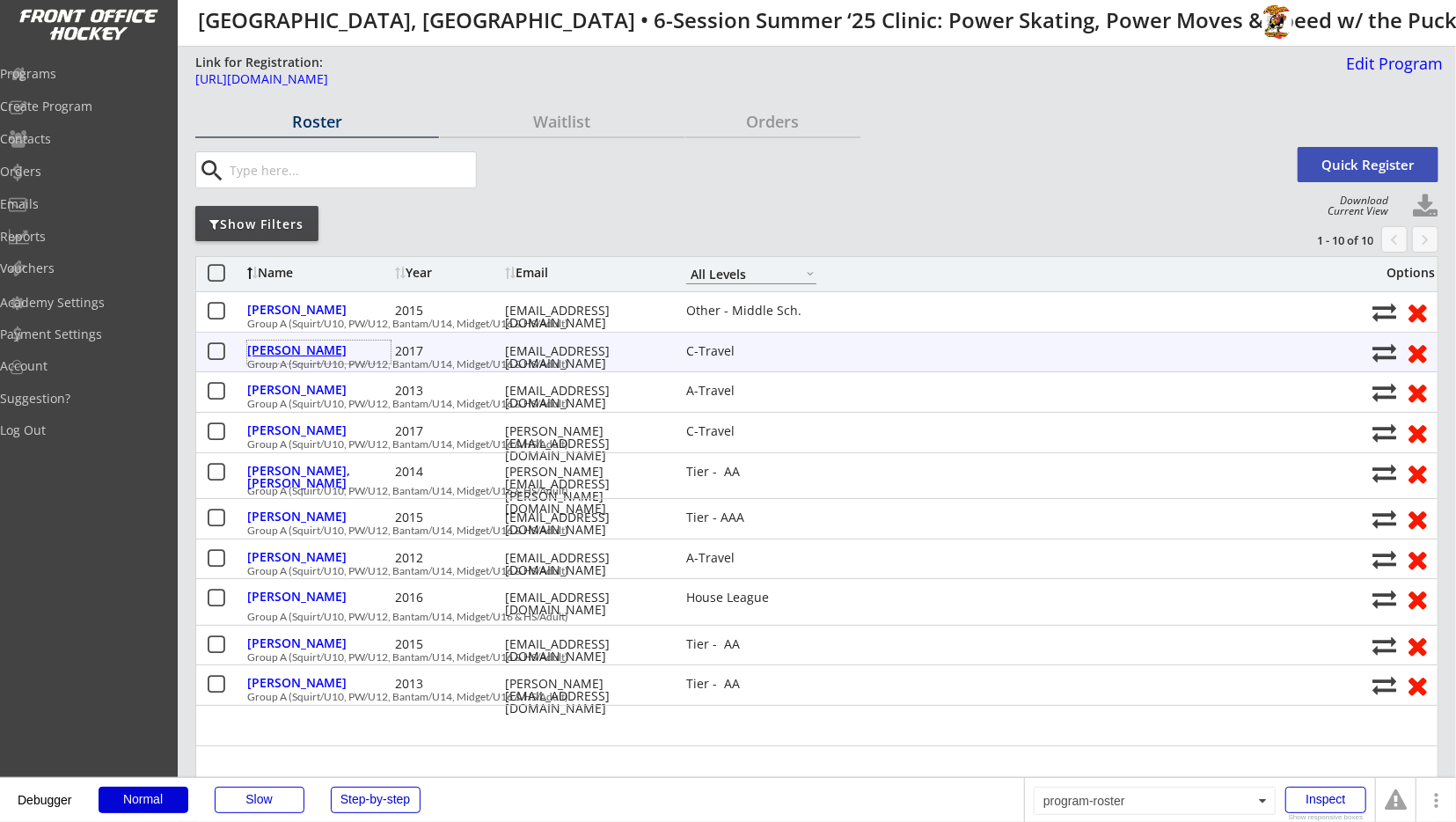 click on "[PERSON_NAME]" at bounding box center [318, 350] 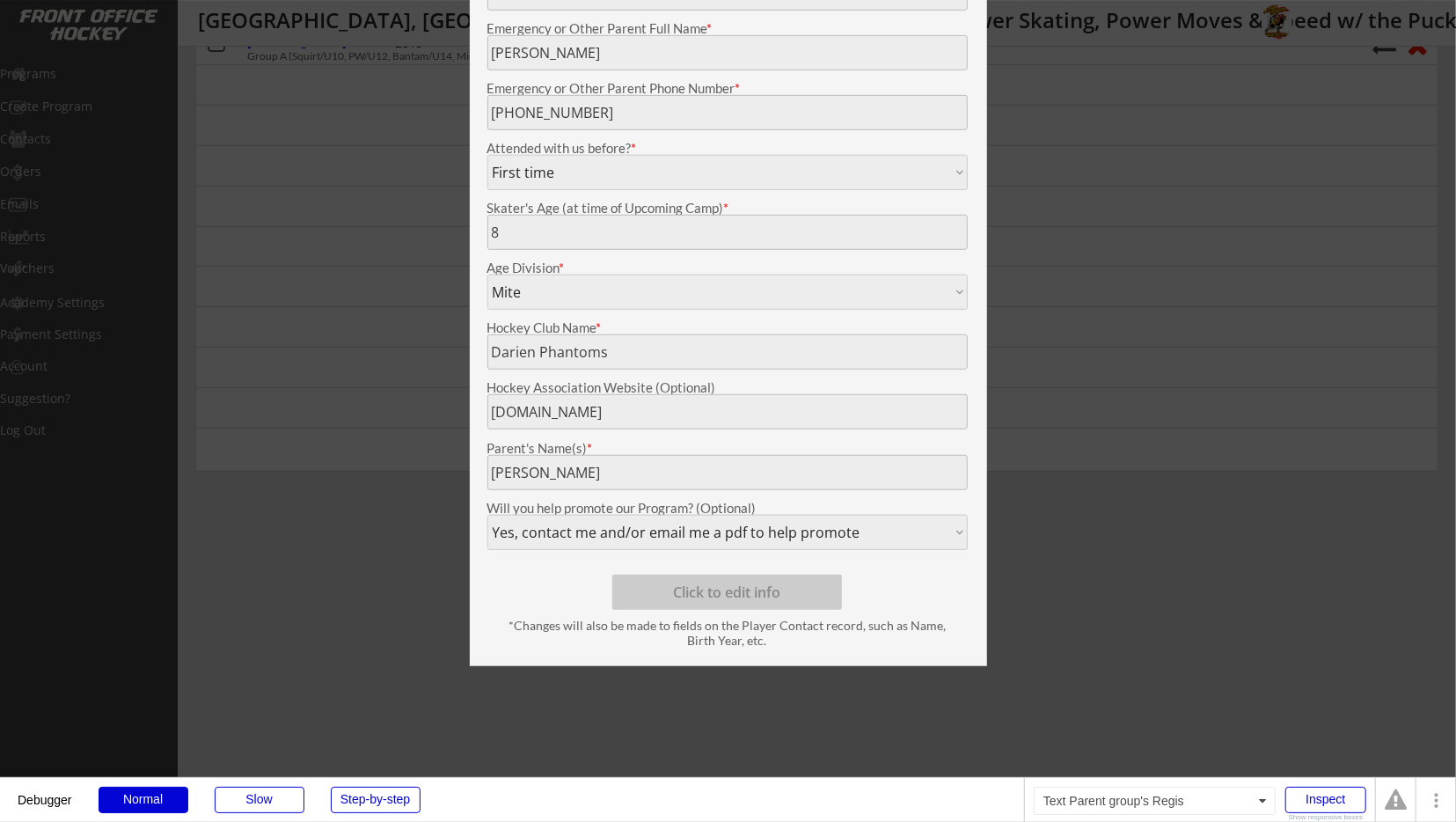 scroll, scrollTop: 183, scrollLeft: 0, axis: vertical 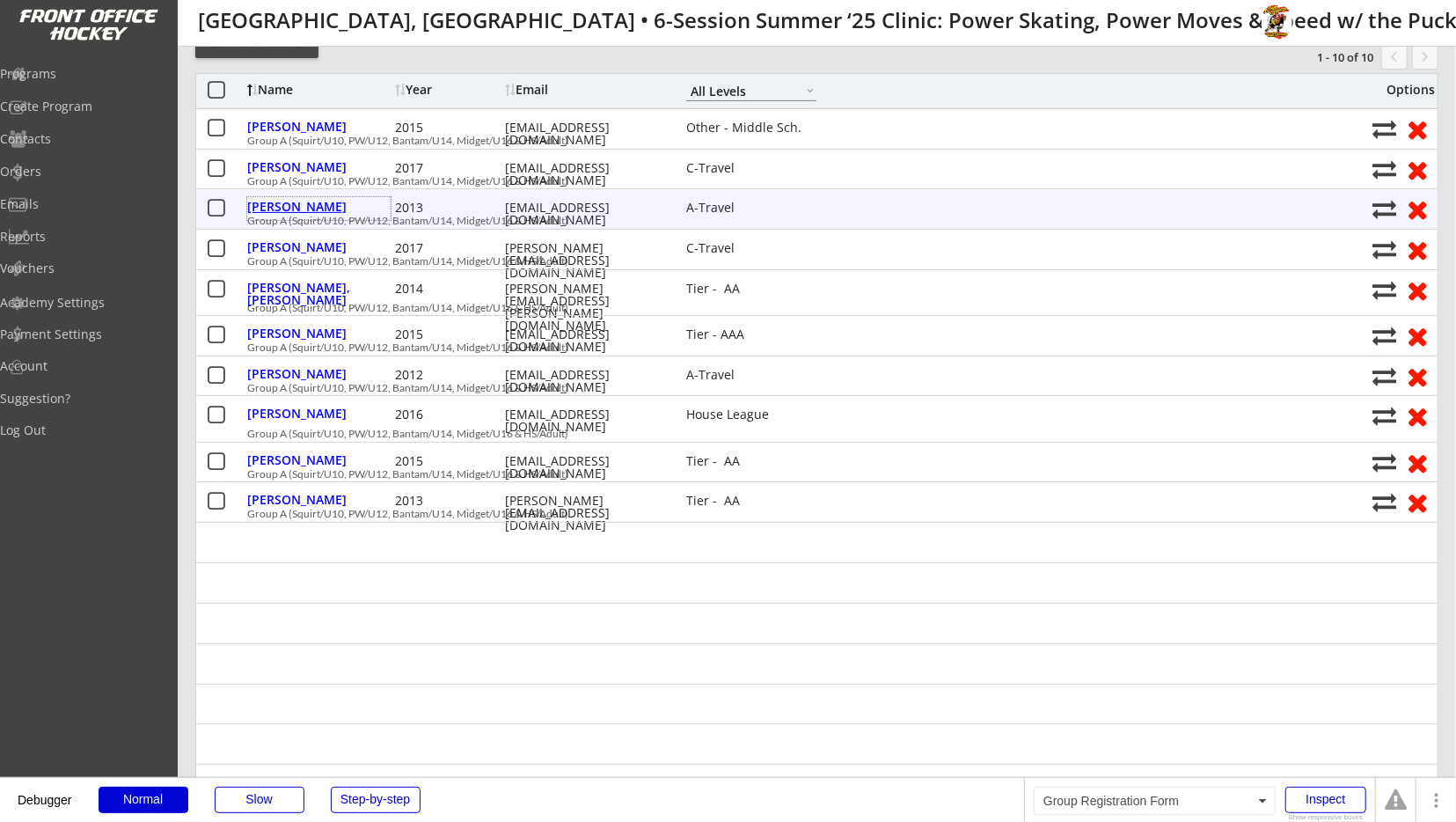 click on "[PERSON_NAME]" at bounding box center (318, 209) 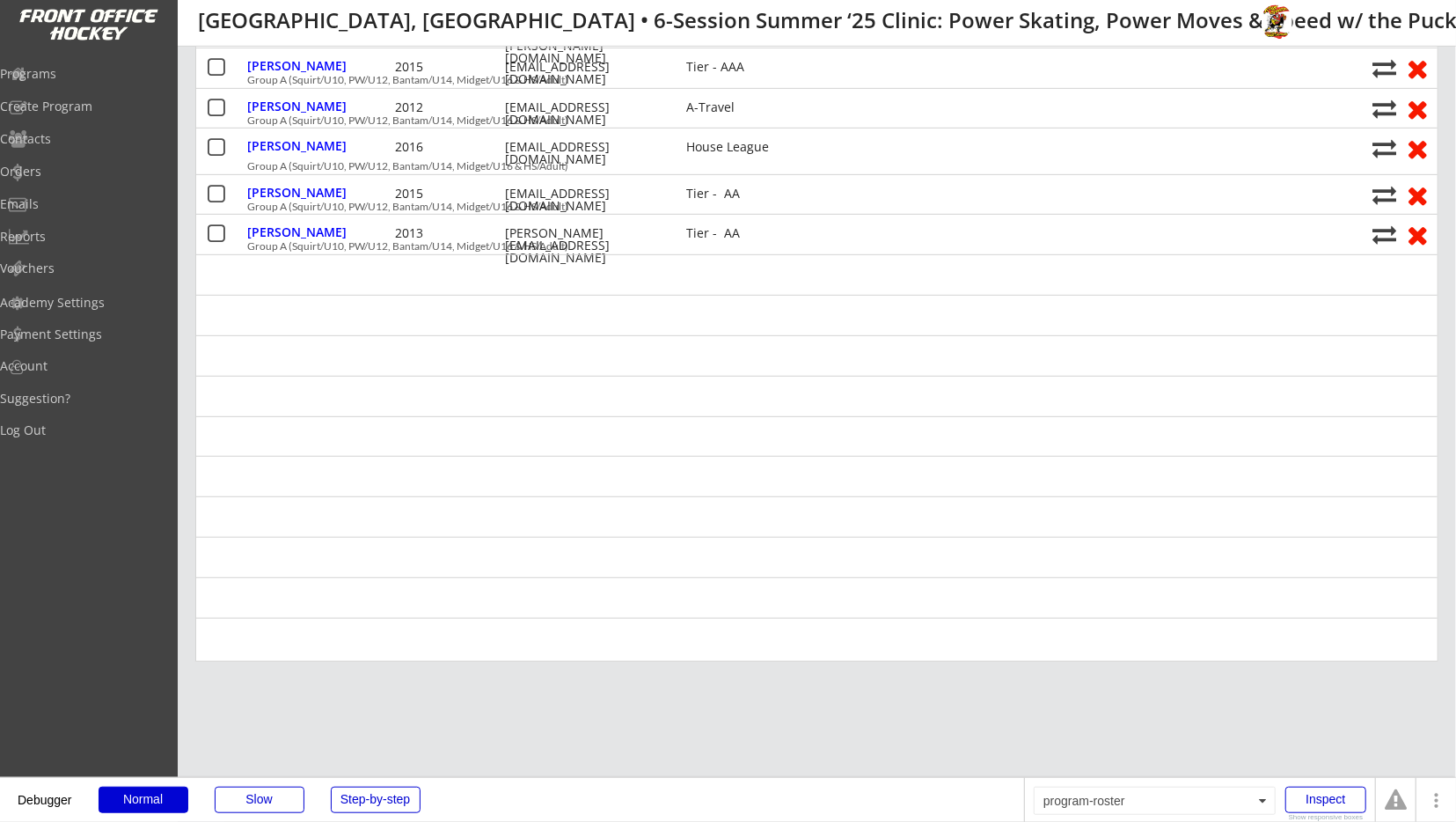 scroll, scrollTop: 183, scrollLeft: 0, axis: vertical 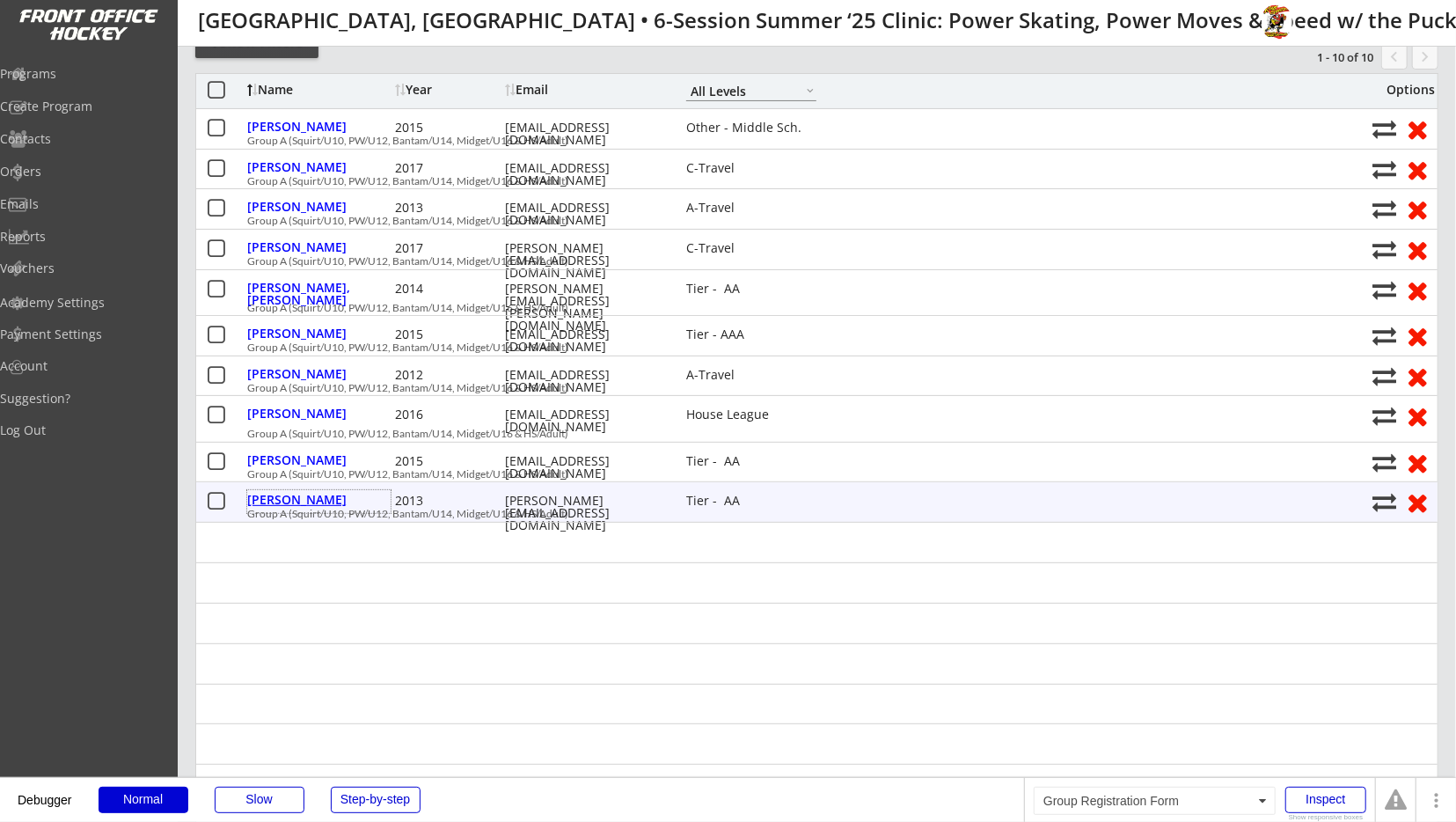 click on "[PERSON_NAME]" at bounding box center [318, 500] 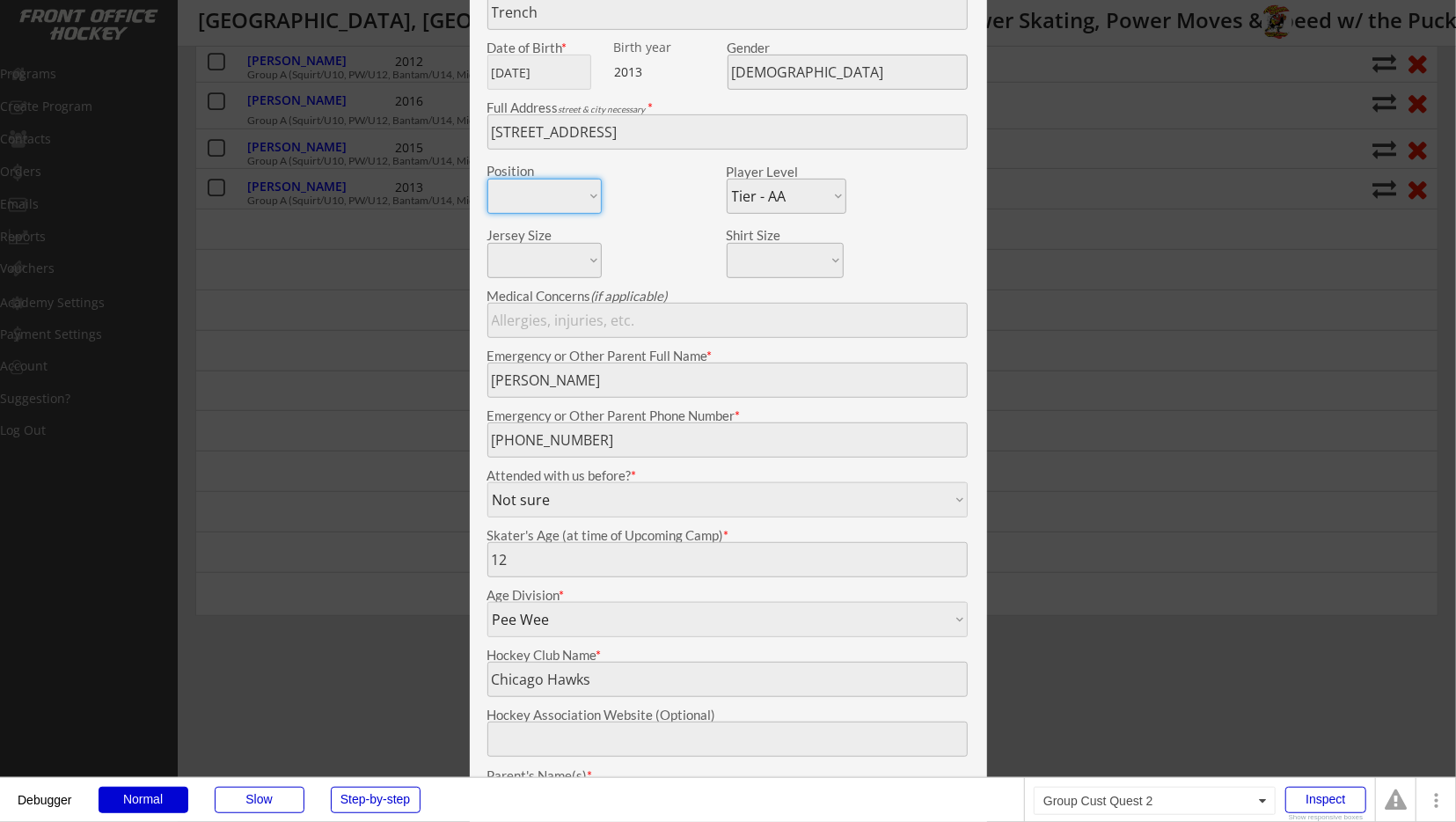 scroll, scrollTop: 641, scrollLeft: 0, axis: vertical 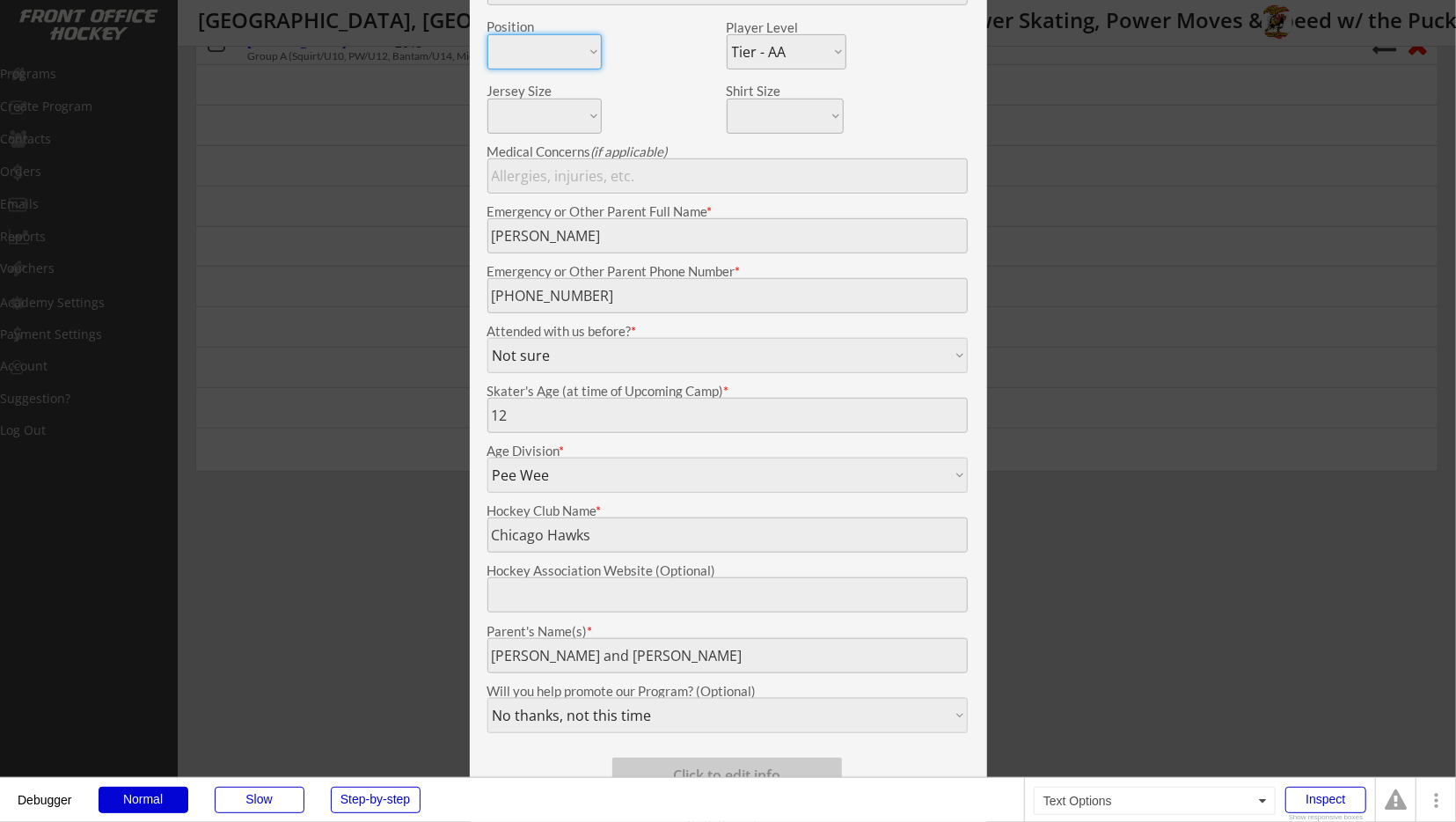 click at bounding box center [728, 411] 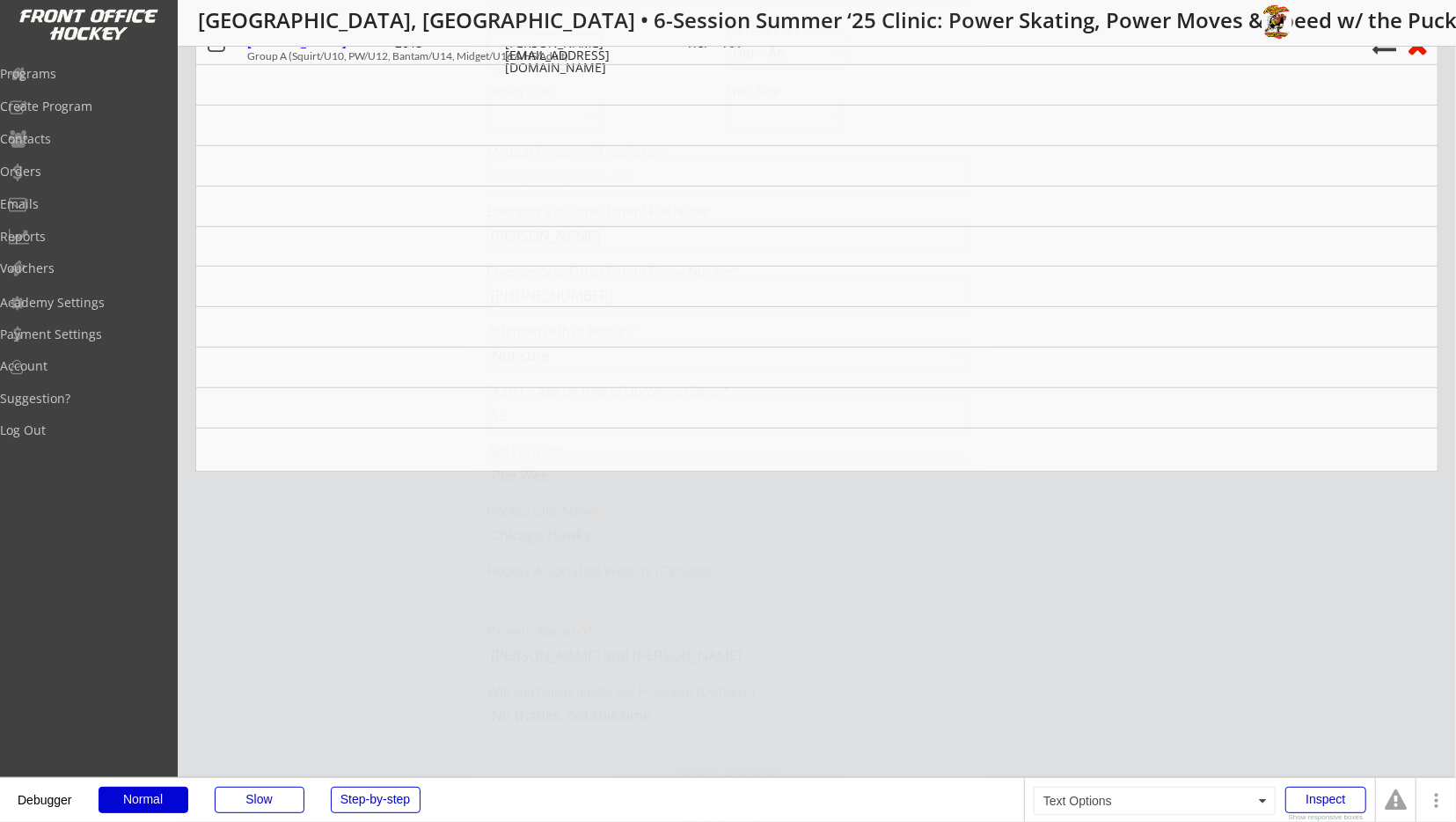 scroll, scrollTop: 366, scrollLeft: 0, axis: vertical 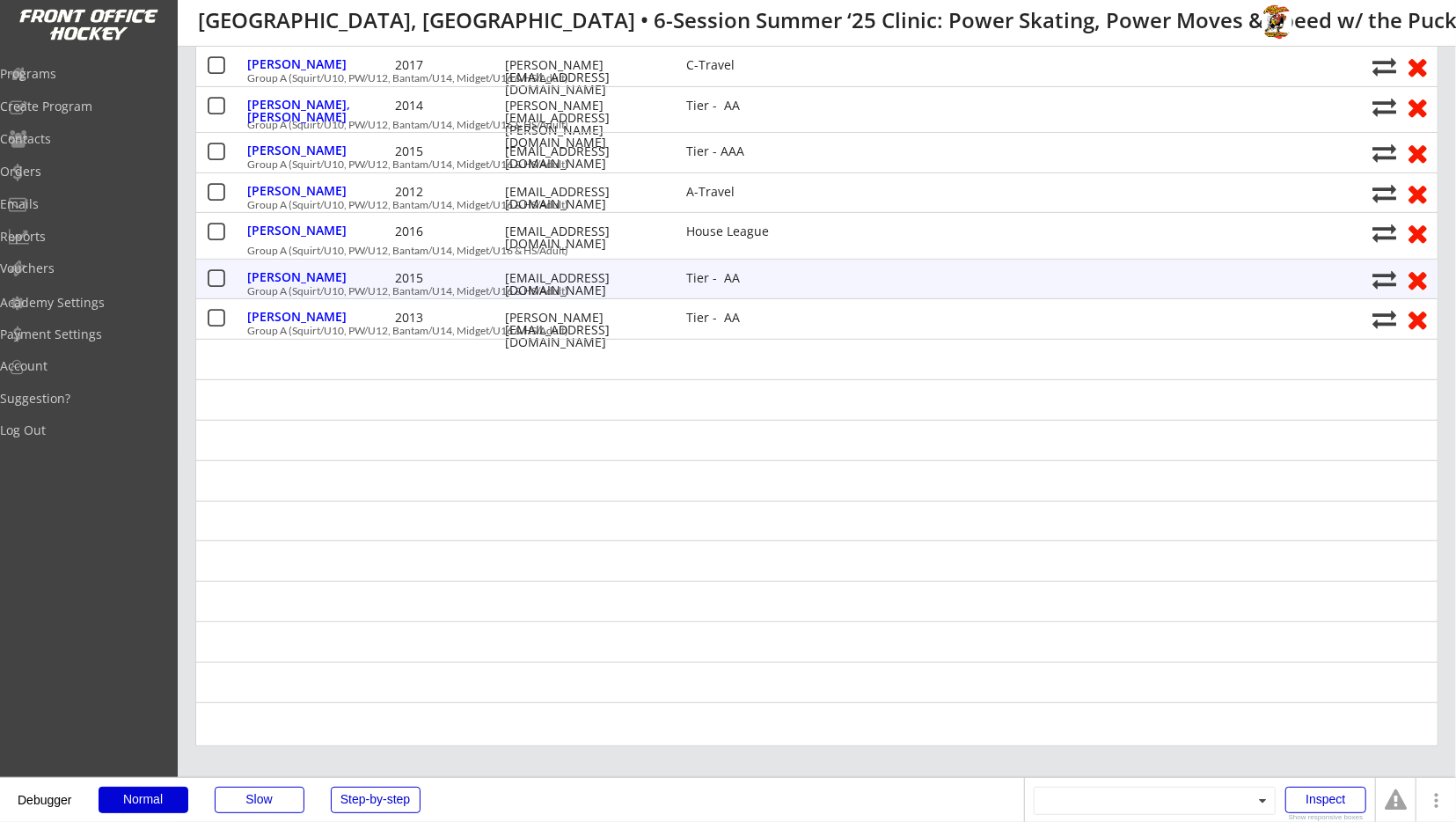 click on "Serlo, David 2015 serlomd@gmail.com Tier -  AA Group A (Squirt/U10, PW/U12, Bantam/U14, Midget/U16 & HS/Adult)" at bounding box center (816, 279) 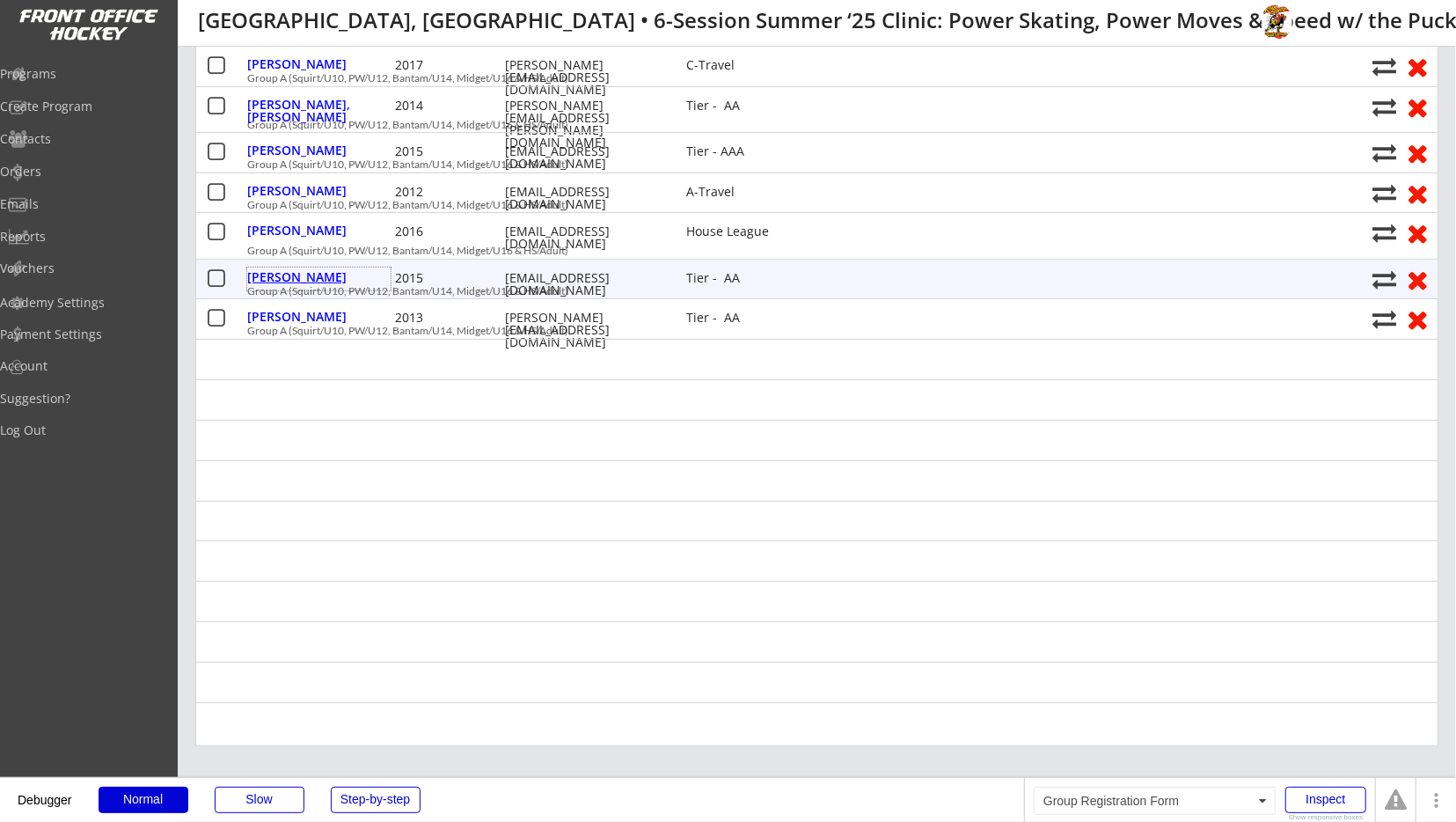 click on "[PERSON_NAME]" at bounding box center (318, 277) 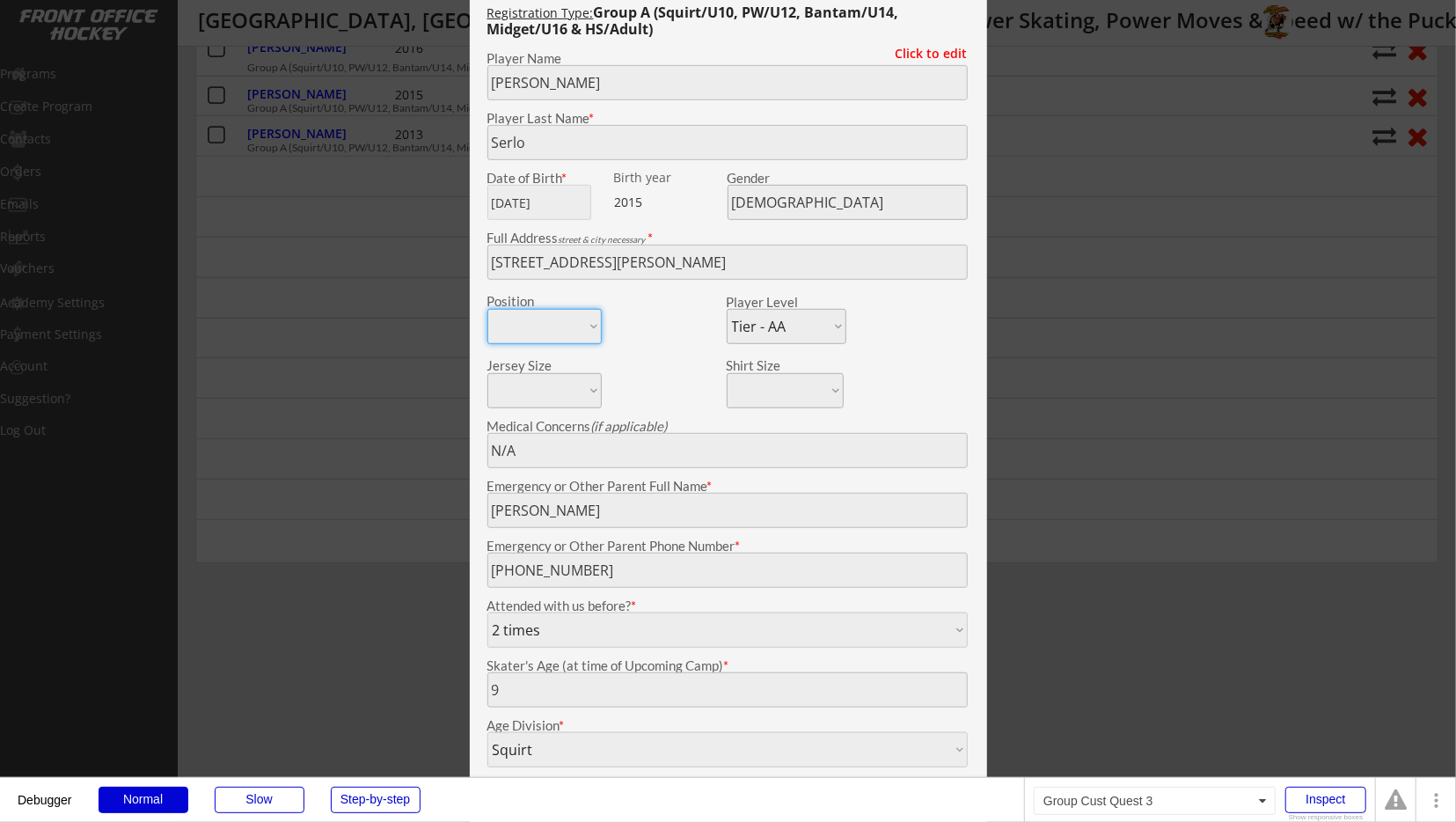 scroll, scrollTop: 915, scrollLeft: 0, axis: vertical 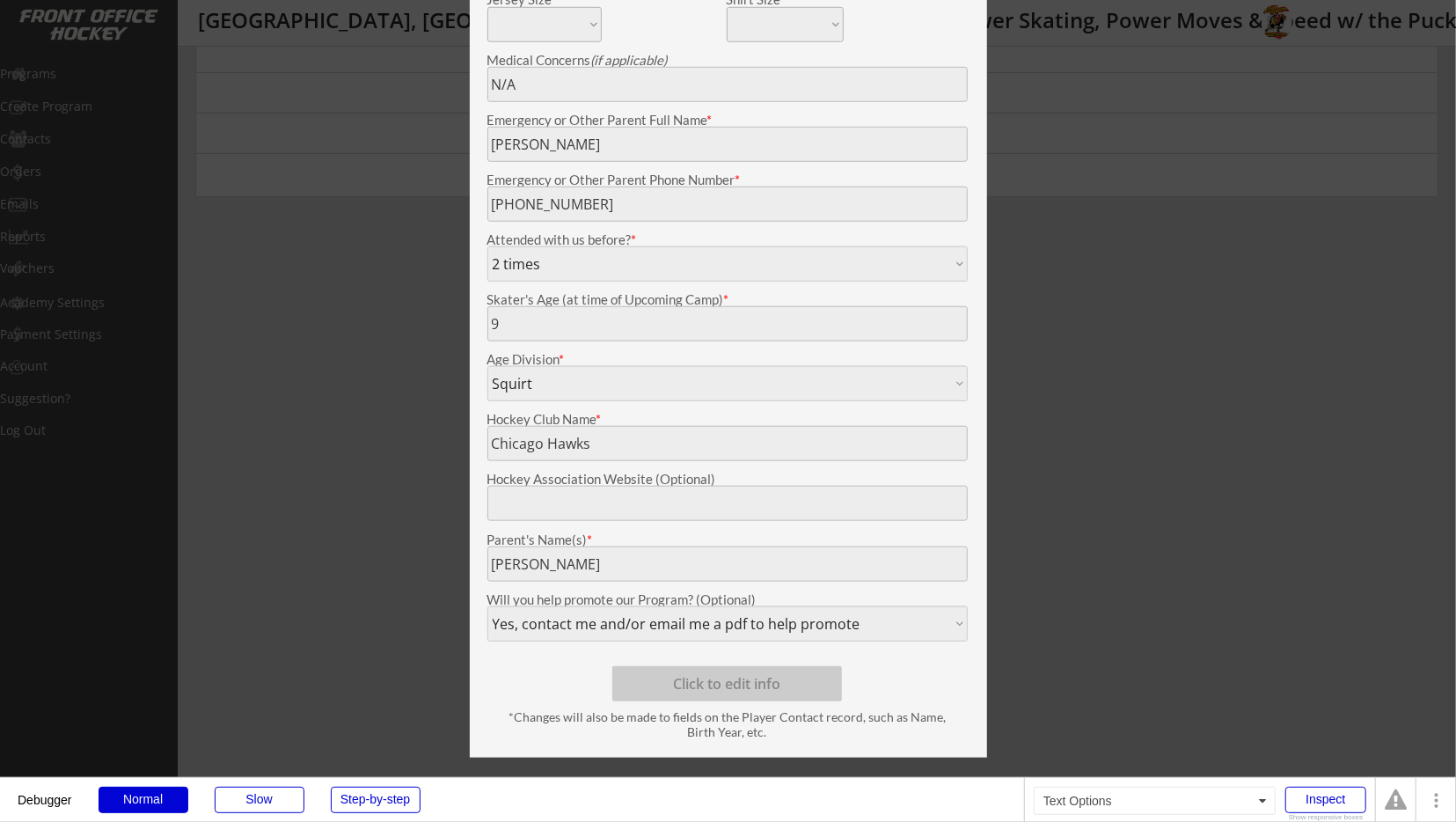 click at bounding box center (728, 411) 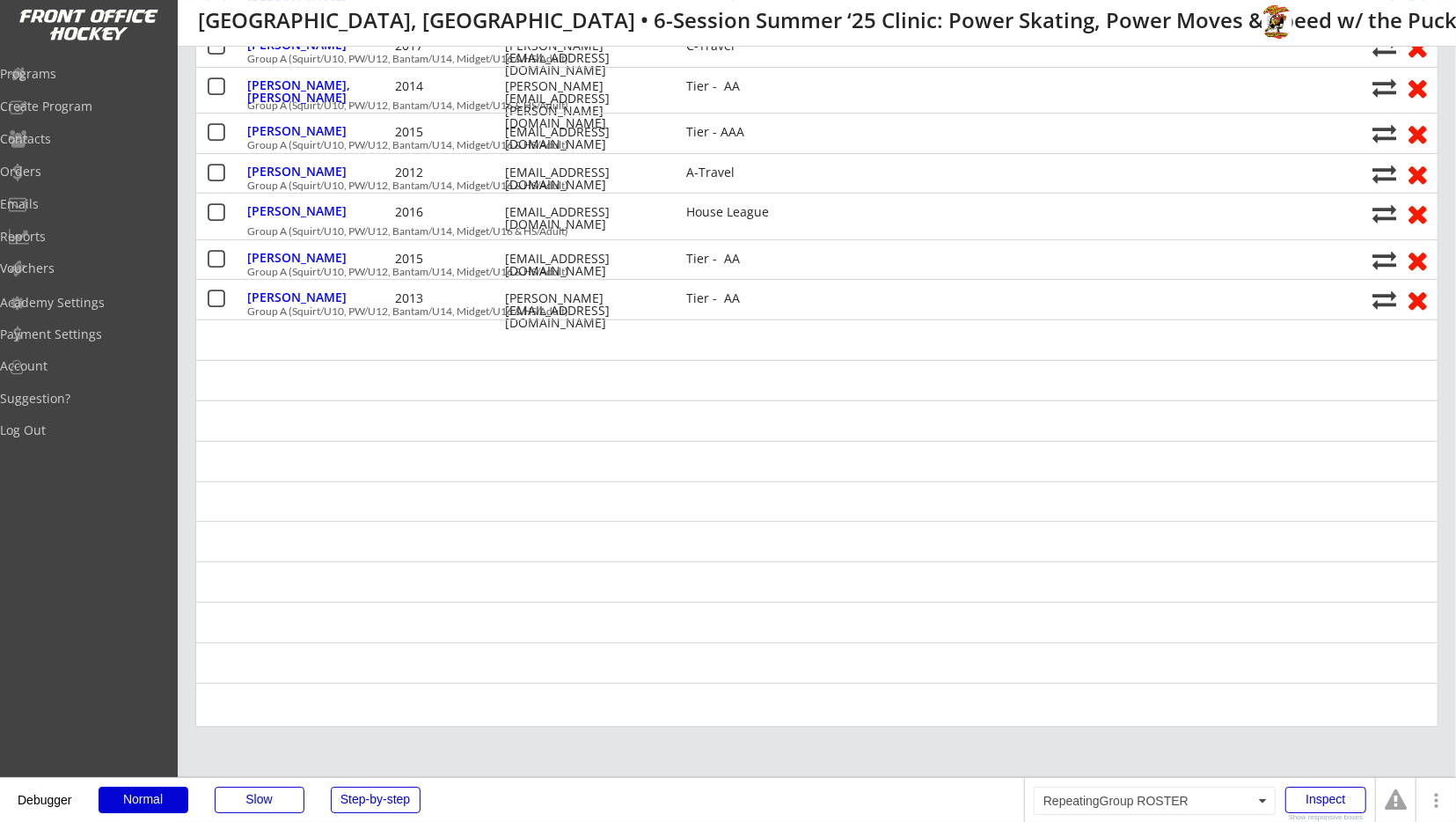 scroll, scrollTop: 366, scrollLeft: 0, axis: vertical 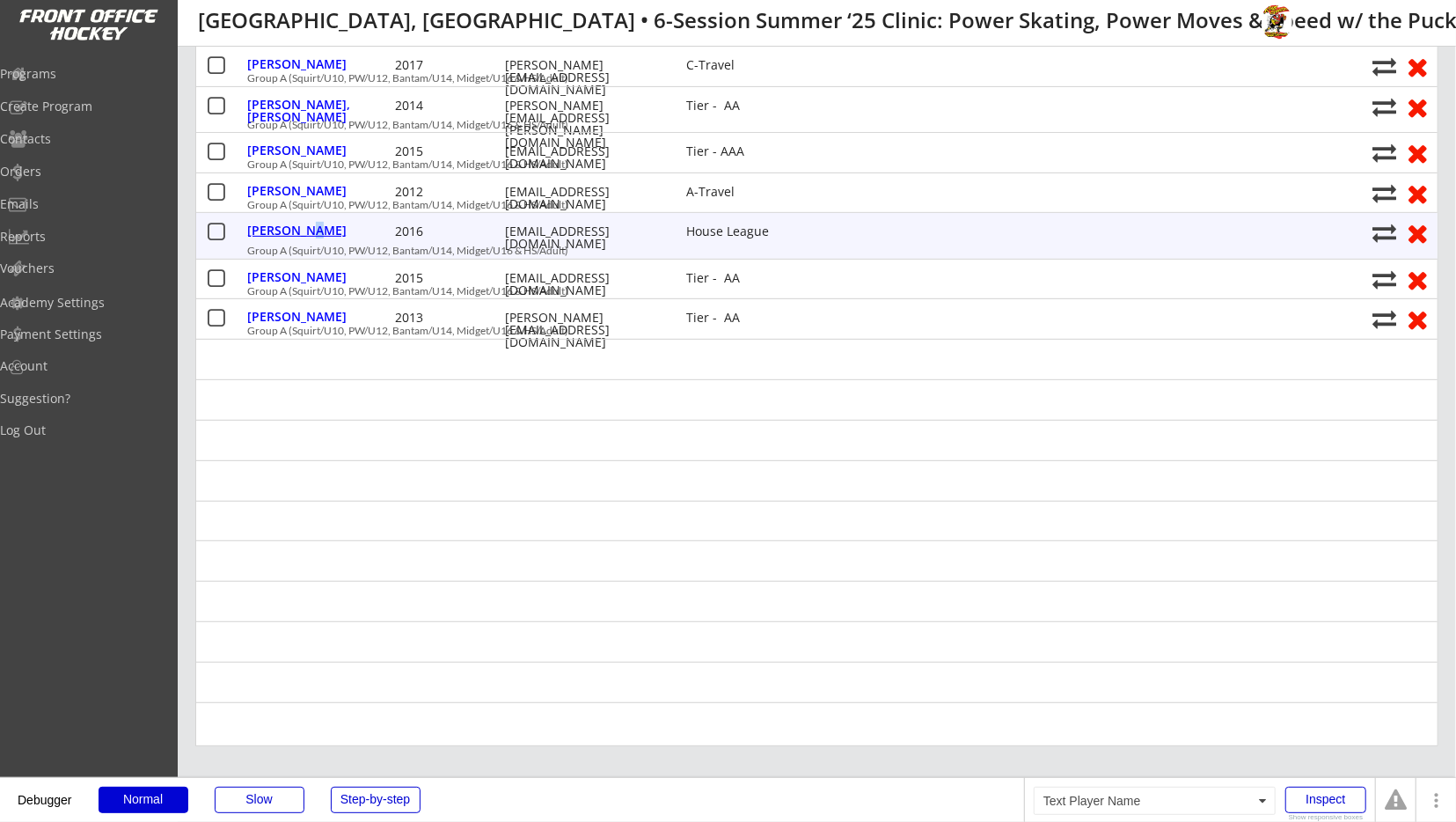 click on "[PERSON_NAME]" at bounding box center [318, 231] 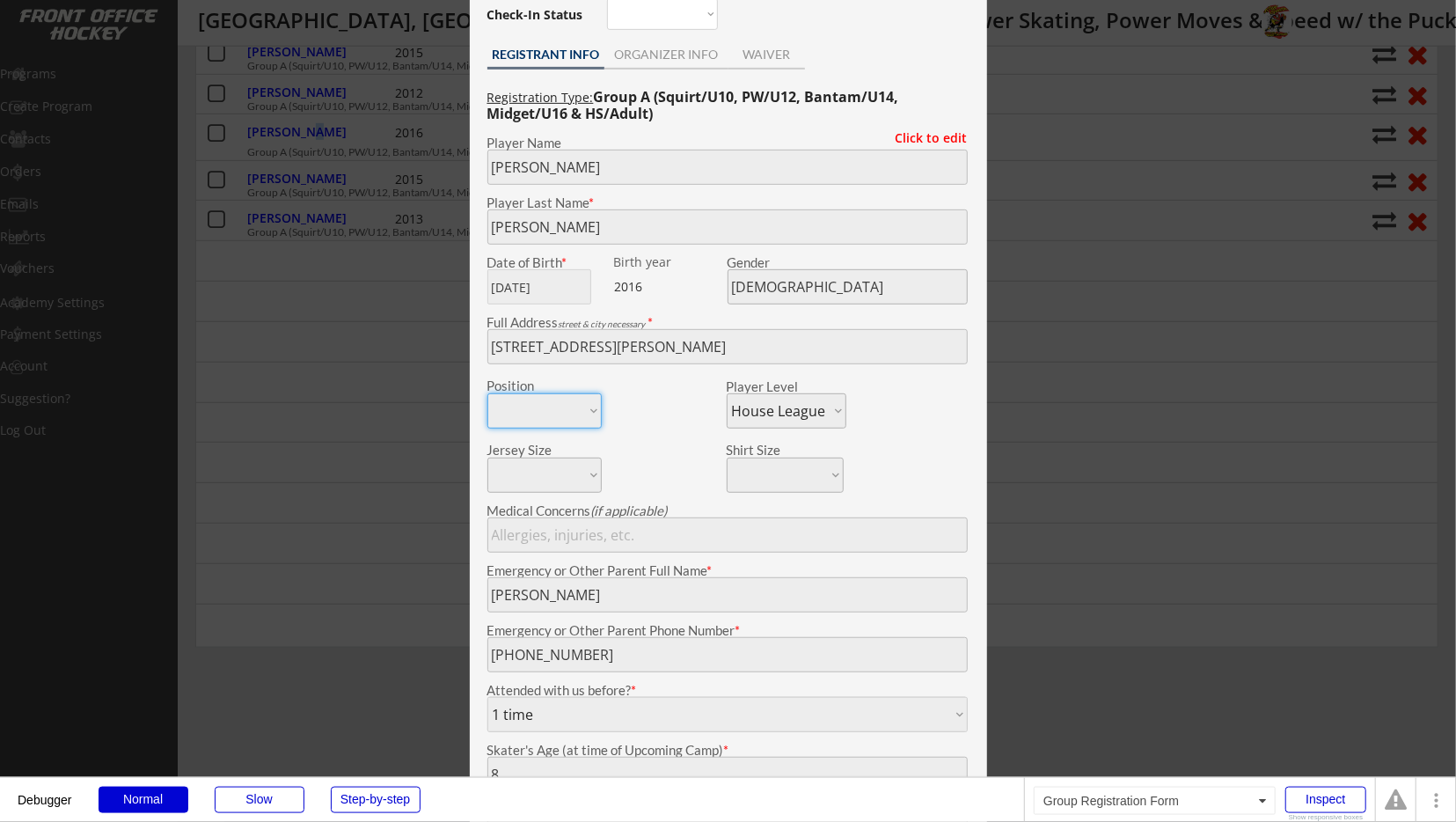scroll, scrollTop: 549, scrollLeft: 0, axis: vertical 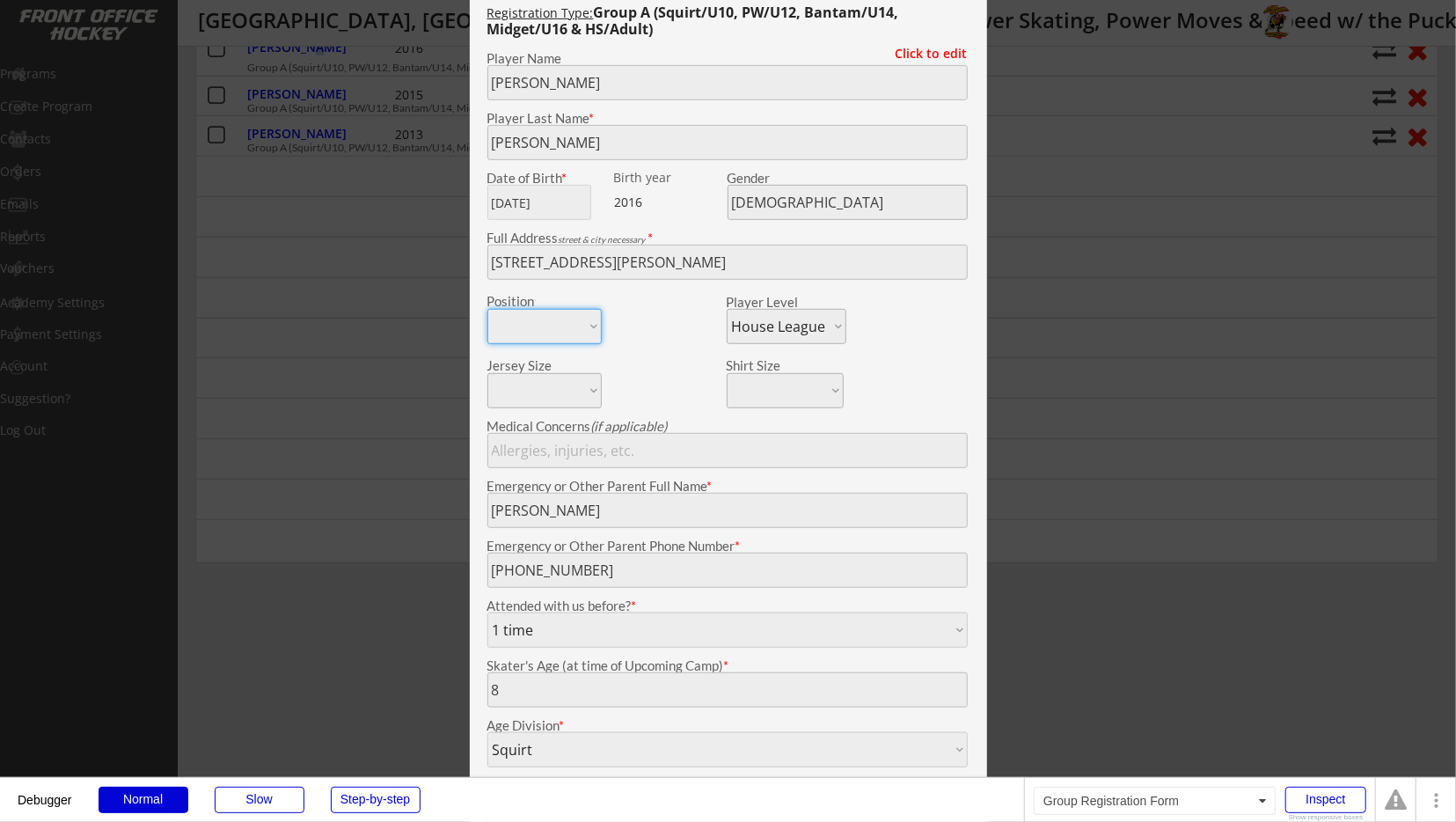 click on "Jersey Size  S M L XL" at bounding box center (606, 382) 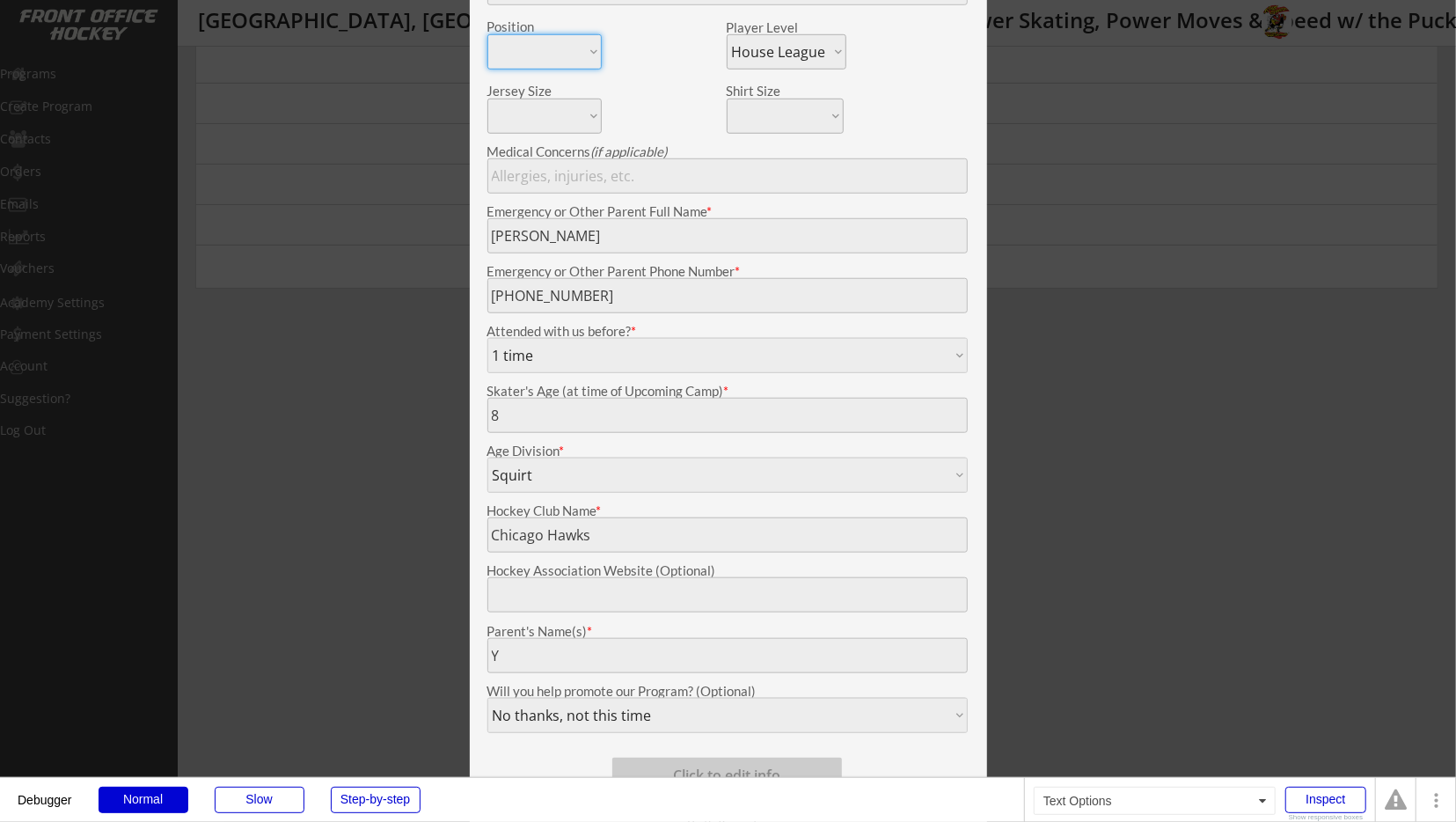 click at bounding box center (728, 411) 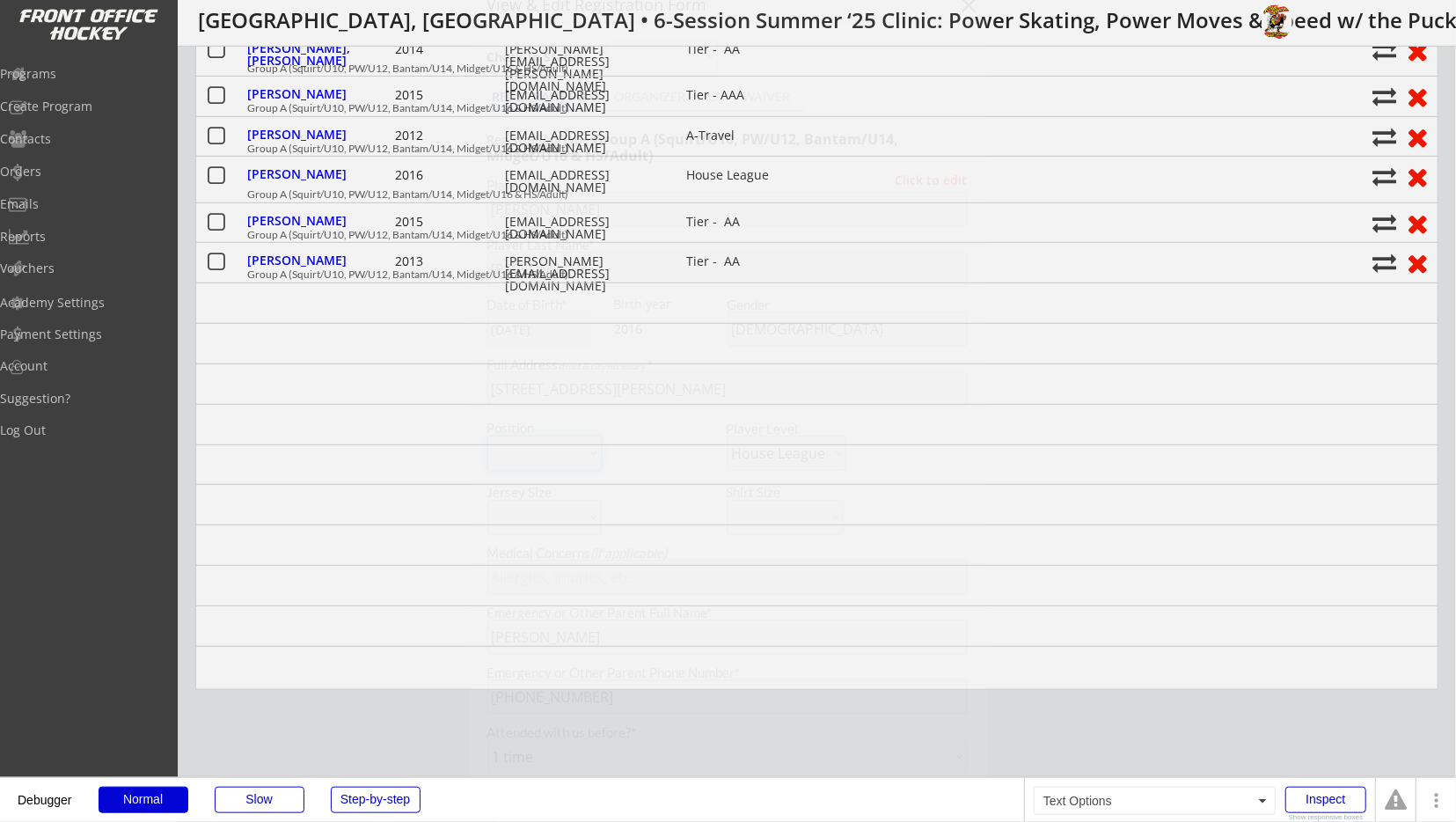 scroll, scrollTop: 366, scrollLeft: 0, axis: vertical 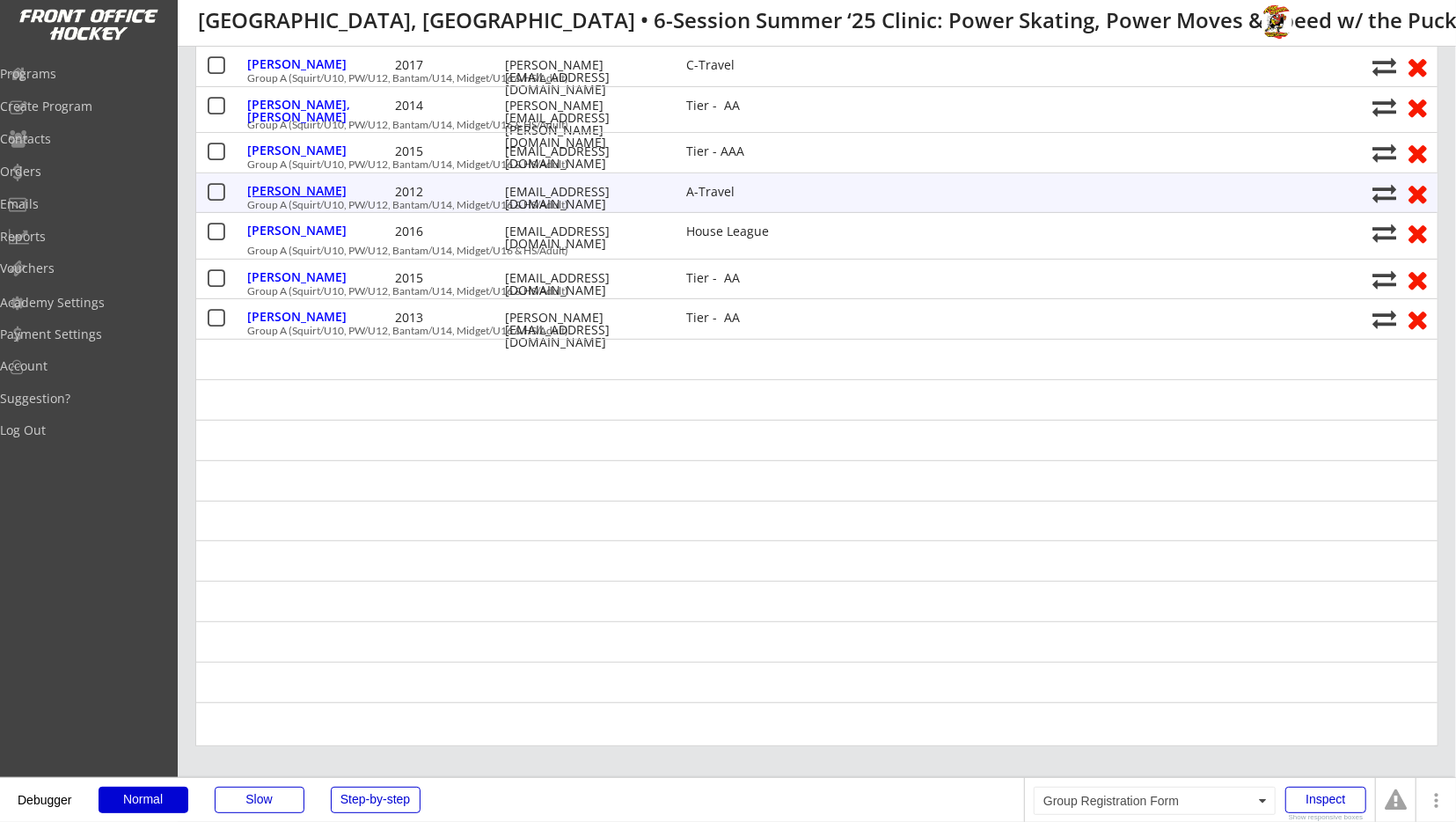 click on "[PERSON_NAME]" at bounding box center (318, 193) 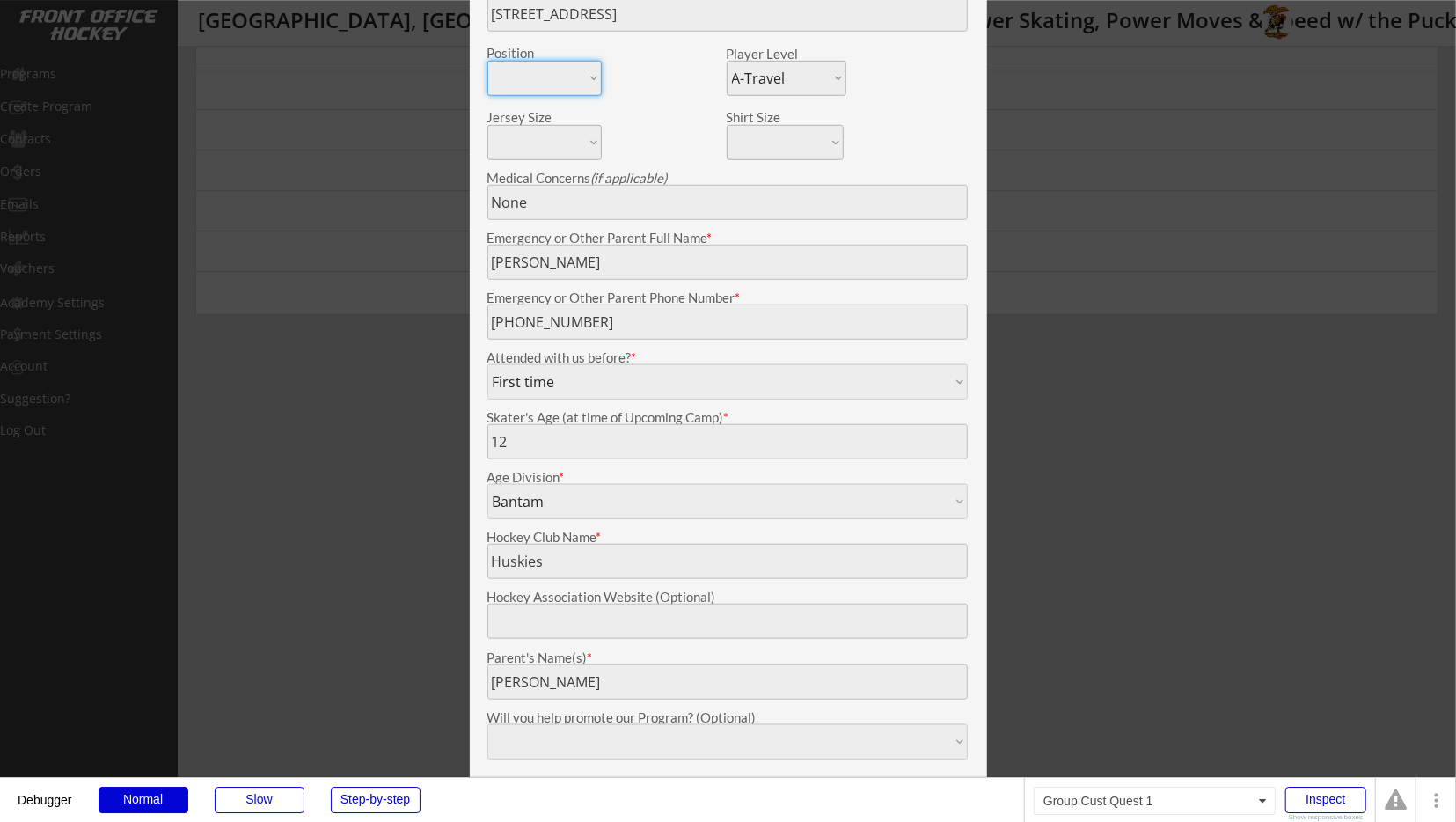 scroll, scrollTop: 824, scrollLeft: 0, axis: vertical 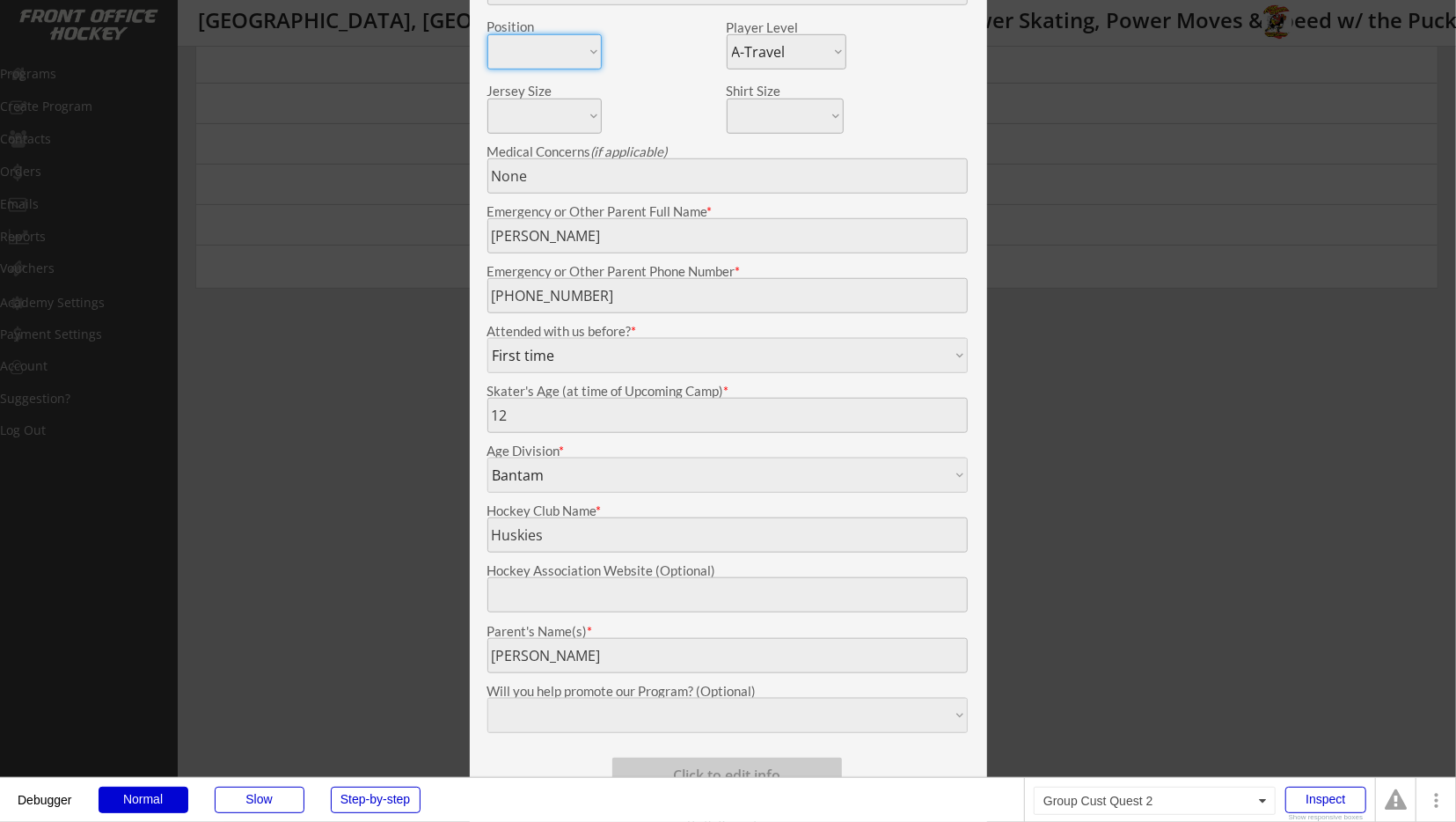 click at bounding box center (728, 411) 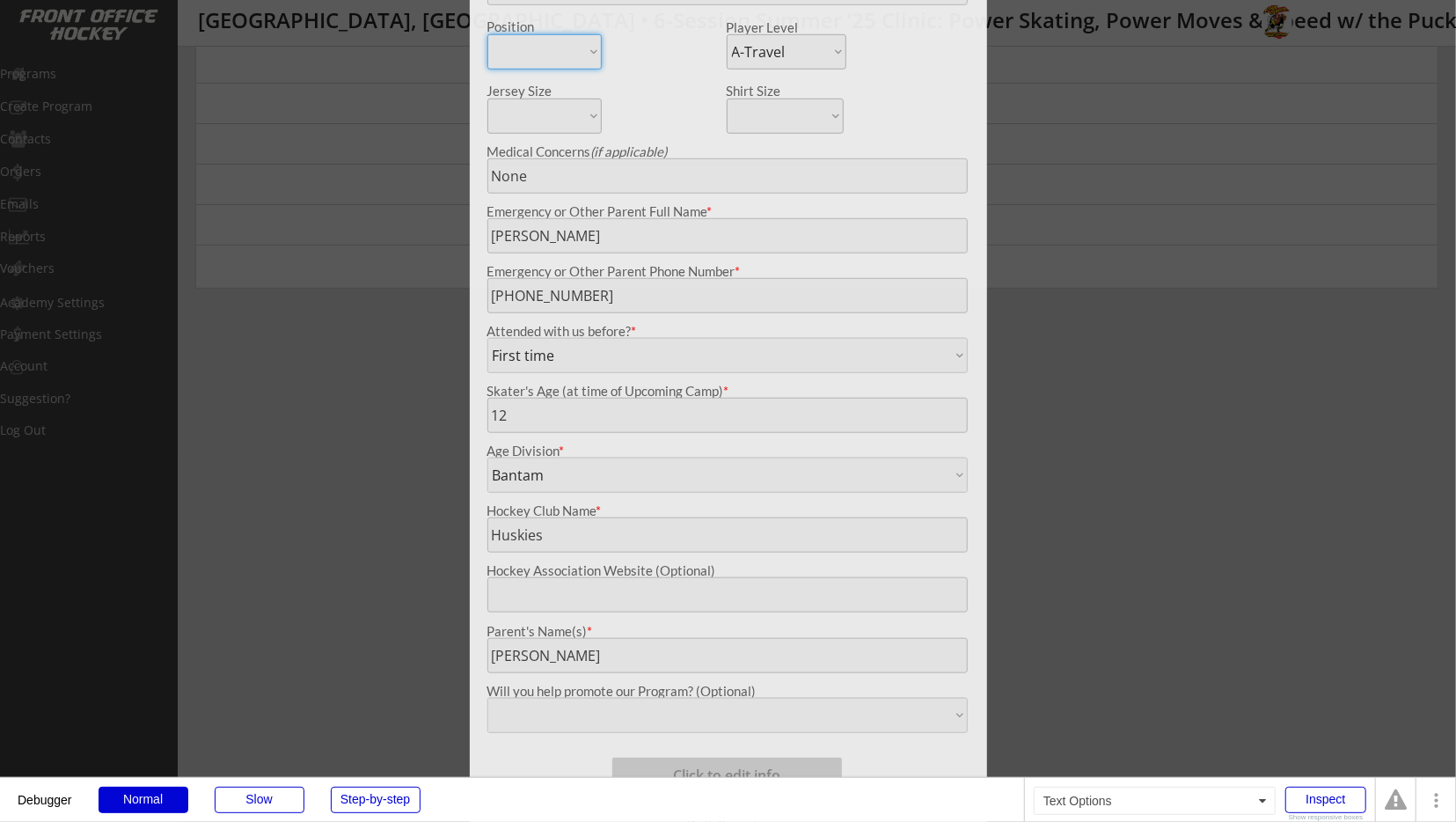 click at bounding box center (728, 411) 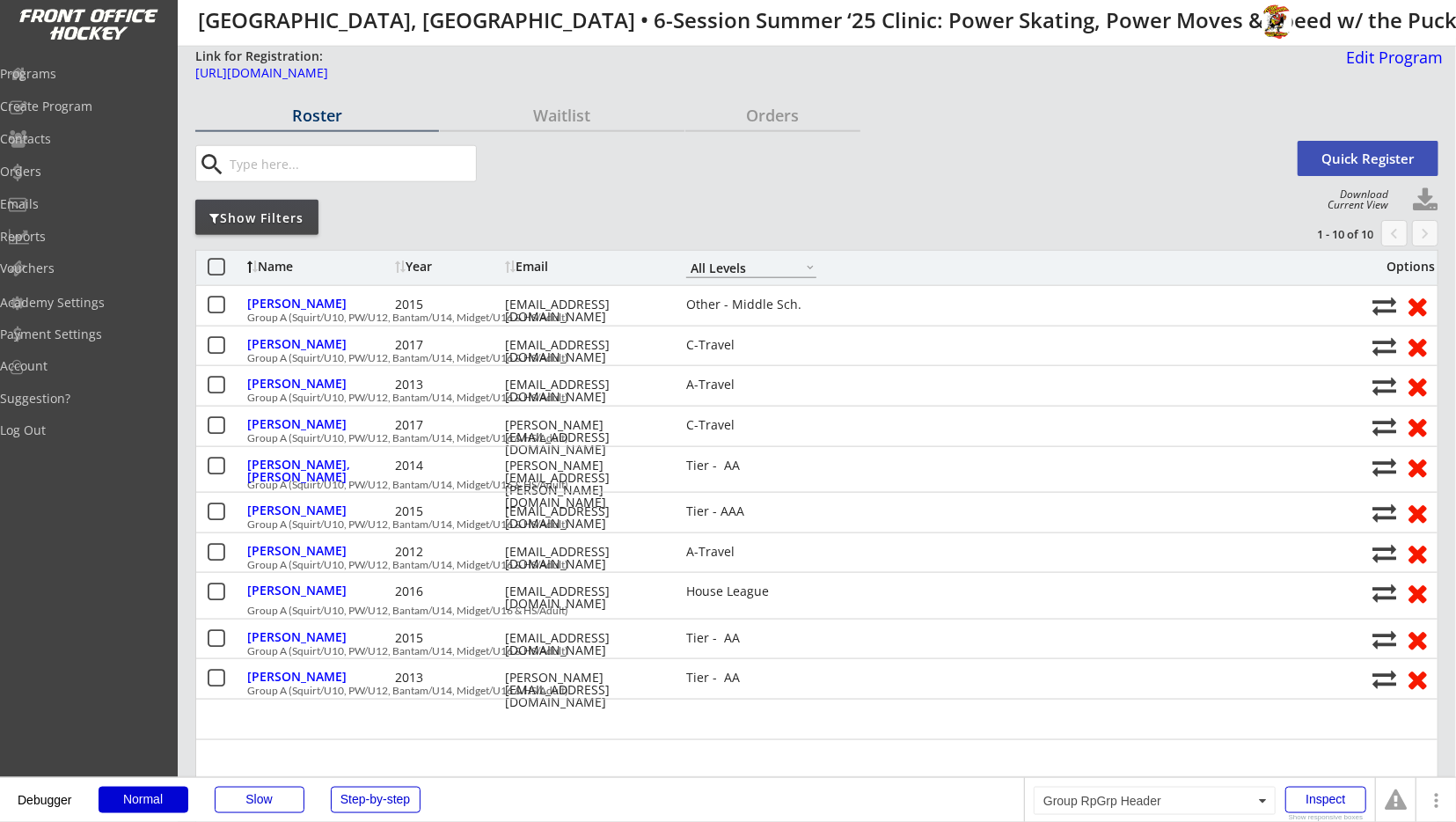scroll, scrollTop: 0, scrollLeft: 0, axis: both 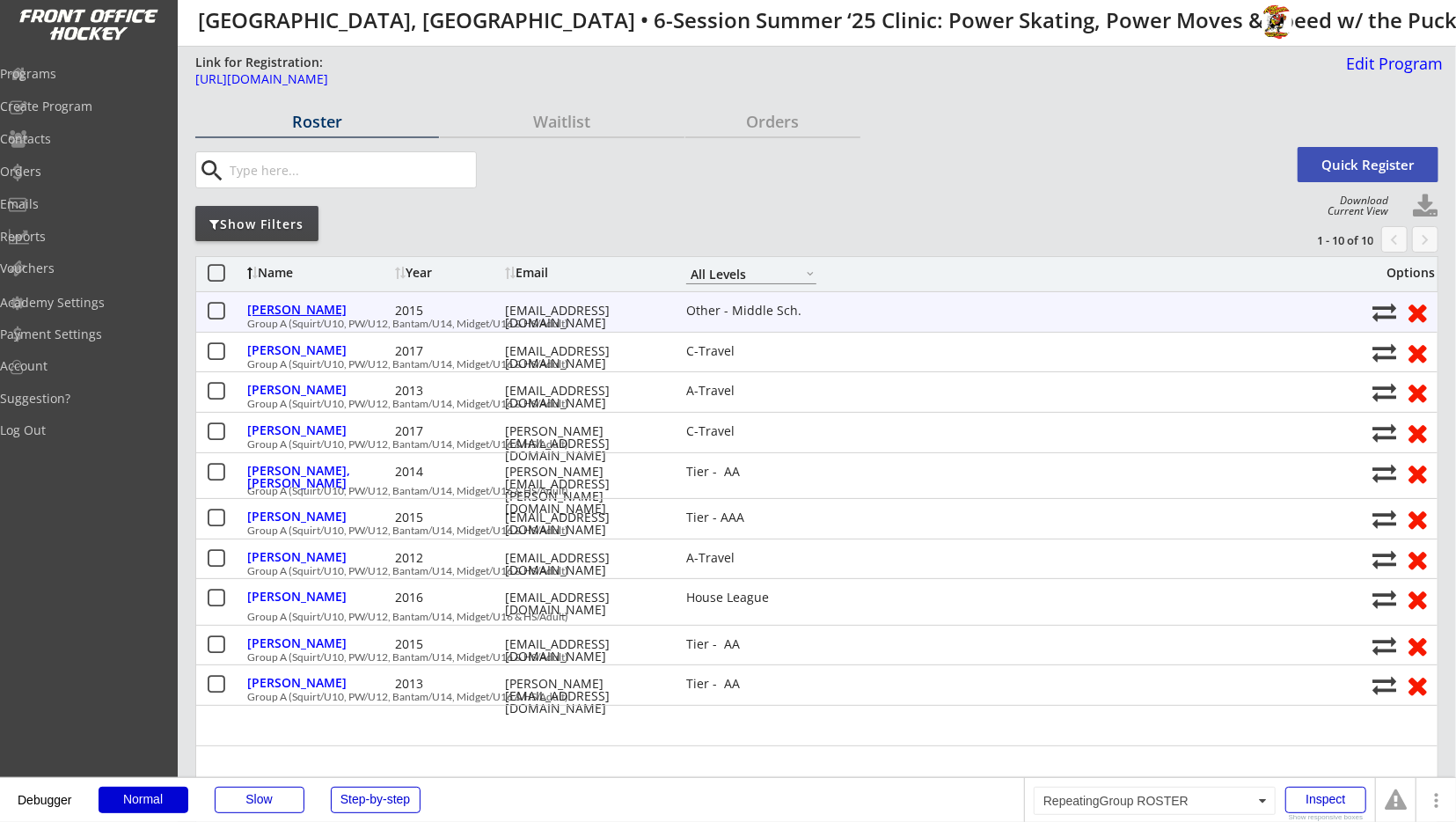 click on "[PERSON_NAME]" at bounding box center [318, 312] 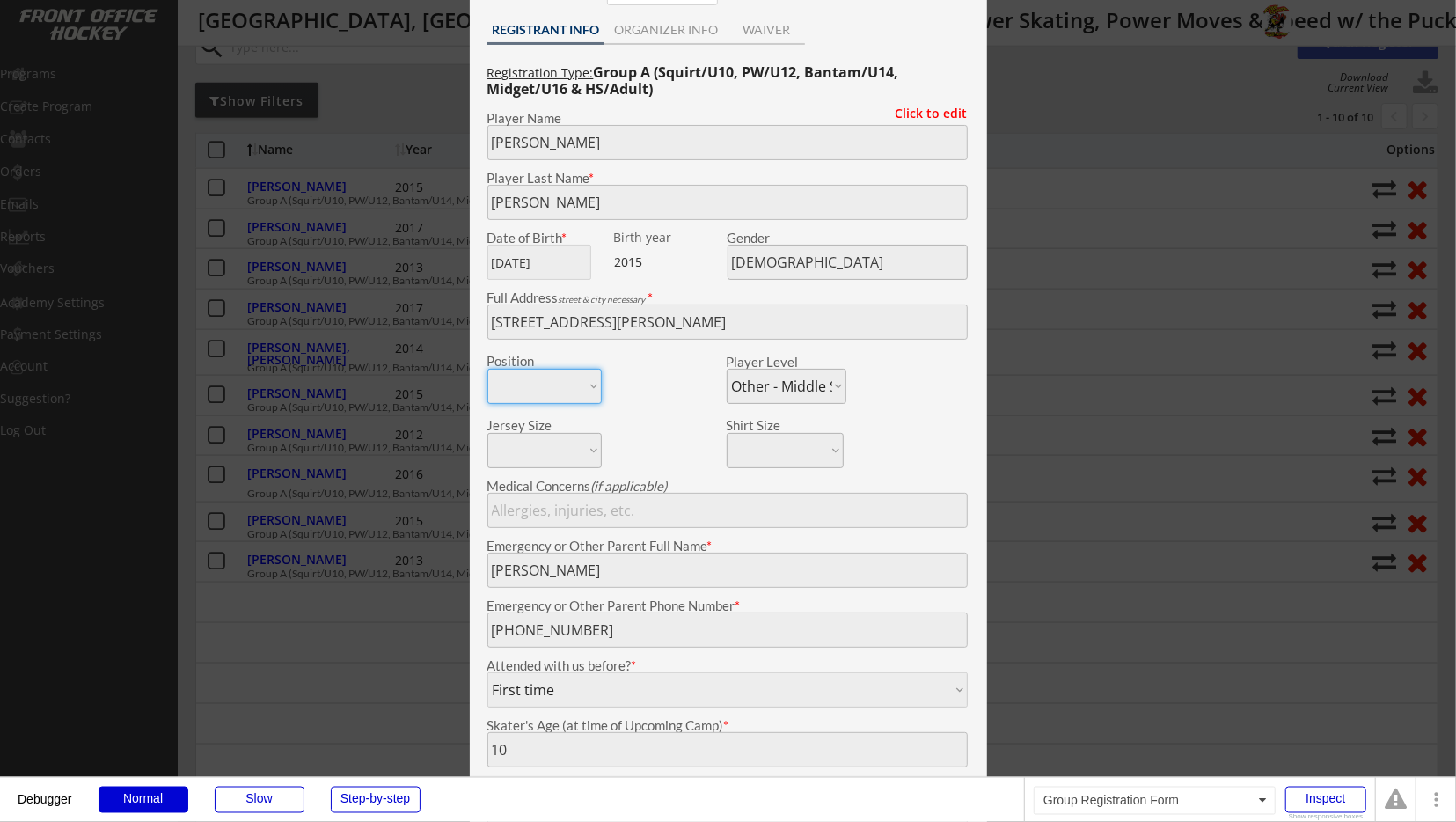 scroll, scrollTop: 121, scrollLeft: 0, axis: vertical 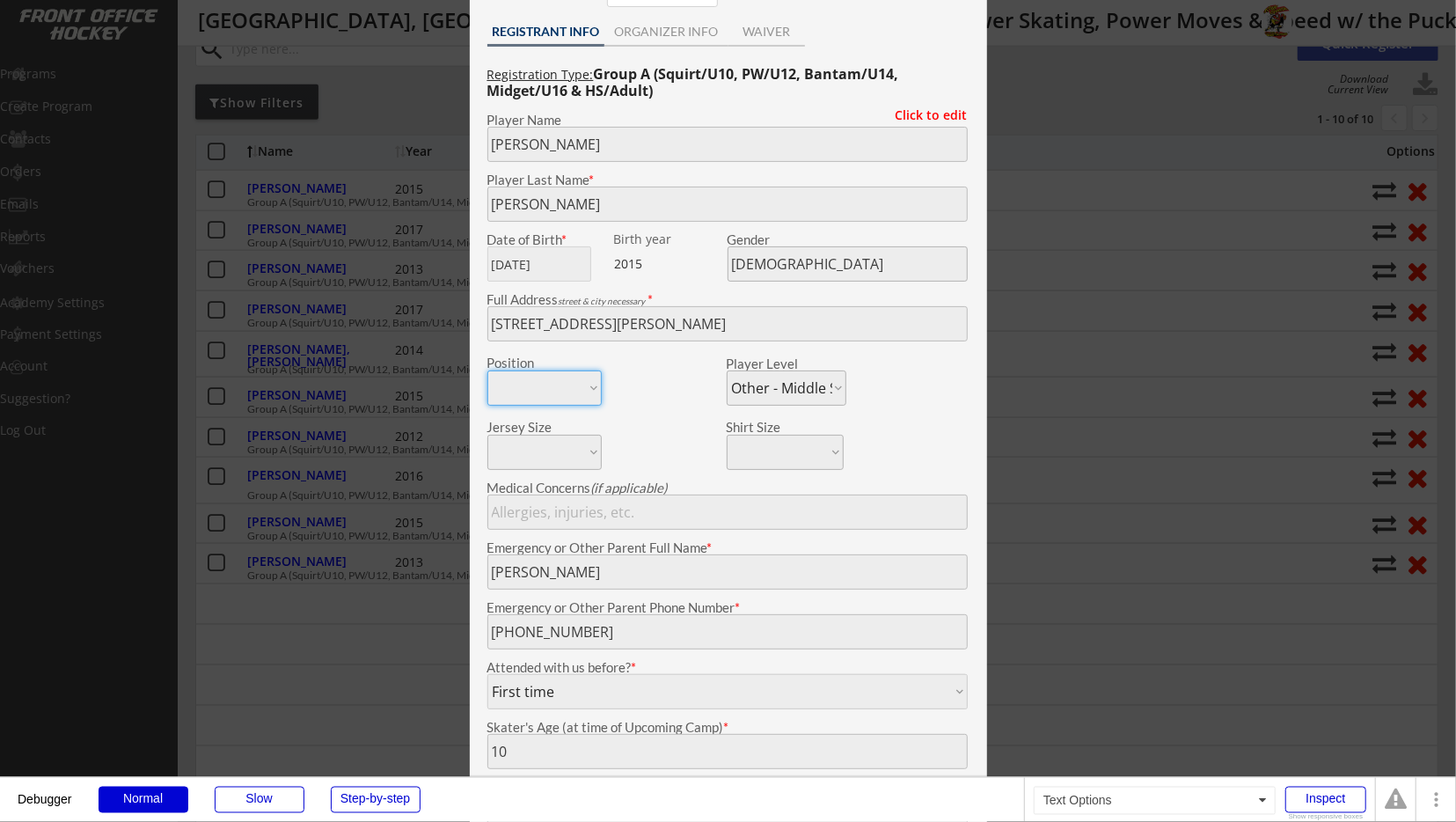 click at bounding box center (728, 411) 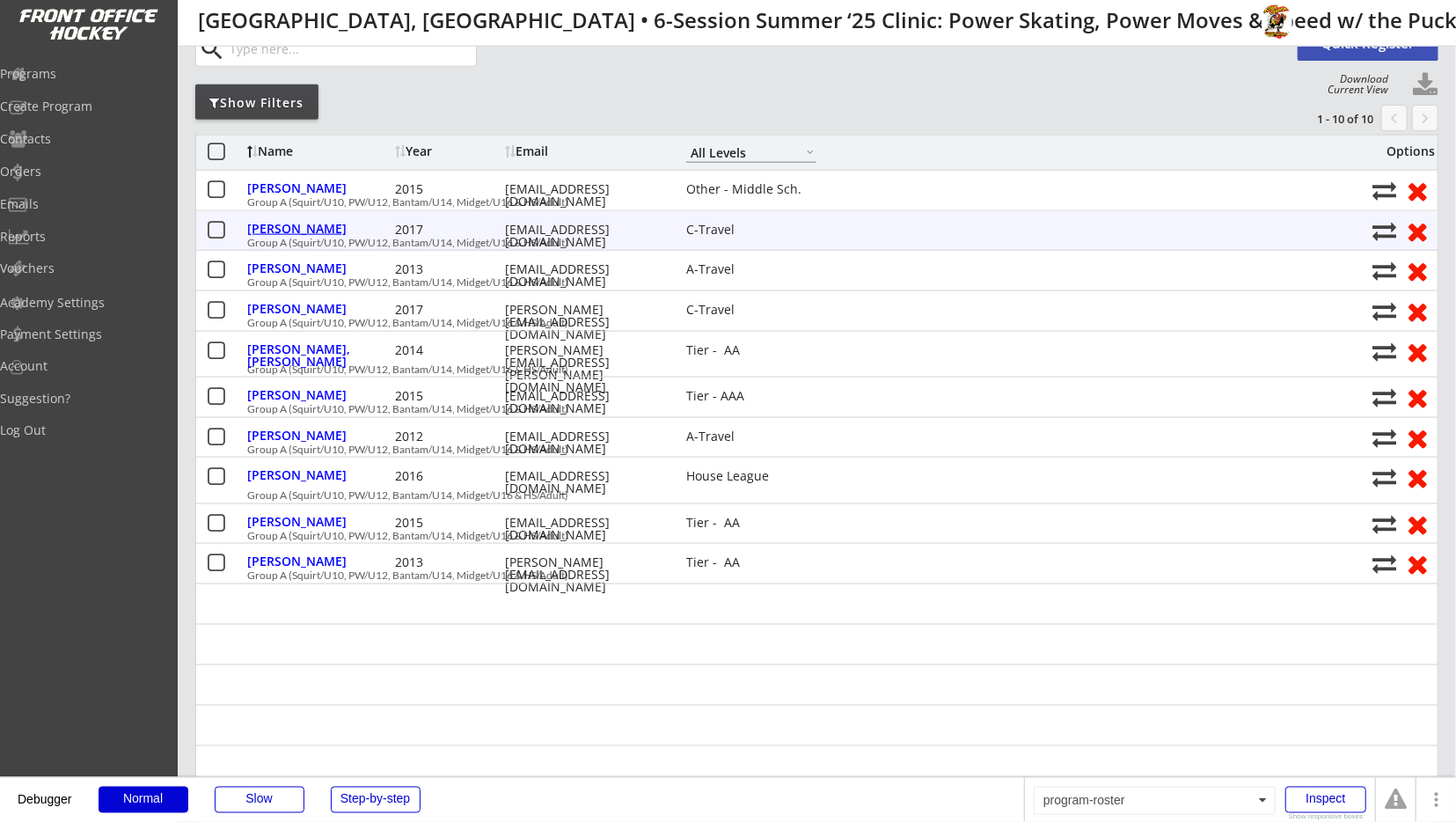 click on "[PERSON_NAME]" at bounding box center [318, 229] 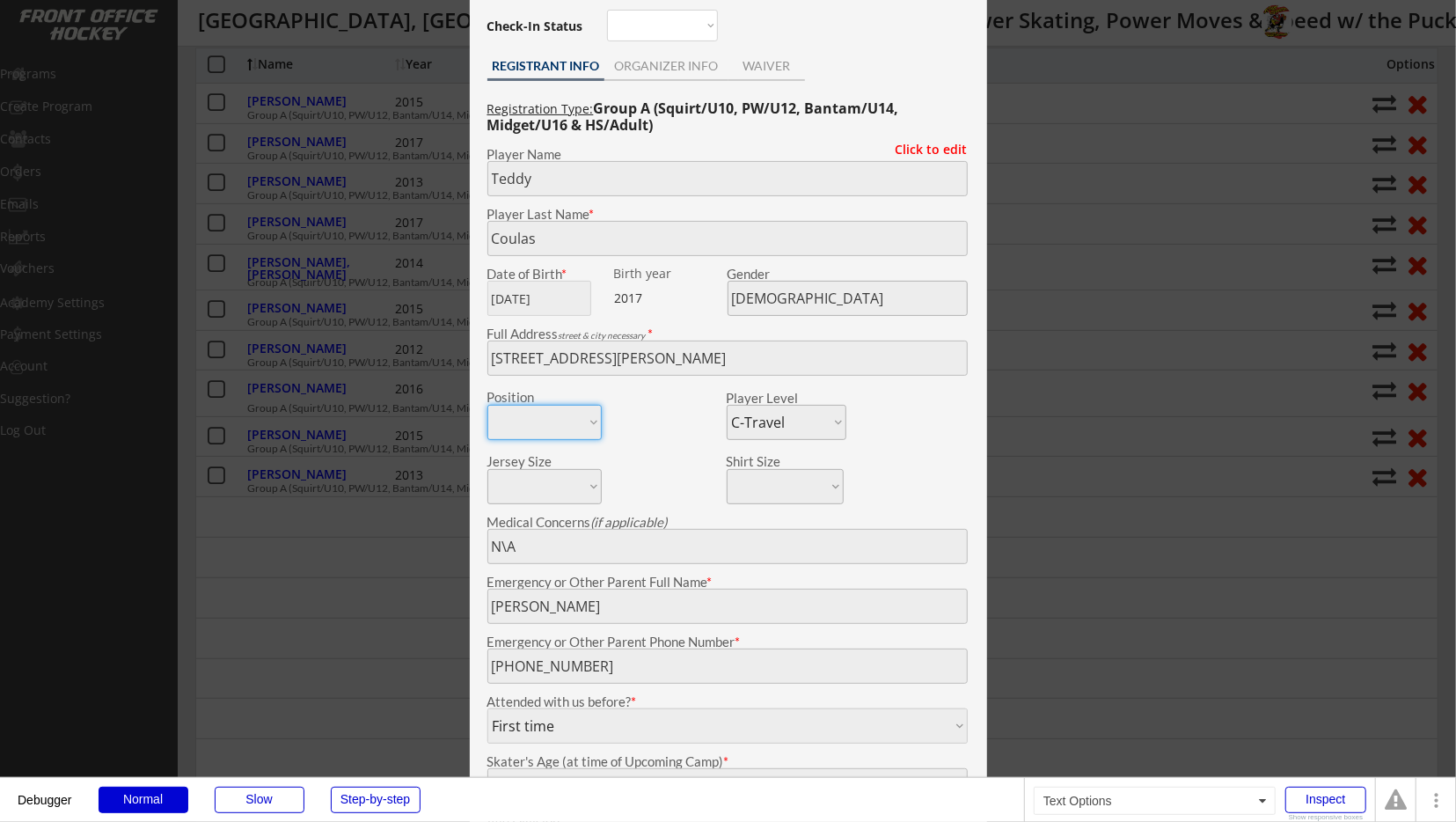 scroll, scrollTop: 206, scrollLeft: 0, axis: vertical 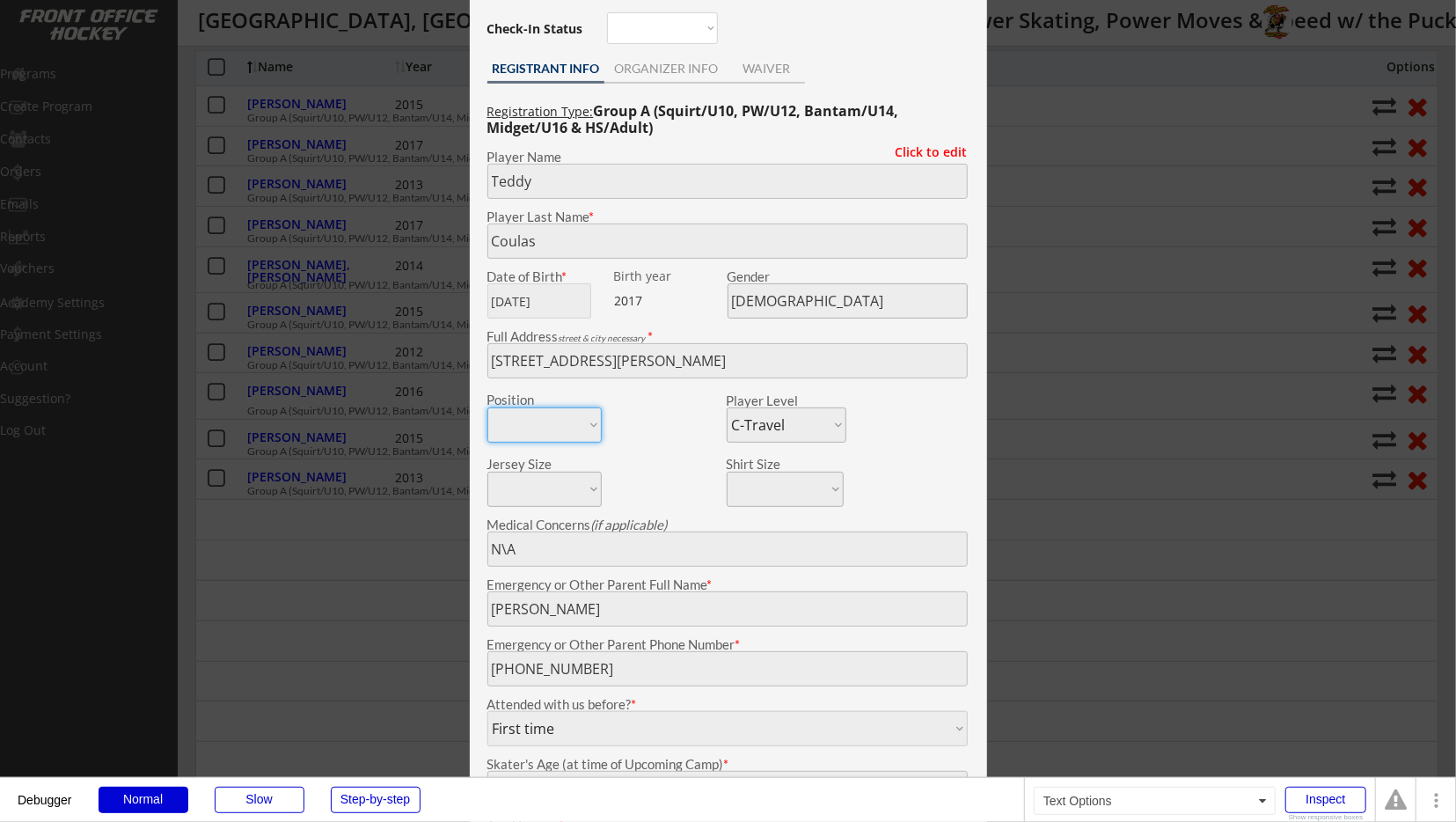 click at bounding box center (728, 411) 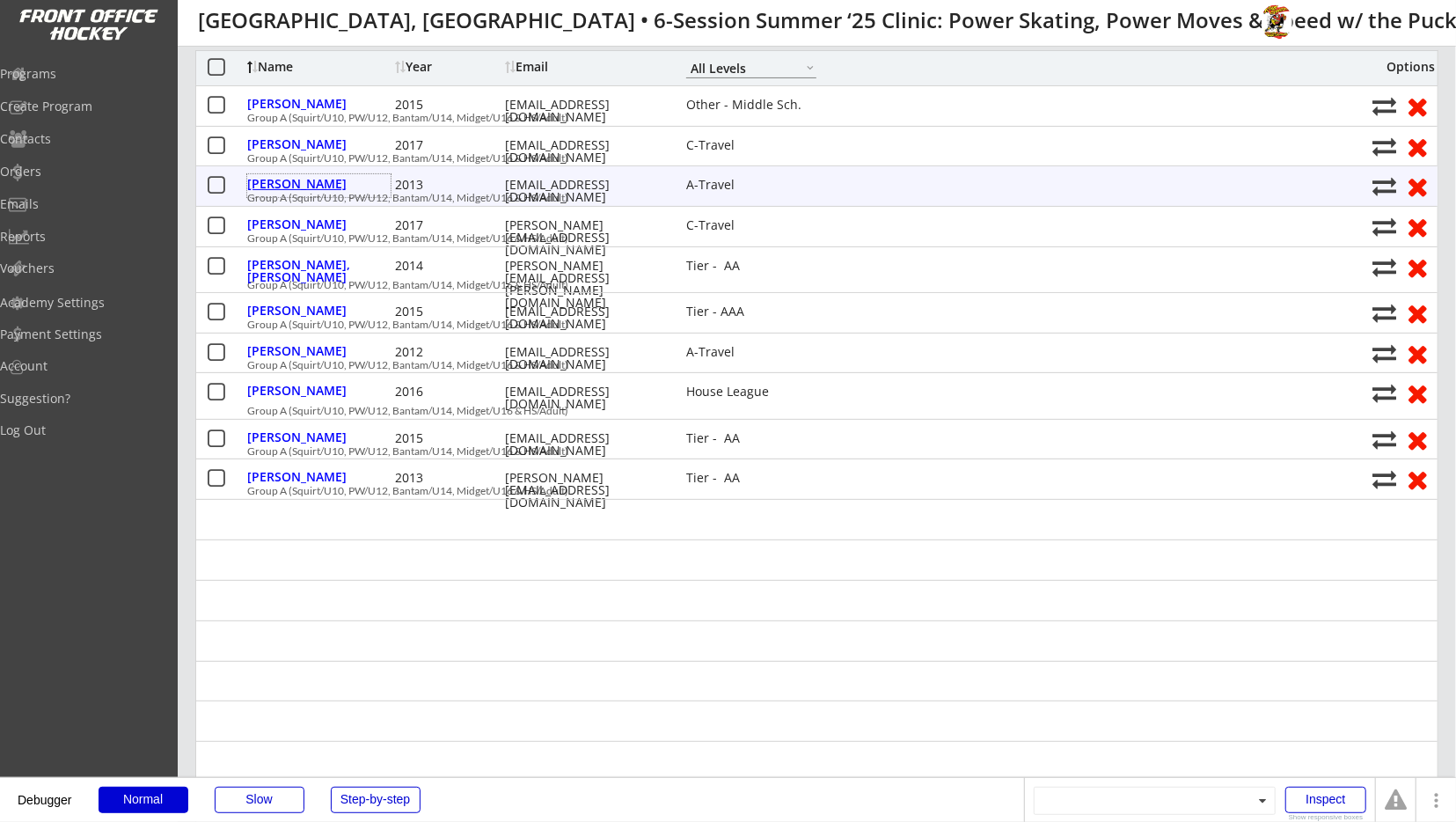 click on "[PERSON_NAME]" at bounding box center (318, 184) 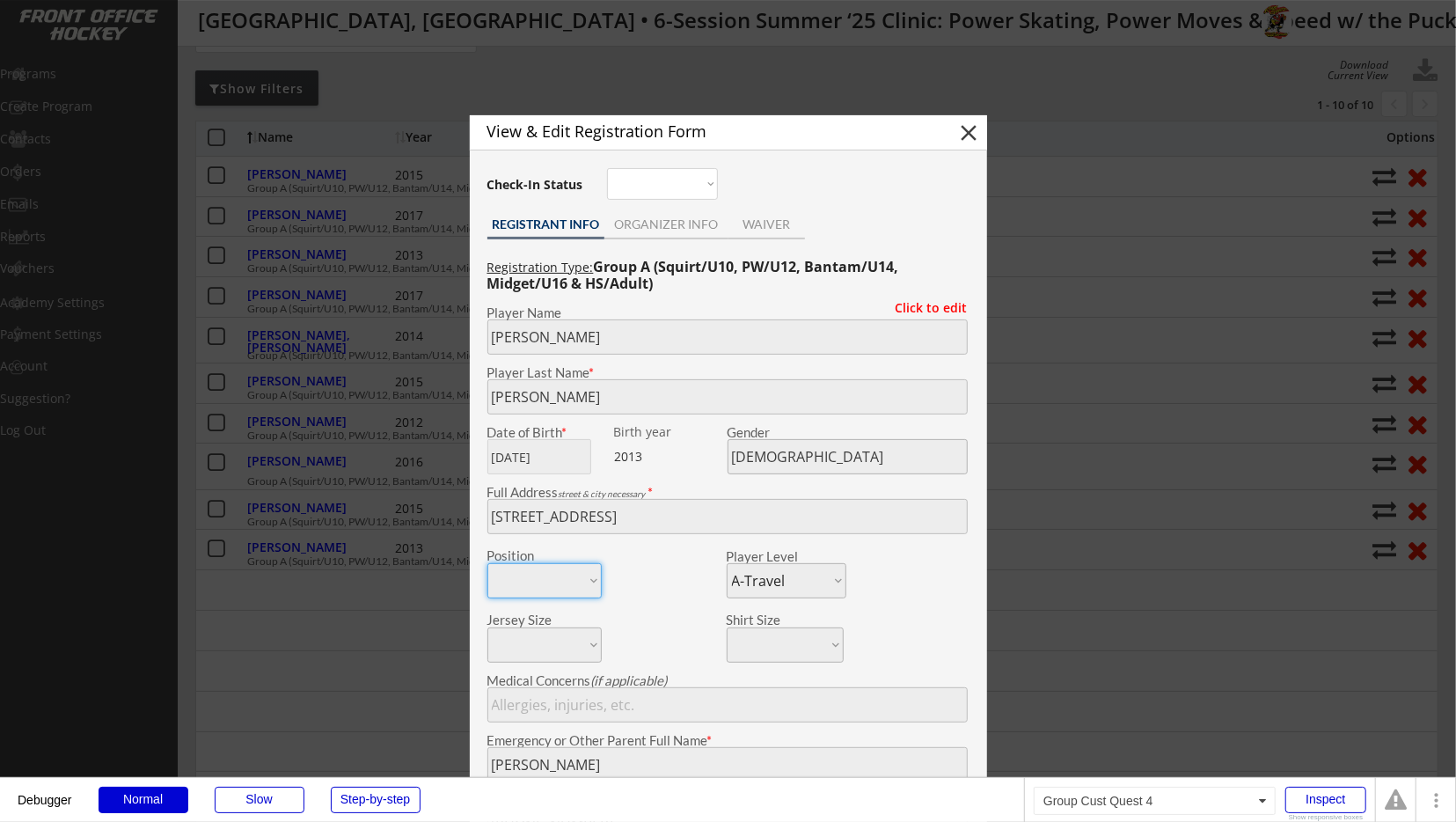 scroll, scrollTop: 98, scrollLeft: 0, axis: vertical 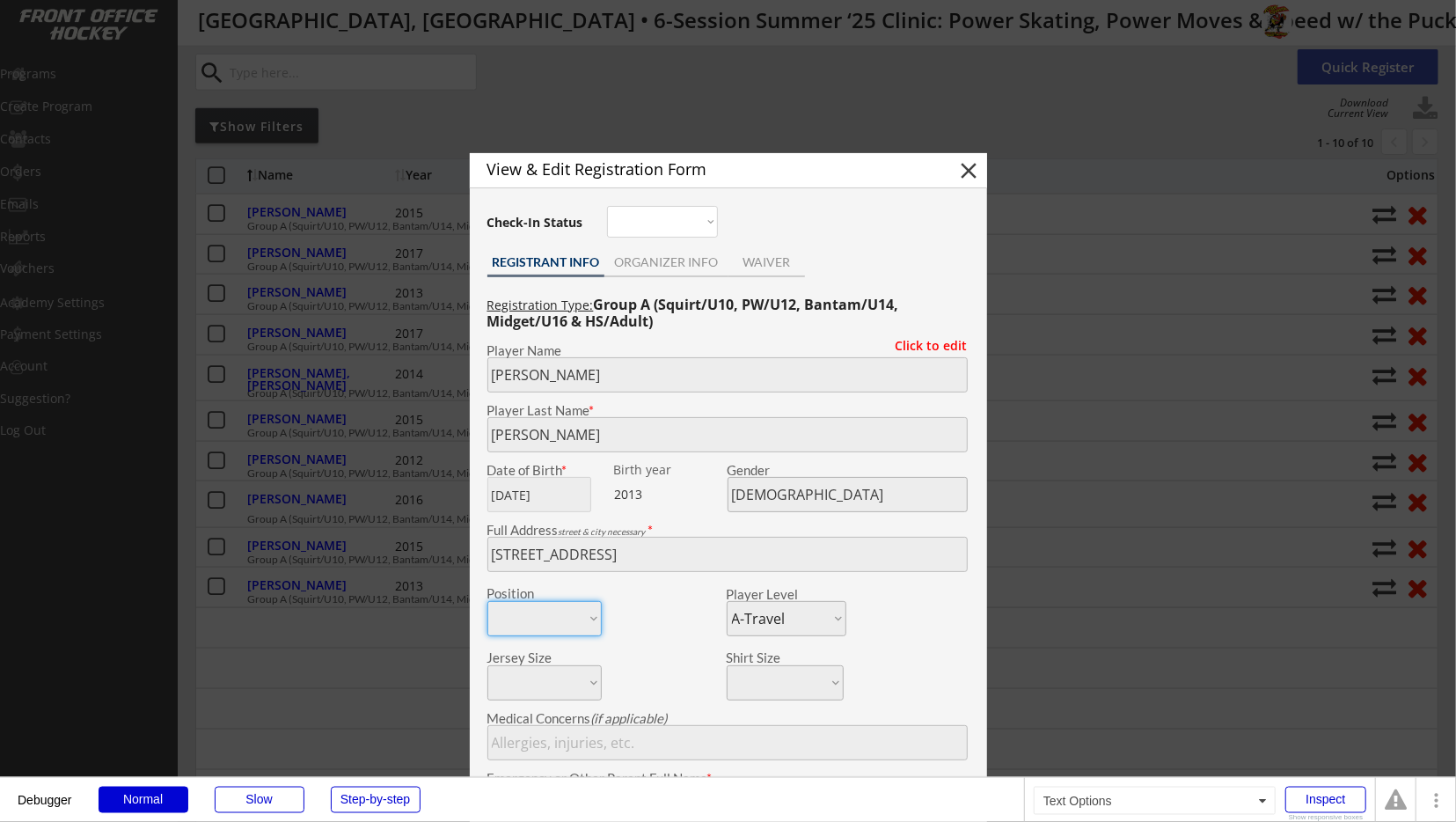 click at bounding box center (728, 411) 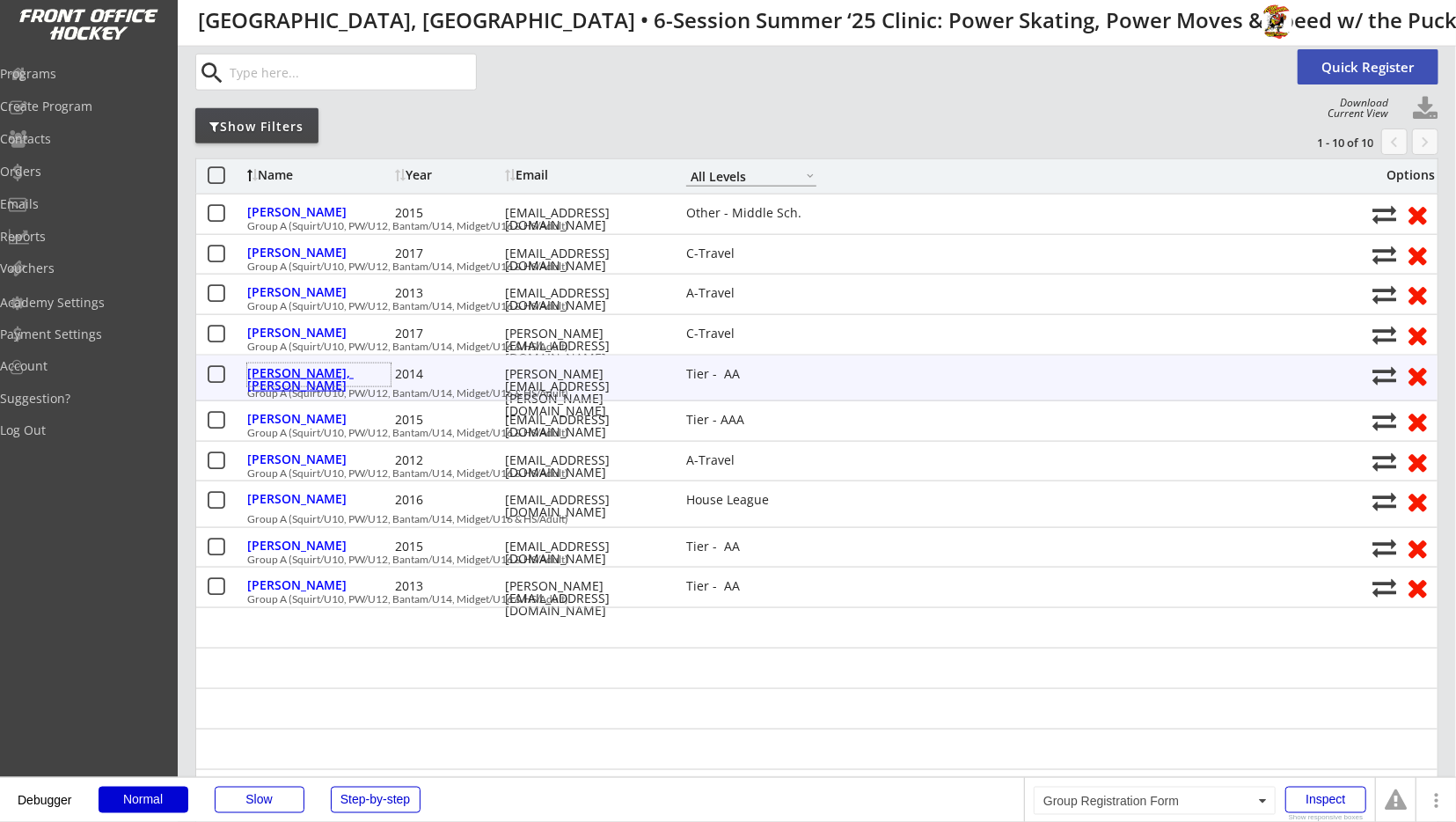 click on "[PERSON_NAME], [PERSON_NAME]" at bounding box center (318, 379) 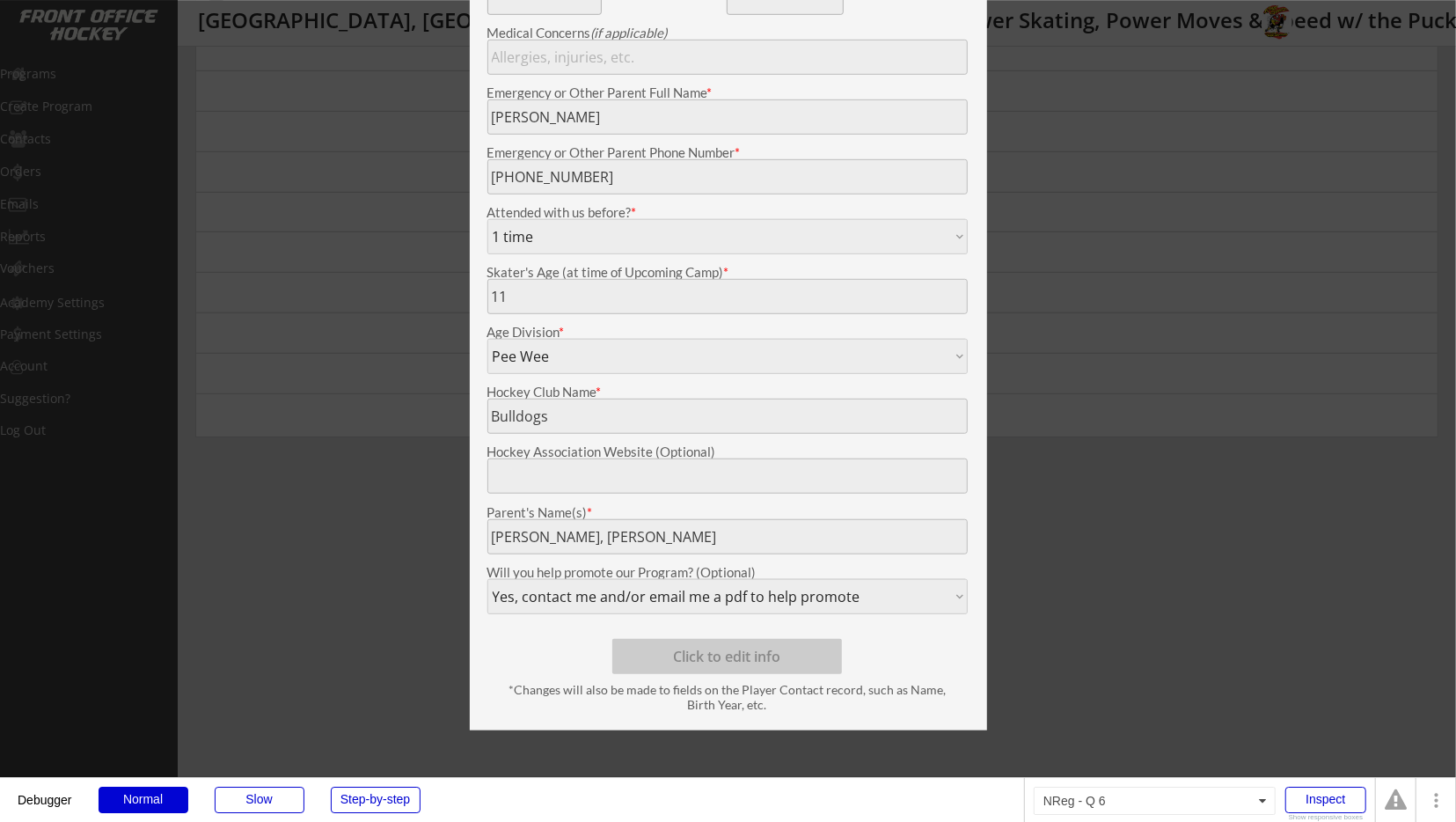 scroll, scrollTop: 616, scrollLeft: 0, axis: vertical 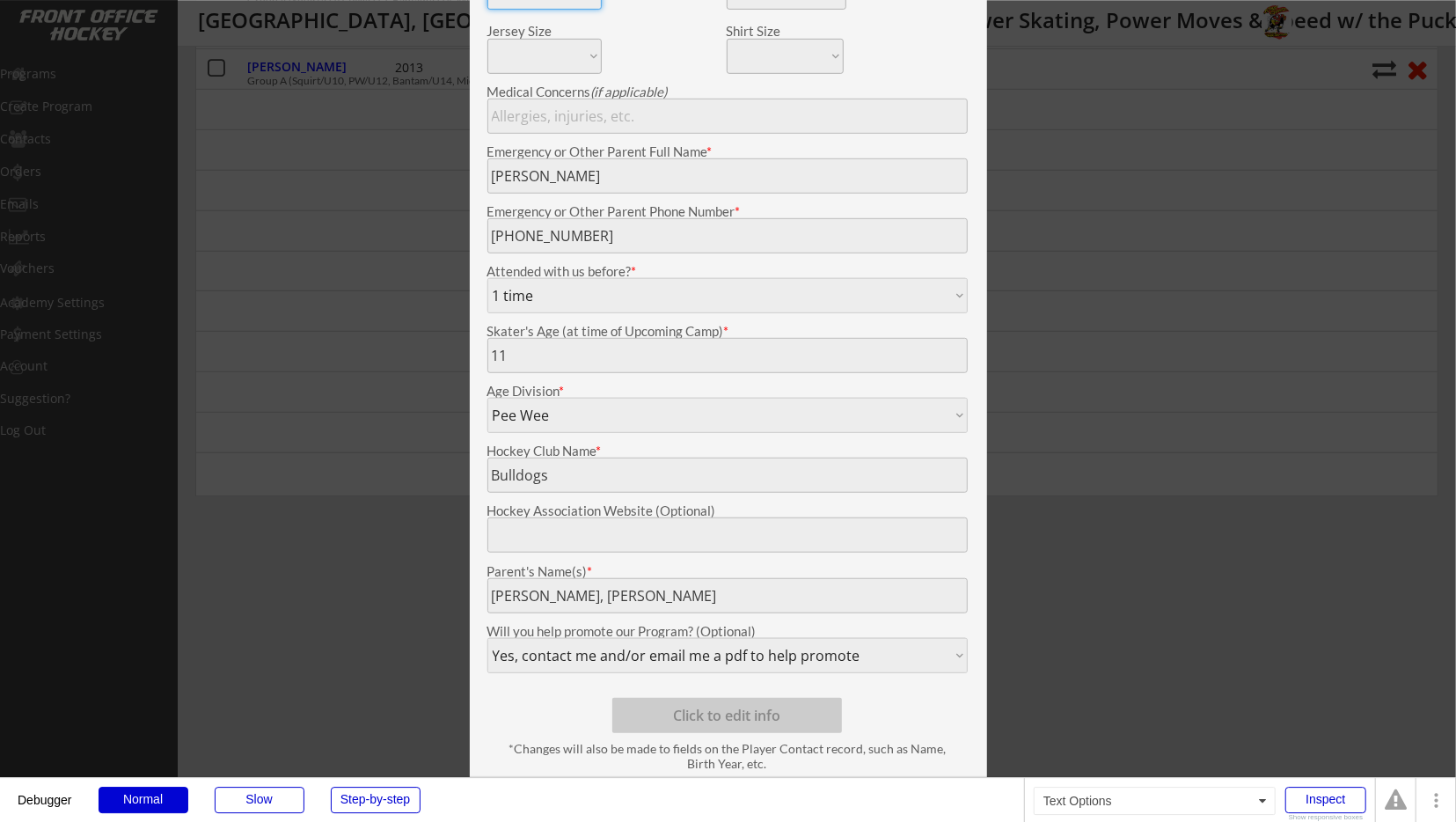 click at bounding box center [728, 411] 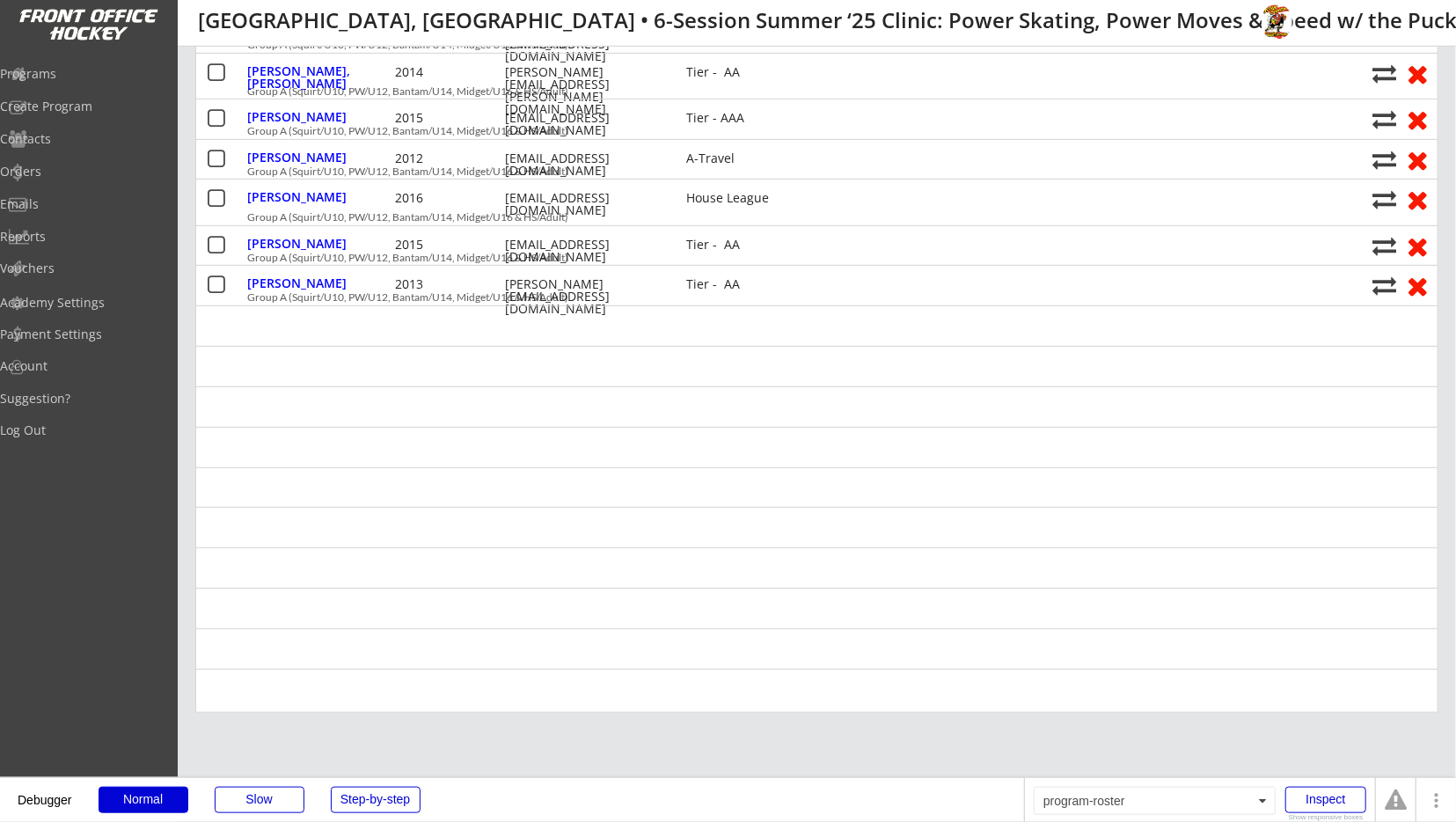scroll, scrollTop: 337, scrollLeft: 0, axis: vertical 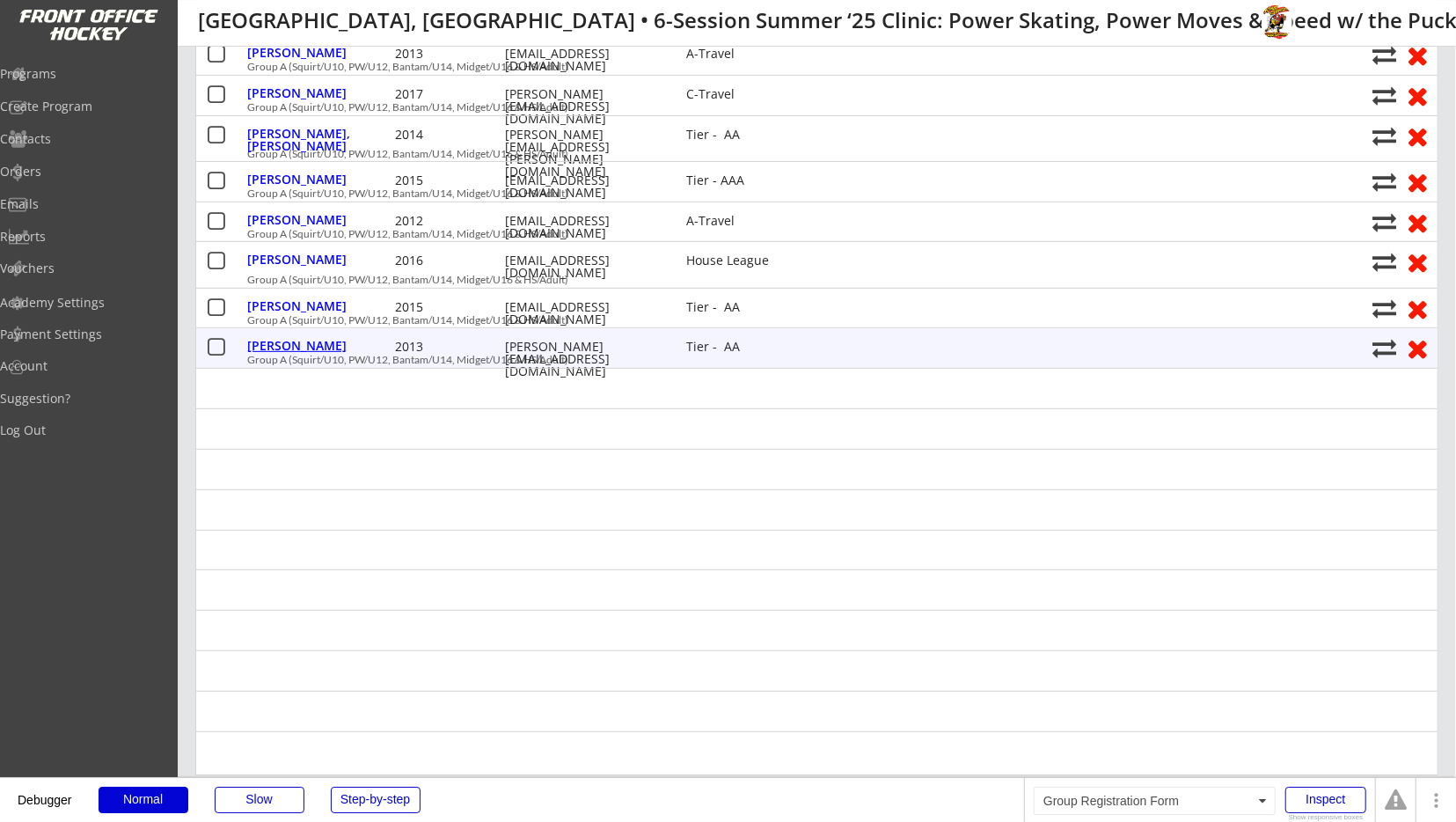click on "[PERSON_NAME]" at bounding box center [318, 346] 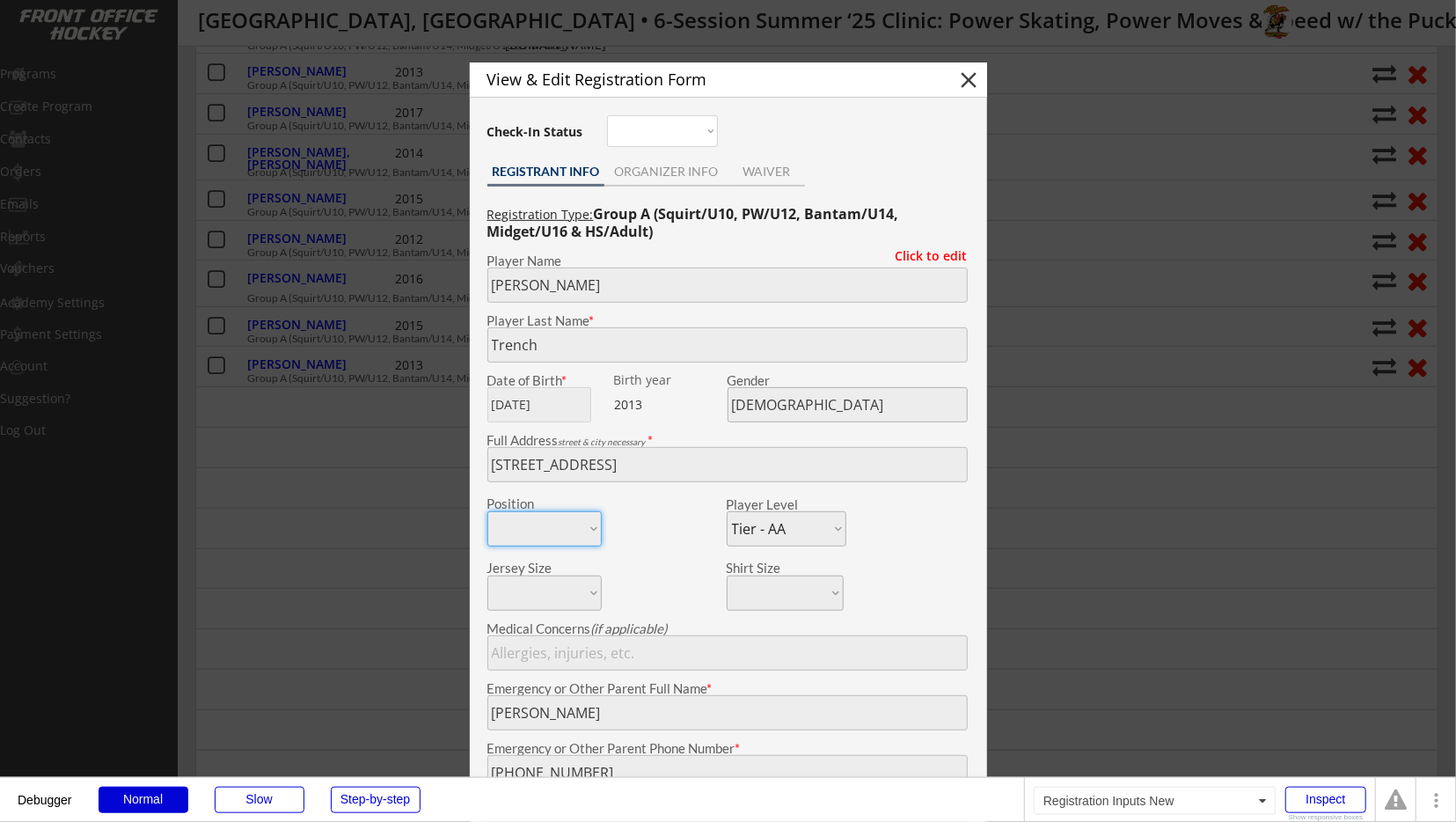 scroll, scrollTop: 271, scrollLeft: 0, axis: vertical 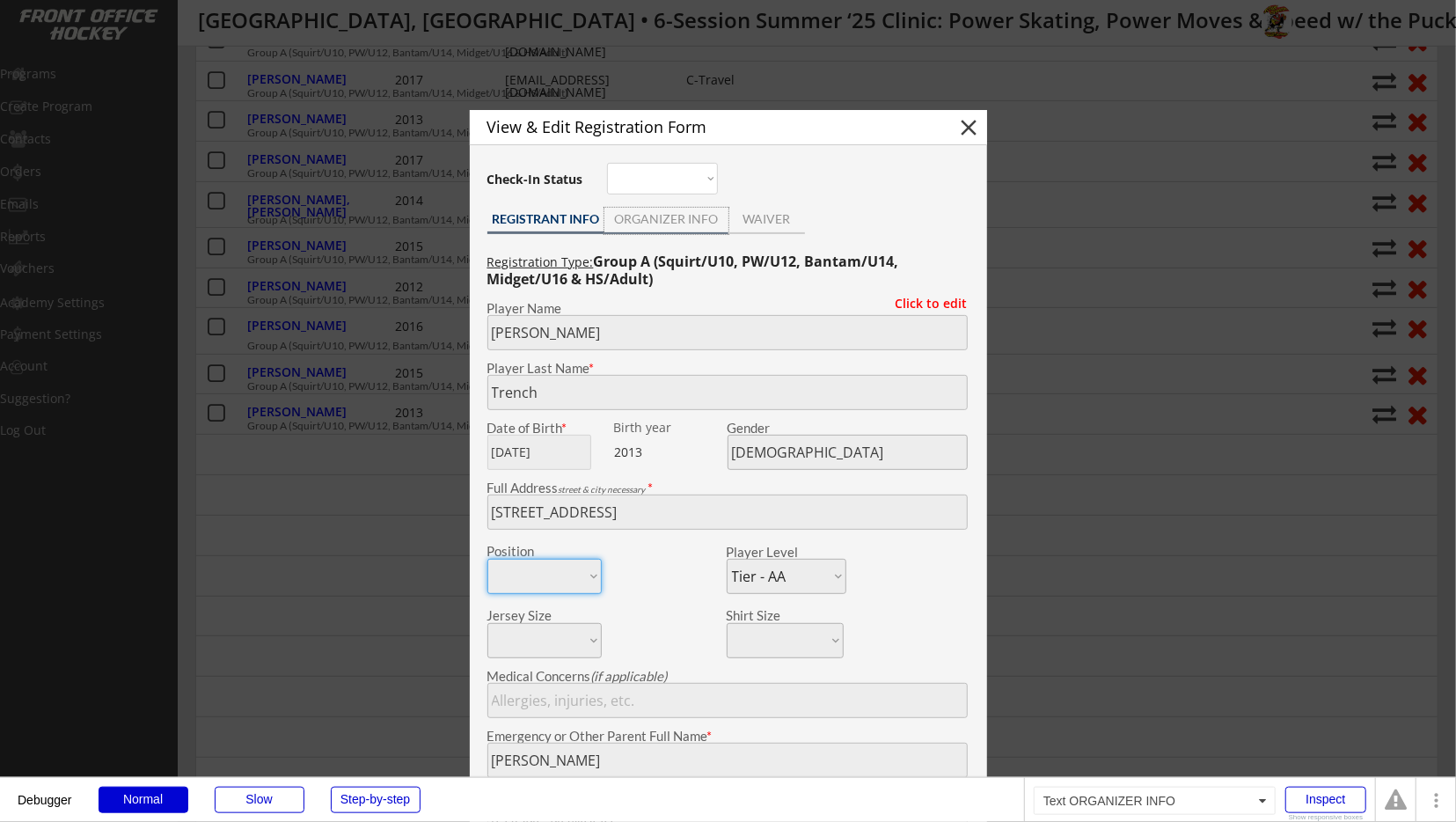 click on "ORGANIZER INFO" at bounding box center [666, 219] 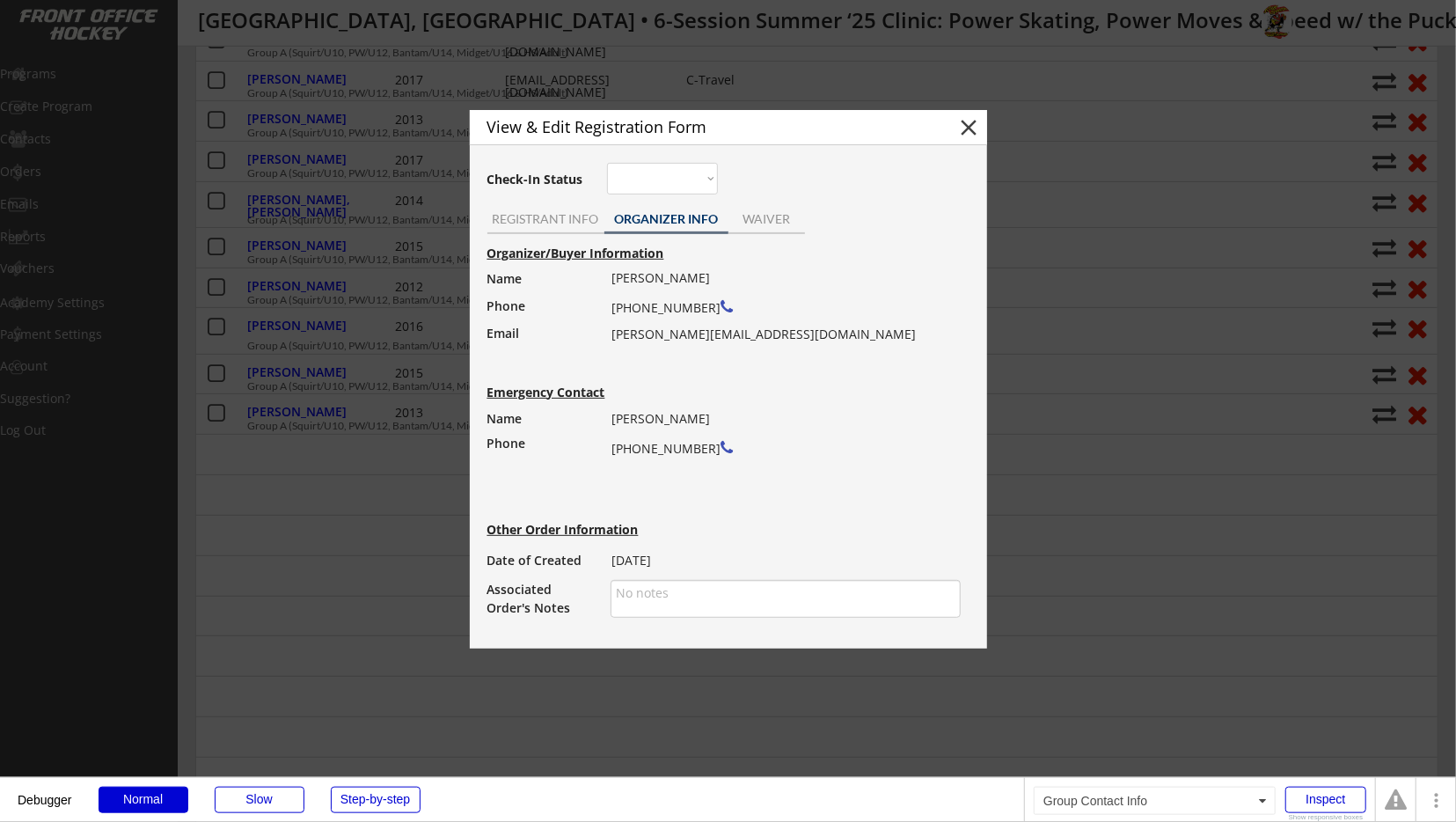 click on "Organizer/Buyer Information Name
Phone Email Tim Trench
(773) 457-8968    tim@trench07.com Emergency Contact Name
Phone Andrea Trench
(502) 299-7655    Other Order Information Date of Created 2/20/25 Associated Order's Notes" at bounding box center [728, 431] 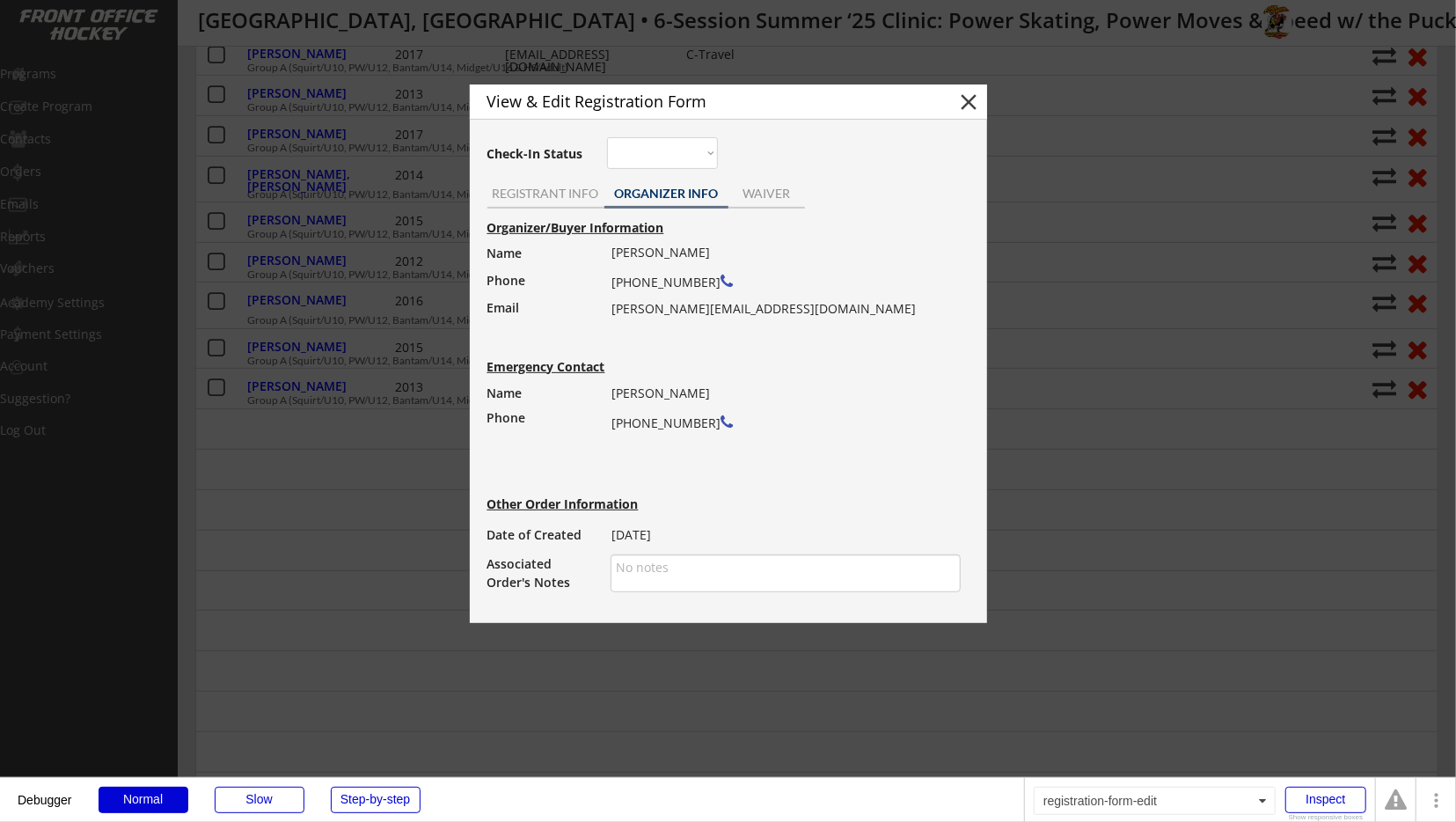 scroll, scrollTop: 298, scrollLeft: 0, axis: vertical 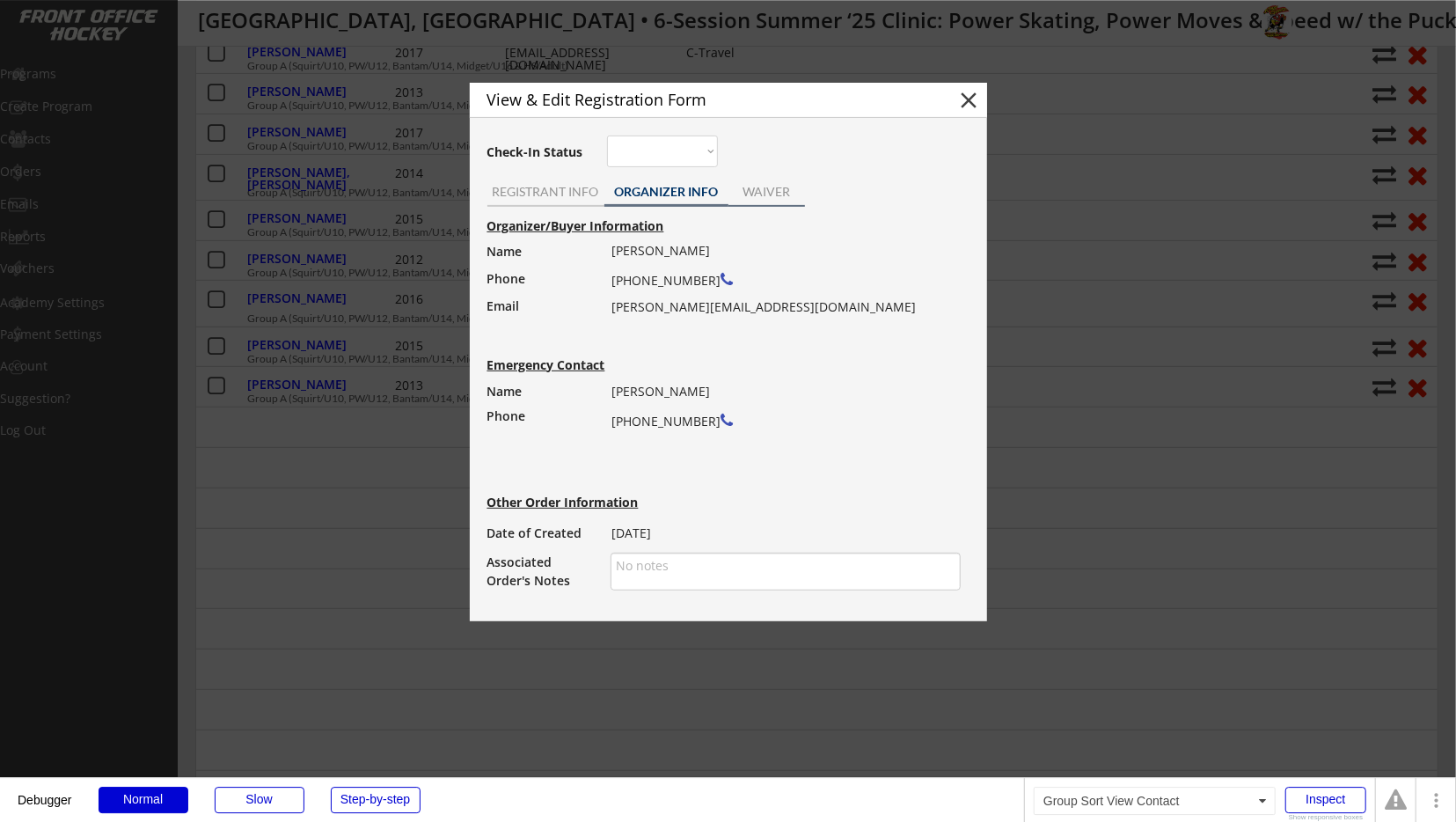 click on "WAIVER" at bounding box center (766, 194) 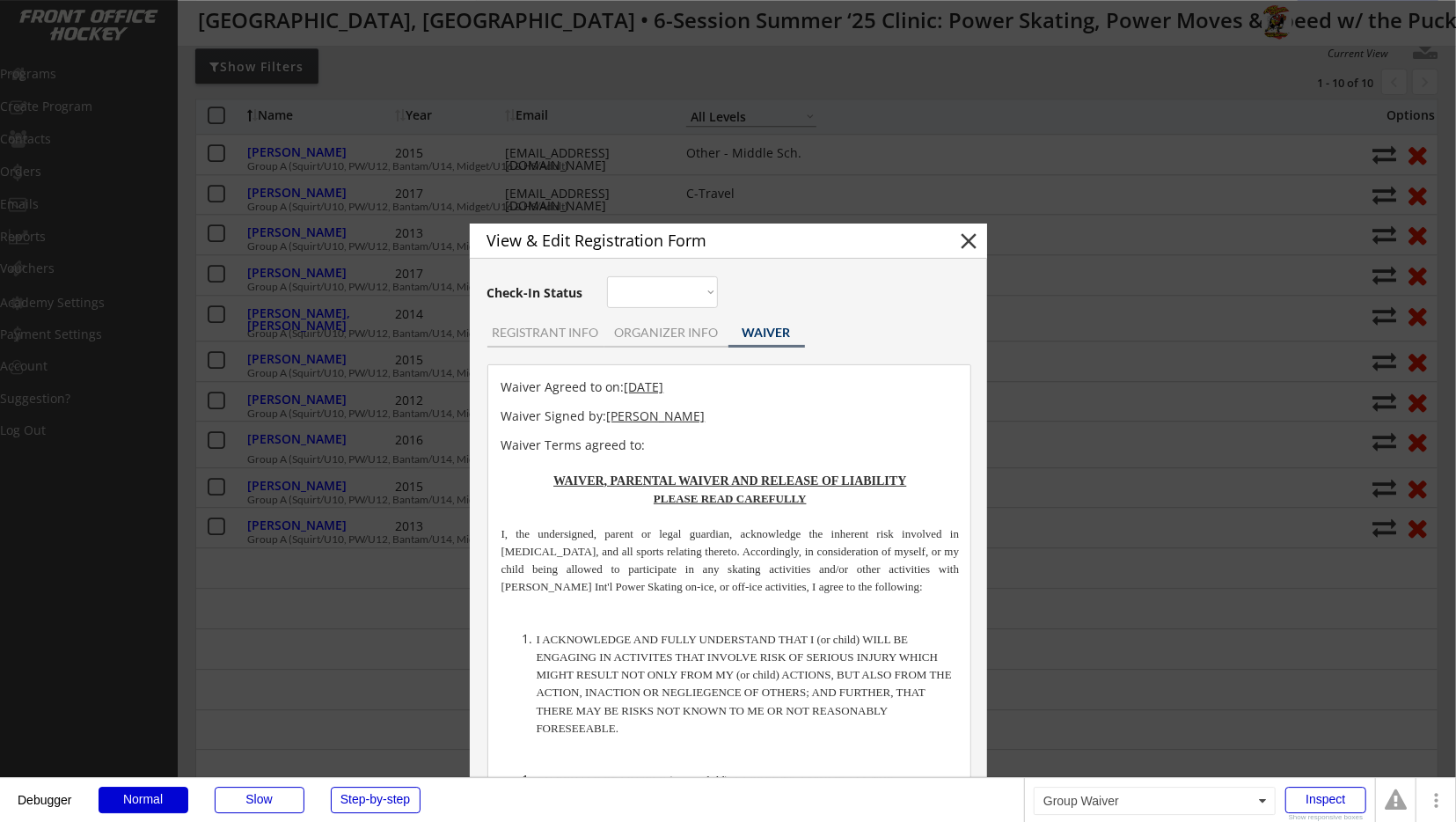 scroll, scrollTop: 157, scrollLeft: 0, axis: vertical 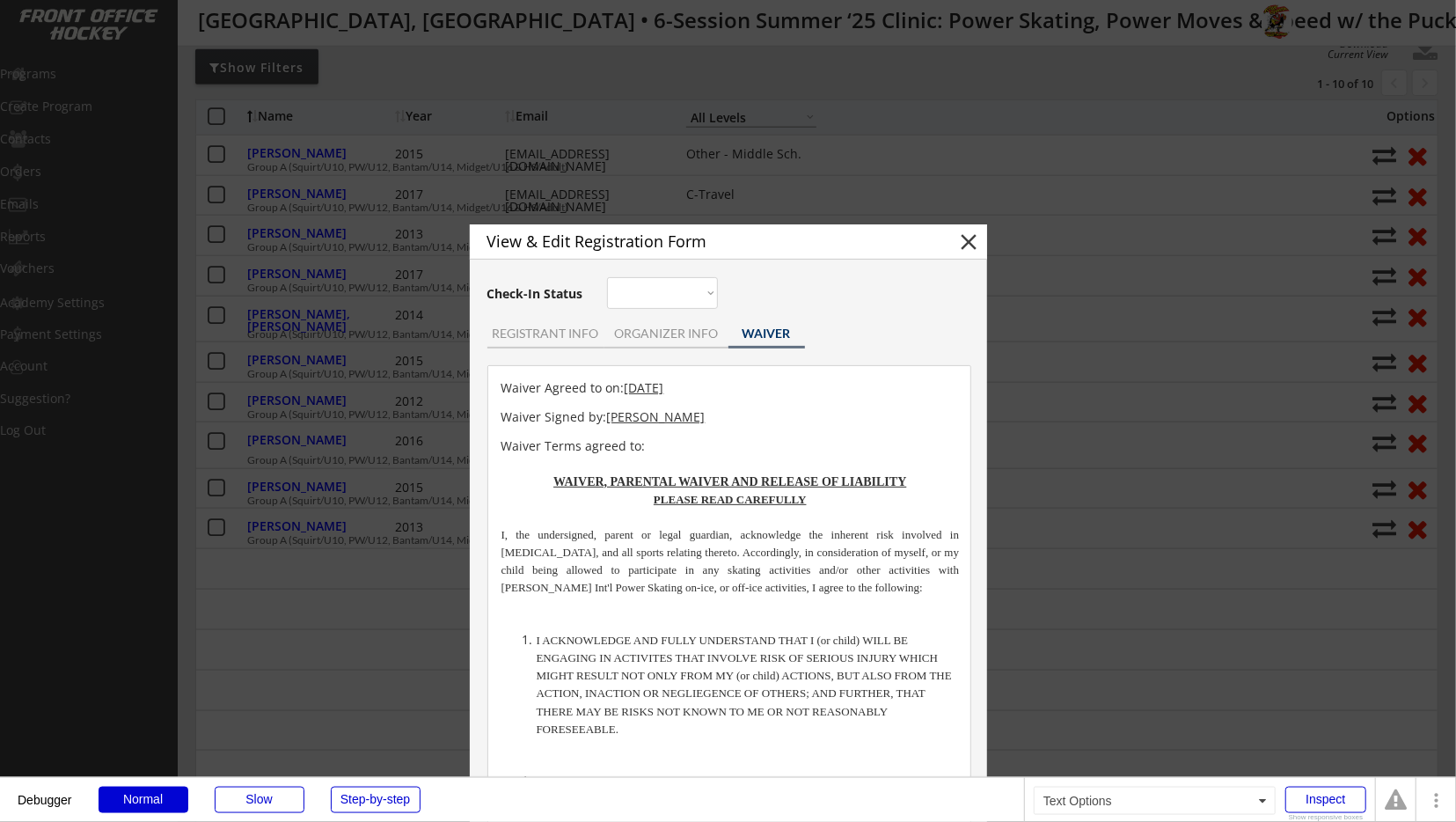 click at bounding box center (728, 411) 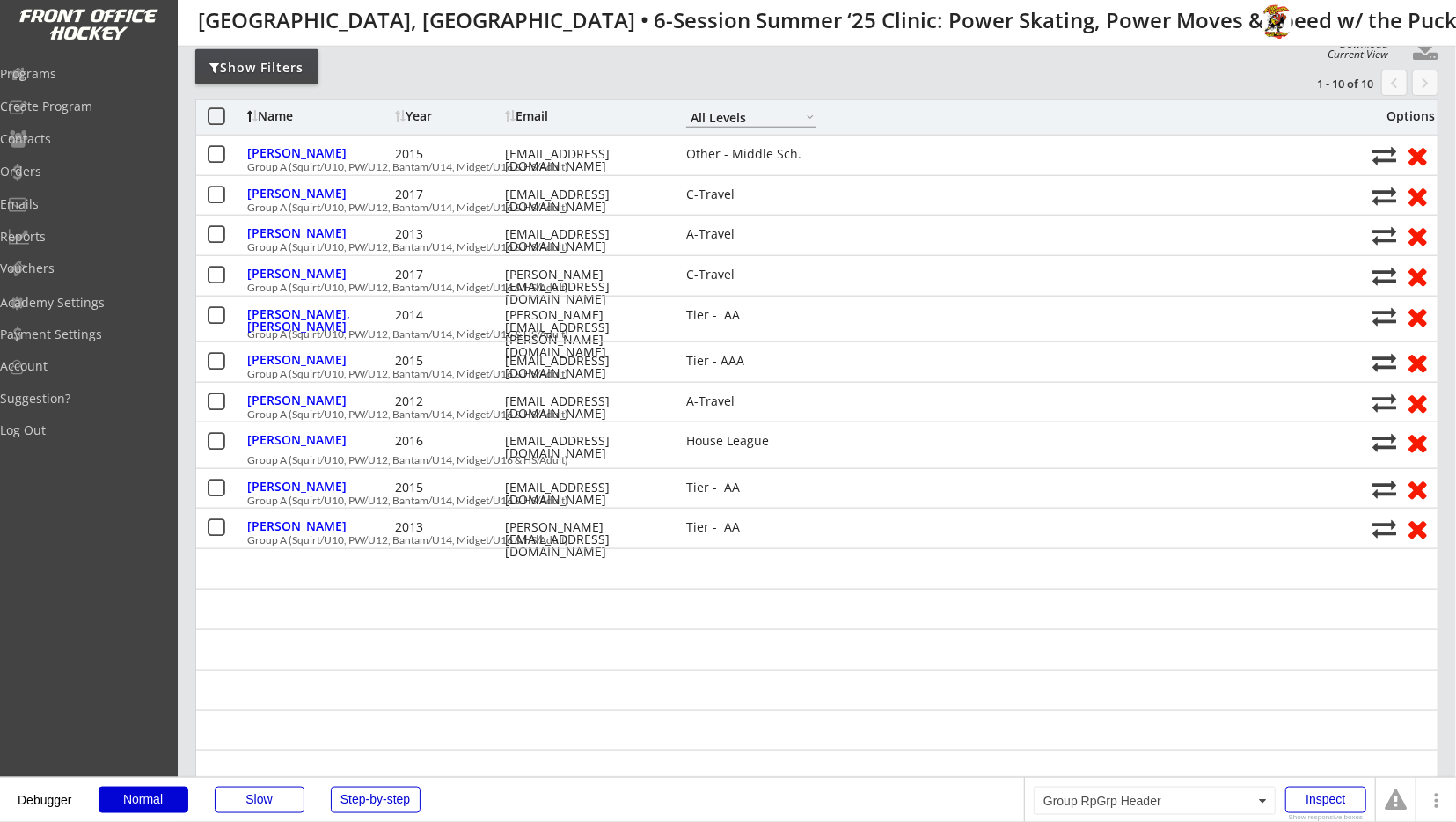scroll, scrollTop: 0, scrollLeft: 0, axis: both 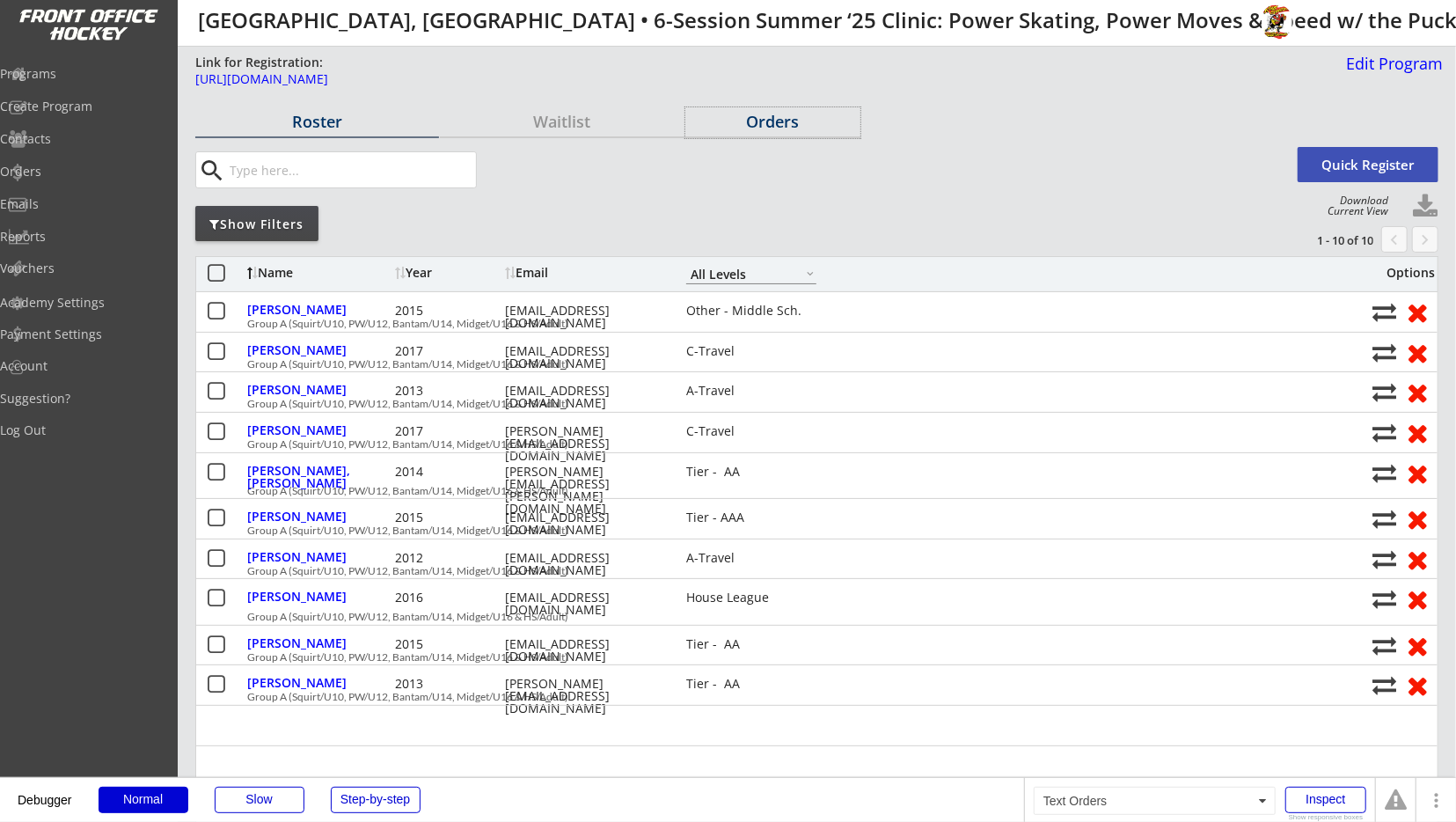 click on "Orders" at bounding box center (772, 121) 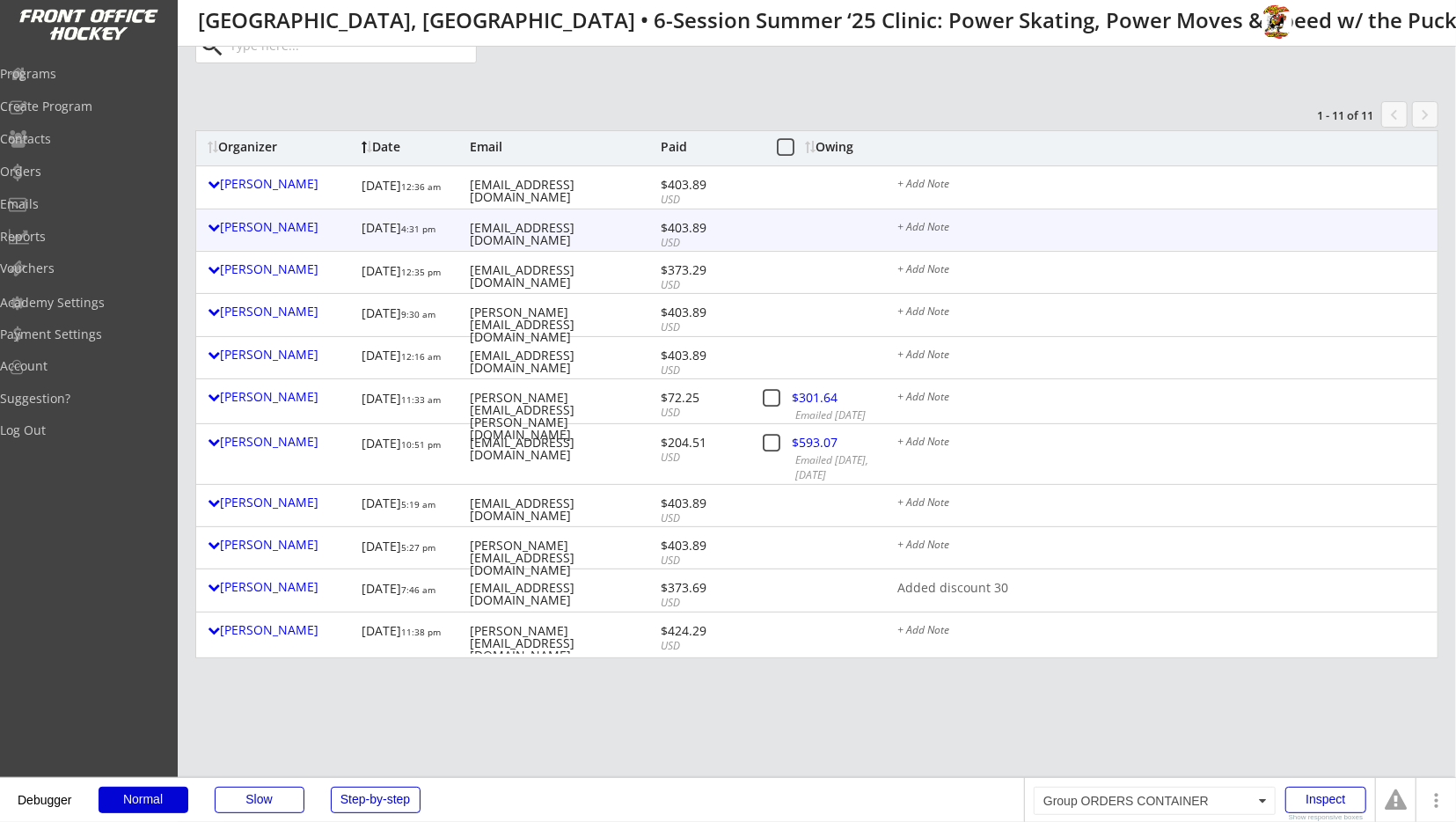 scroll, scrollTop: 126, scrollLeft: 0, axis: vertical 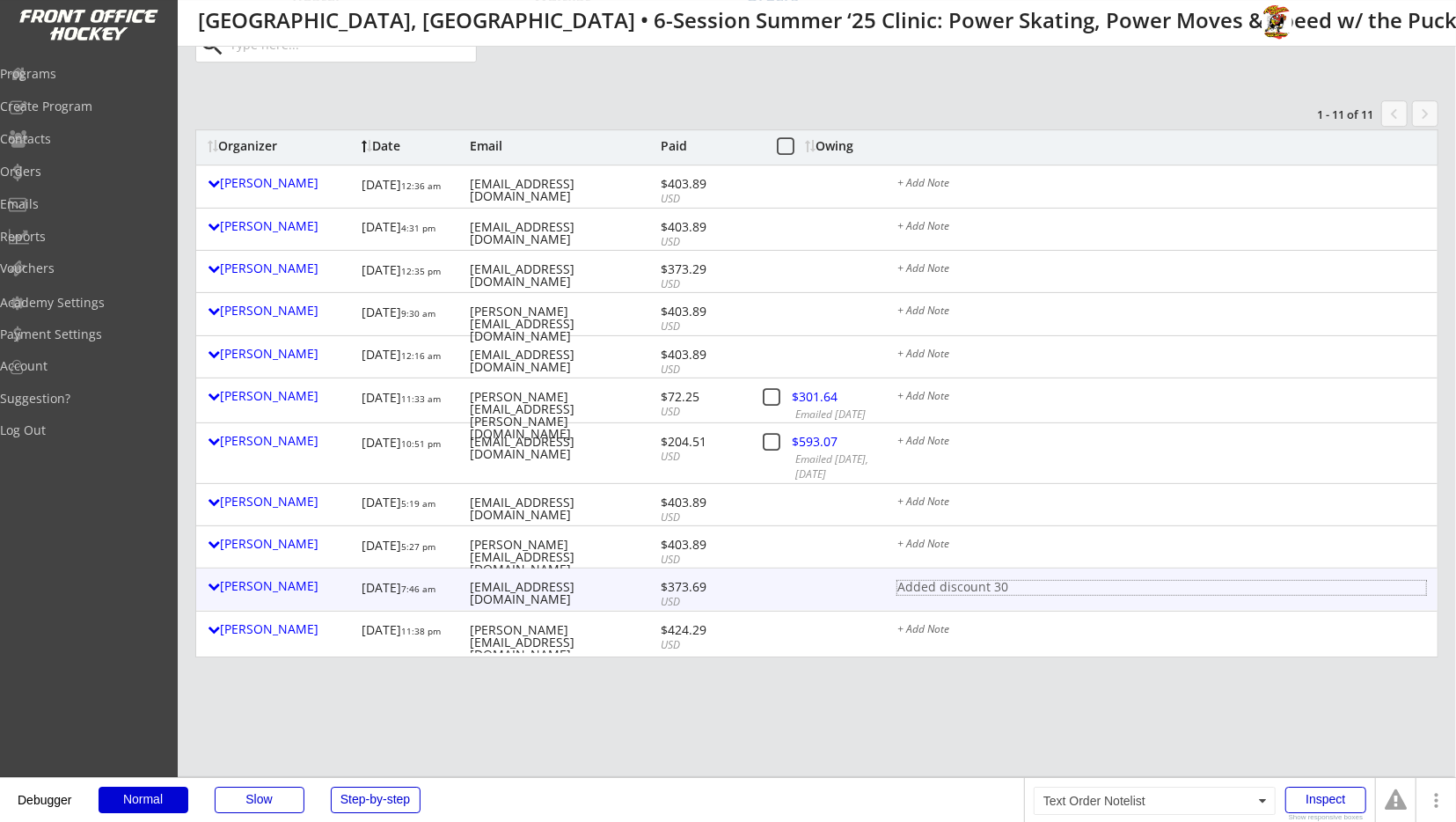 click on "Added discount 30" at bounding box center (1161, 588) 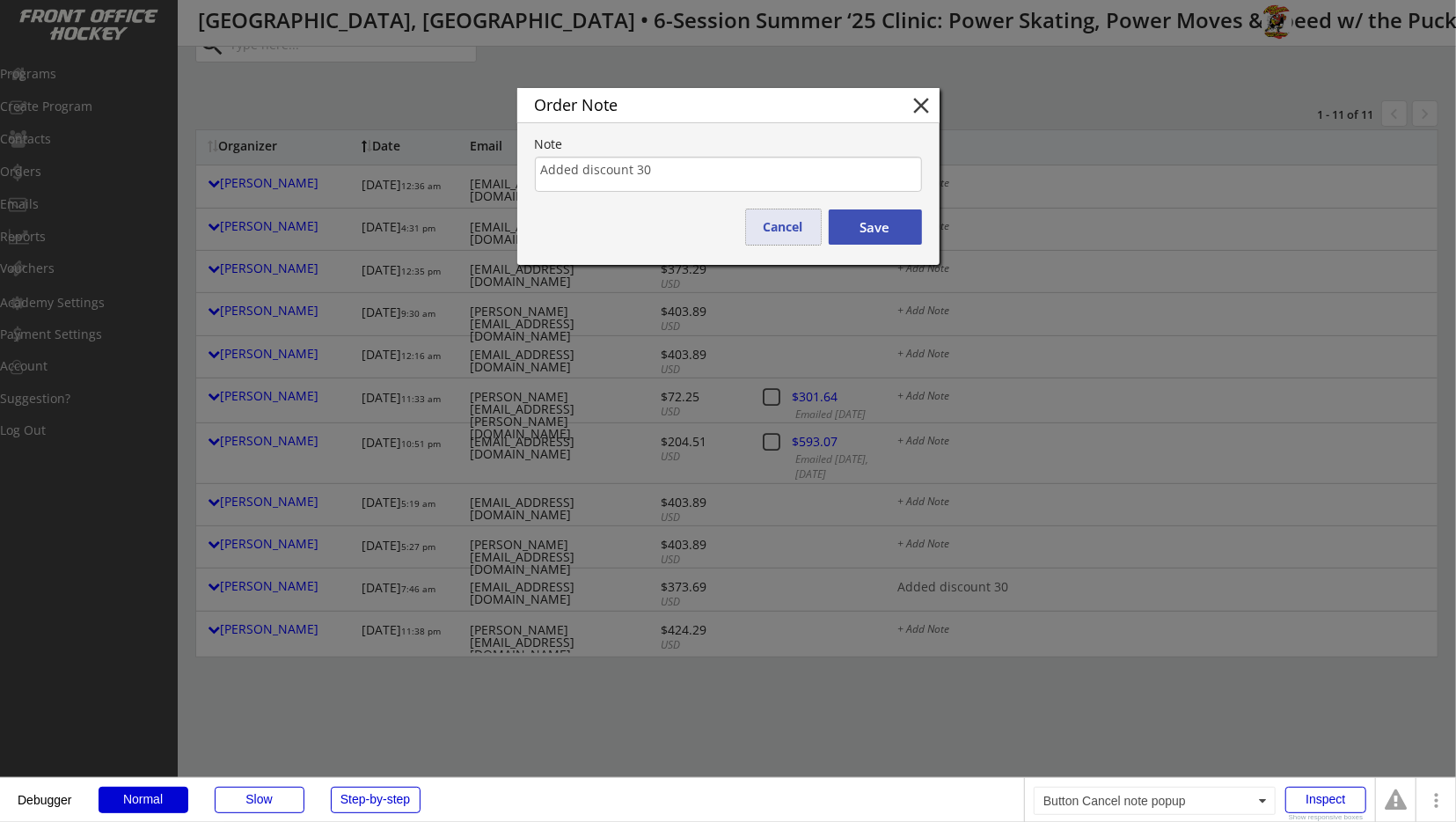 click on "Cancel" at bounding box center (783, 227) 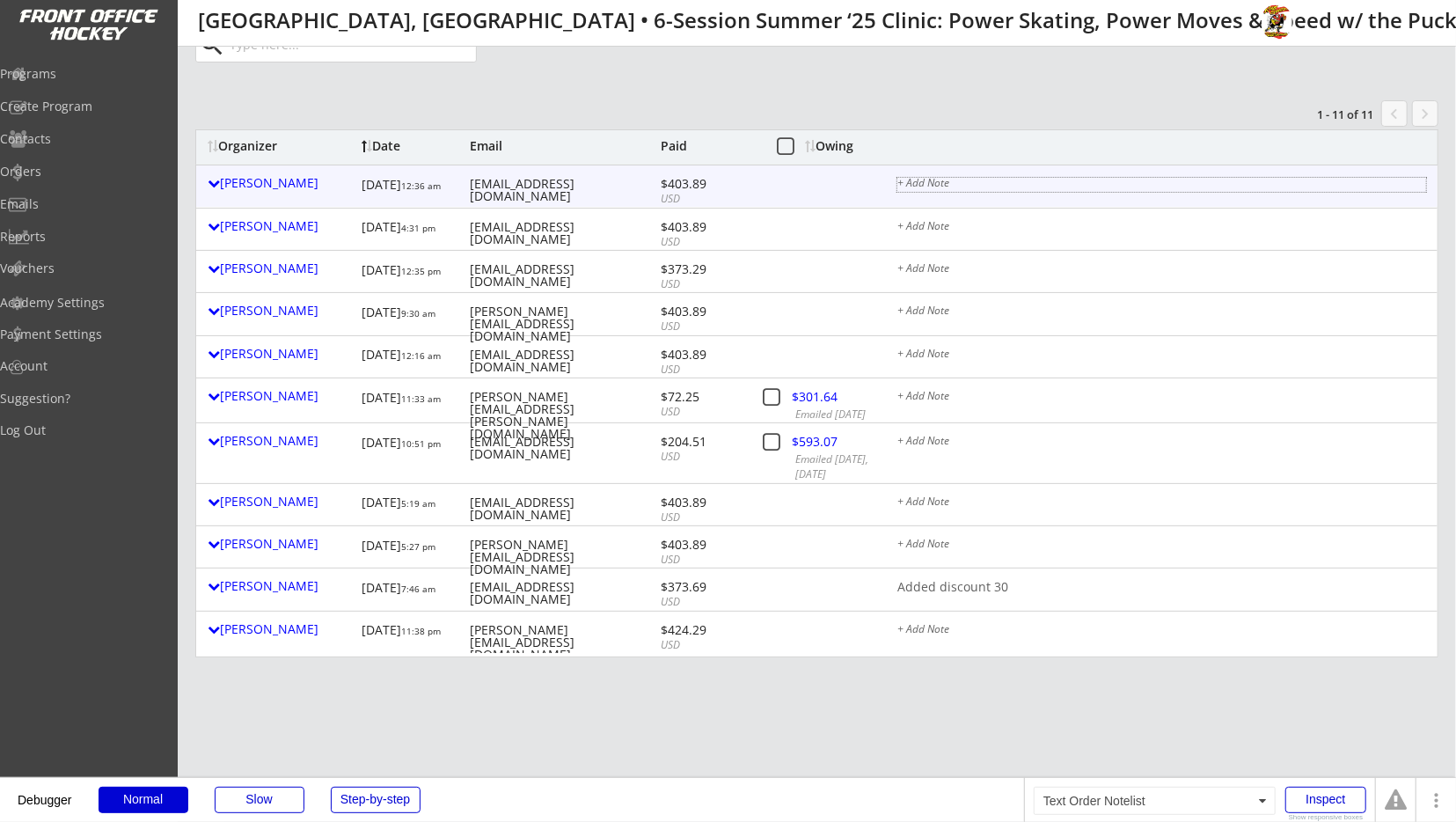 click on "+ Add Note" at bounding box center [1161, 185] 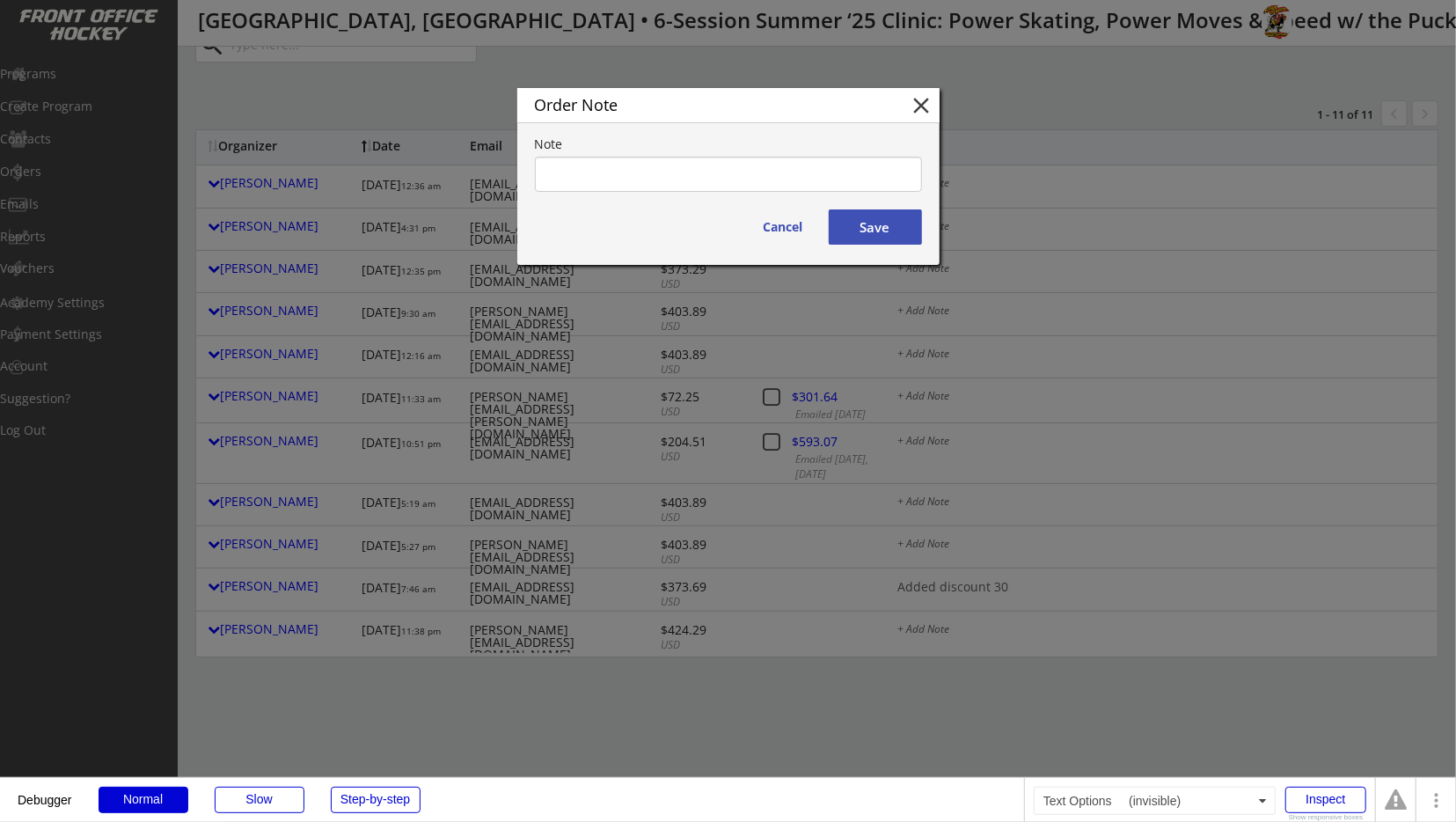 click at bounding box center (728, 411) 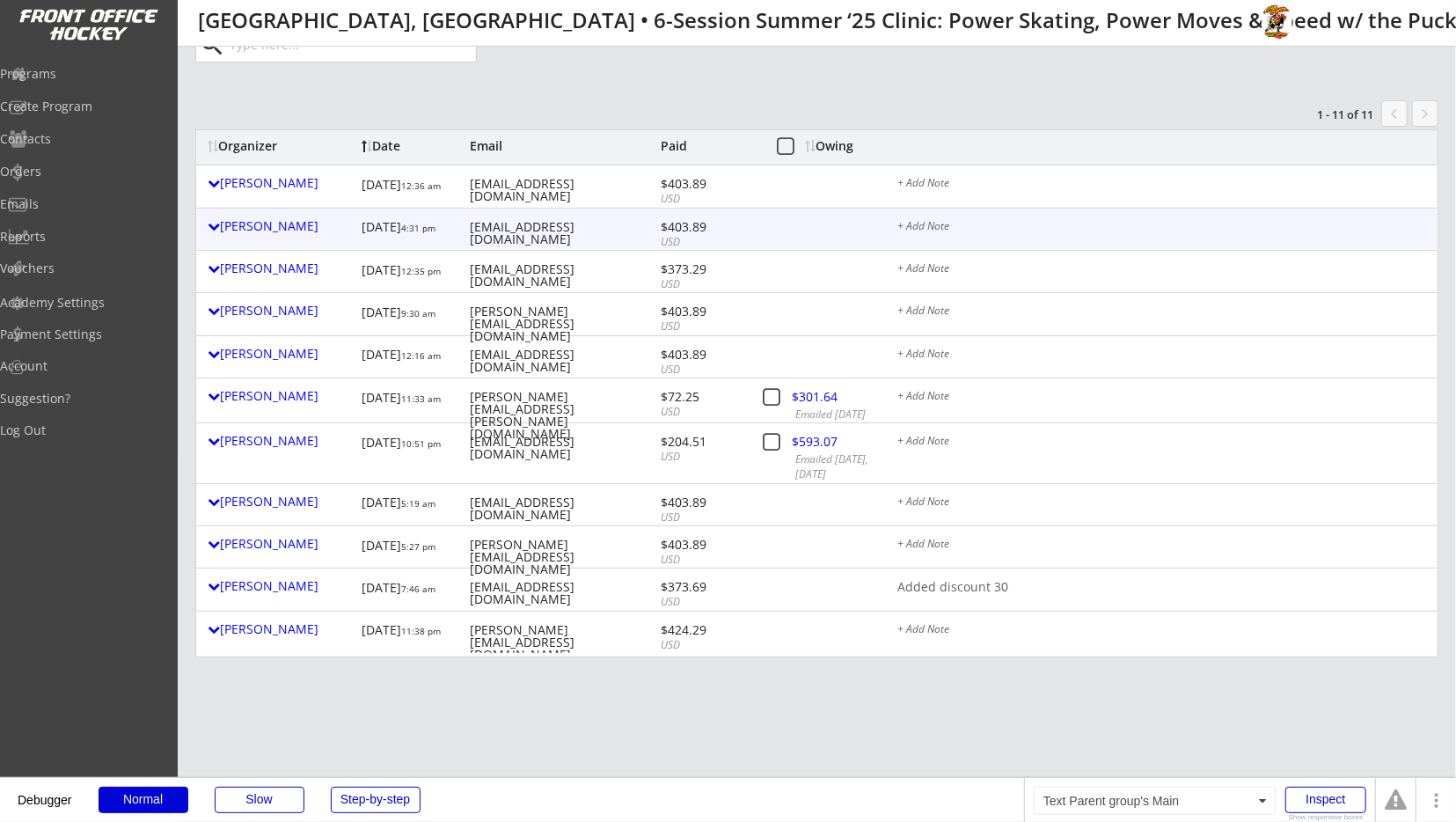 scroll, scrollTop: 9, scrollLeft: 0, axis: vertical 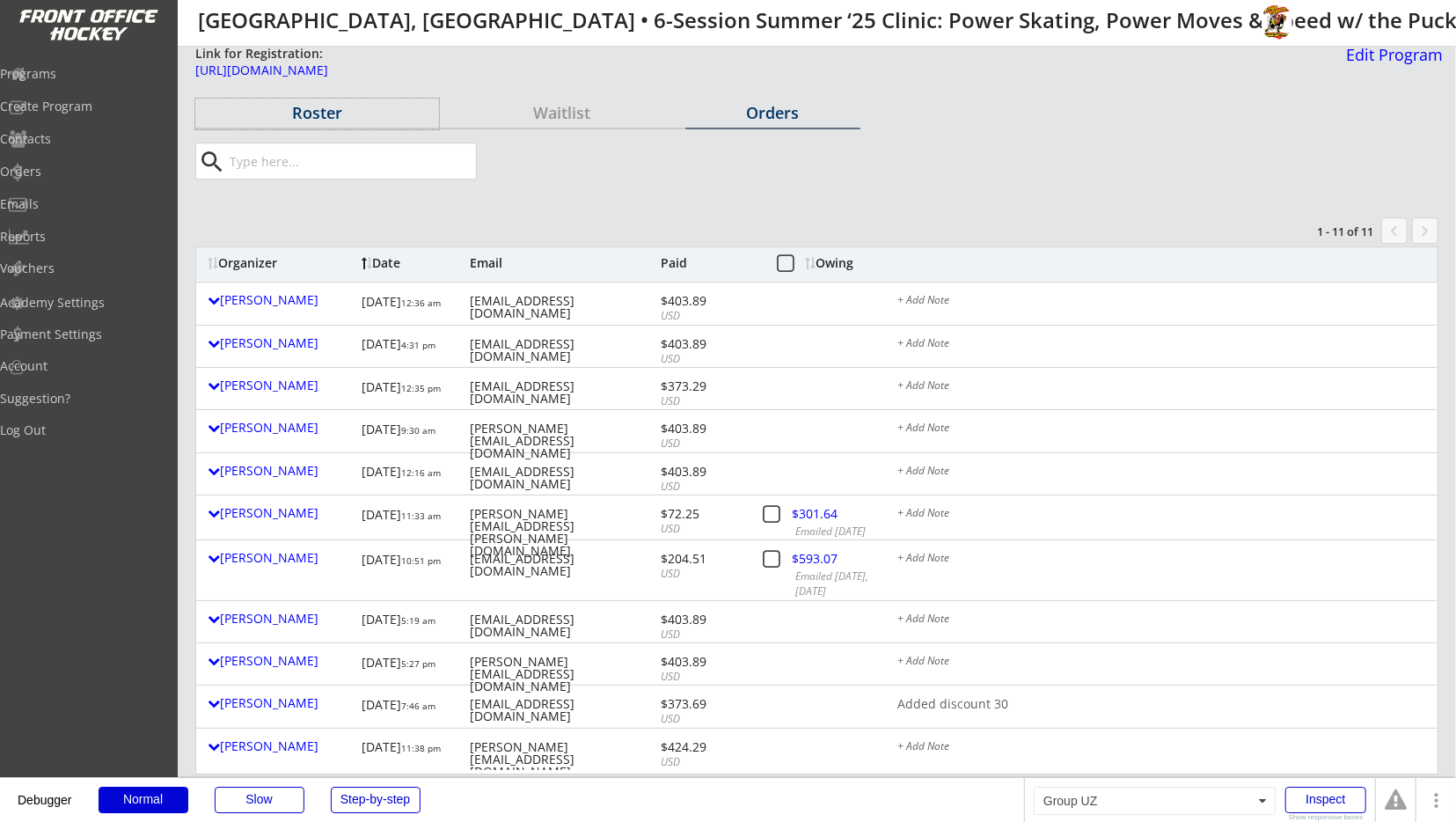 click on "Roster" at bounding box center (317, 113) 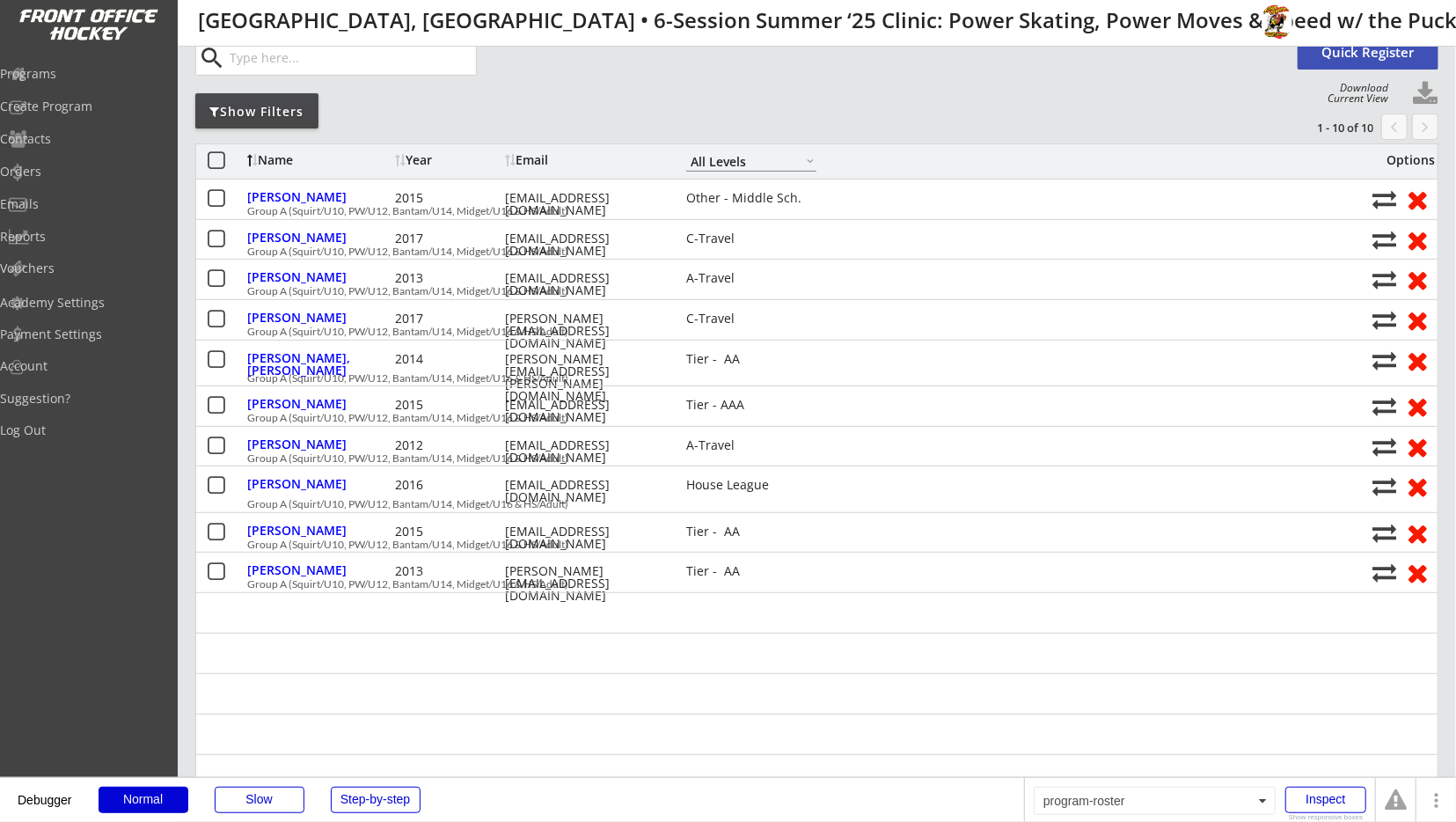 scroll, scrollTop: 0, scrollLeft: 0, axis: both 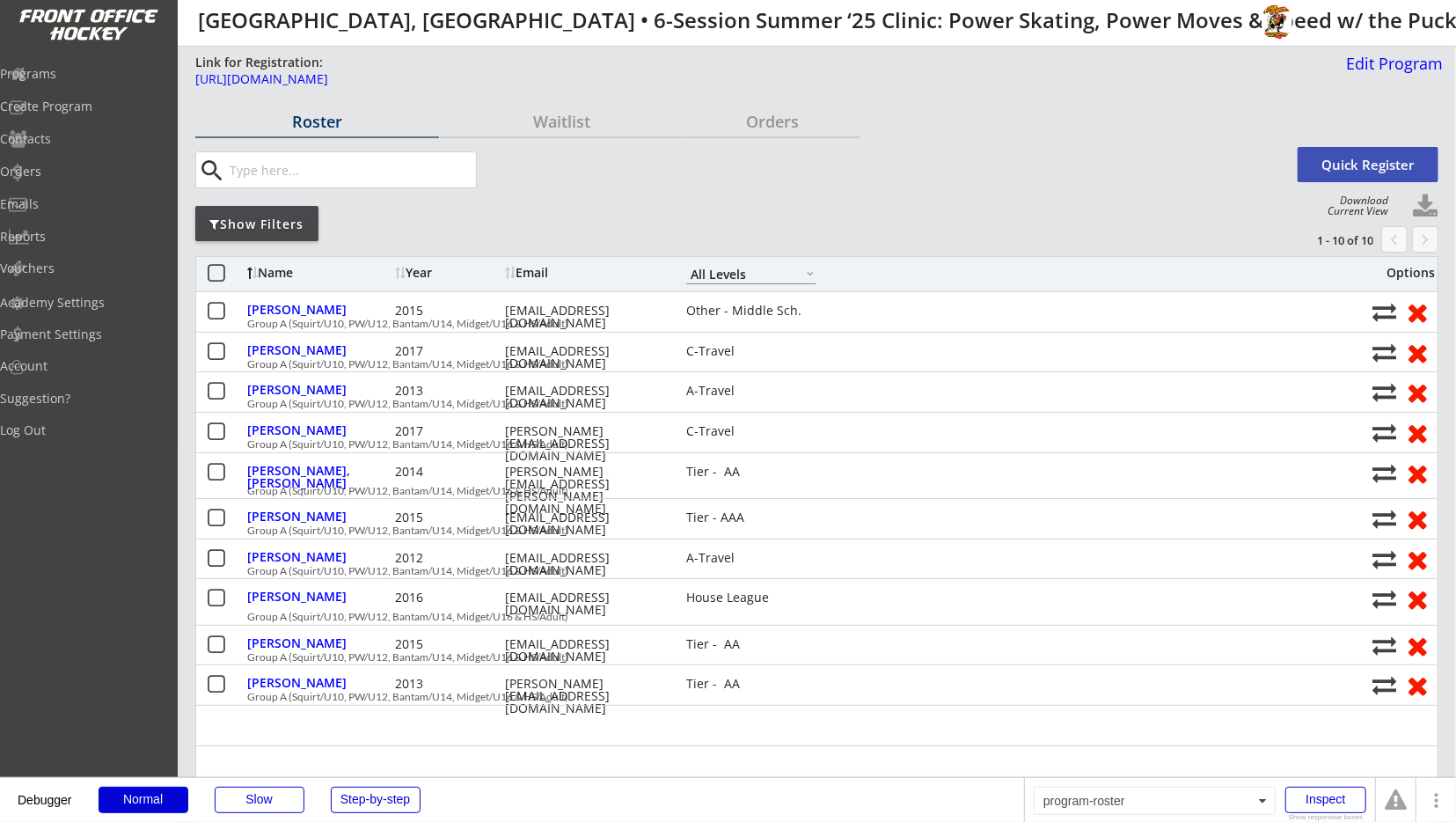click on "search Quick Register" at bounding box center [816, 170] 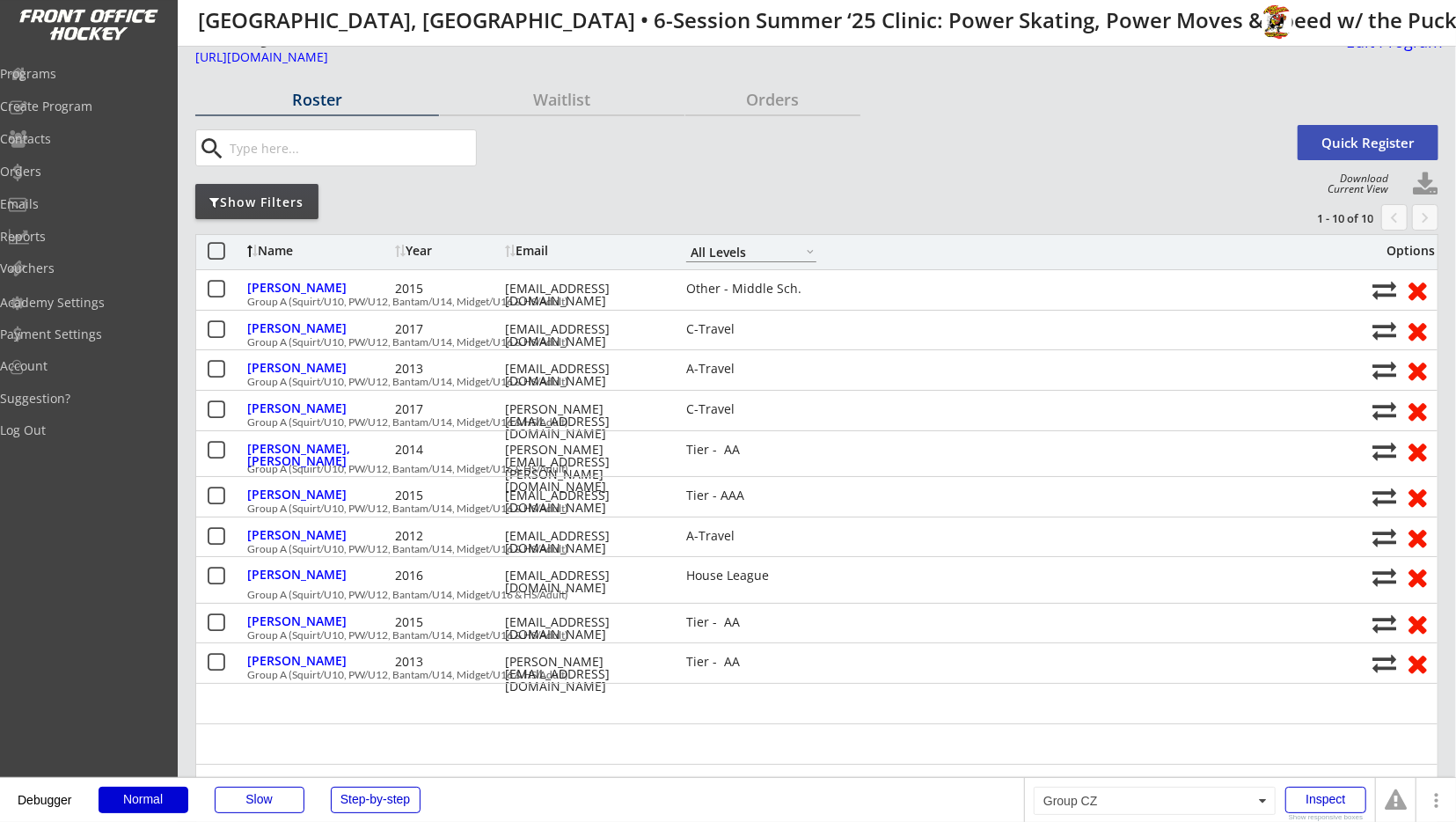 scroll, scrollTop: 92, scrollLeft: 0, axis: vertical 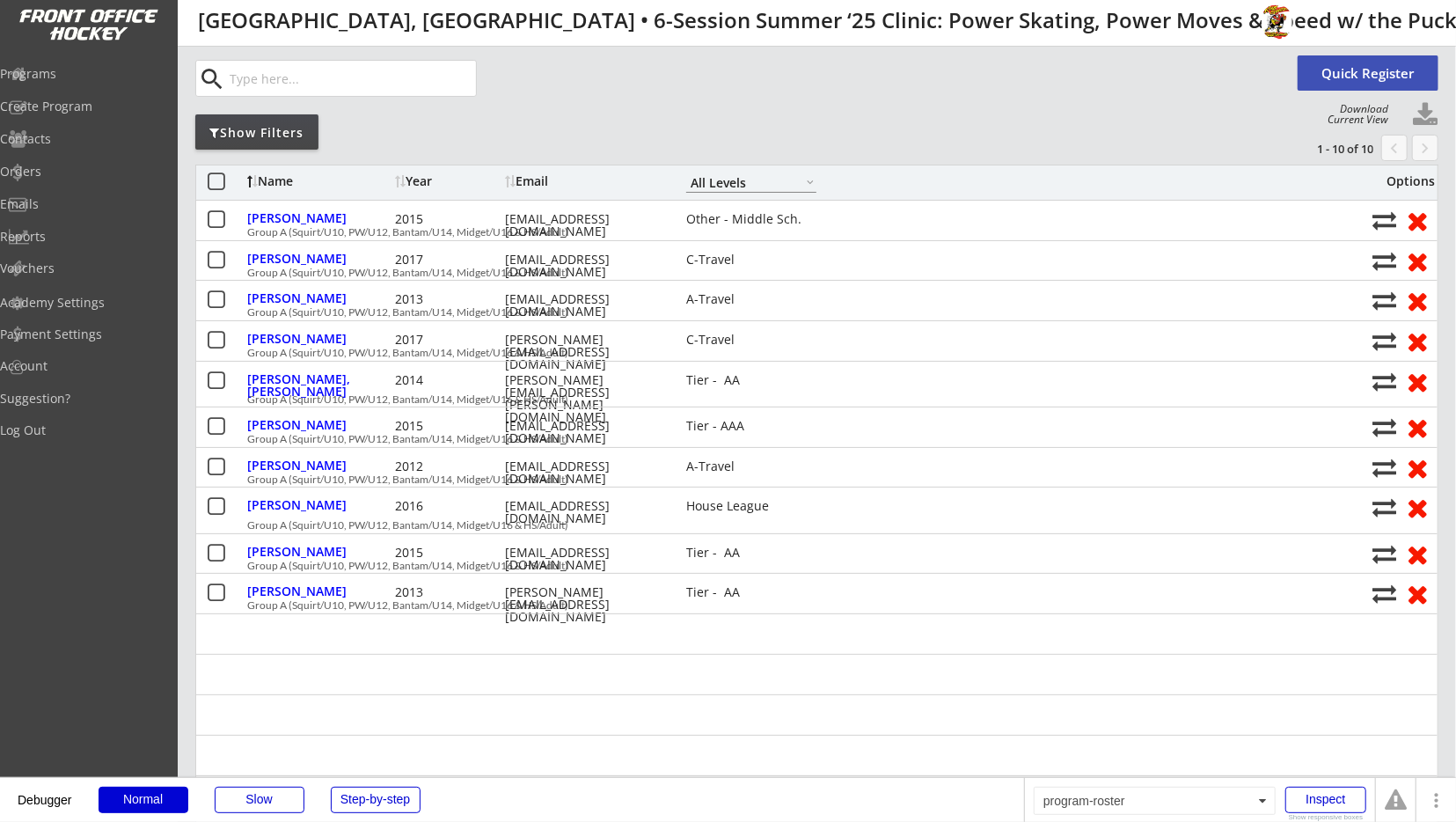 click on "Roster Waitlist Orders search Quick Register   Show Filters 1 - 10 of 10 chevron_left keyboard_arrow_right Show or Hide Full Pricing Registration Forms Deselect all Group A (Squirt/U10, PW/U12, Bantam/U14, Midget/U16 & HS/Adult) 10 Show or Hide Session Pricing Registration Forms Select all Group A (Squirt/U10, PW/U12, Bantam/U14, Midget/U16 & HS/Adult) -  Jul 11, 2025 0 Group A (Squirt/U10, PW/U12, Bantam/U14, Midget/U16 & HS/Adult) -  Jul 12, 2025 0 Group A (Squirt/U10, PW/U12, Bantam/U14, Midget/U16 & HS/Adult) -  Jul 13, 2025 0  Name  Year  Email A-Travel B-Travel C-Travel Tier -  AA Tier - AAA House League Girls - Travel Girls - House High Sch. JV High Sch. Varsity Adult Novice Adult Intermediate Adult Advanced Other - House Other - Travel Other - Middle Sch. All Levels Options     Biederman, Henry 2015 jkane2287@yahoo.com Other - Middle Sch. Group A (Squirt/U10, PW/U12, Bantam/U14, Midget/U16 & HS/Adult)  Coulas, Teddy 2017 kusa@cpd.lc C-Travel Gallagher, Samuel 2013 dustin8195@gmail.com A-Travel 2017" at bounding box center [816, 3558] 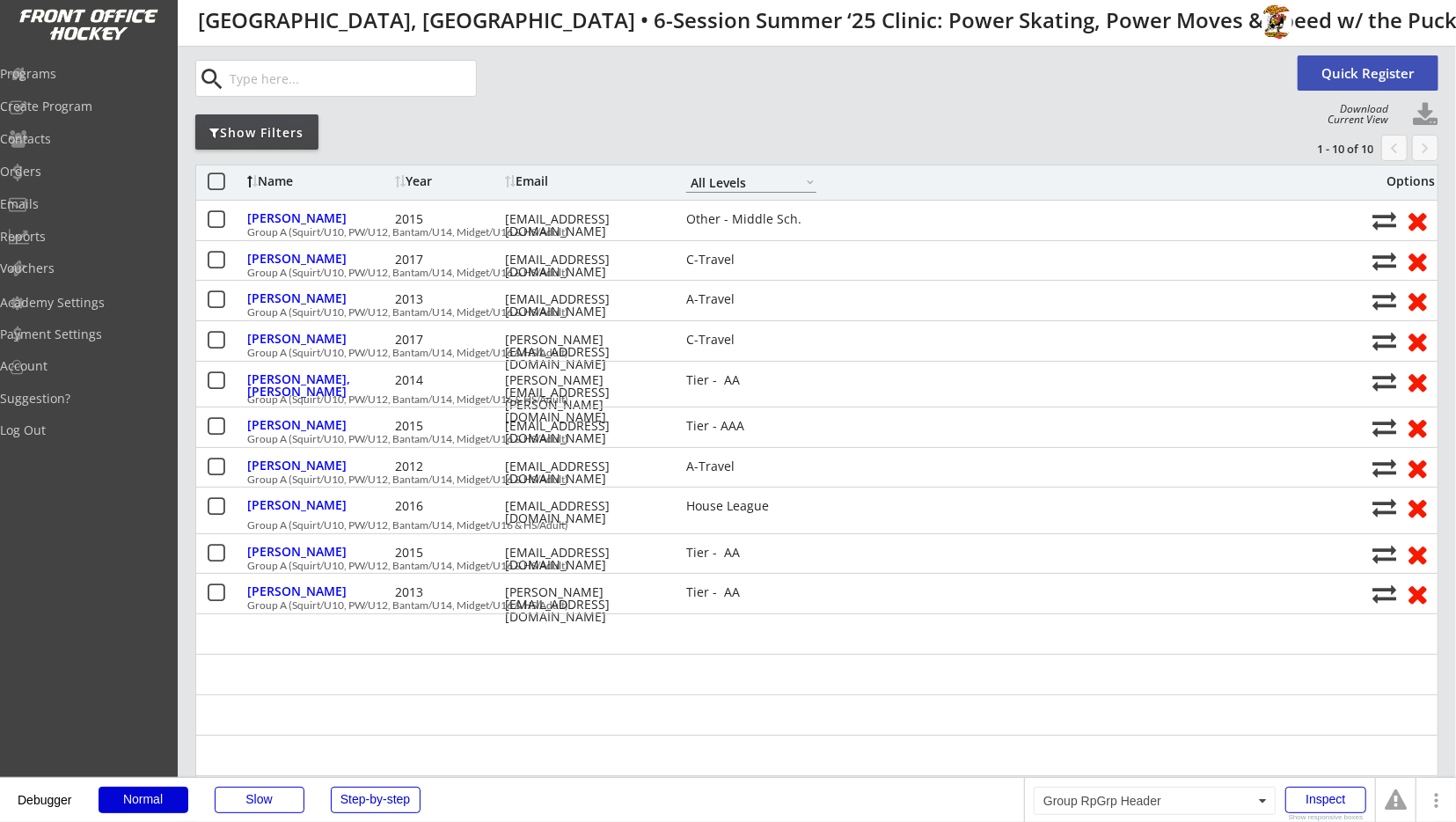 scroll, scrollTop: 0, scrollLeft: 0, axis: both 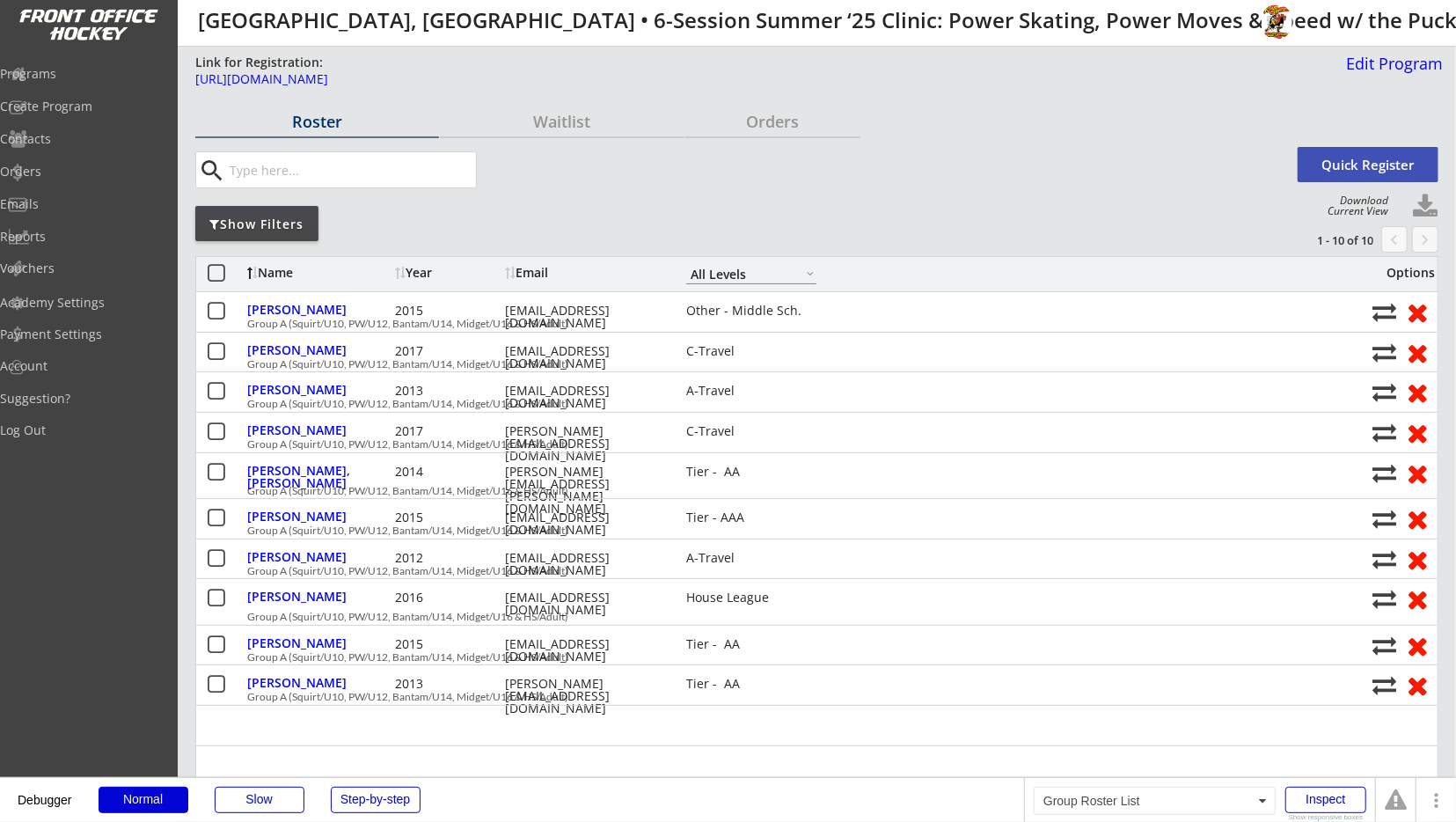 click on "Roster Waitlist Orders search Quick Register   Show Filters 1 - 10 of 10 chevron_left keyboard_arrow_right Show or Hide Full Pricing Registration Forms Deselect all Group A (Squirt/U10, PW/U12, Bantam/U14, Midget/U16 & HS/Adult) 10 Show or Hide Session Pricing Registration Forms Select all Group A (Squirt/U10, PW/U12, Bantam/U14, Midget/U16 & HS/Adult) -  Jul 11, 2025 0 Group A (Squirt/U10, PW/U12, Bantam/U14, Midget/U16 & HS/Adult) -  Jul 12, 2025 0 Group A (Squirt/U10, PW/U12, Bantam/U14, Midget/U16 & HS/Adult) -  Jul 13, 2025 0  Name  Year  Email A-Travel B-Travel C-Travel Tier -  AA Tier - AAA House League Girls - Travel Girls - House High Sch. JV High Sch. Varsity Adult Novice Adult Intermediate Adult Advanced Other - House Other - Travel Other - Middle Sch. All Levels Options     Biederman, Henry 2015 jkane2287@yahoo.com Other - Middle Sch. Group A (Squirt/U10, PW/U12, Bantam/U14, Midget/U16 & HS/Adult)  Coulas, Teddy 2017 kusa@cpd.lc C-Travel Gallagher, Samuel 2013 dustin8195@gmail.com A-Travel 2017" at bounding box center [816, 3650] 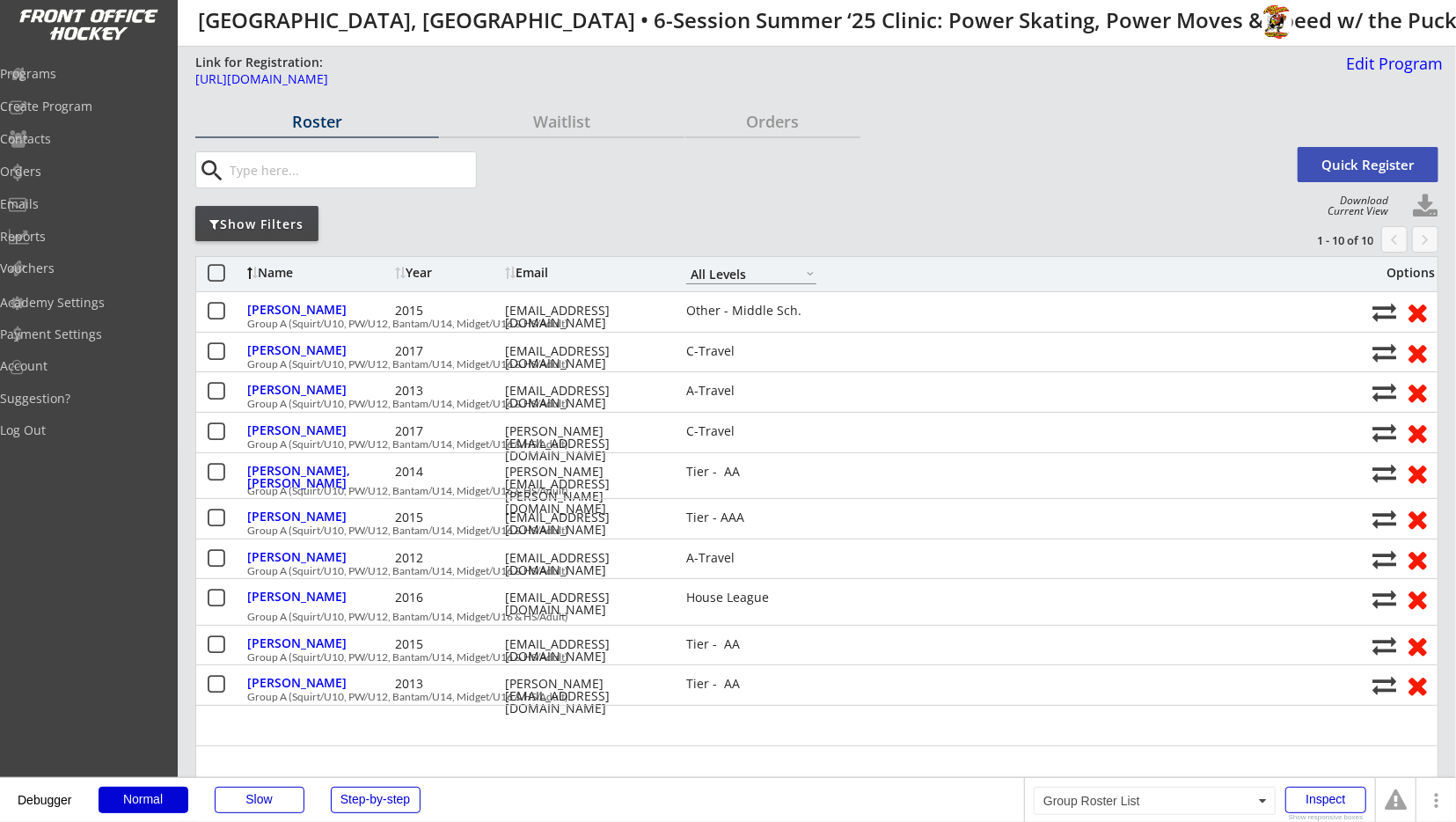 click on "Roster Waitlist Orders search Quick Register   Show Filters 1 - 10 of 10 chevron_left keyboard_arrow_right Show or Hide Full Pricing Registration Forms Deselect all Group A (Squirt/U10, PW/U12, Bantam/U14, Midget/U16 & HS/Adult) 10 Show or Hide Session Pricing Registration Forms Select all Group A (Squirt/U10, PW/U12, Bantam/U14, Midget/U16 & HS/Adult) -  Jul 11, 2025 0 Group A (Squirt/U10, PW/U12, Bantam/U14, Midget/U16 & HS/Adult) -  Jul 12, 2025 0 Group A (Squirt/U10, PW/U12, Bantam/U14, Midget/U16 & HS/Adult) -  Jul 13, 2025 0  Name  Year  Email A-Travel B-Travel C-Travel Tier -  AA Tier - AAA House League Girls - Travel Girls - House High Sch. JV High Sch. Varsity Adult Novice Adult Intermediate Adult Advanced Other - House Other - Travel Other - Middle Sch. All Levels Options     Biederman, Henry 2015 jkane2287@yahoo.com Other - Middle Sch. Group A (Squirt/U10, PW/U12, Bantam/U14, Midget/U16 & HS/Adult)  Coulas, Teddy 2017 kusa@cpd.lc C-Travel Gallagher, Samuel 2013 dustin8195@gmail.com A-Travel 2017" at bounding box center [816, 3650] 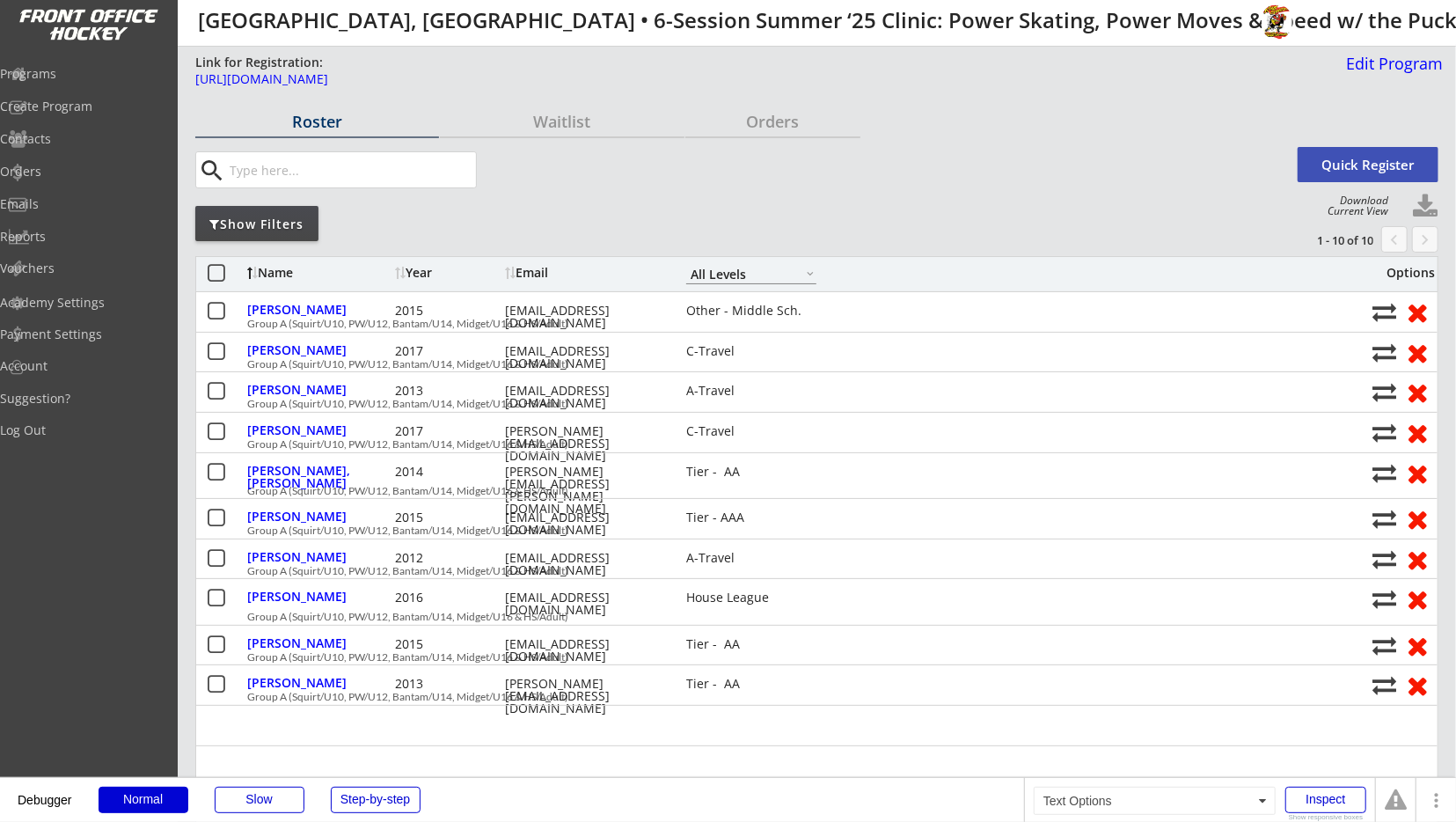 click on "Roster Waitlist Orders search Quick Register   Show Filters 1 - 10 of 10 chevron_left keyboard_arrow_right Show or Hide Full Pricing Registration Forms Deselect all Group A (Squirt/U10, PW/U12, Bantam/U14, Midget/U16 & HS/Adult) 10 Show or Hide Session Pricing Registration Forms Select all Group A (Squirt/U10, PW/U12, Bantam/U14, Midget/U16 & HS/Adult) -  Jul 11, 2025 0 Group A (Squirt/U10, PW/U12, Bantam/U14, Midget/U16 & HS/Adult) -  Jul 12, 2025 0 Group A (Squirt/U10, PW/U12, Bantam/U14, Midget/U16 & HS/Adult) -  Jul 13, 2025 0  Name  Year  Email A-Travel B-Travel C-Travel Tier -  AA Tier - AAA House League Girls - Travel Girls - House High Sch. JV High Sch. Varsity Adult Novice Adult Intermediate Adult Advanced Other - House Other - Travel Other - Middle Sch. All Levels Options     Biederman, Henry 2015 jkane2287@yahoo.com Other - Middle Sch. Group A (Squirt/U10, PW/U12, Bantam/U14, Midget/U16 & HS/Adult)  Coulas, Teddy 2017 kusa@cpd.lc C-Travel Gallagher, Samuel 2013 dustin8195@gmail.com A-Travel 2017" at bounding box center [816, 3650] 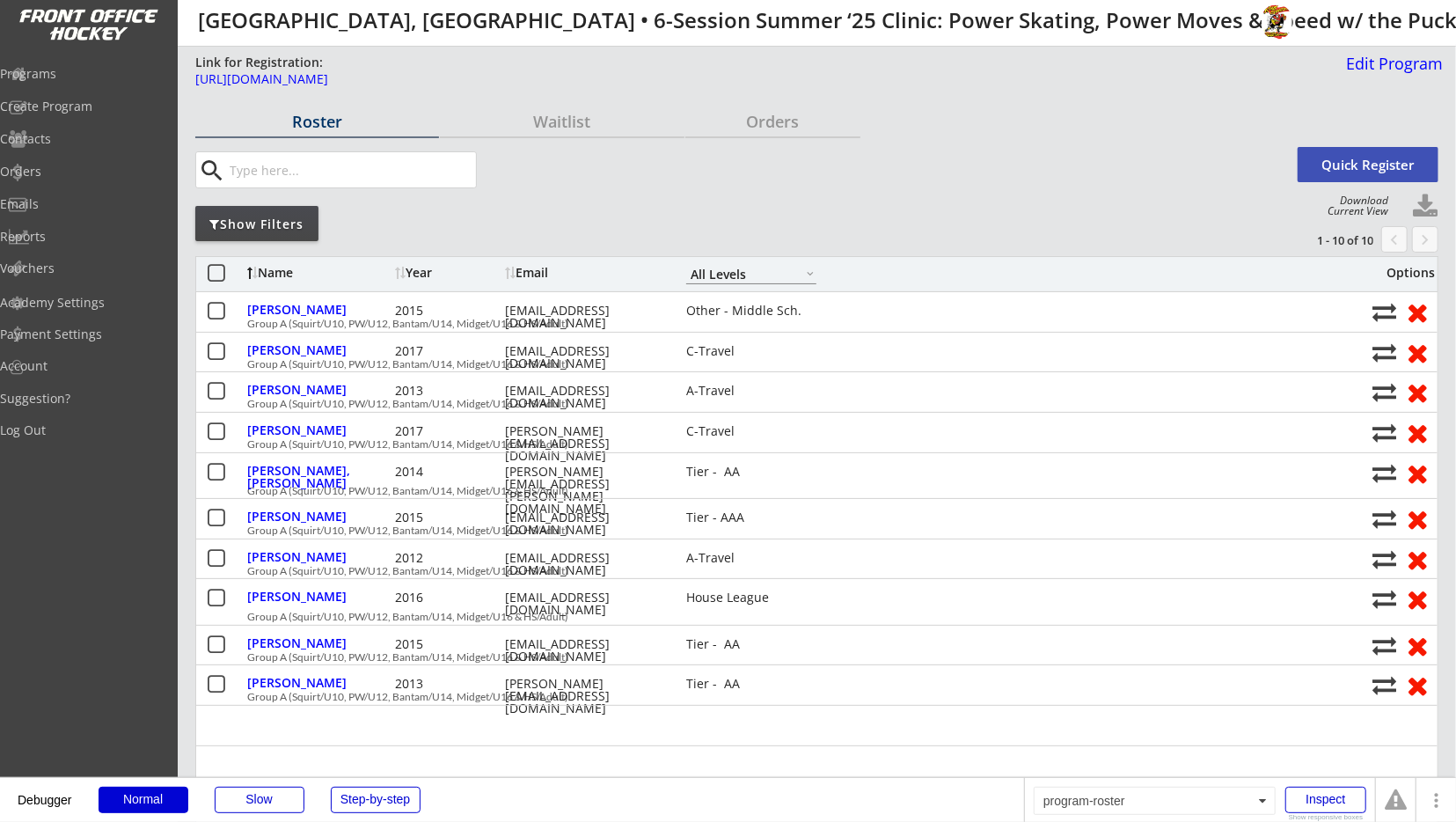 click on "Roster Waitlist Orders search Quick Register   Show Filters 1 - 10 of 10 chevron_left keyboard_arrow_right Show or Hide Full Pricing Registration Forms Deselect all Group A (Squirt/U10, PW/U12, Bantam/U14, Midget/U16 & HS/Adult) 10 Show or Hide Session Pricing Registration Forms Select all Group A (Squirt/U10, PW/U12, Bantam/U14, Midget/U16 & HS/Adult) -  Jul 11, 2025 0 Group A (Squirt/U10, PW/U12, Bantam/U14, Midget/U16 & HS/Adult) -  Jul 12, 2025 0 Group A (Squirt/U10, PW/U12, Bantam/U14, Midget/U16 & HS/Adult) -  Jul 13, 2025 0  Name  Year  Email A-Travel B-Travel C-Travel Tier -  AA Tier - AAA House League Girls - Travel Girls - House High Sch. JV High Sch. Varsity Adult Novice Adult Intermediate Adult Advanced Other - House Other - Travel Other - Middle Sch. All Levels Options     Biederman, Henry 2015 jkane2287@yahoo.com Other - Middle Sch. Group A (Squirt/U10, PW/U12, Bantam/U14, Midget/U16 & HS/Adult)  Coulas, Teddy 2017 kusa@cpd.lc C-Travel Gallagher, Samuel 2013 dustin8195@gmail.com A-Travel 2017" at bounding box center [816, 3650] 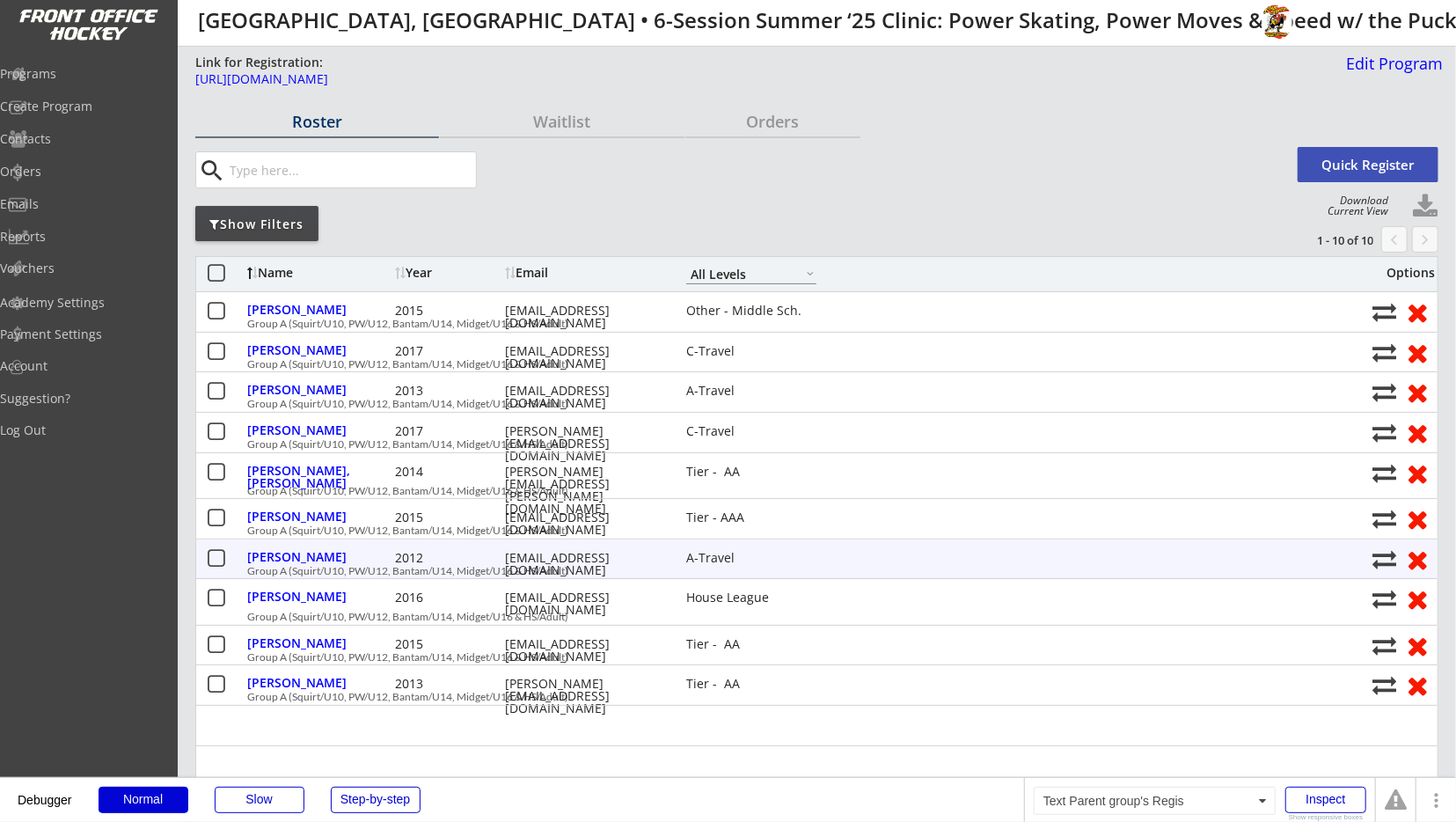 click on "[EMAIL_ADDRESS][DOMAIN_NAME]" at bounding box center [584, 564] 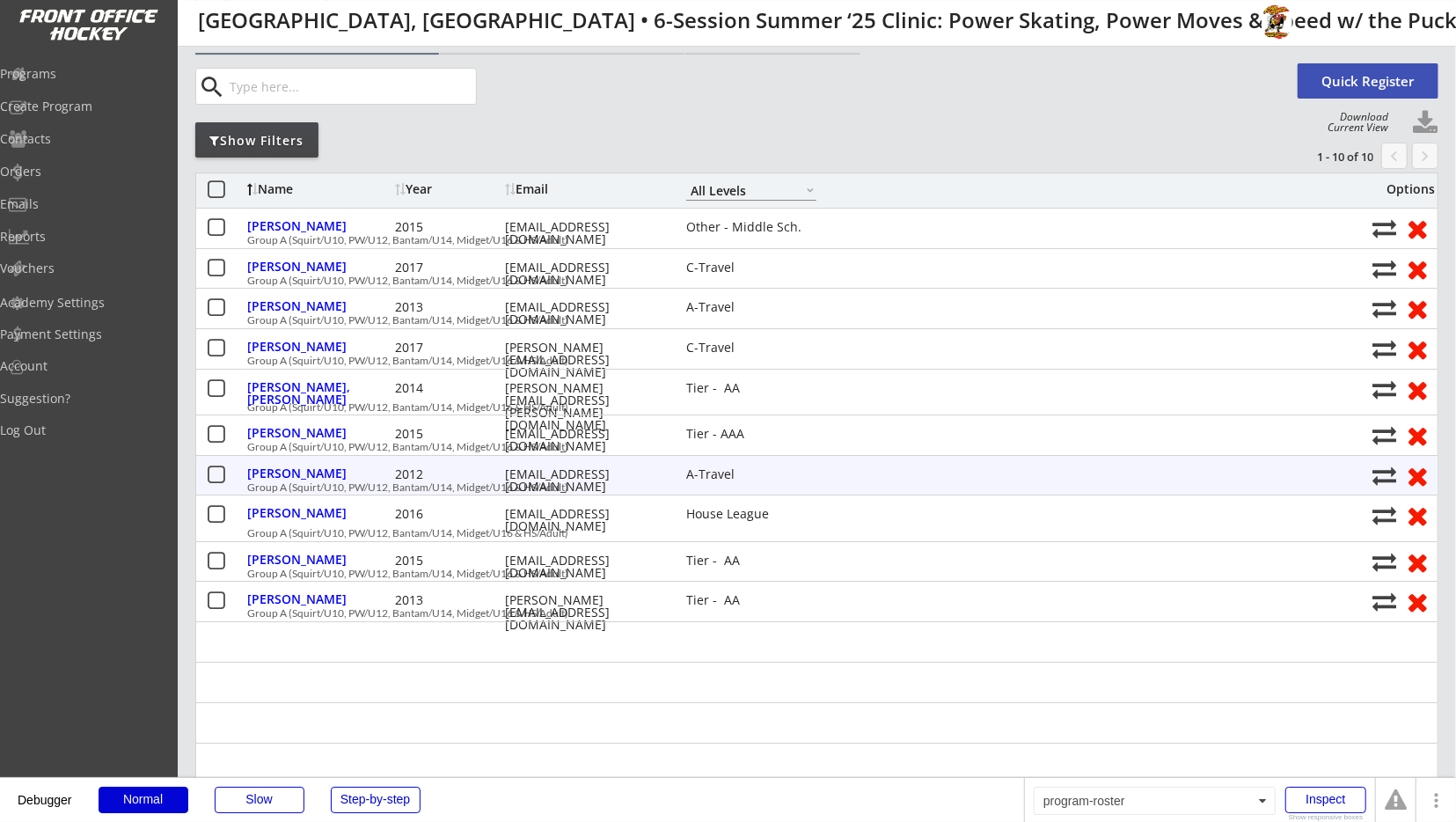 scroll, scrollTop: 92, scrollLeft: 0, axis: vertical 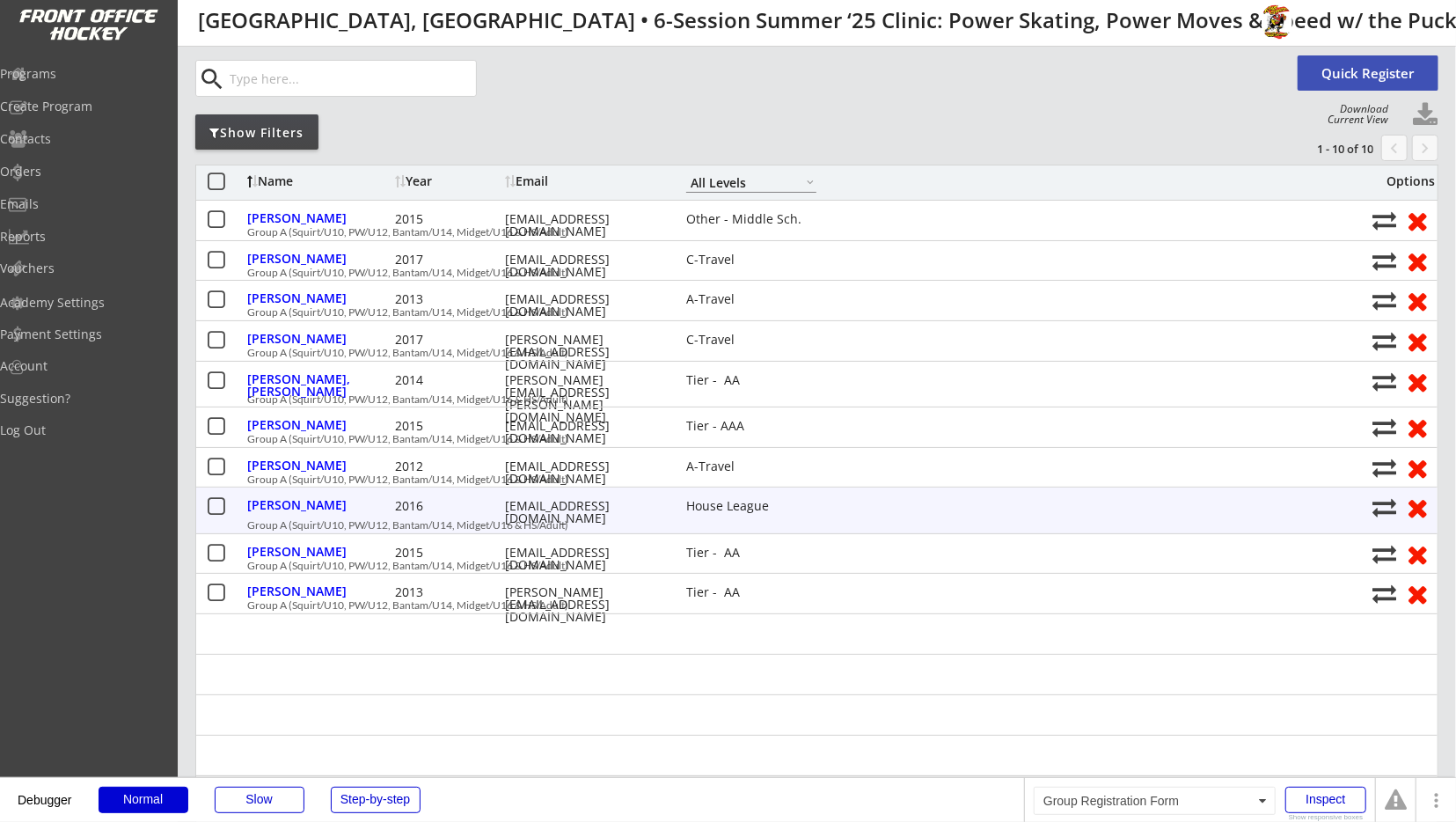 click on "[EMAIL_ADDRESS][DOMAIN_NAME]" at bounding box center [584, 512] 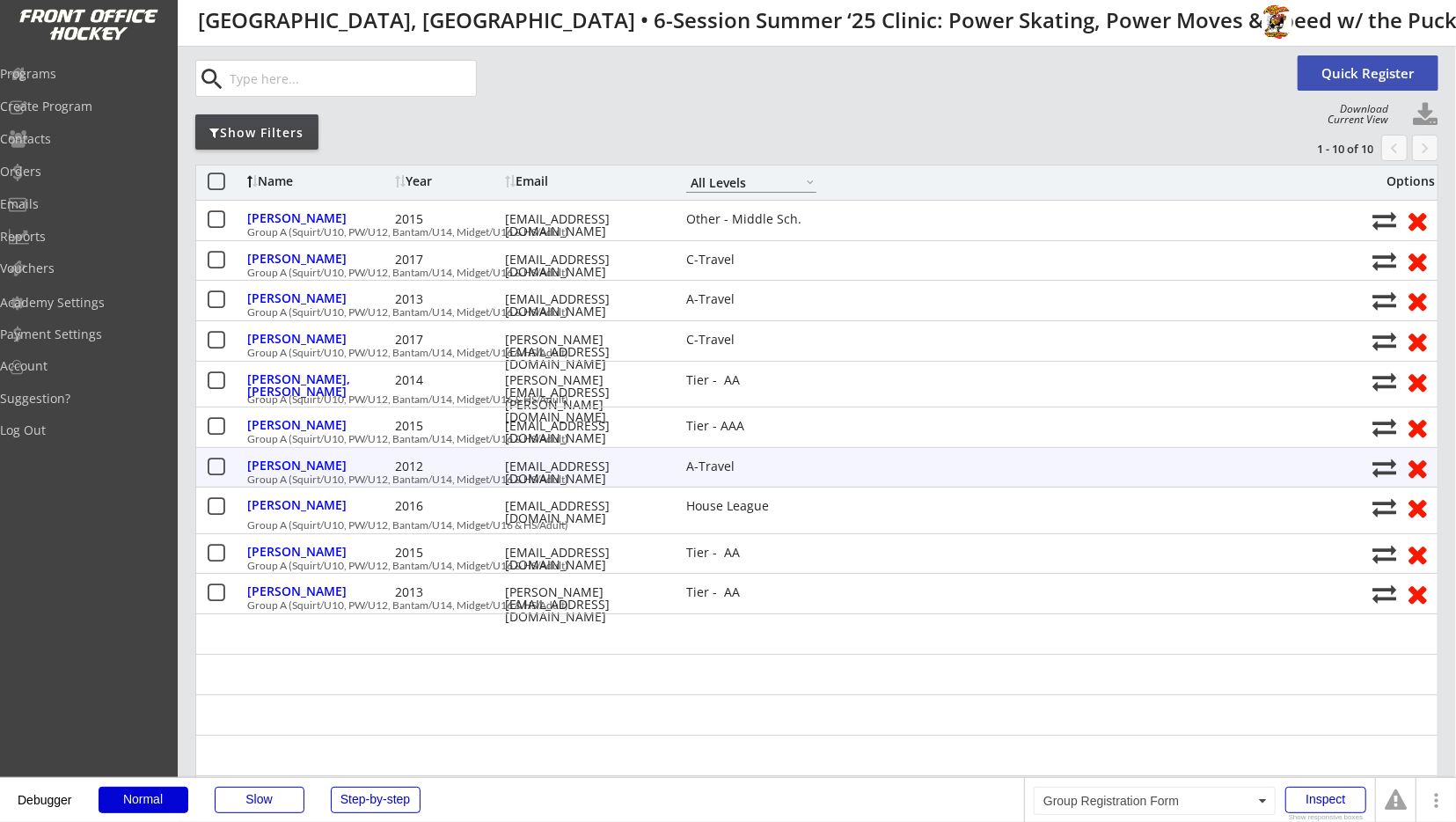 click on "[PERSON_NAME]" at bounding box center (318, 591) 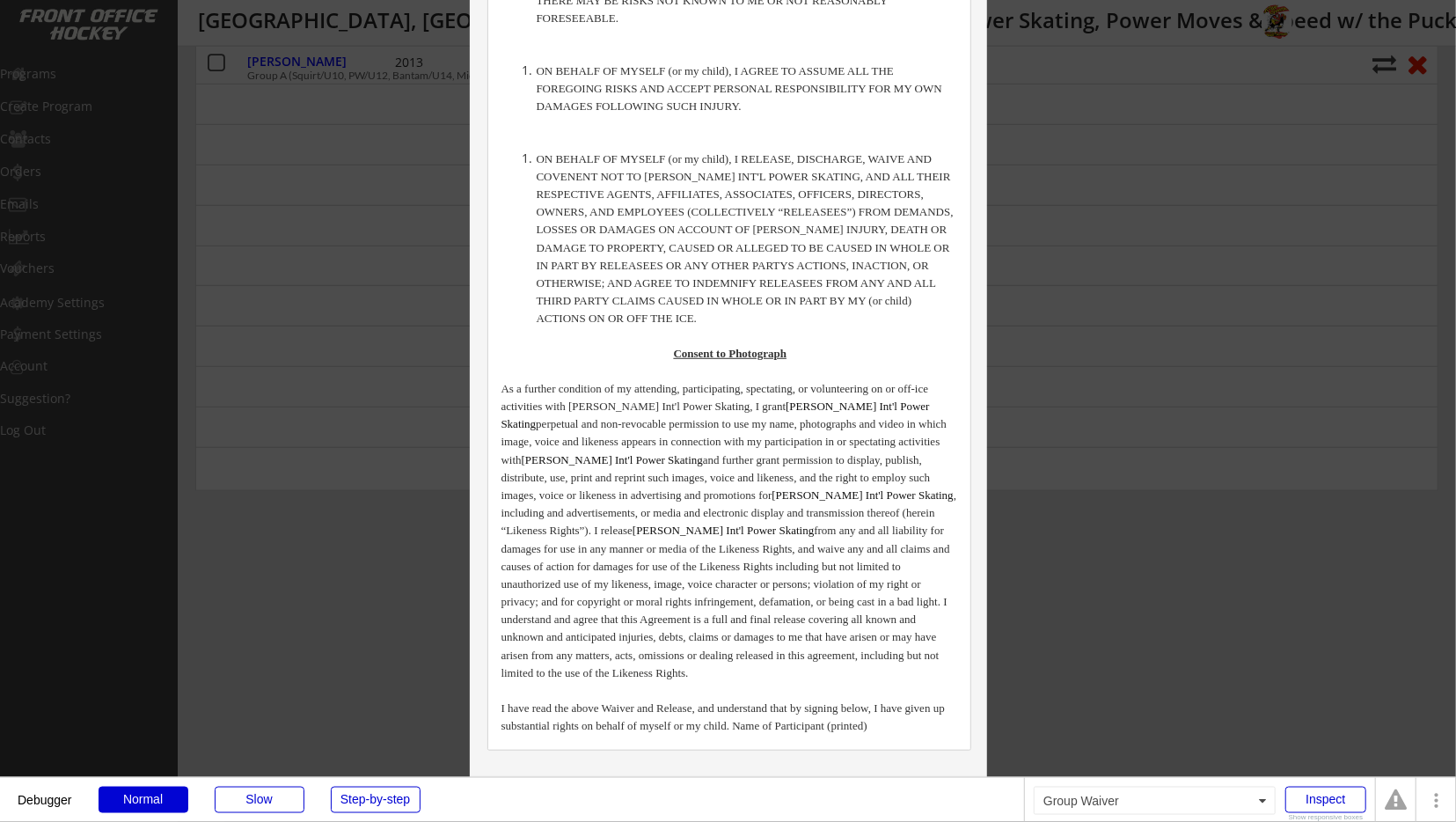 scroll, scrollTop: 651, scrollLeft: 0, axis: vertical 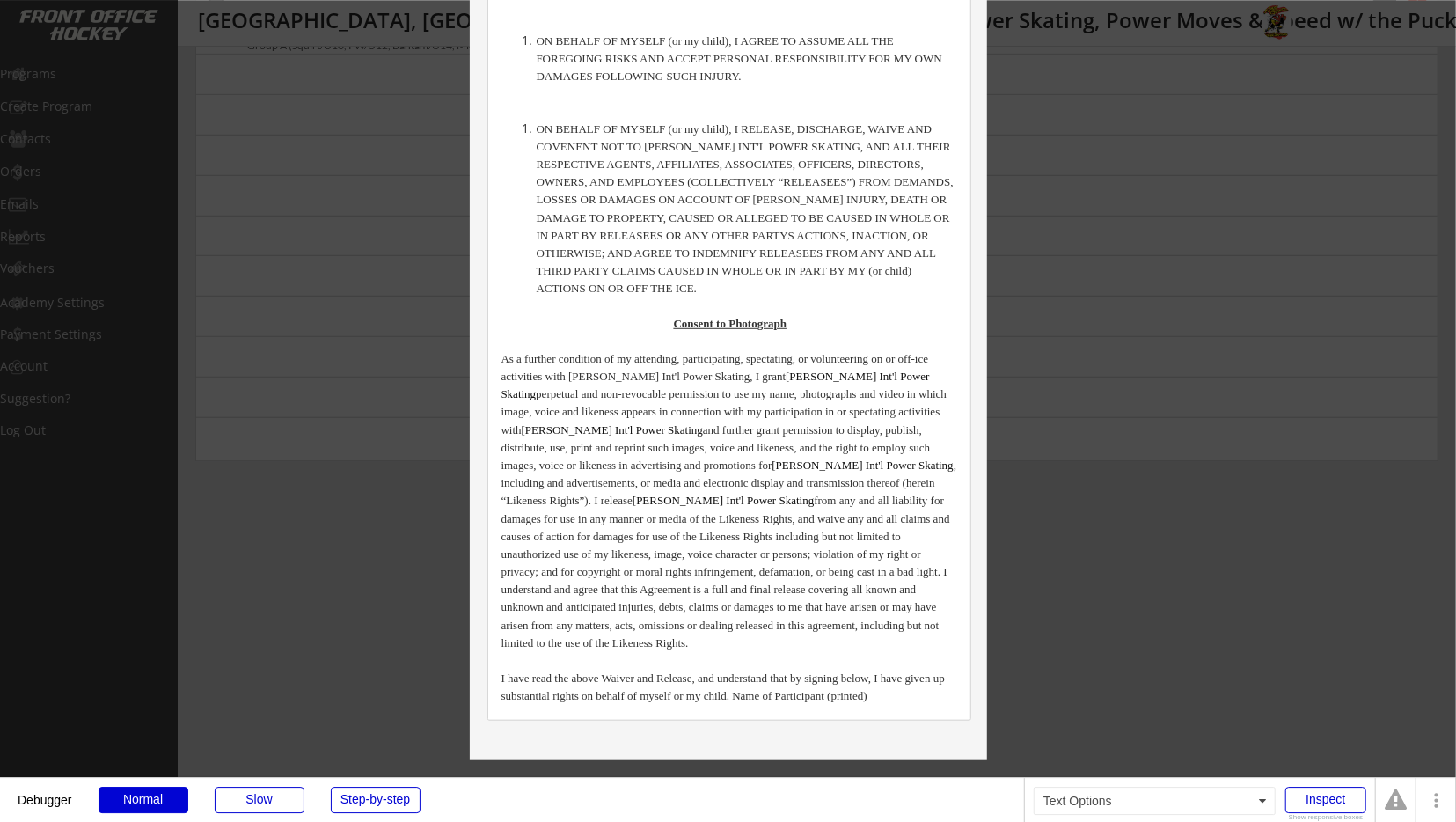 click at bounding box center [728, 411] 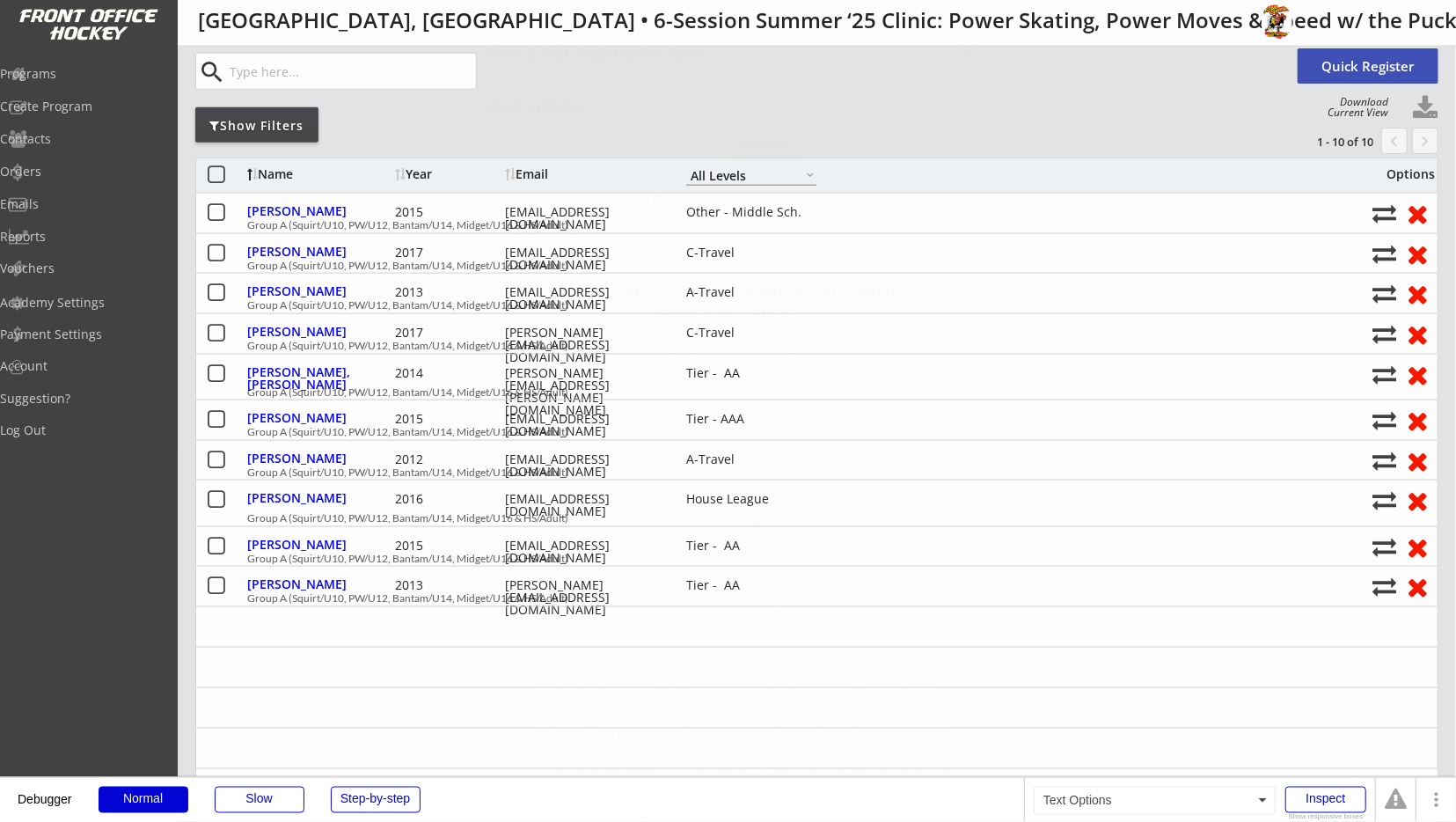 scroll, scrollTop: 0, scrollLeft: 0, axis: both 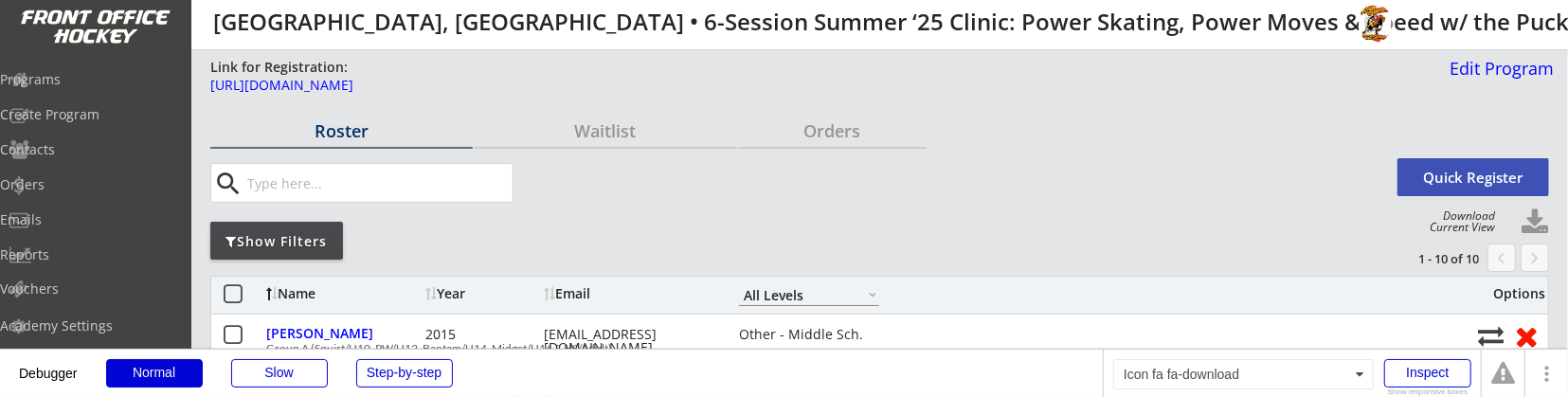 click at bounding box center [1535, 223] 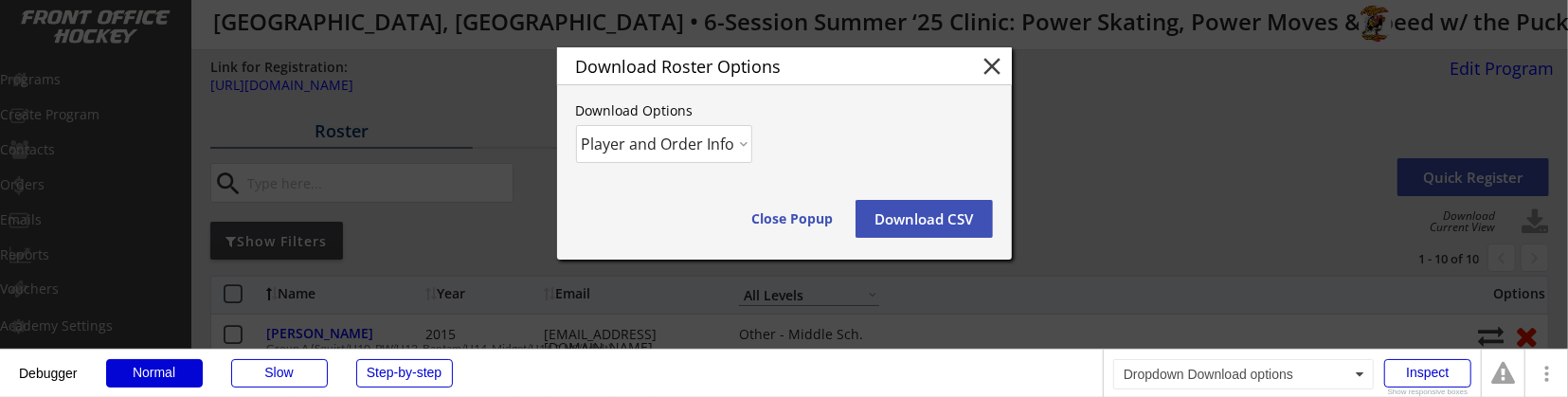 click on "Player and Order Info" at bounding box center (0, 0) 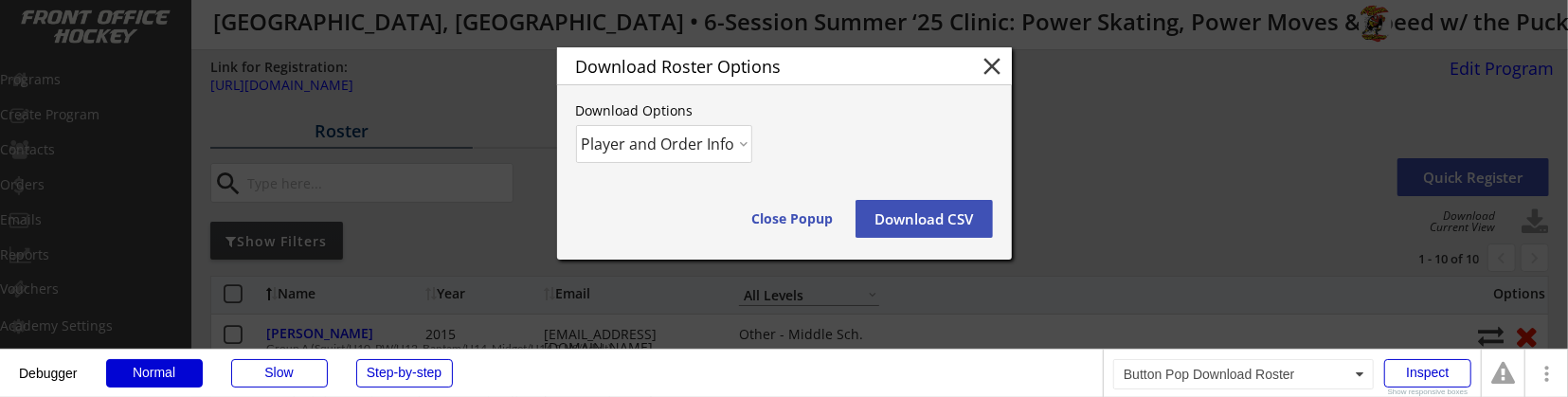 click on "Download CSV" at bounding box center [924, 219] 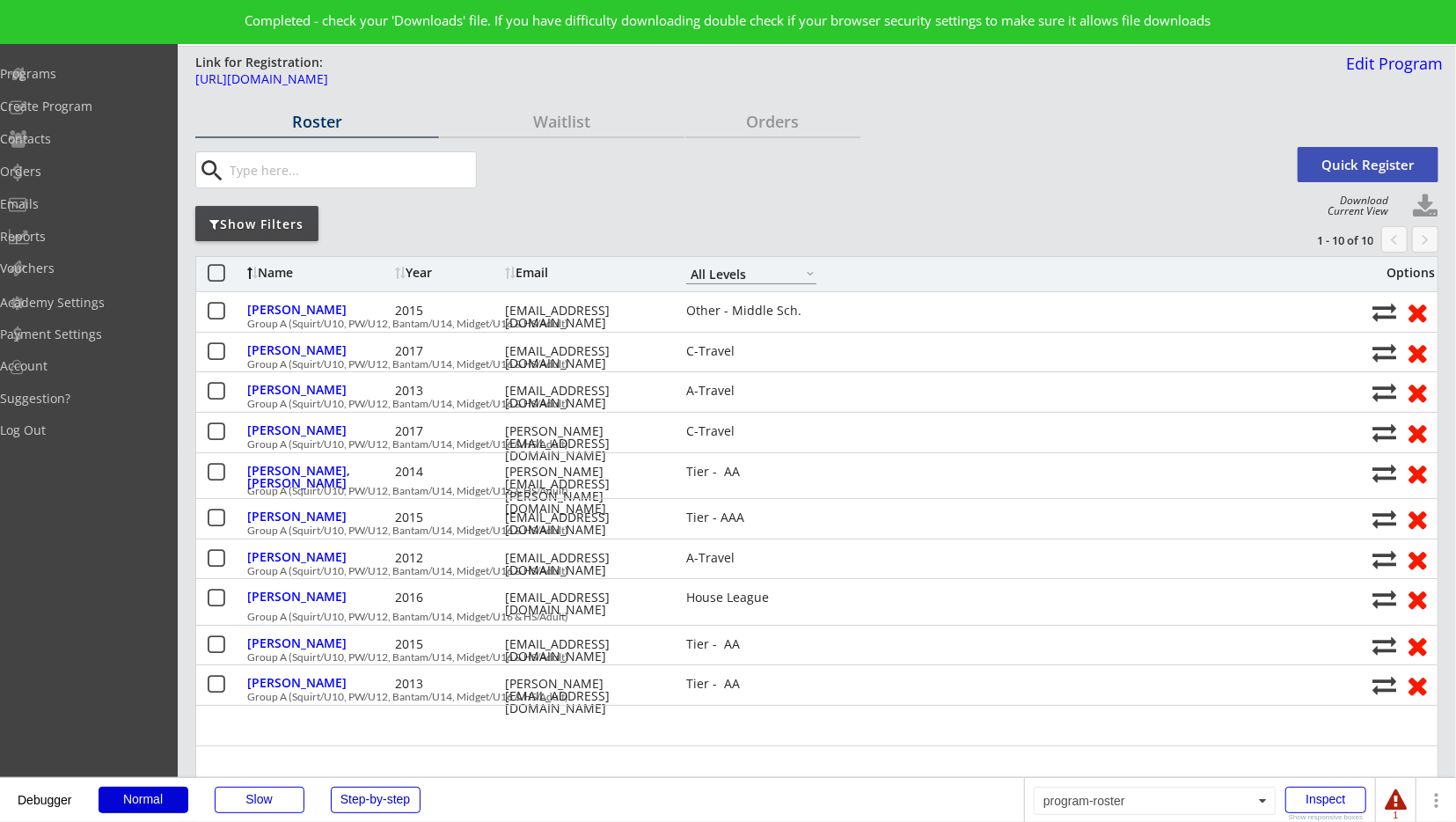 click on "Roster Waitlist Orders search Quick Register   Show Filters 1 - 10 of 10 chevron_left keyboard_arrow_right Show or Hide Full Pricing Registration Forms Deselect all Group A (Squirt/U10, PW/U12, Bantam/U14, Midget/U16 & HS/Adult) 10 Show or Hide Session Pricing Registration Forms Select all Group A (Squirt/U10, PW/U12, Bantam/U14, Midget/U16 & HS/Adult) -  Jul 11, 2025 0 Group A (Squirt/U10, PW/U12, Bantam/U14, Midget/U16 & HS/Adult) -  Jul 12, 2025 0 Group A (Squirt/U10, PW/U12, Bantam/U14, Midget/U16 & HS/Adult) -  Jul 13, 2025 0  Name  Year  Email A-Travel B-Travel C-Travel Tier -  AA Tier - AAA House League Girls - Travel Girls - House High Sch. JV High Sch. Varsity Adult Novice Adult Intermediate Adult Advanced Other - House Other - Travel Other - Middle Sch. All Levels Options     Biederman, Henry 2015 jkane2287@yahoo.com Other - Middle Sch. Group A (Squirt/U10, PW/U12, Bantam/U14, Midget/U16 & HS/Adult)  Coulas, Teddy 2017 kusa@cpd.lc C-Travel Gallagher, Samuel 2013 dustin8195@gmail.com A-Travel 2017" at bounding box center [816, 3650] 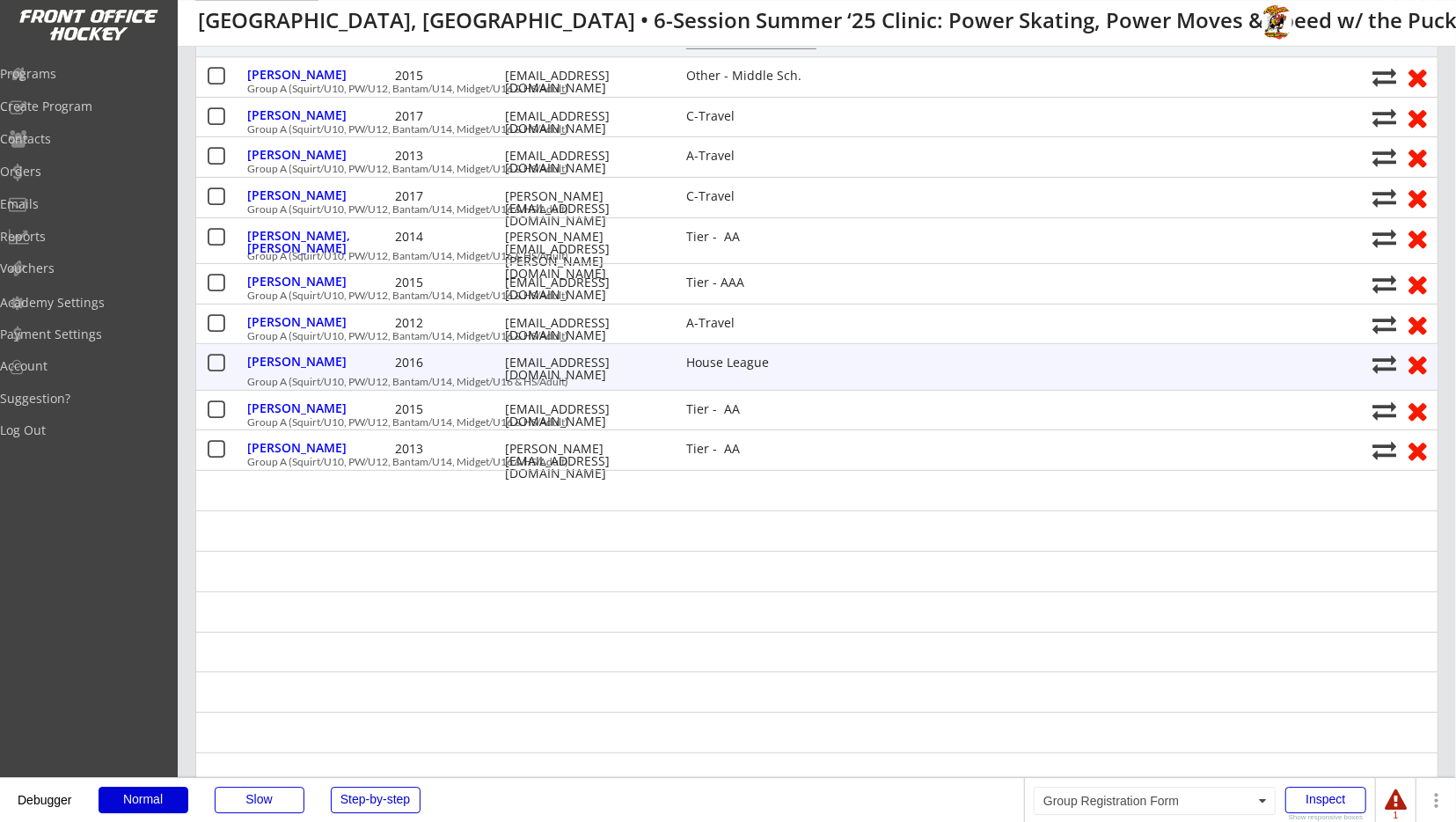 scroll, scrollTop: 0, scrollLeft: 0, axis: both 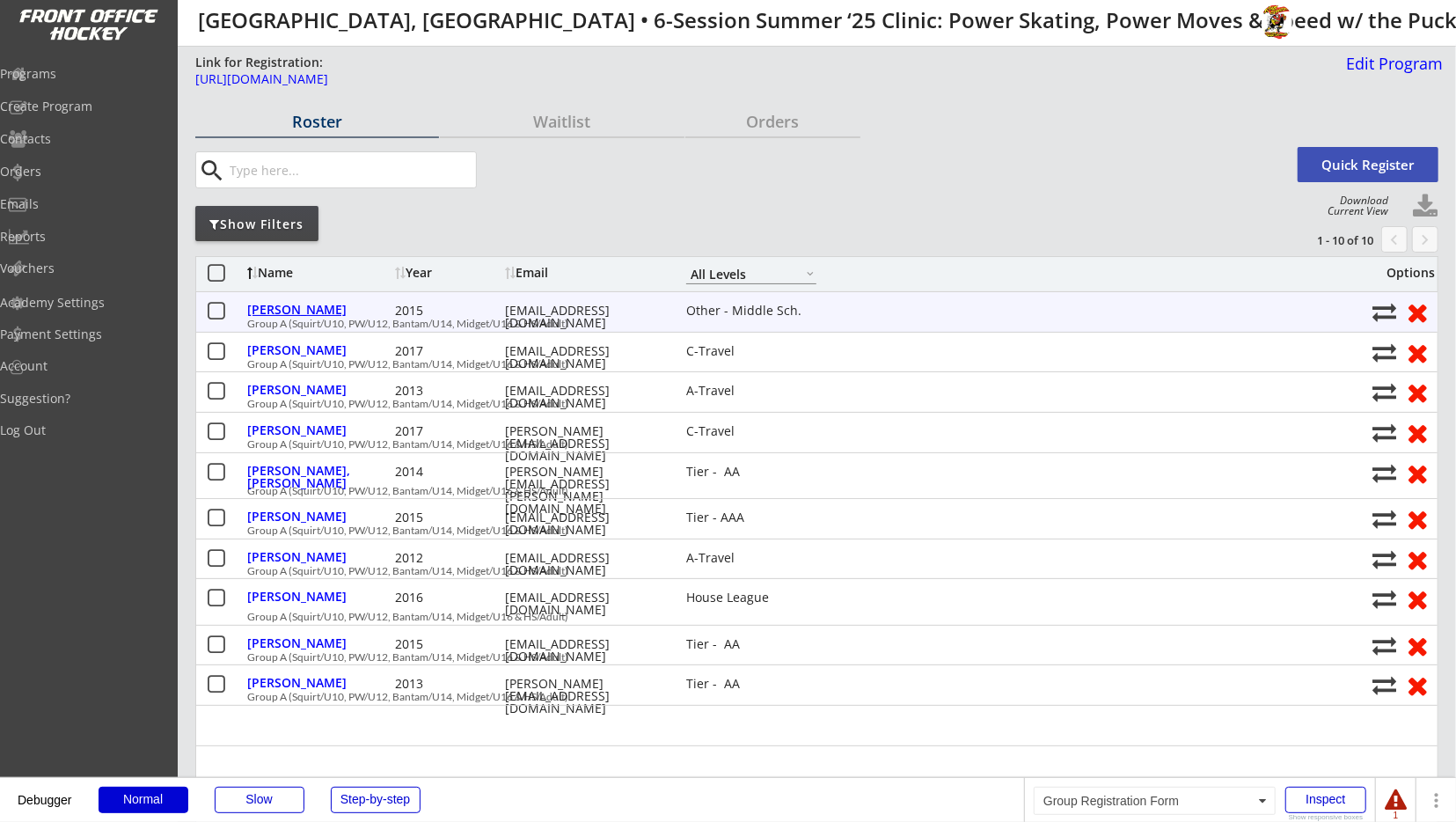 click on "[PERSON_NAME]" at bounding box center (318, 310) 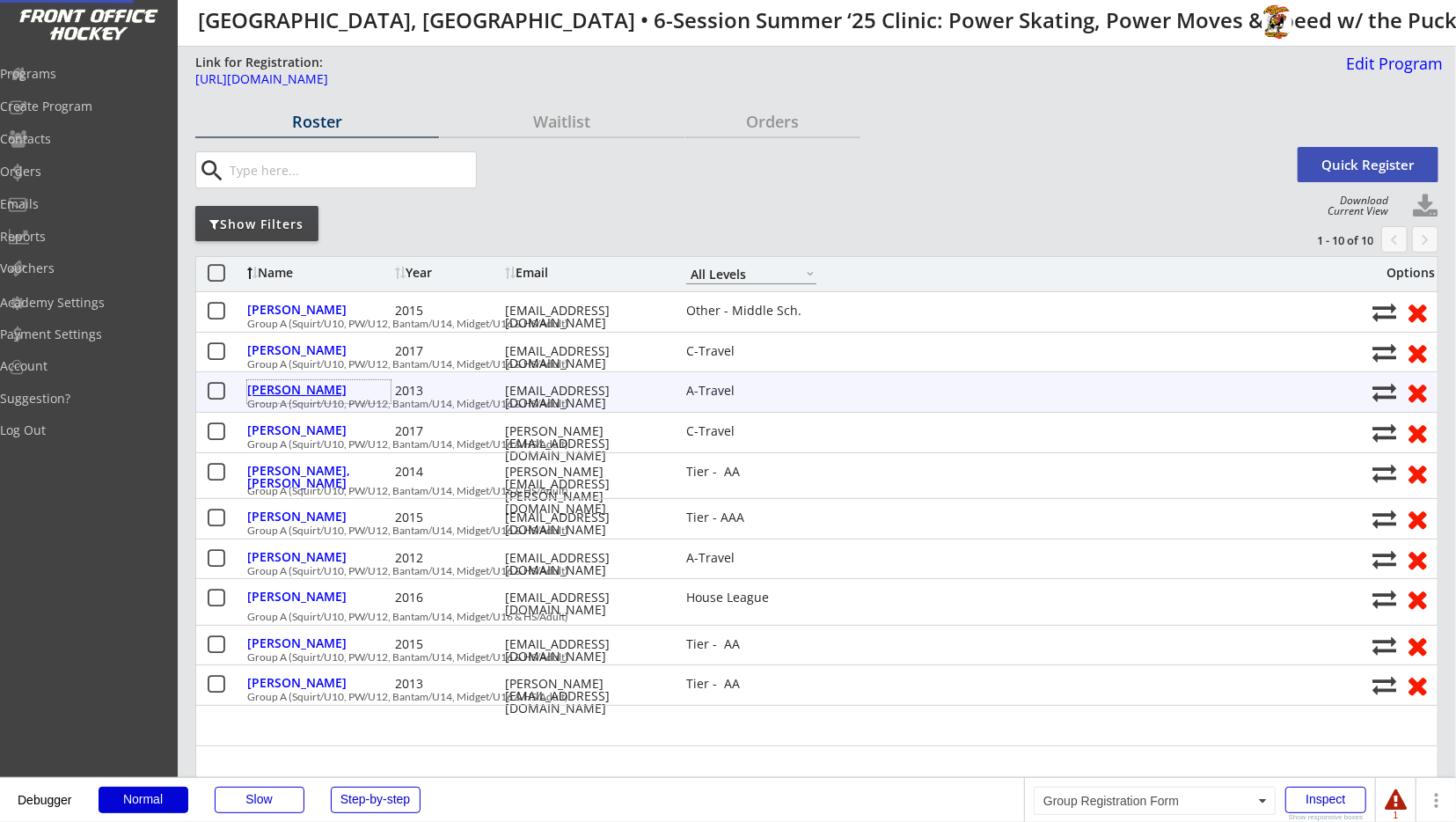 click on "[PERSON_NAME]" at bounding box center (318, 390) 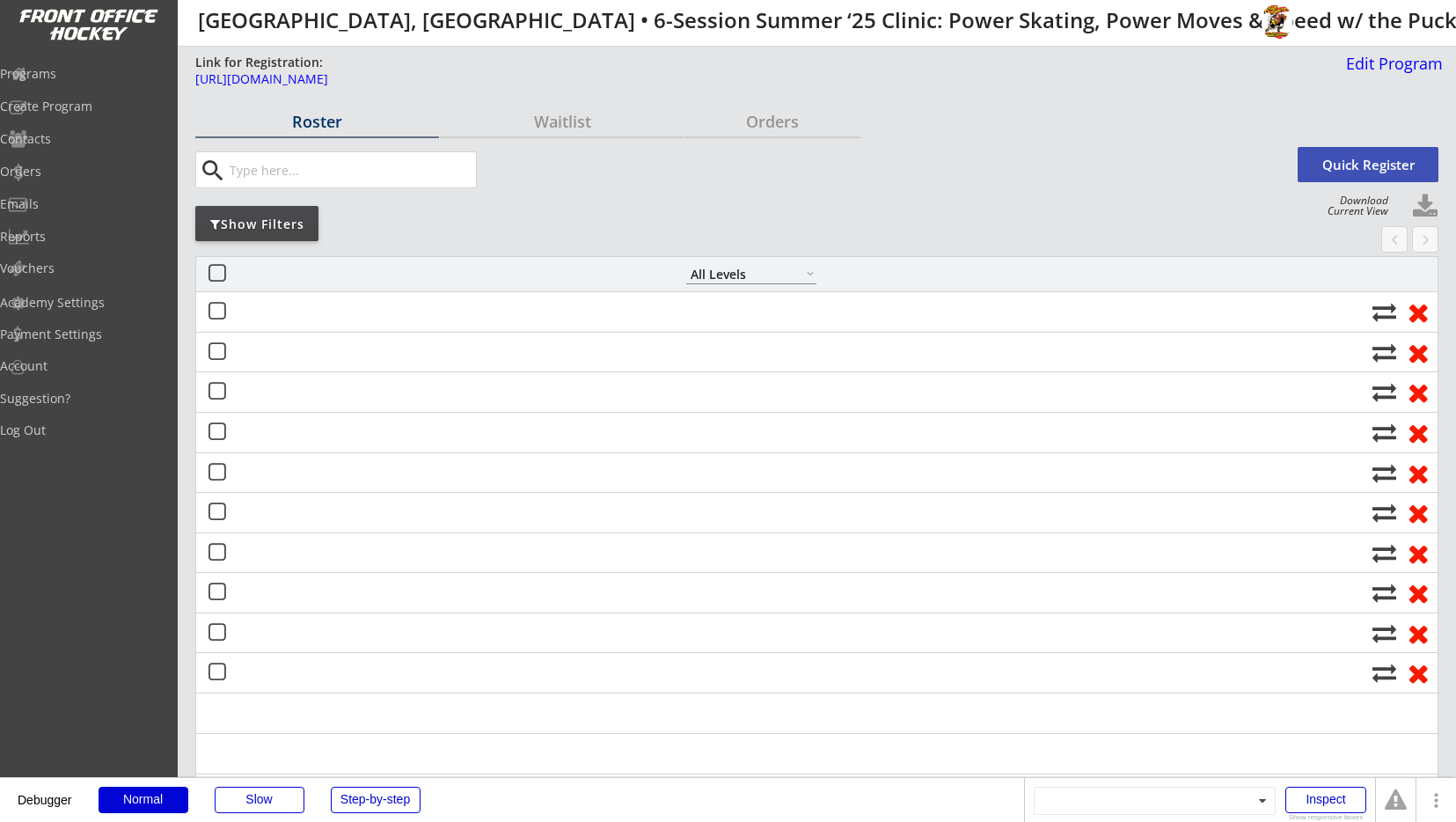 select on ""All Levels"" 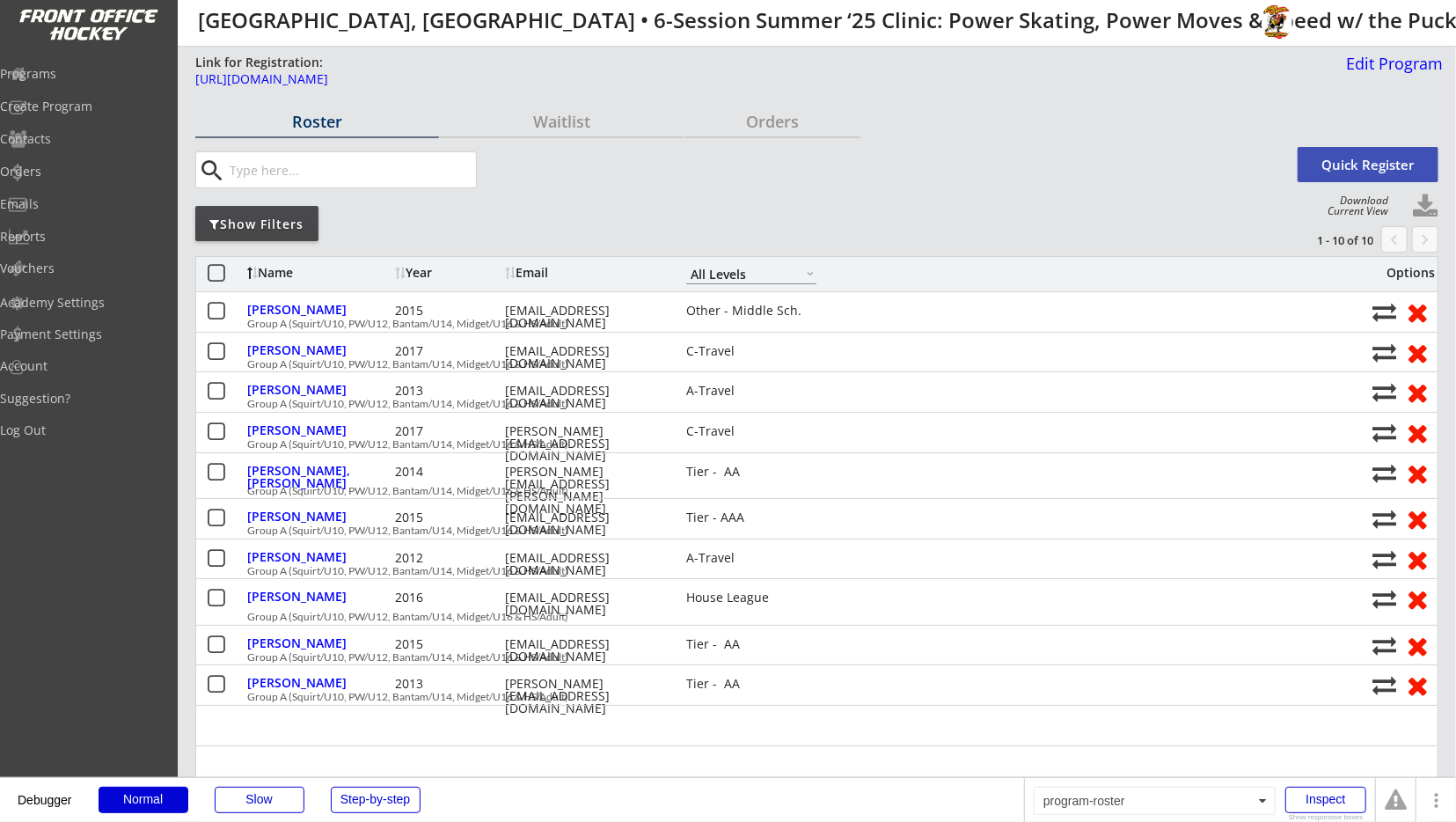 click on "Roster Waitlist Orders search Quick Register Download
Current View   Show Filters 1 - 10 of 10 chevron_left keyboard_arrow_right  Name  Year  Email A-Travel B-Travel C-Travel Tier -  AA Tier - AAA House League Girls - Travel Girls - House High Sch. JV High Sch. Varsity Adult Novice Adult Intermediate Adult Advanced Other - House Other - Travel Other - Middle Sch. All Levels Options     [PERSON_NAME] 2015 [EMAIL_ADDRESS][DOMAIN_NAME] Other - Middle Sch. Group A (Squirt/U10, PW/U12, Bantam/U14, Midget/U16 & HS/Adult)  [PERSON_NAME] 2017 [EMAIL_ADDRESS][DOMAIN_NAME] C-Travel Group A (Squirt/U10, PW/U12, Bantam/U14, Midget/U16 & HS/Adult)  [PERSON_NAME] 2013 [EMAIL_ADDRESS][DOMAIN_NAME] A-Travel Group A (Squirt/U10, PW/U12, Bantam/U14, Midget/U16 & HS/Adult)  [PERSON_NAME] 2017 [PERSON_NAME][EMAIL_ADDRESS][DOMAIN_NAME] C-Travel Group A (Squirt/U10, PW/U12, Bantam/U14, Midget/U16 & HS/Adult)  [PERSON_NAME], [PERSON_NAME] 2014 [PERSON_NAME][EMAIL_ADDRESS][PERSON_NAME][DOMAIN_NAME] Tier -  AA Group A (Squirt/U10, PW/U12, Bantam/U14, Midget/U16 & HS/Adult)  [PERSON_NAME] 2015 [EMAIL_ADDRESS][DOMAIN_NAME] 2012" at bounding box center (816, 3650) 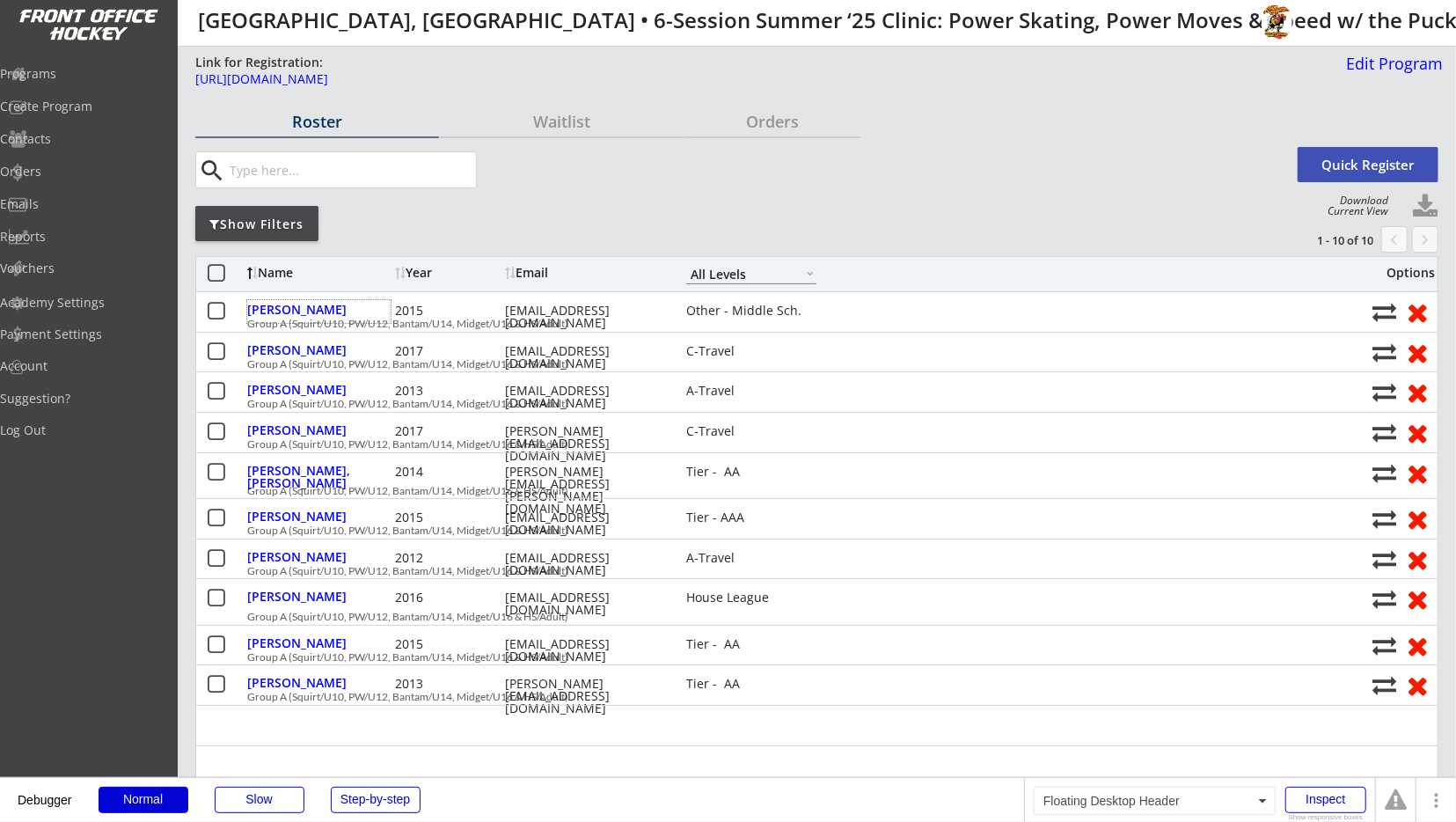 click on "[PERSON_NAME]" at bounding box center [318, 310] 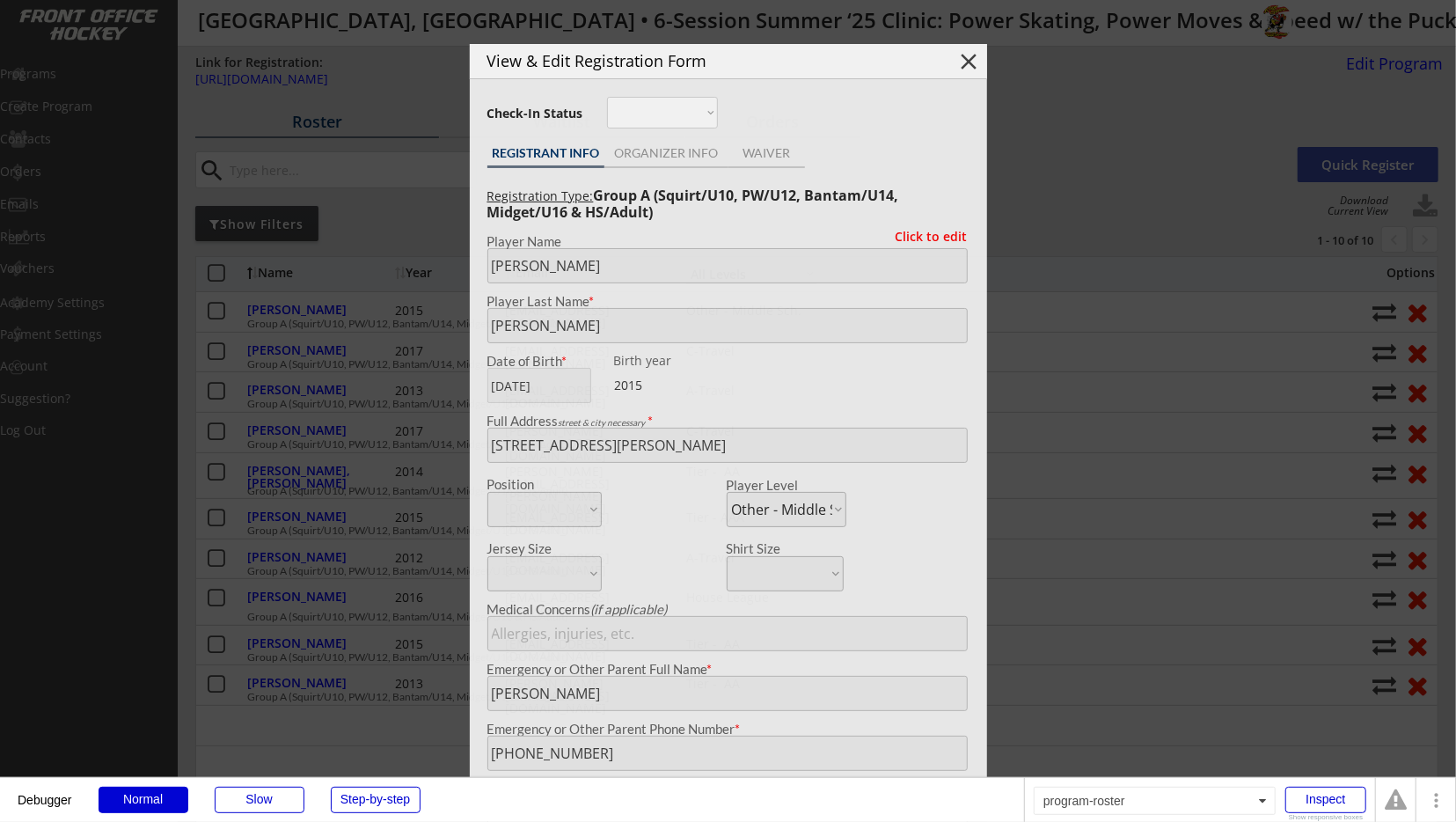 type on "[DEMOGRAPHIC_DATA]" 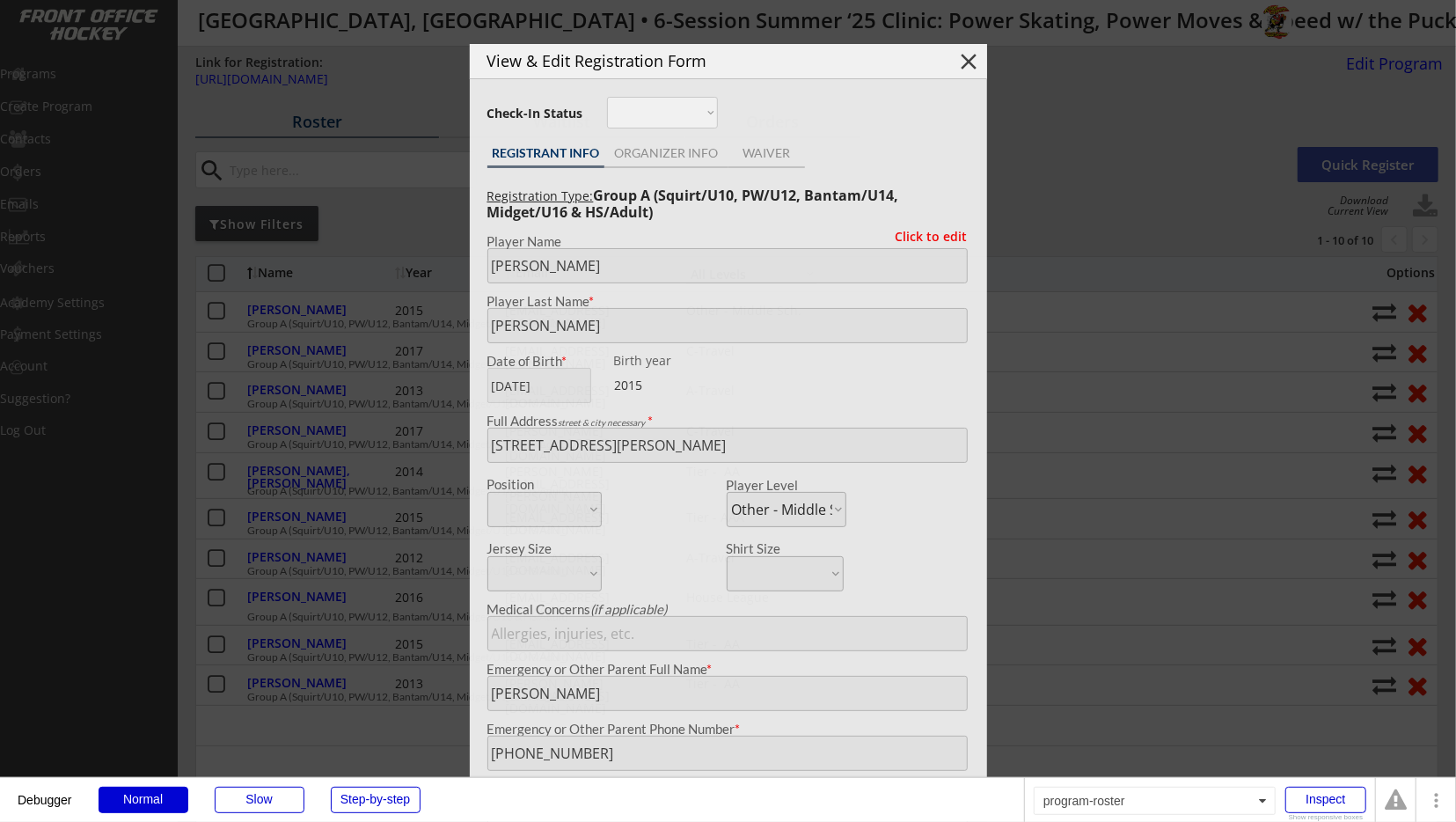 type on "First time" 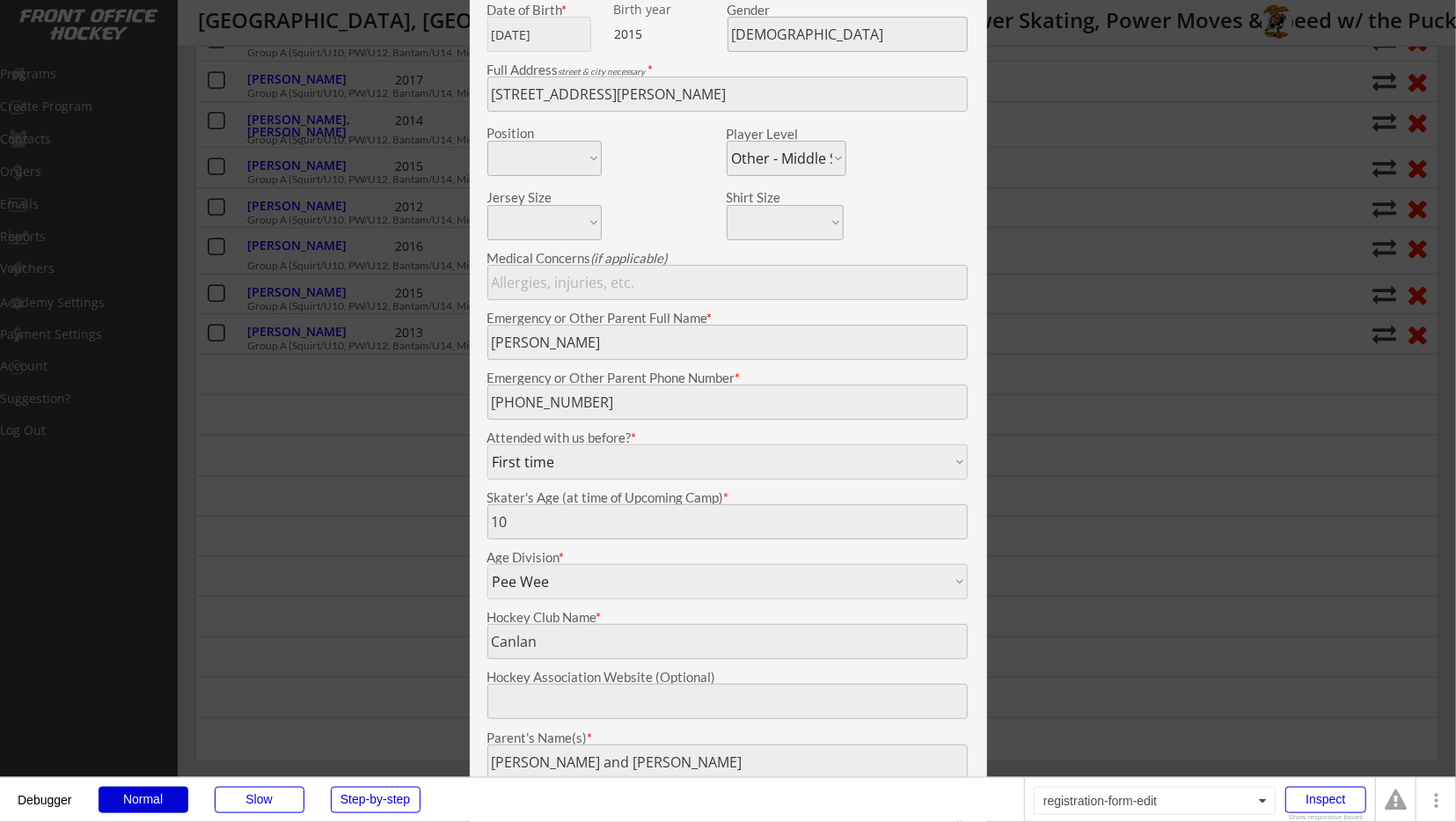 scroll, scrollTop: 92, scrollLeft: 0, axis: vertical 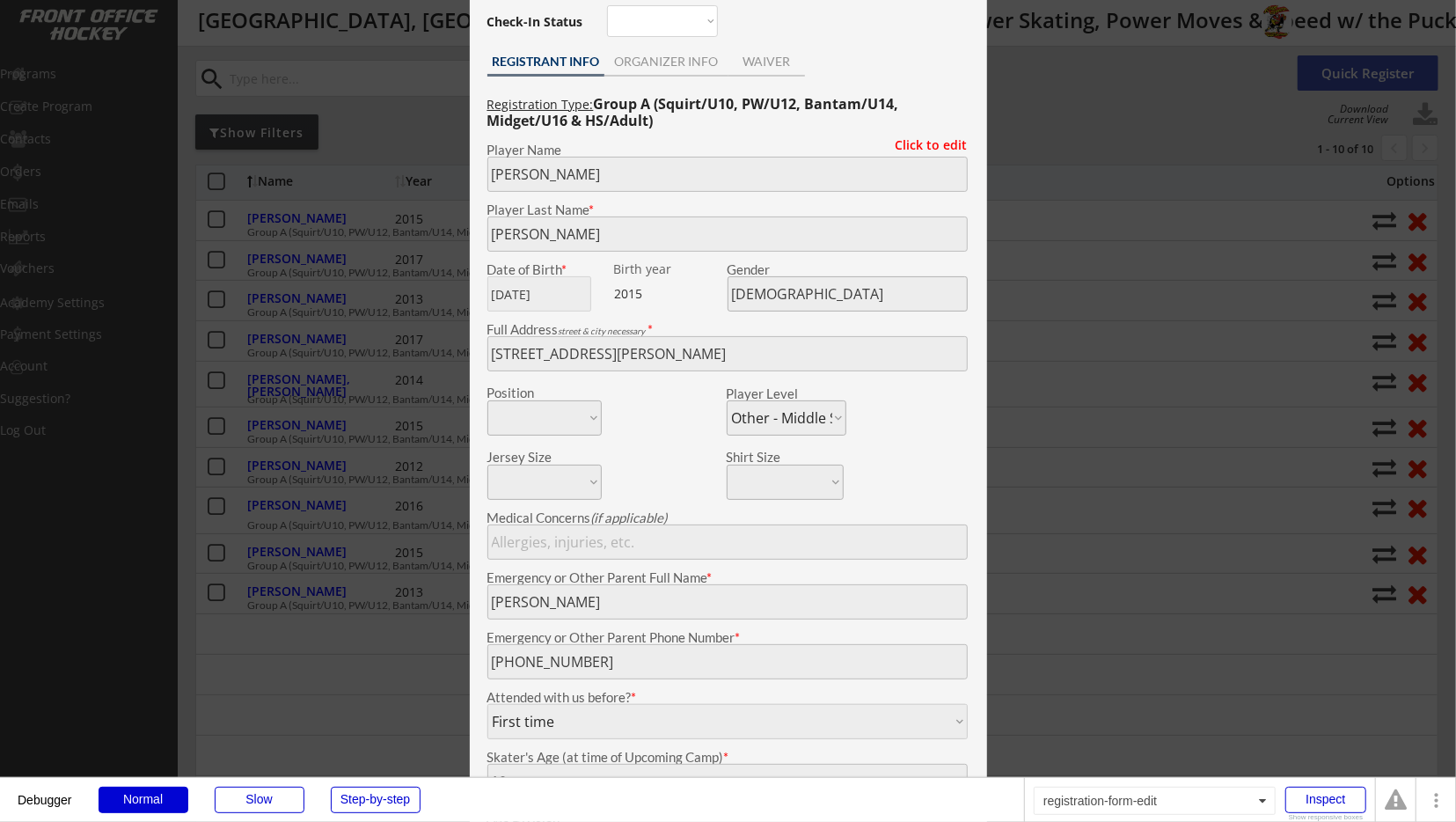 click at bounding box center [728, 411] 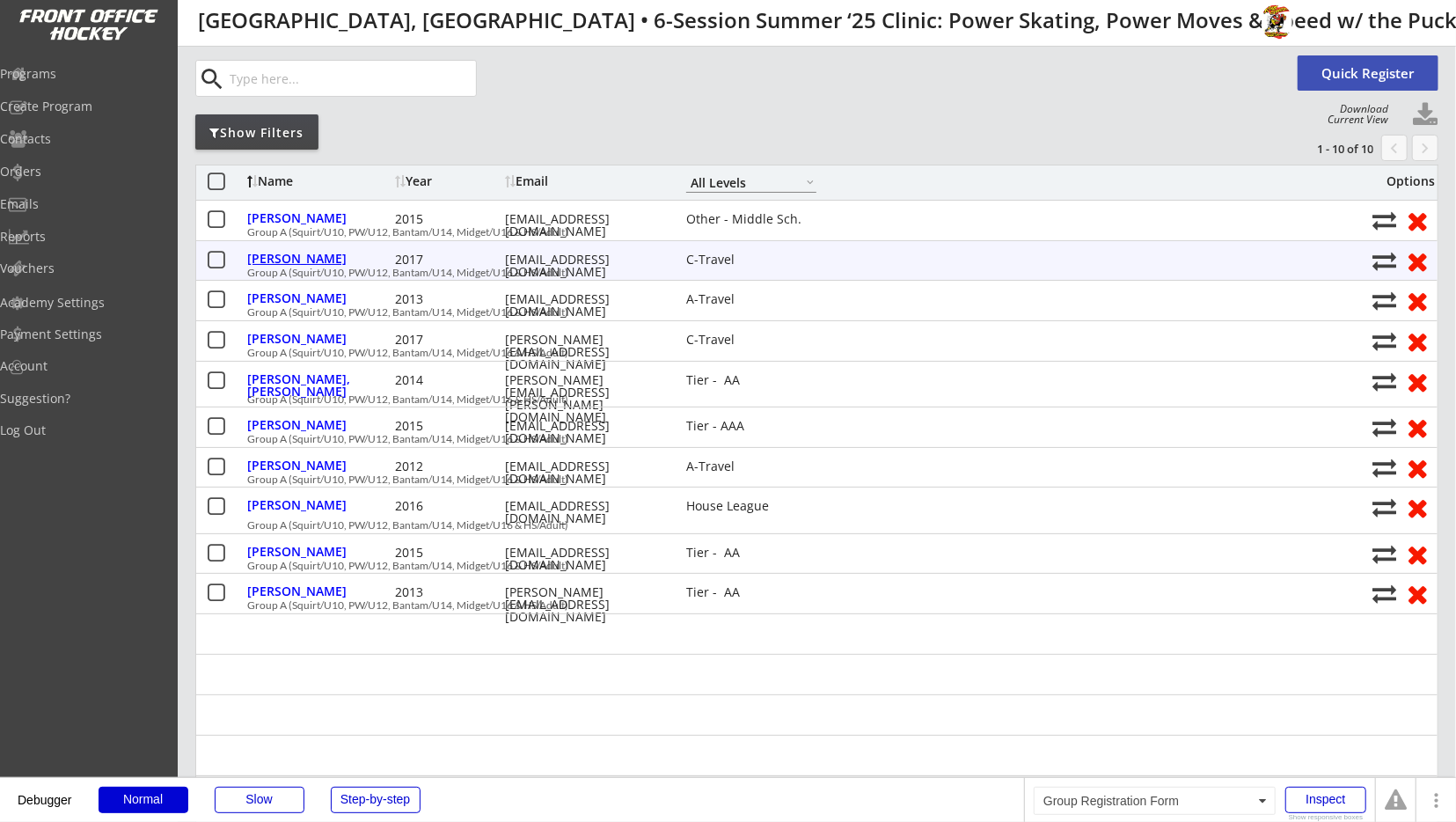 click on "[PERSON_NAME]" at bounding box center (318, 259) 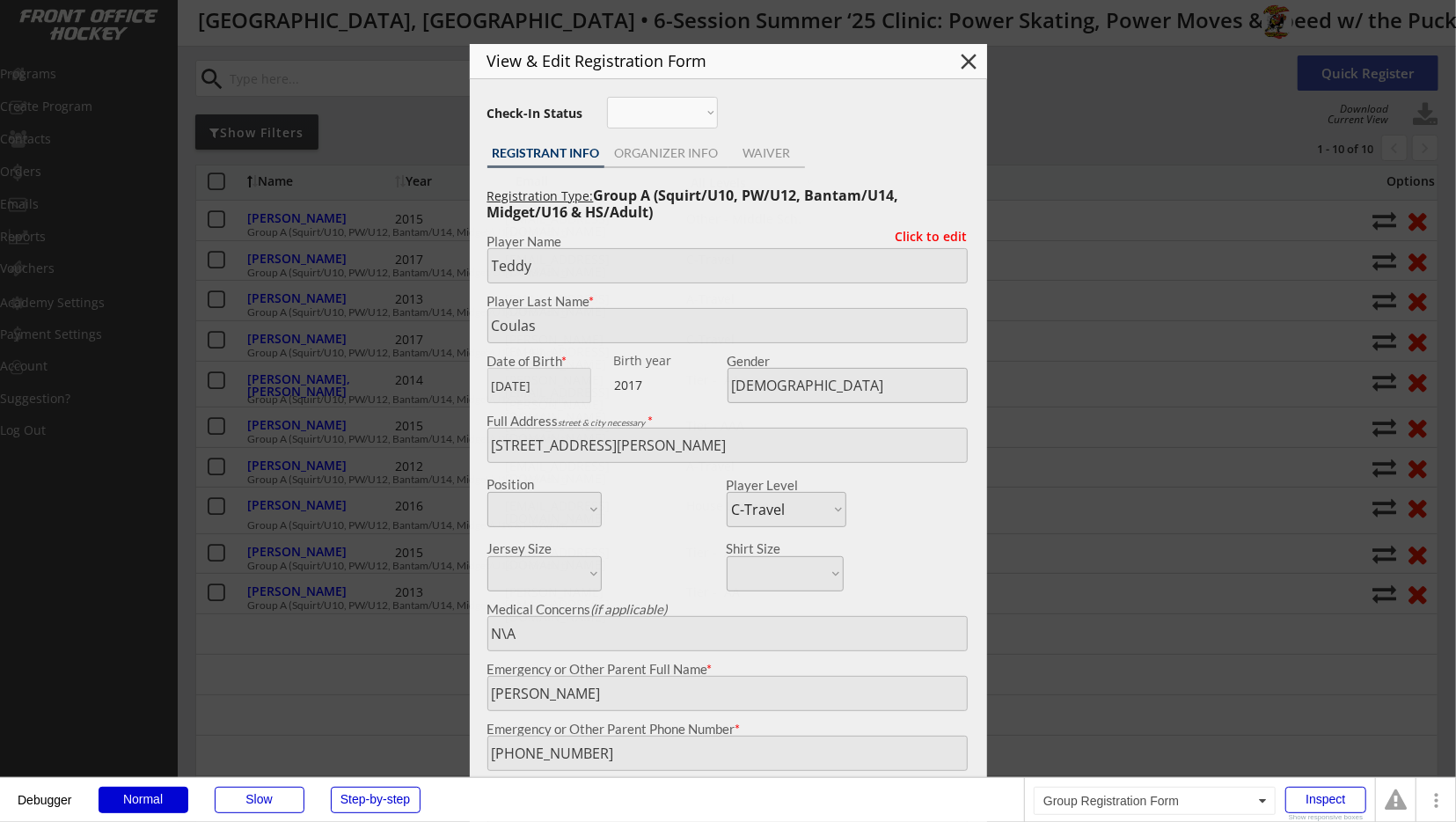 type on "8" 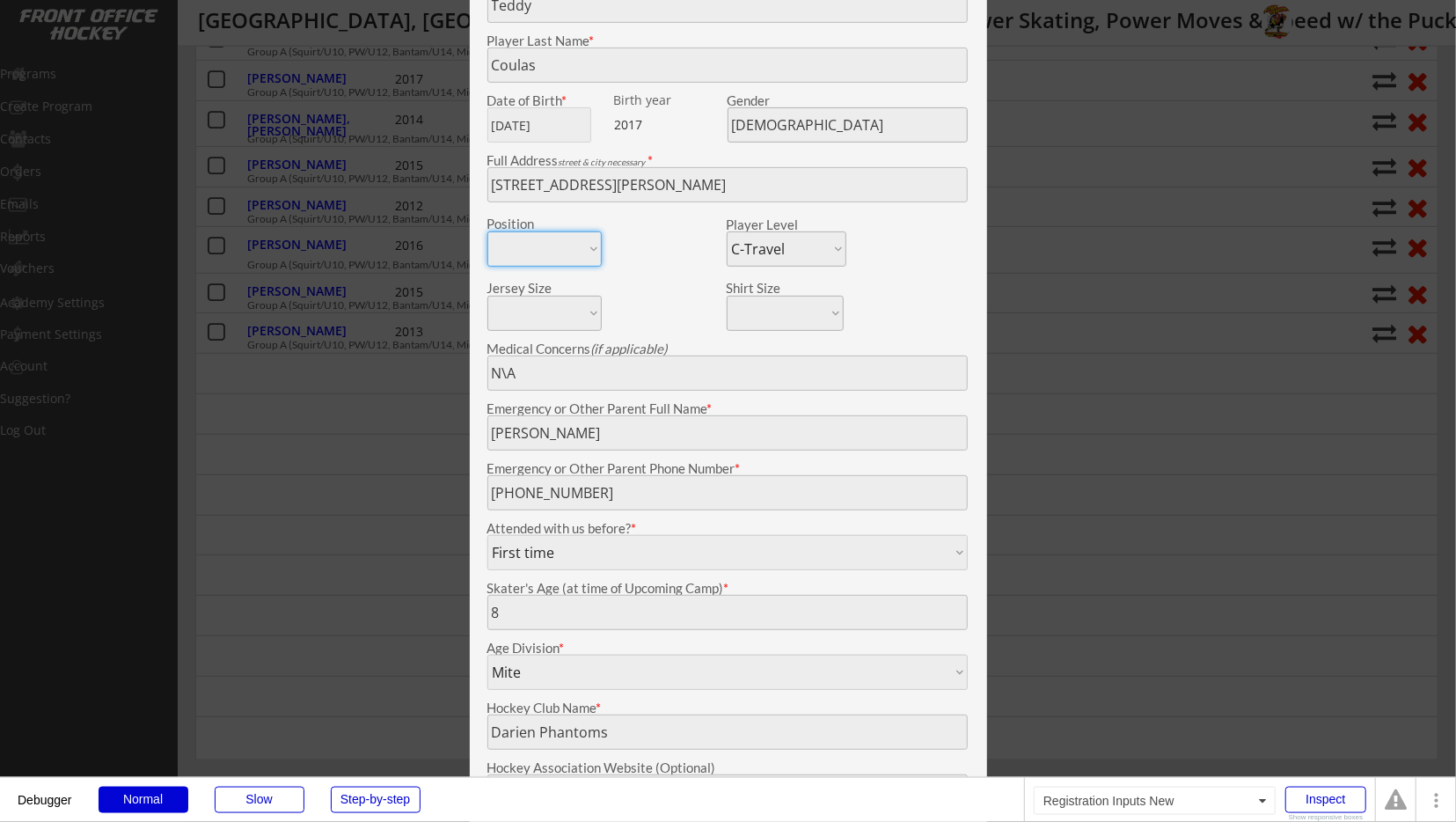 scroll, scrollTop: 275, scrollLeft: 0, axis: vertical 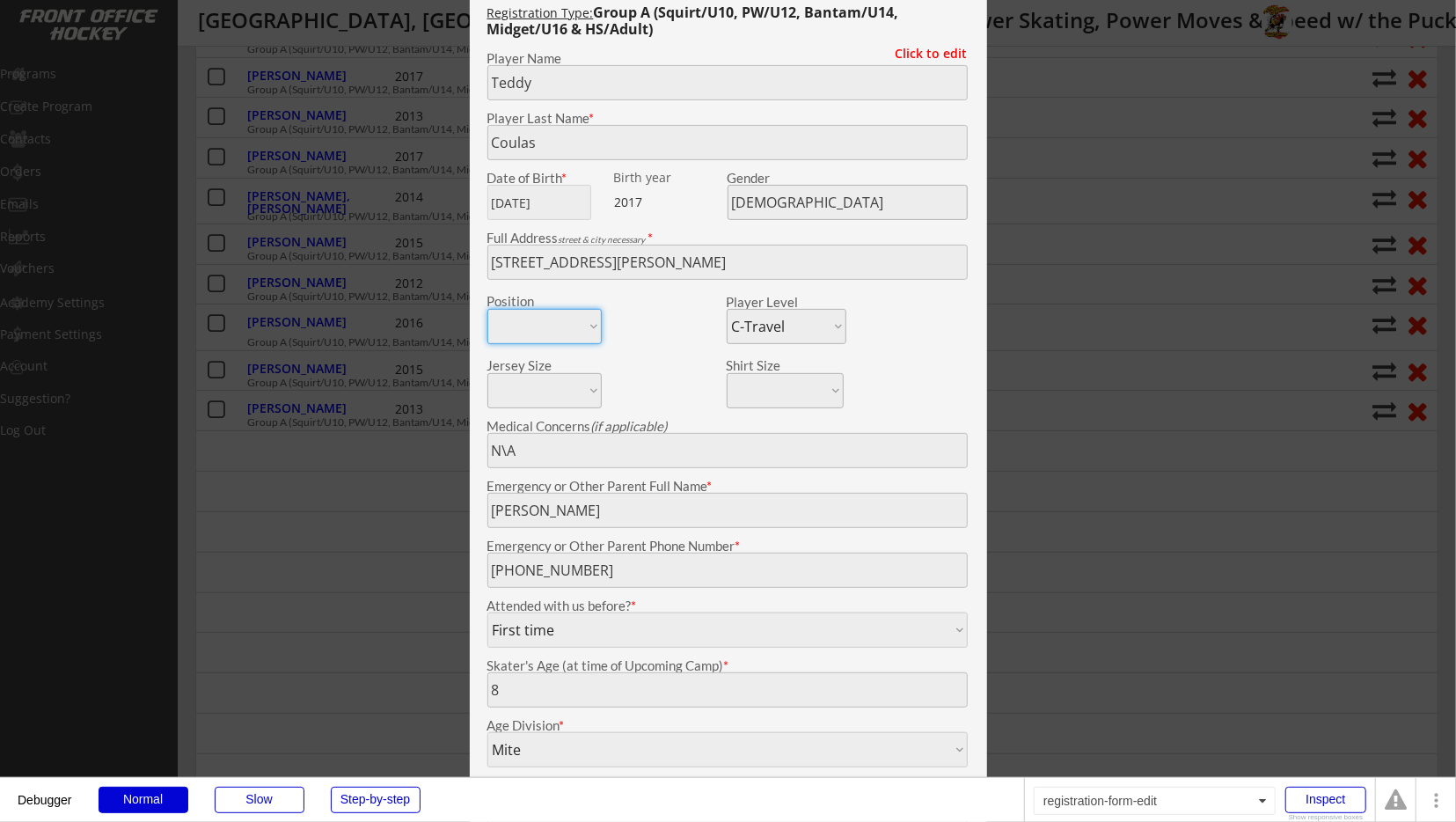 click at bounding box center (728, 411) 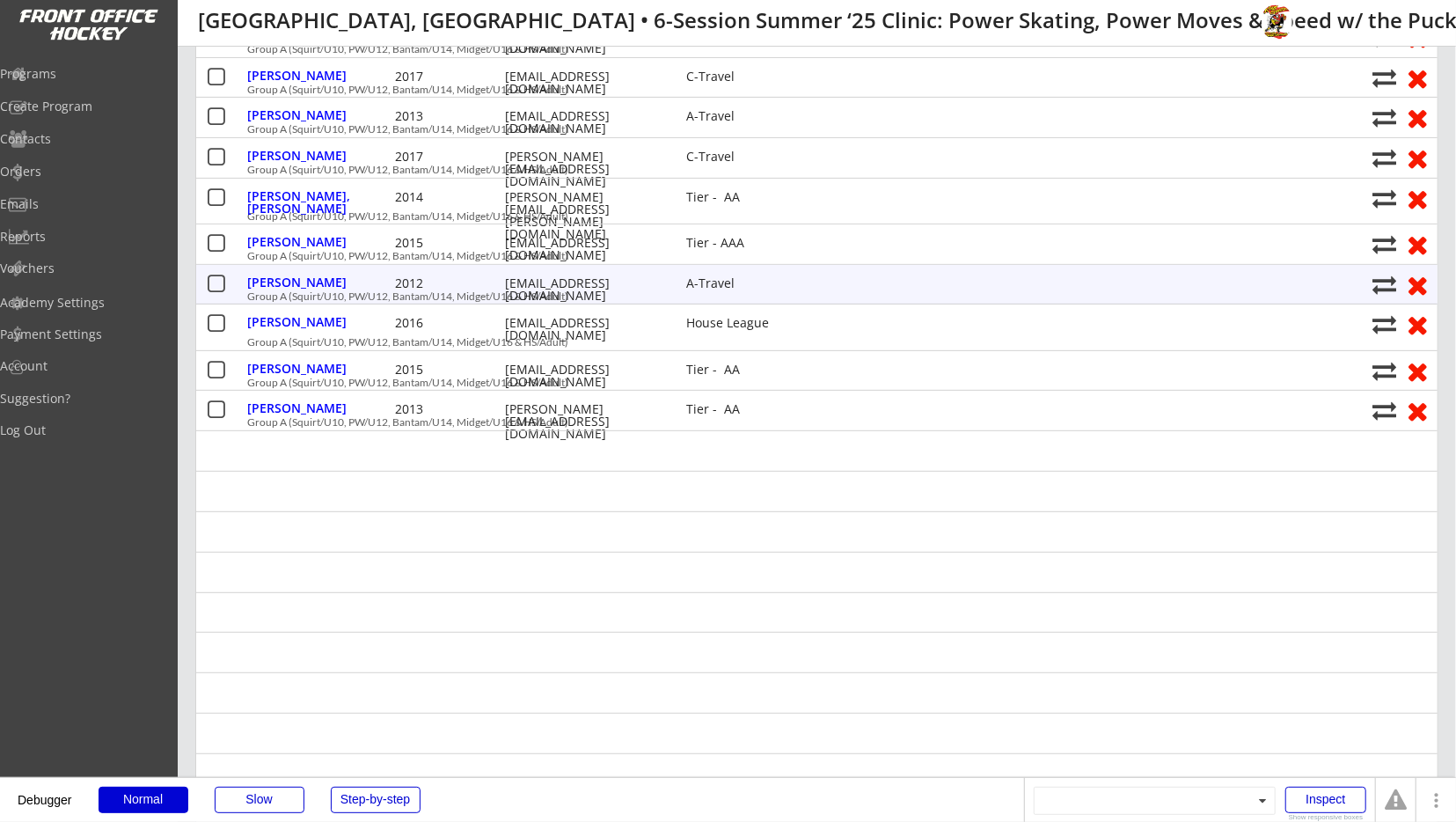 scroll, scrollTop: 0, scrollLeft: 0, axis: both 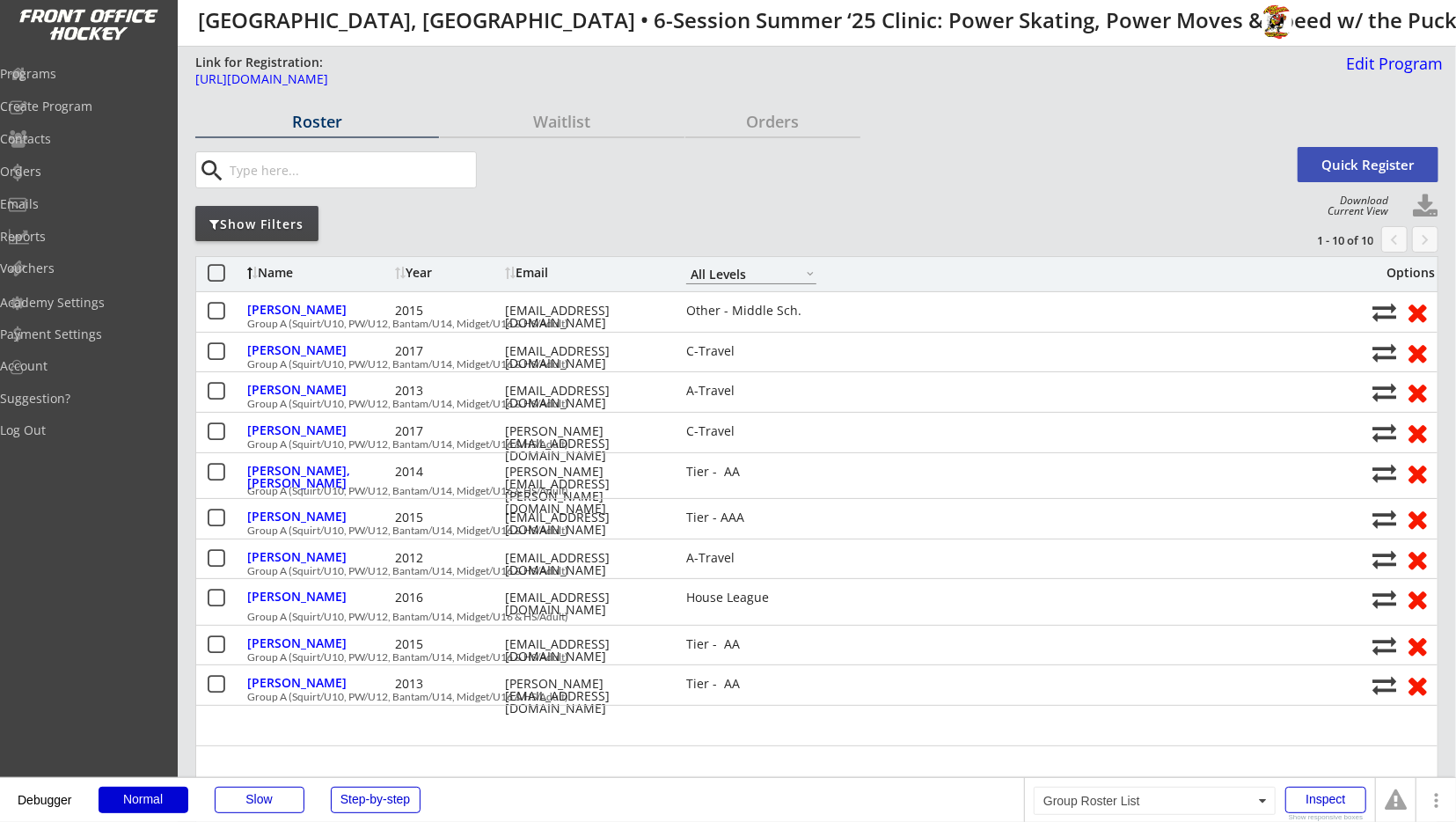 click at bounding box center [1425, 207] 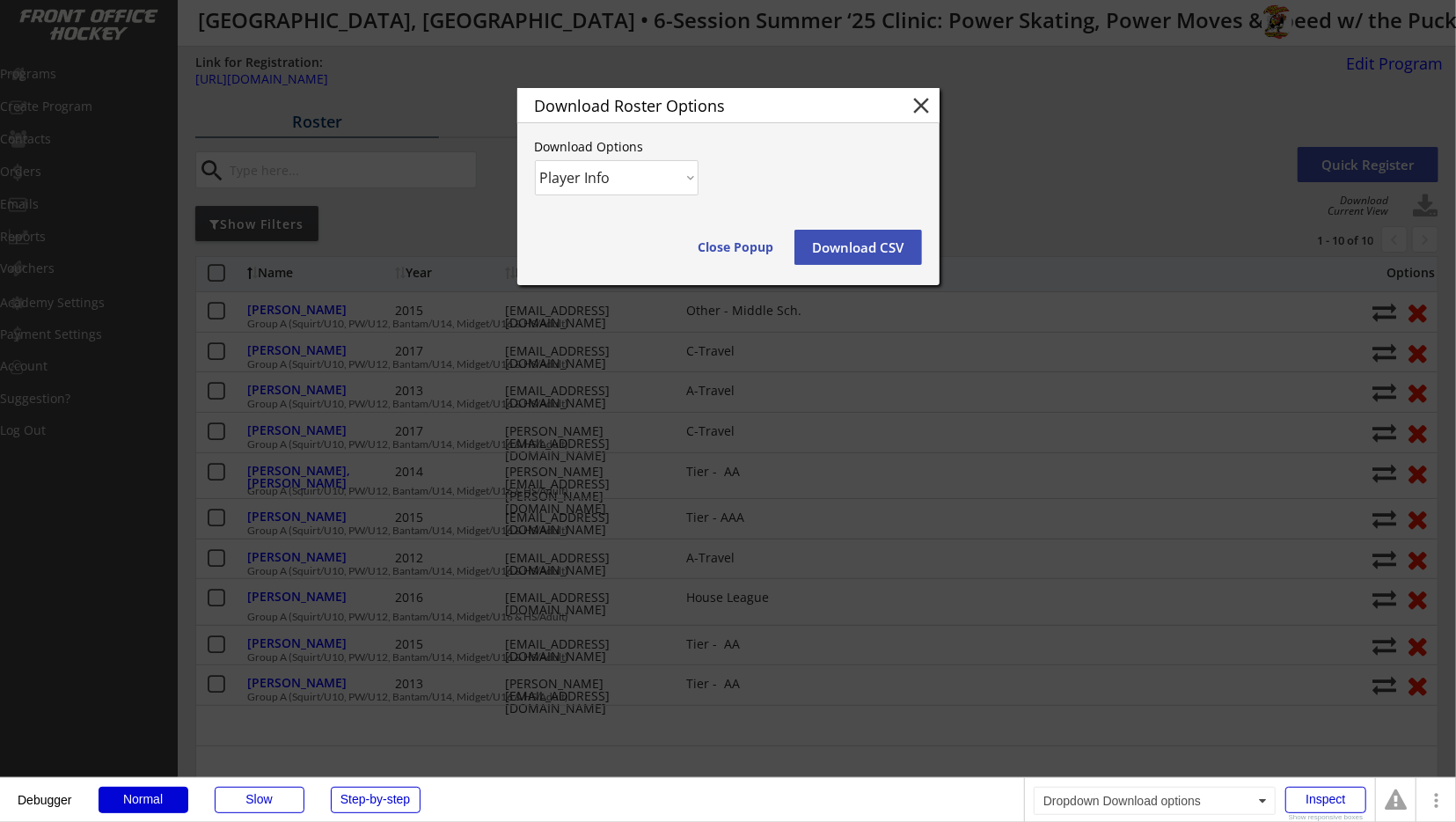 click on "Player Info Player and Order Info" at bounding box center [617, 178] 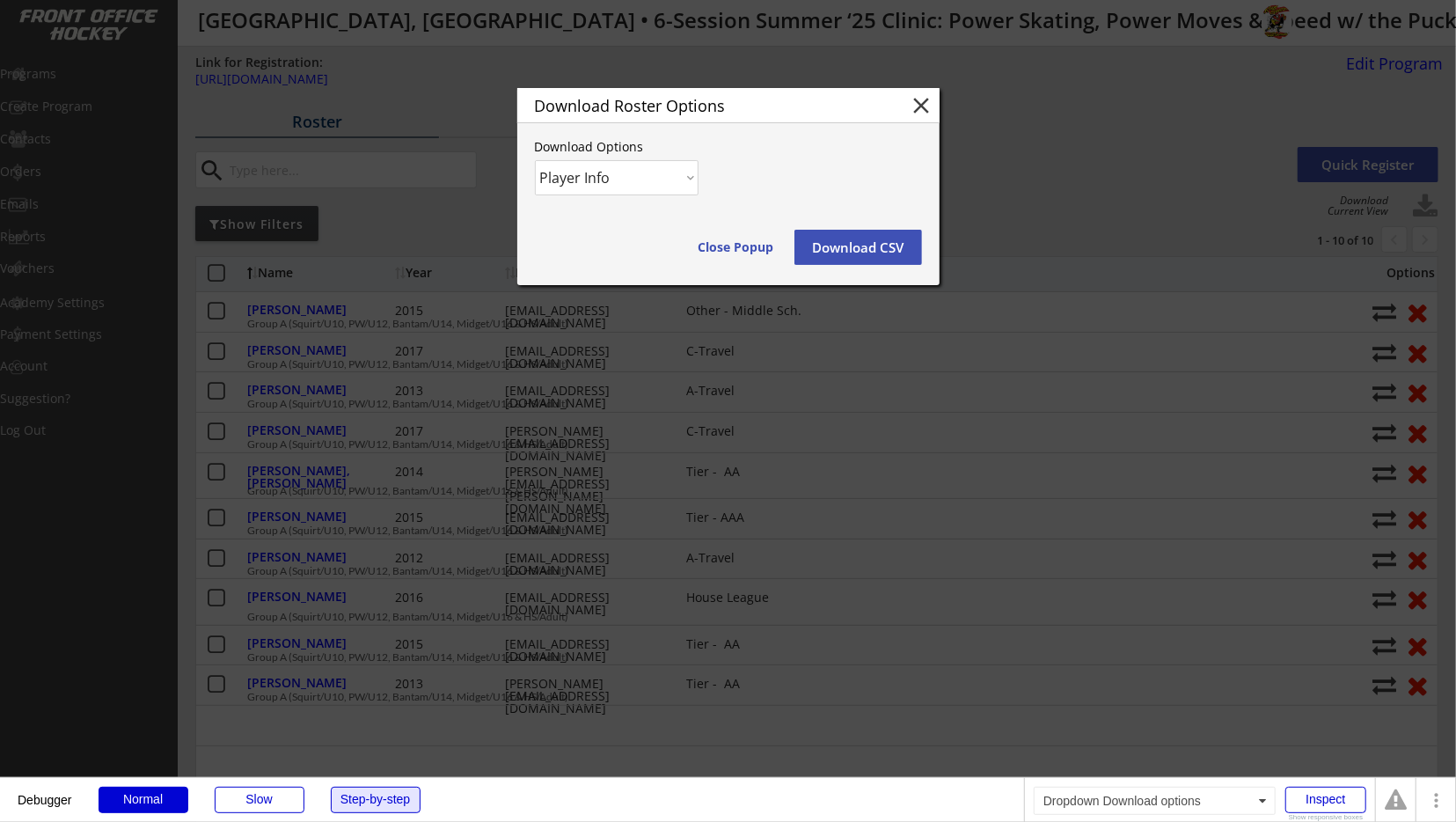 click on "Step-by-step" at bounding box center (376, 800) 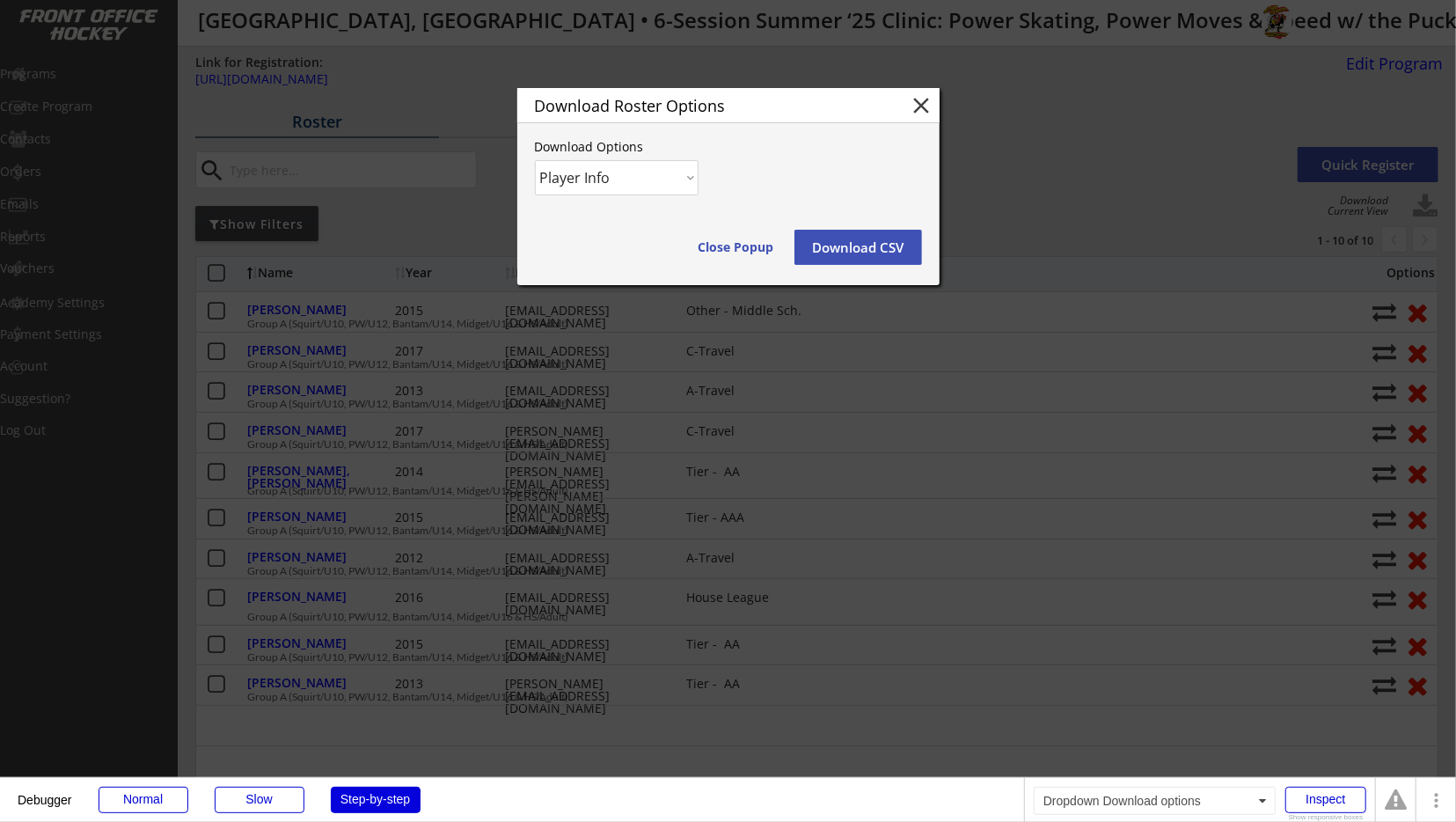 select on ""Player and Order Info"" 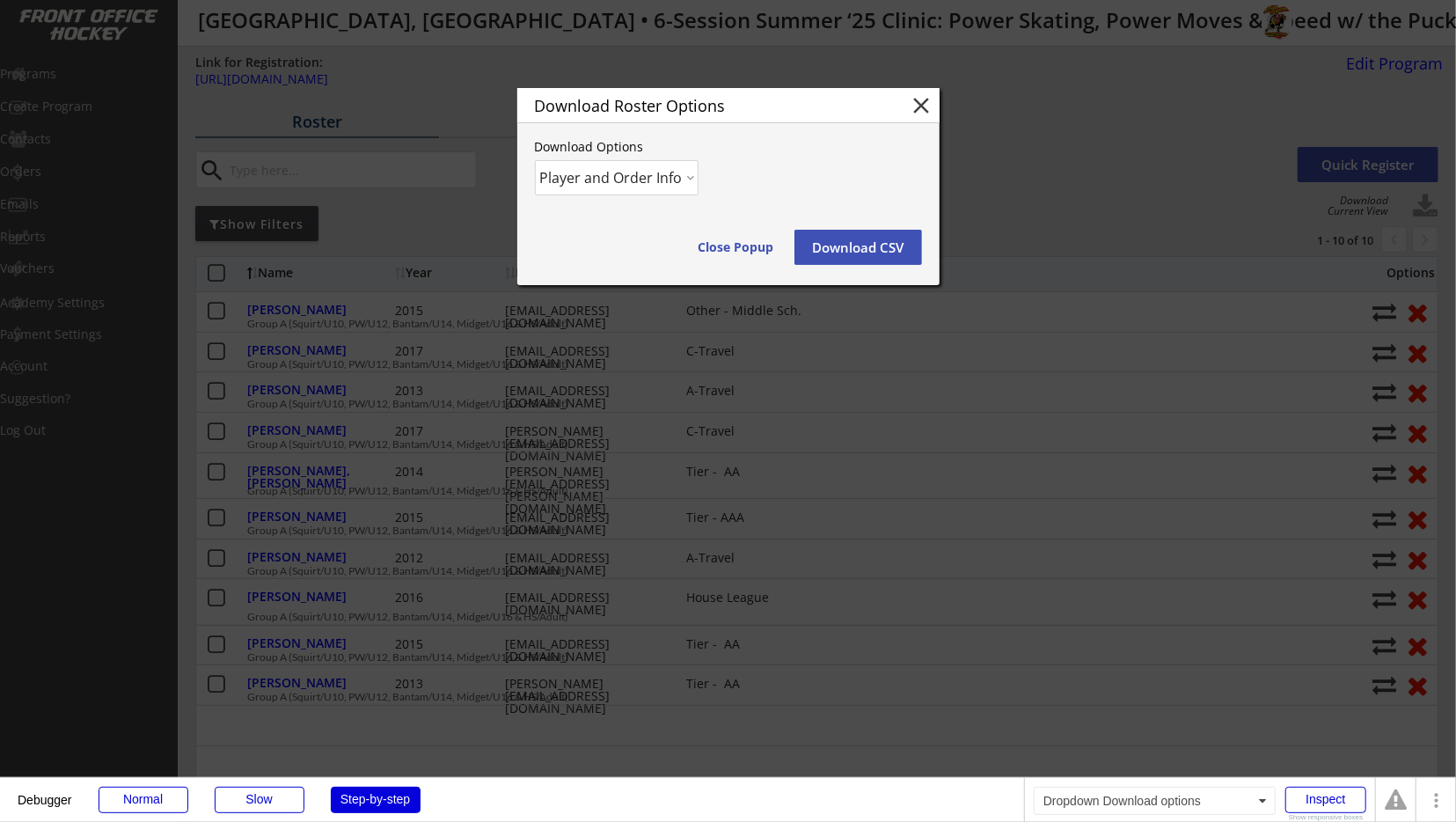 click on "Player and Order Info" at bounding box center (0, 0) 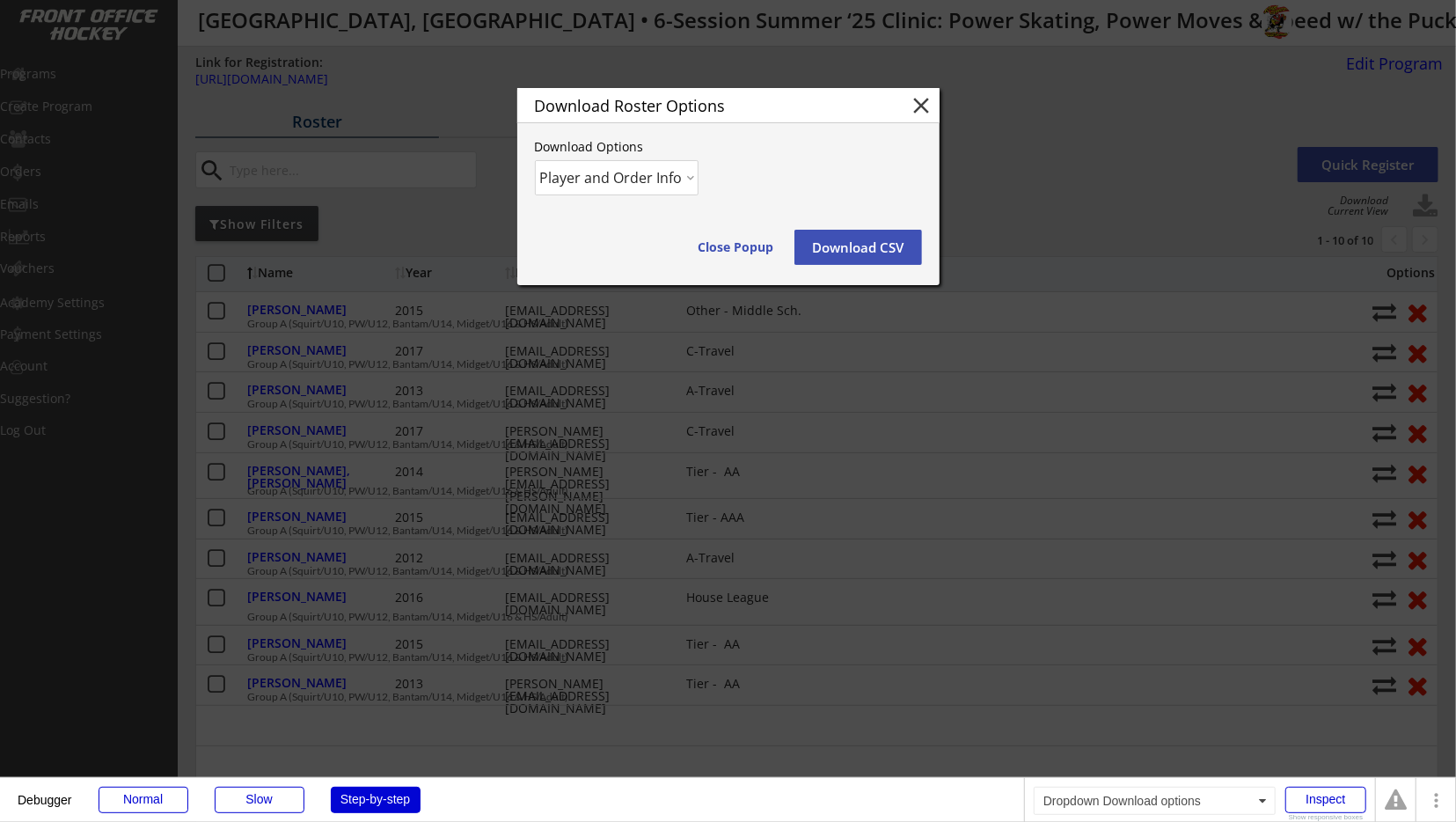 click on "Player Info Player and Order Info" at bounding box center (617, 178) 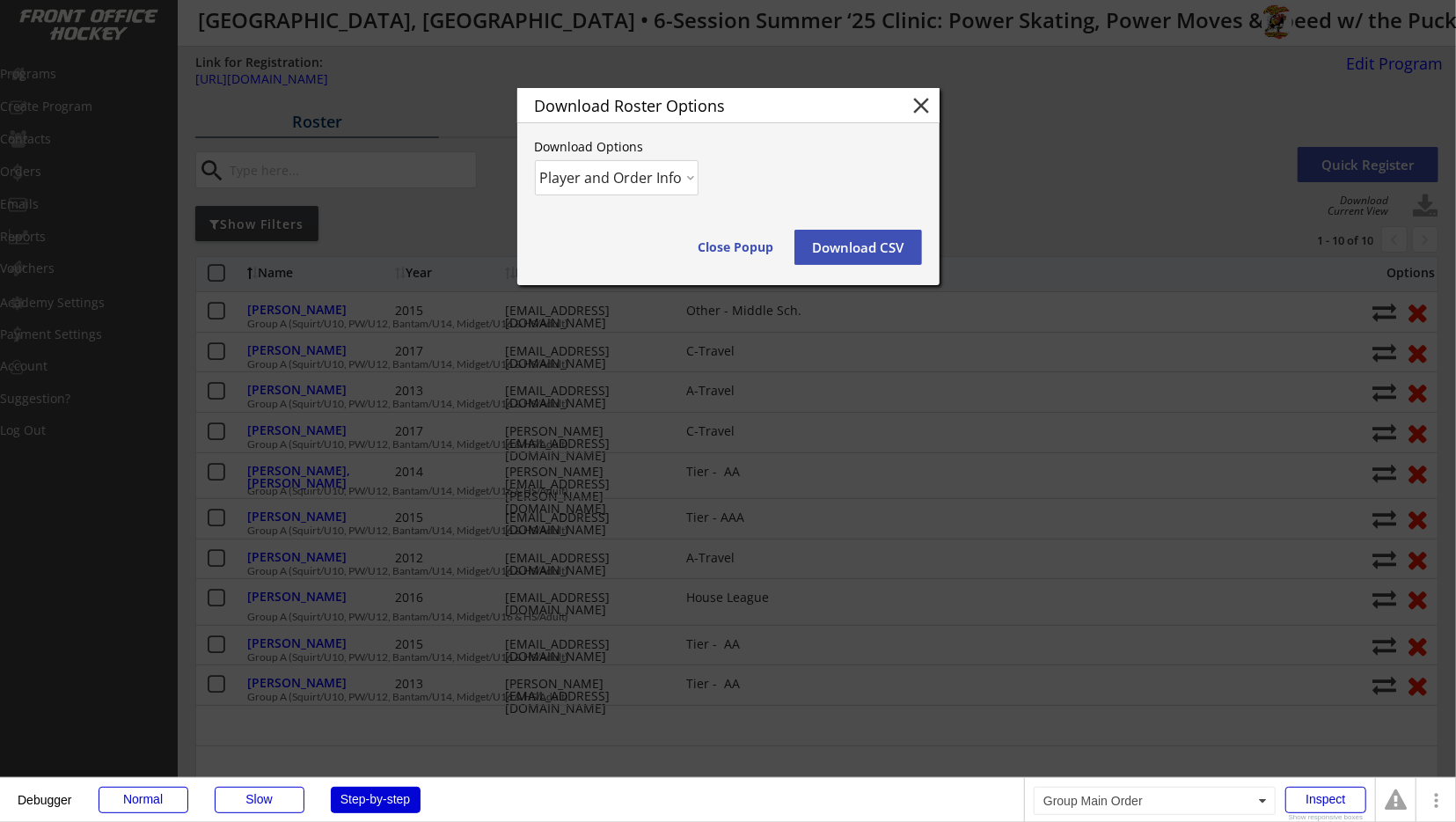 click on "Download CSV" at bounding box center [858, 247] 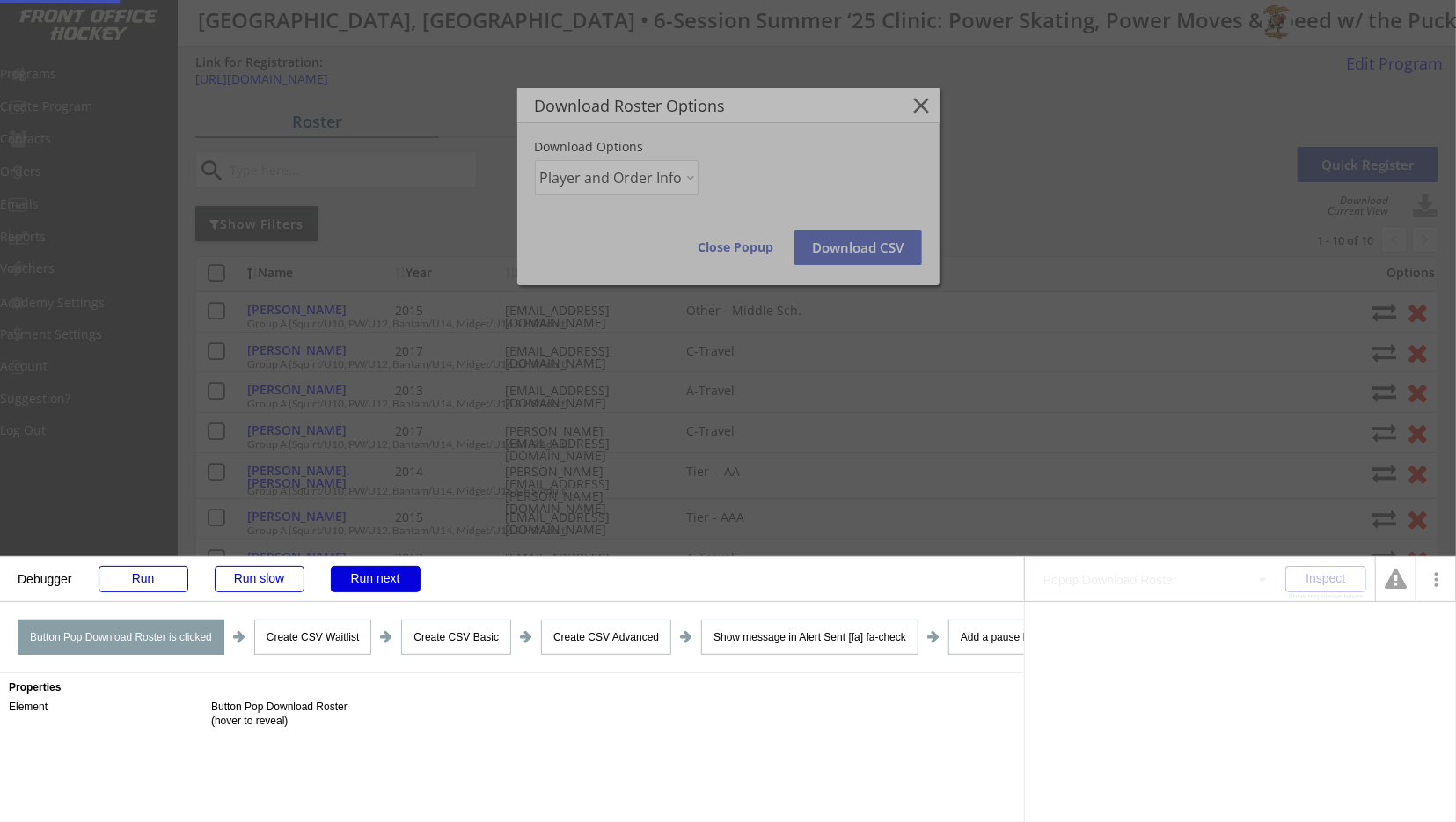 click on "Run next" at bounding box center (376, 579) 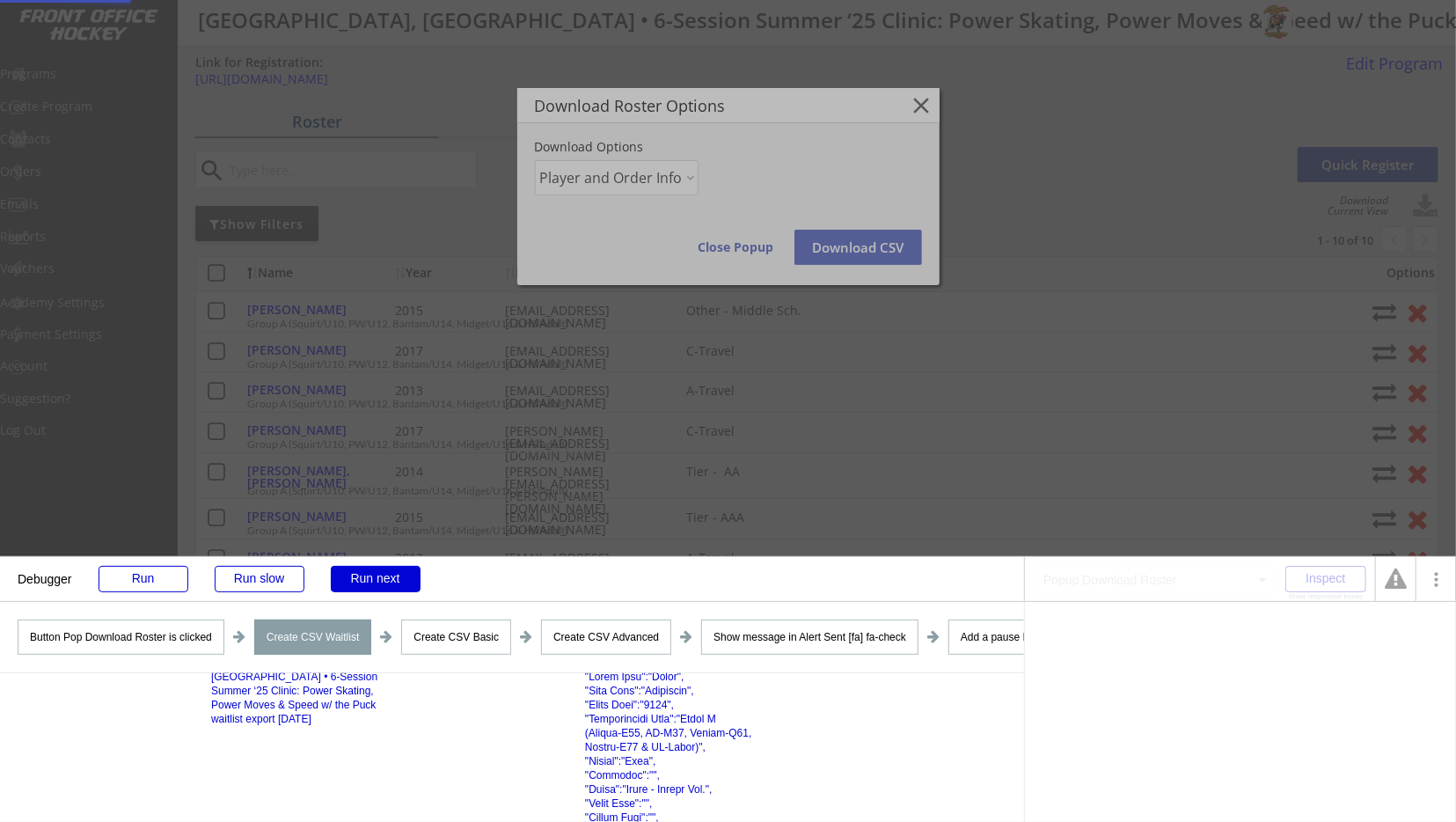 scroll, scrollTop: 118, scrollLeft: 0, axis: vertical 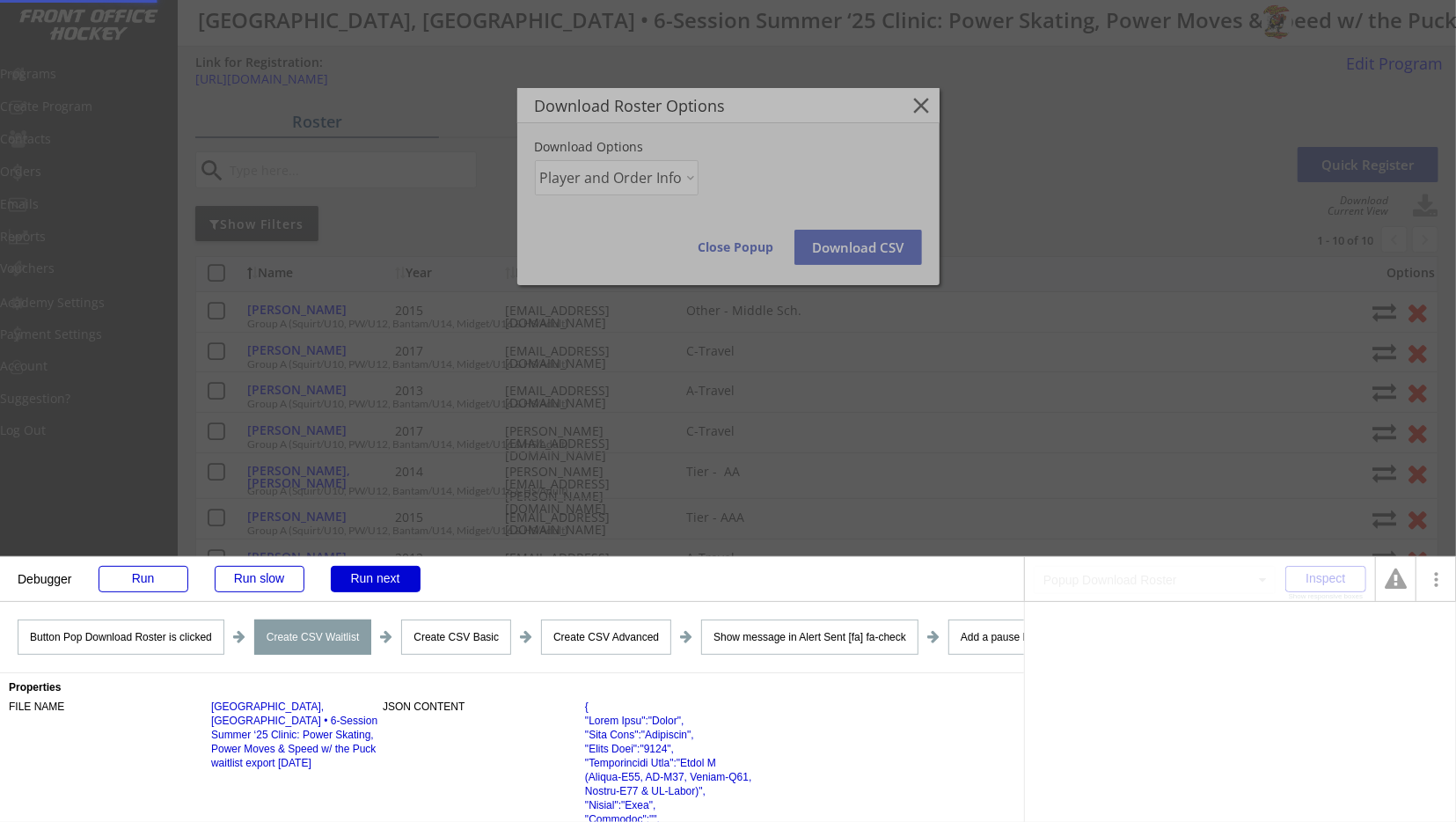 click on "Properties FILE NAME [GEOGRAPHIC_DATA], [GEOGRAPHIC_DATA] • 6-Session Summer ‘25 Clinic: Power Skating, Power Moves & Speed w/ the Puck  waitlist export [DATE] JSON CONTENT Enclose in quotes no FILE DELIMITER , Only when Group Roster Margins w states's Showing is Waitlist and Dropdown Download options's value is Waitlist" at bounding box center (512, 747) 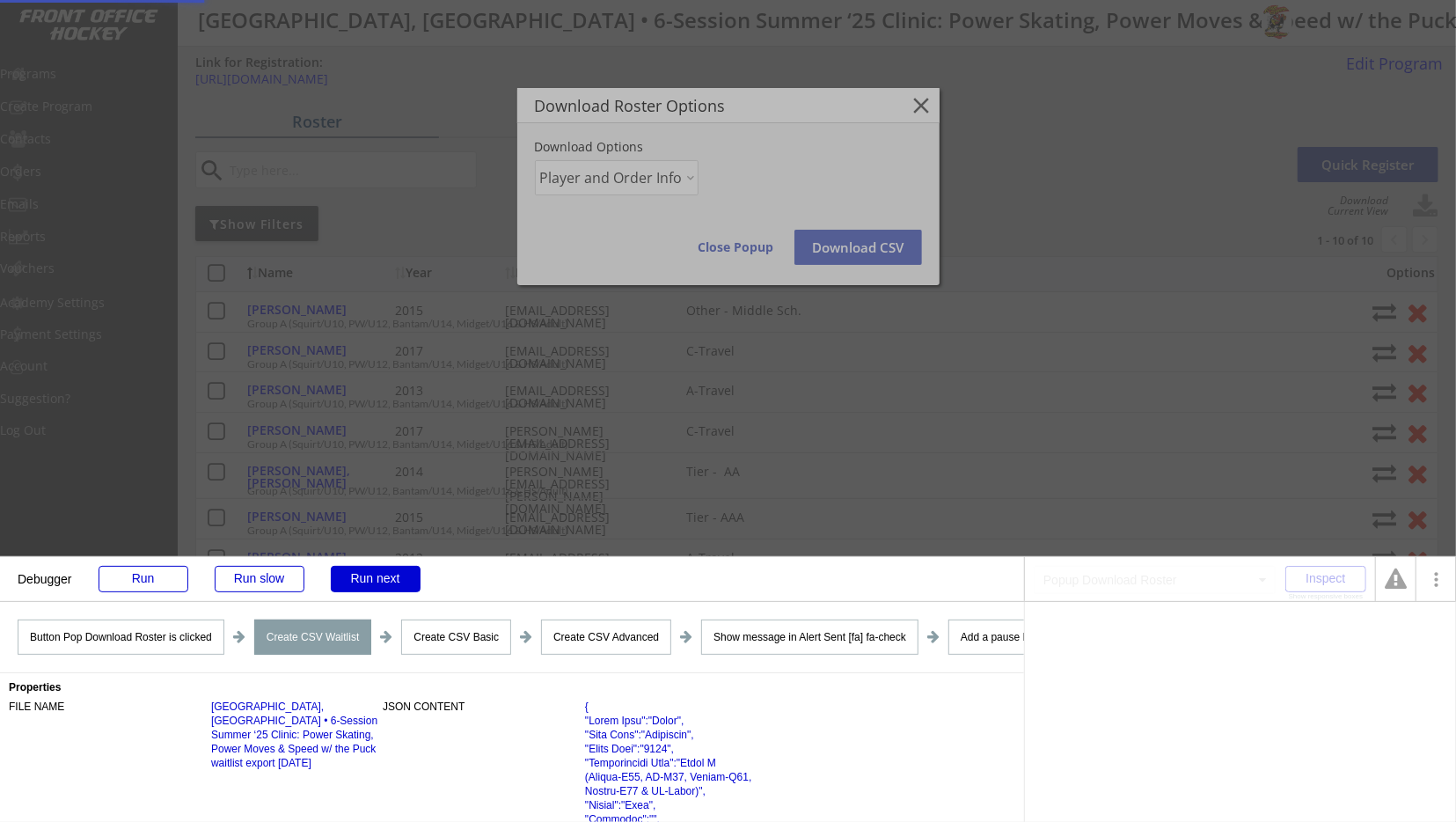 drag, startPoint x: 583, startPoint y: 697, endPoint x: 790, endPoint y: 780, distance: 223.02018 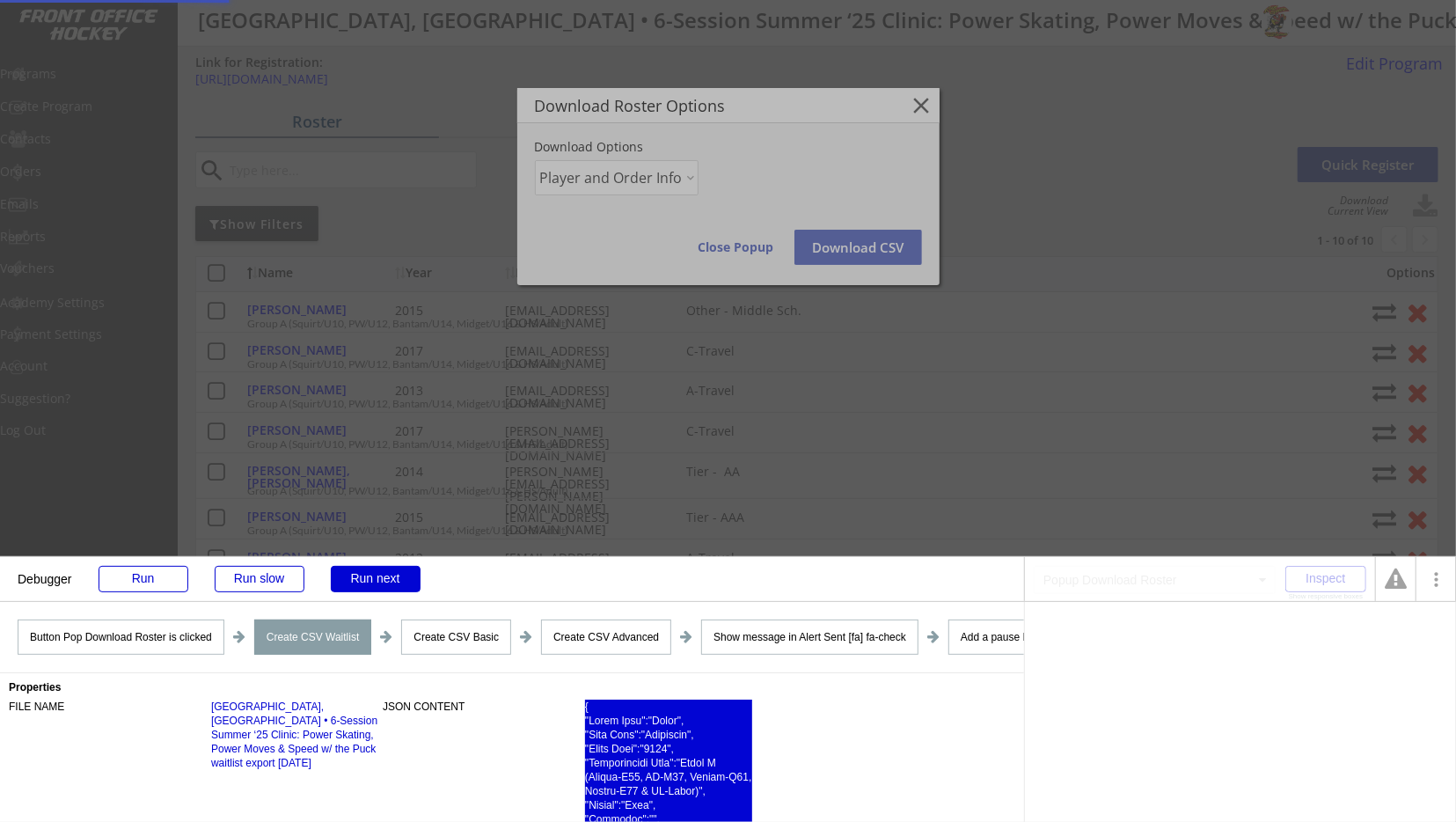 drag, startPoint x: 775, startPoint y: 782, endPoint x: 638, endPoint y: 768, distance: 137.71347 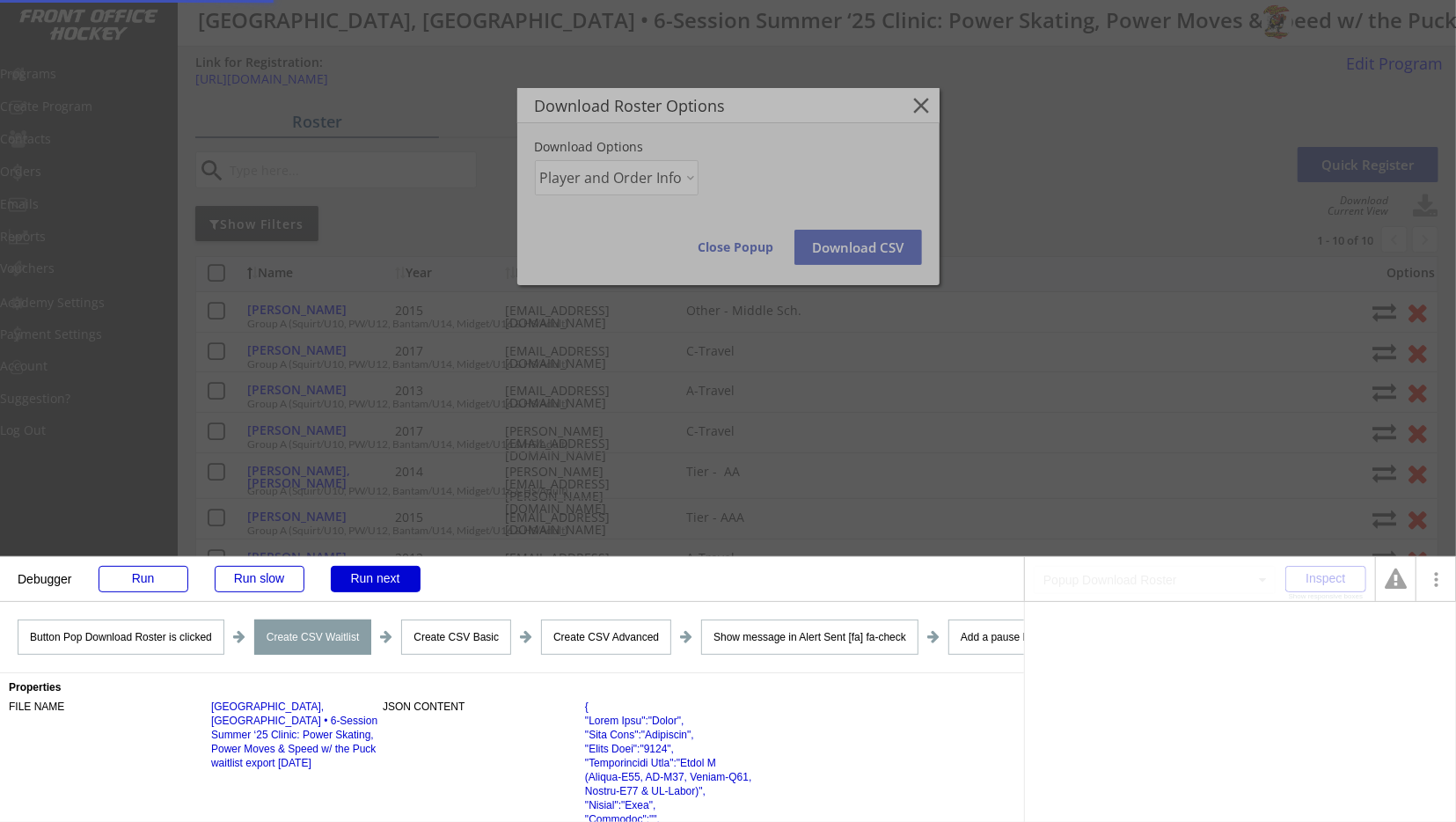 click on "Properties FILE NAME [GEOGRAPHIC_DATA], [GEOGRAPHIC_DATA] • 6-Session Summer ‘25 Clinic: Power Skating, Power Moves & Speed w/ the Puck  waitlist export [DATE] JSON CONTENT Enclose in quotes no FILE DELIMITER , Only when Group Roster Margins w states's Showing is Waitlist and Dropdown Download options's value is Waitlist" at bounding box center (512, 747) 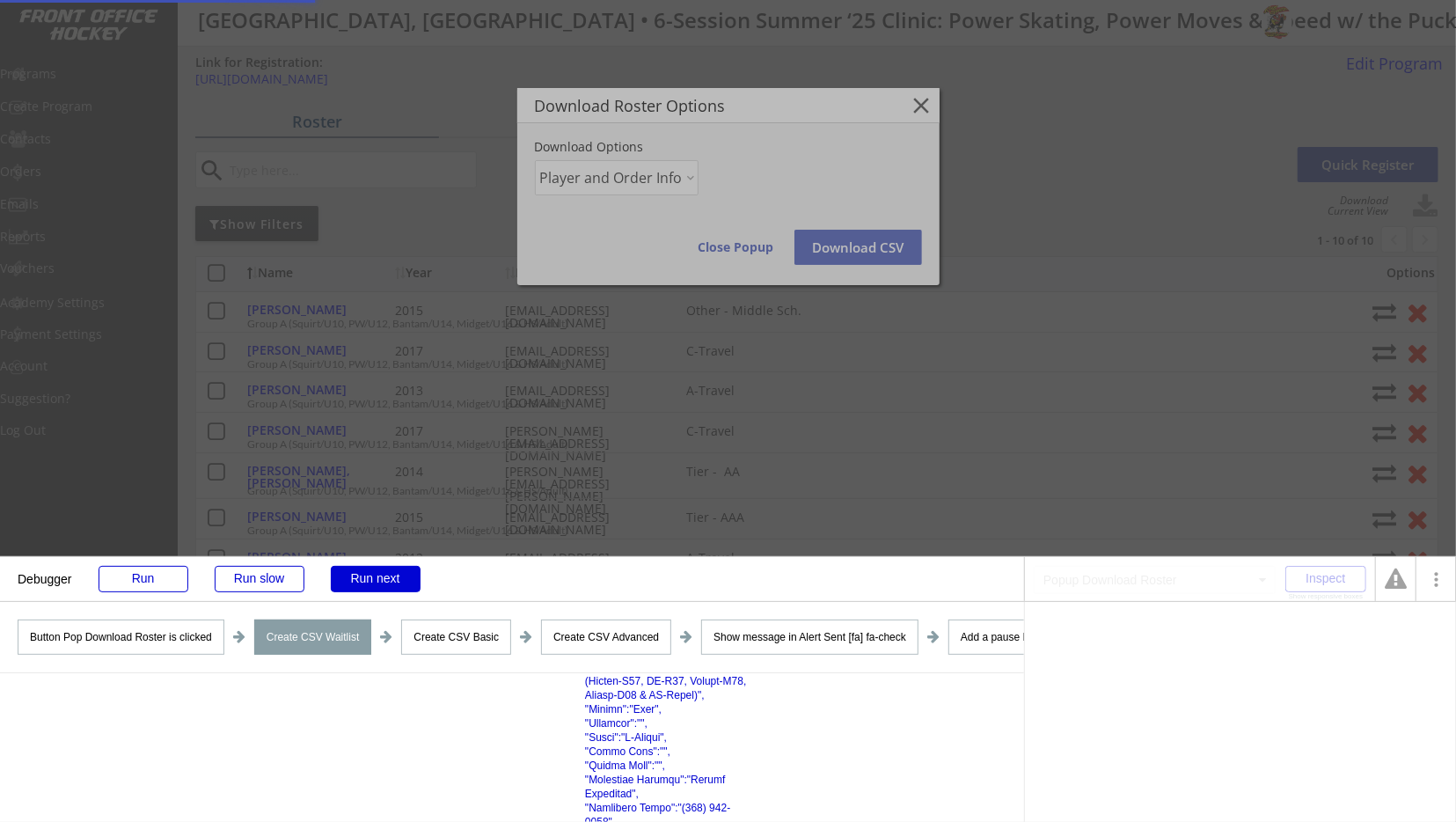 scroll, scrollTop: 1324, scrollLeft: 0, axis: vertical 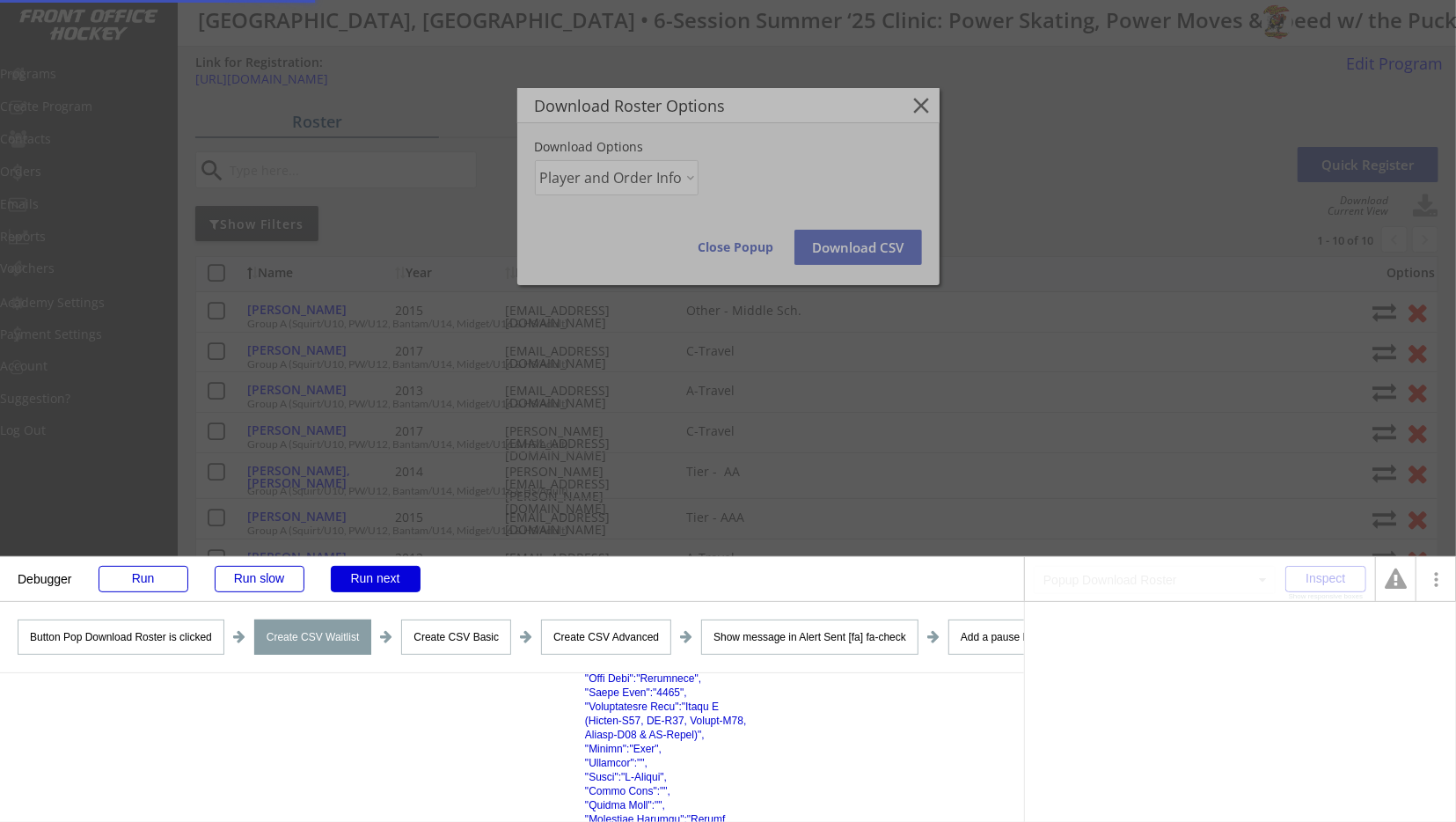 click on "Run next" at bounding box center [376, 579] 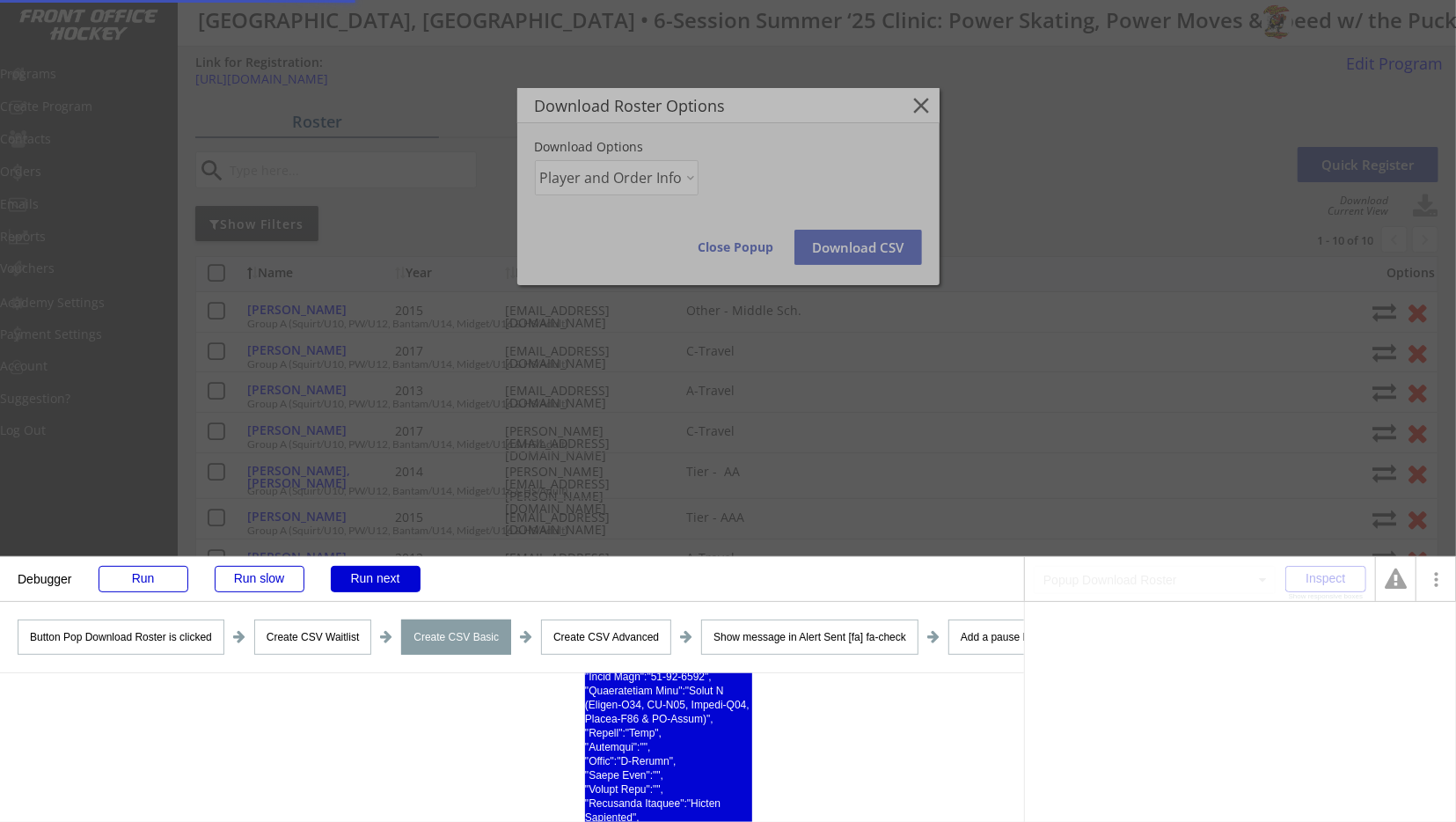 scroll, scrollTop: 1183, scrollLeft: 0, axis: vertical 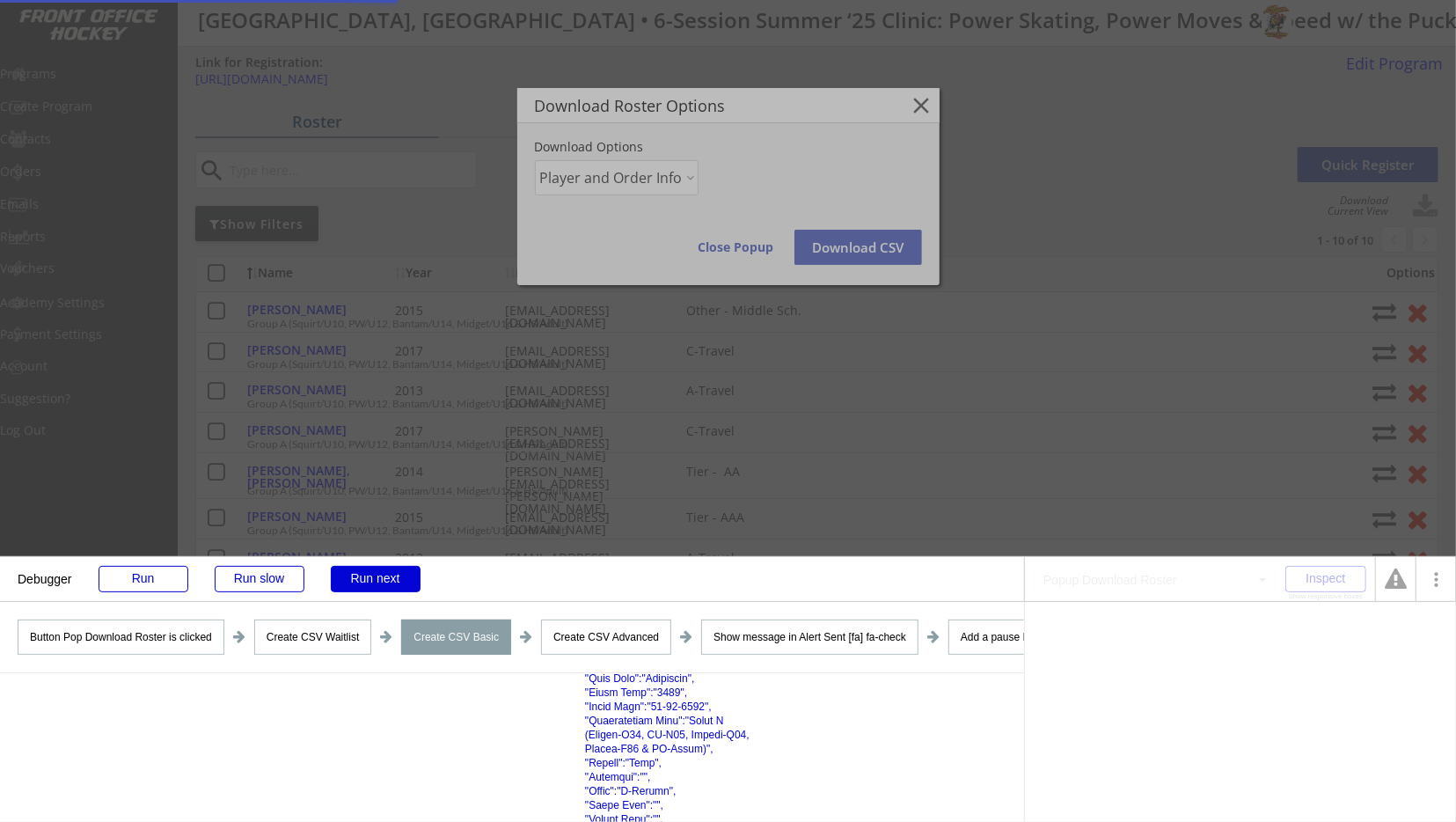 click on "Properties FILE NAME [GEOGRAPHIC_DATA], [GEOGRAPHIC_DATA] • 6-Session Summer ‘25 Clinic: Power Skating, Power Moves & Speed w/ the Puck  export [DATE] JSON CONTENT Enclose in quotes no FILE DELIMITER , Only when Group Roster Margins w states's Showing is Roster and Dropdown Download options's value is Player Info" at bounding box center [512, 747] 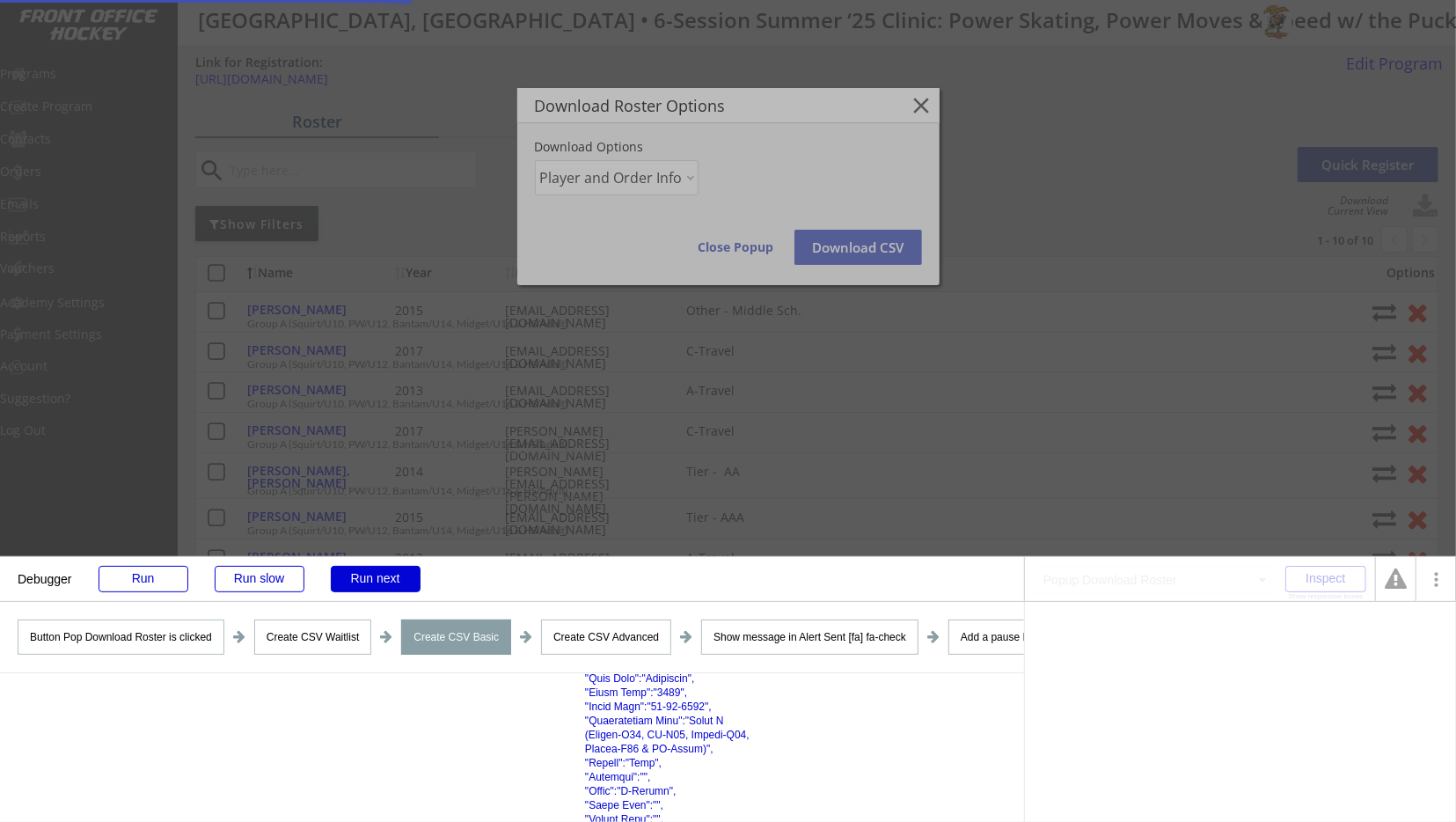 click on "JSON CONTENT" at bounding box center (569, 2270) 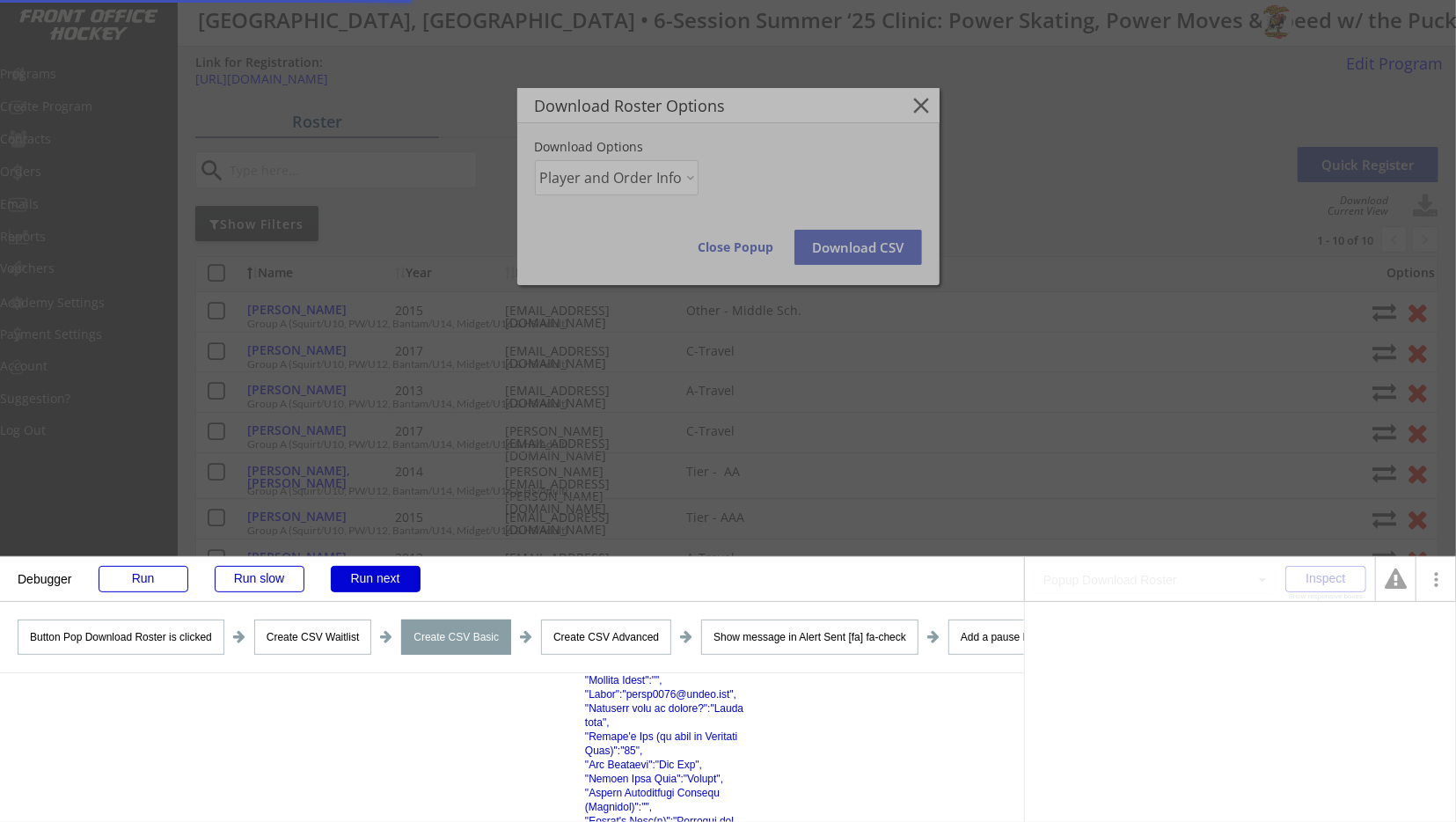 scroll, scrollTop: 0, scrollLeft: 0, axis: both 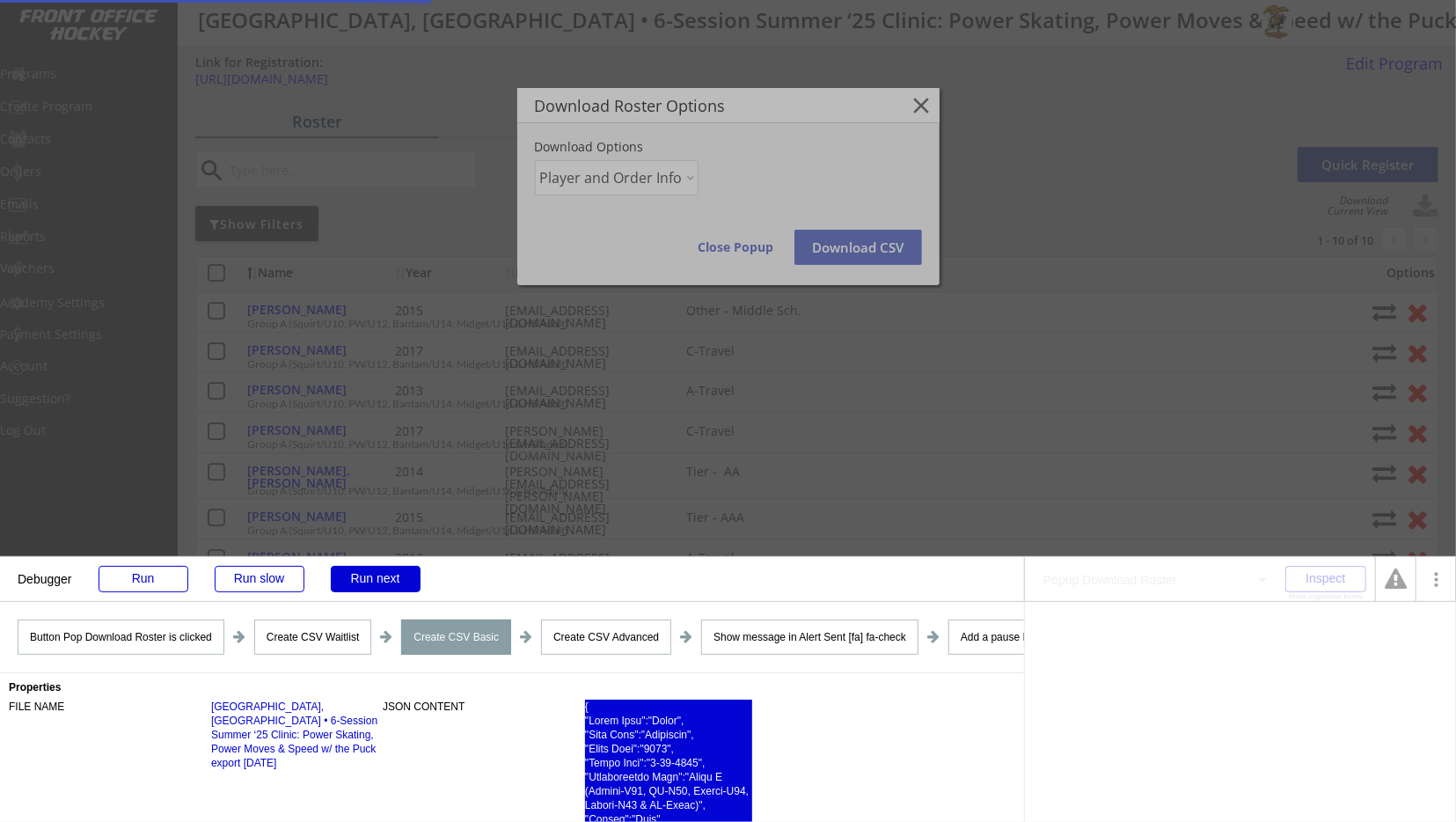 click at bounding box center [669, 3453] 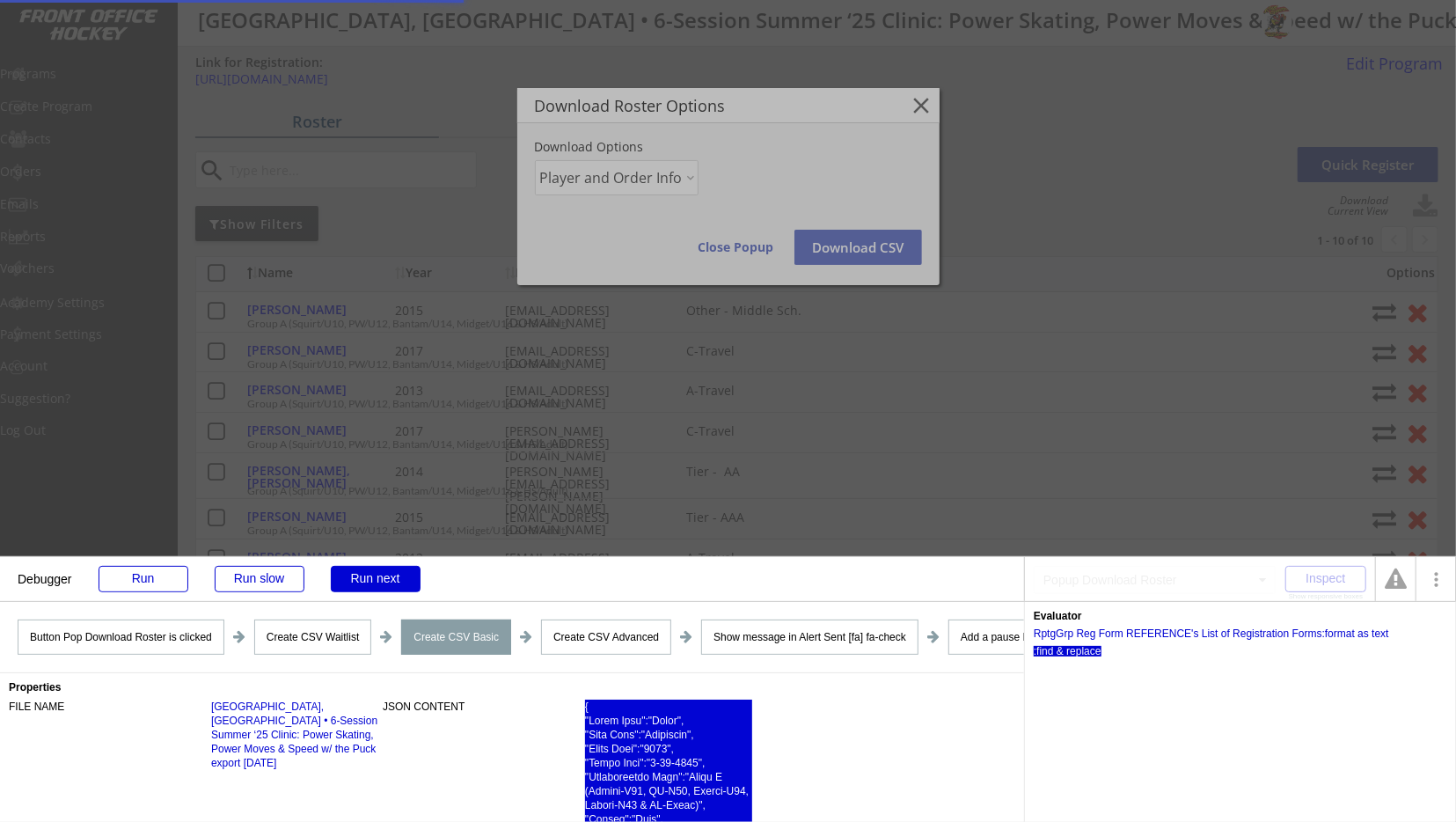 click on ":find & replace" at bounding box center (1067, 651) 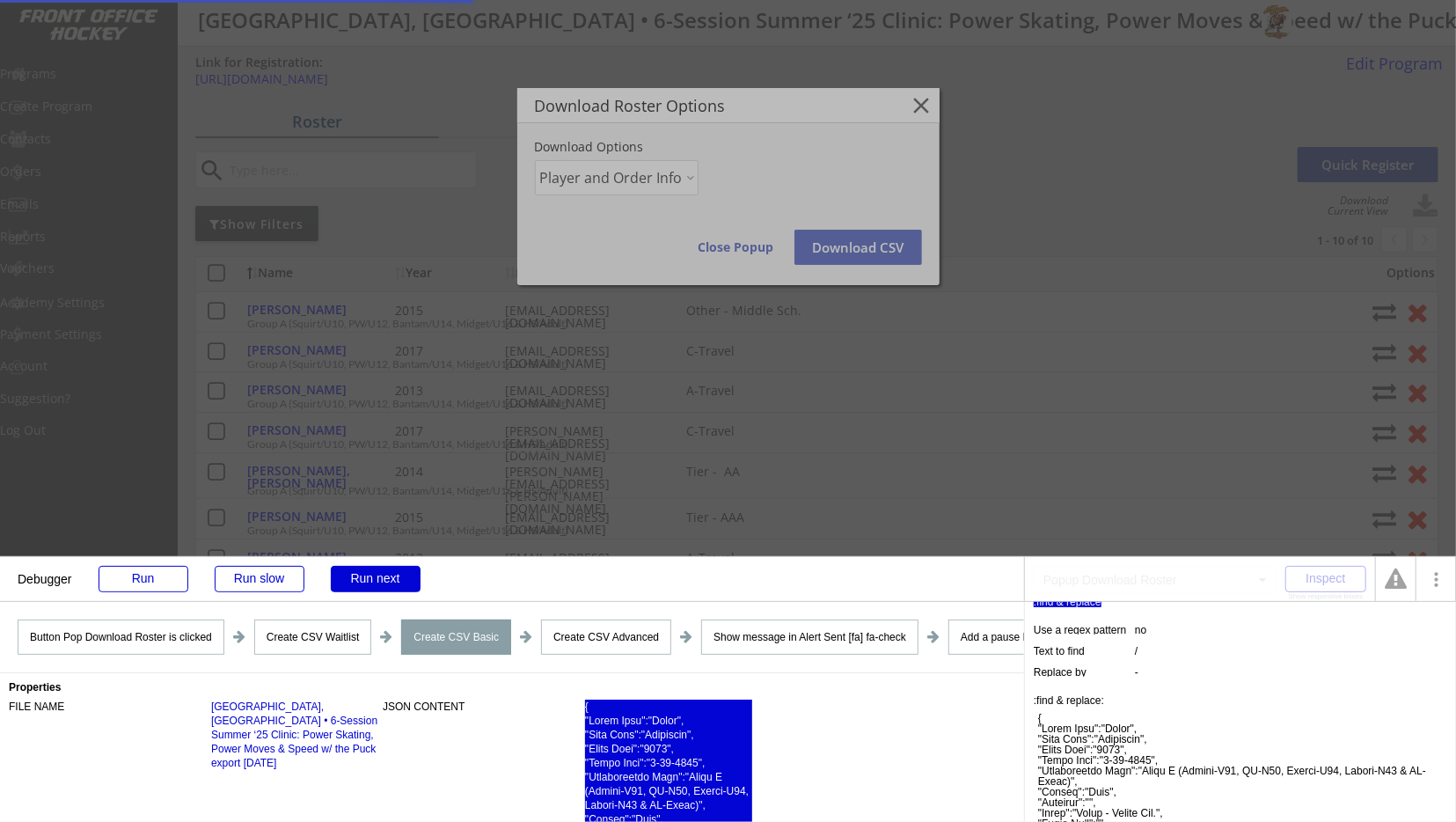 scroll, scrollTop: 70, scrollLeft: 0, axis: vertical 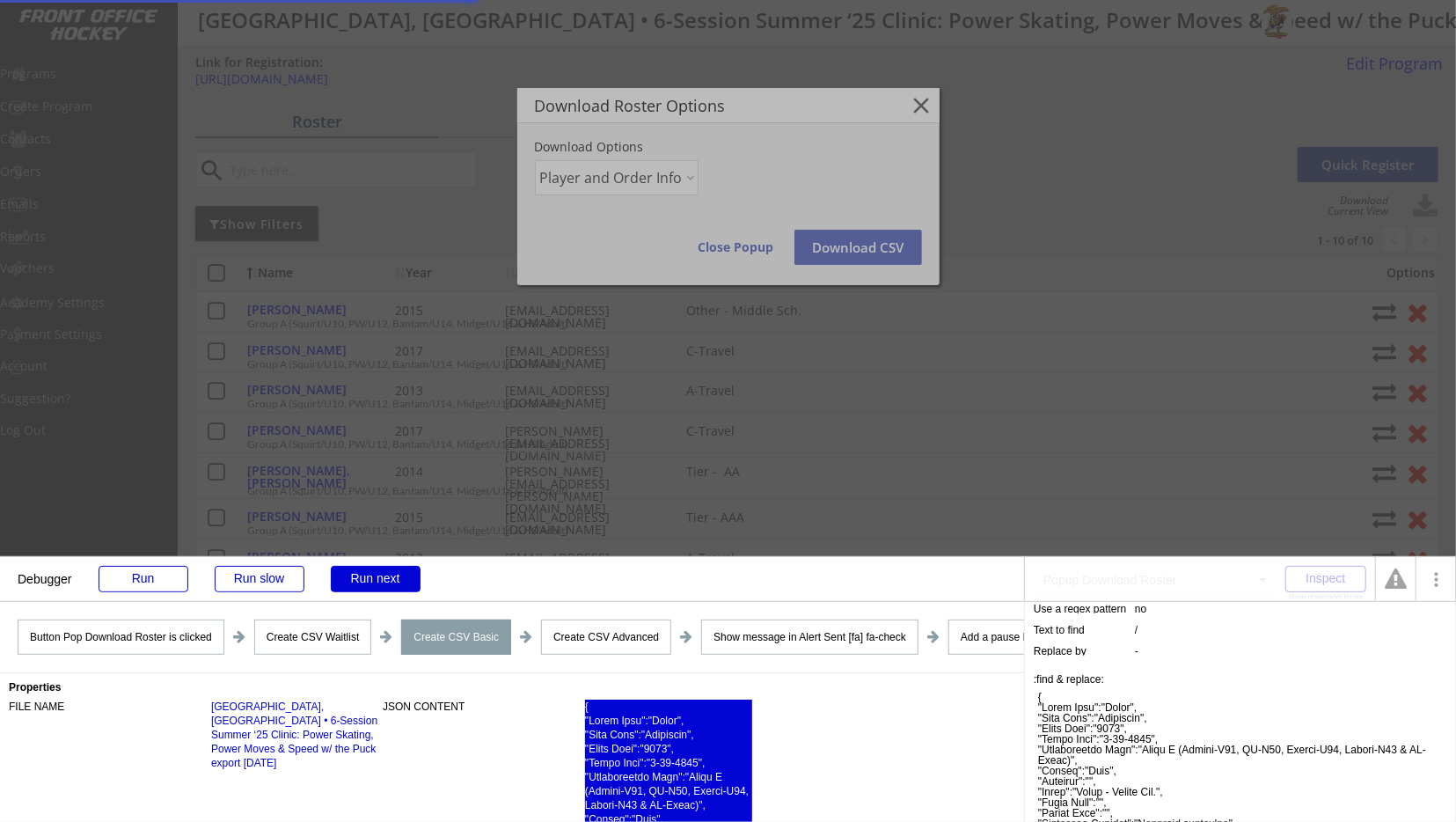 click on ":find & replace:  This user is a user without an ID, created when no cookies were allowed" at bounding box center (1240, 2237) 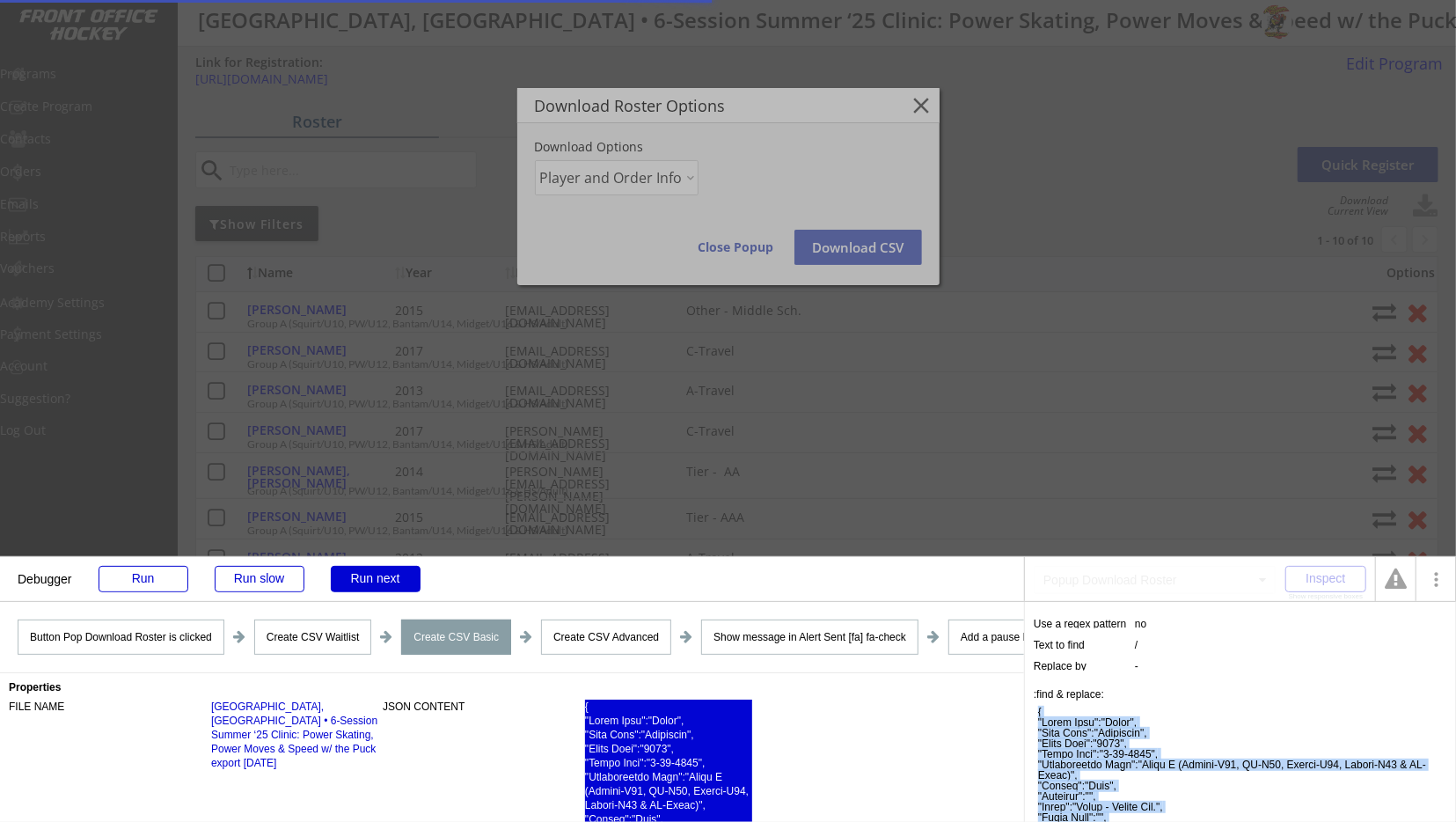 scroll, scrollTop: 0, scrollLeft: 0, axis: both 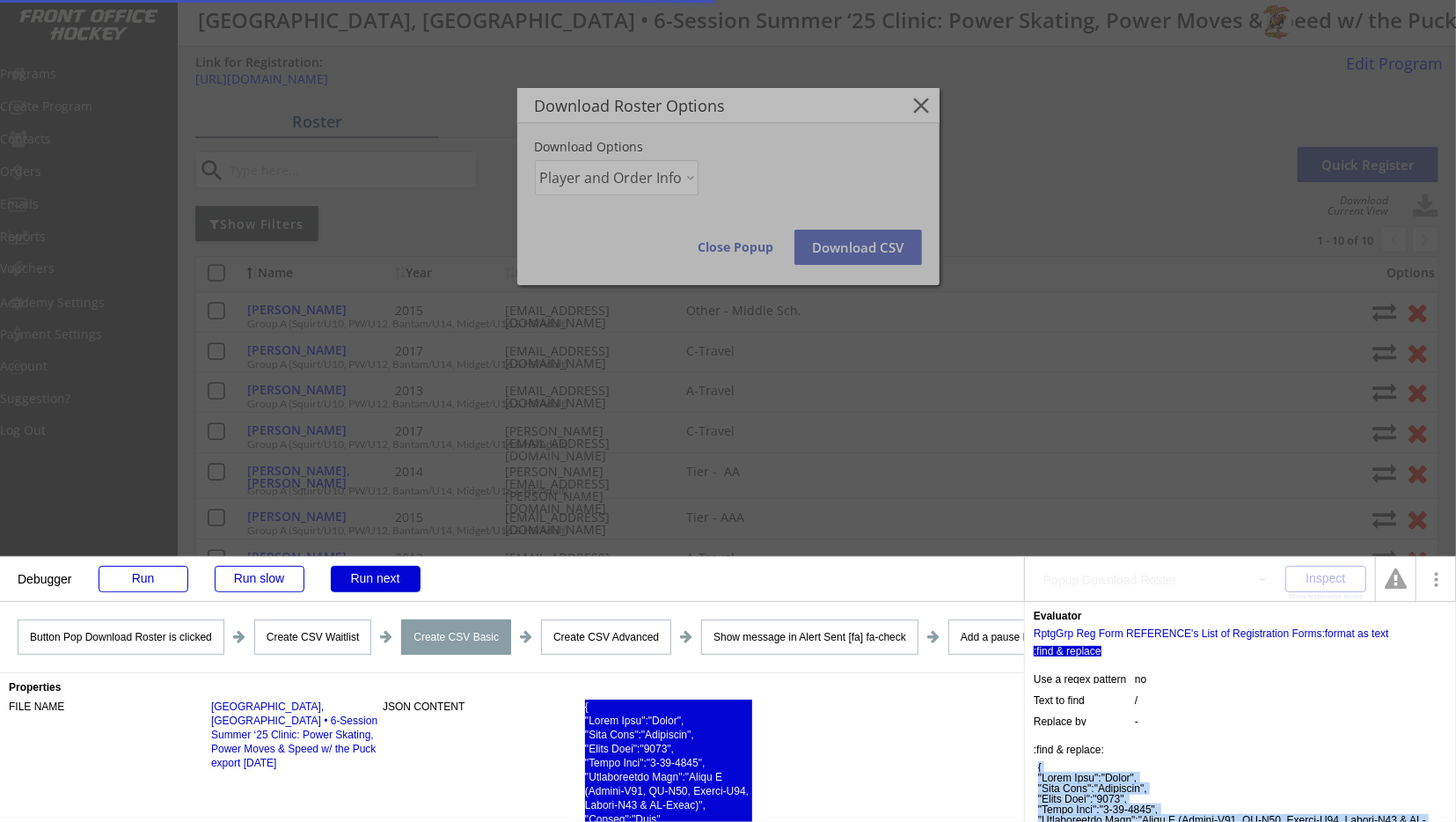 drag, startPoint x: 1043, startPoint y: 807, endPoint x: 1037, endPoint y: 770, distance: 37.48333 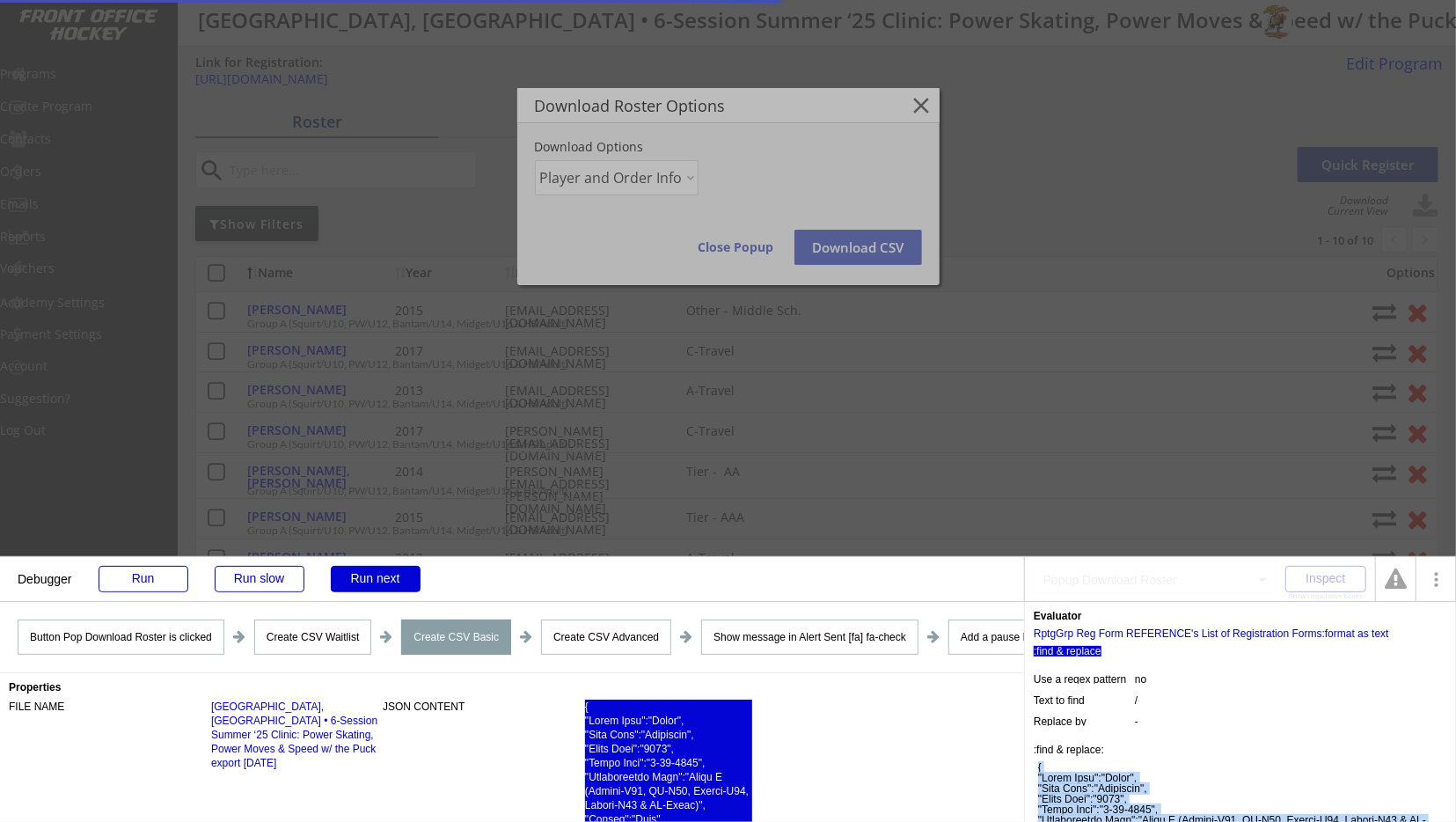 copy on "{
"First Name":"[PERSON_NAME]",
"Last Name":"[PERSON_NAME]",
"Birth Year":"[DEMOGRAPHIC_DATA]",
"Birth Date":"[DEMOGRAPHIC_DATA]",
"Registration Type":"Group A (Squirt-U10, PW-U12, Bantam-U14, Midget-U16 & HS-Adult)",
"Gender":"[DEMOGRAPHIC_DATA]",
"Position":"",
"Level":"Other - Middle Sch.",
"Shirt Size":"",
"Jersey Size":"",
"Emergency Contact":"[PERSON_NAME]",
"Emergency Phone":"[PHONE_NUMBER]",
"Medical Notes":"",
"Email":"[EMAIL_ADDRESS][DOMAIN_NAME]",
"Attended with us before?":"First time",
"Skater's Age (at time of Upcoming Camp)":"10",
"Age Division":"Pee Wee",
"Hockey Club Name":"Canlan",
"Hockey Association Website (Optional)":"",
"Parent's Name(s)":"[PERSON_NAME] and [PERSON_NAME]",
"Will you help promote our Program? (Optional)":"",
"-":"",
"-":"",
"Order Notes":"",
"Organizer Name":"[PERSON_NAME]",
"Organizer Phone":"[PHONE_NUMBER]",
"Address":"[STREET_ADDRESS]"
},{
"First Name":"Teddy",
"Last Name":"[PERSON_NAME]",
"Birth Year":"[DEMOGRAPHIC_DATA]",
"Birth Date":"[DEMOGRAPHIC_DATA]",
"Registration Type":"Group A (Squirt-U10, PW-U12, Bantam-U14, Midg..." 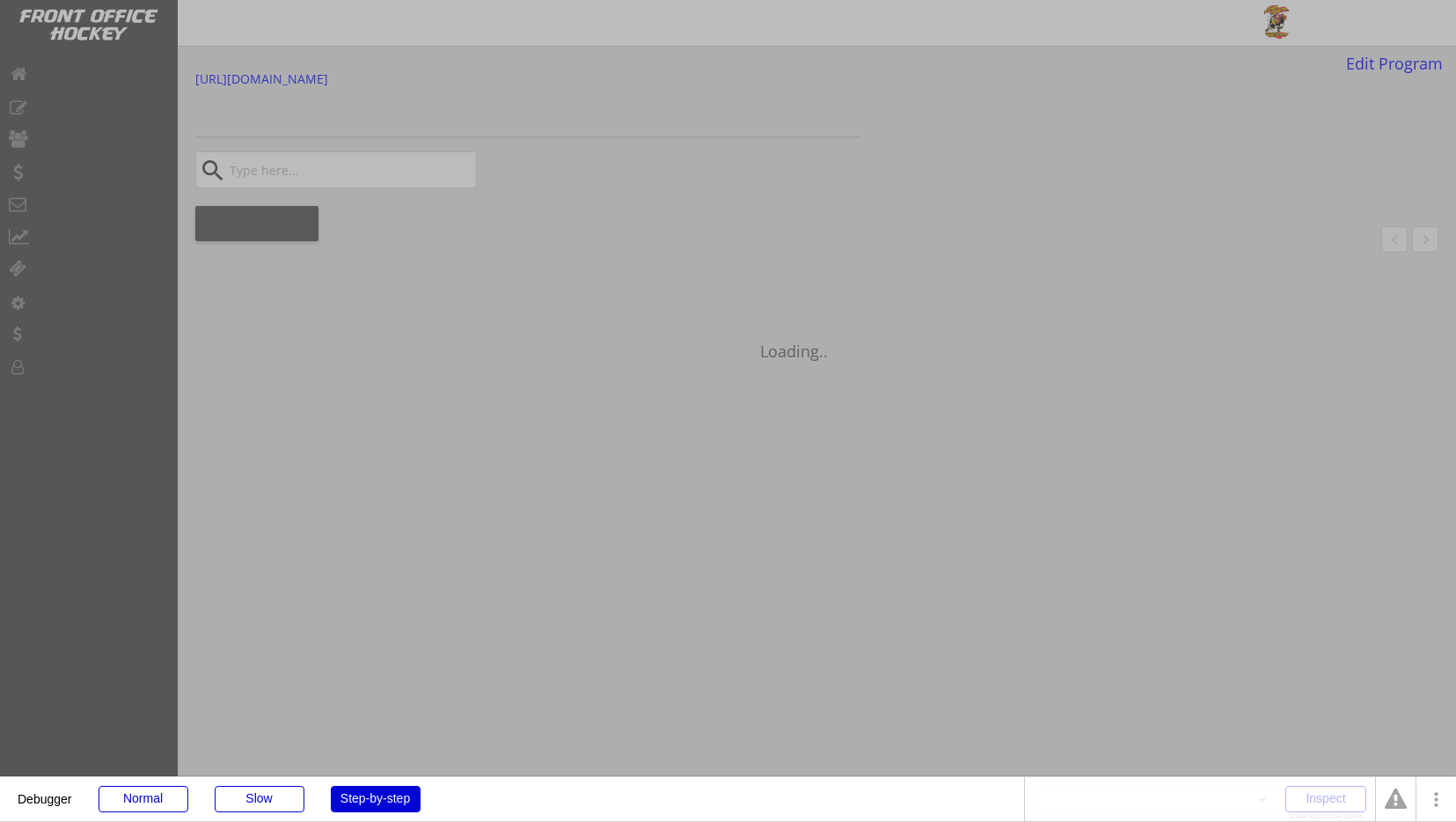 scroll, scrollTop: 0, scrollLeft: 0, axis: both 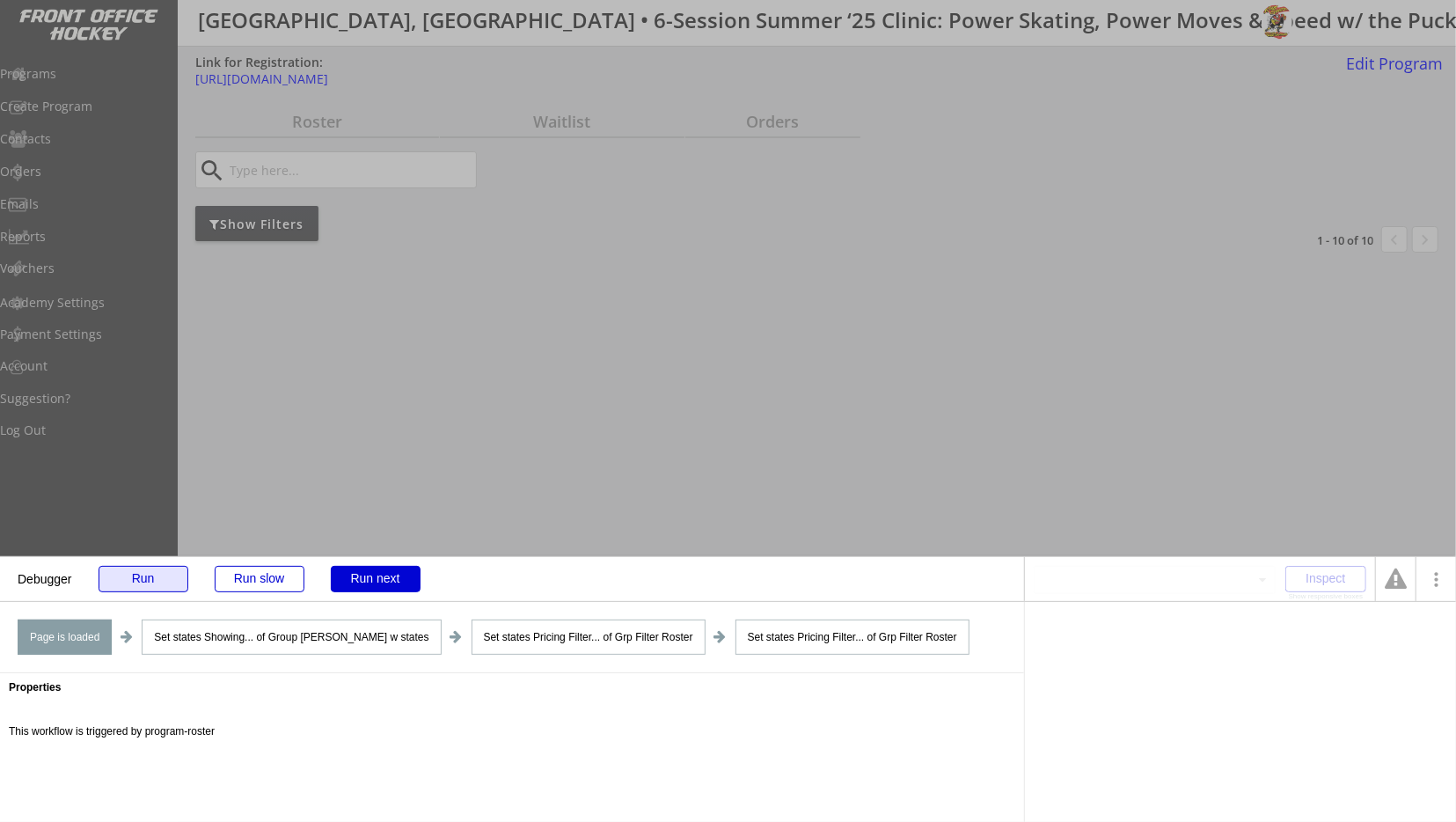 click on "Run" at bounding box center [143, 579] 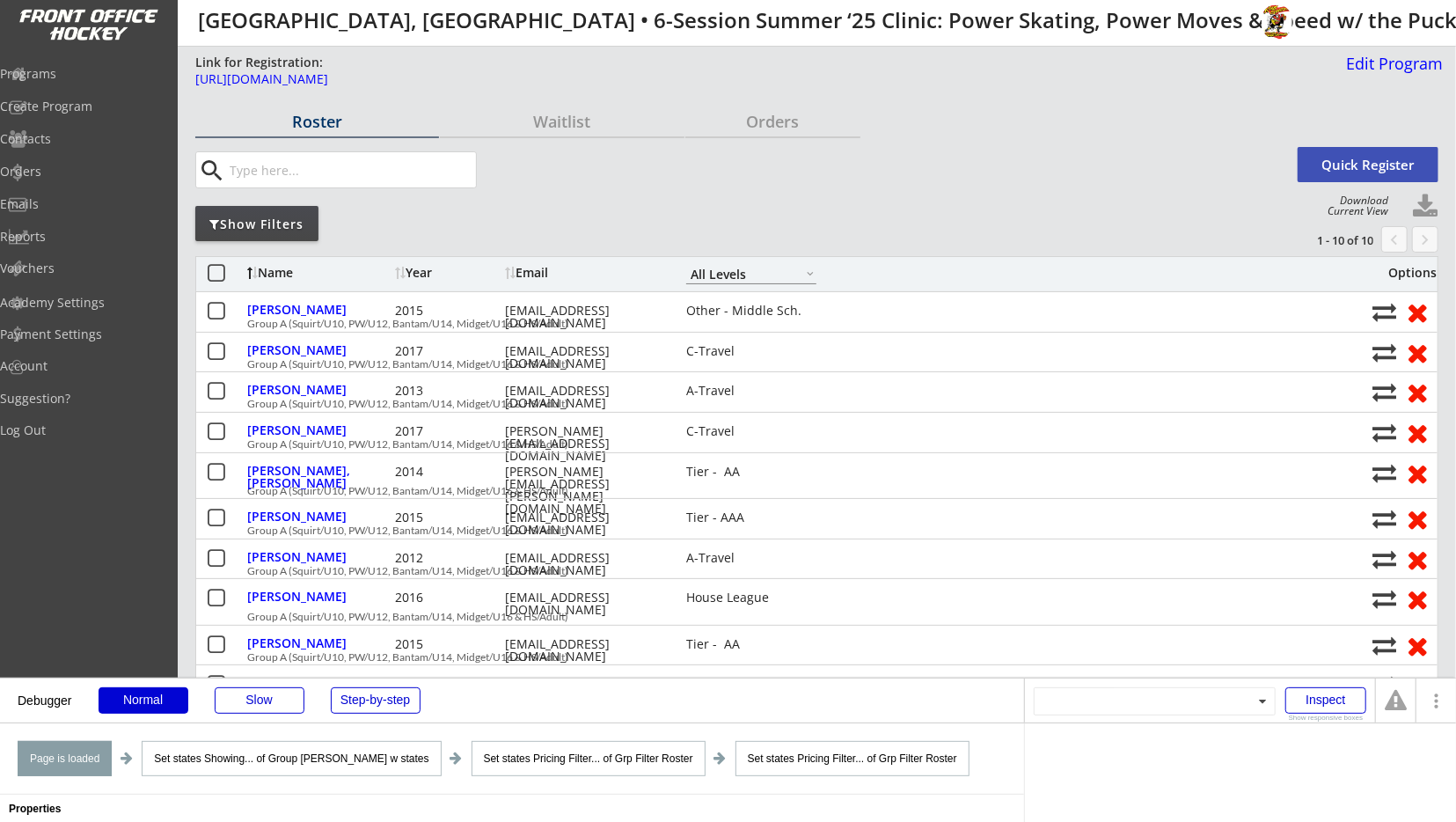 select on ""All Levels"" 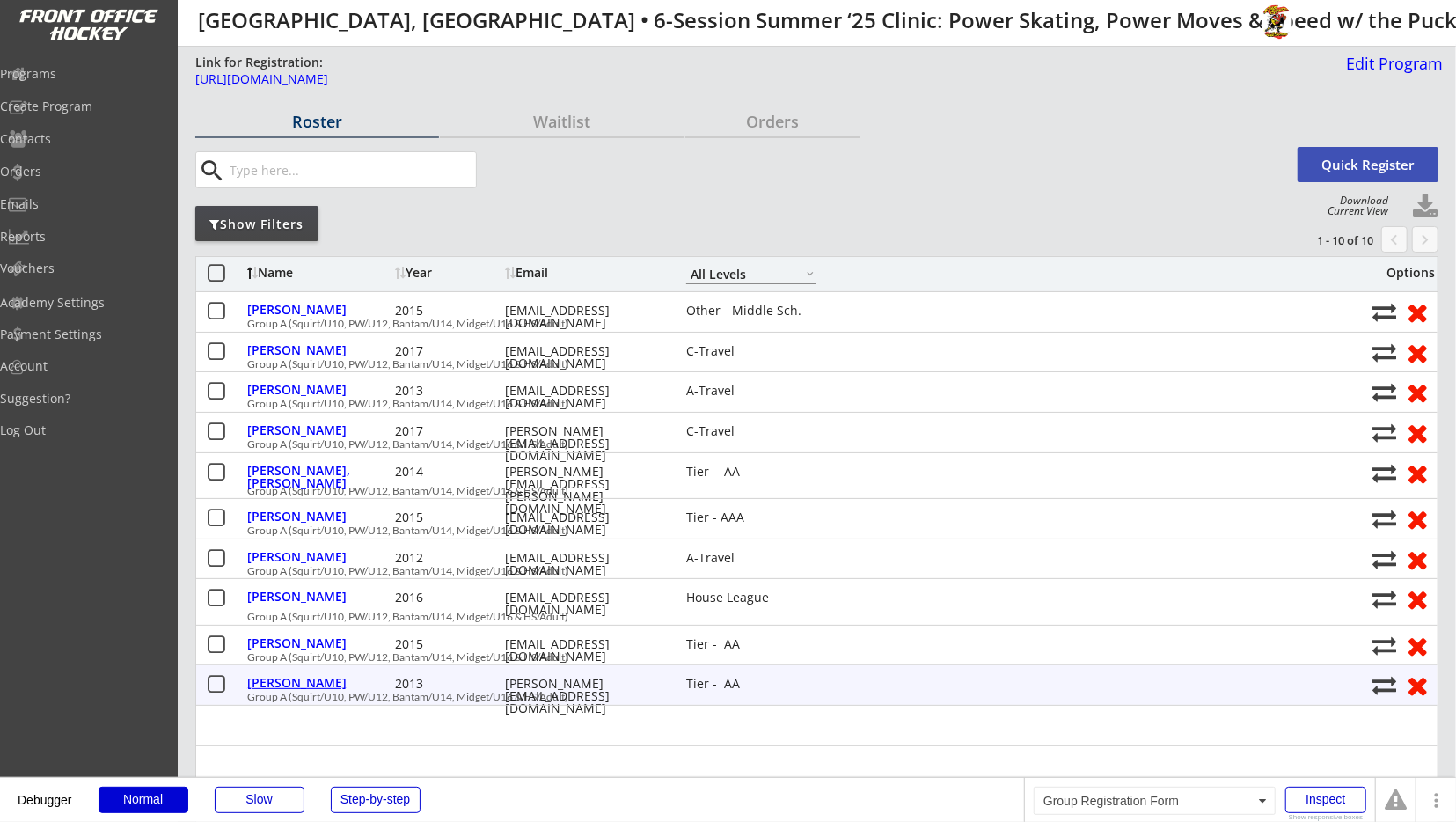 click on "[PERSON_NAME]" at bounding box center (318, 683) 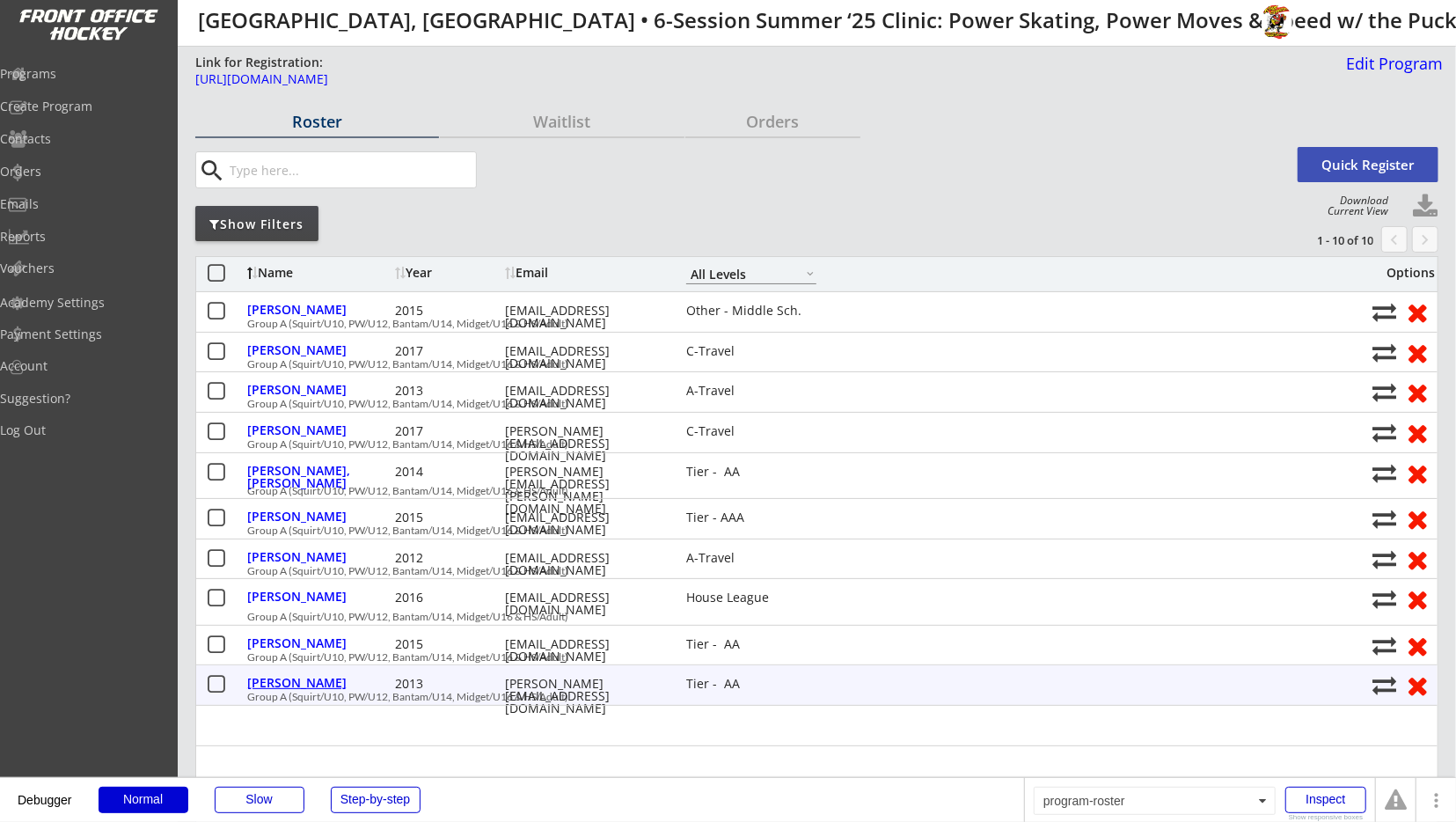 select on ""Tier -  AA"" 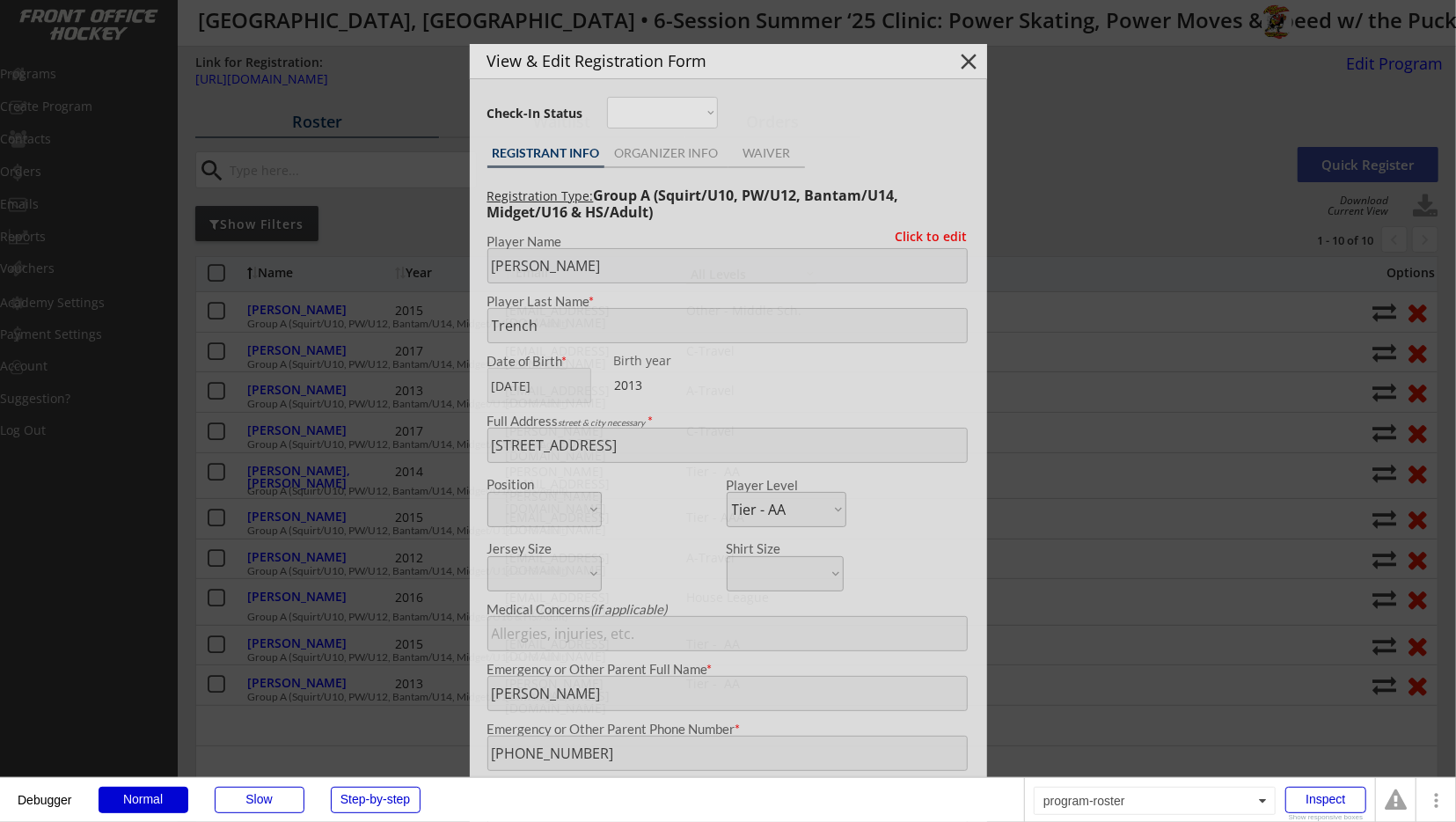 type on "[DEMOGRAPHIC_DATA]" 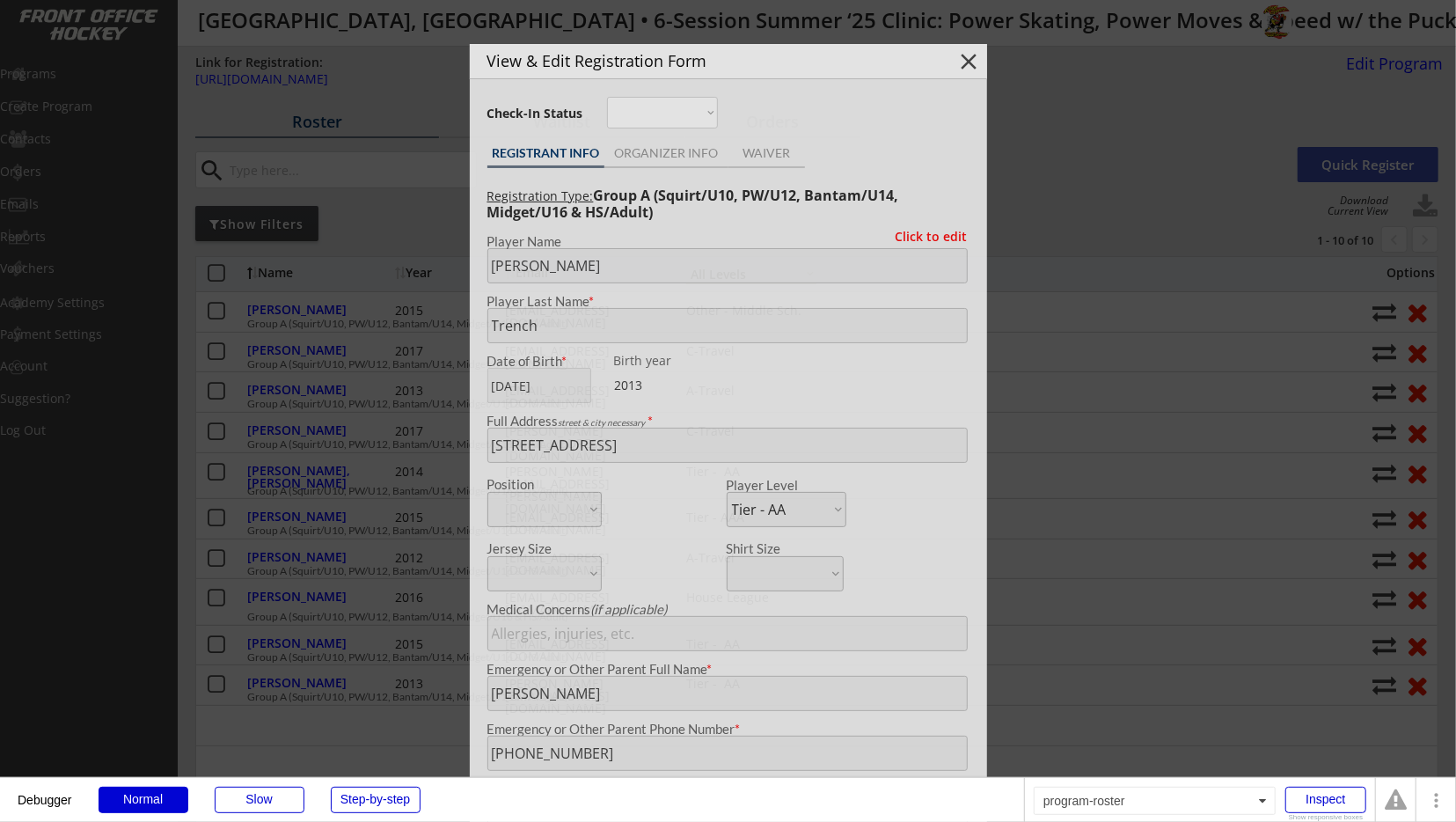 type on "Not sure" 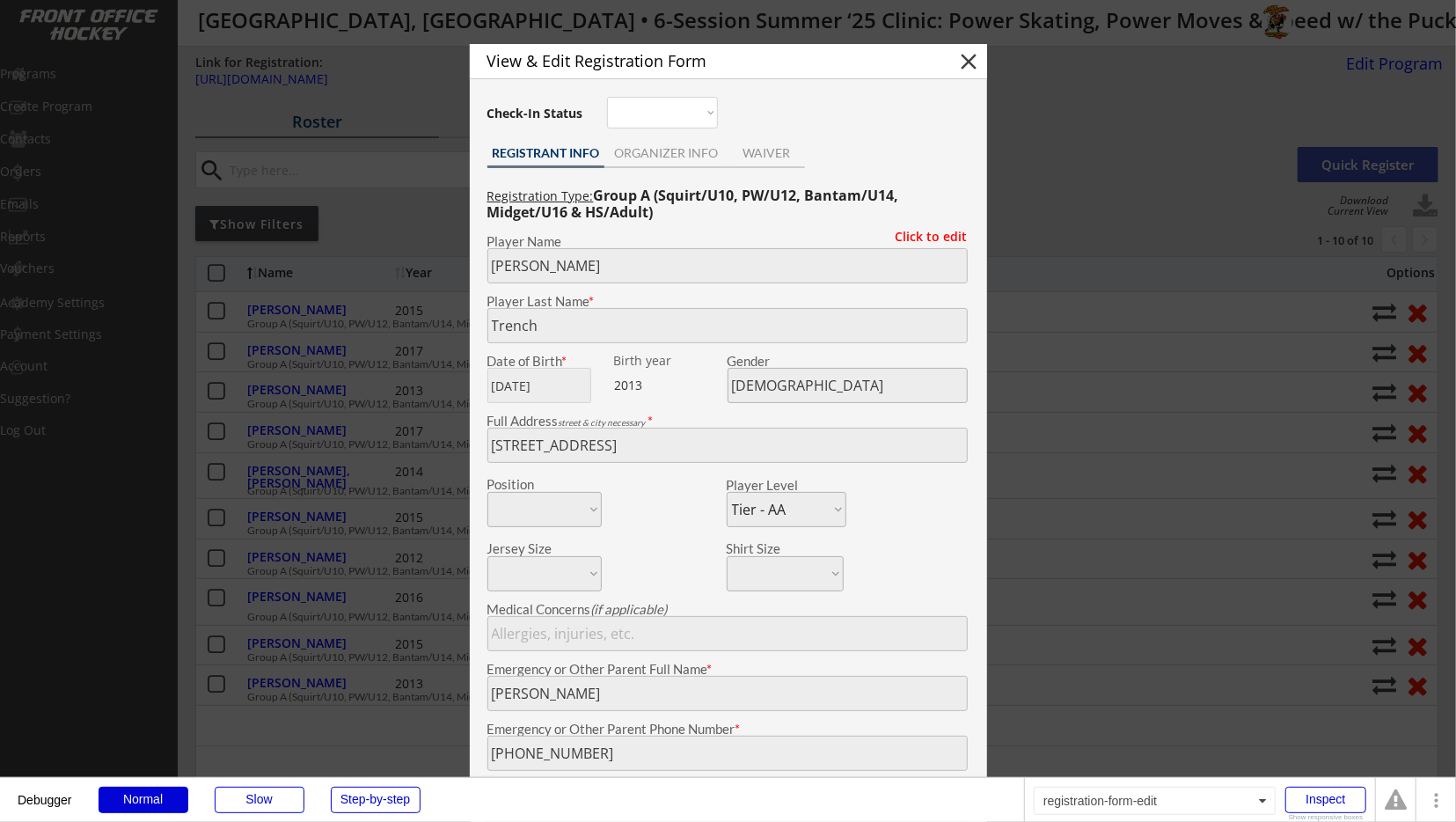 scroll, scrollTop: 458, scrollLeft: 0, axis: vertical 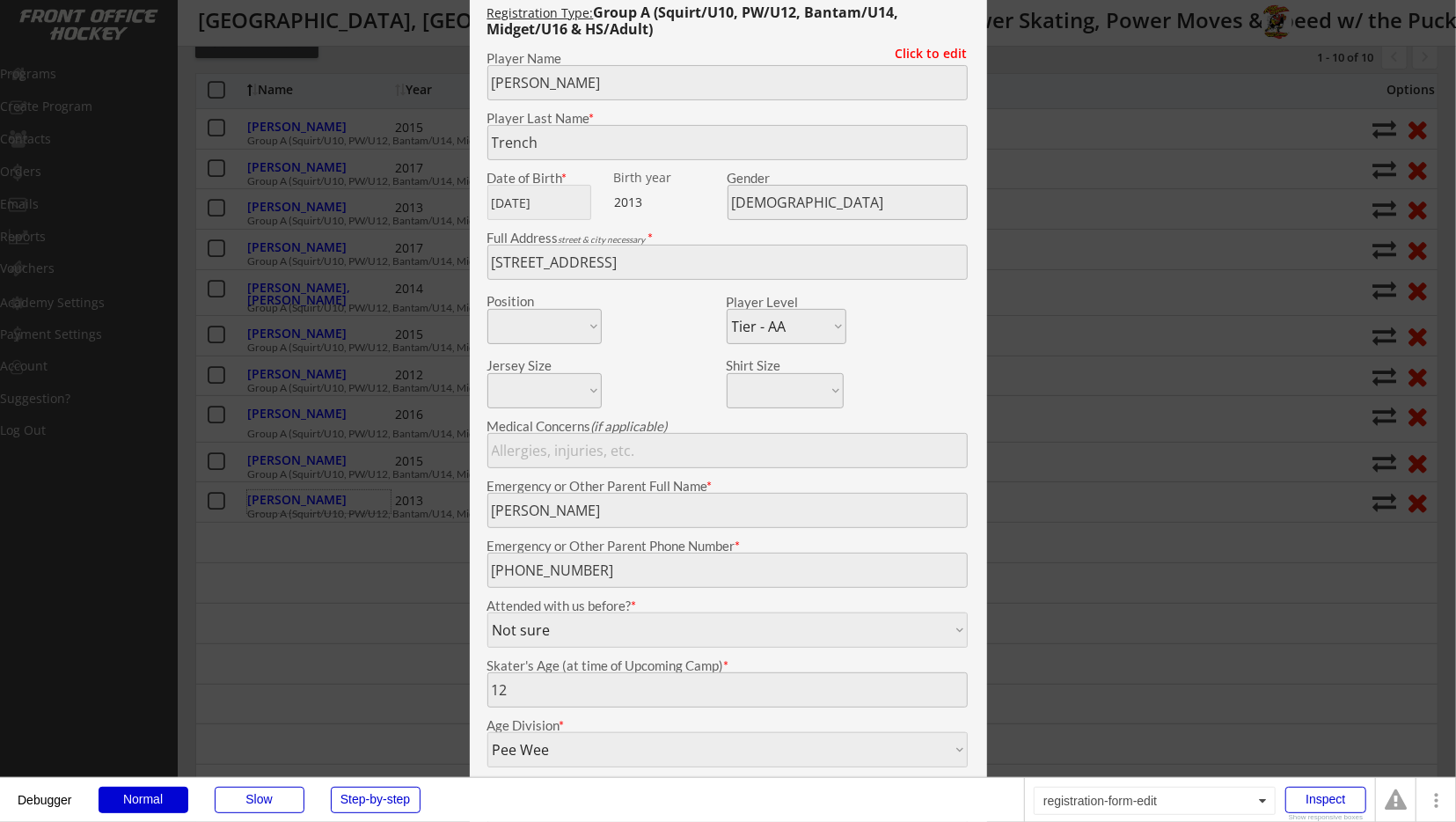 click at bounding box center (728, 411) 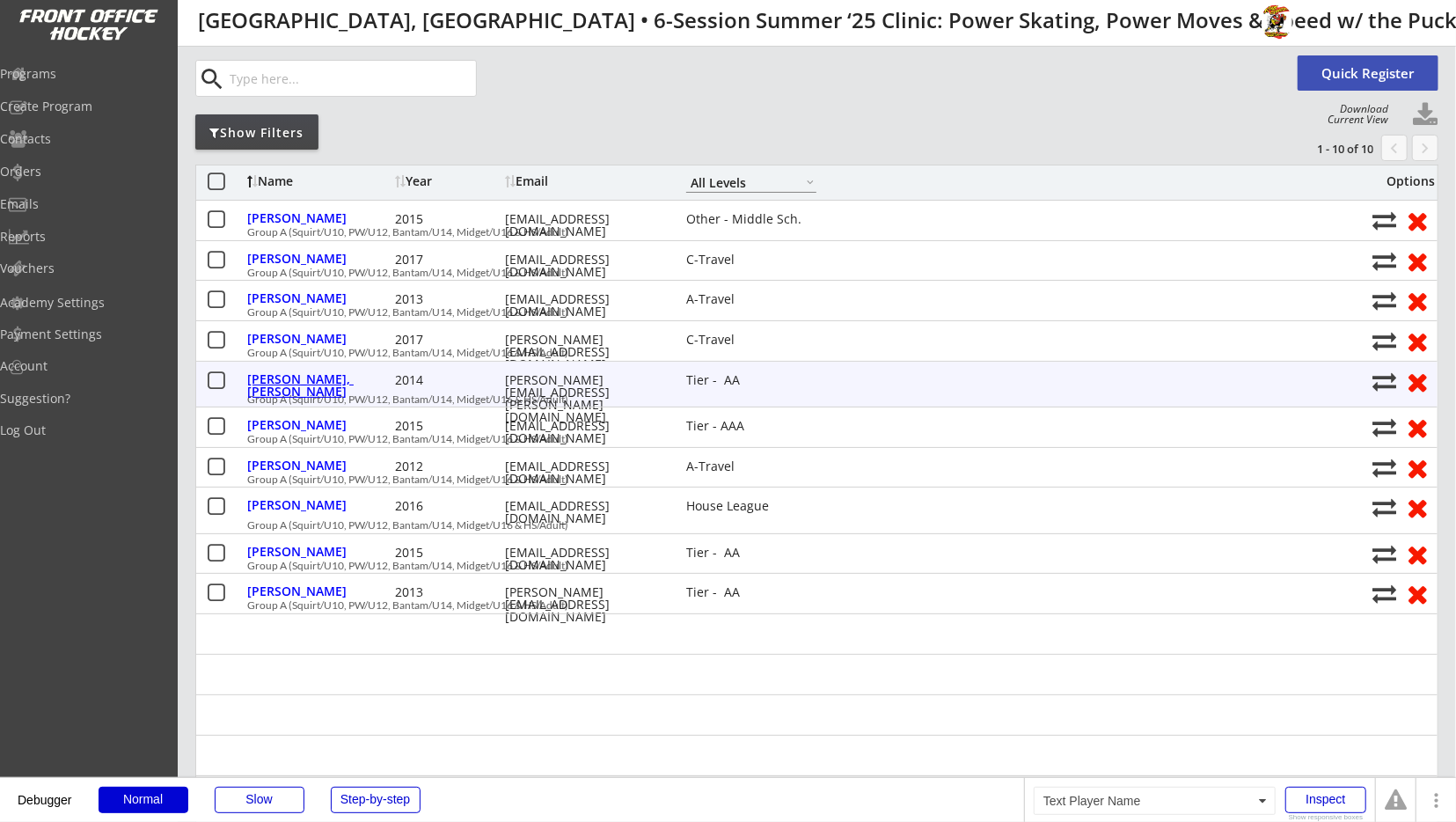 scroll, scrollTop: 0, scrollLeft: 0, axis: both 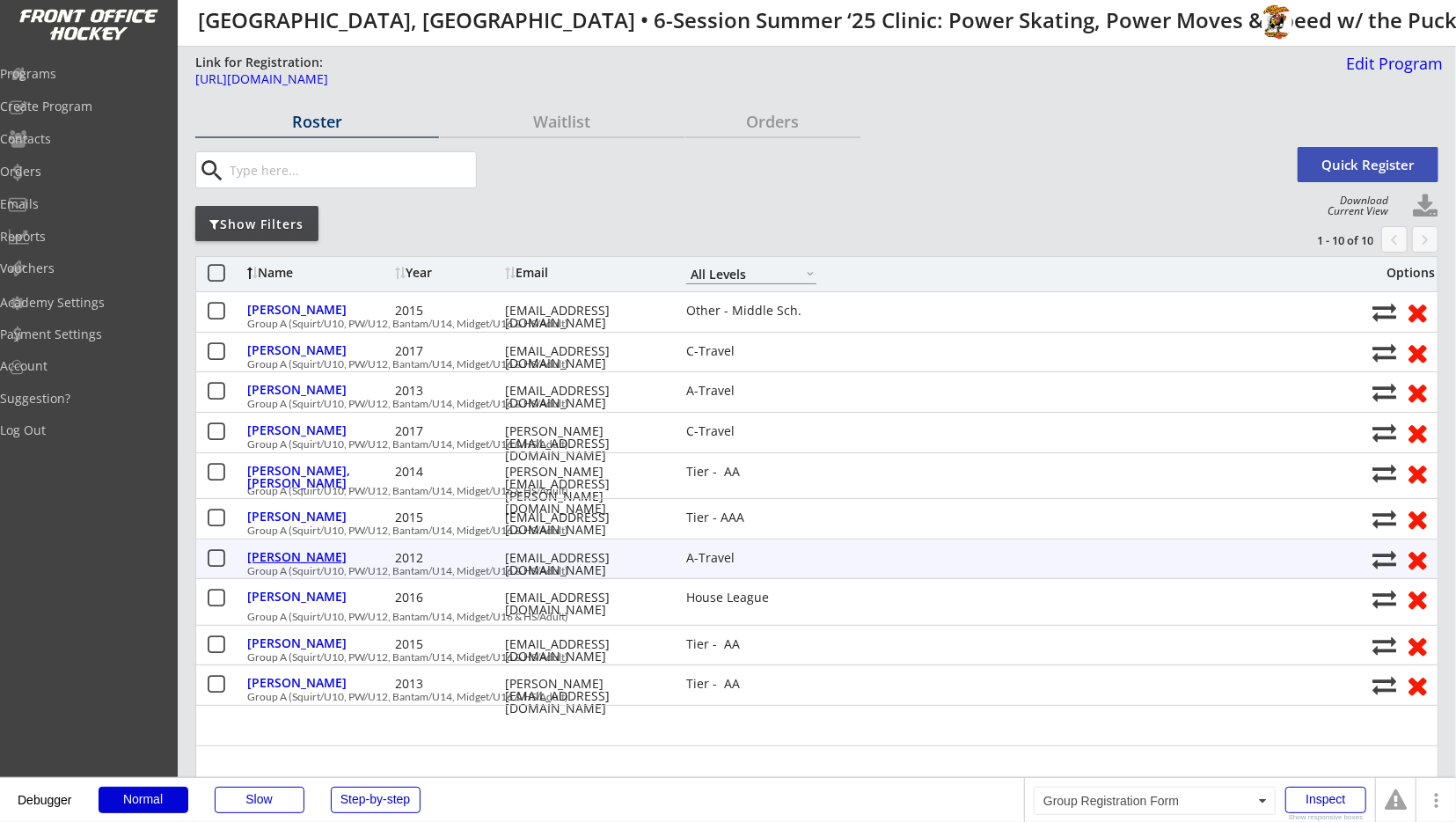 click on "[PERSON_NAME]" at bounding box center [318, 350] 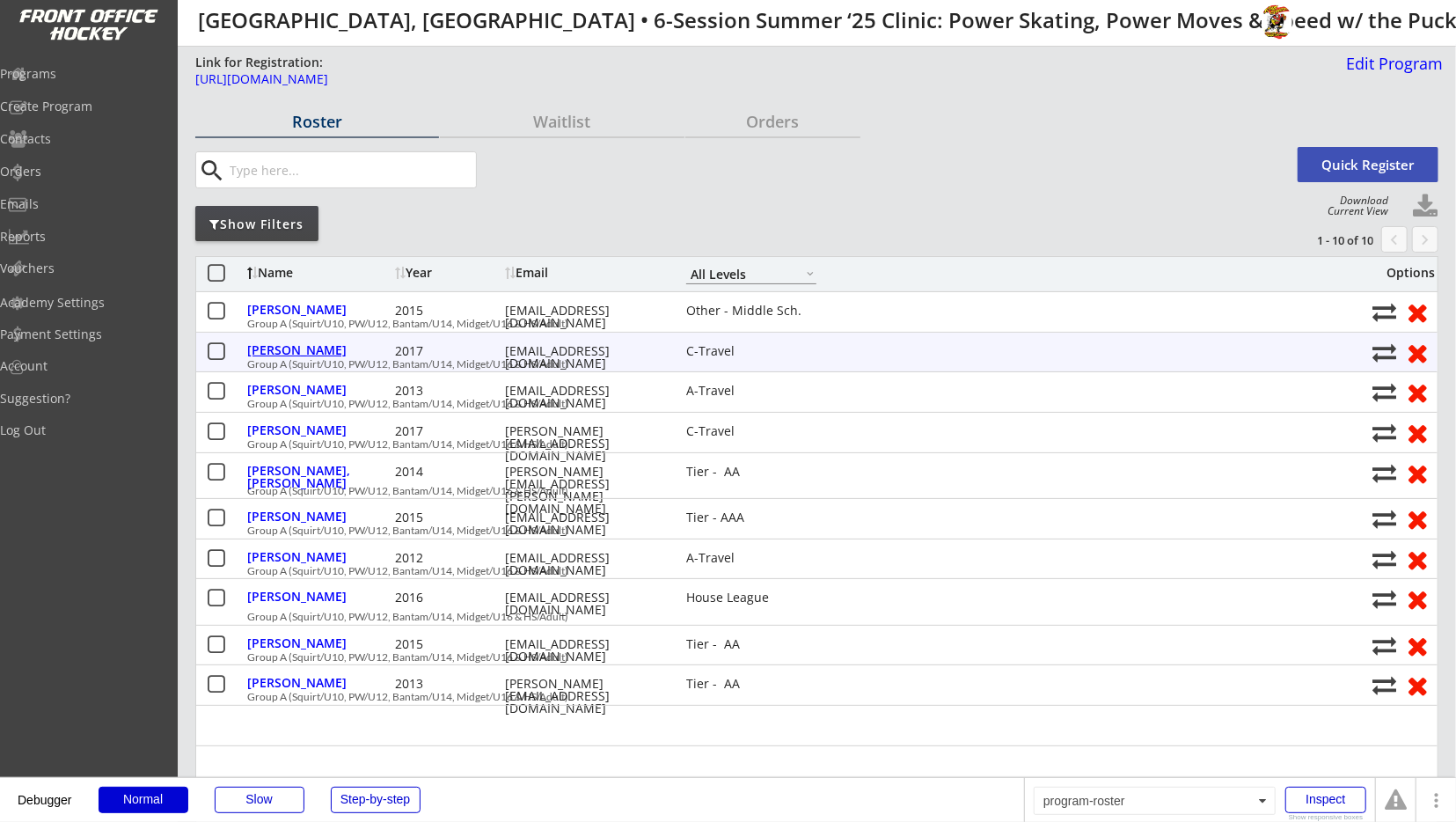 type on "Teddy" 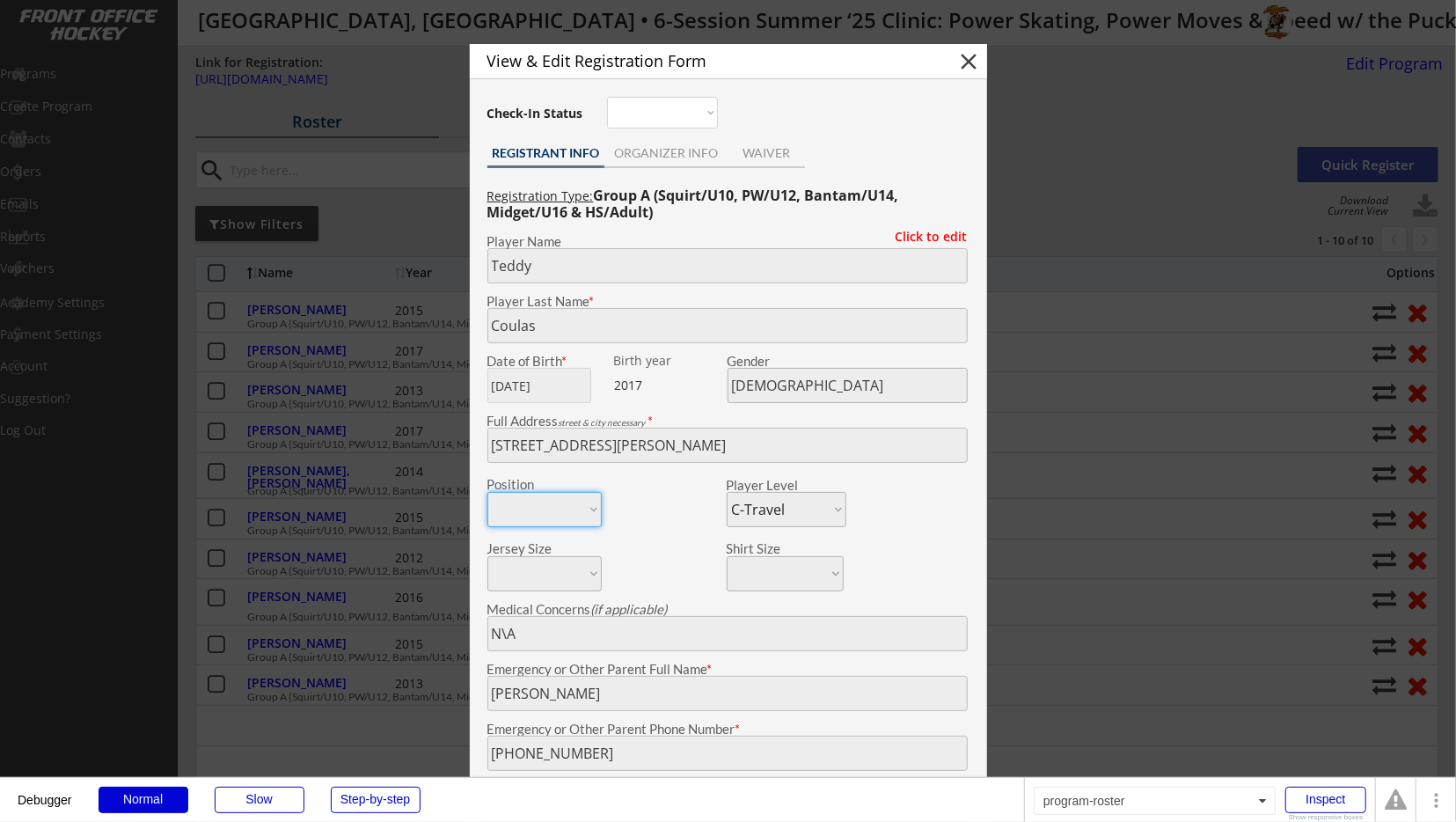 type on "8" 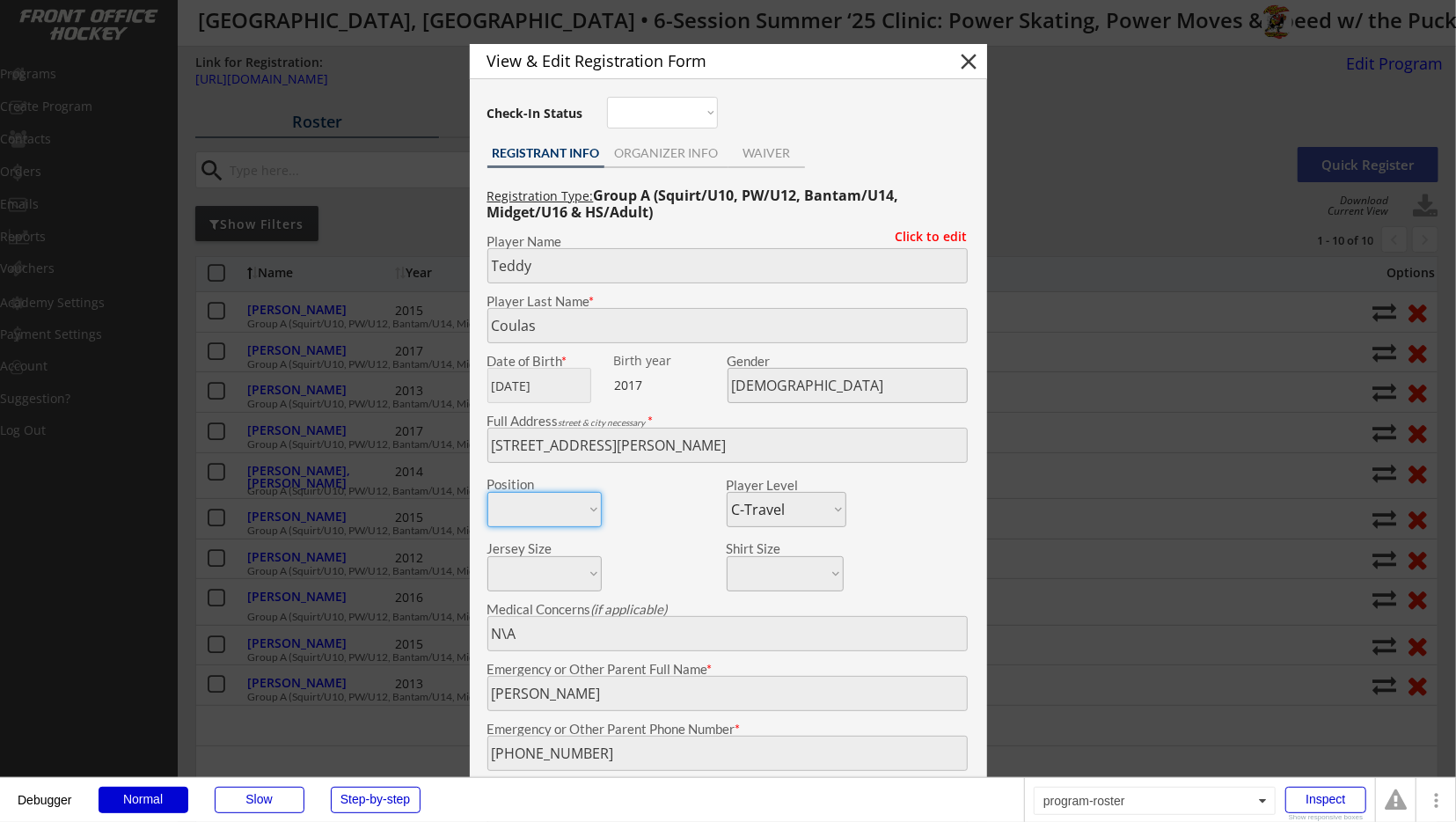 type on "Darien Phantoms" 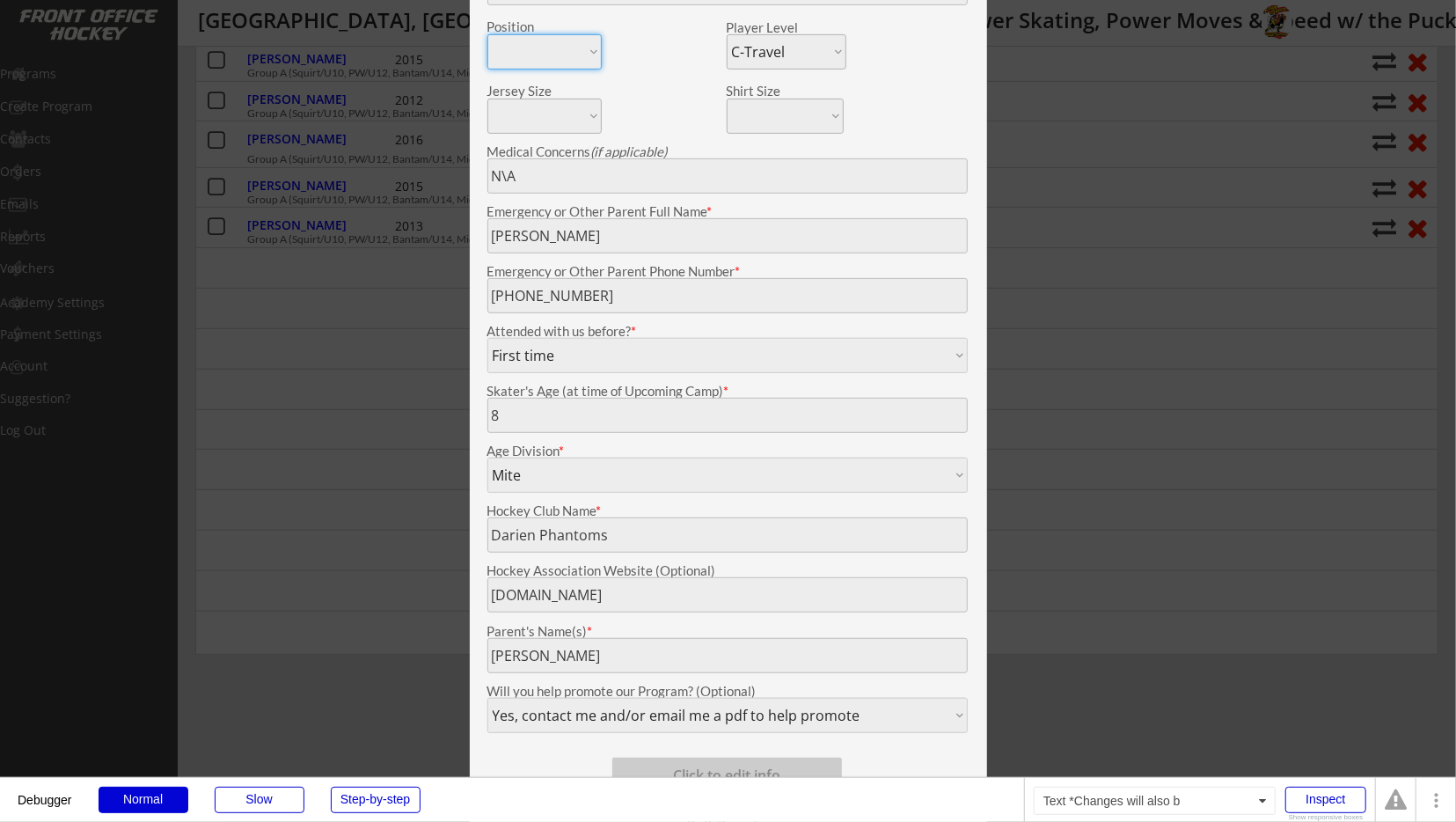 scroll, scrollTop: 549, scrollLeft: 0, axis: vertical 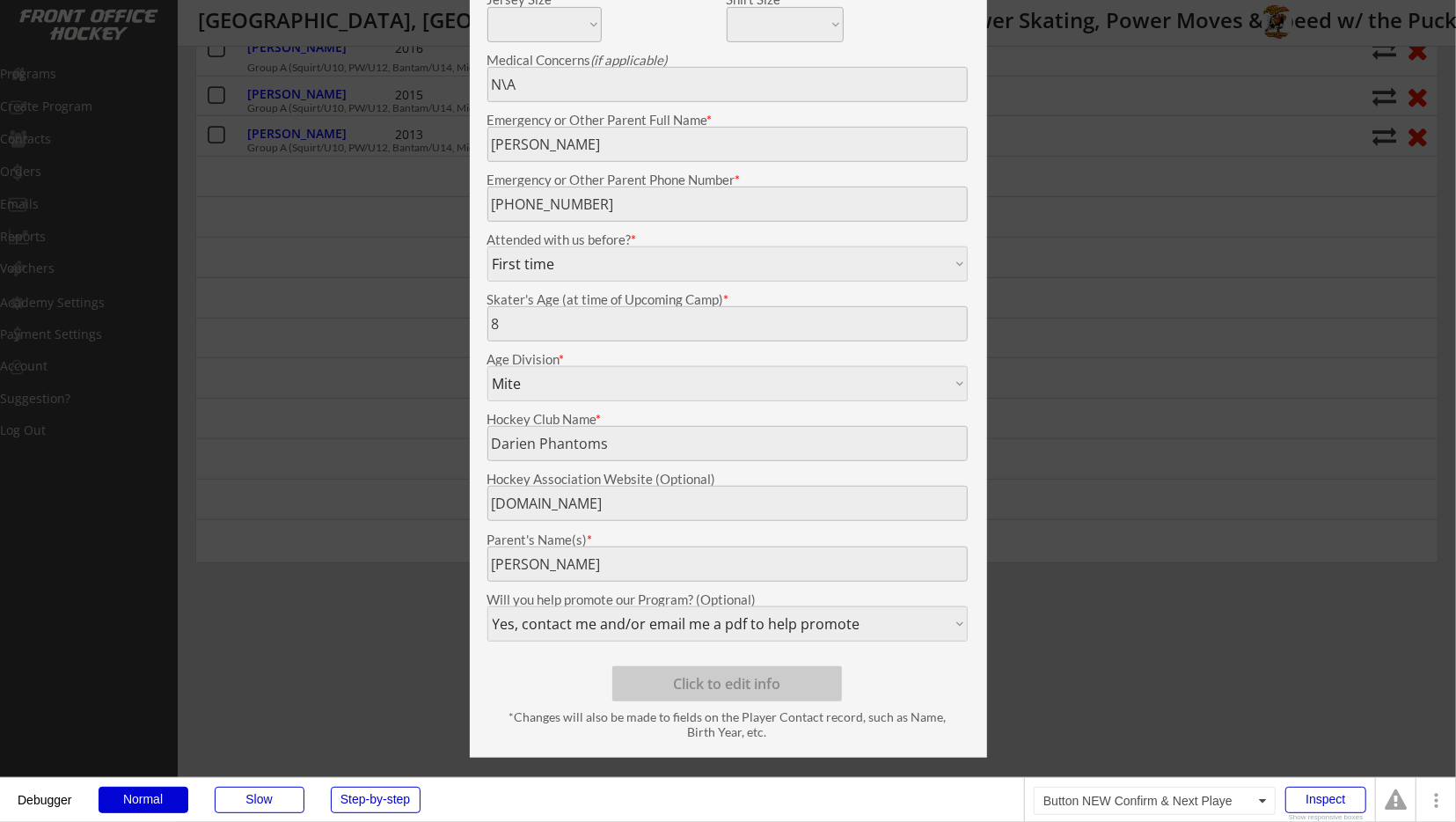 click on "Click to edit info" at bounding box center [727, 684] 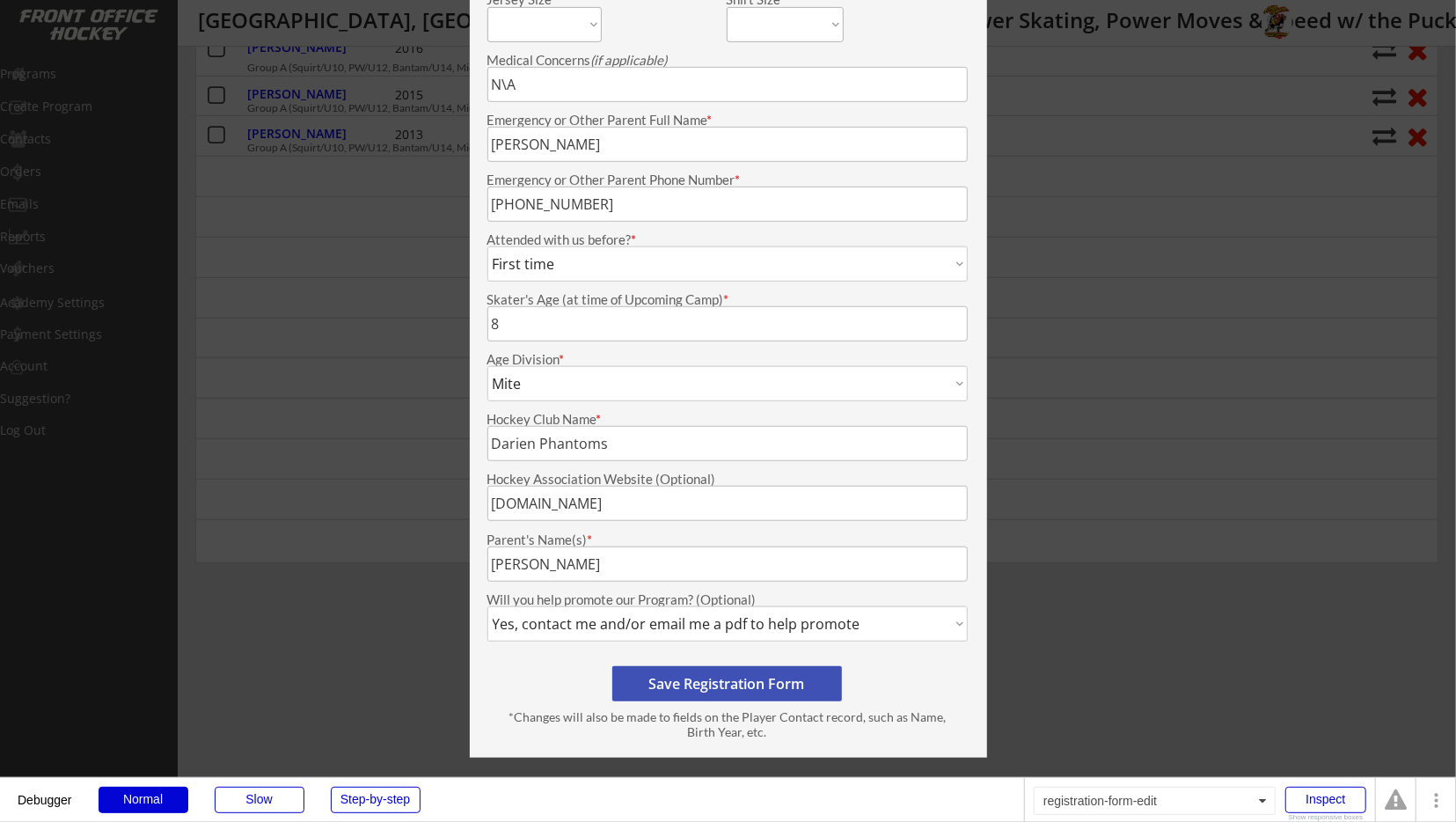 click on "Debugger Normal Slow Step-by-step registration-form-edit Inspect Show responsive boxes Page is loaded Set states Showing... of Group [PERSON_NAME] w states Set states Pricing Filter... of Grp Filter Roster Set states Pricing Filter... of Grp Filter Roster Properties Only when (empty) This workflow is triggered by program-roster Clear errors Open Page in Editor Disable Debugger Mode Link for Registration: [URL][DOMAIN_NAME] Edit Program Roster Waitlist Orders search Quick Register Download
Current View   Show Filters 1 - 10 of 10 chevron_left keyboard_arrow_right  Name  Year  Email A-Travel B-Travel C-Travel Tier -  AA Tier - AAA House League Girls - Travel Girls - House High Sch. JV High Sch. Varsity Adult Novice Adult Intermediate Adult Advanced Other - House Other - Travel Other - Middle Sch. All Levels Options     [PERSON_NAME] 2015 [EMAIL_ADDRESS][DOMAIN_NAME] Other - Middle Sch. Group A (Squirt/U10, PW/U12, Bantam/U14, Midget/U16 & HS/Adult)  * *" at bounding box center [728, -138] 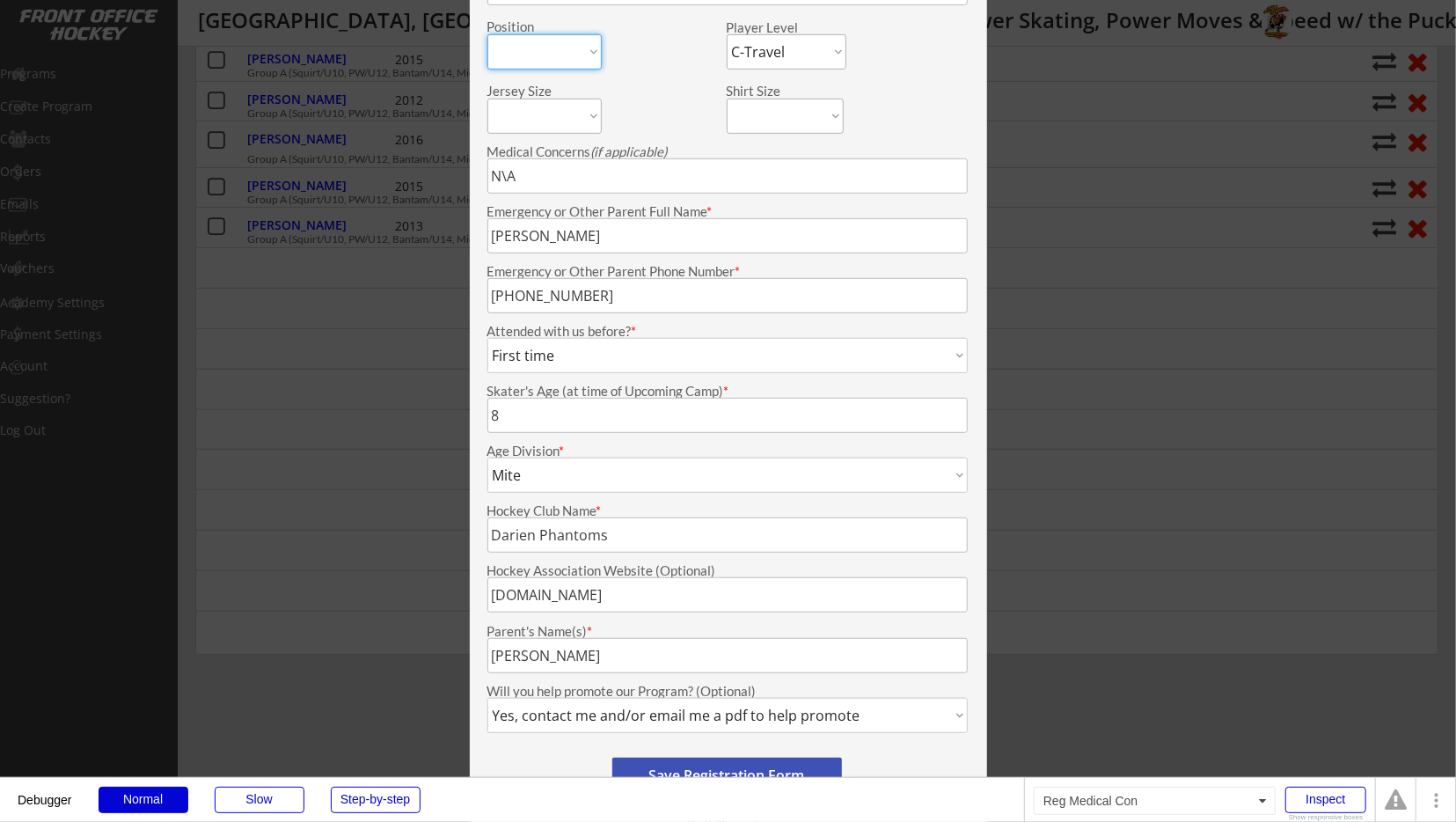 click at bounding box center (728, 176) 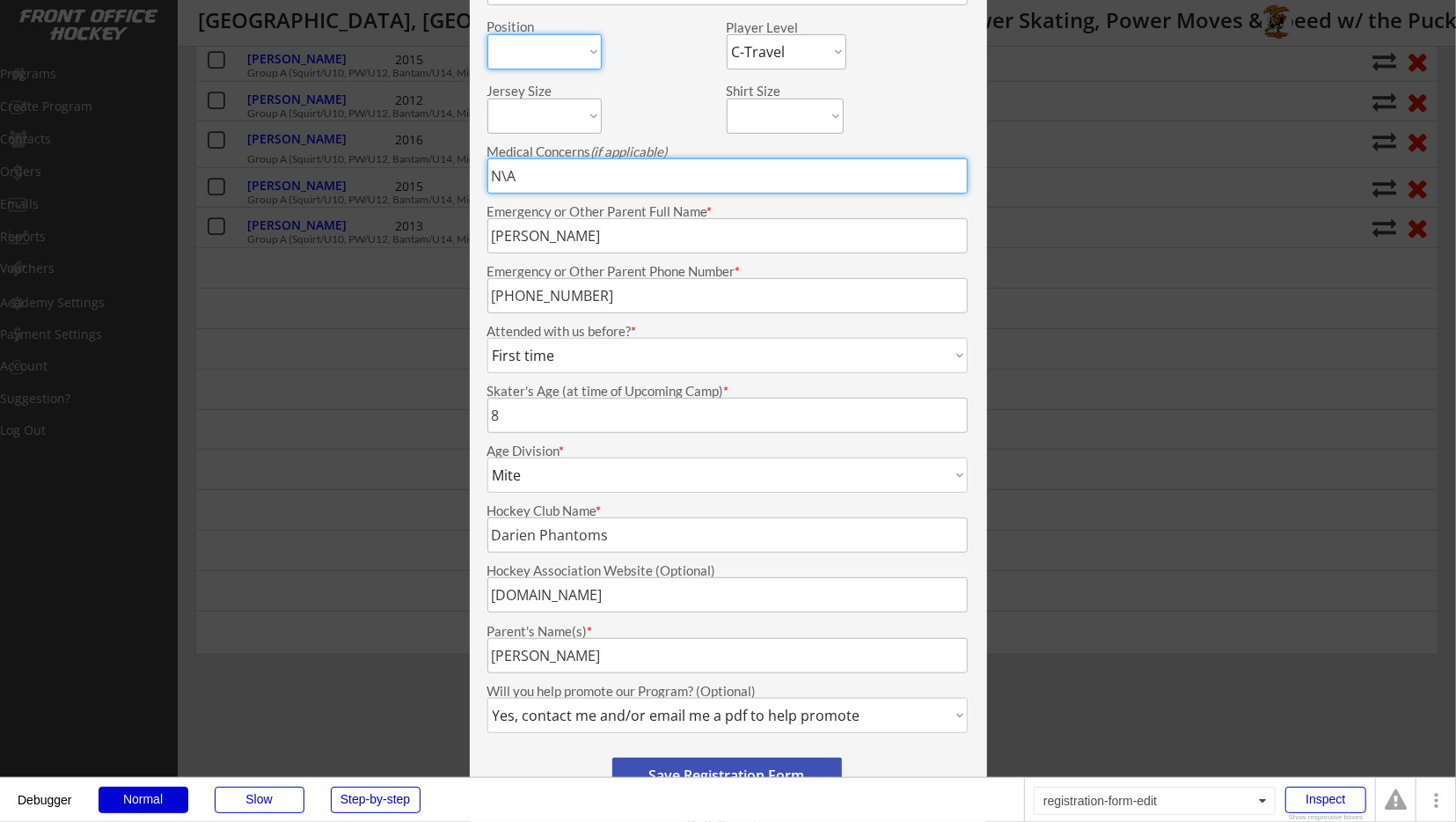 click at bounding box center [728, 176] 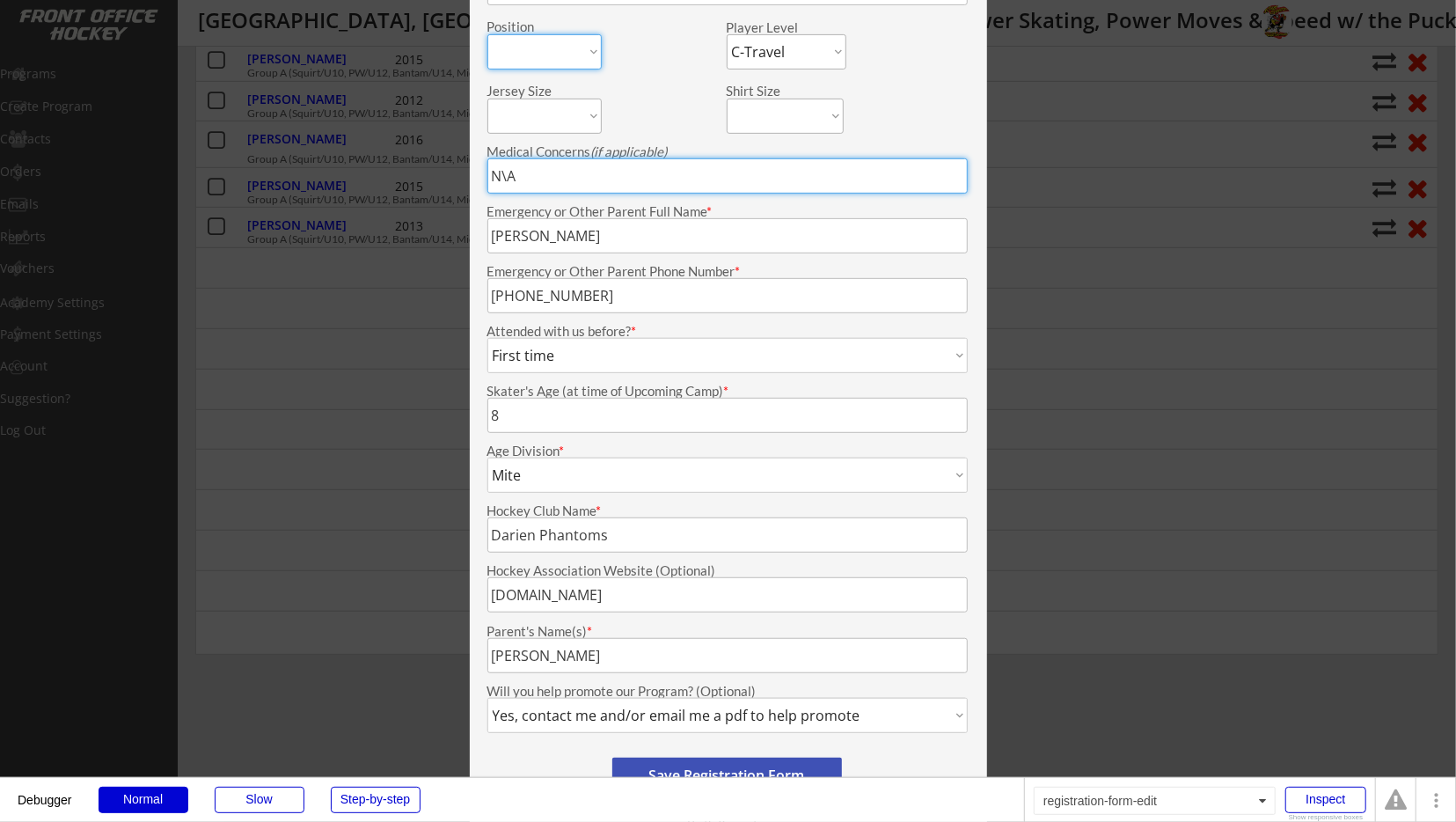 click at bounding box center [728, 176] 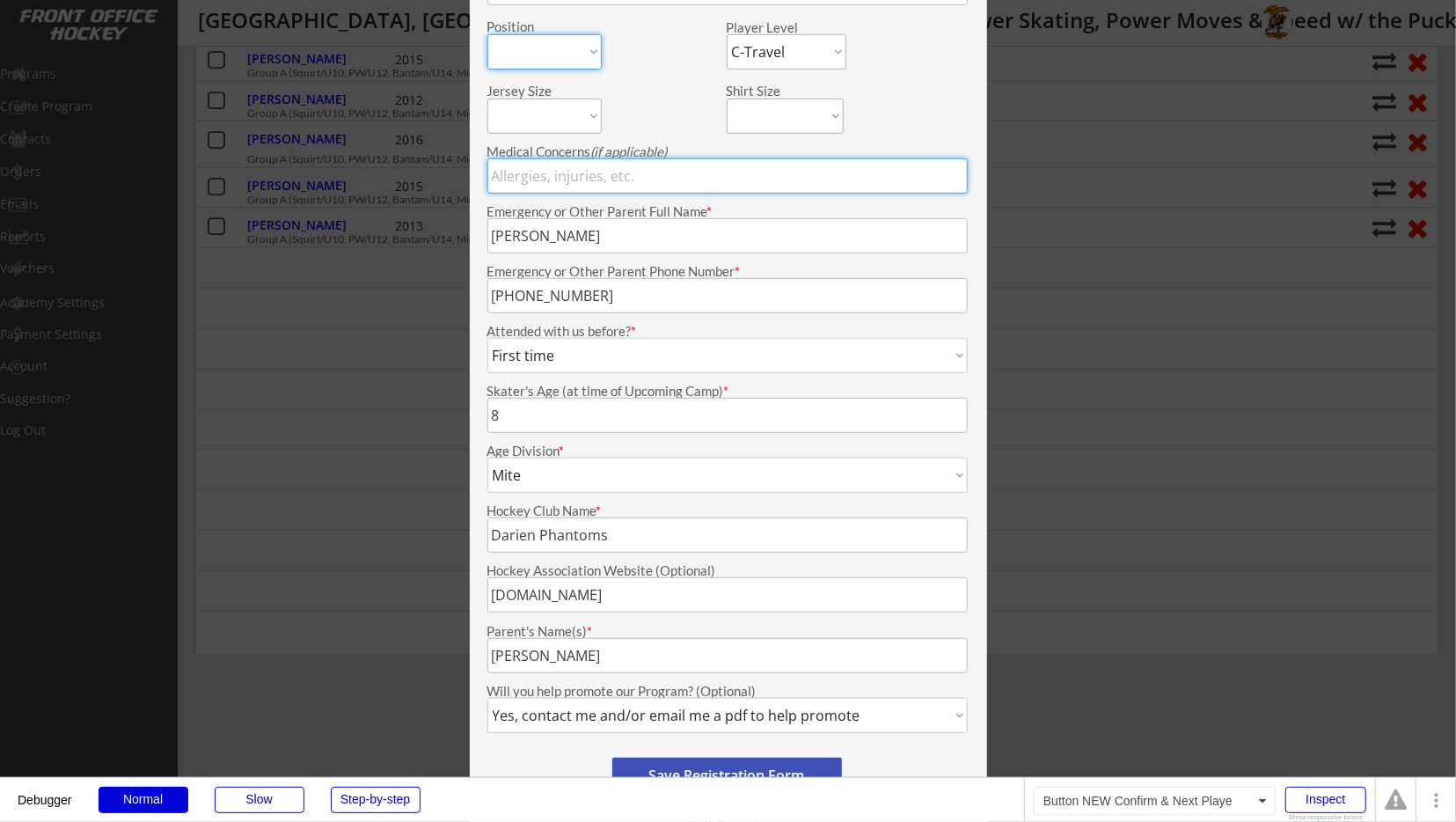 type 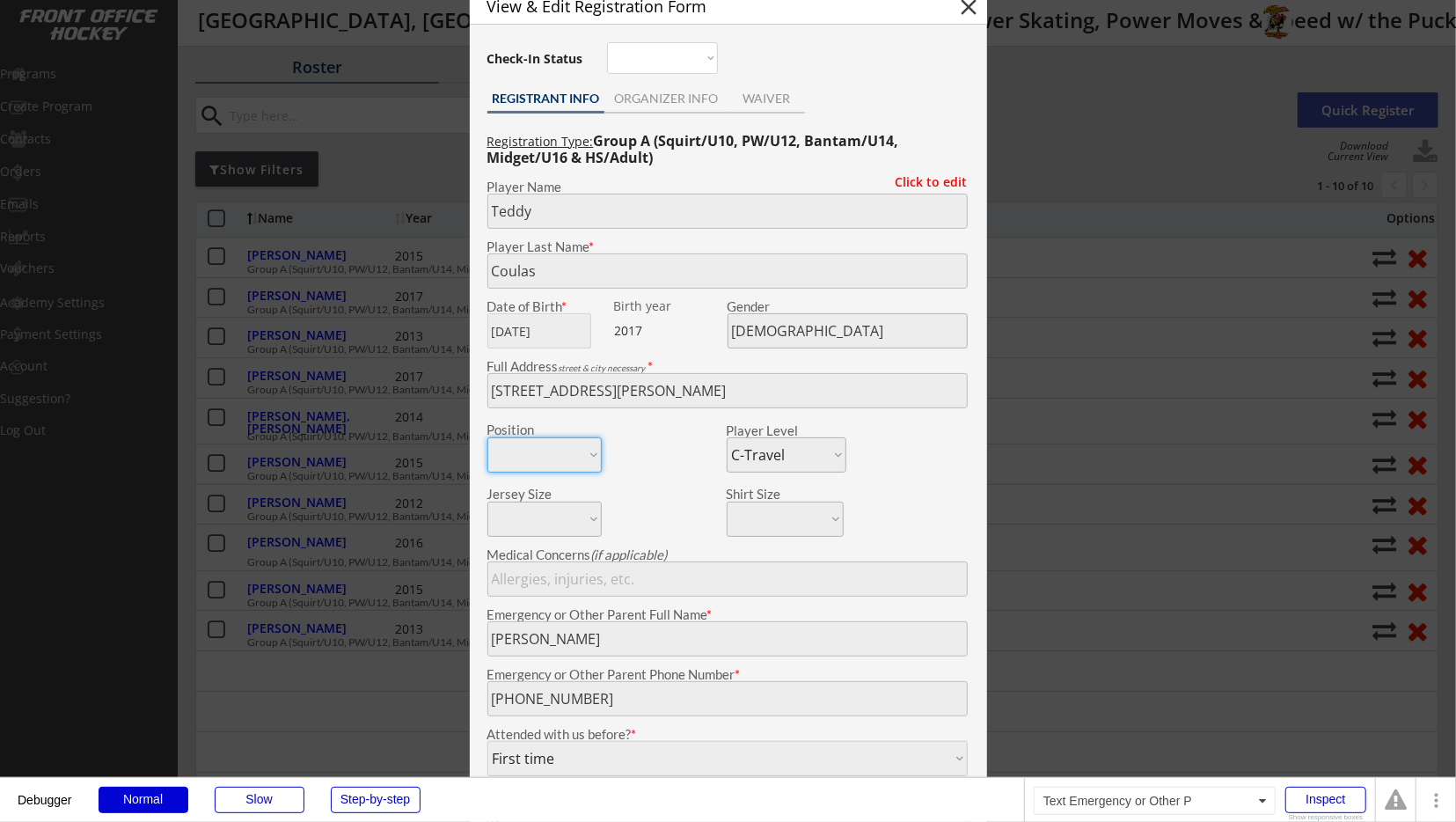 scroll, scrollTop: 44, scrollLeft: 0, axis: vertical 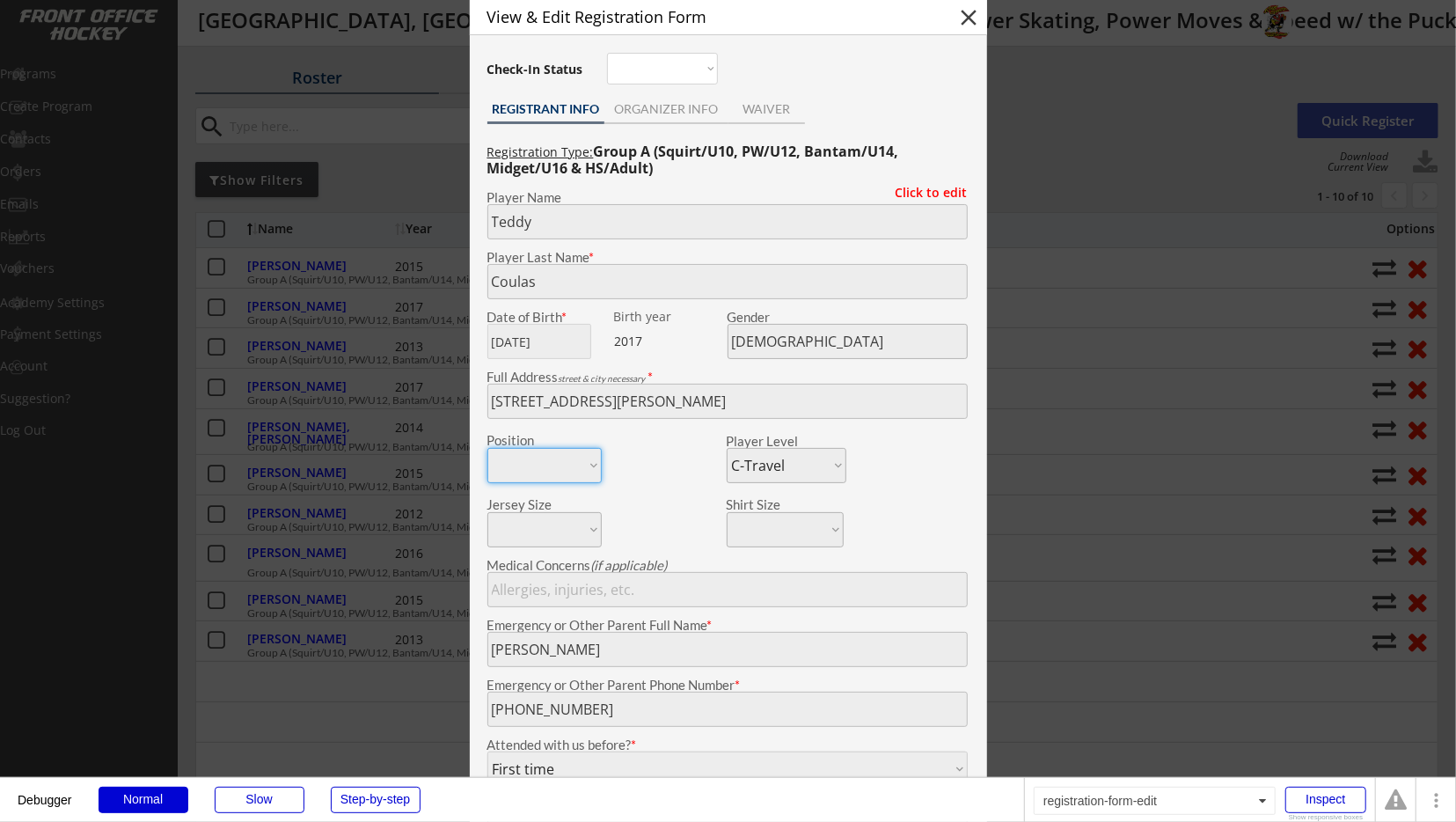 click on "close" at bounding box center (969, 18) 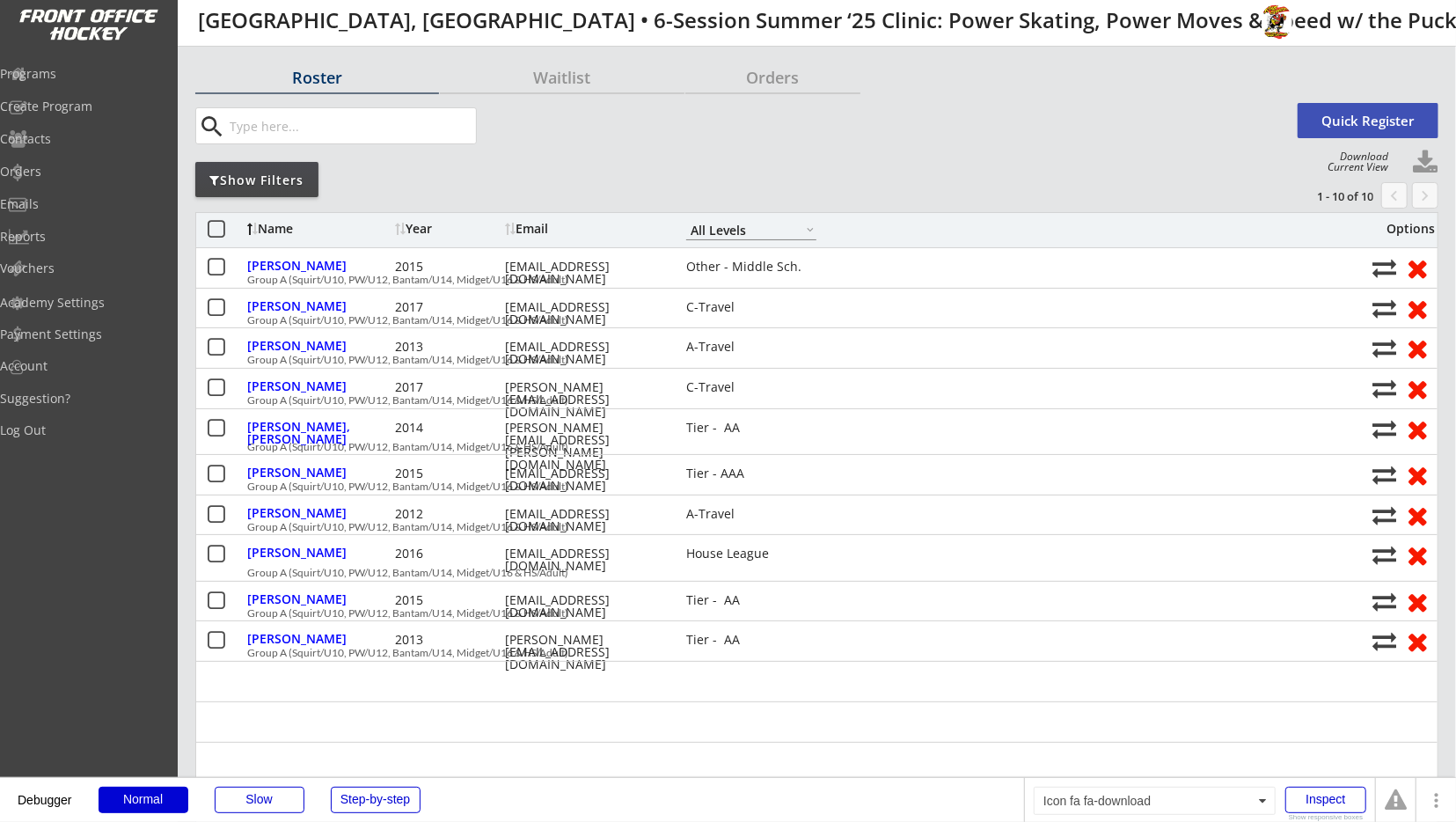 click at bounding box center (1425, 163) 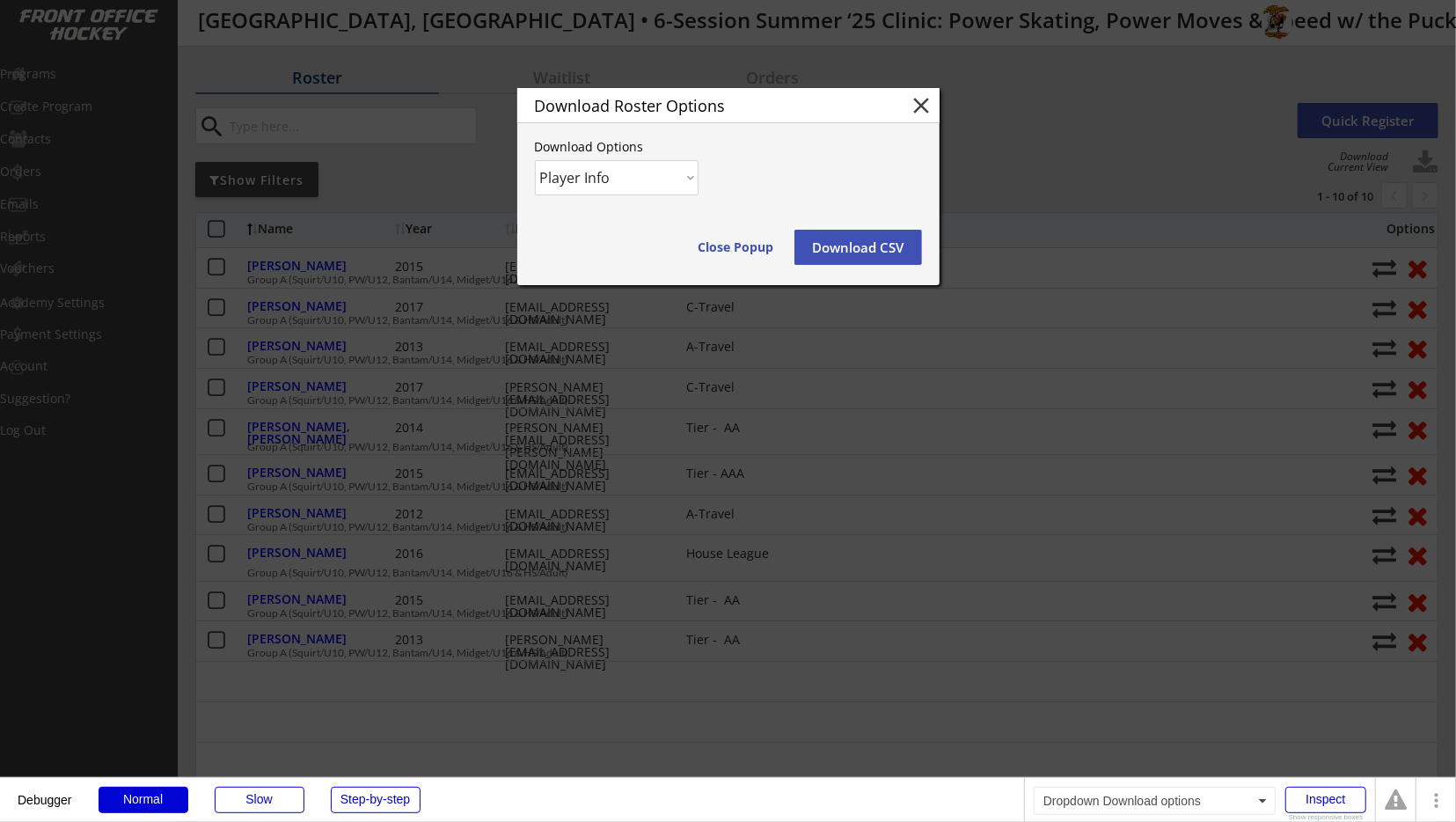 select on ""Player and Order Info"" 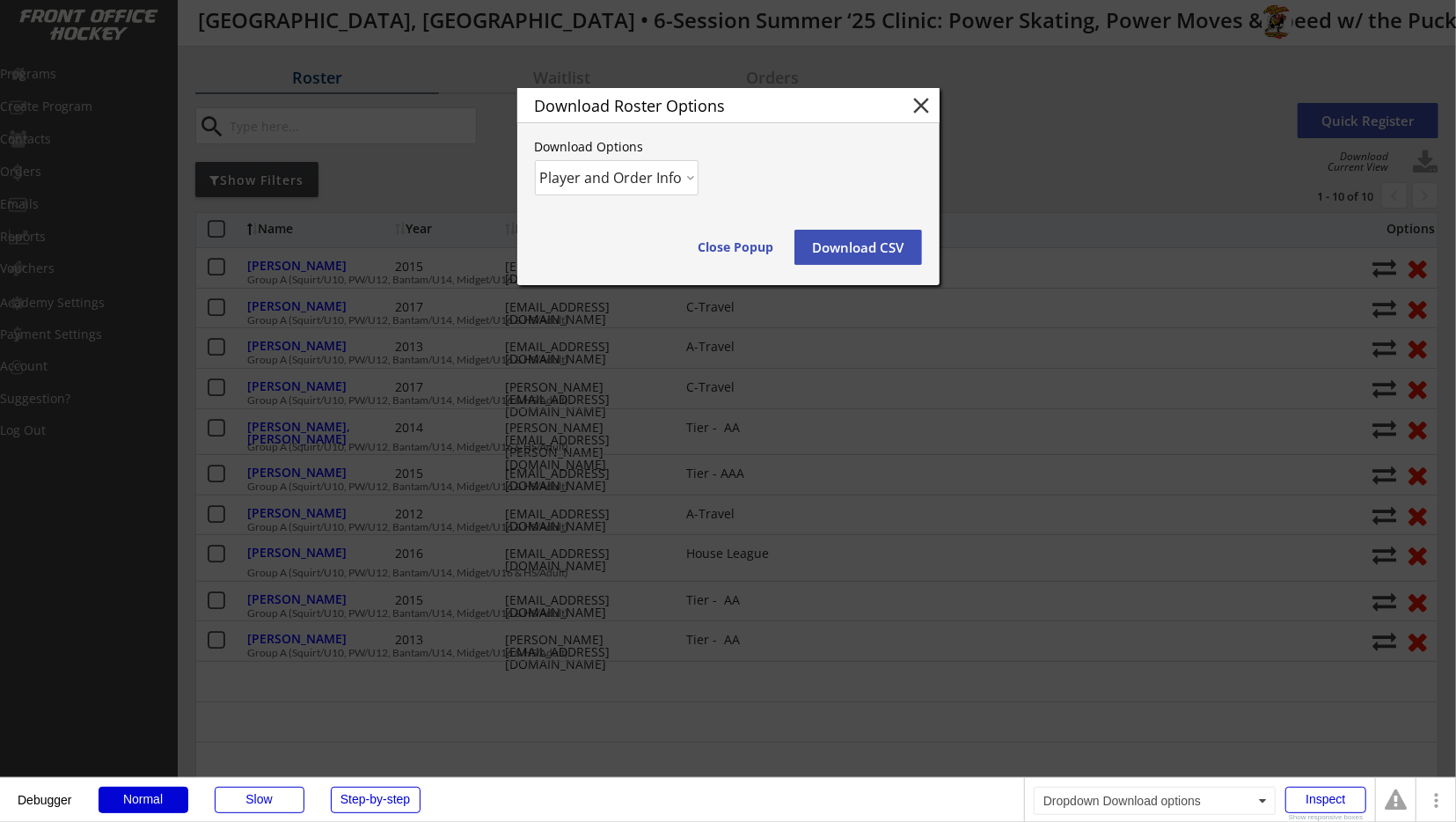 click on "Player and Order Info" at bounding box center (0, 0) 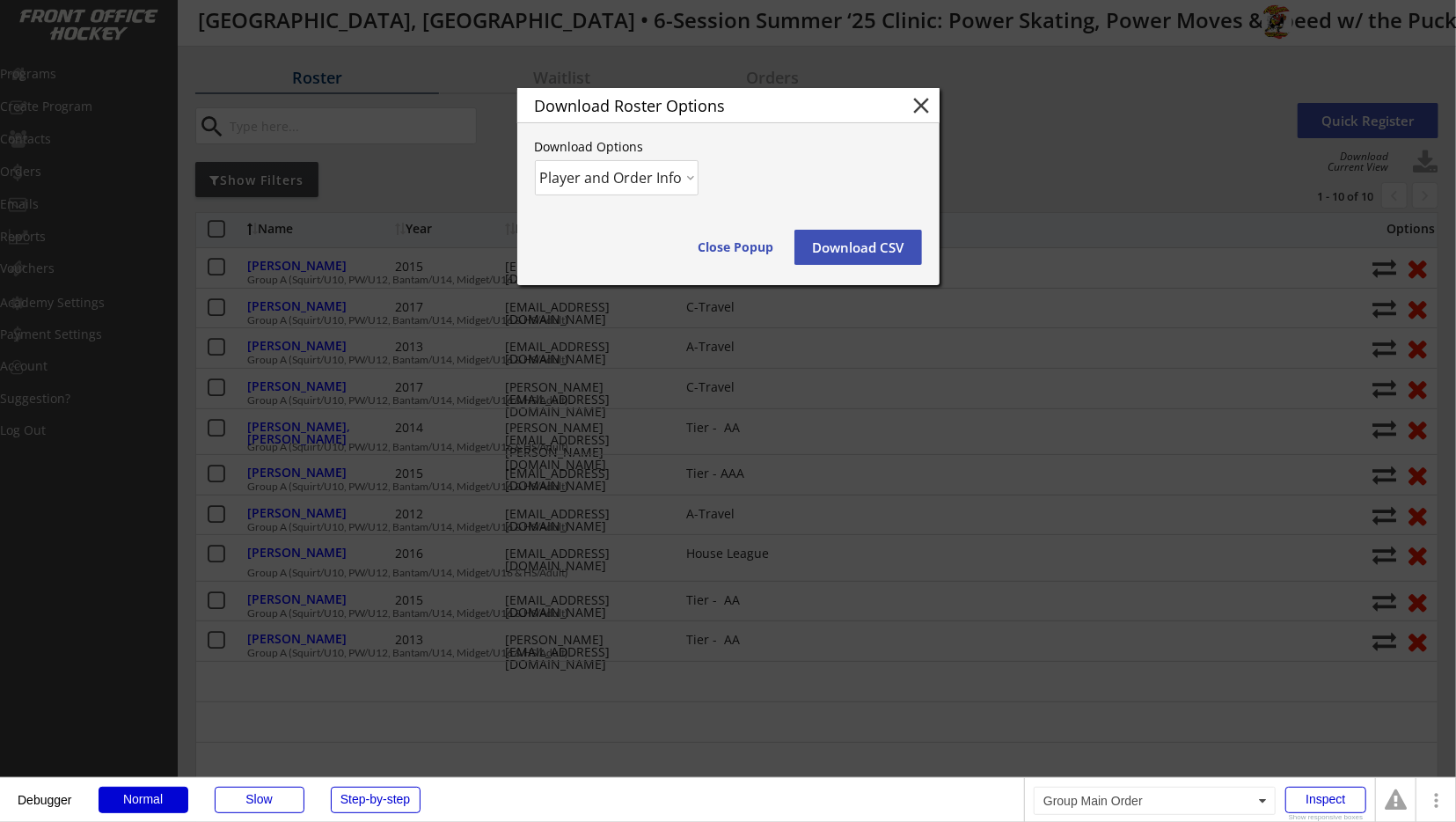 click on "Download CSV" at bounding box center (858, 247) 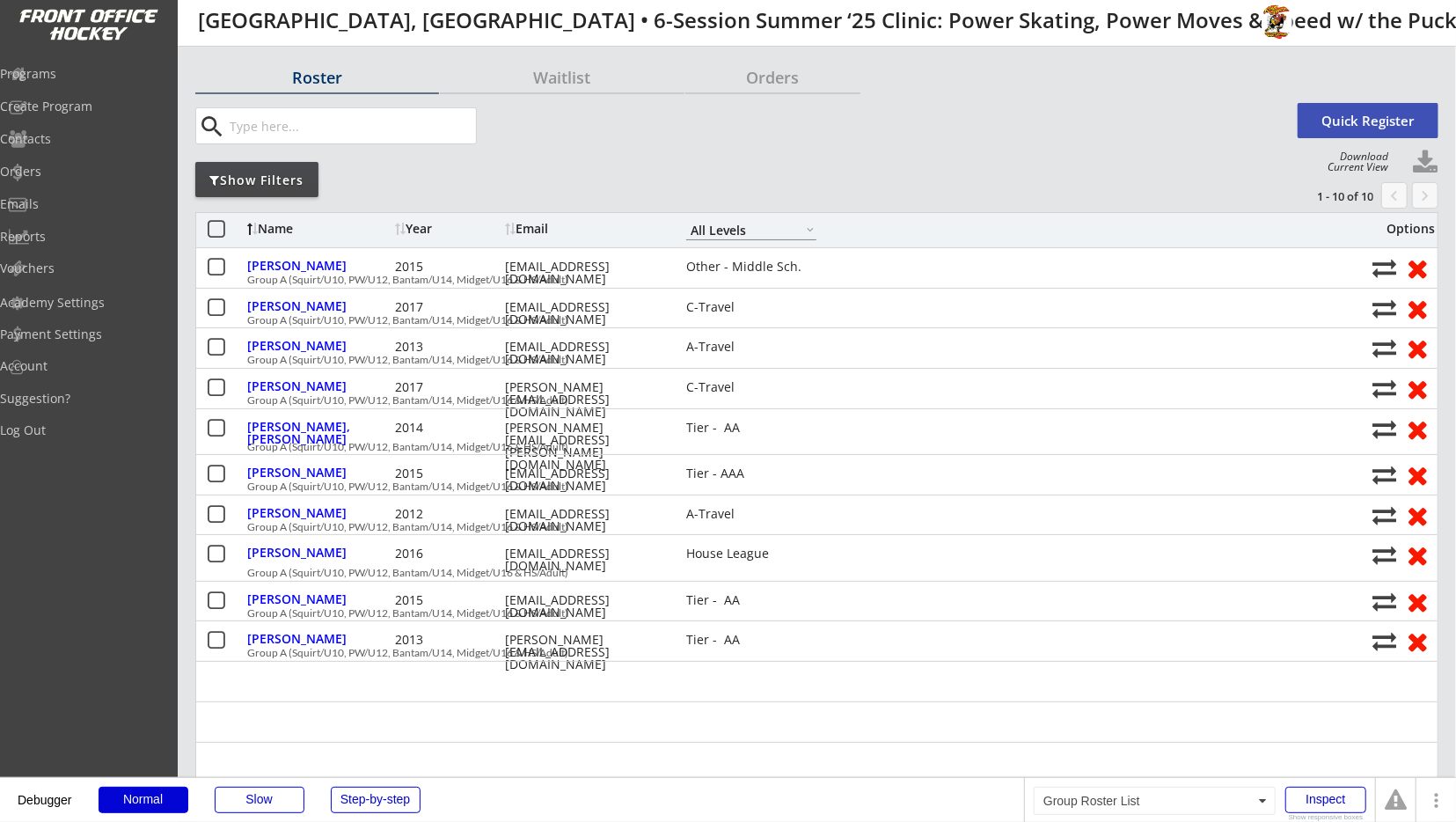 click on "Roster Waitlist Orders search Quick Register Download
Current View   Show Filters 1 - 10 of 10 chevron_left keyboard_arrow_right  Name  Year  Email A-Travel B-Travel C-Travel Tier -  AA Tier - AAA House League Girls - Travel Girls - House High Sch. JV High Sch. Varsity Adult Novice Adult Intermediate Adult Advanced Other - House Other - Travel Other - Middle Sch. All Levels Options     [PERSON_NAME] 2015 [EMAIL_ADDRESS][DOMAIN_NAME] Other - Middle Sch. Group A (Squirt/U10, PW/U12, Bantam/U14, Midget/U16 & HS/Adult)  [PERSON_NAME] 2017 [EMAIL_ADDRESS][DOMAIN_NAME] C-Travel Group A (Squirt/U10, PW/U12, Bantam/U14, Midget/U16 & HS/Adult)  [PERSON_NAME] 2013 [EMAIL_ADDRESS][DOMAIN_NAME] A-Travel Group A (Squirt/U10, PW/U12, Bantam/U14, Midget/U16 & HS/Adult)  [PERSON_NAME] 2017 [PERSON_NAME][EMAIL_ADDRESS][DOMAIN_NAME] C-Travel Group A (Squirt/U10, PW/U12, Bantam/U14, Midget/U16 & HS/Adult)  [PERSON_NAME], [PERSON_NAME] 2014 [PERSON_NAME][EMAIL_ADDRESS][PERSON_NAME][DOMAIN_NAME] Tier -  AA Group A (Squirt/U10, PW/U12, Bantam/U14, Midget/U16 & HS/Adult)  [PERSON_NAME] 2015 [EMAIL_ADDRESS][DOMAIN_NAME] 2012" at bounding box center [816, 3606] 